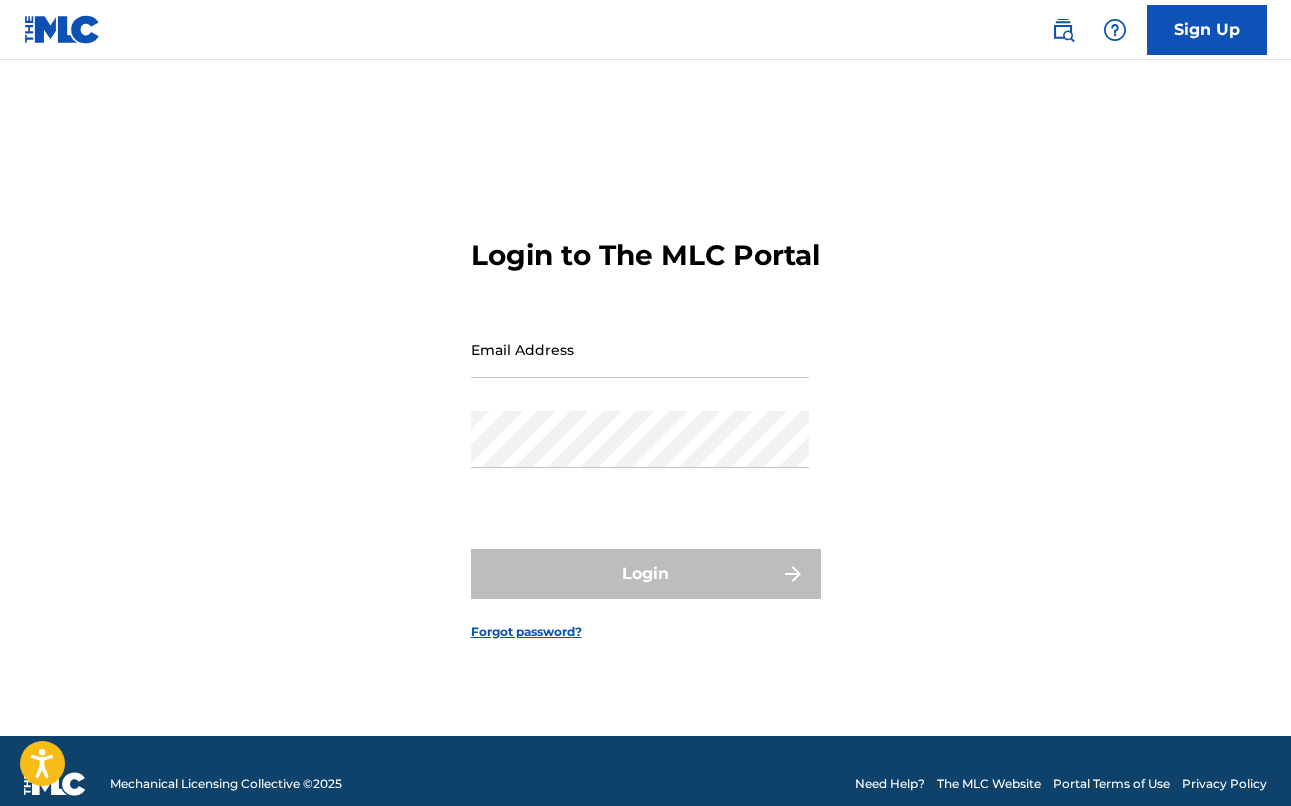 scroll, scrollTop: 0, scrollLeft: 0, axis: both 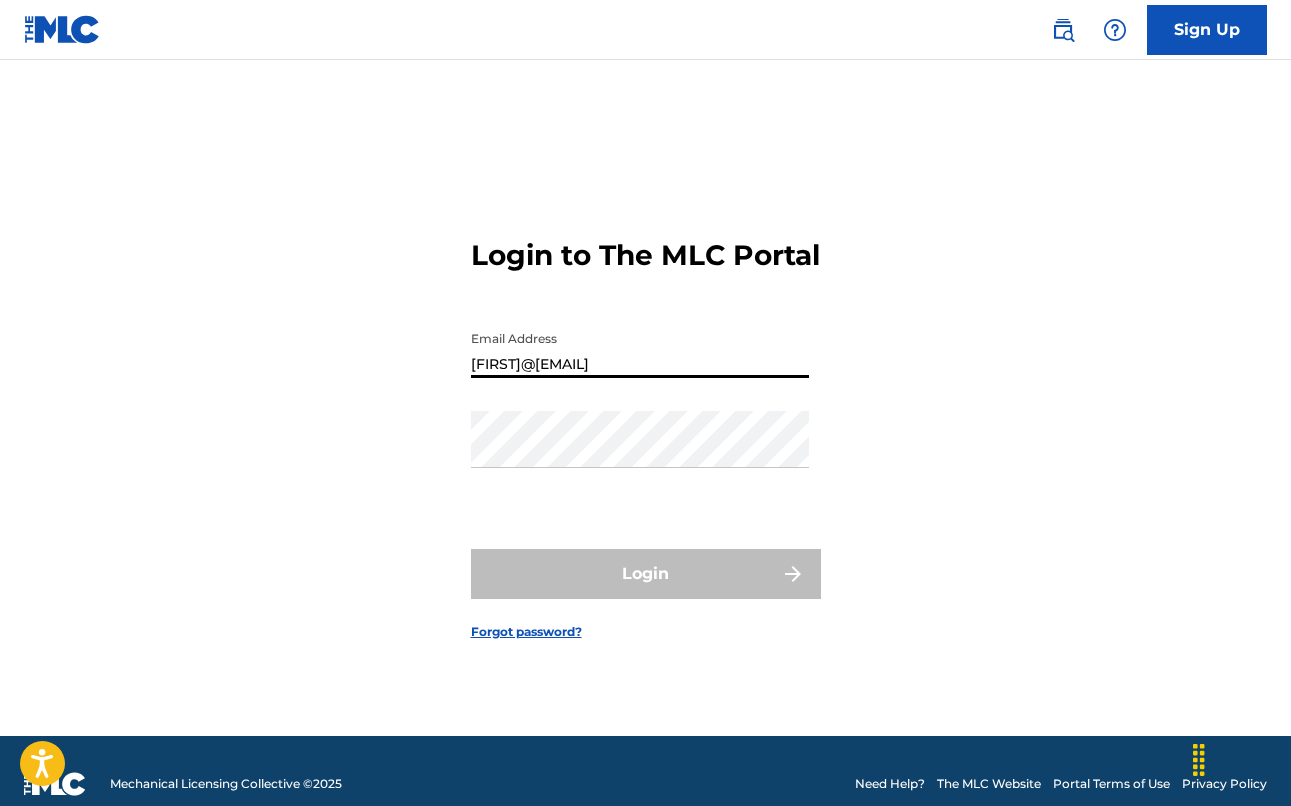 type on "[FIRST]@[EMAIL]" 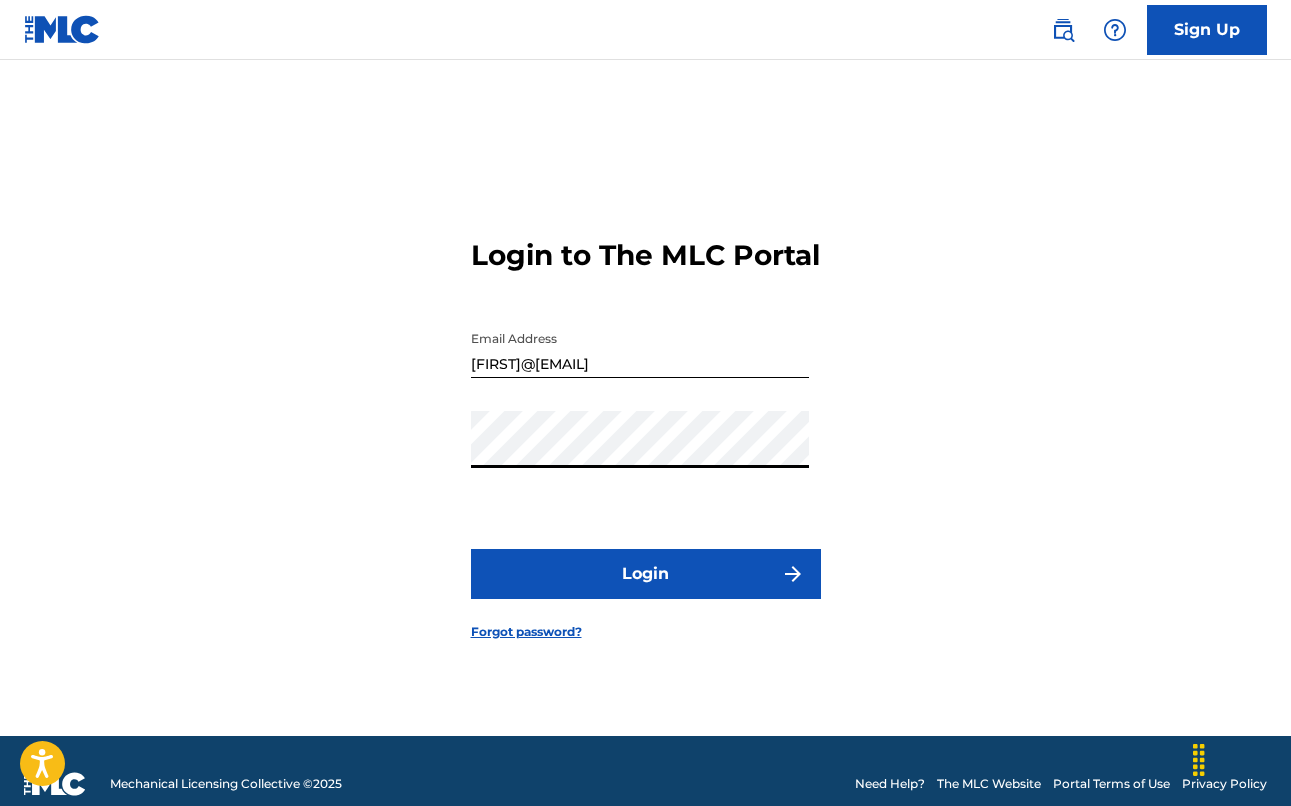 click on "Login" at bounding box center [646, 574] 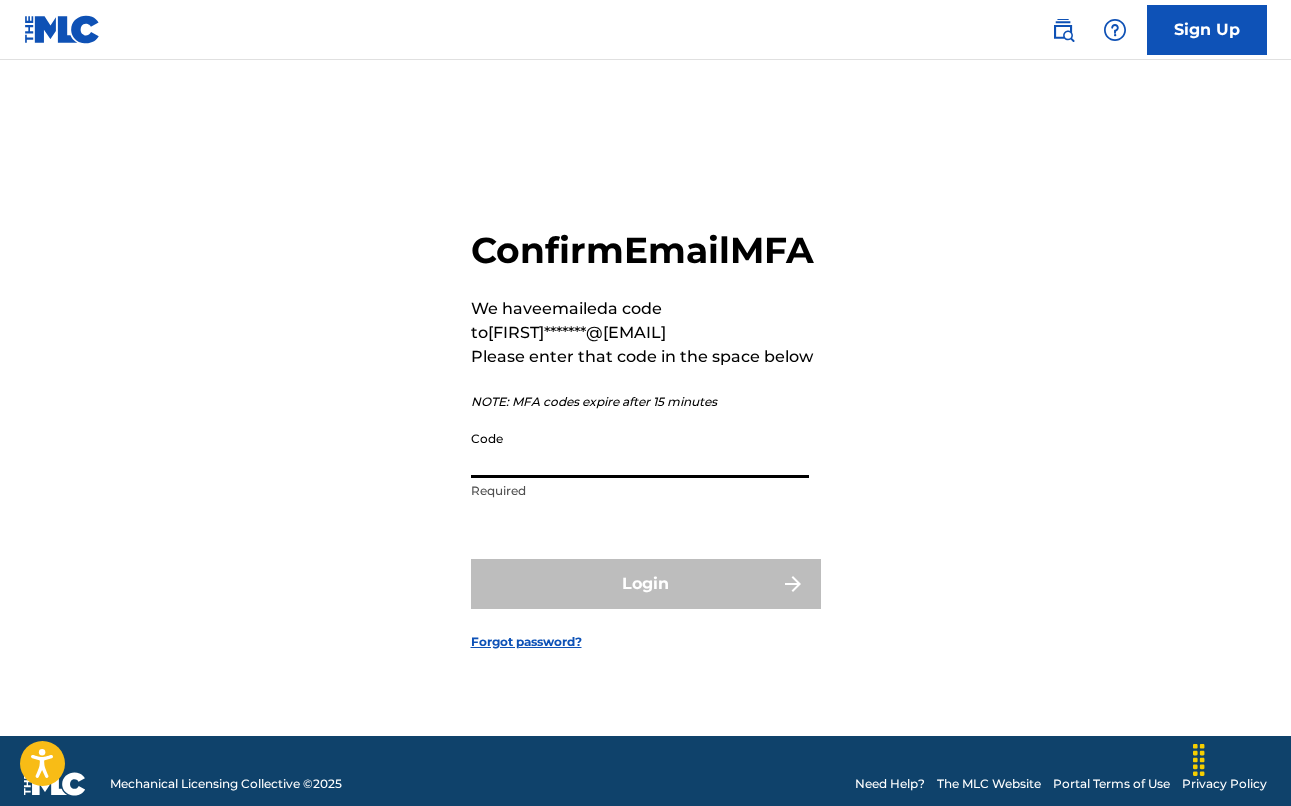 click on "Code" at bounding box center (640, 449) 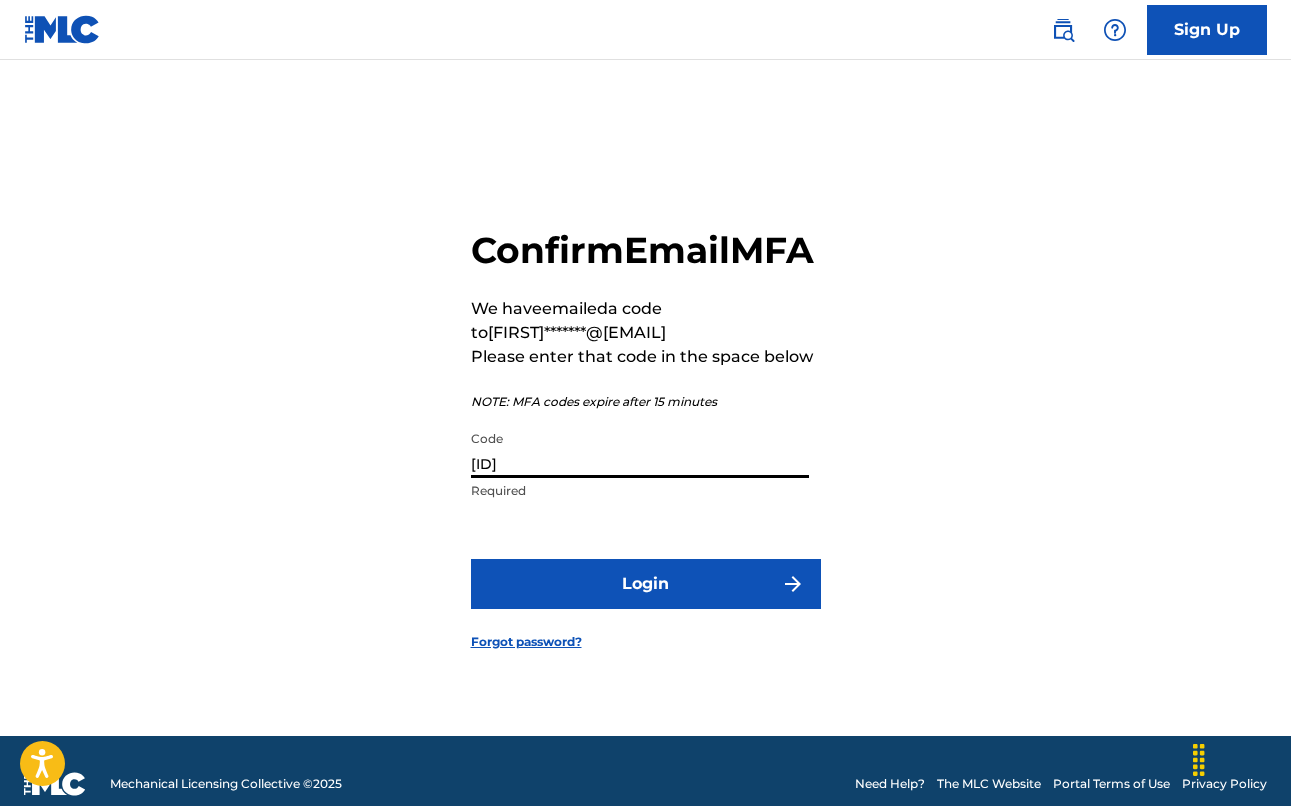 type on "[ID]" 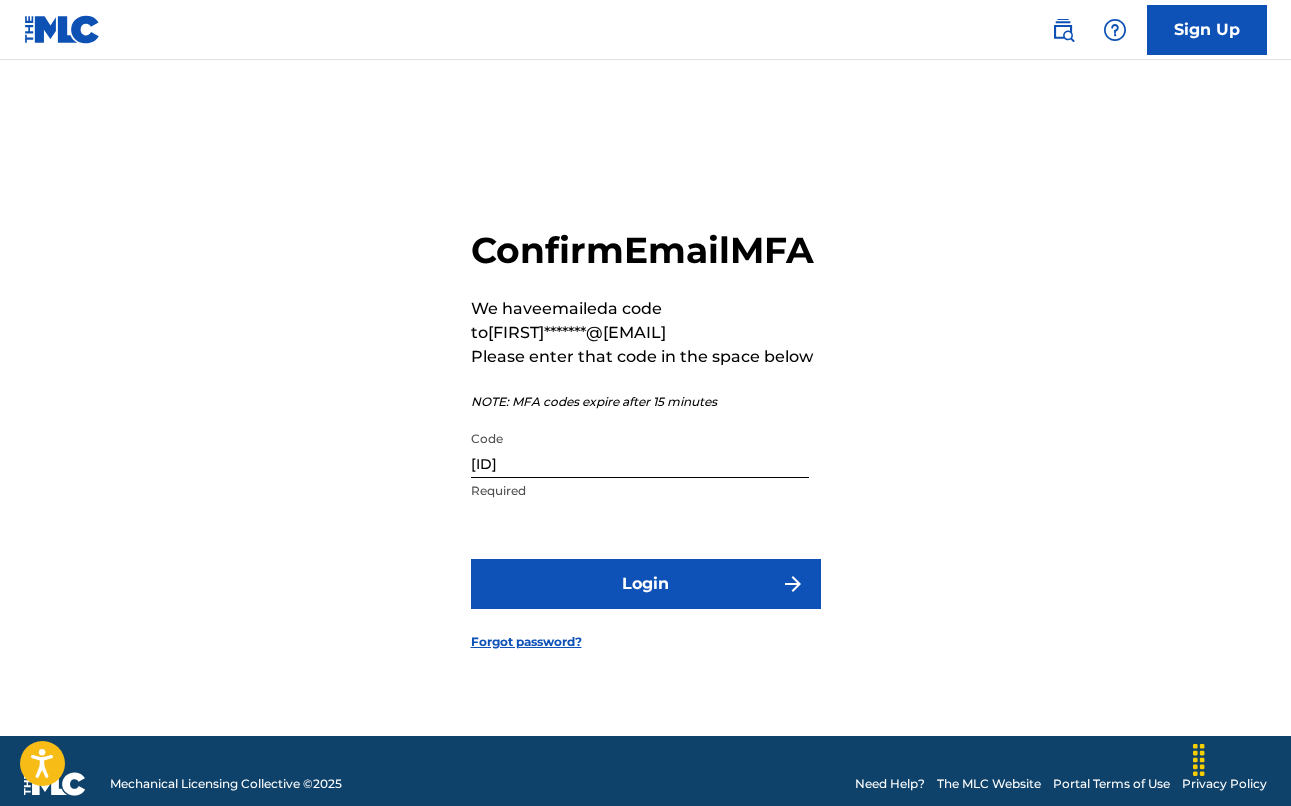 click on "Login" at bounding box center (646, 584) 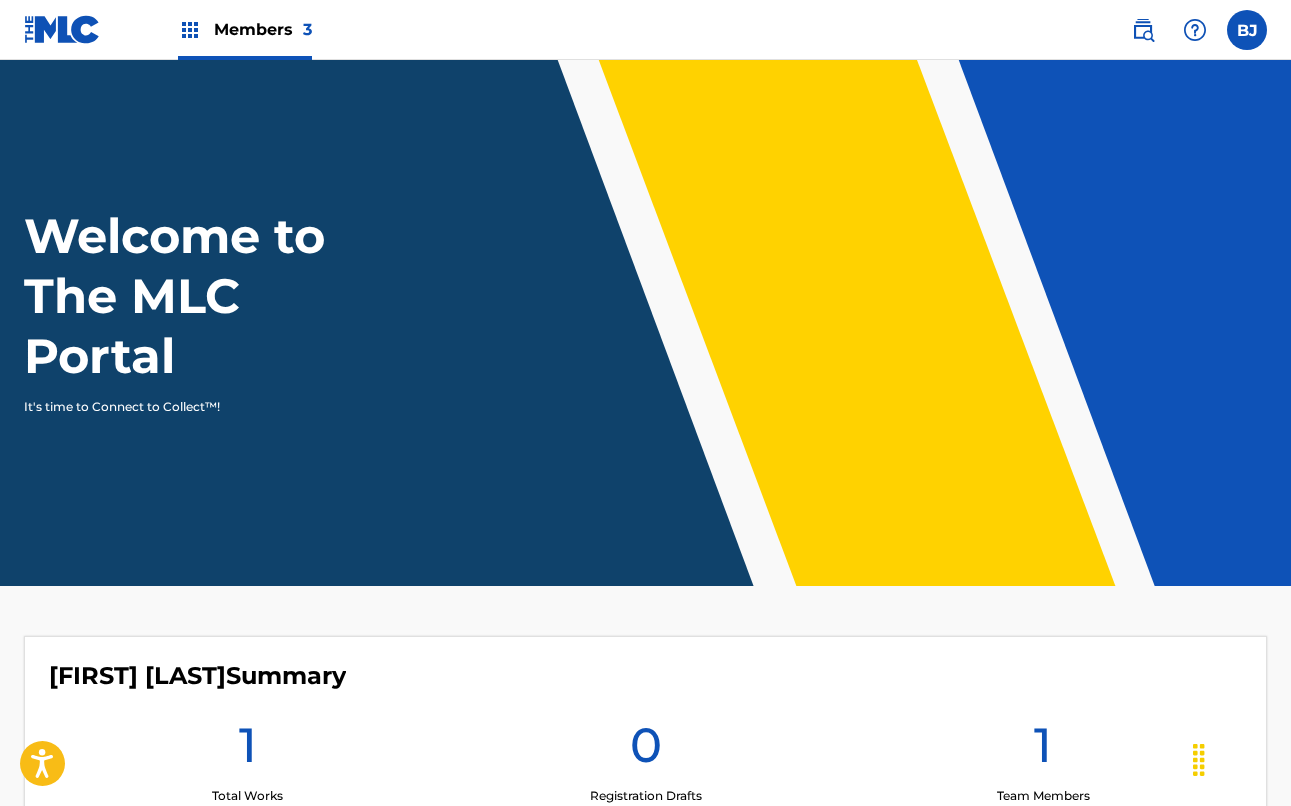 scroll, scrollTop: 0, scrollLeft: 0, axis: both 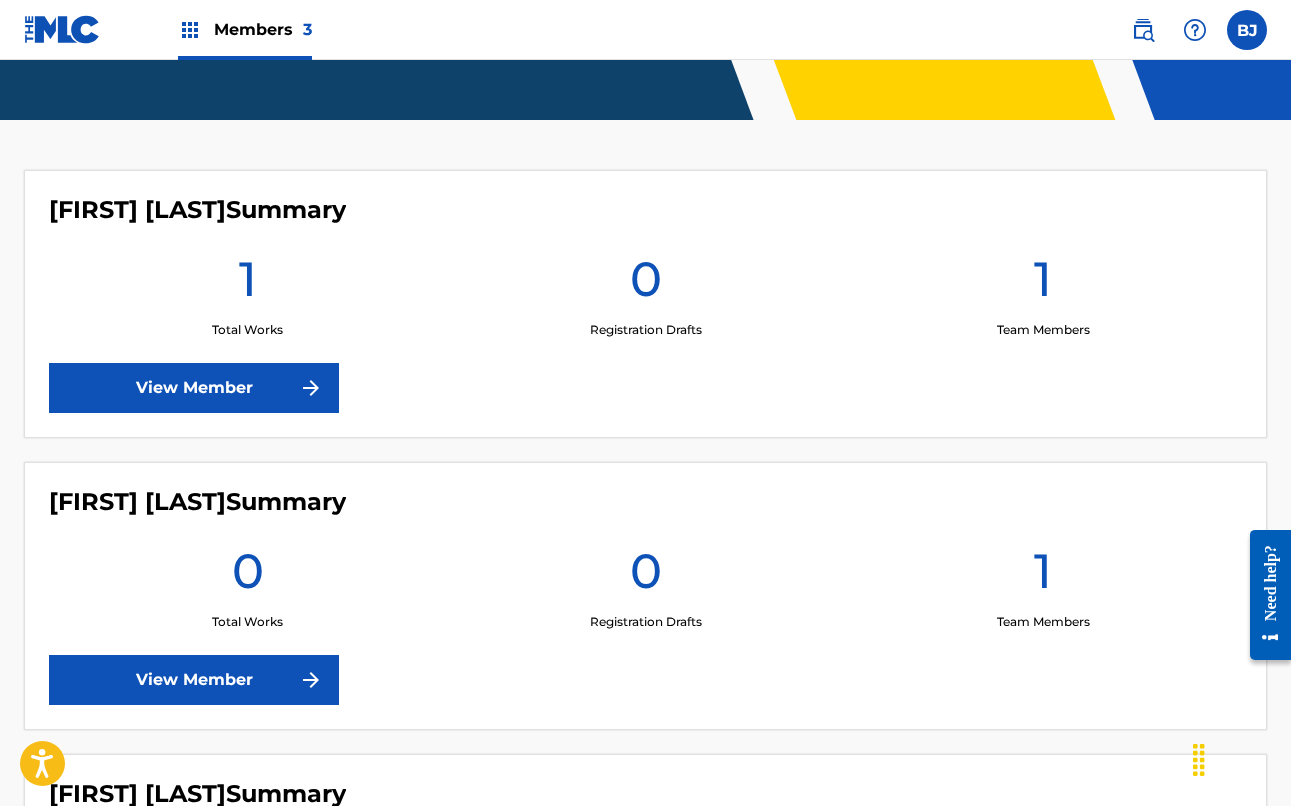 click at bounding box center (311, 388) 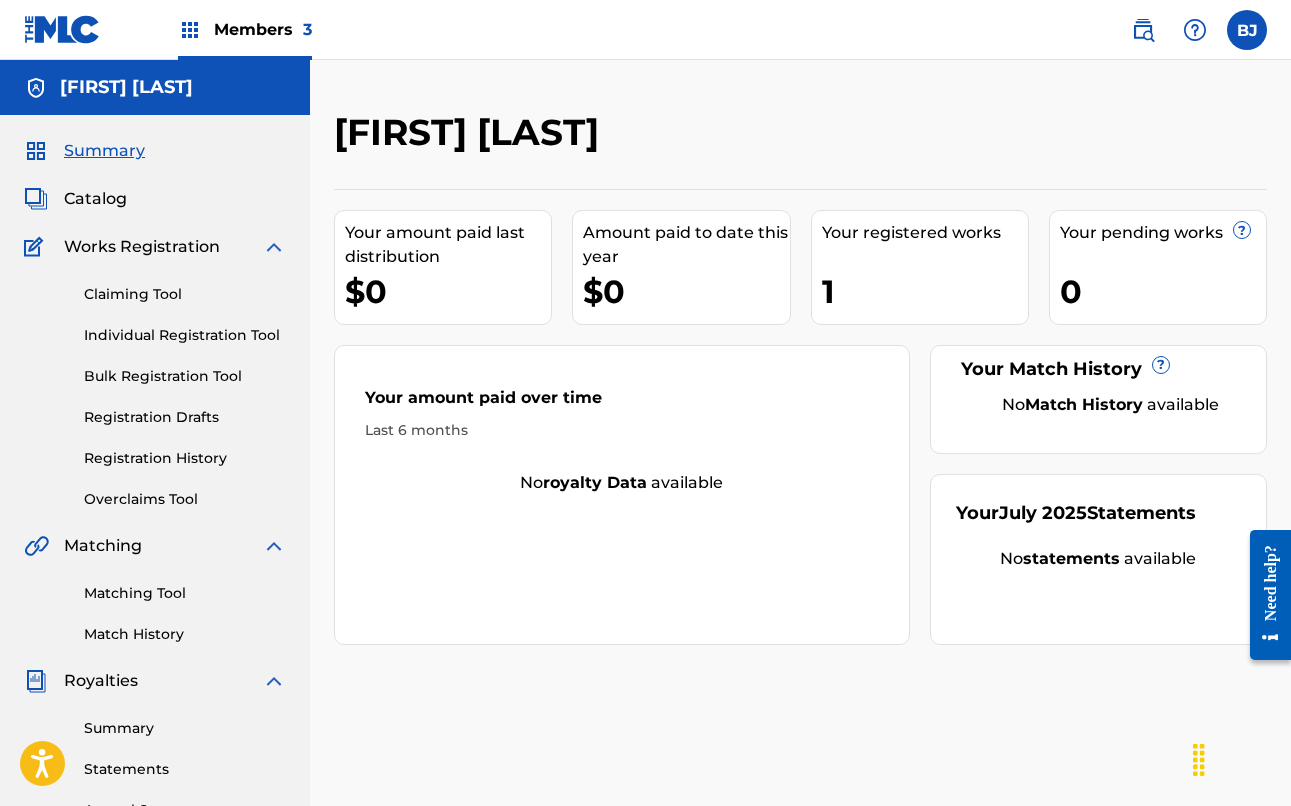 scroll, scrollTop: 0, scrollLeft: 0, axis: both 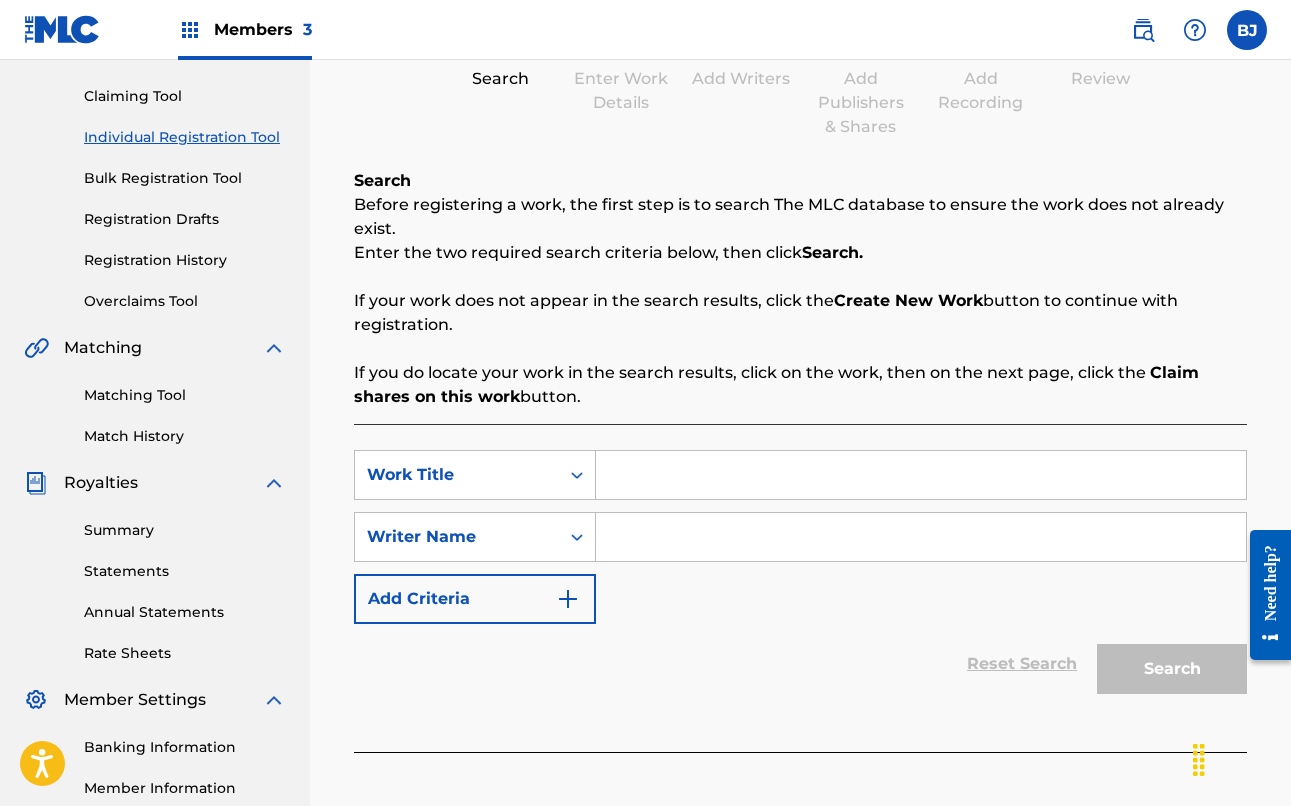click at bounding box center (921, 475) 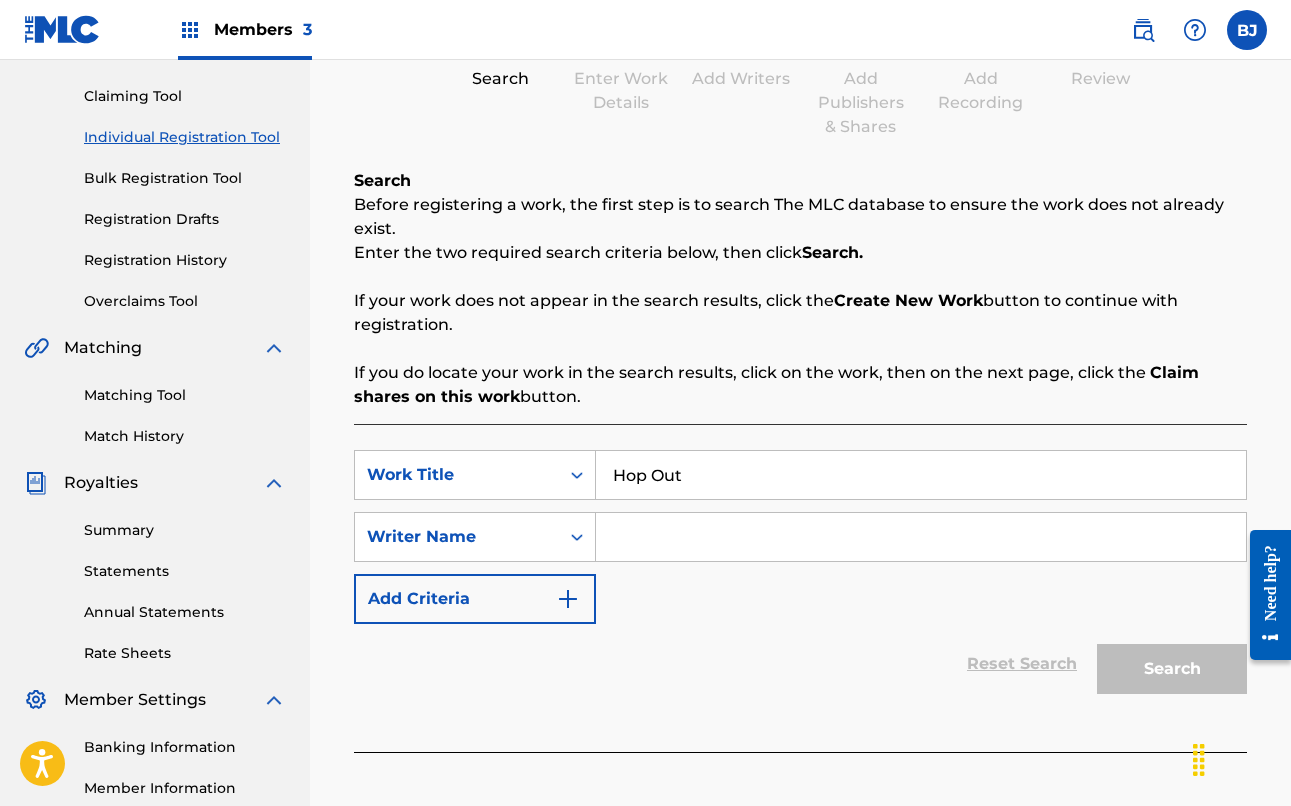 type on "Hop Out" 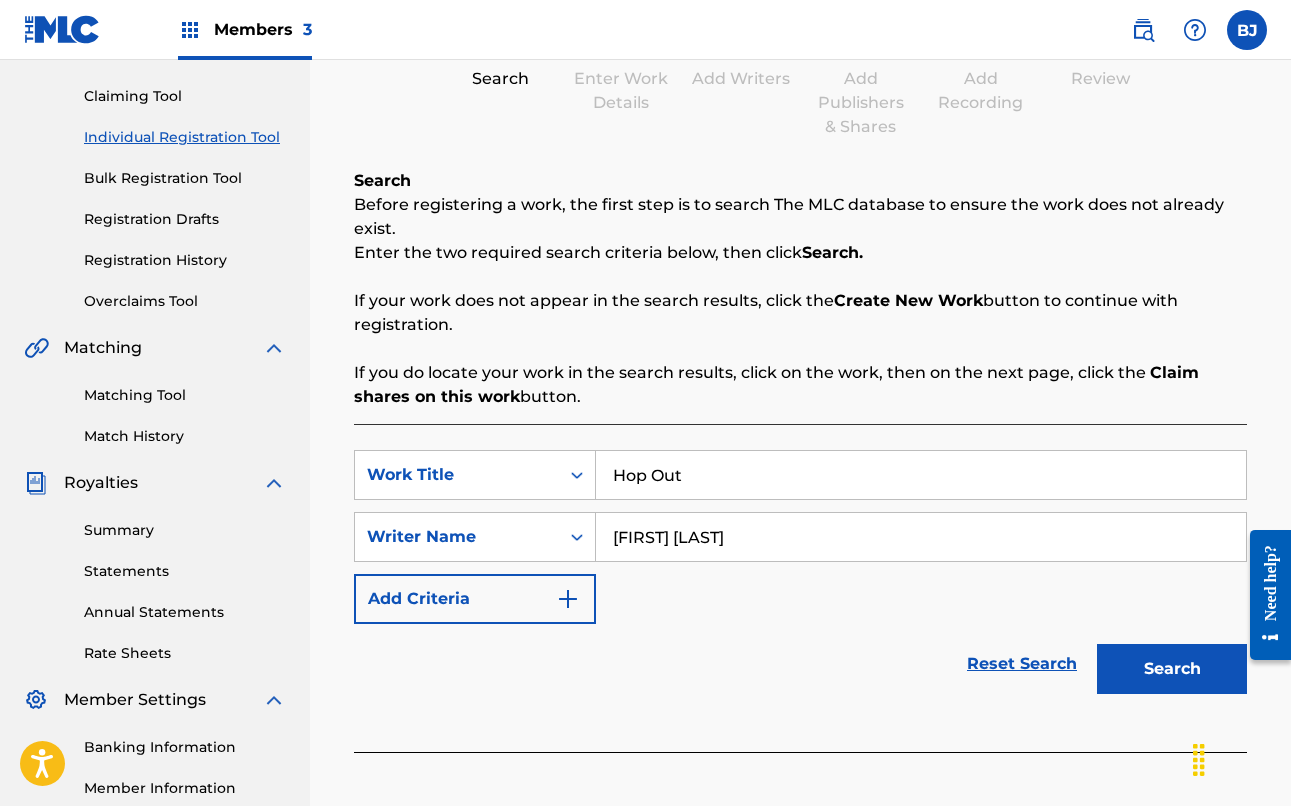 type on "[FIRST] [LAST]" 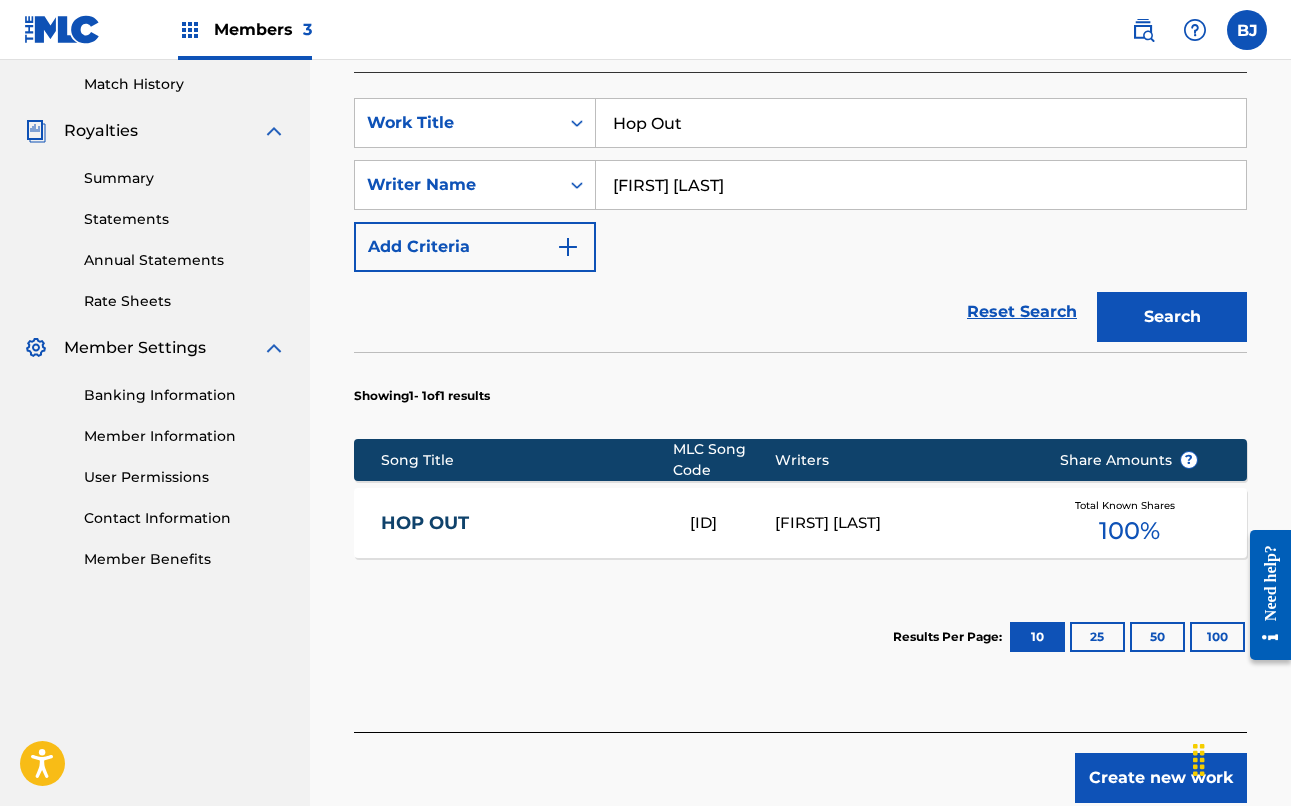 scroll, scrollTop: 587, scrollLeft: 0, axis: vertical 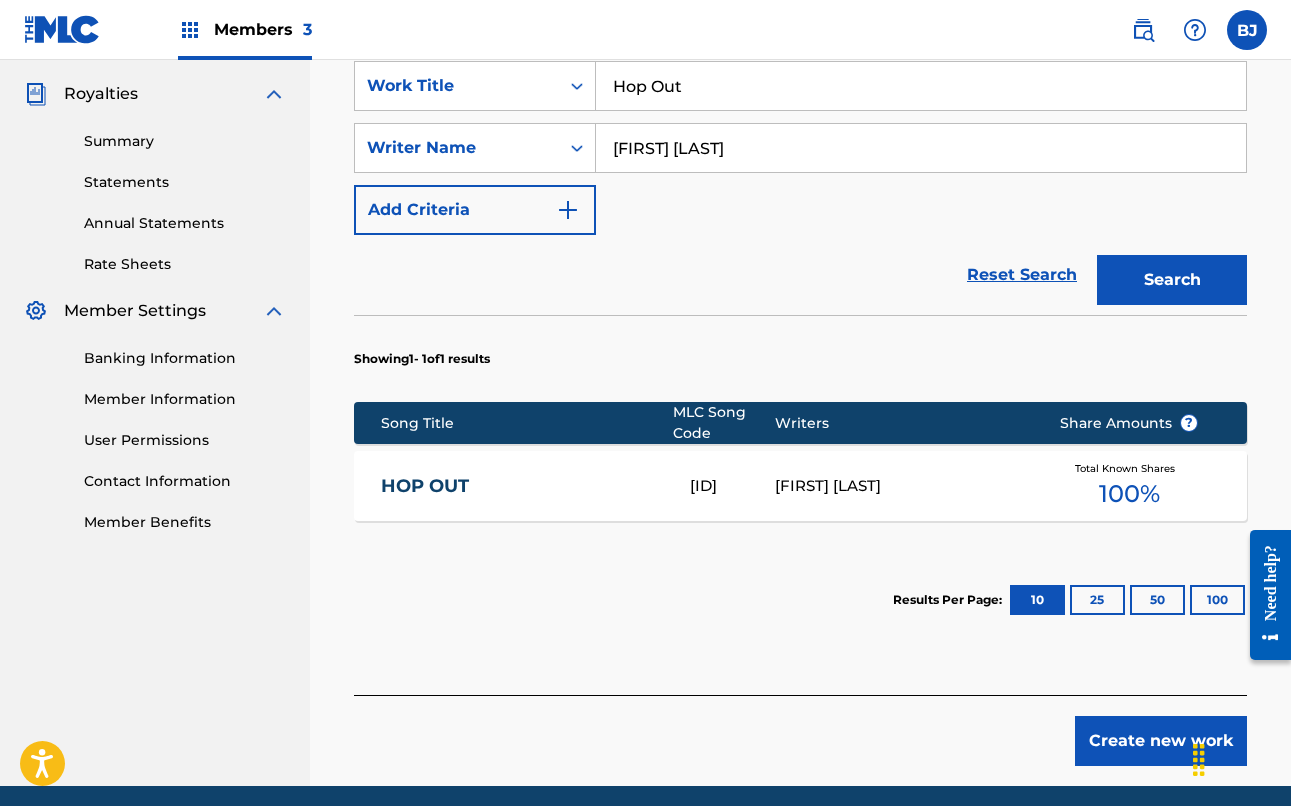 click on "HOP OUT" at bounding box center [522, 486] 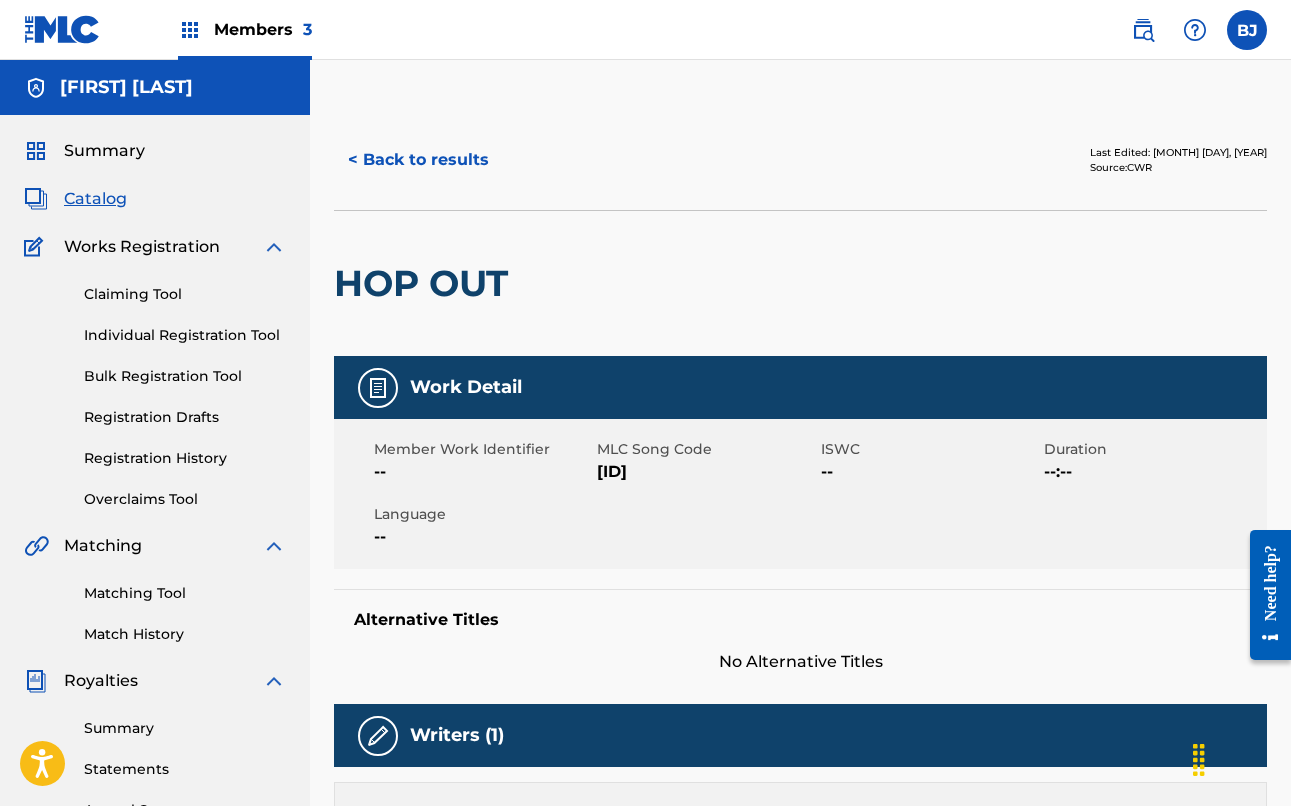 scroll, scrollTop: 0, scrollLeft: 0, axis: both 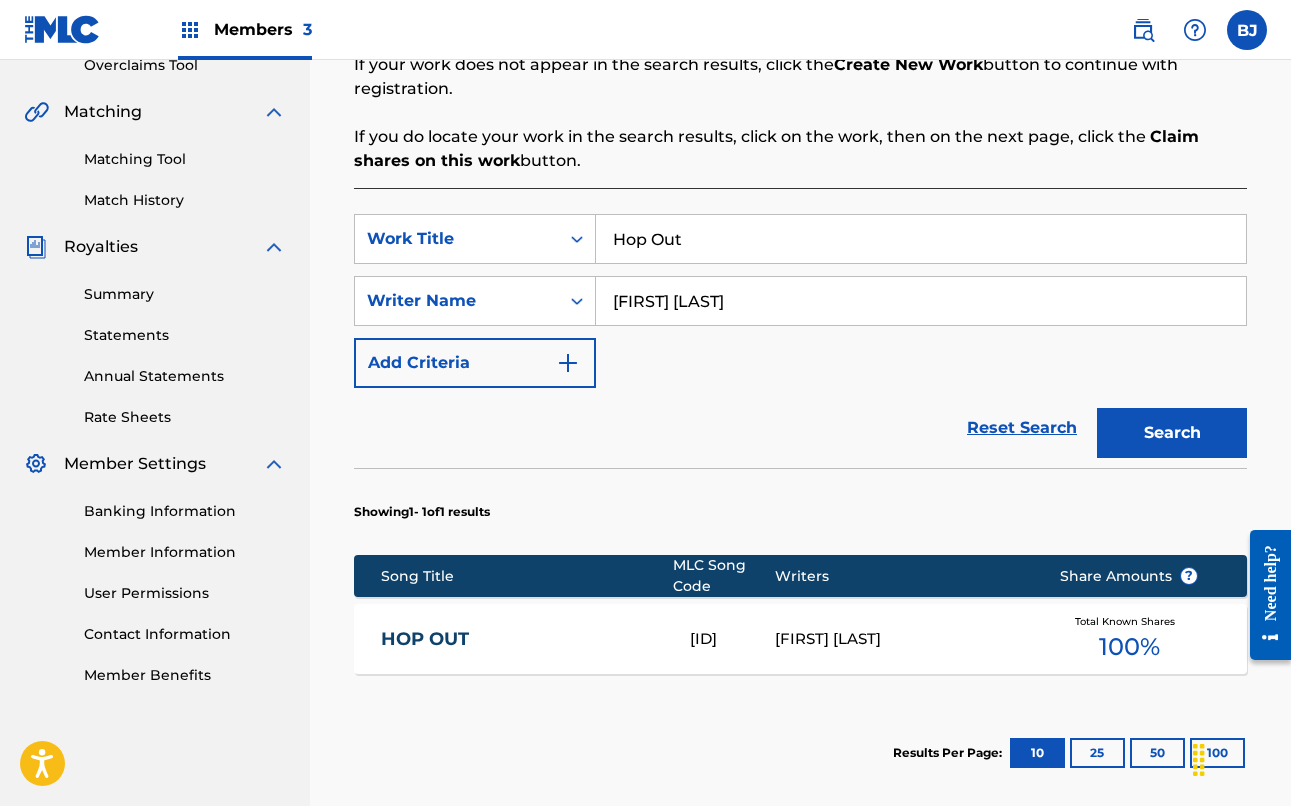 click on "HOP OUT" at bounding box center [522, 639] 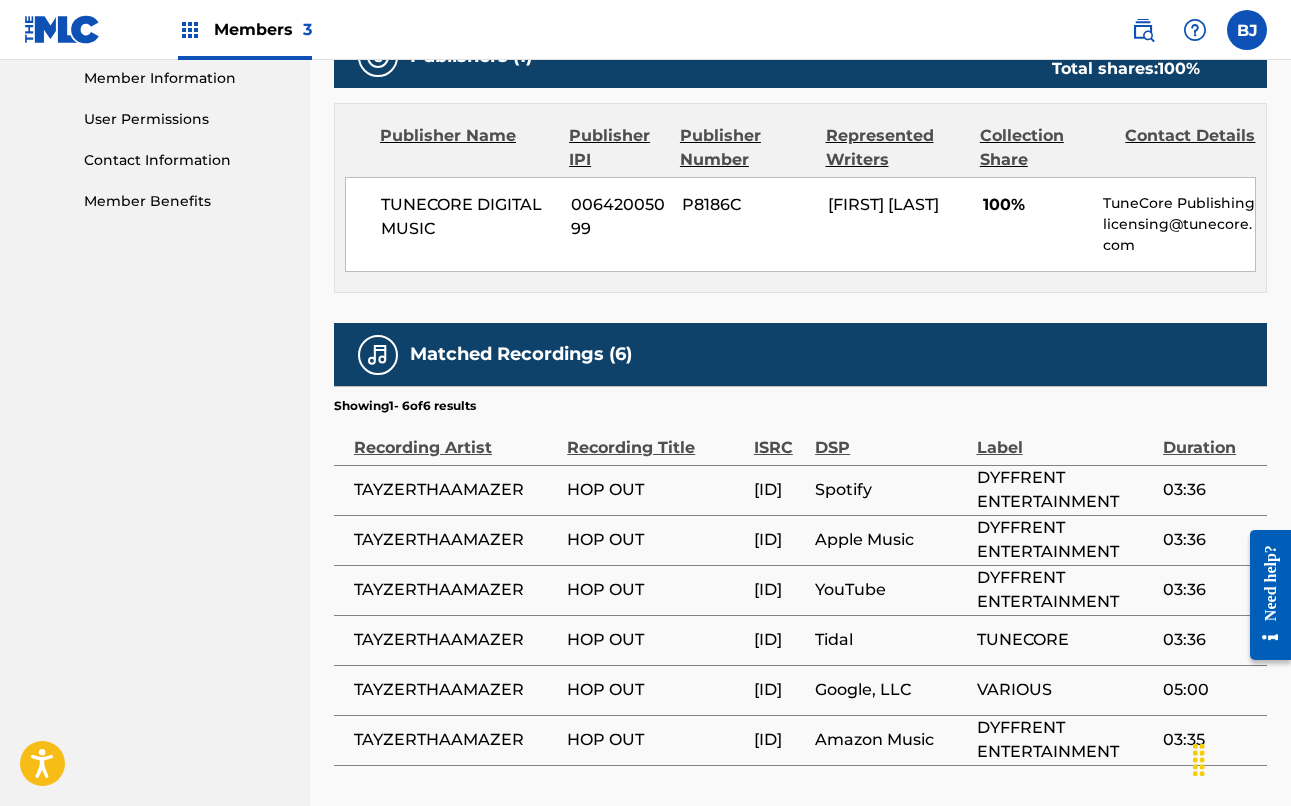 scroll, scrollTop: 914, scrollLeft: 0, axis: vertical 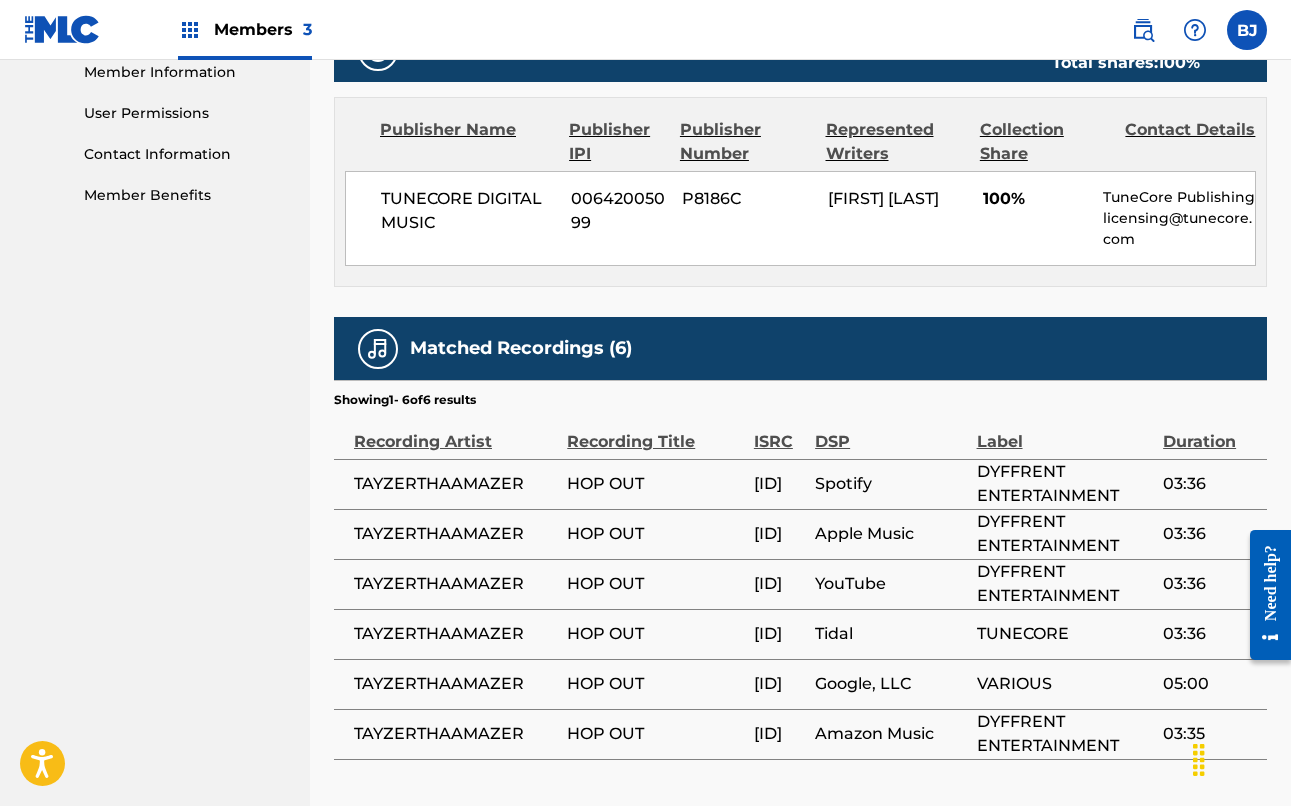 click on "TAYZERTHAAMAZER" at bounding box center (455, 484) 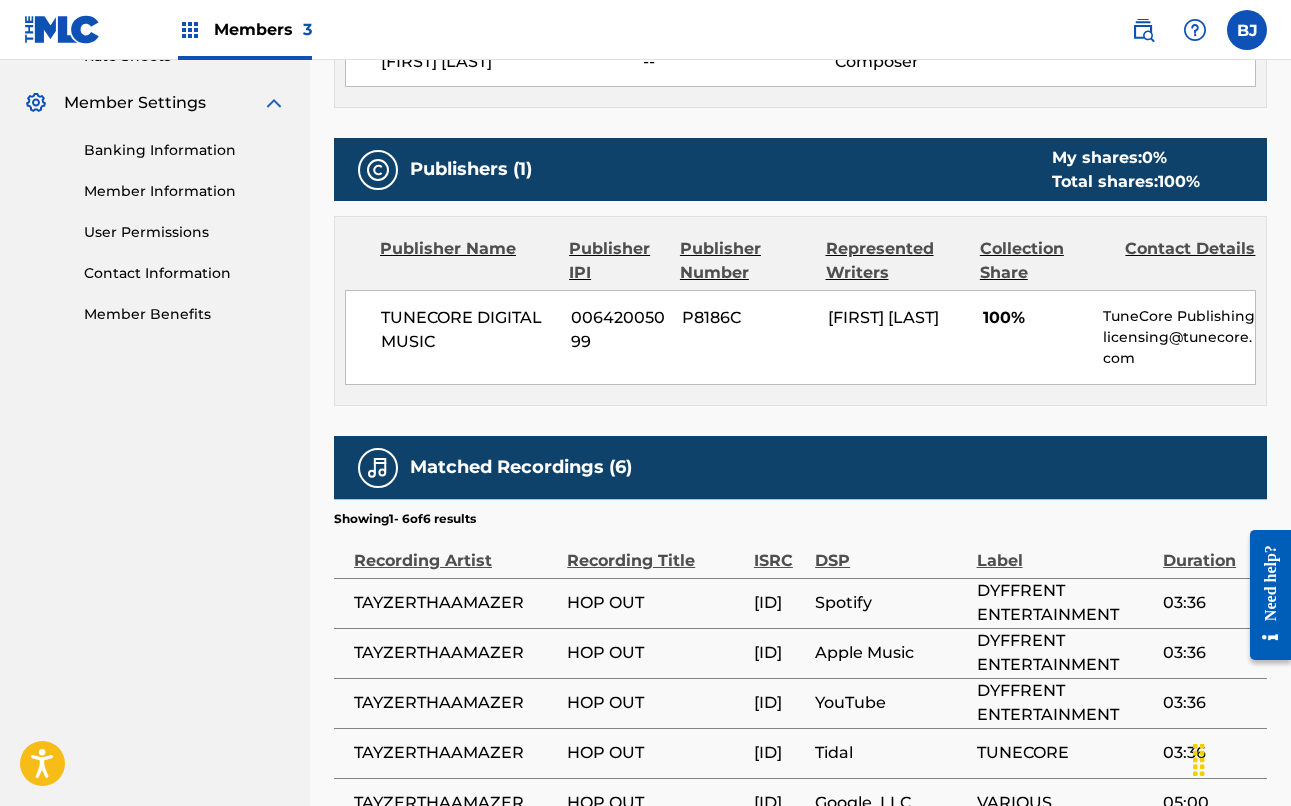 scroll, scrollTop: 785, scrollLeft: 0, axis: vertical 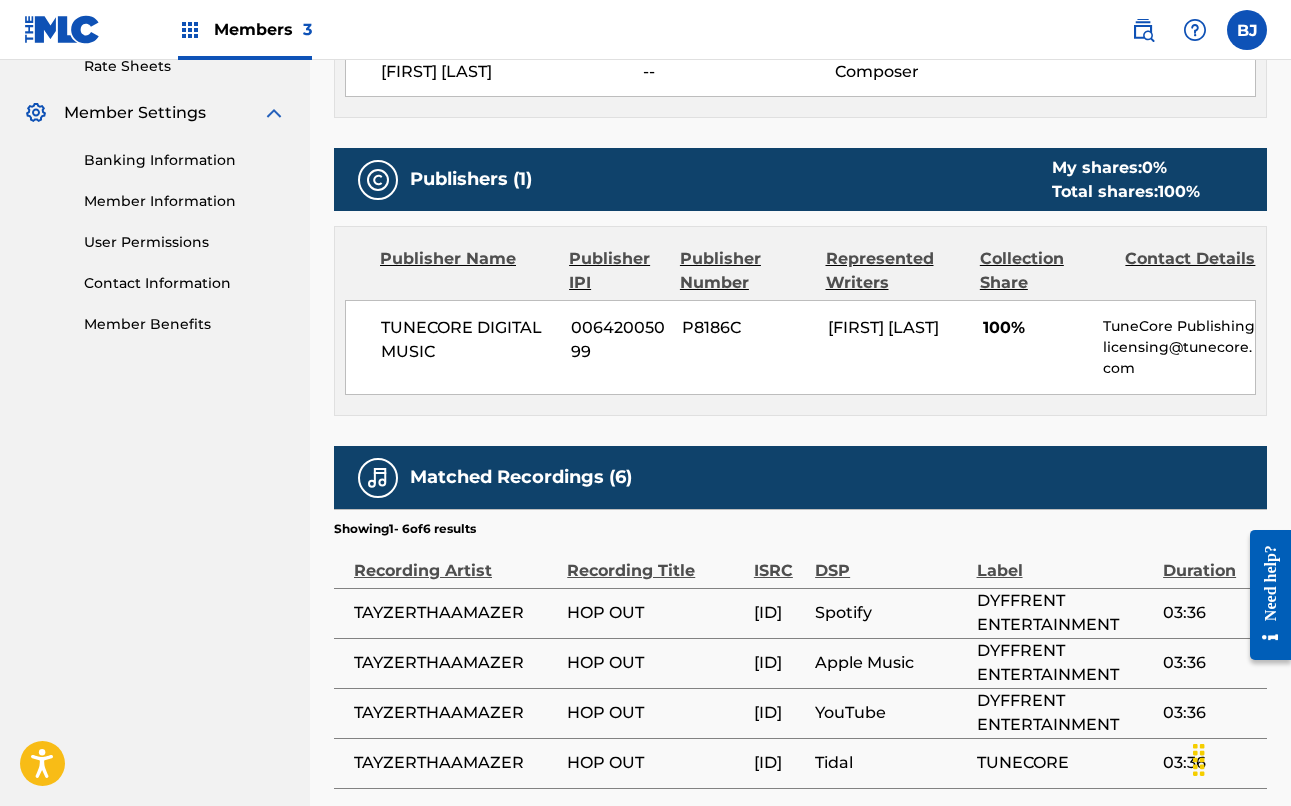 click on "Publisher Name" at bounding box center (467, 271) 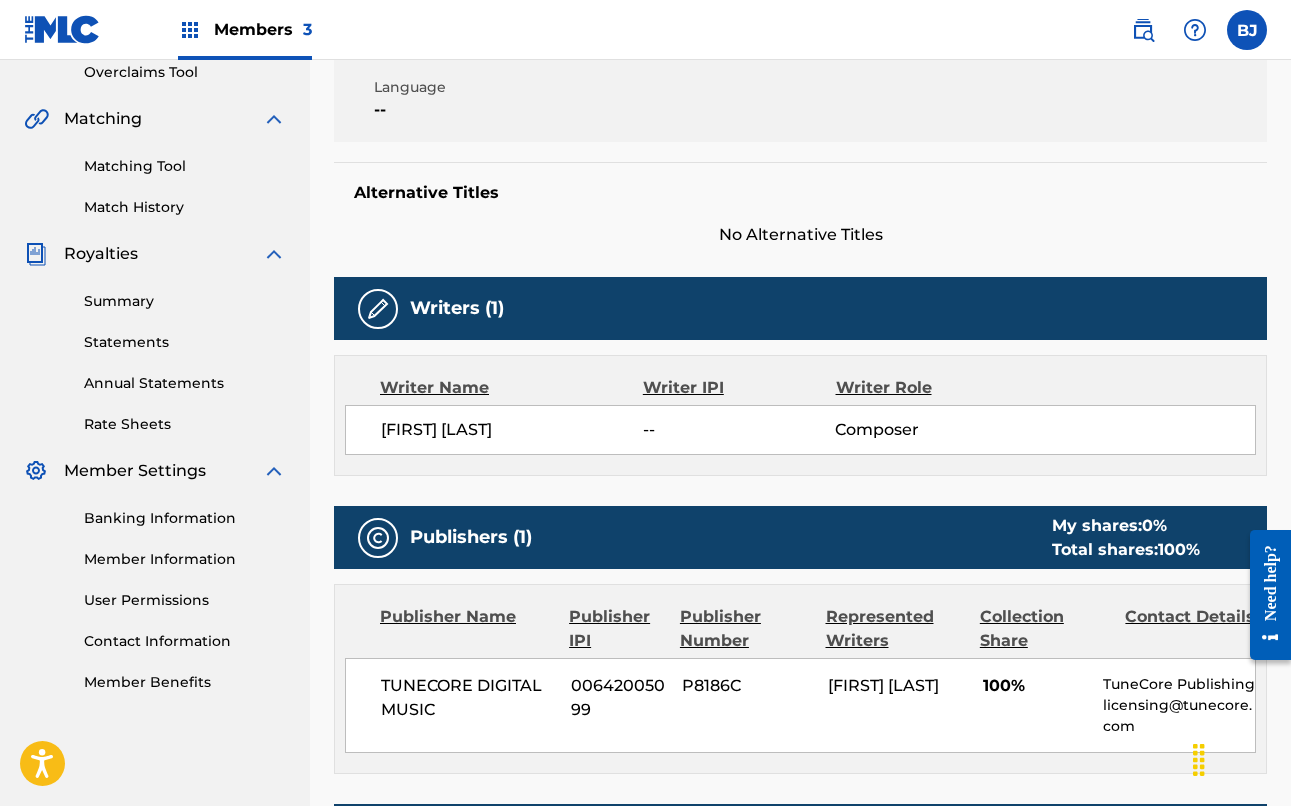 scroll, scrollTop: 425, scrollLeft: 0, axis: vertical 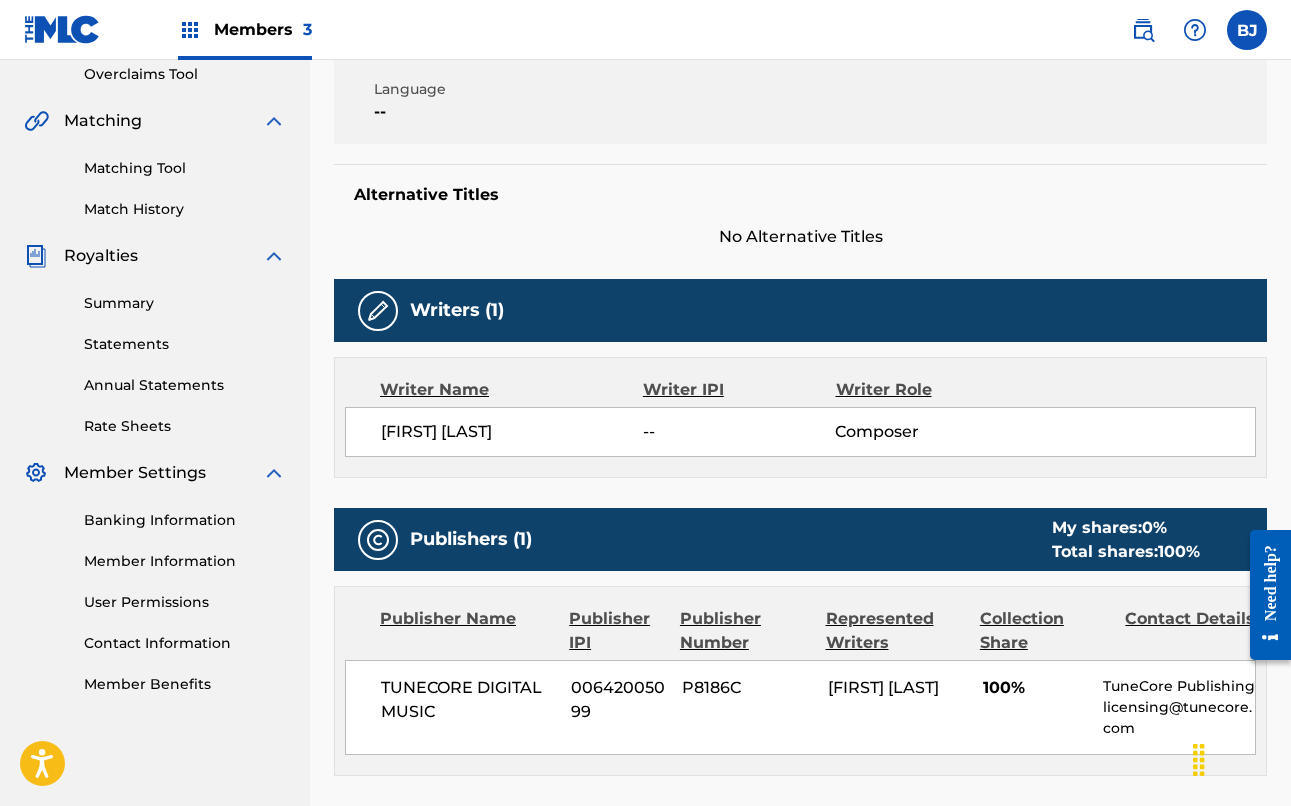 click on "Writers   (1)" at bounding box center (457, 310) 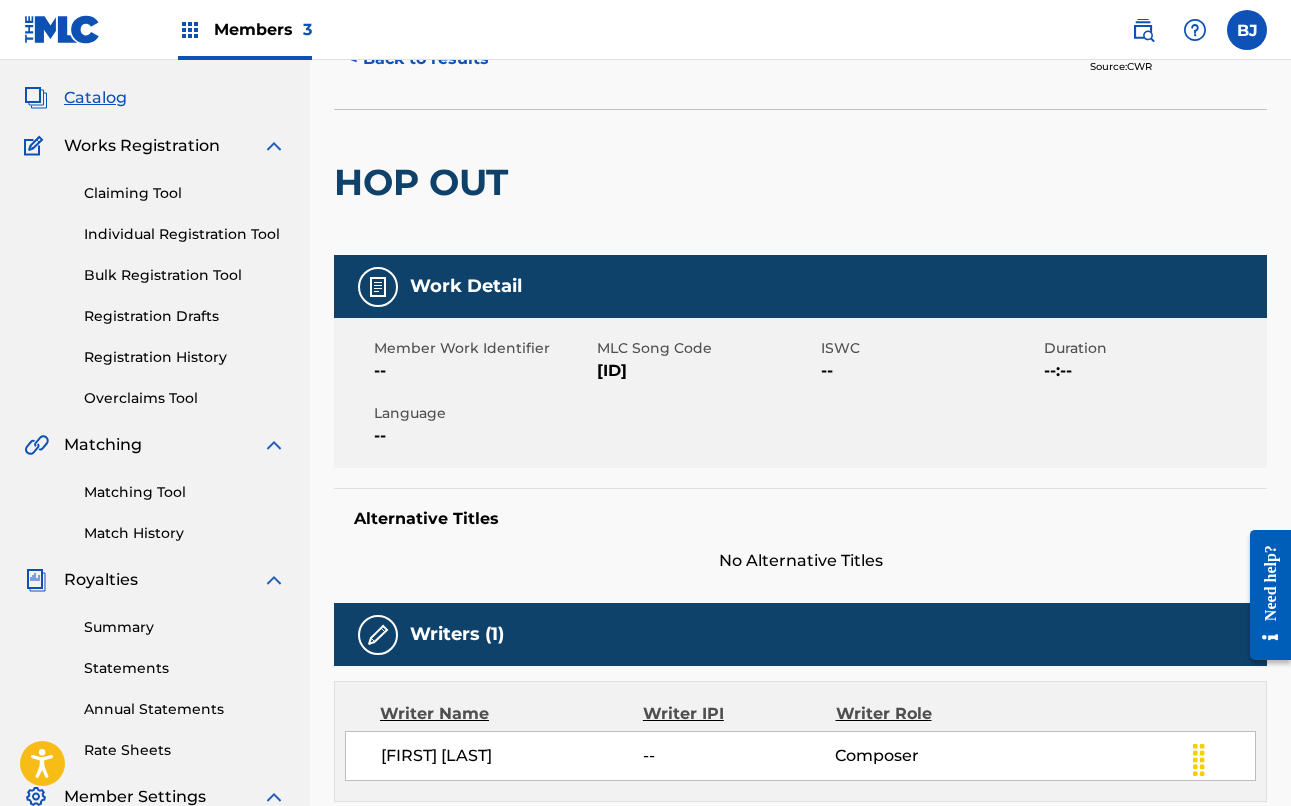 scroll, scrollTop: 100, scrollLeft: 0, axis: vertical 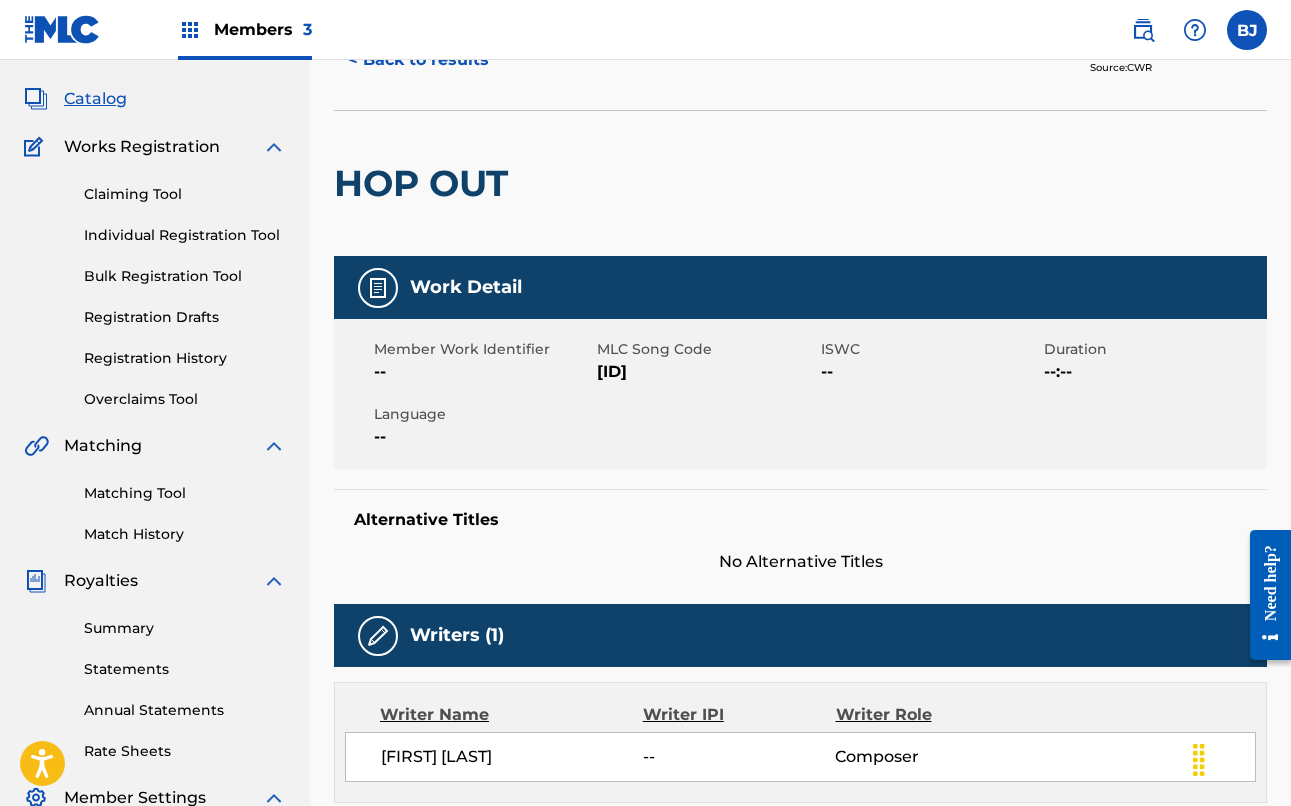 click on "Work Detail" at bounding box center (466, 287) 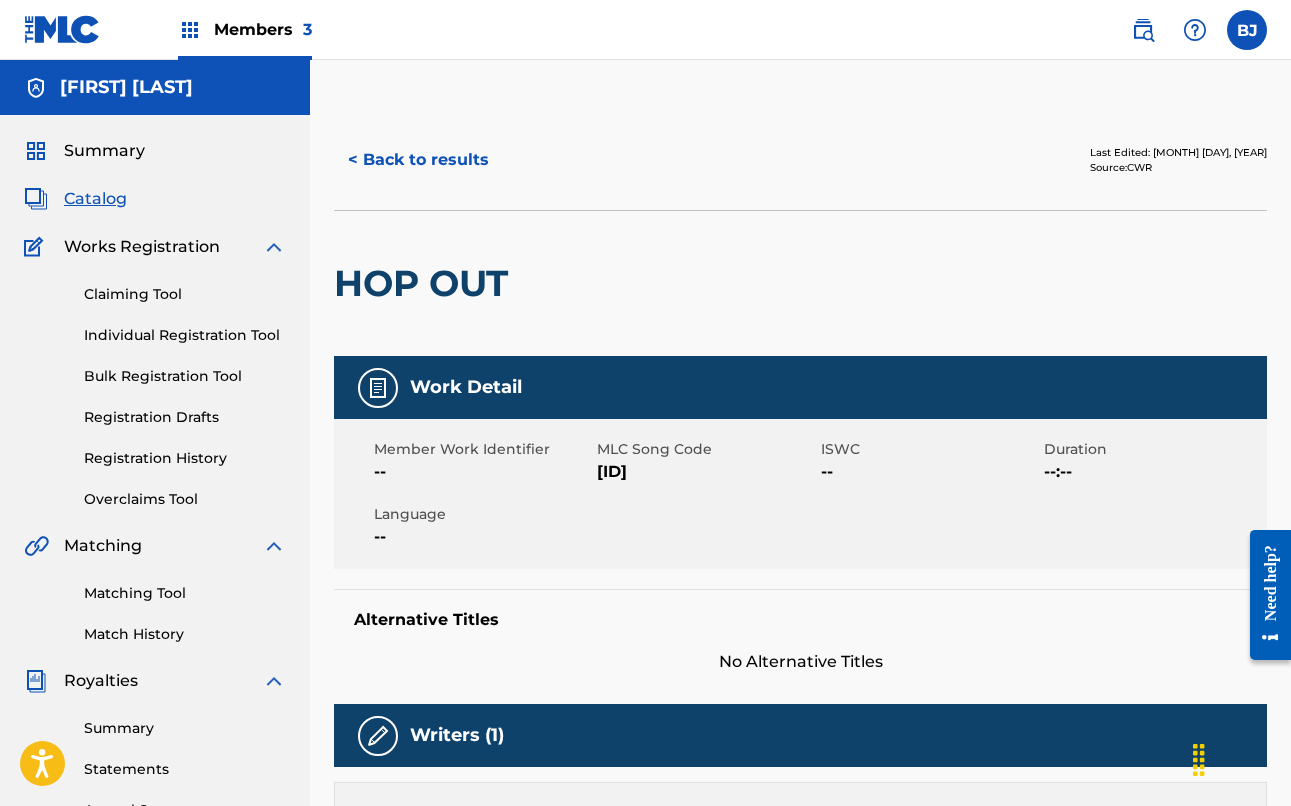 scroll, scrollTop: 0, scrollLeft: 0, axis: both 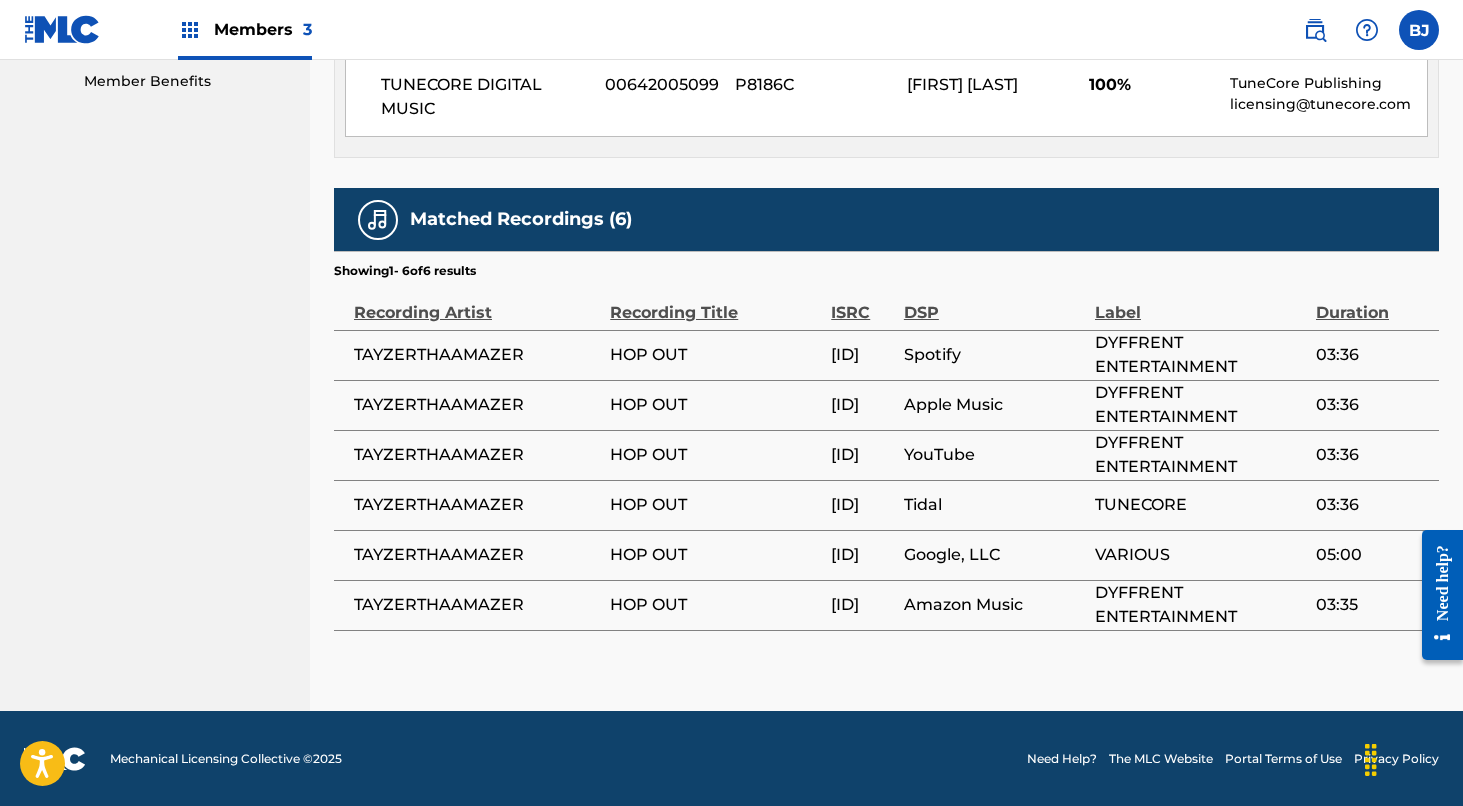 click on "TAYZERTHAAMAZER" at bounding box center (477, 605) 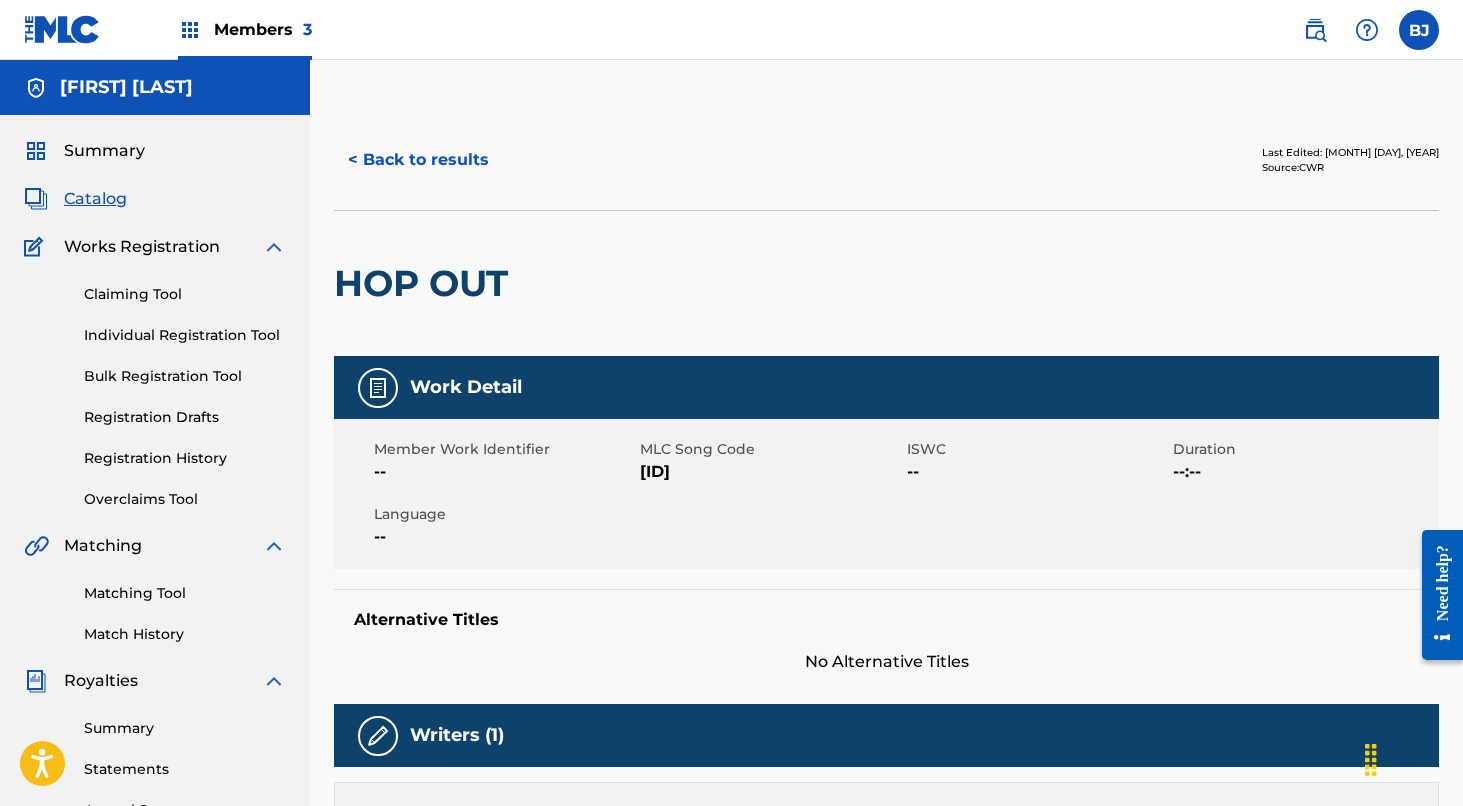 scroll, scrollTop: 0, scrollLeft: 0, axis: both 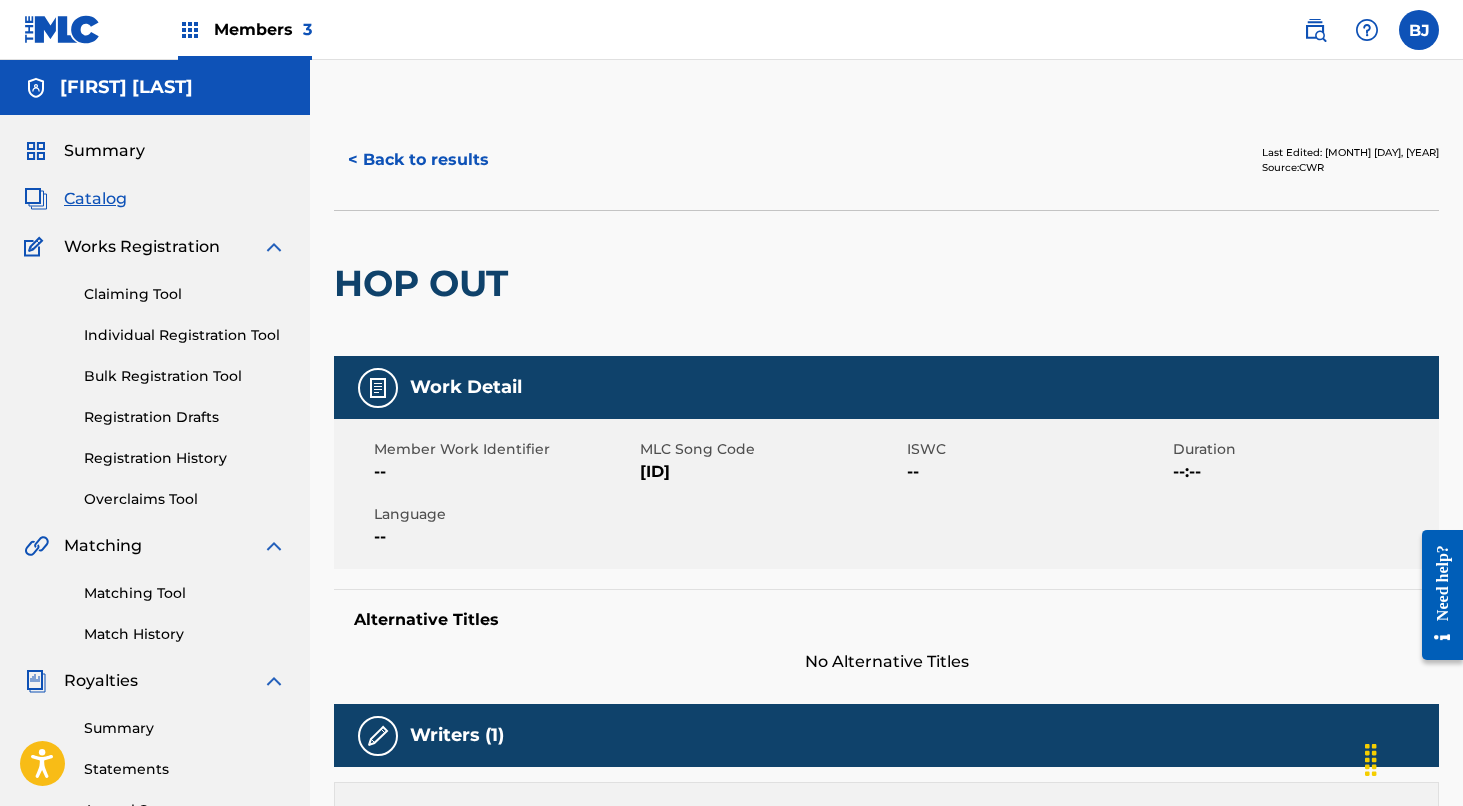 click on "< Back to results" at bounding box center [418, 160] 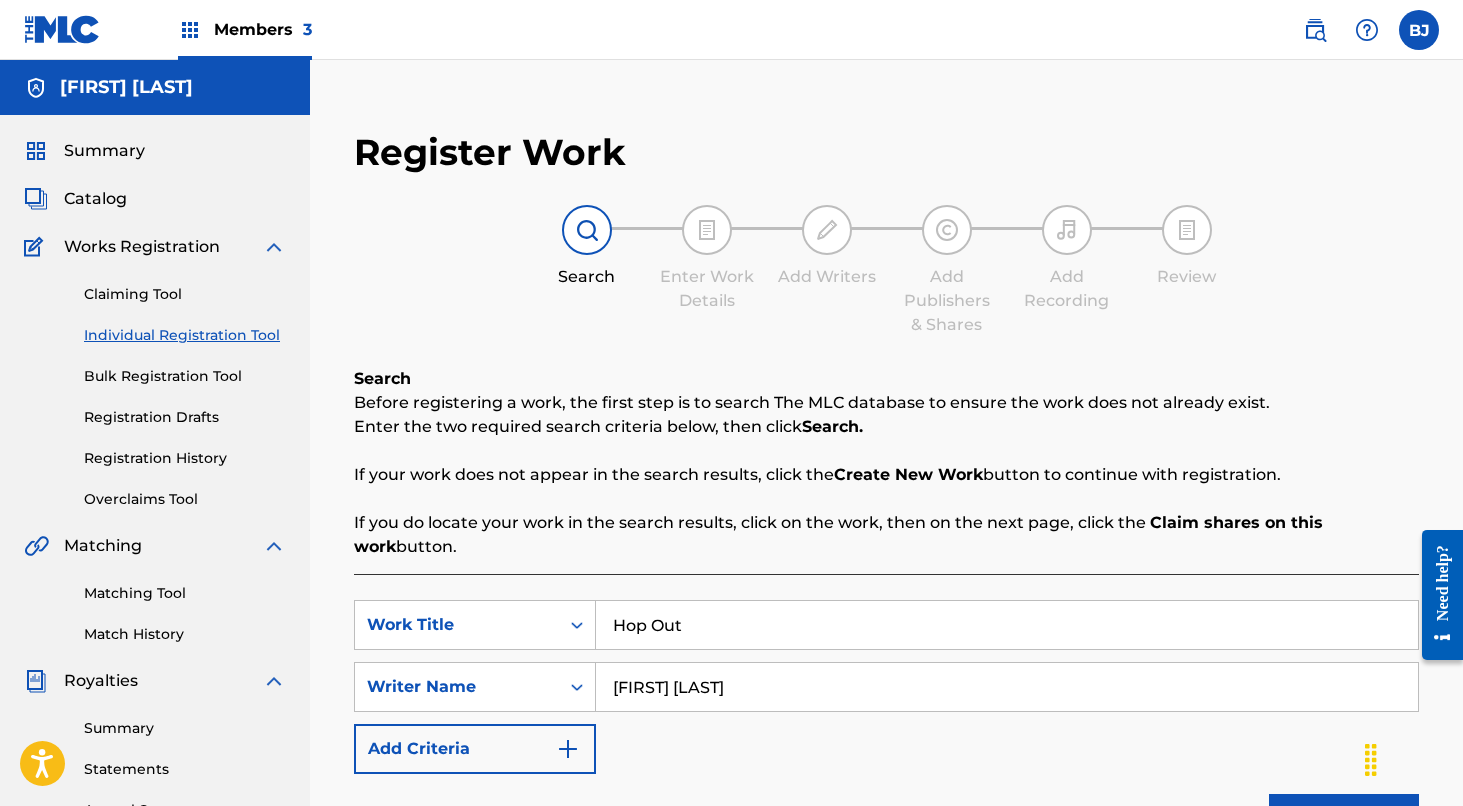 scroll, scrollTop: 434, scrollLeft: 0, axis: vertical 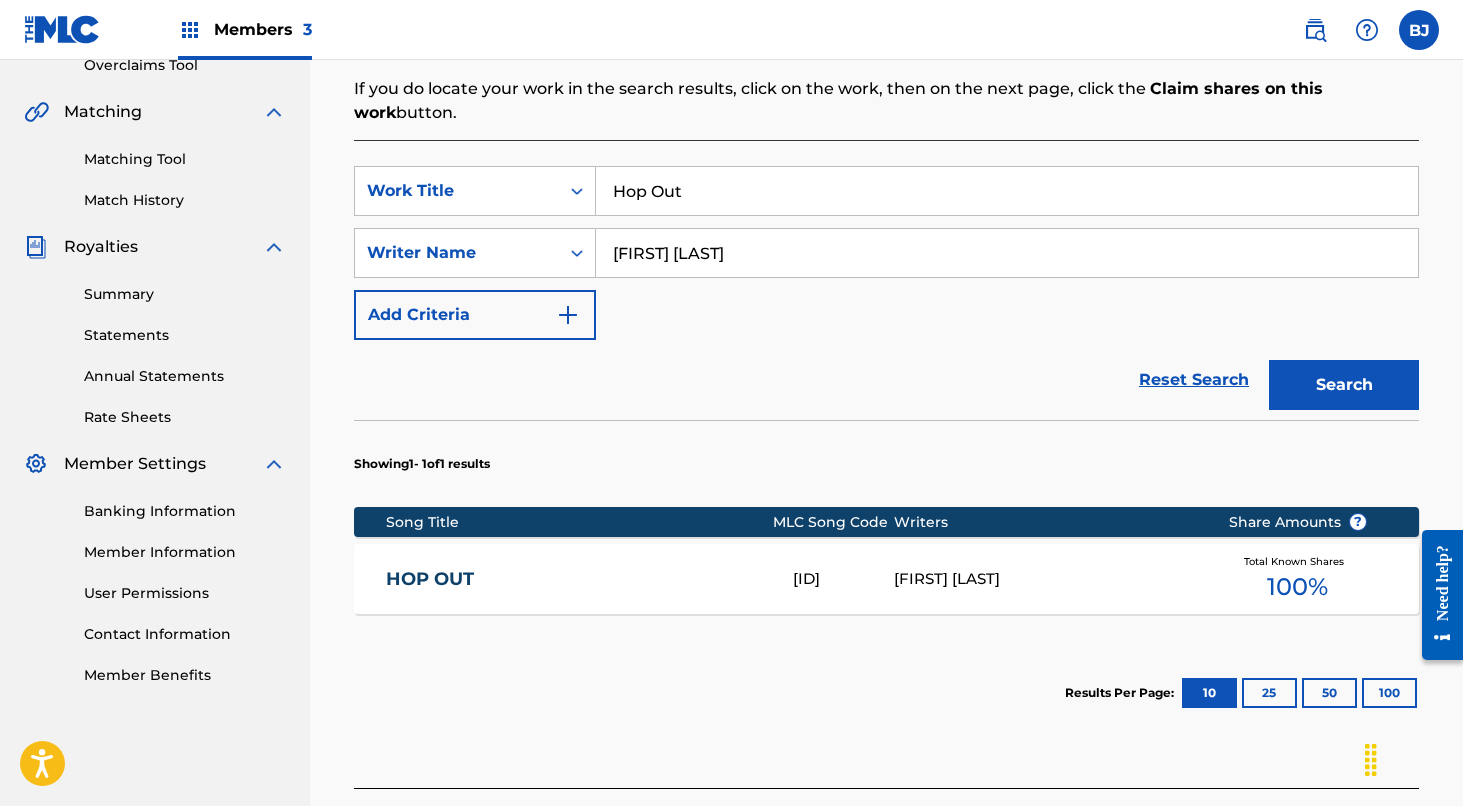 click at bounding box center [568, 315] 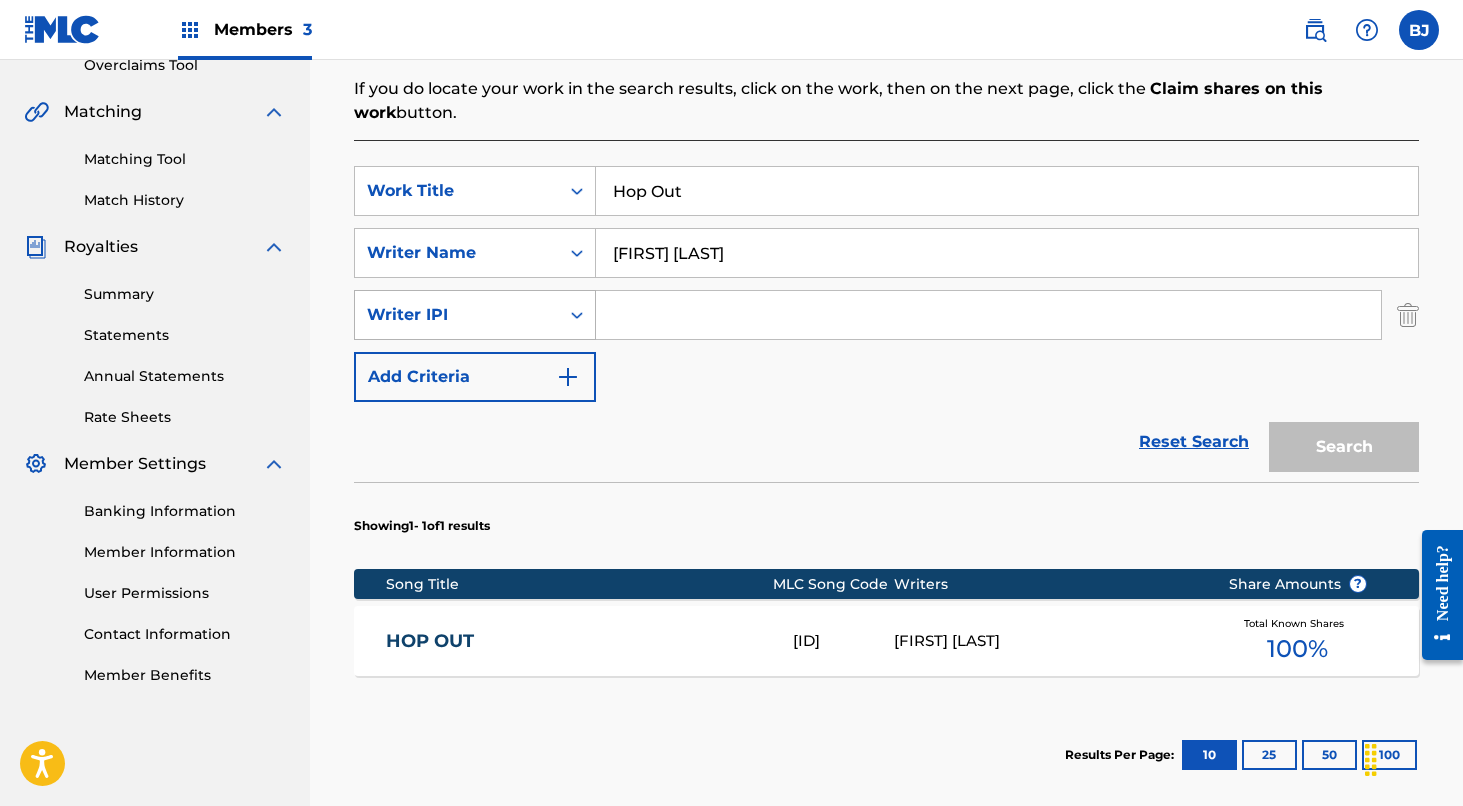 click 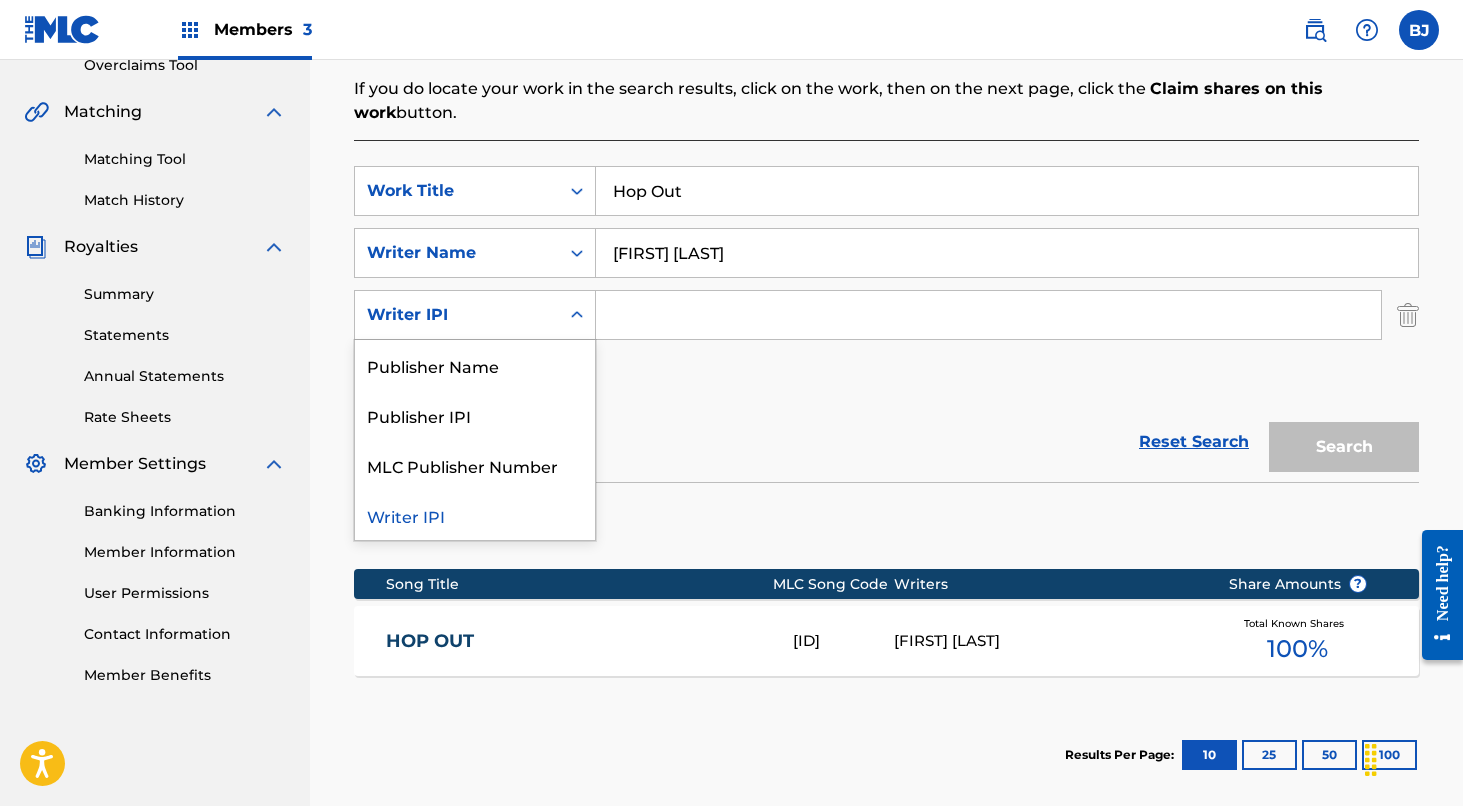 click 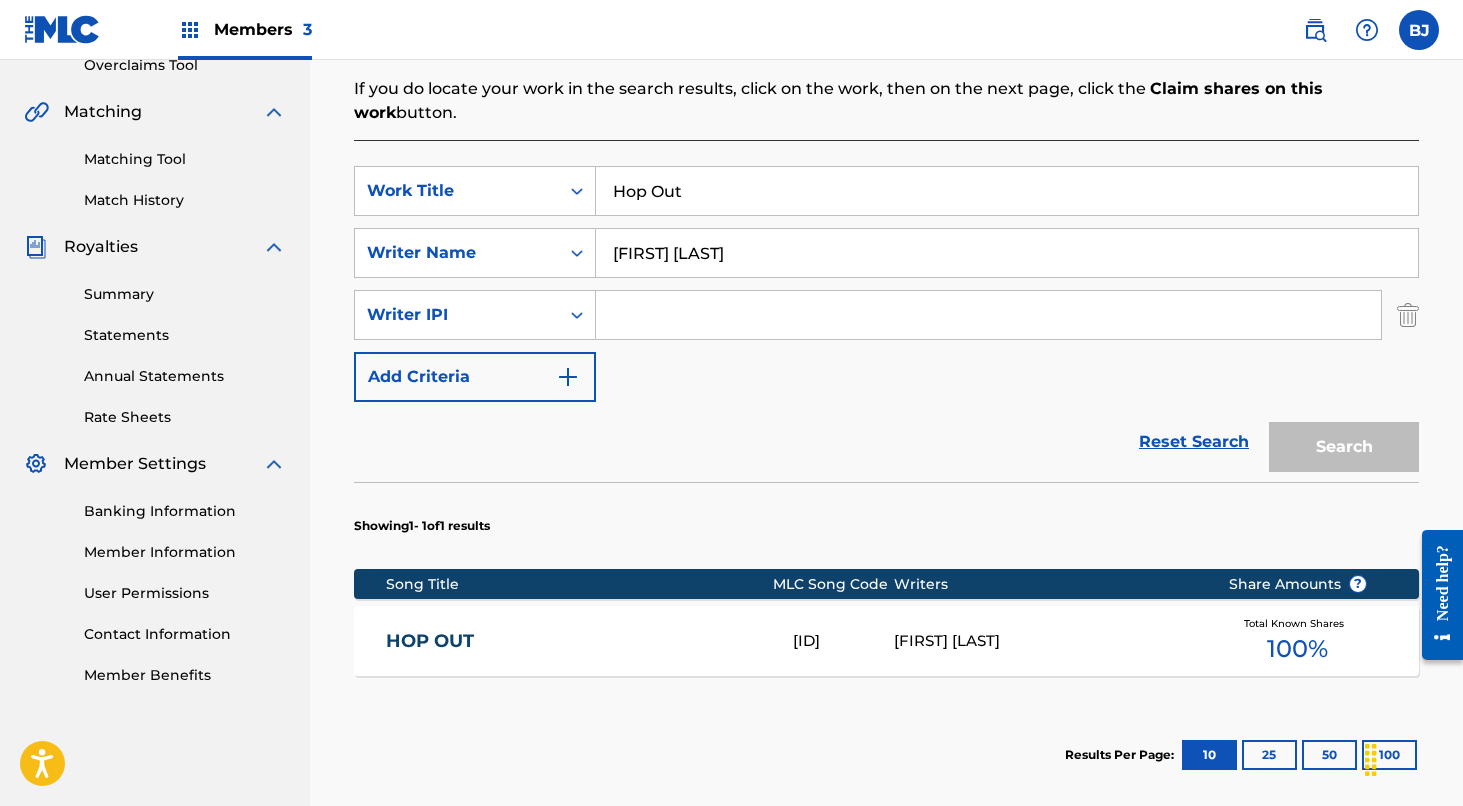 click at bounding box center [1408, 315] 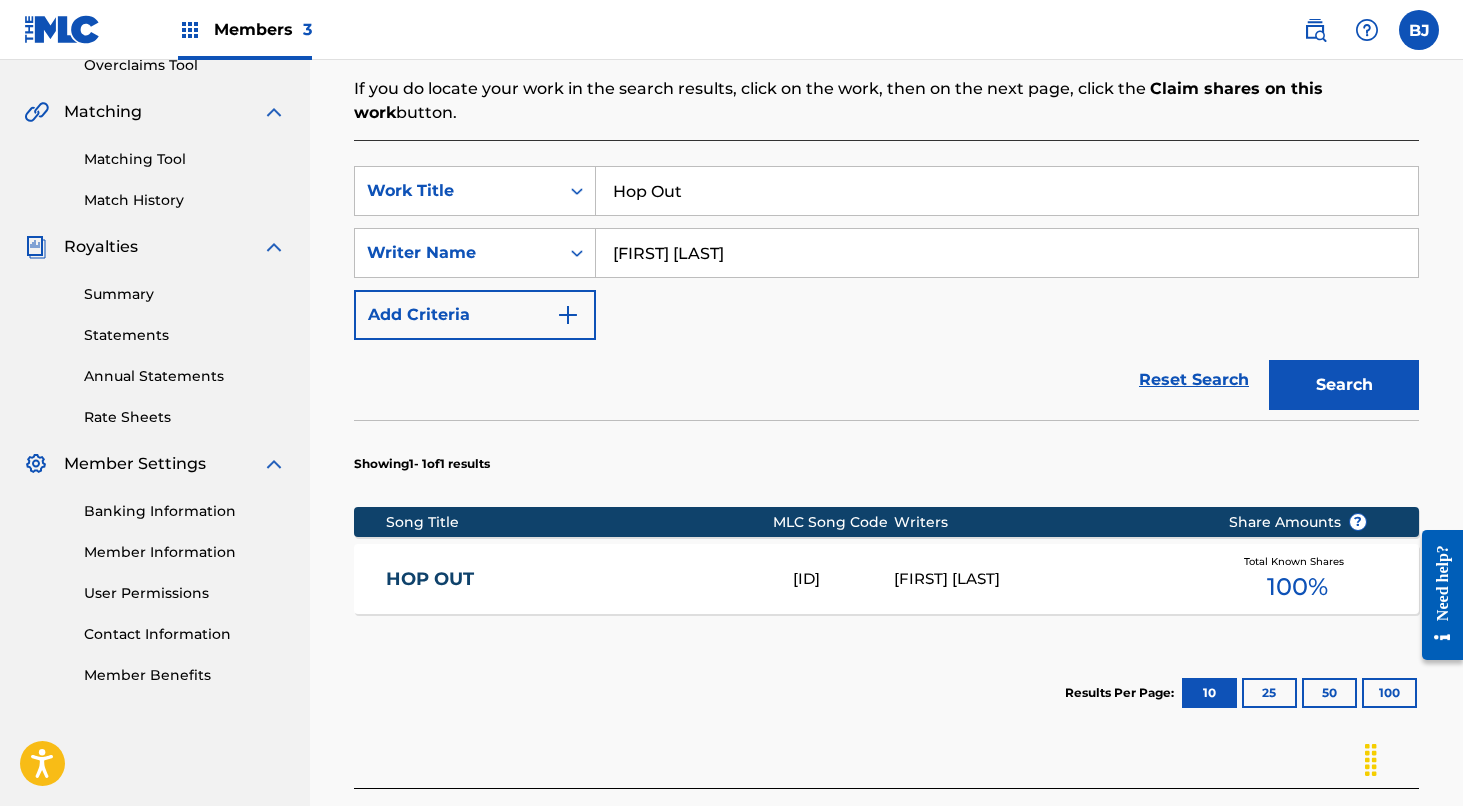 click on "Search" at bounding box center (1344, 385) 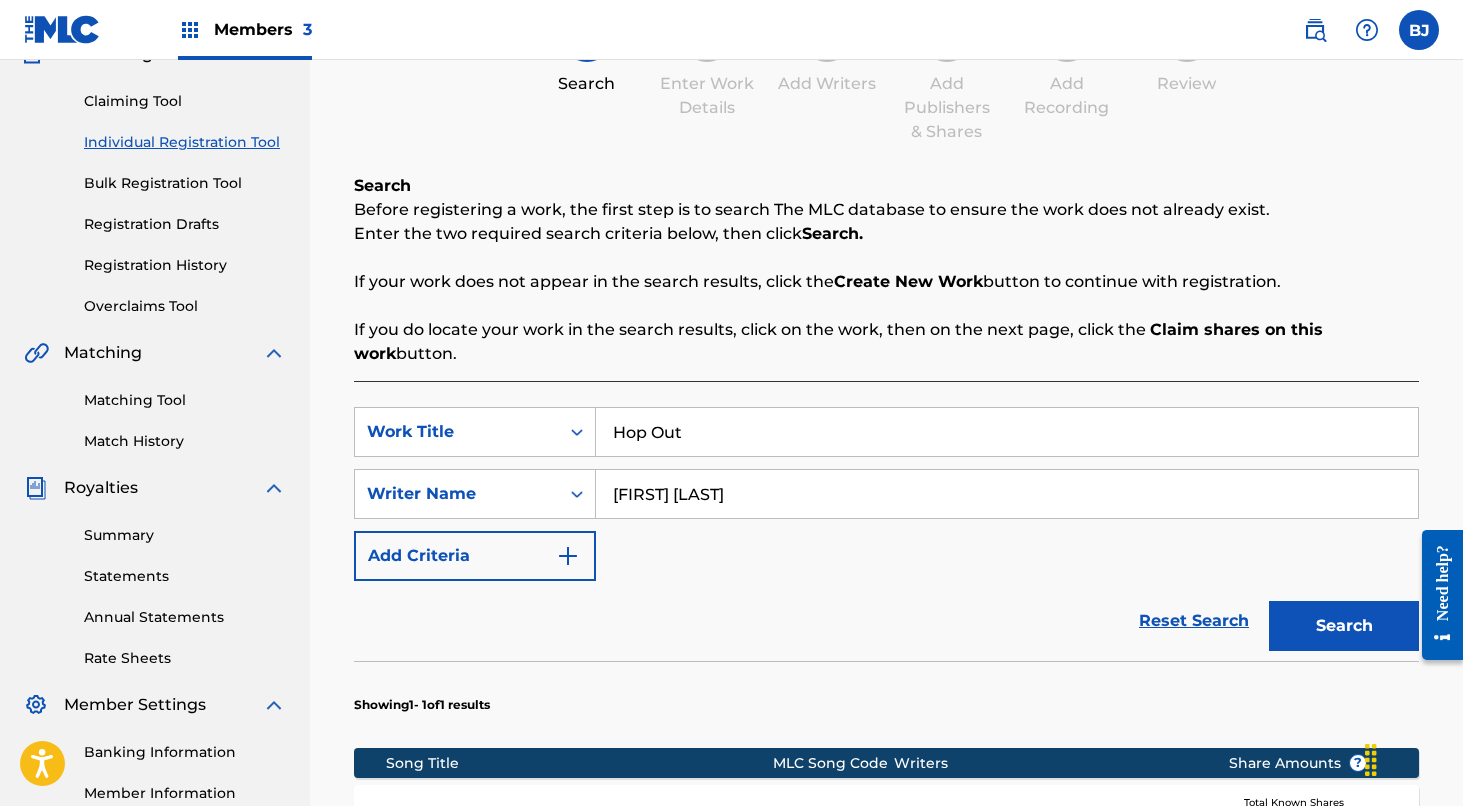 scroll, scrollTop: 208, scrollLeft: 0, axis: vertical 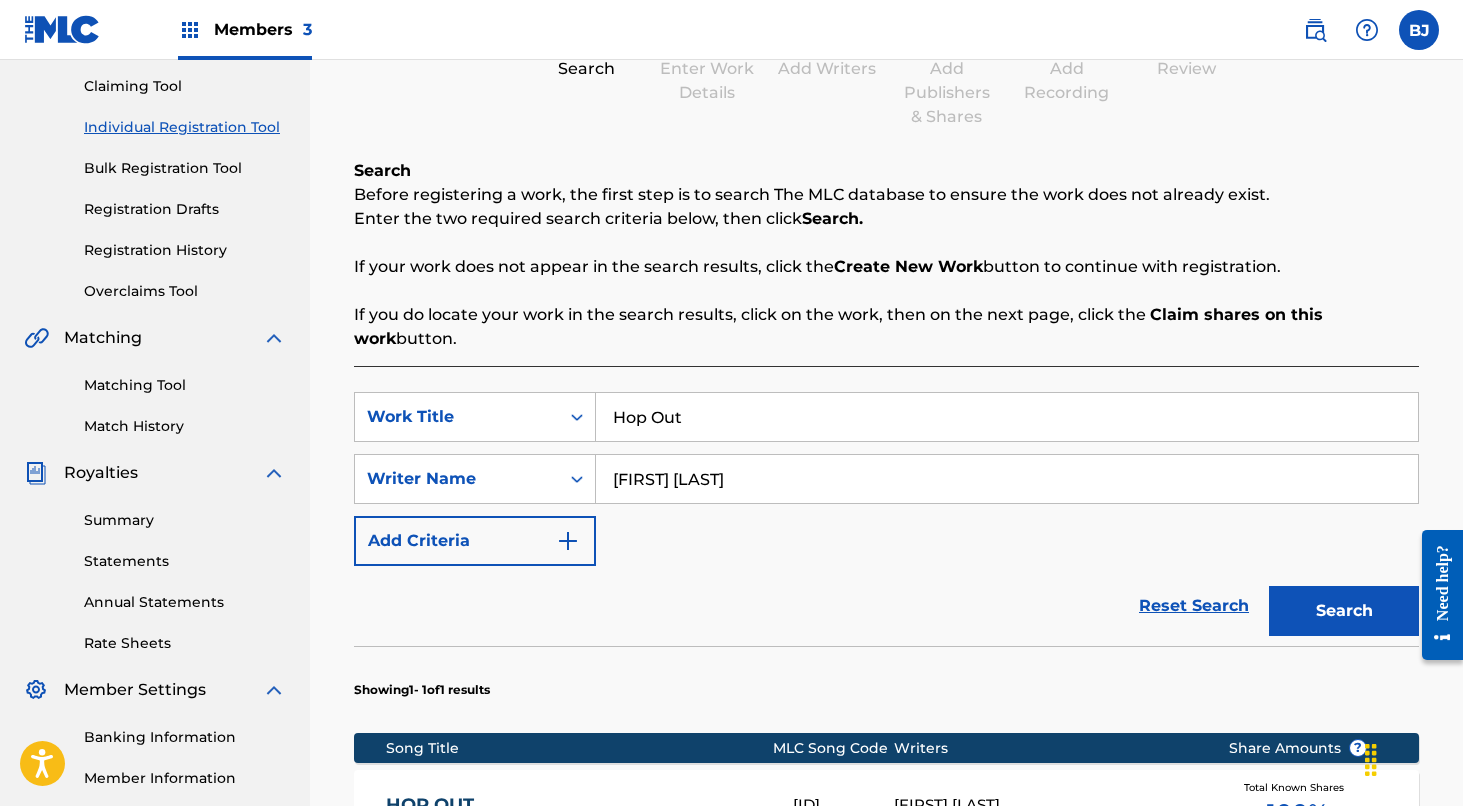 click on "Hop Out" at bounding box center (1007, 417) 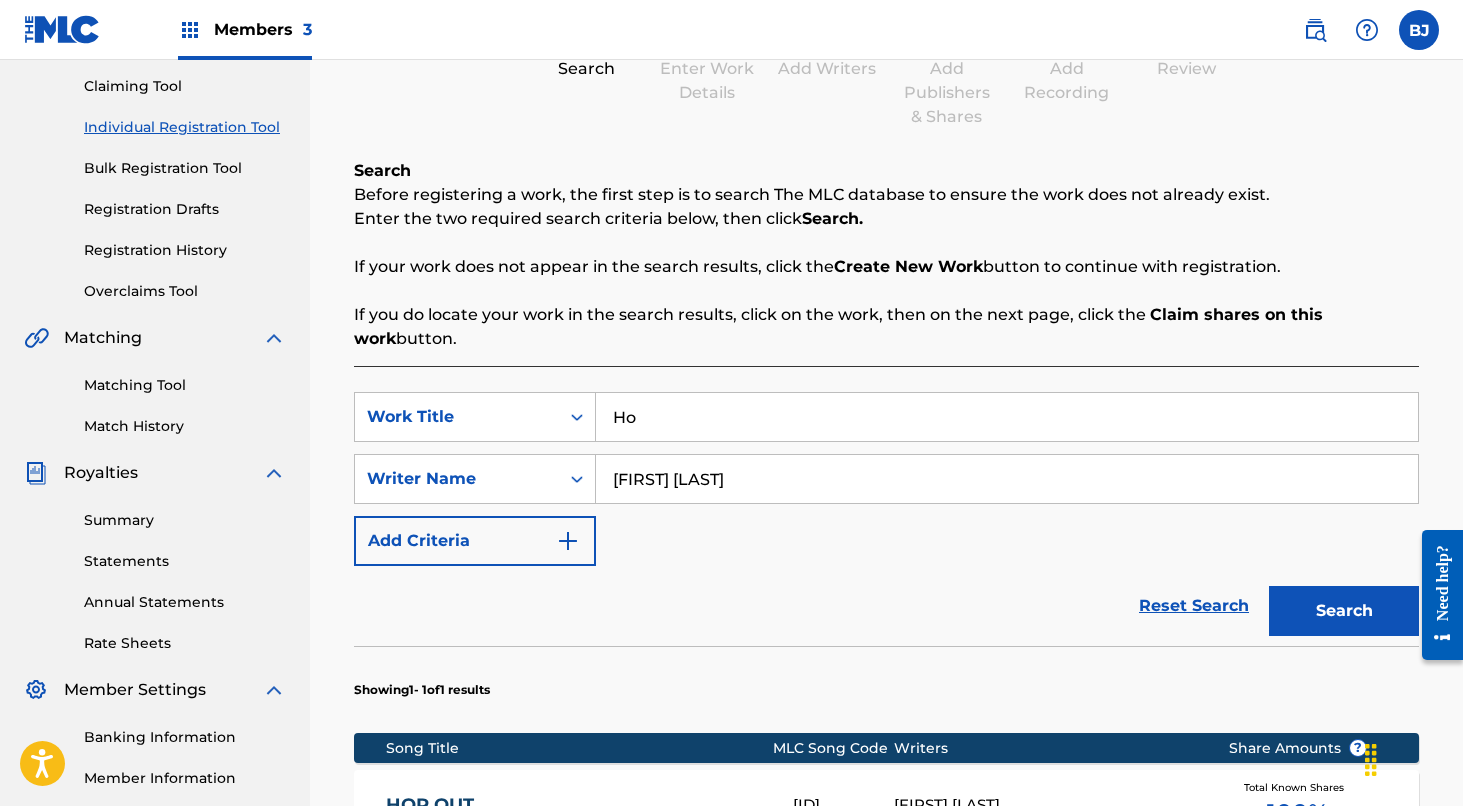type on "H" 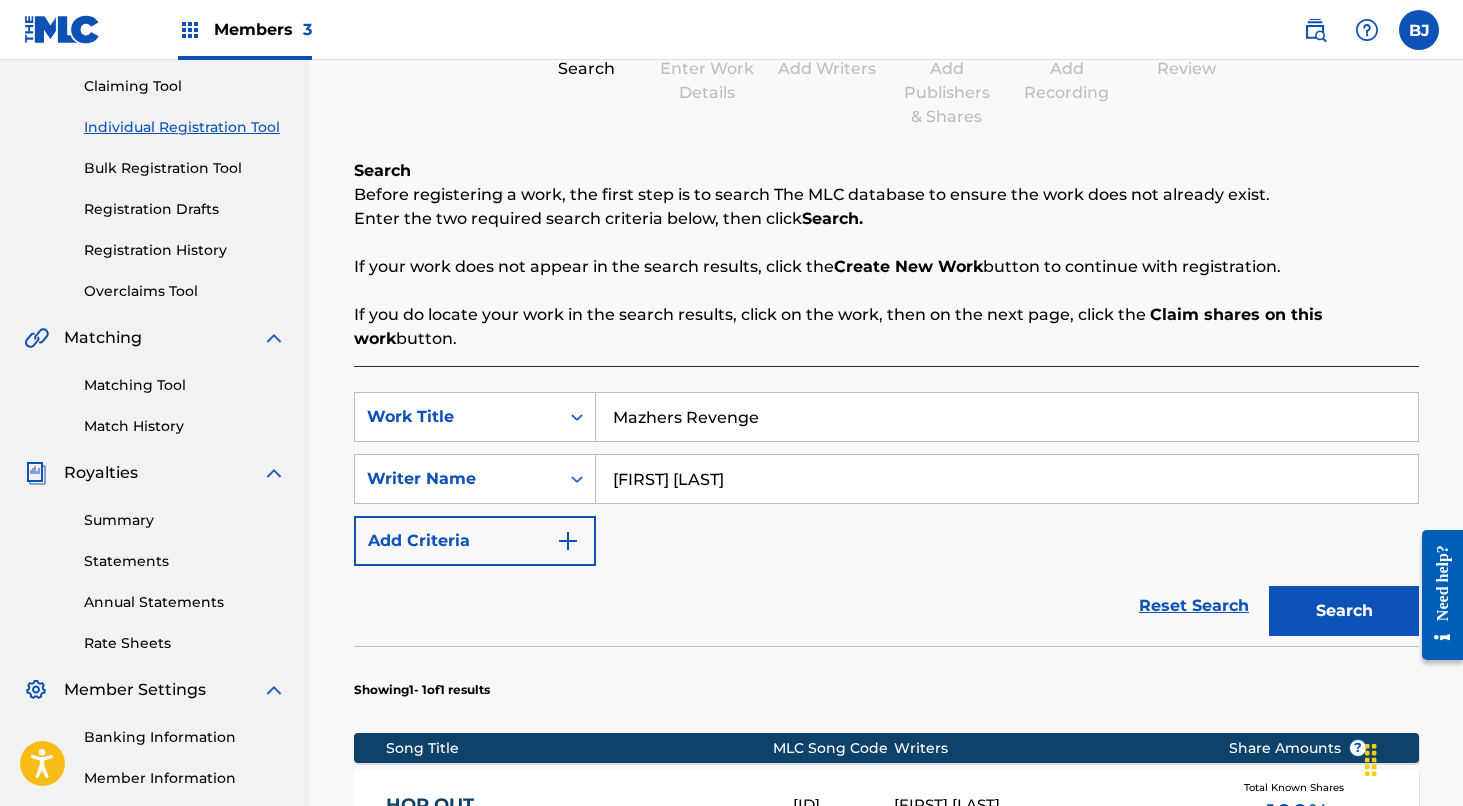 type on "Mazhers Revenge" 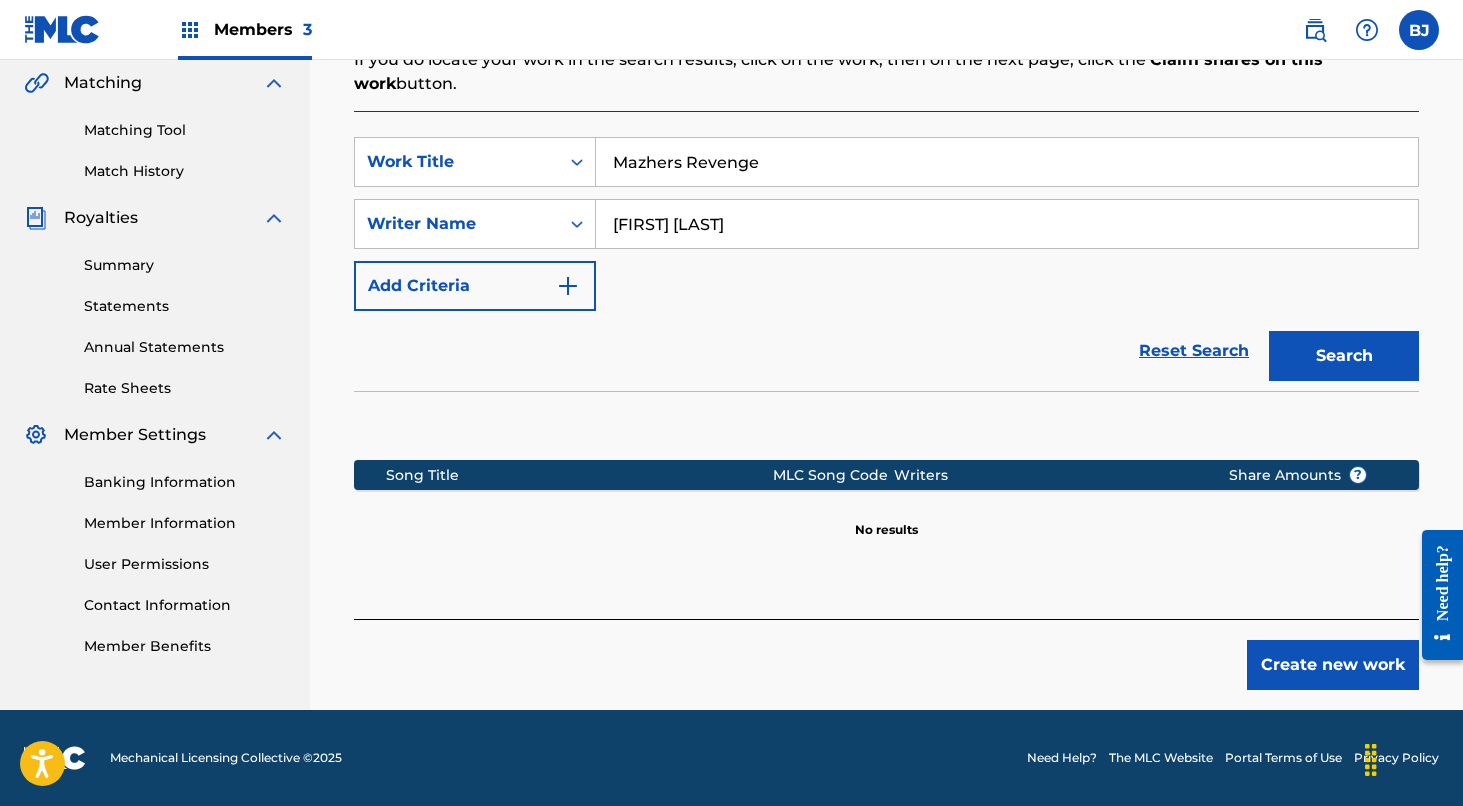 scroll, scrollTop: 463, scrollLeft: 0, axis: vertical 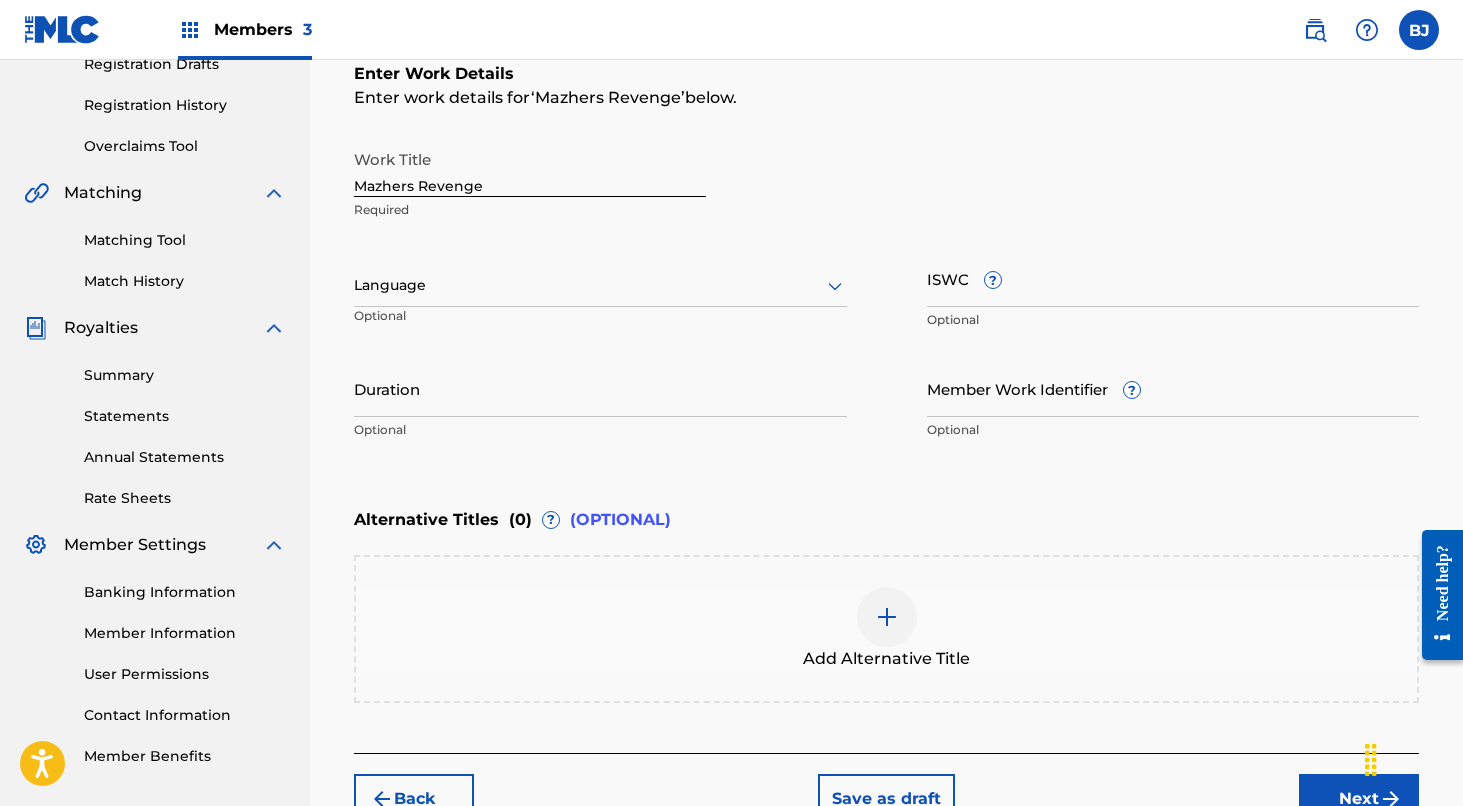 click 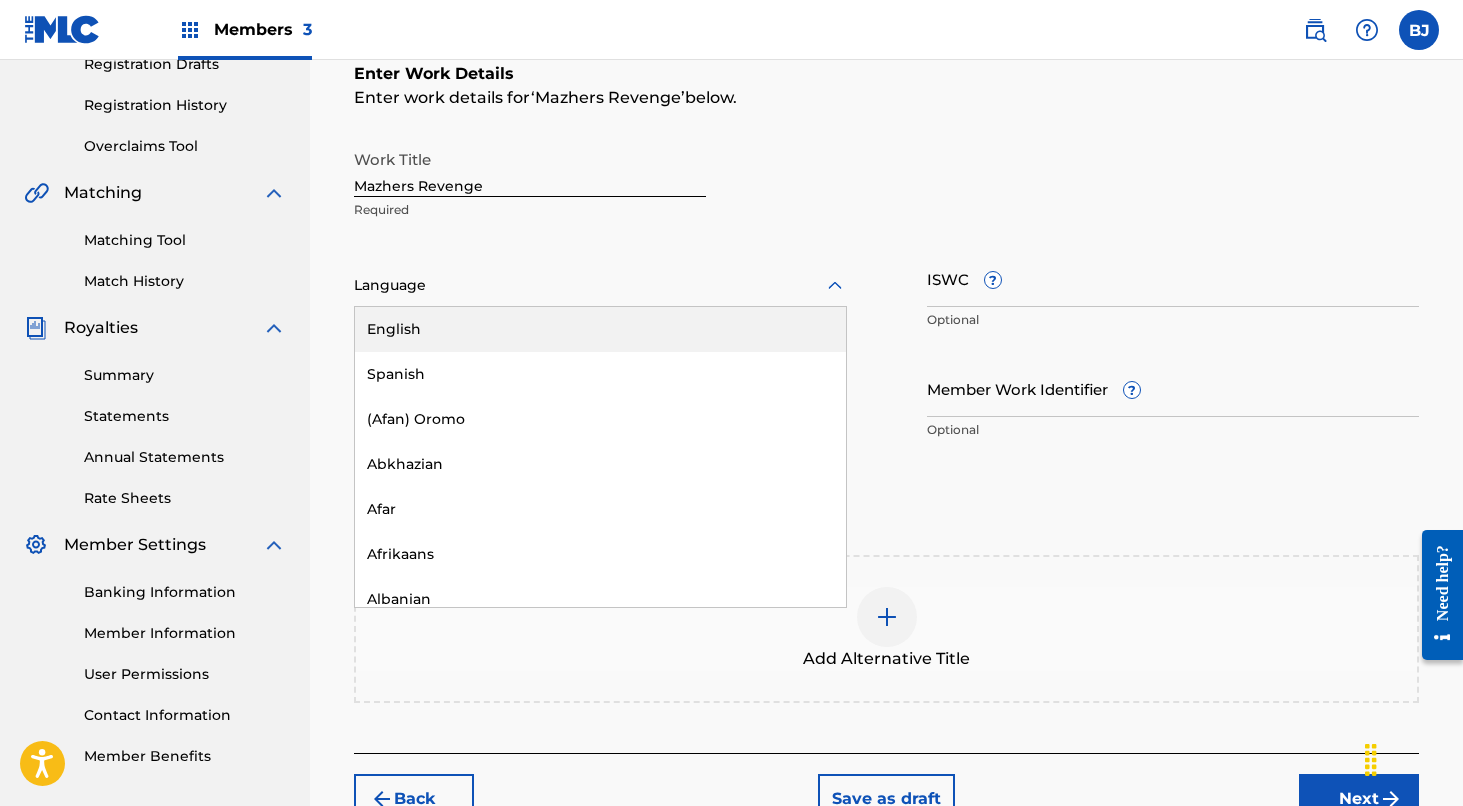 click on "English" at bounding box center (600, 329) 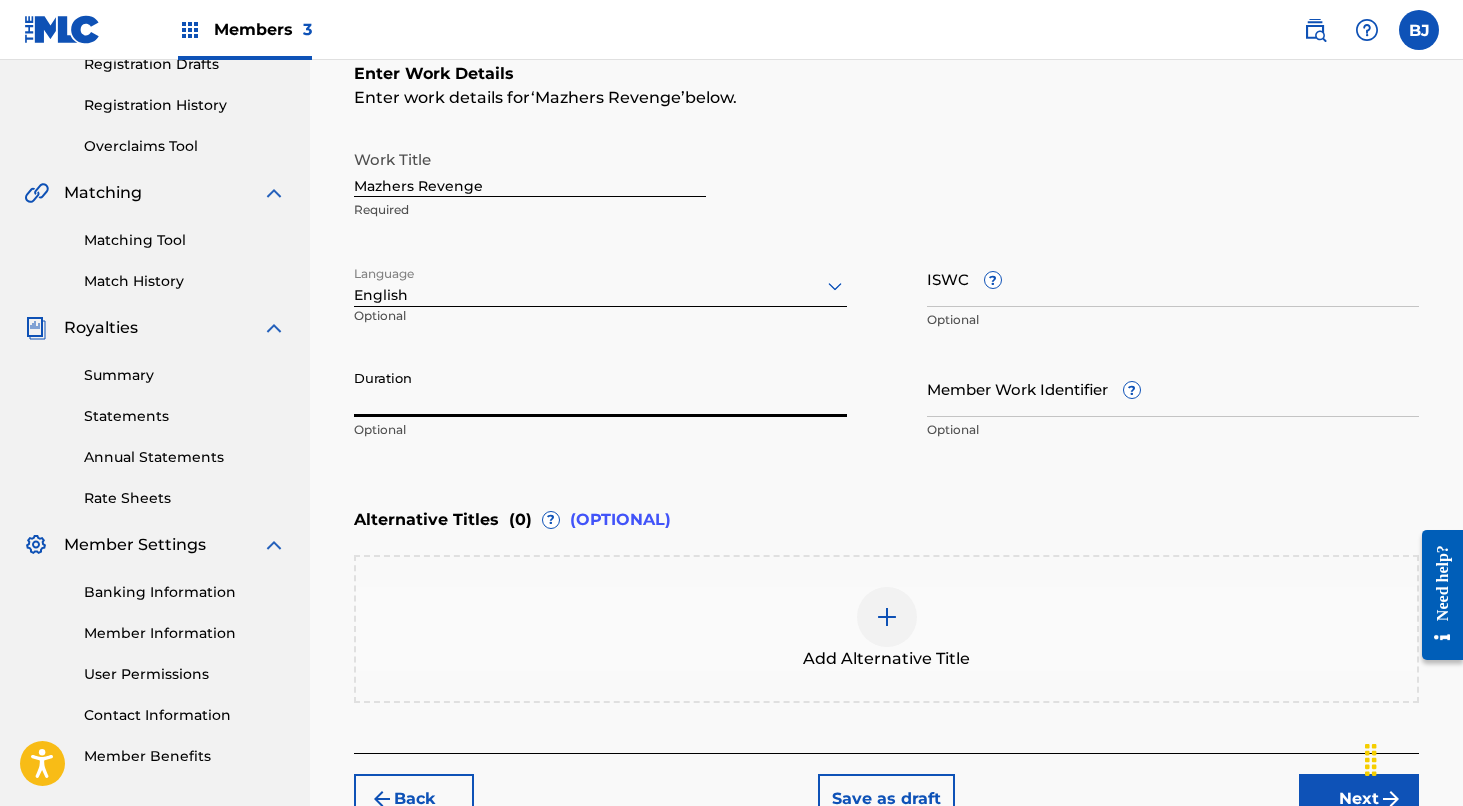 click on "Duration" at bounding box center [600, 388] 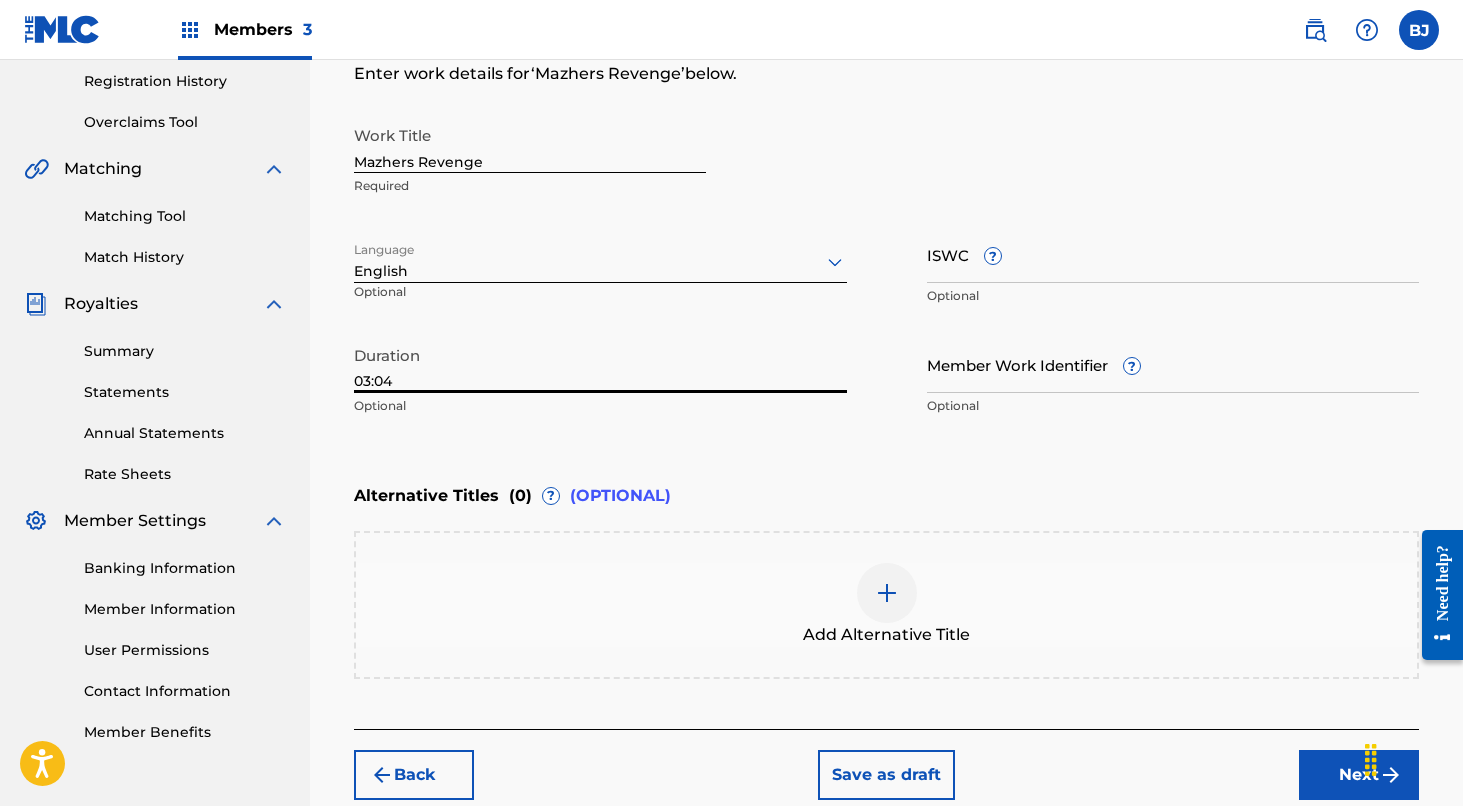 scroll, scrollTop: 447, scrollLeft: 0, axis: vertical 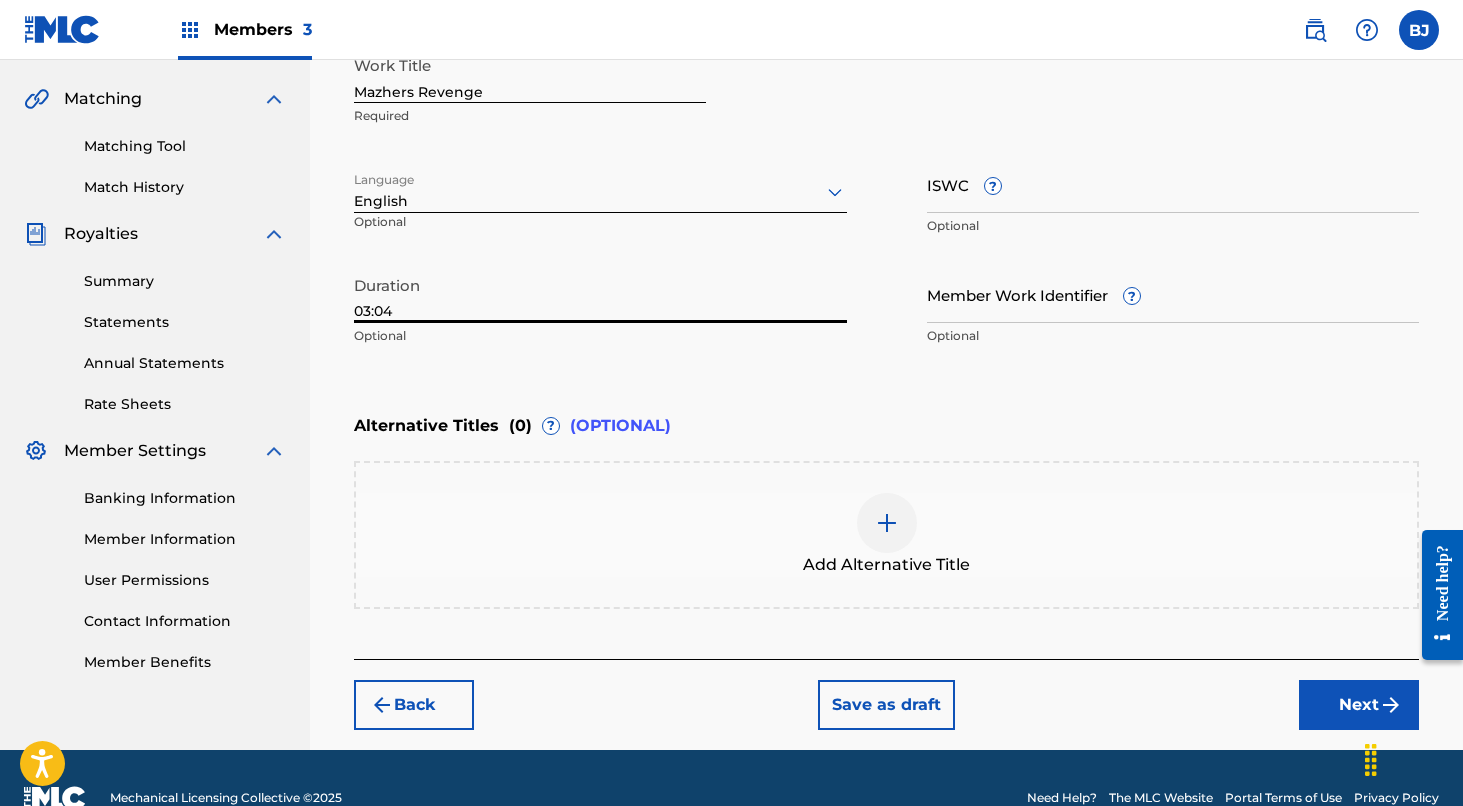 type on "03:04" 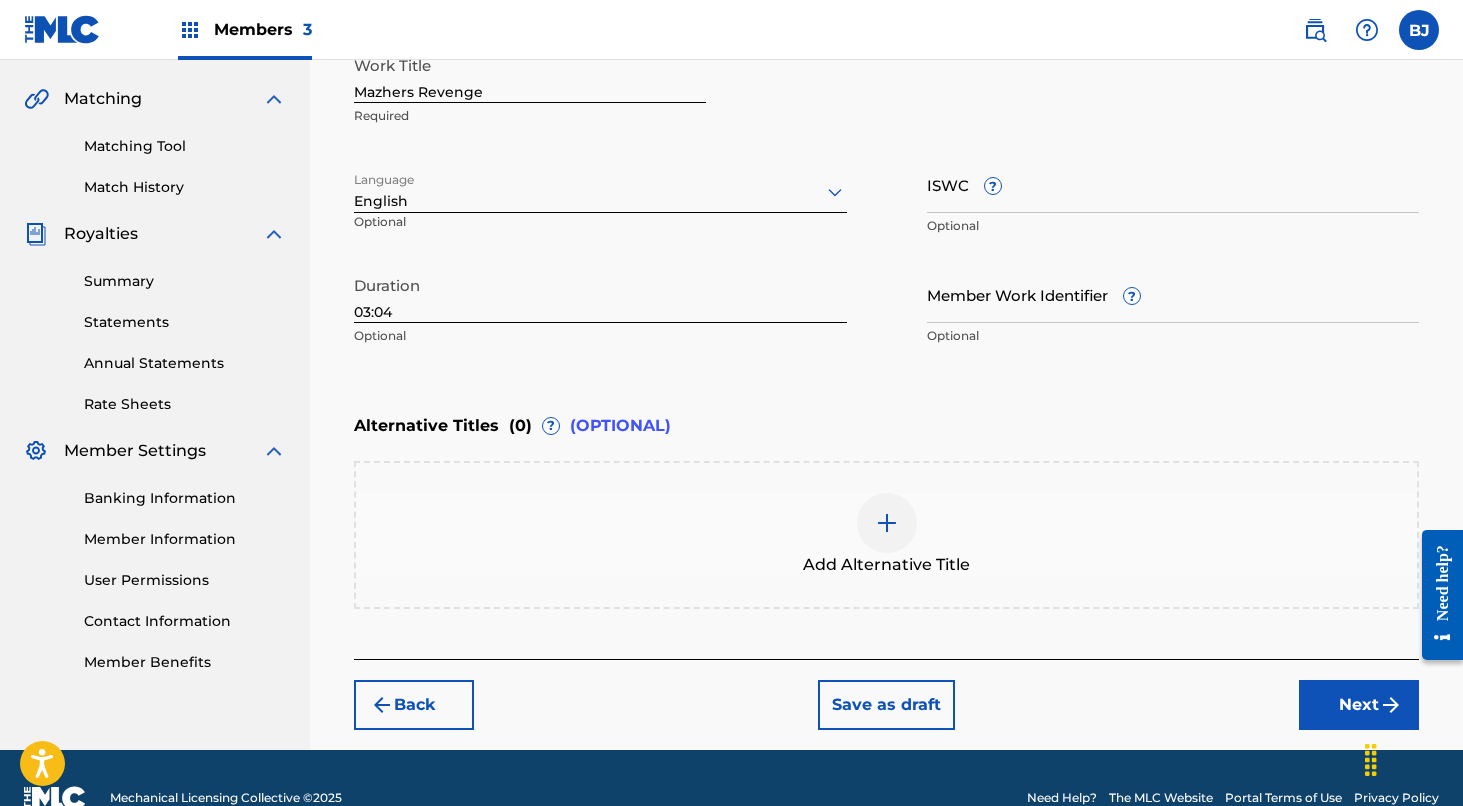 click on "Next" at bounding box center [1359, 705] 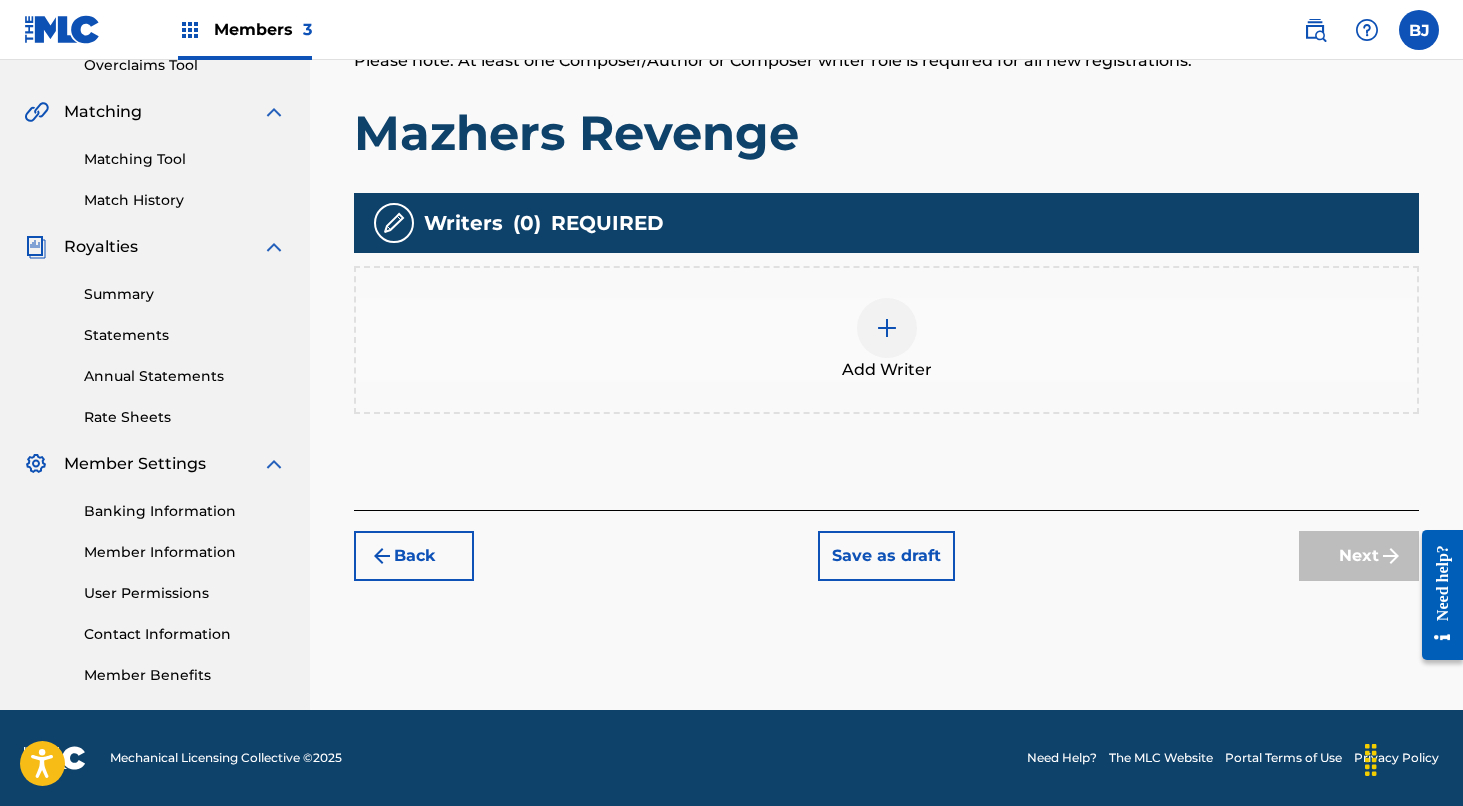 click at bounding box center (887, 328) 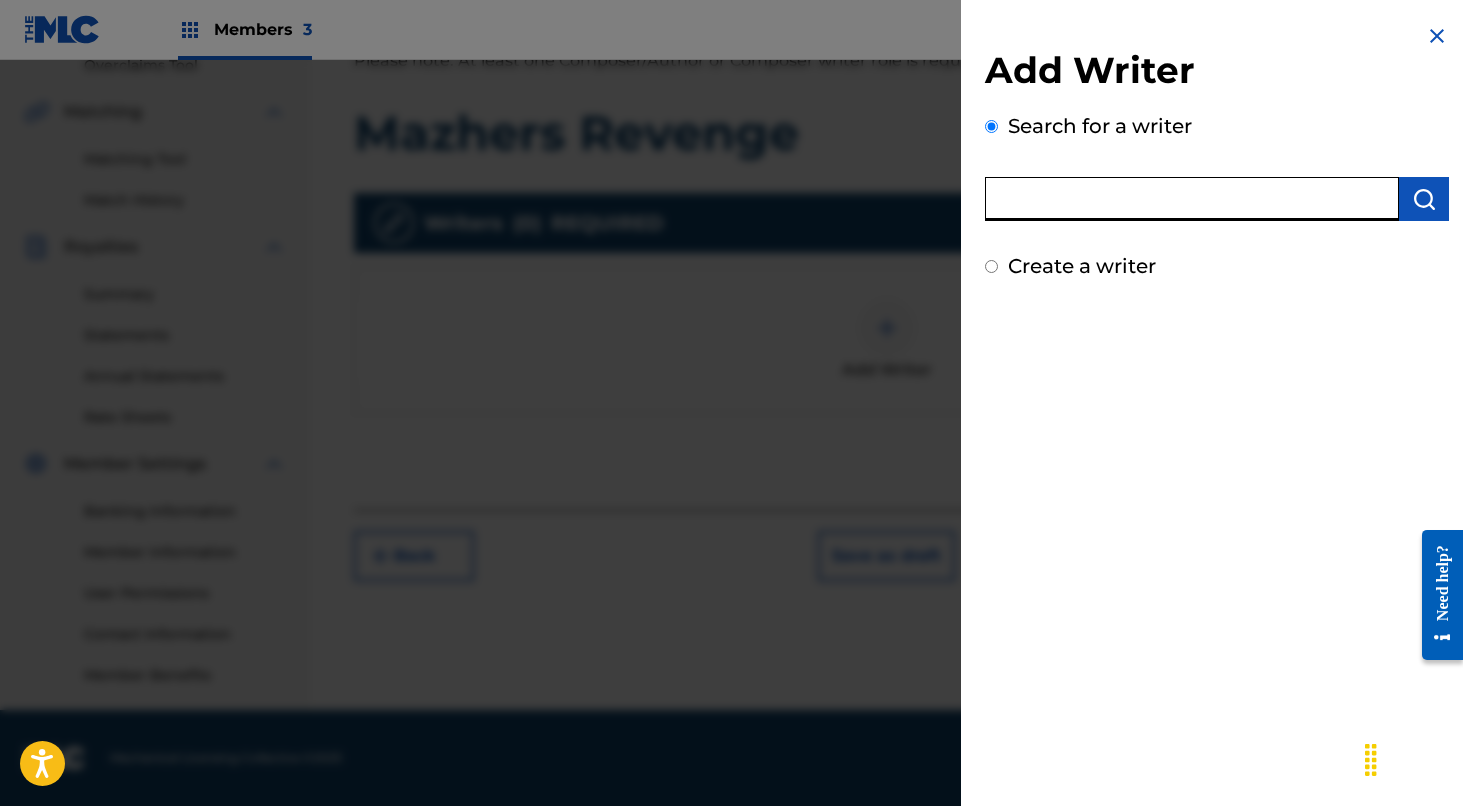 click at bounding box center [1192, 199] 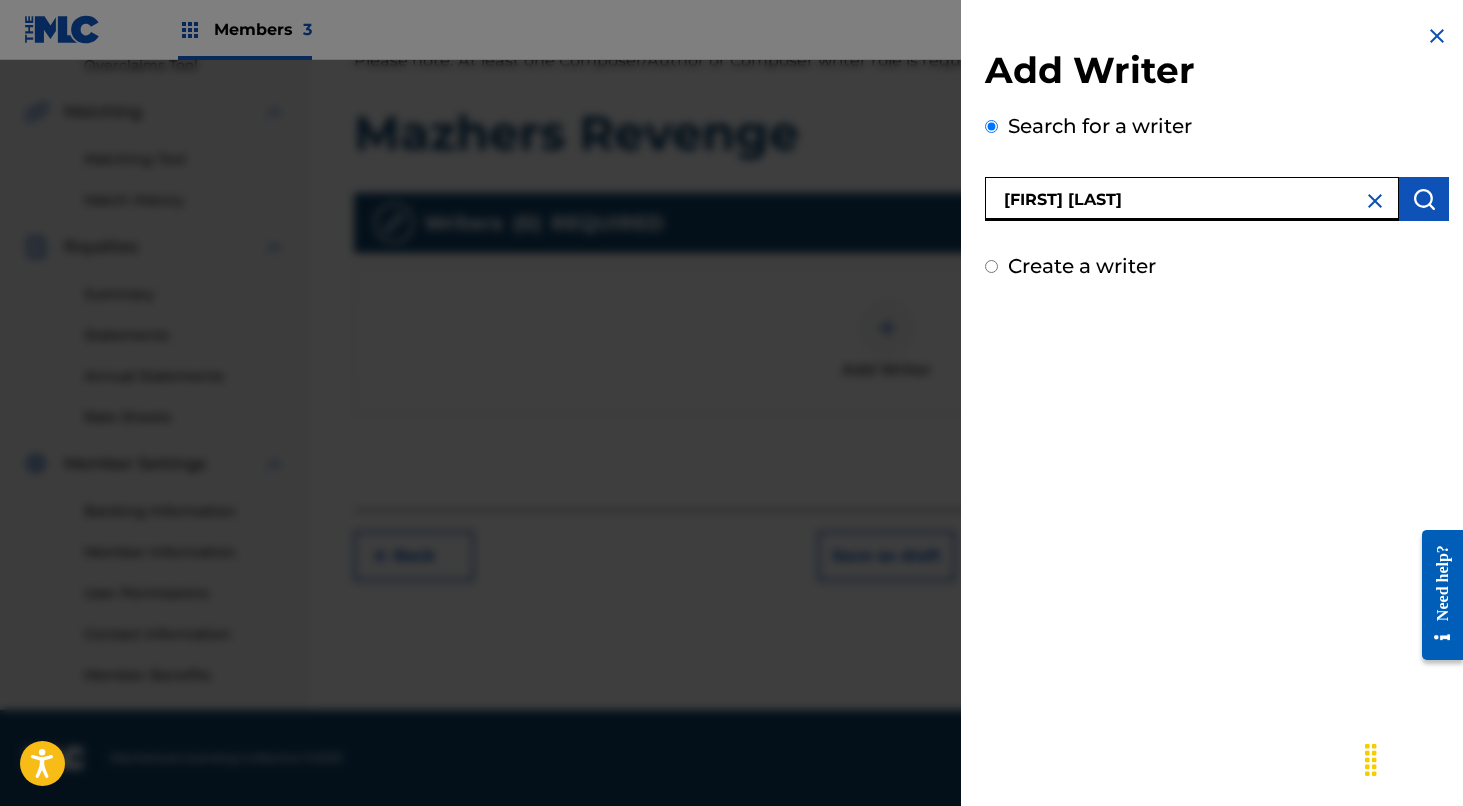 type on "[FIRST] [LAST]" 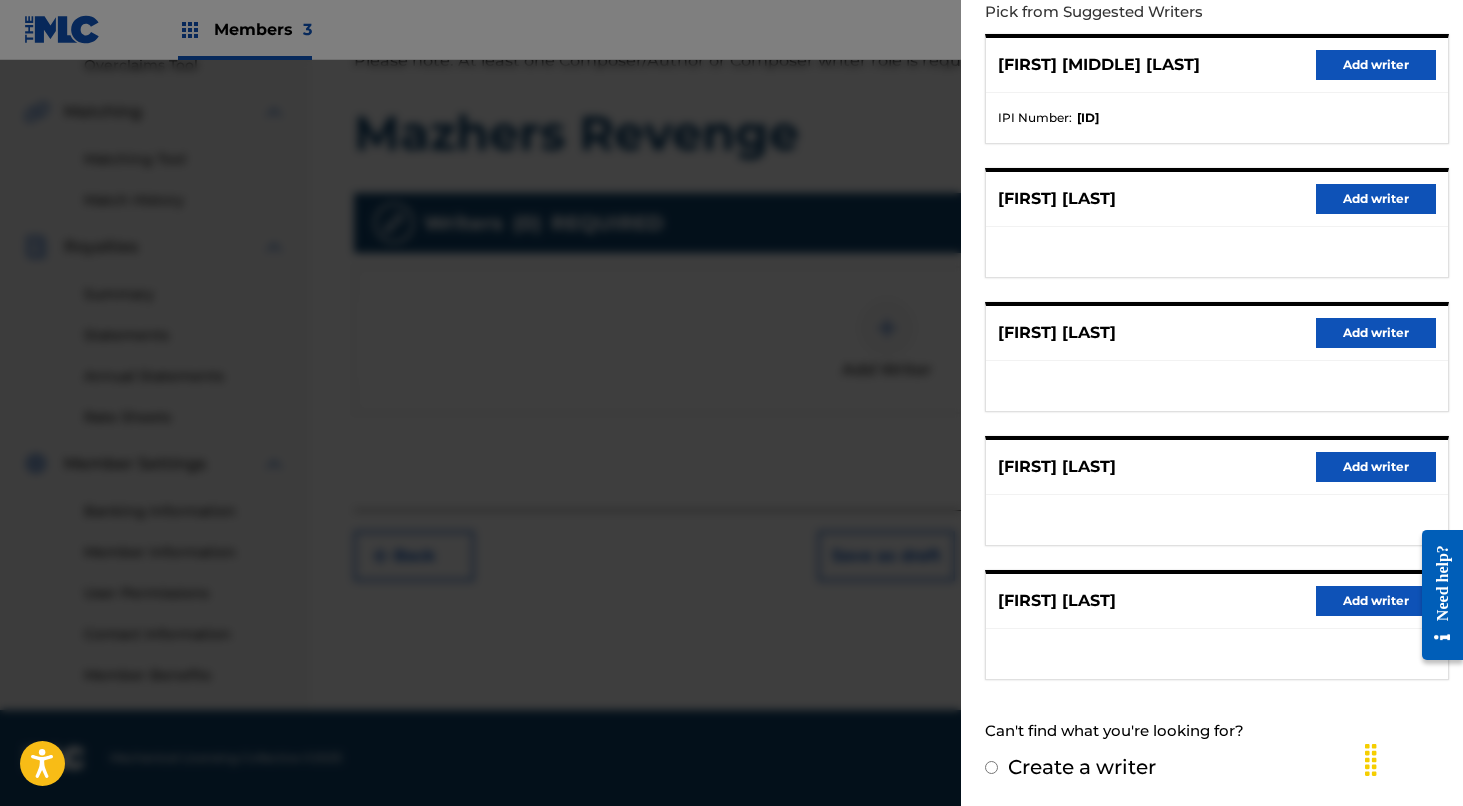 scroll, scrollTop: 235, scrollLeft: 0, axis: vertical 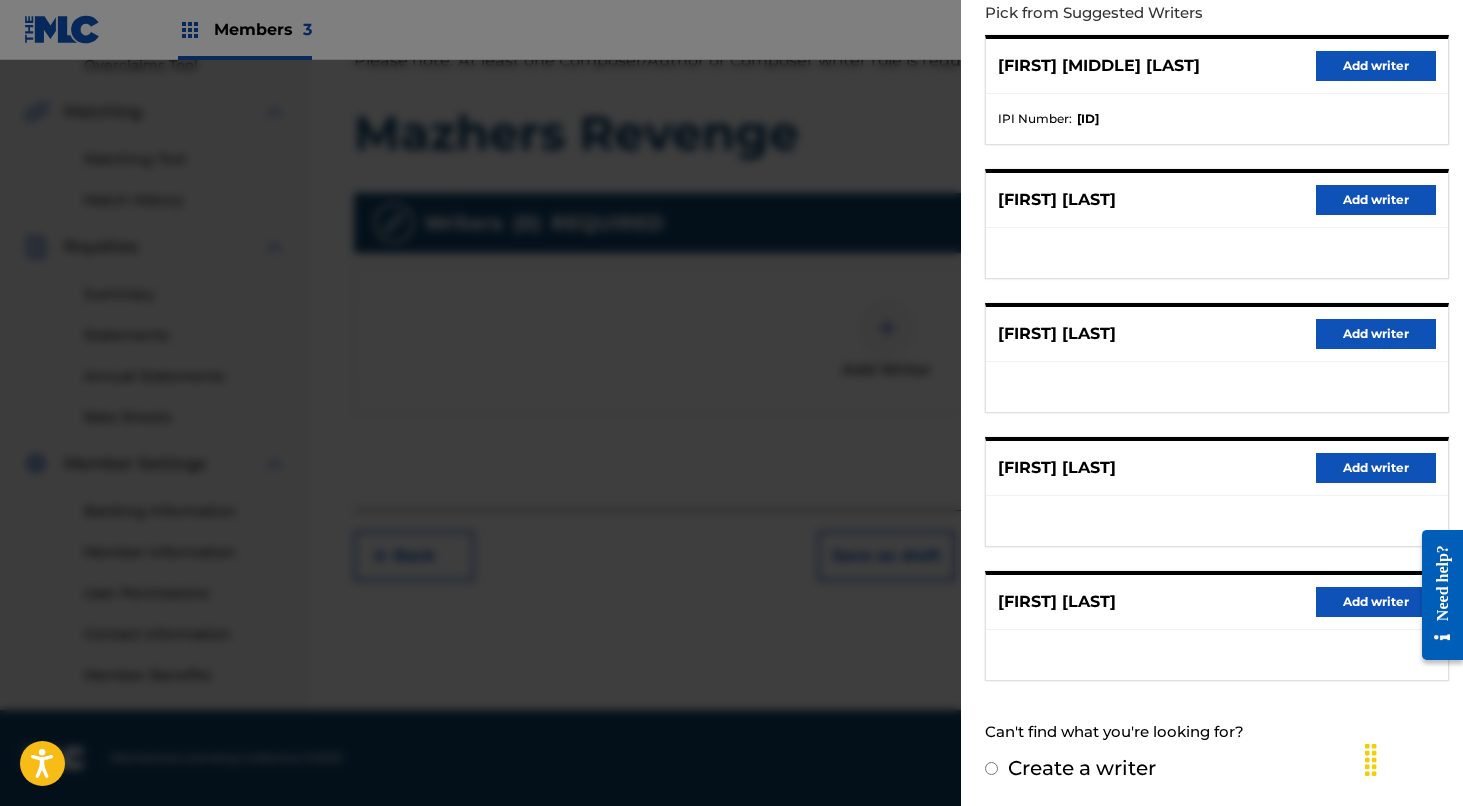 click on "Add writer" at bounding box center [1376, 602] 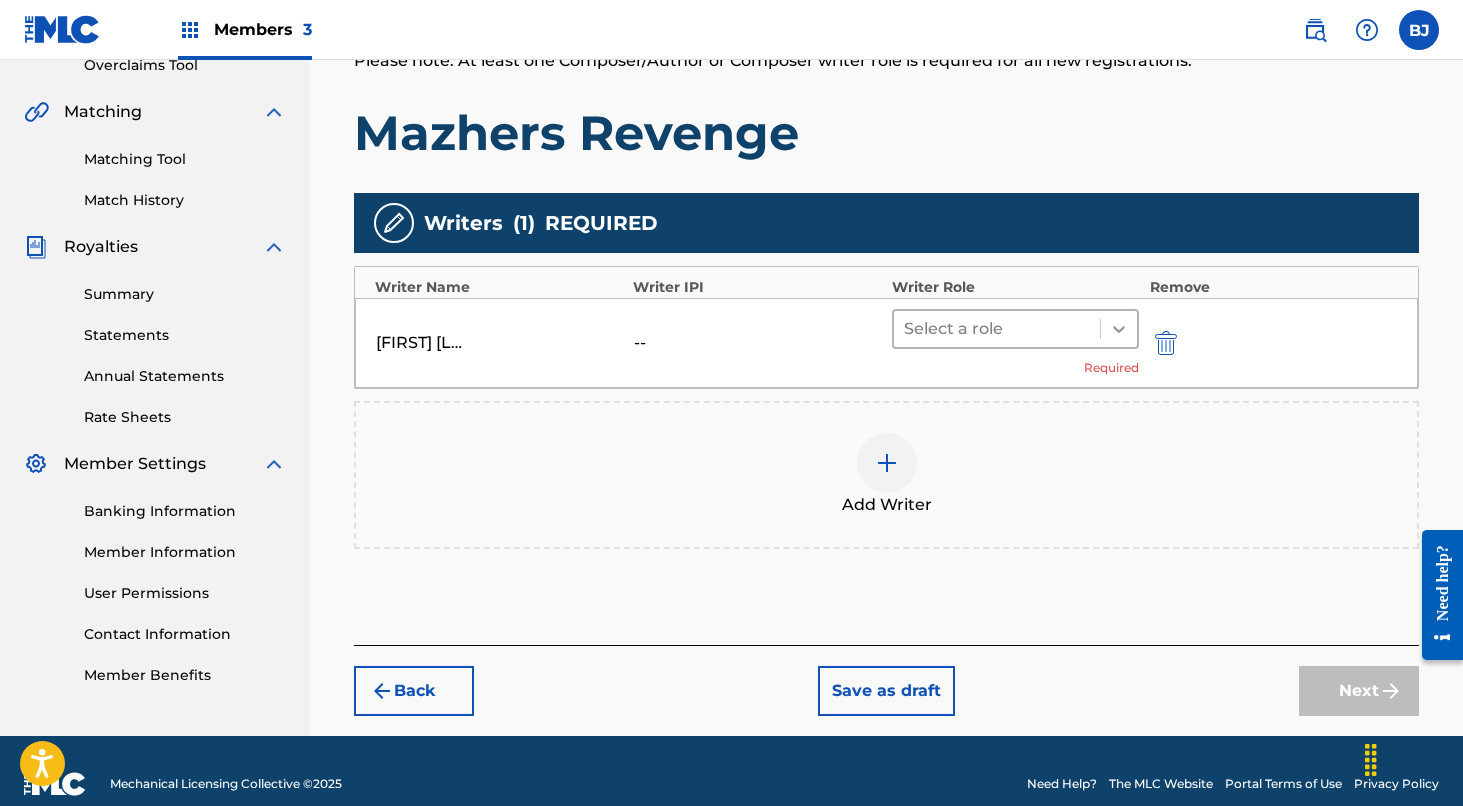 click 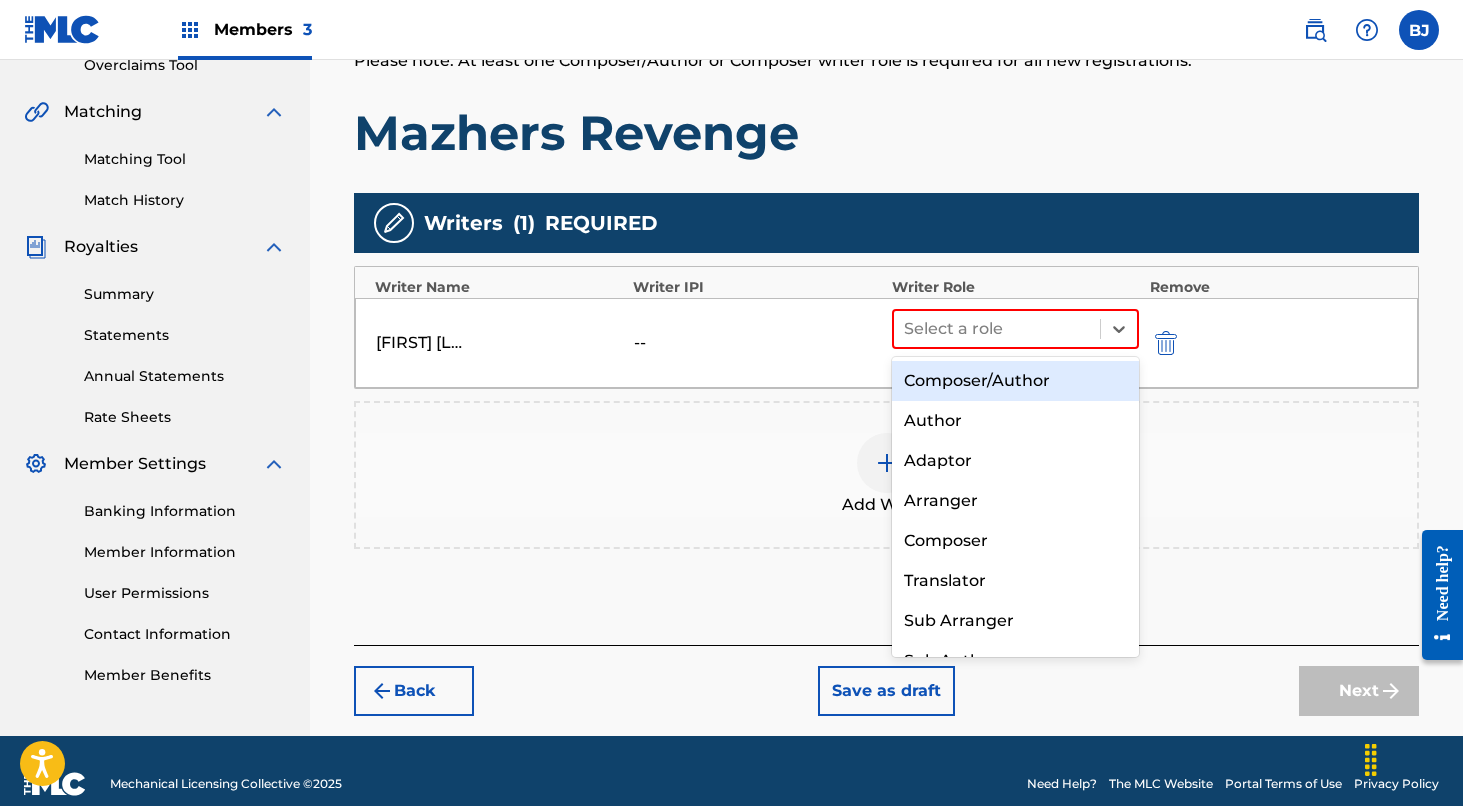 click on "Composer/Author" at bounding box center (1016, 381) 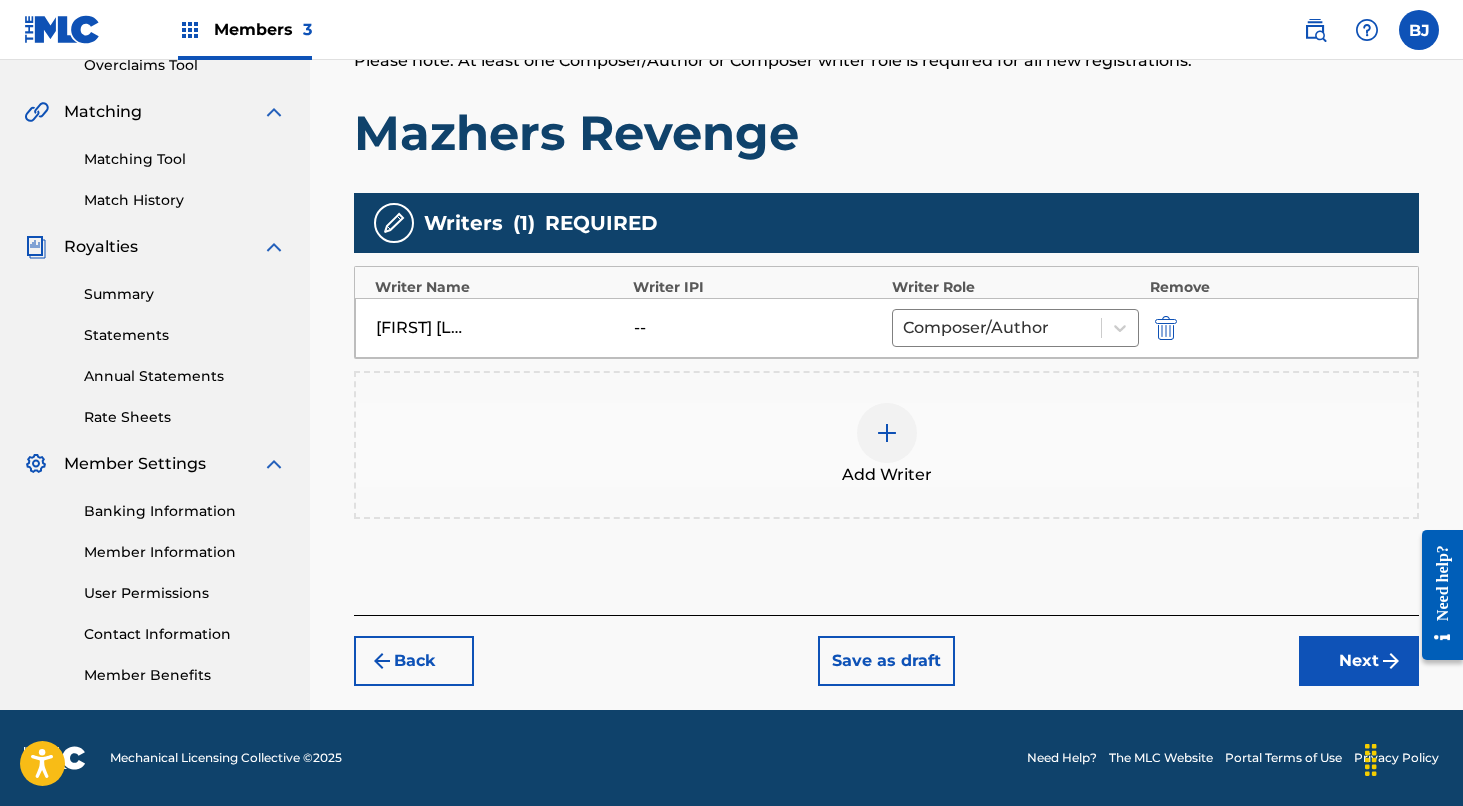 click on "Next" at bounding box center (1359, 661) 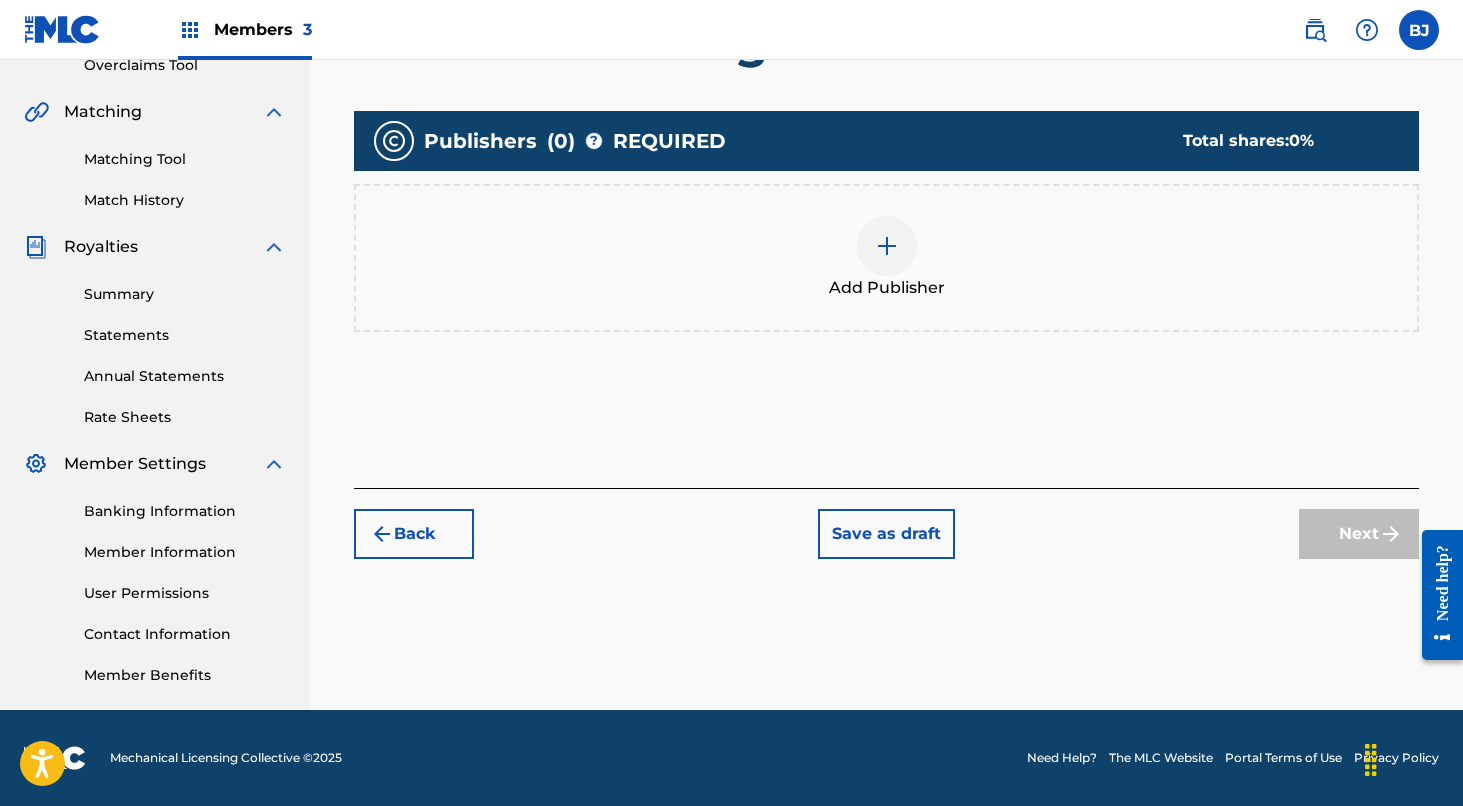 scroll, scrollTop: 90, scrollLeft: 0, axis: vertical 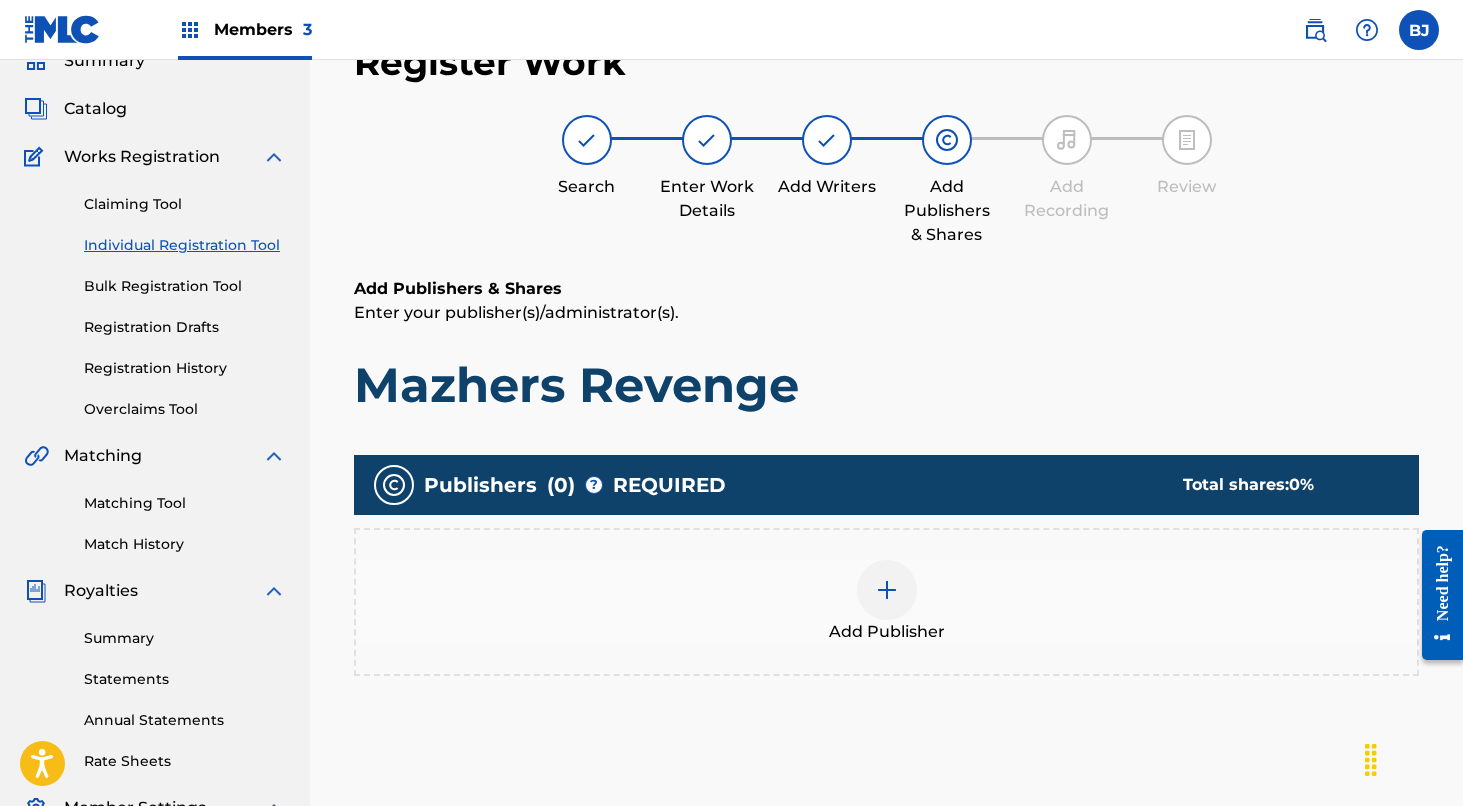 click at bounding box center [887, 590] 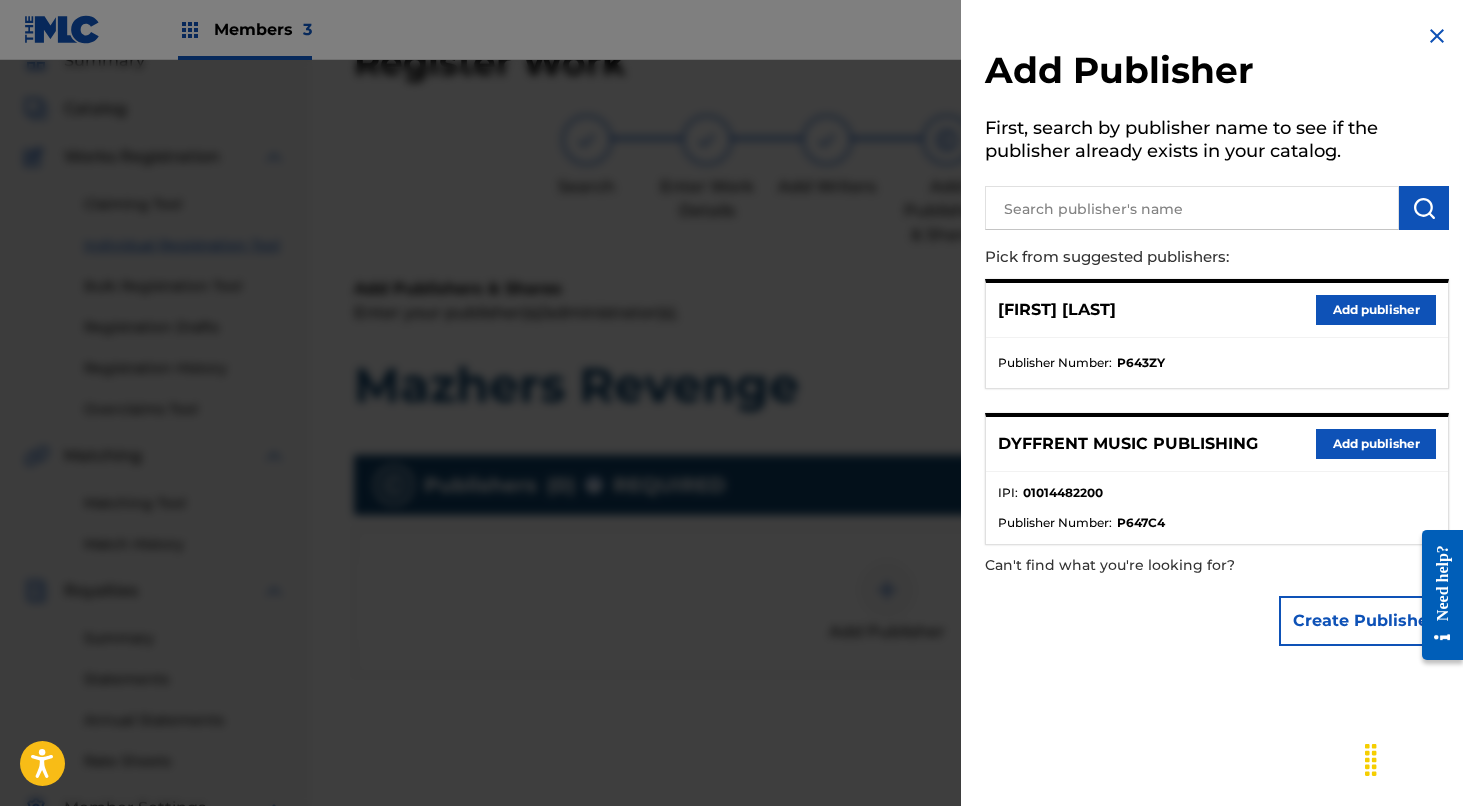 click on "Add publisher" at bounding box center [1376, 444] 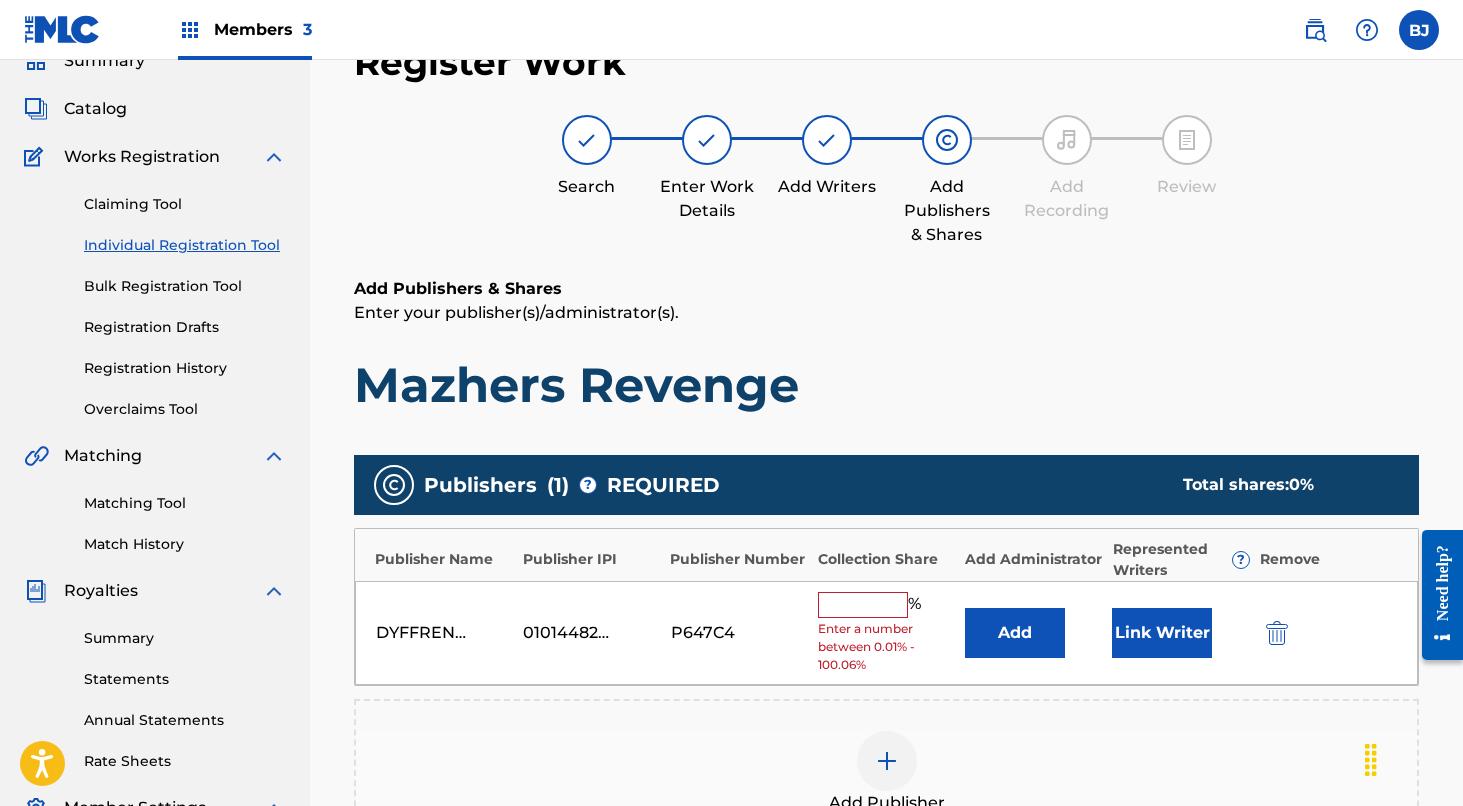 click on "Link Writer" at bounding box center (1162, 633) 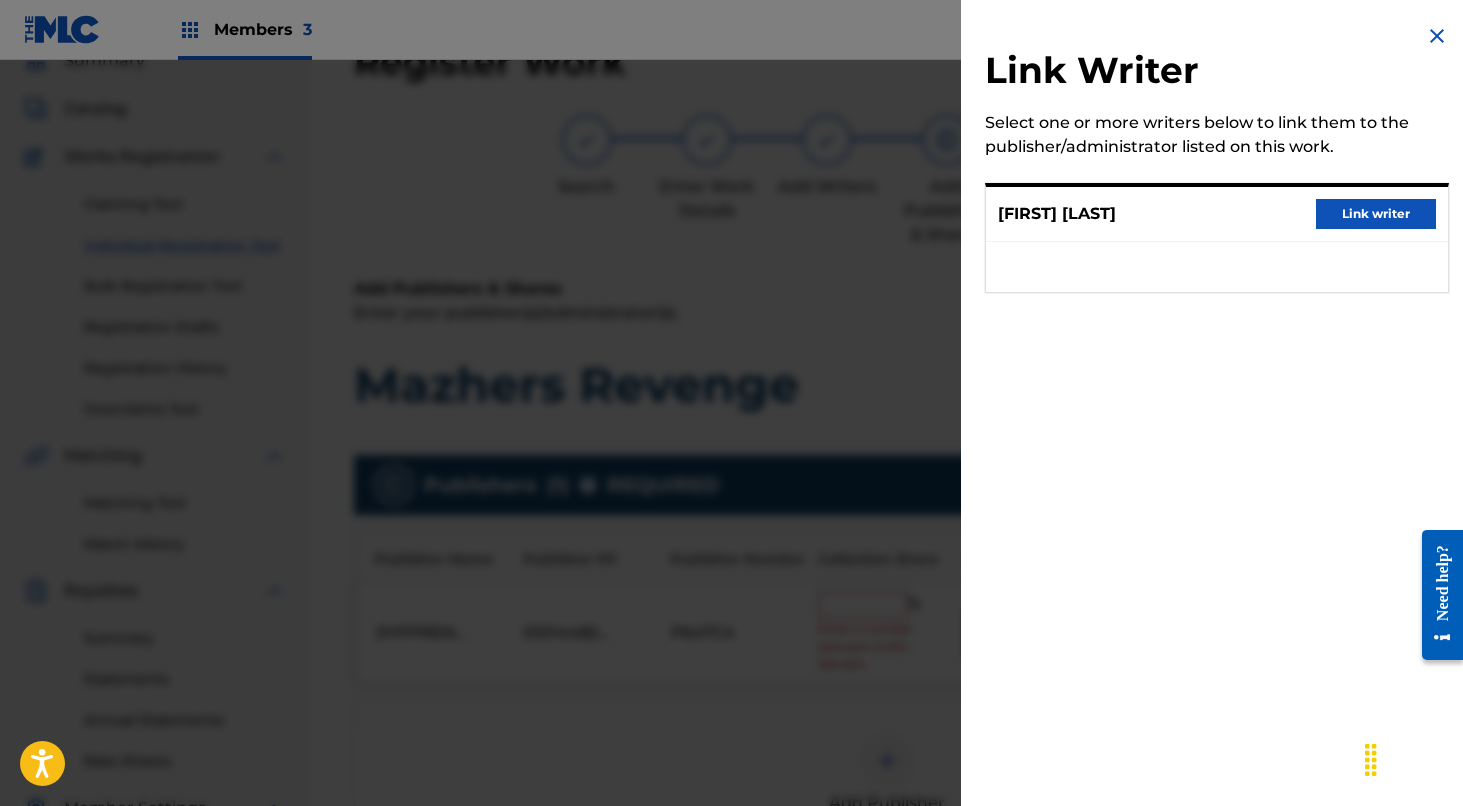 click on "Link writer" at bounding box center (1376, 214) 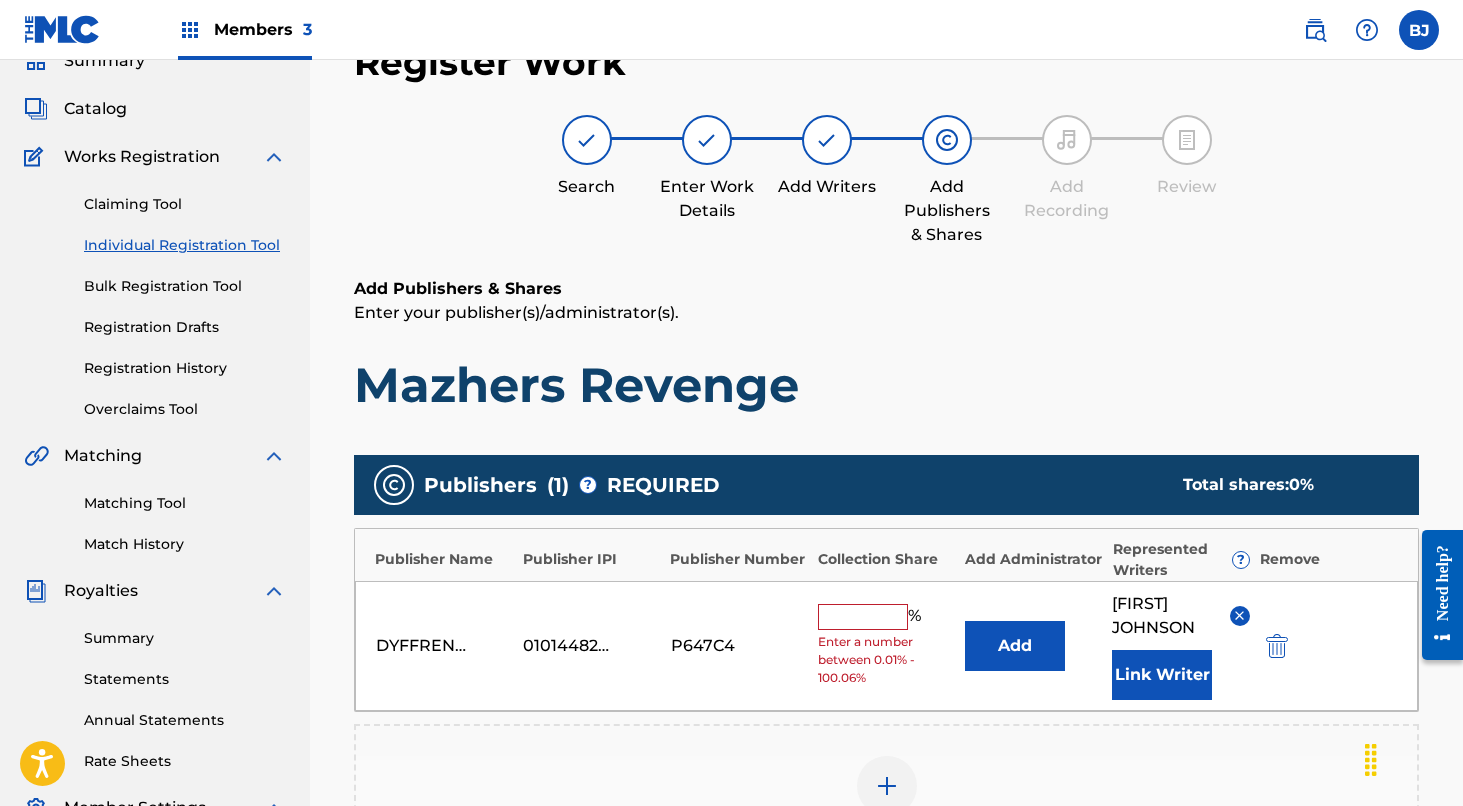 click at bounding box center (863, 617) 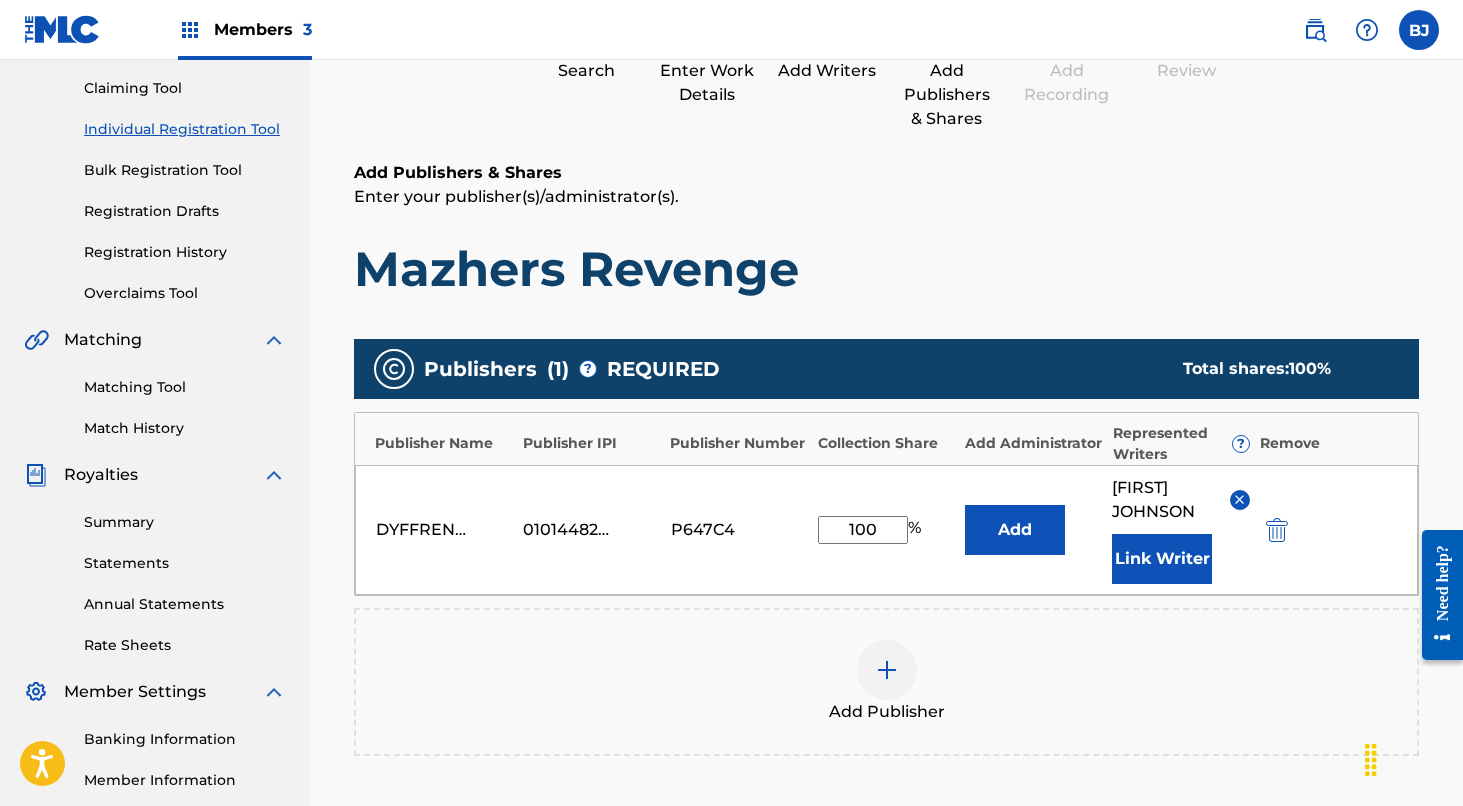 scroll, scrollTop: 243, scrollLeft: 0, axis: vertical 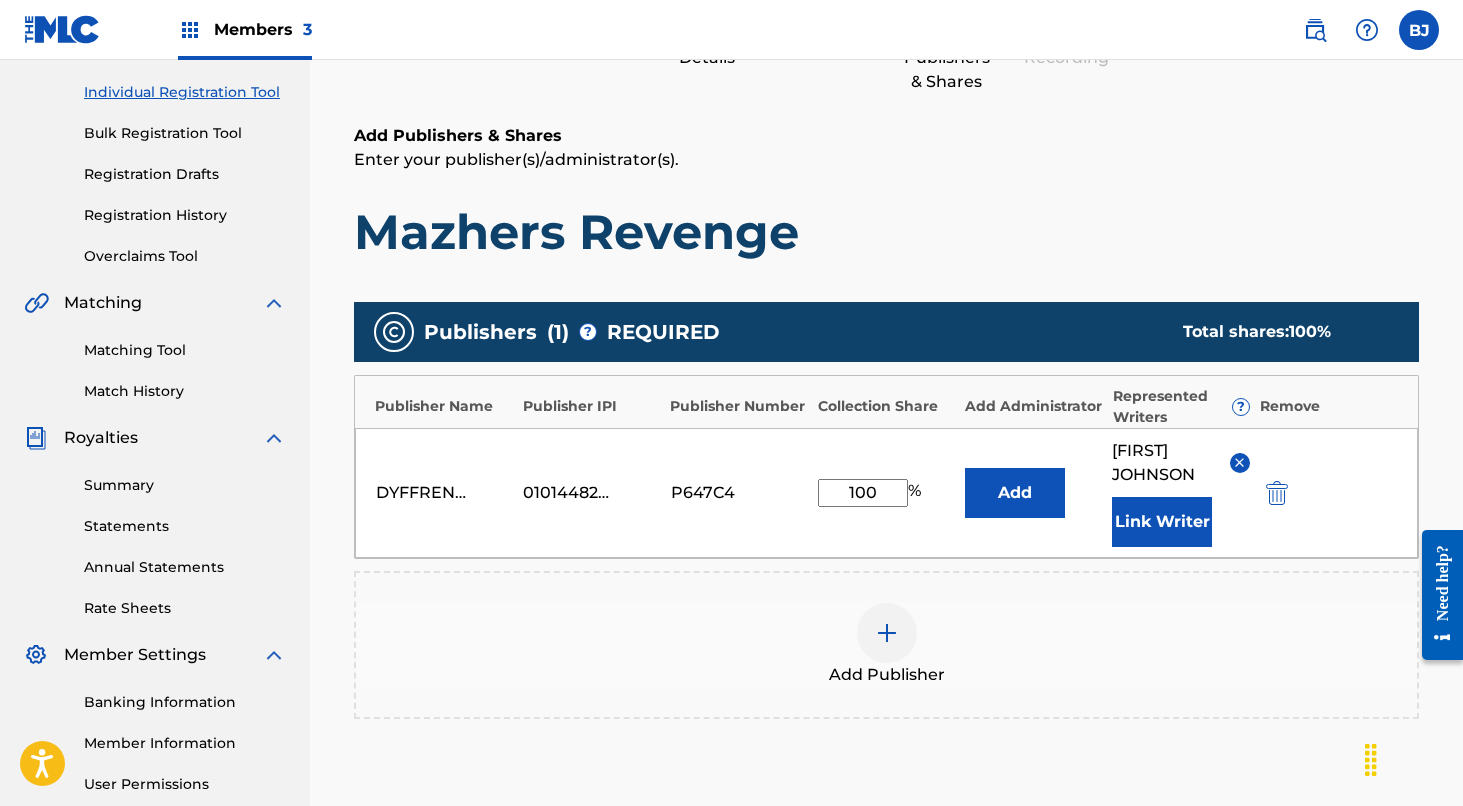 type on "100" 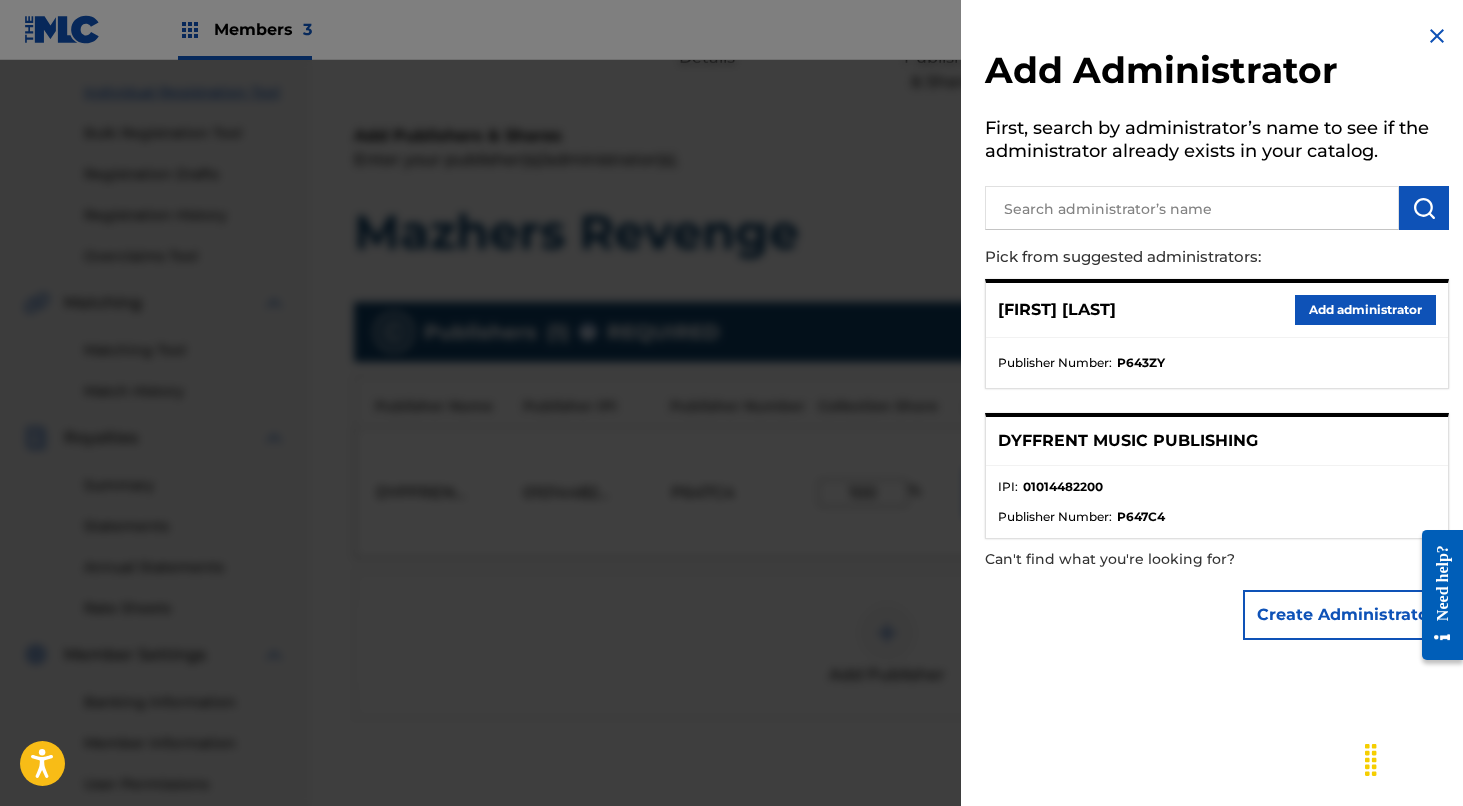 click on "Add administrator" at bounding box center (1365, 310) 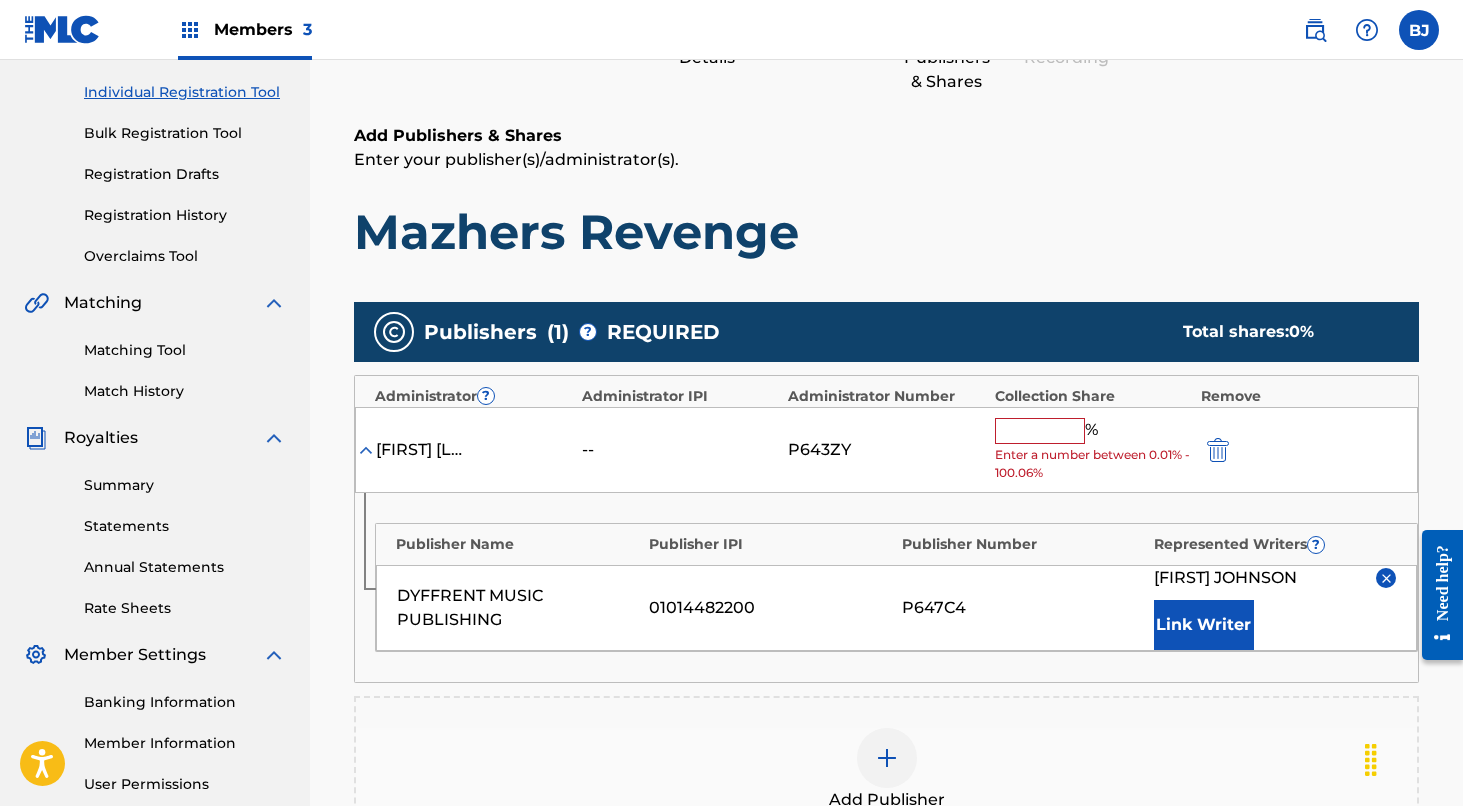 click at bounding box center [1040, 431] 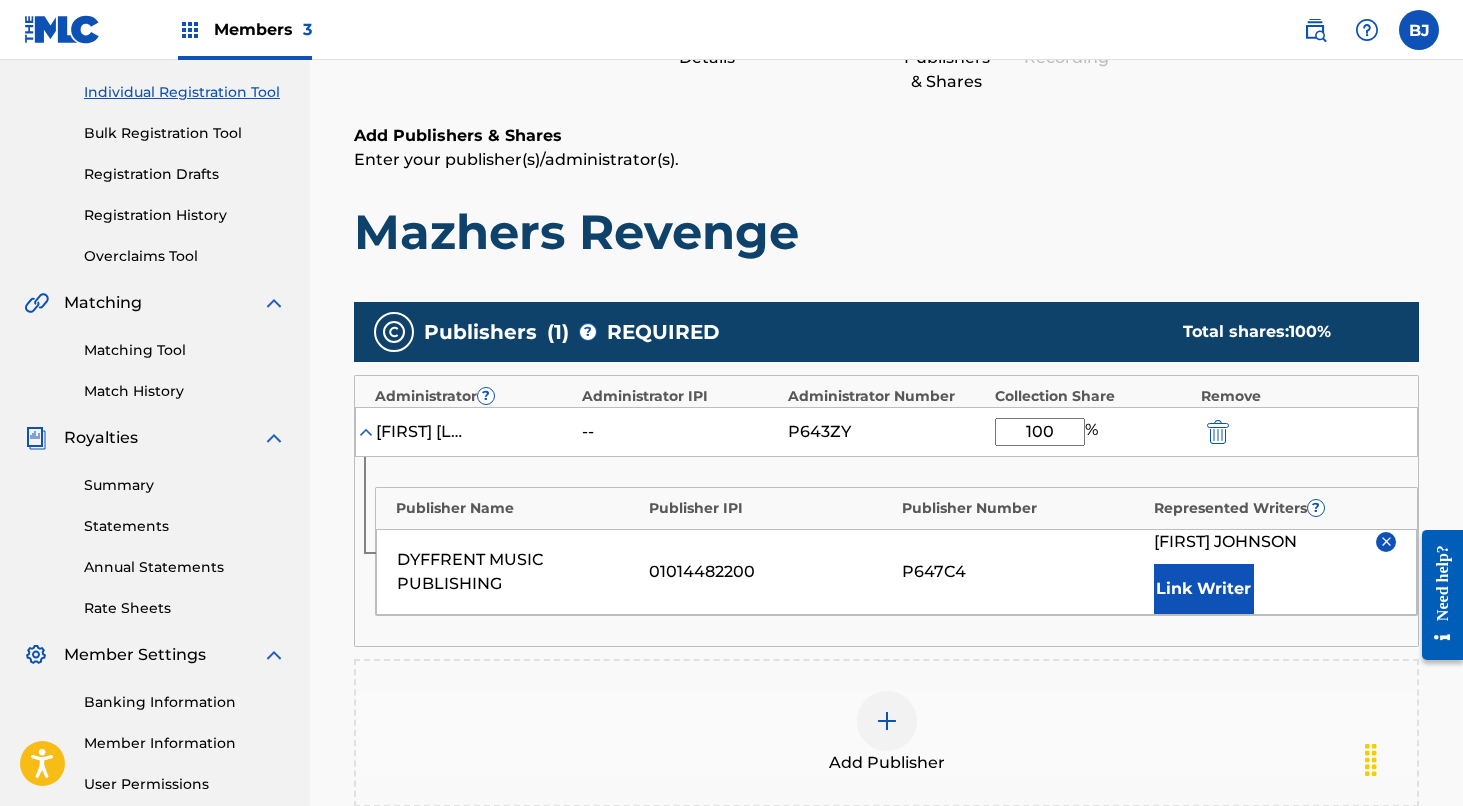 type on "100" 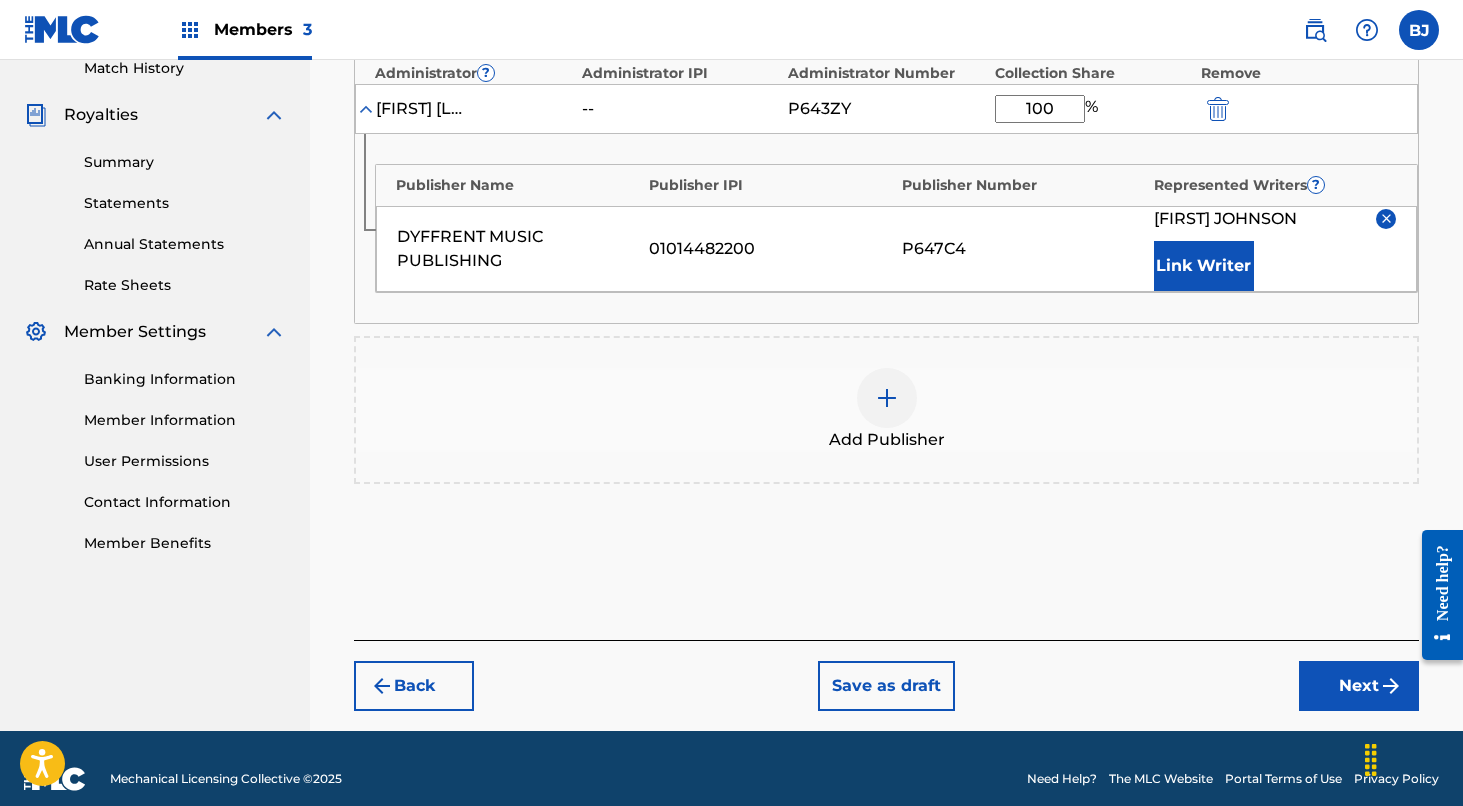 scroll, scrollTop: 567, scrollLeft: 0, axis: vertical 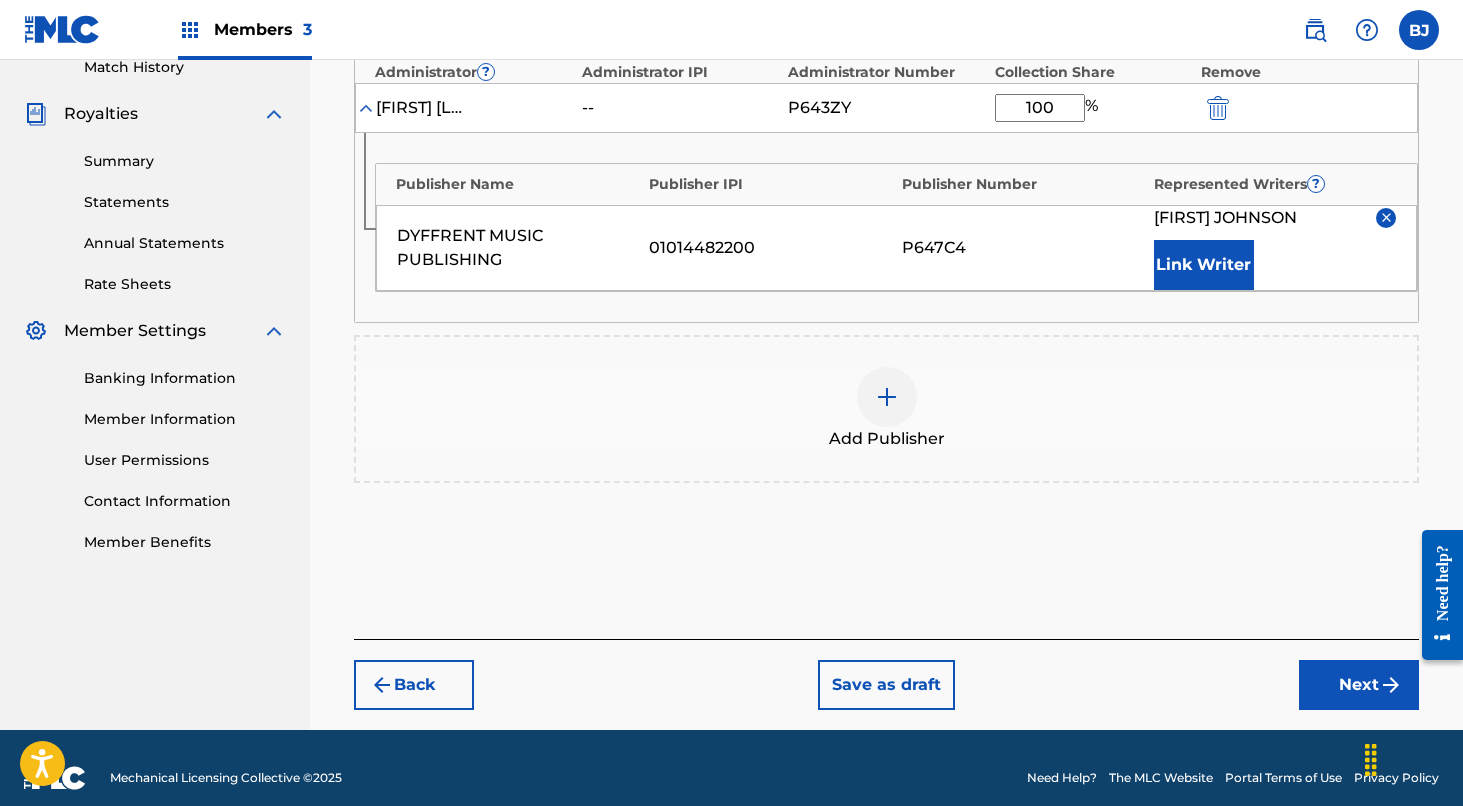 click on "Next" at bounding box center (1359, 685) 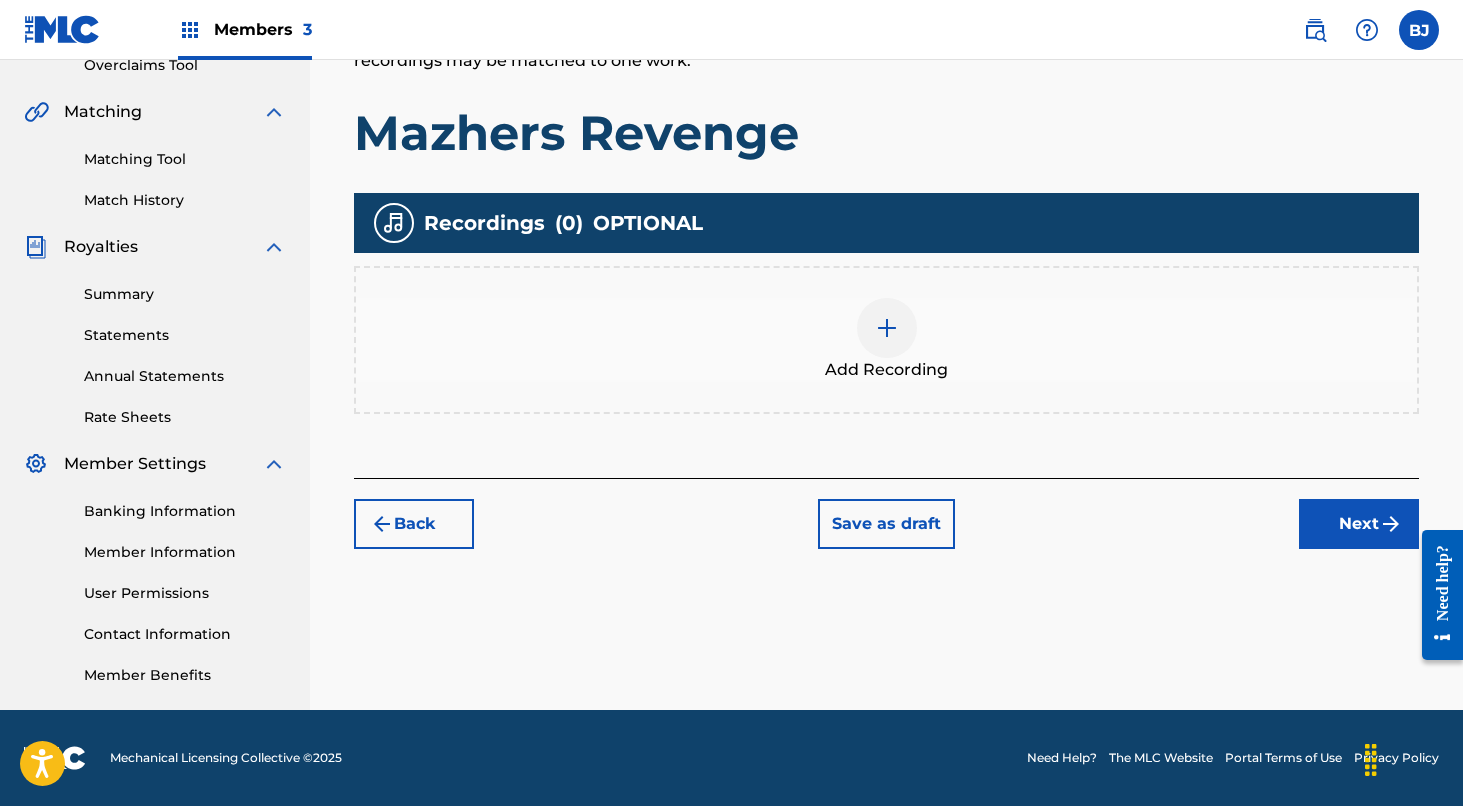 click at bounding box center [887, 328] 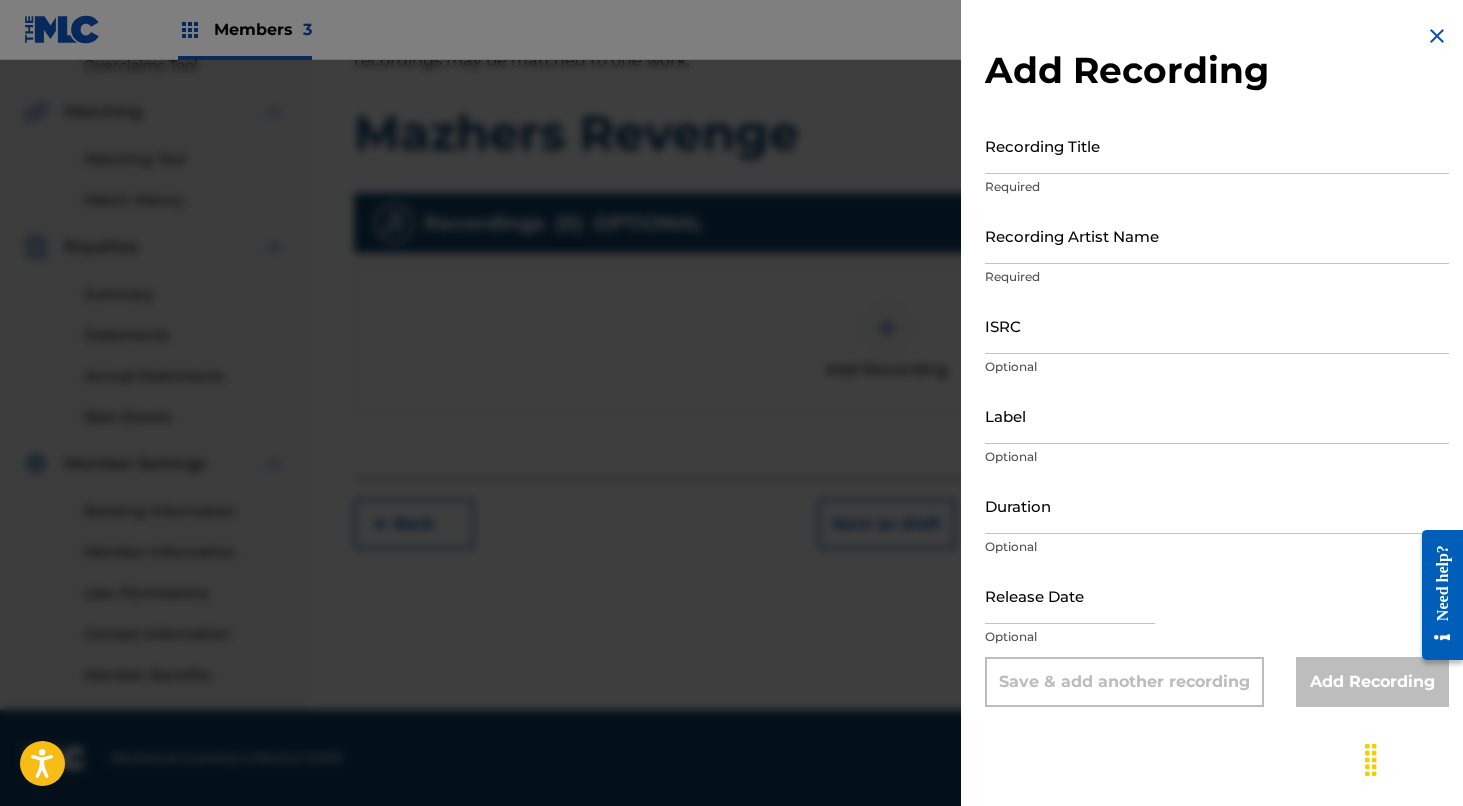 click at bounding box center (1437, 36) 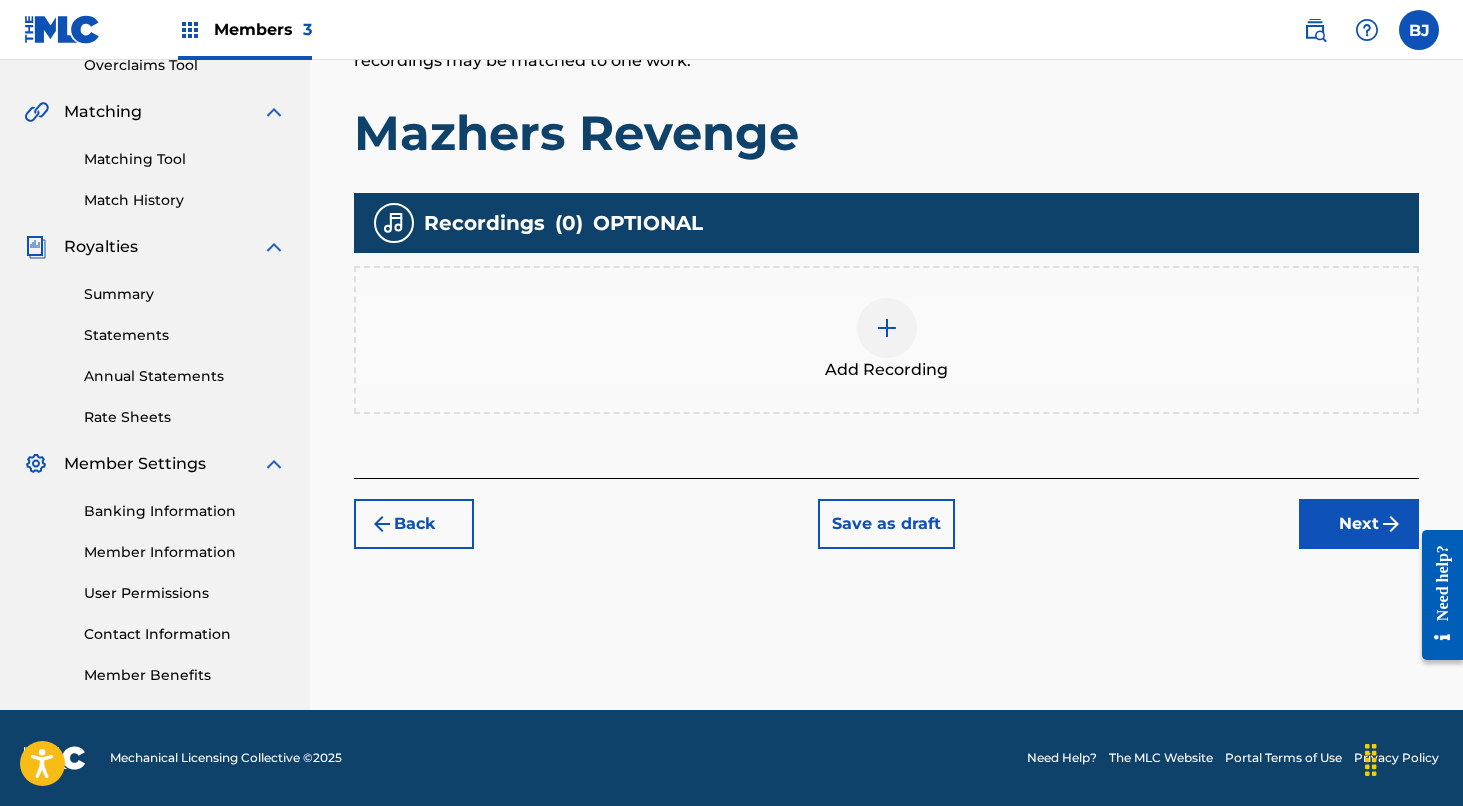 click at bounding box center (887, 328) 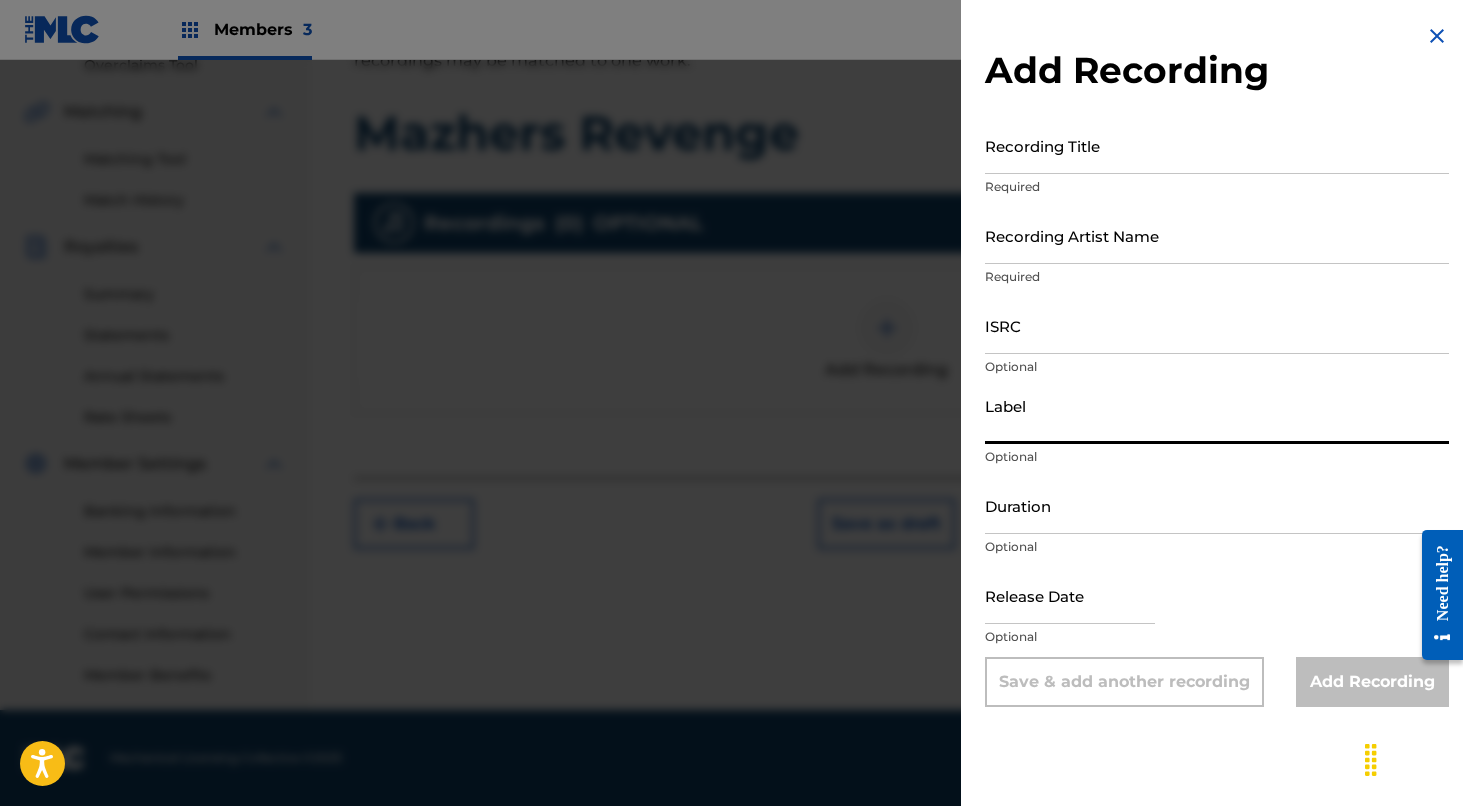 click on "Label" at bounding box center (1217, 415) 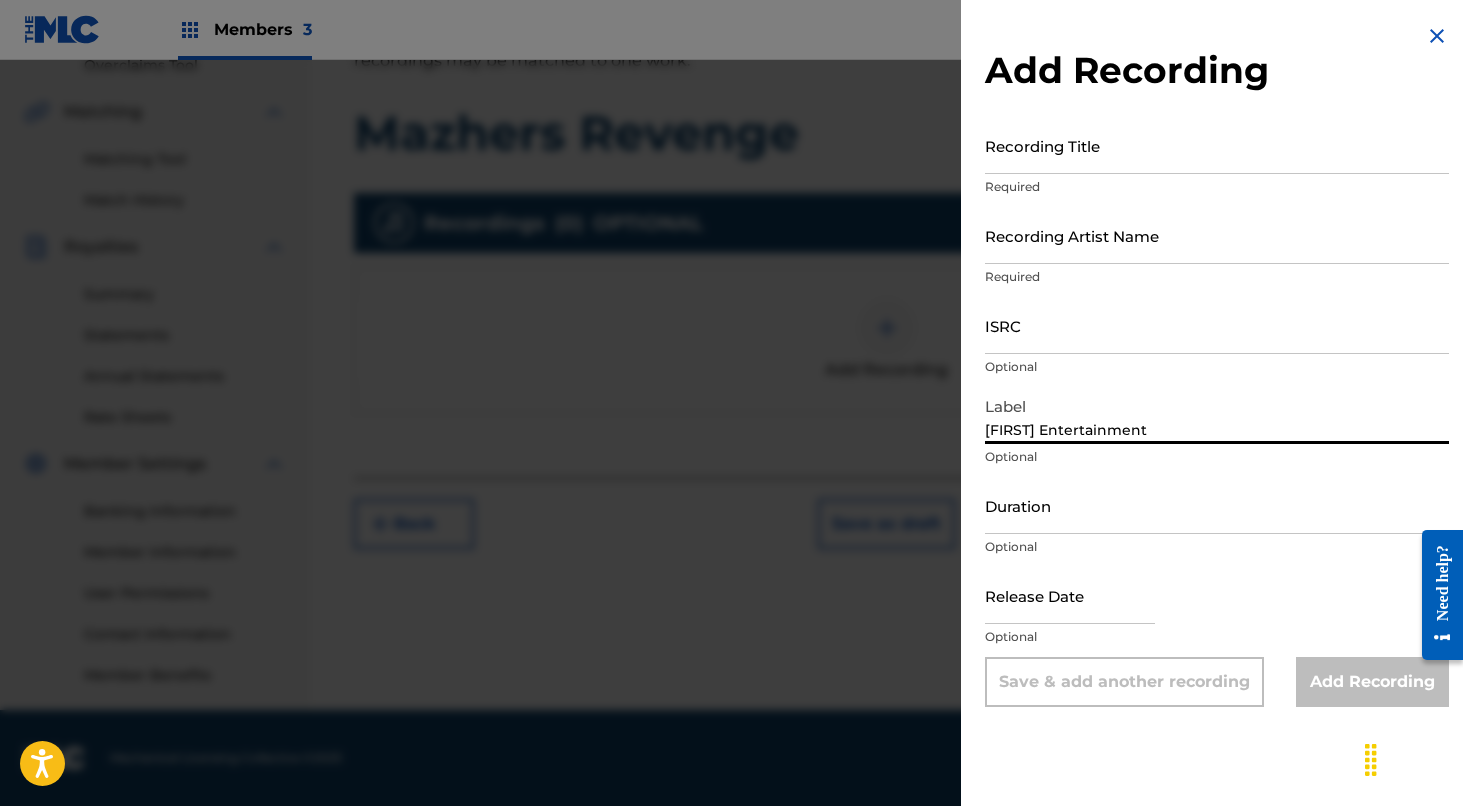 type on "[FIRST] Entertainment" 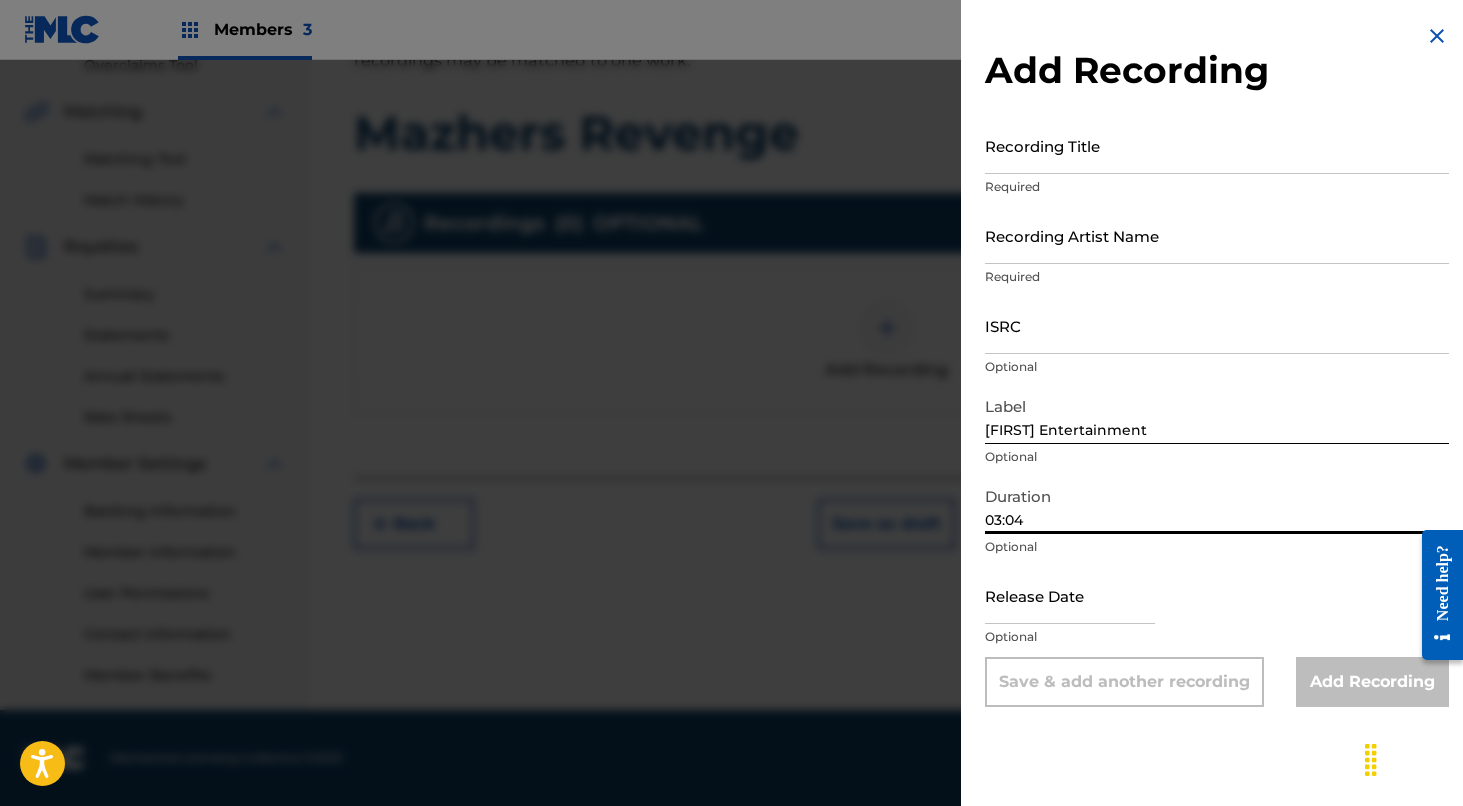 type on "03:04" 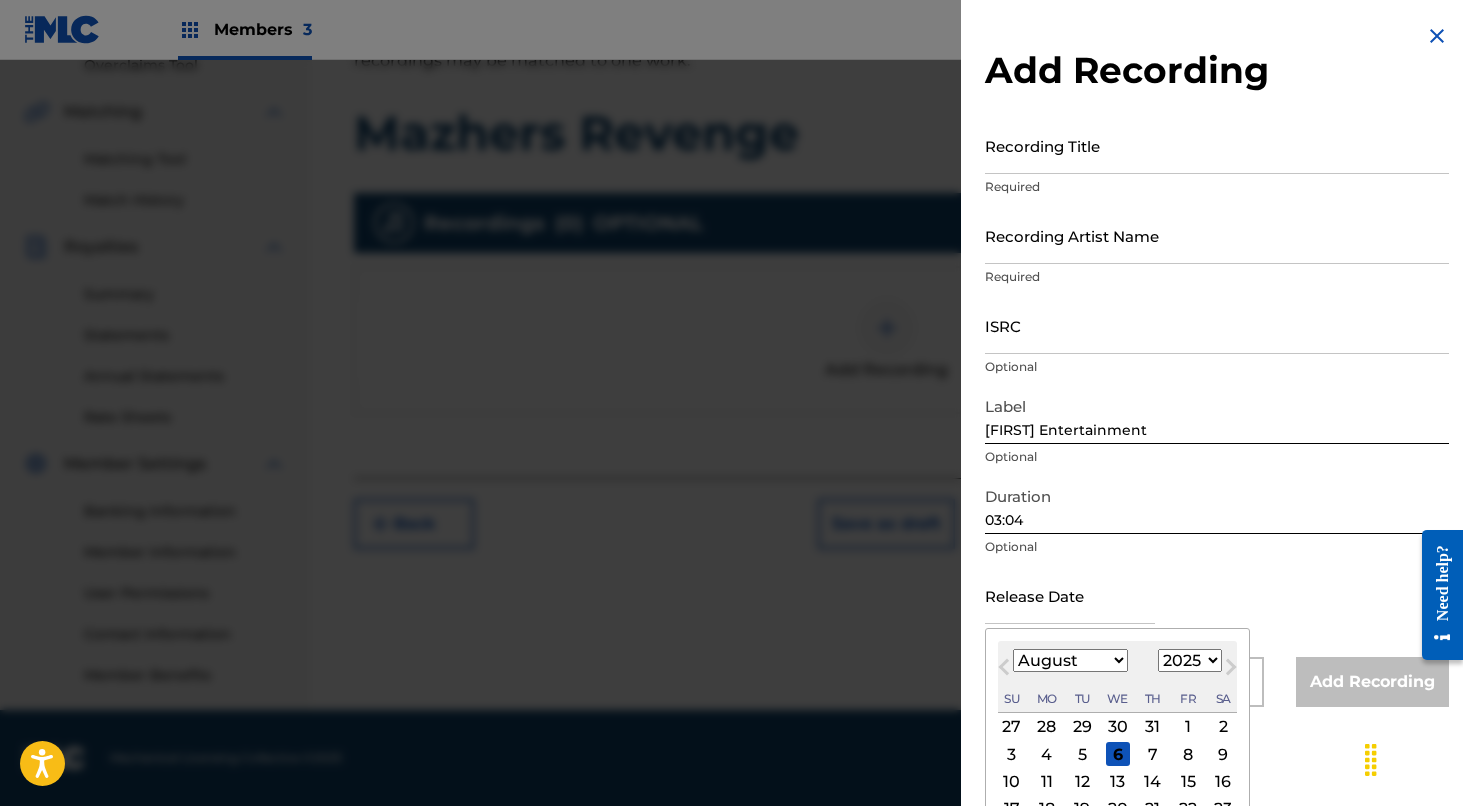 click at bounding box center (1070, 595) 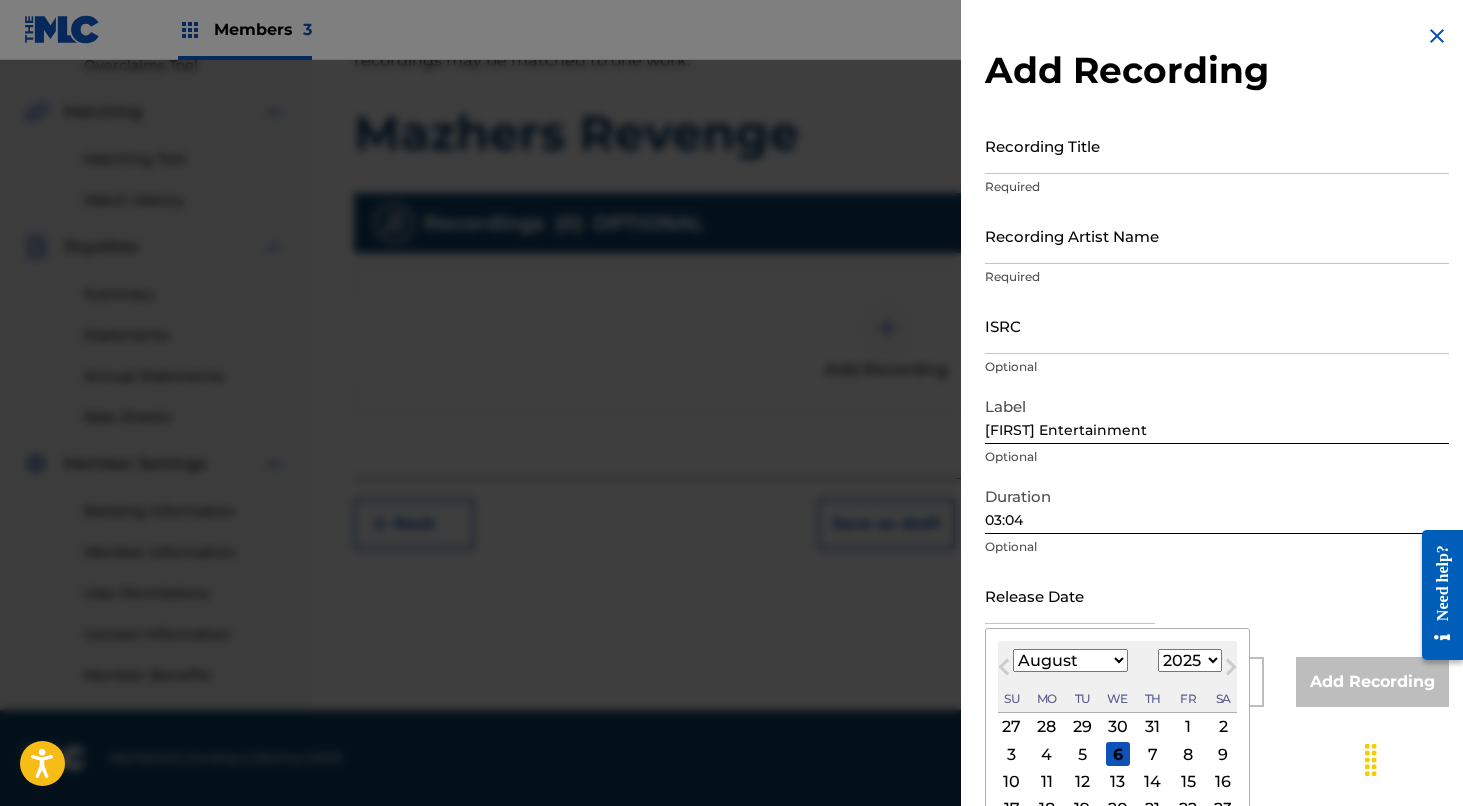 select on "11" 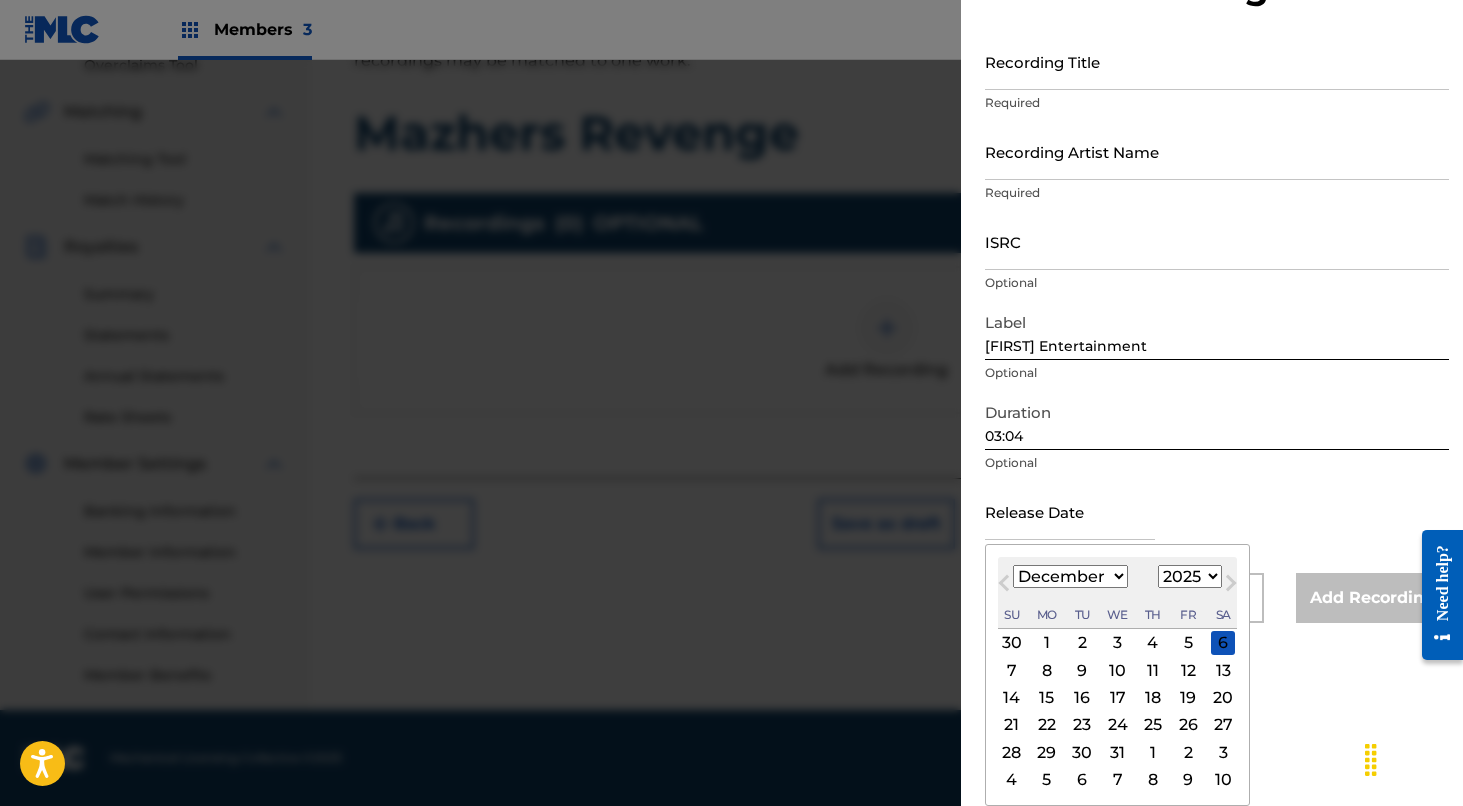 scroll, scrollTop: 84, scrollLeft: 0, axis: vertical 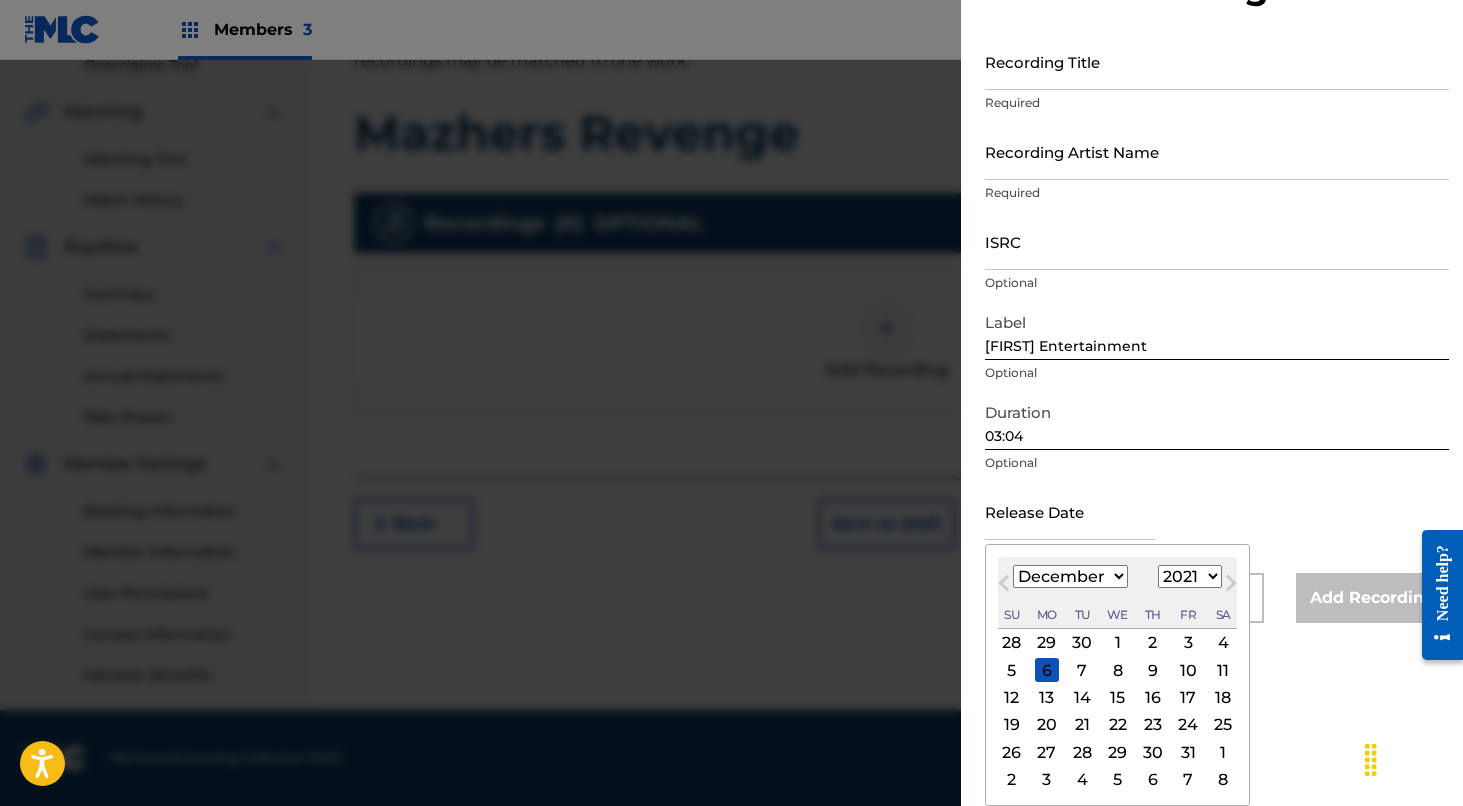 click on "31" at bounding box center (1188, 752) 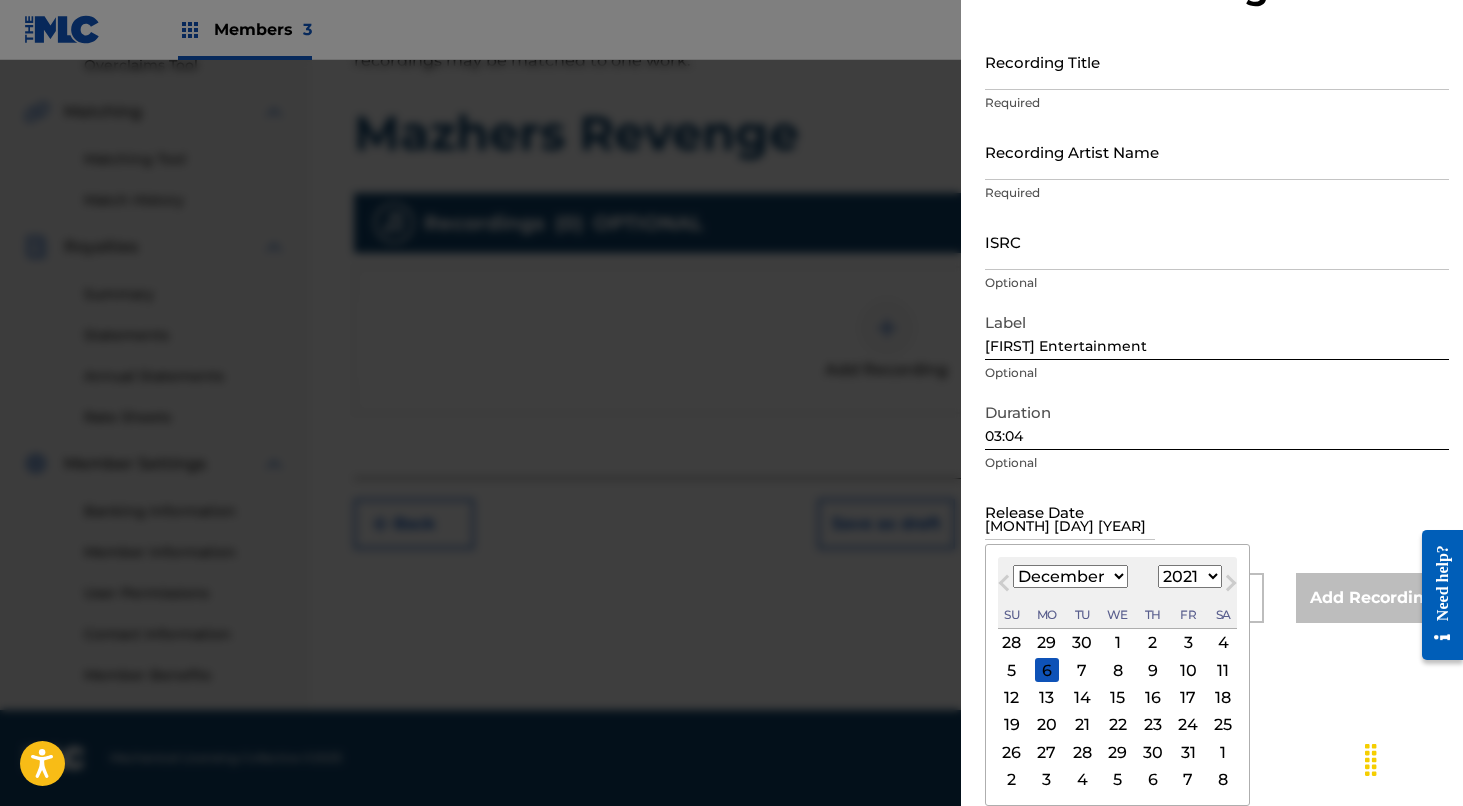 scroll, scrollTop: 0, scrollLeft: 0, axis: both 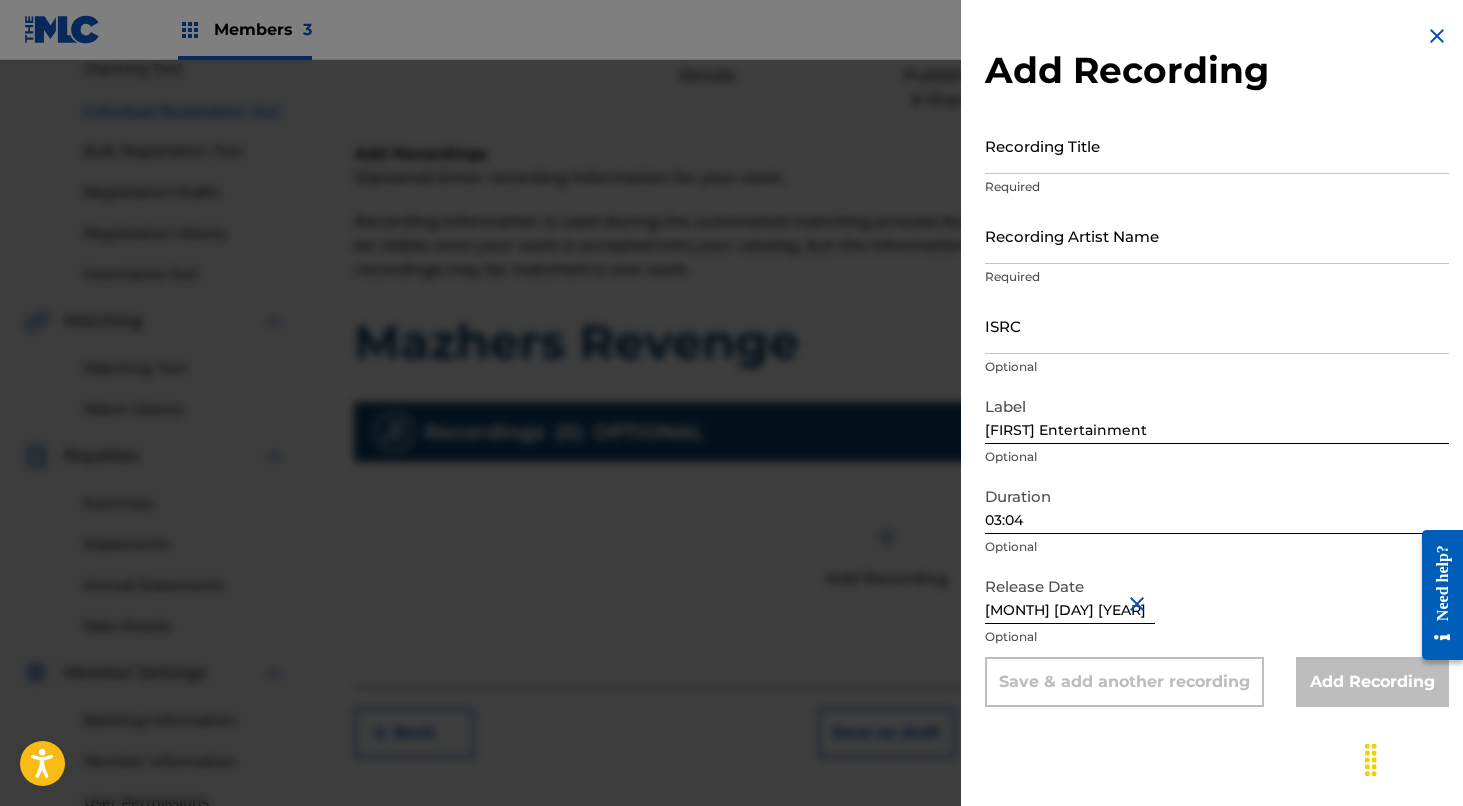 click on "Recording Artist Name" at bounding box center [1217, 235] 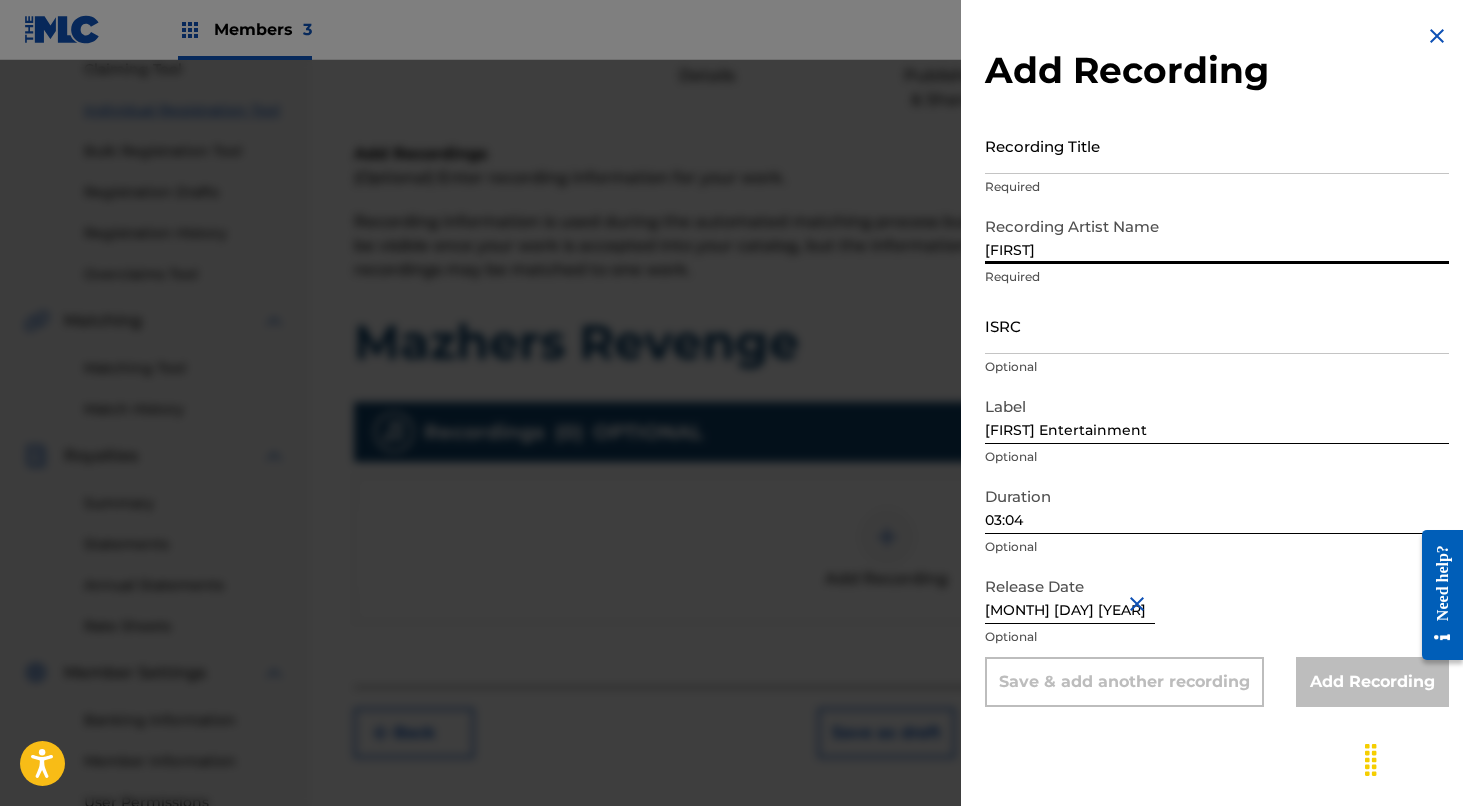 type on "[FIRST]" 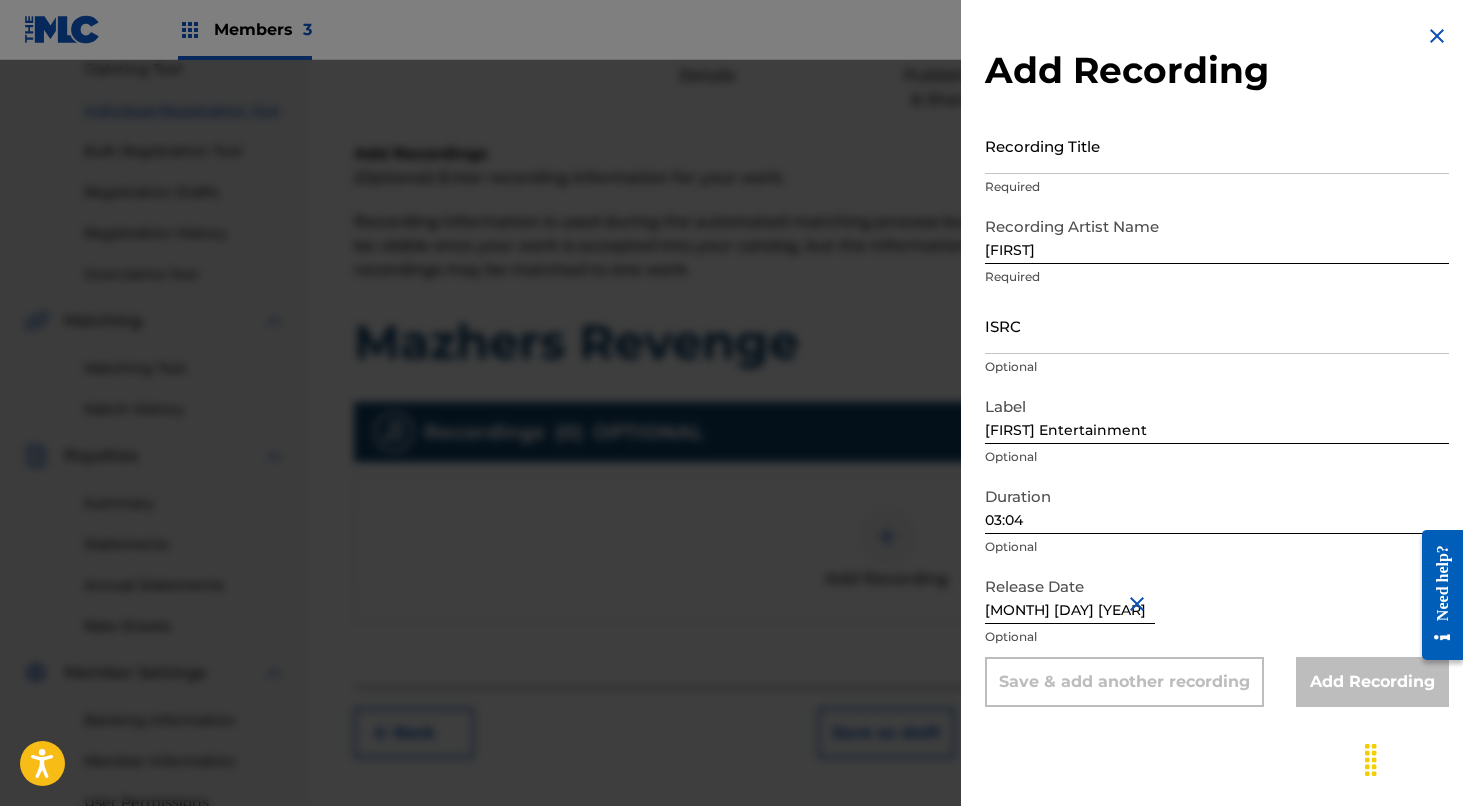 click on "Recording Title" at bounding box center (1217, 145) 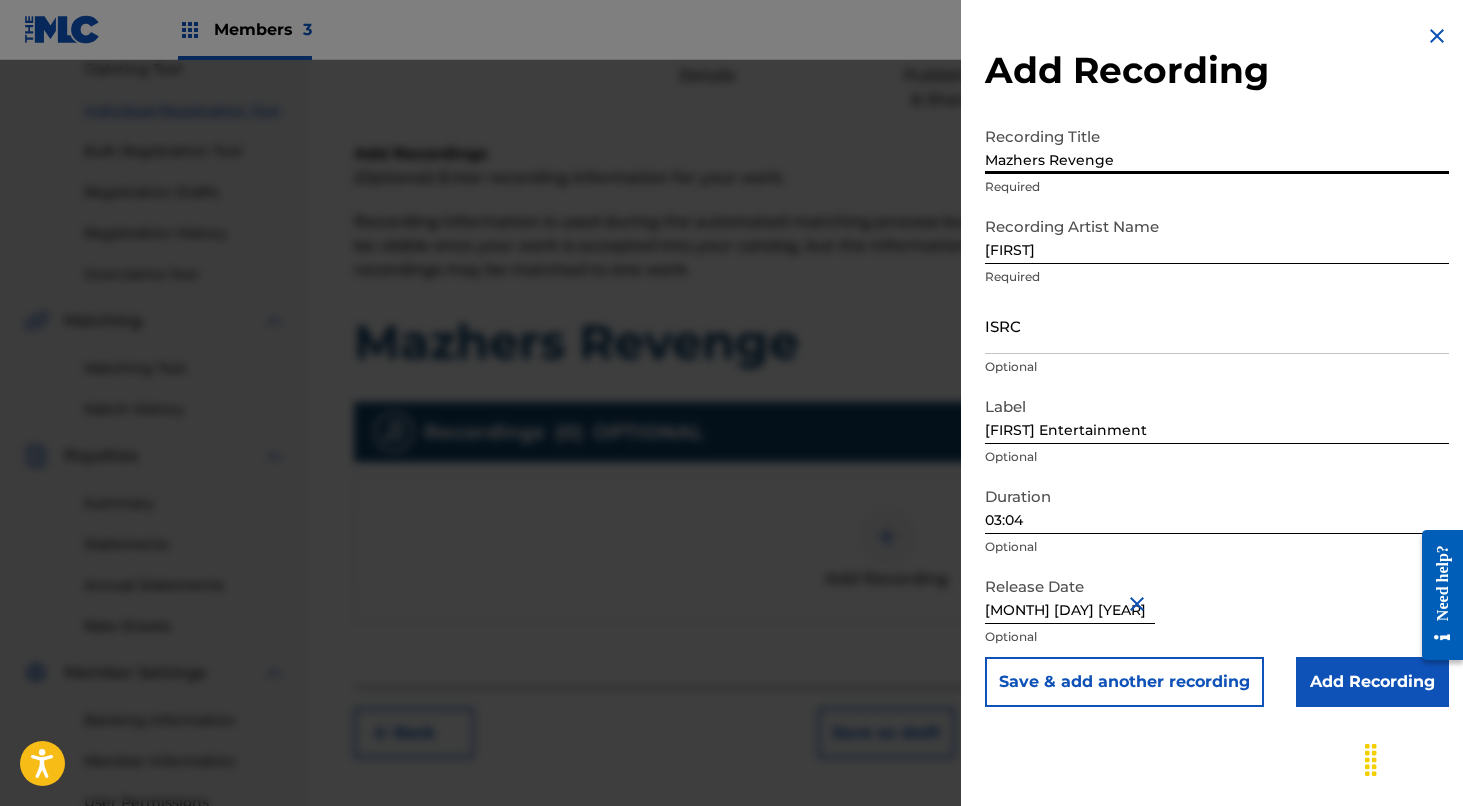 type on "Mazhers Revenge" 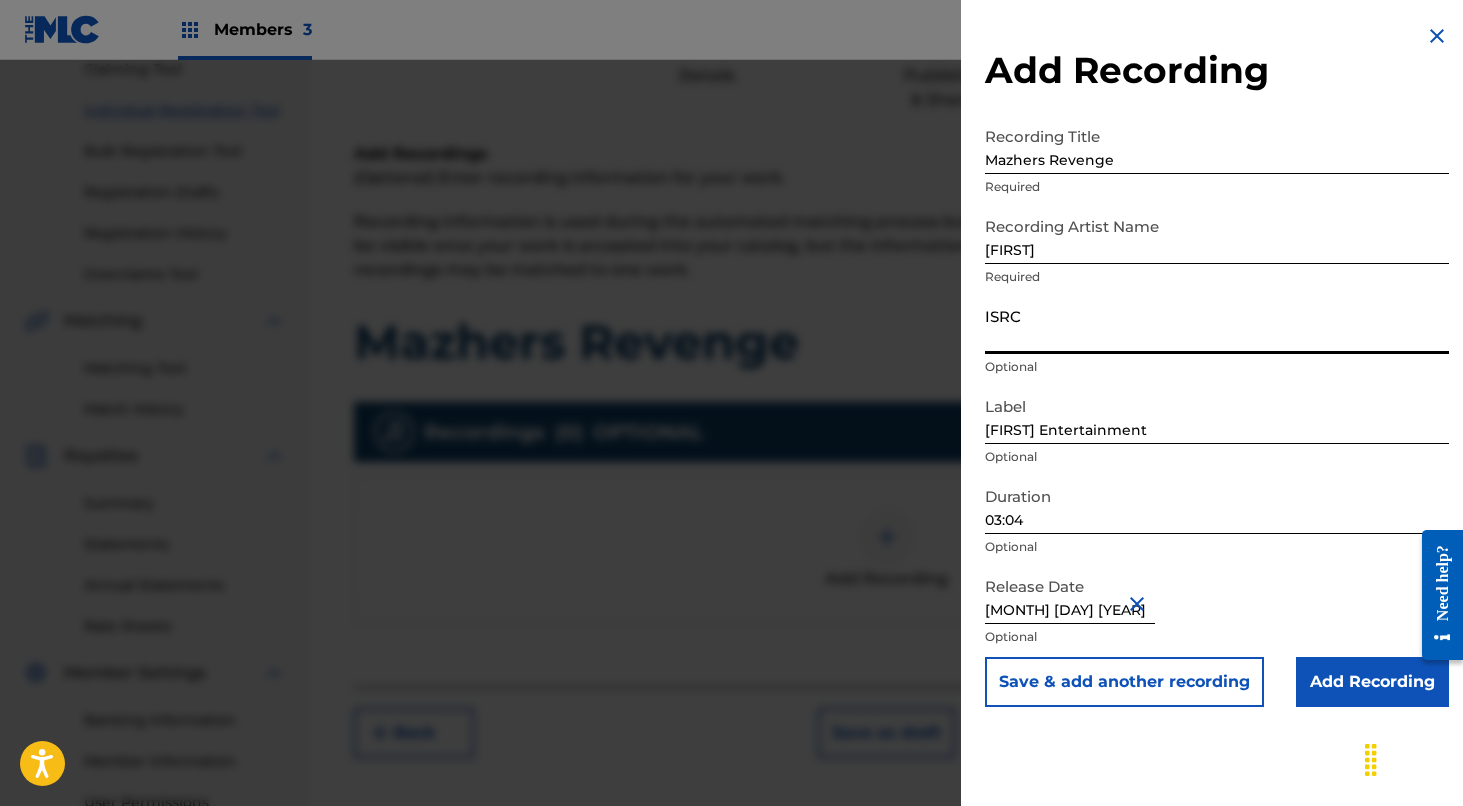 click on "ISRC" at bounding box center [1217, 325] 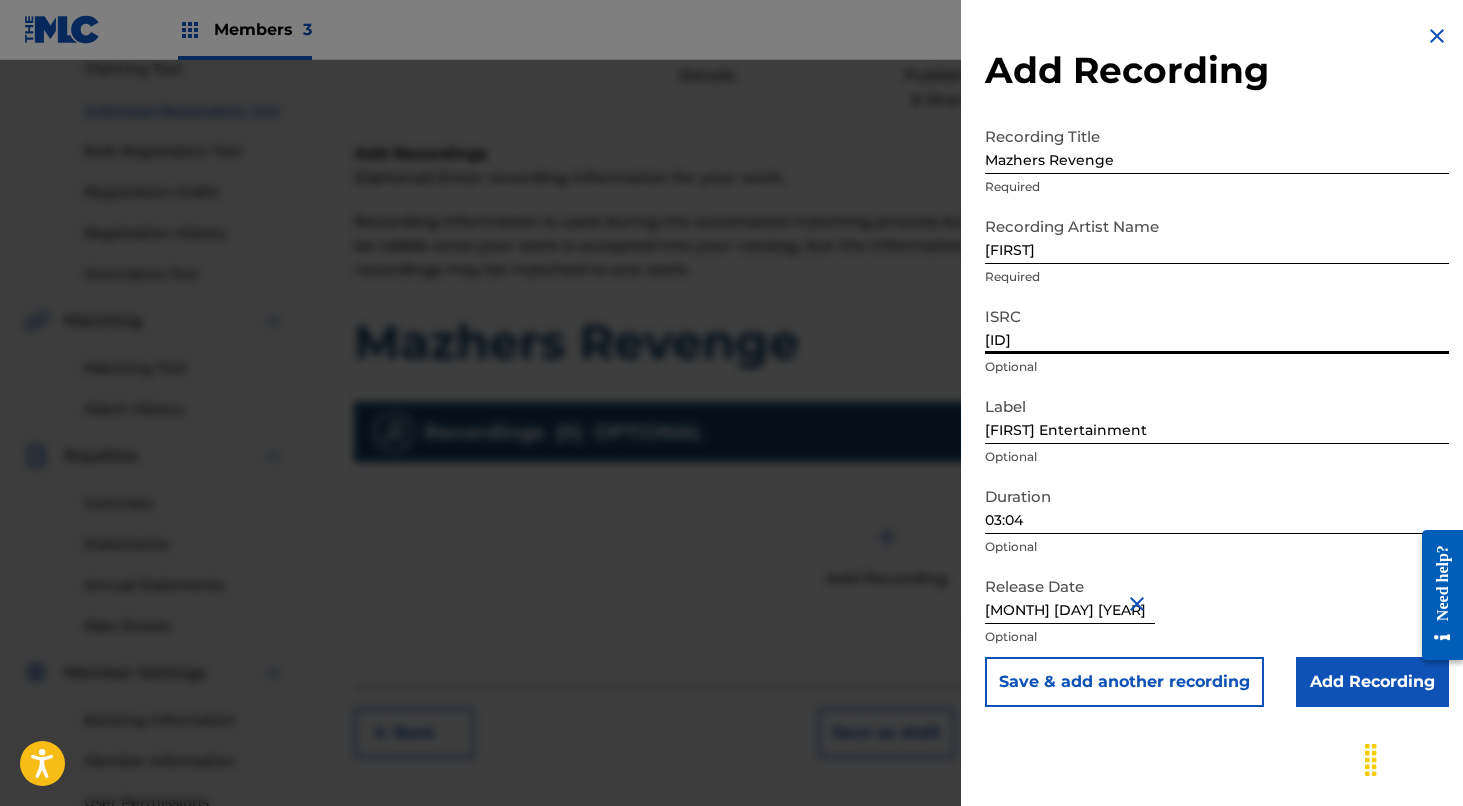 type on "[ID]" 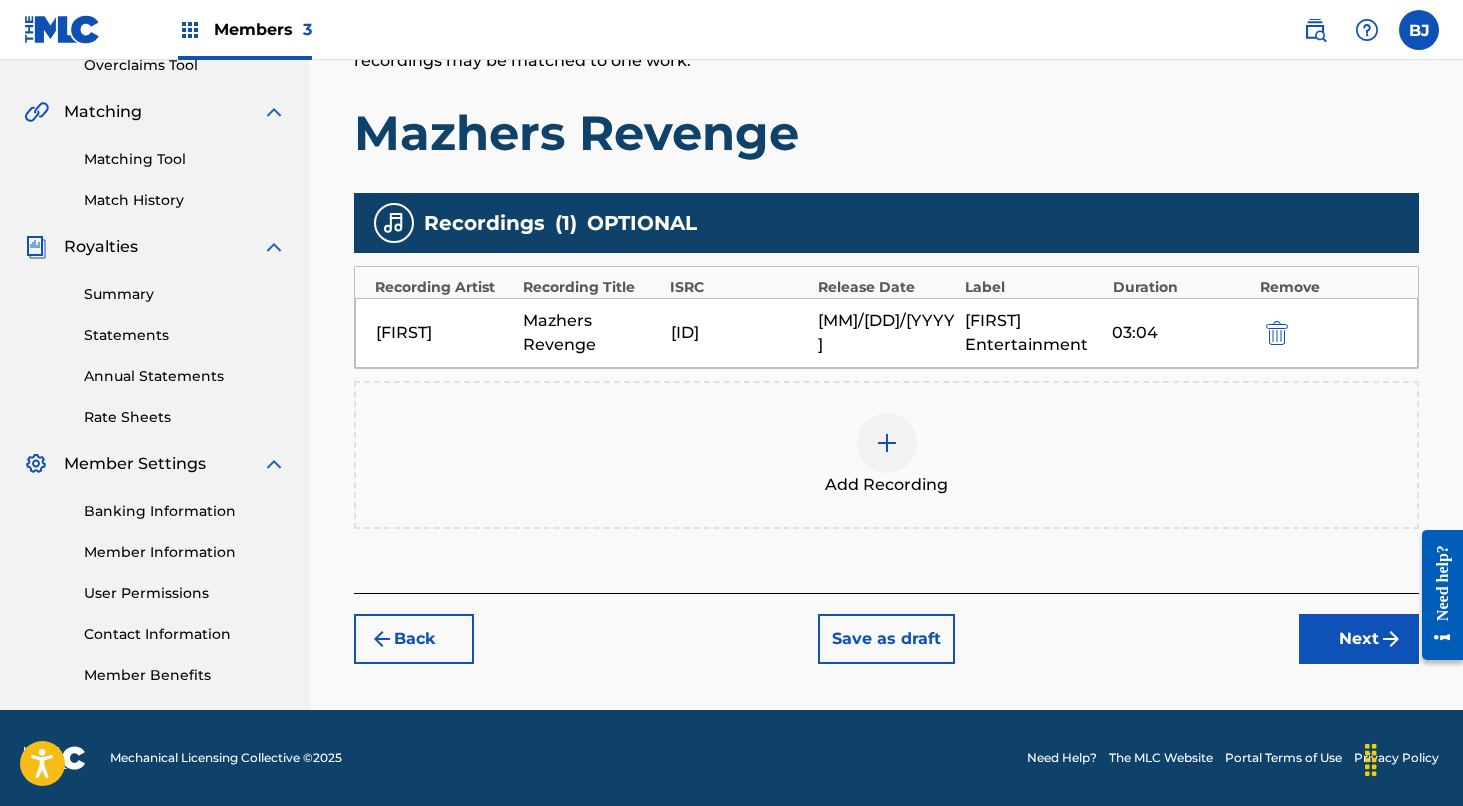scroll, scrollTop: 434, scrollLeft: 0, axis: vertical 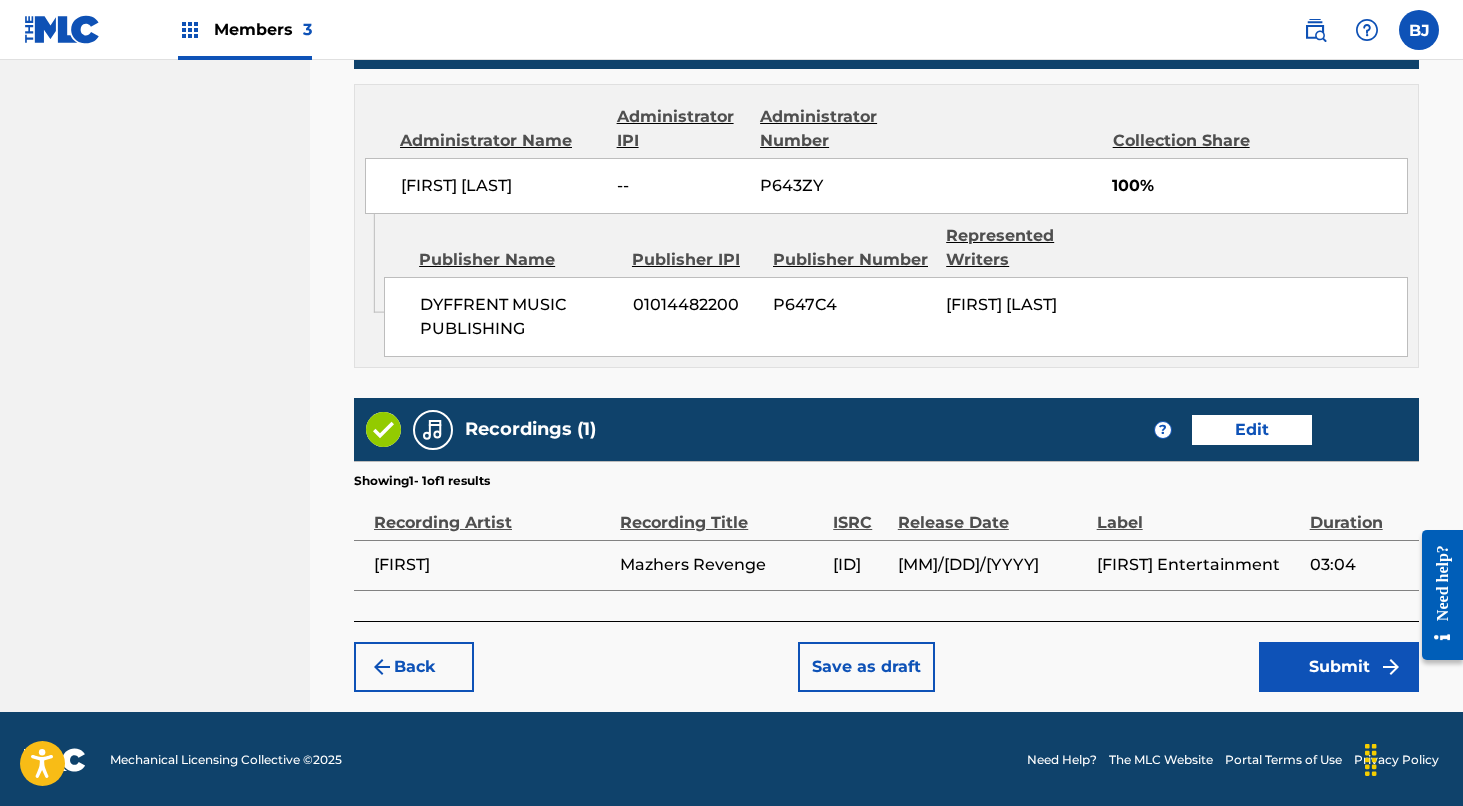 click on "Submit" at bounding box center (1339, 667) 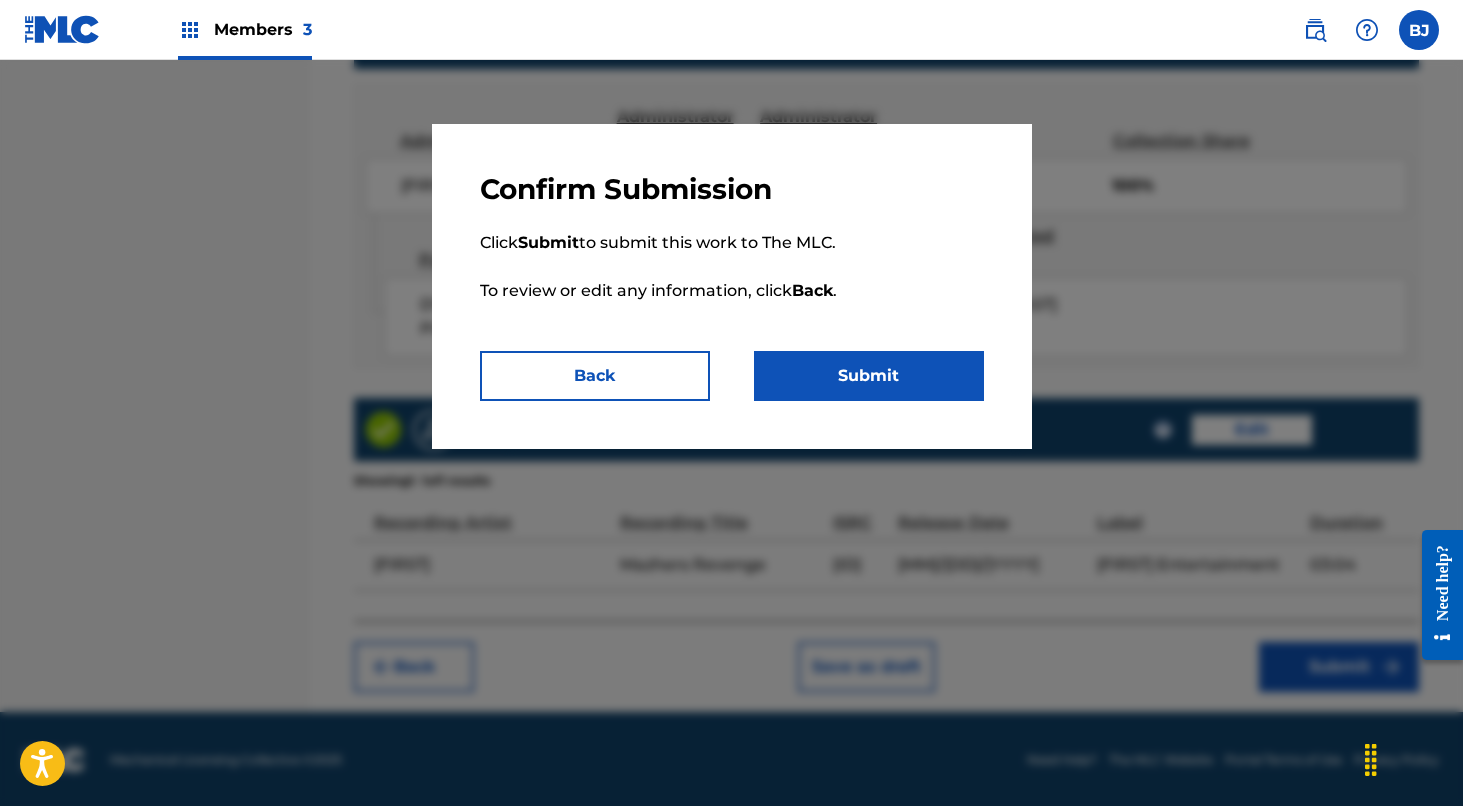 click on "Submit" at bounding box center (869, 376) 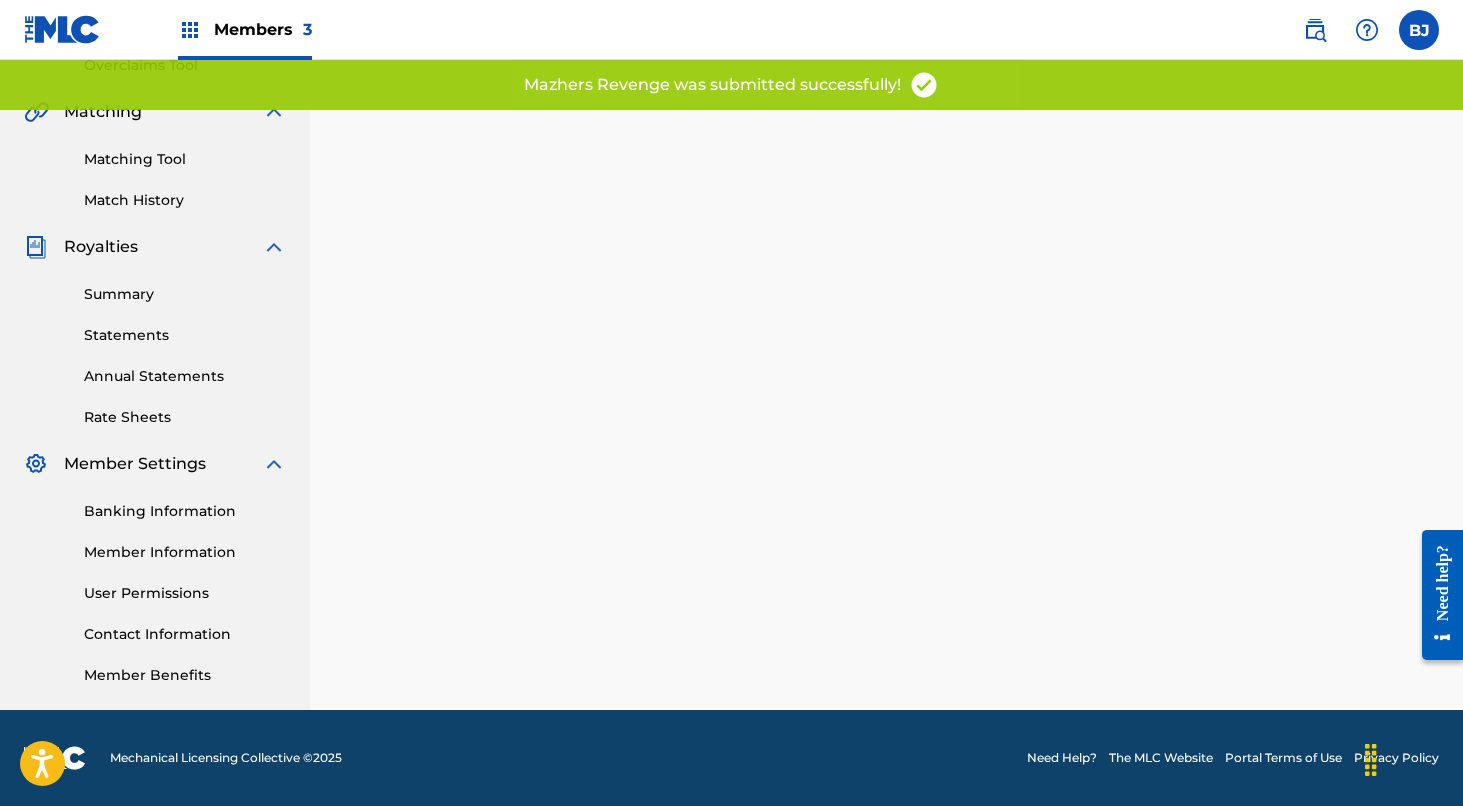 scroll, scrollTop: 0, scrollLeft: 0, axis: both 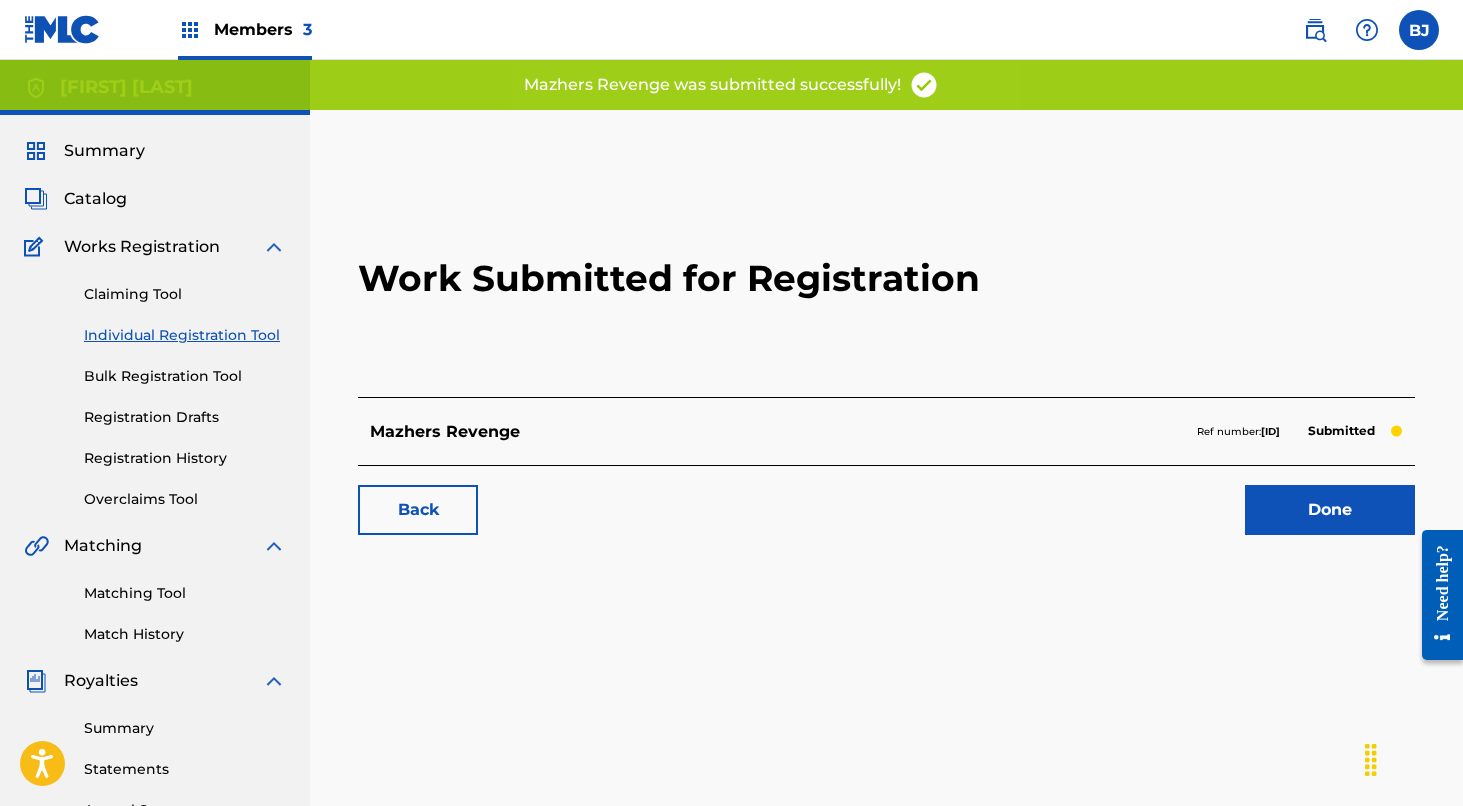 click on "Done" at bounding box center [1330, 510] 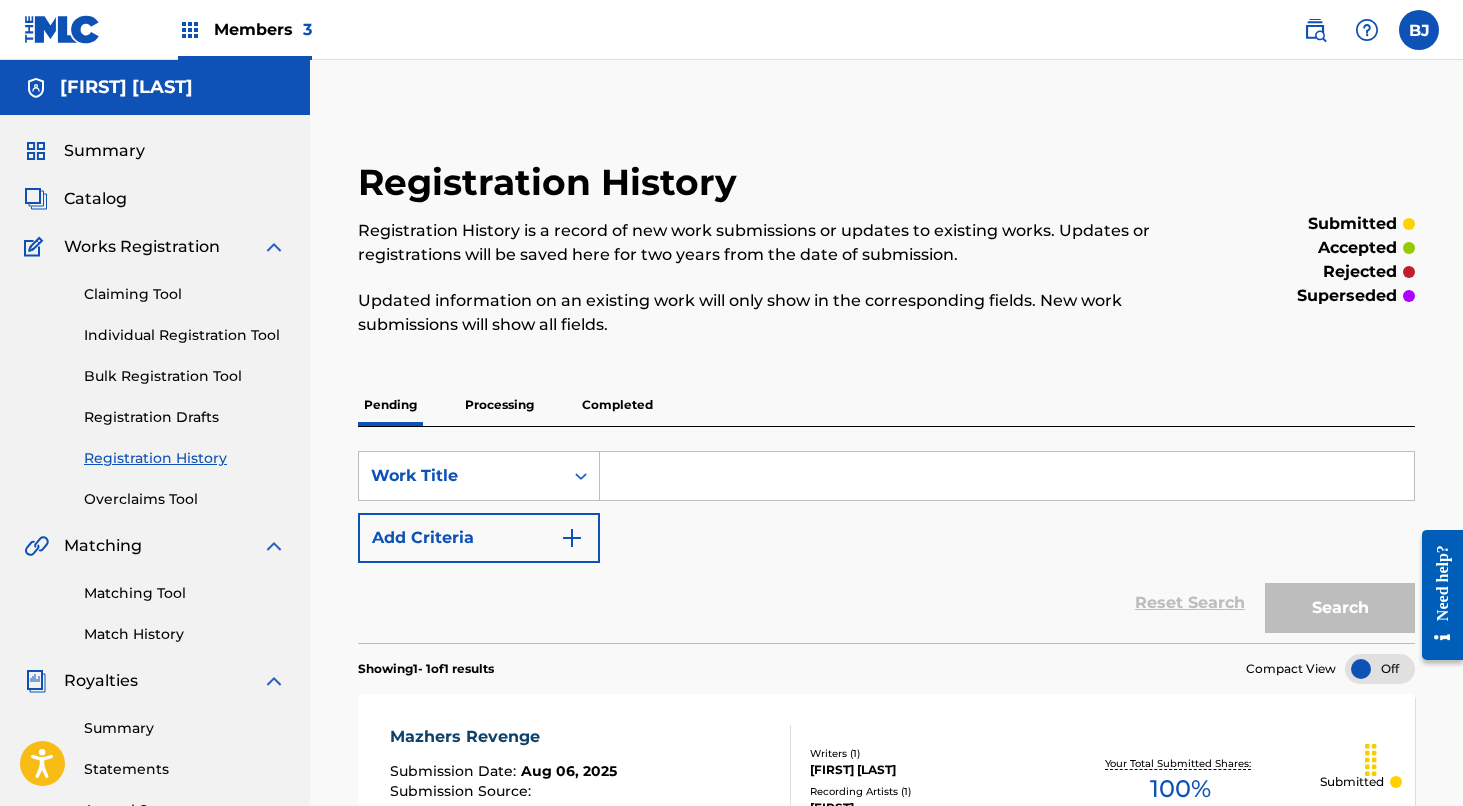 click at bounding box center [1007, 476] 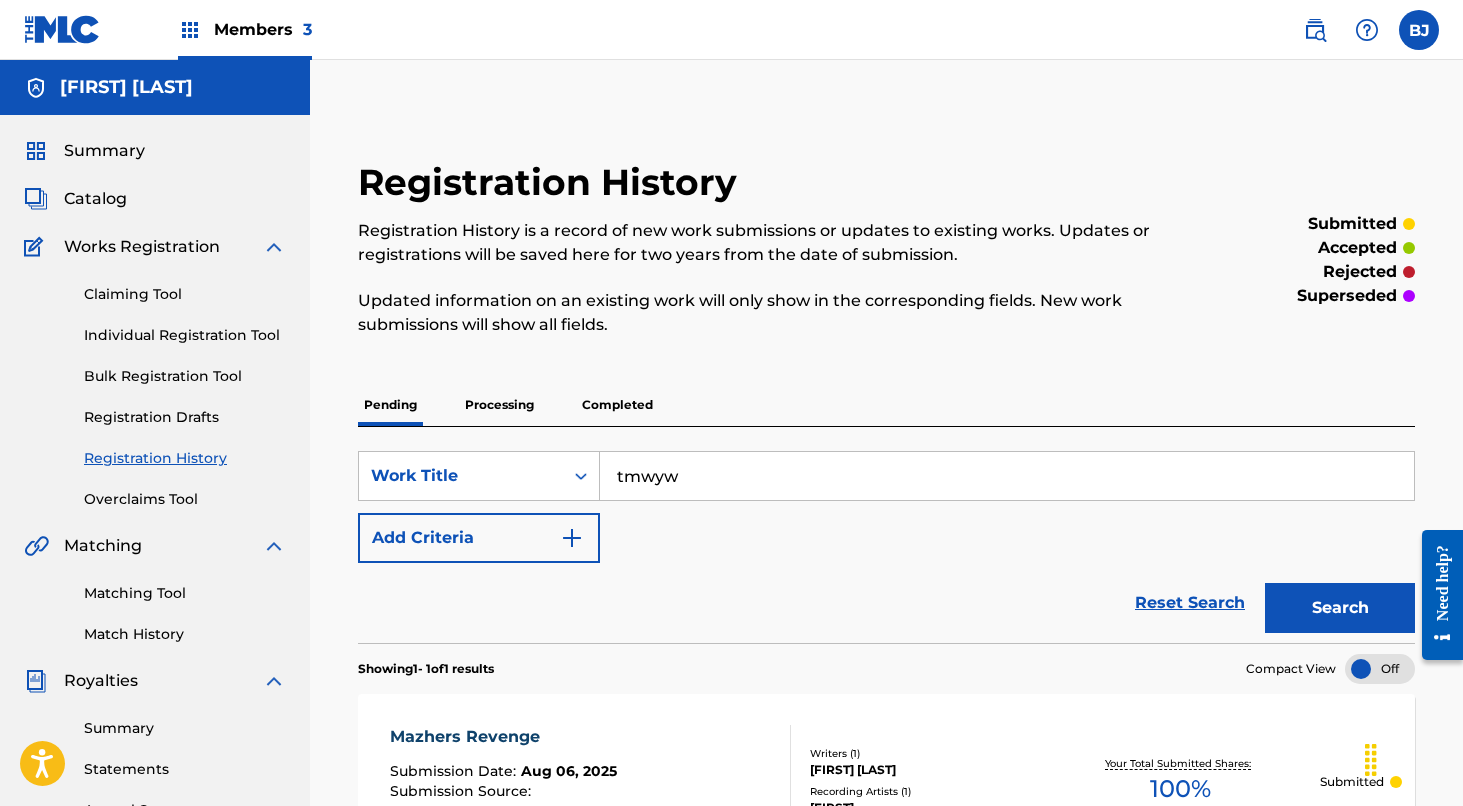 click on "Search" at bounding box center [1340, 608] 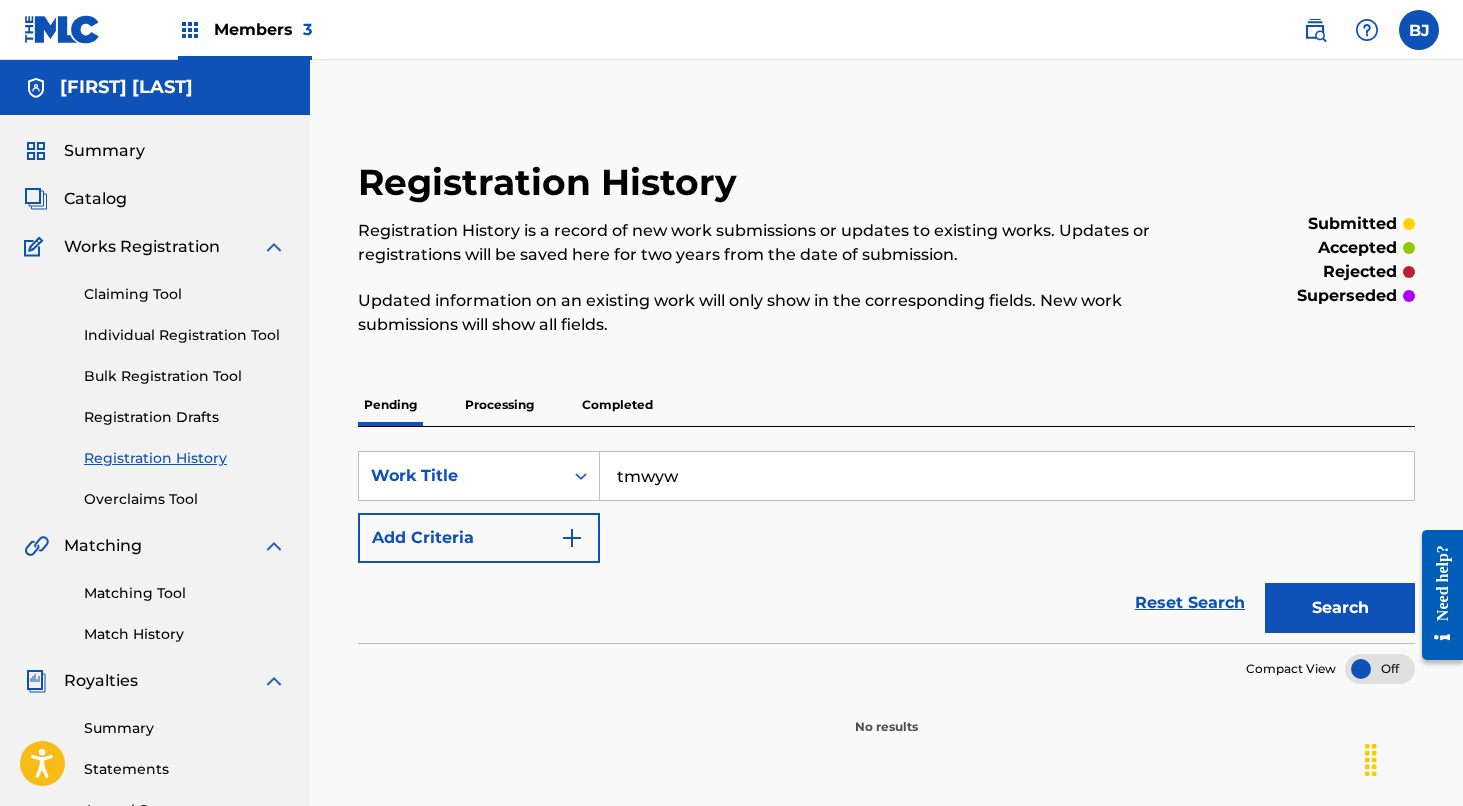 scroll, scrollTop: 0, scrollLeft: 0, axis: both 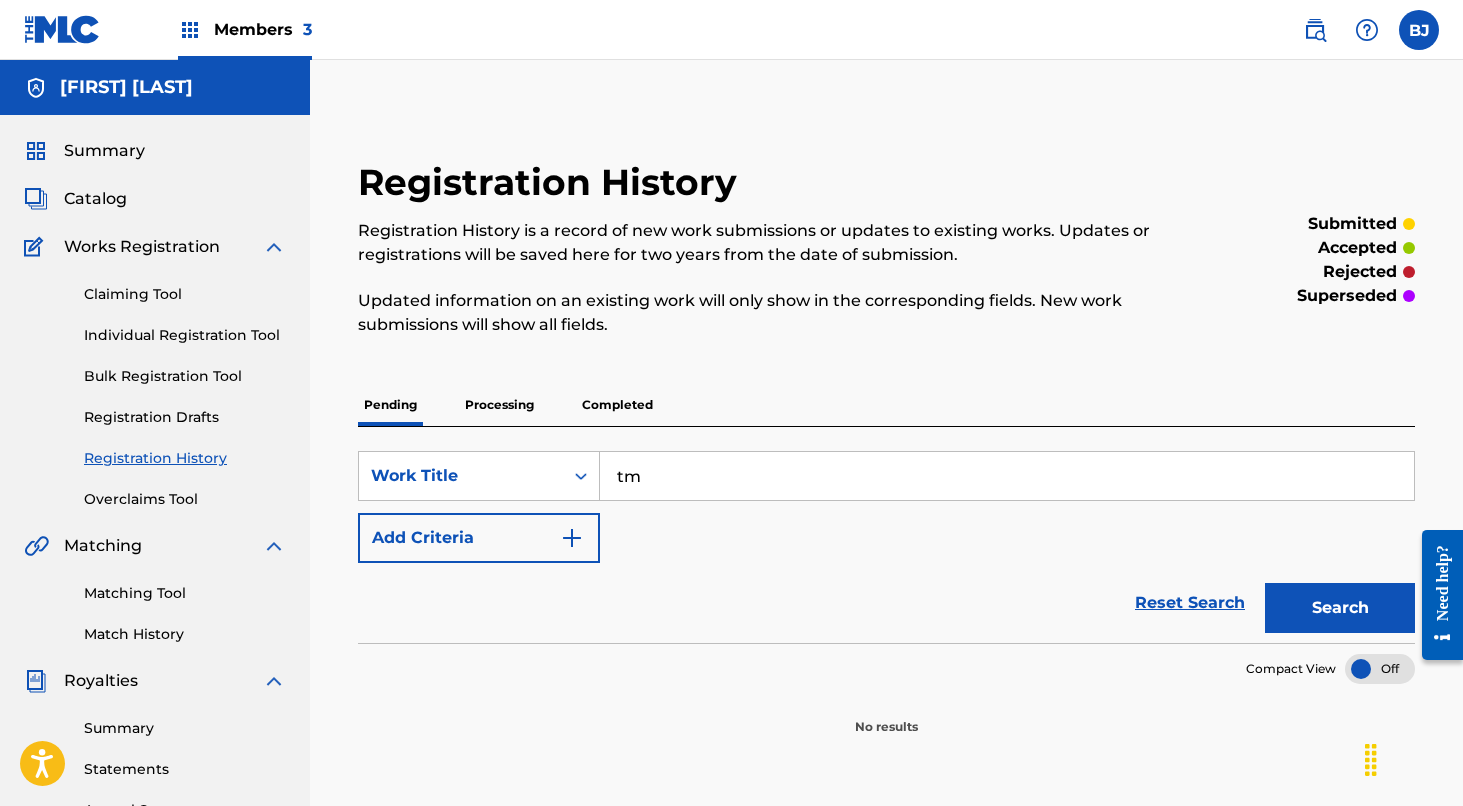 type on "t" 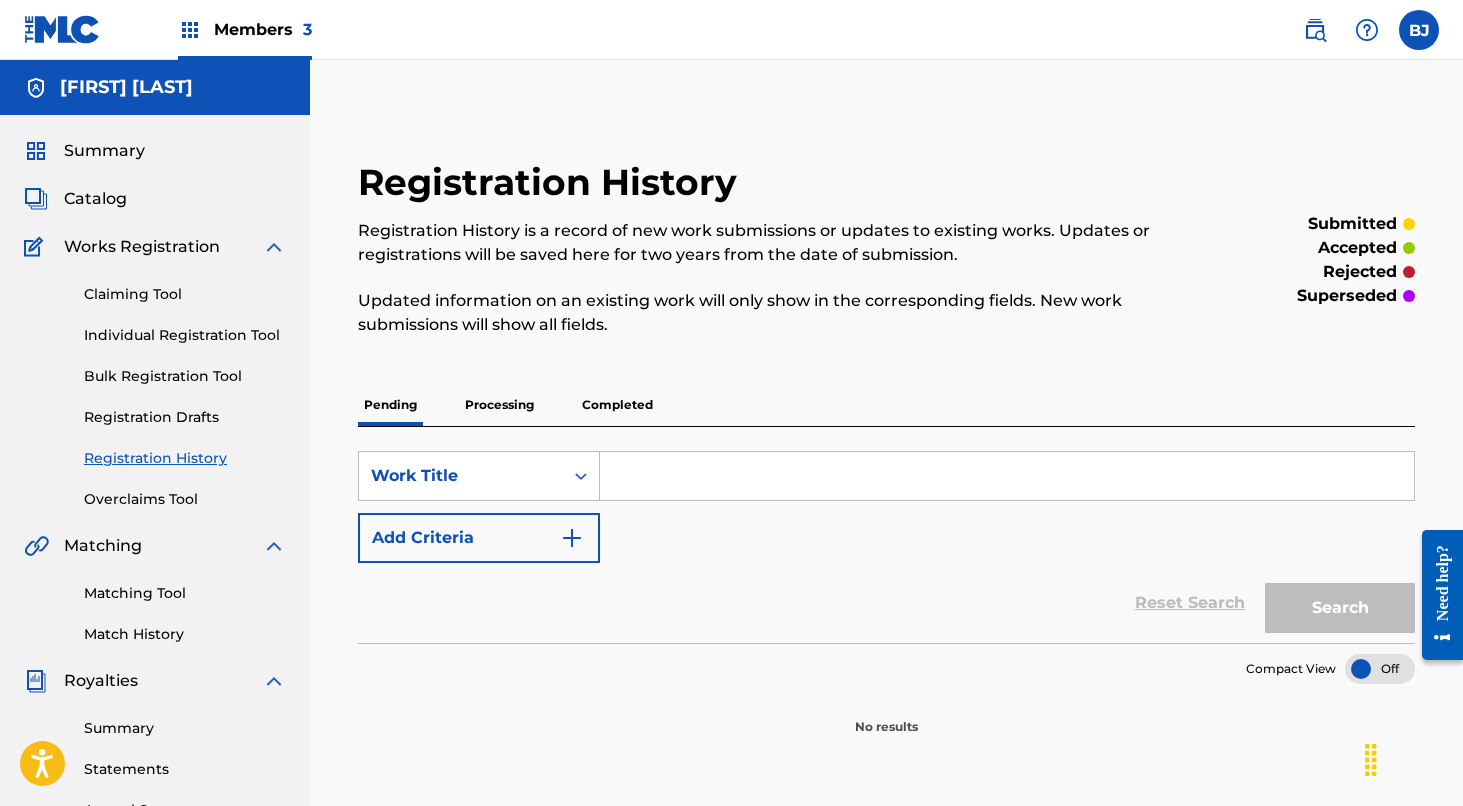 type 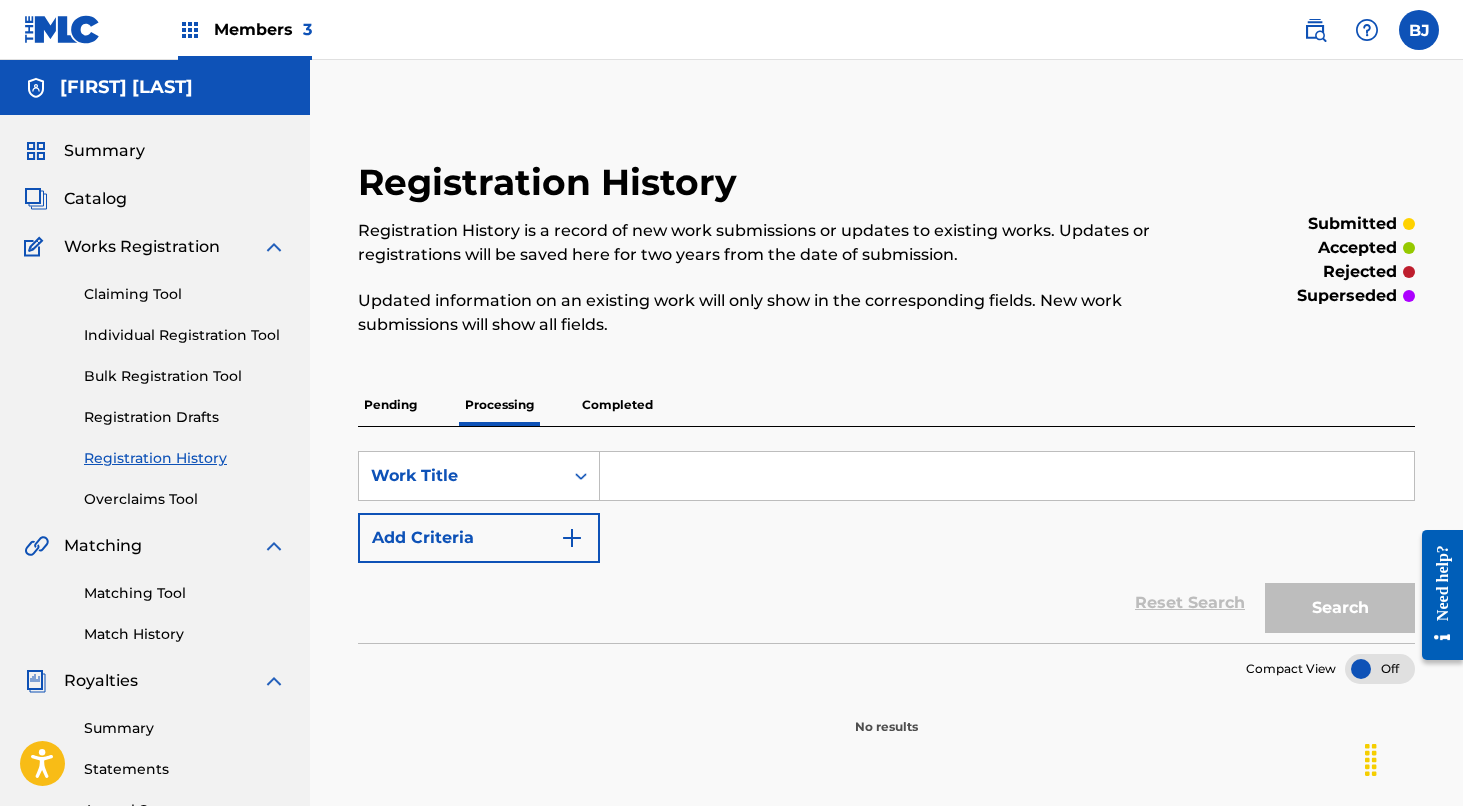 click on "Completed" at bounding box center [617, 405] 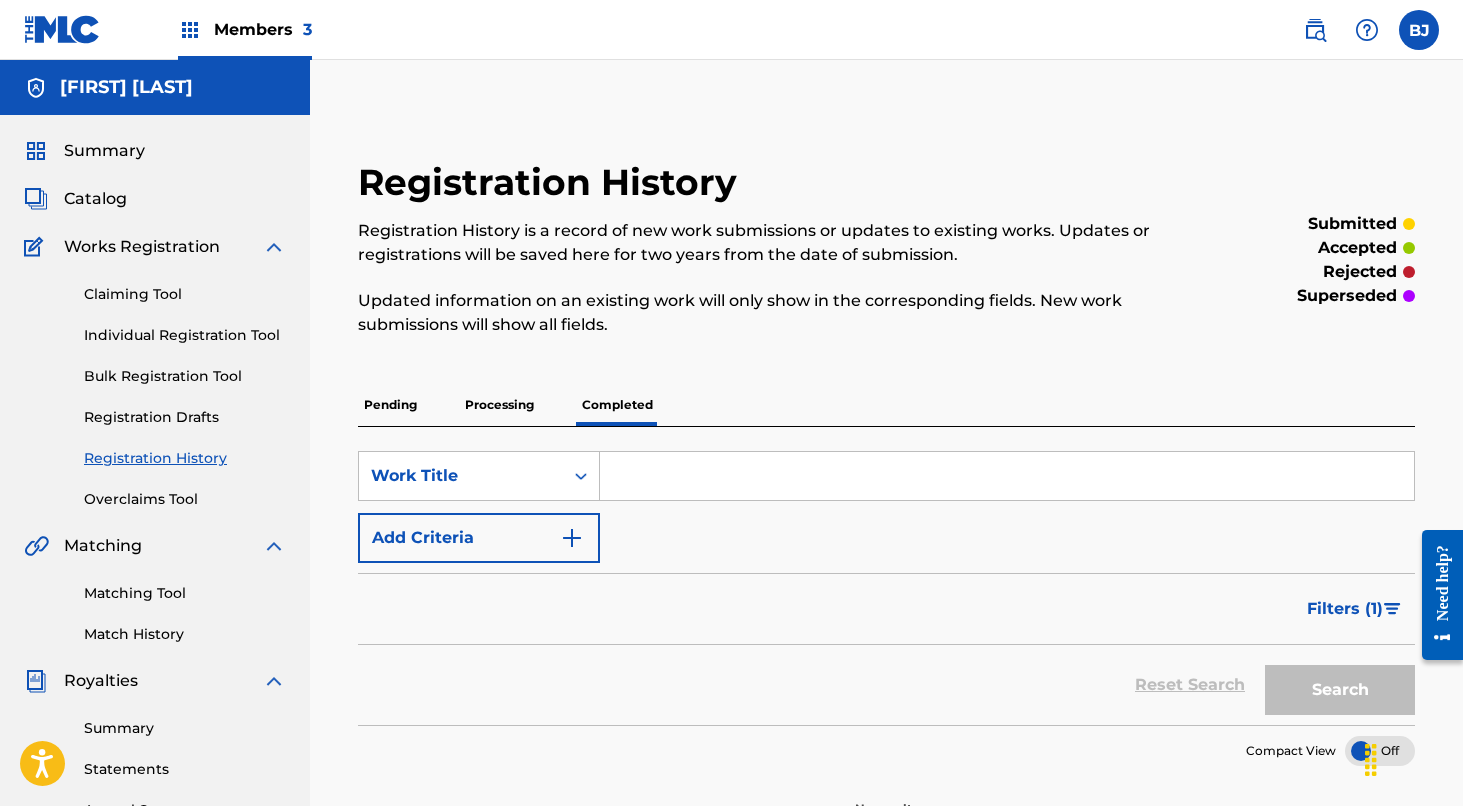click on "Pending" at bounding box center (390, 405) 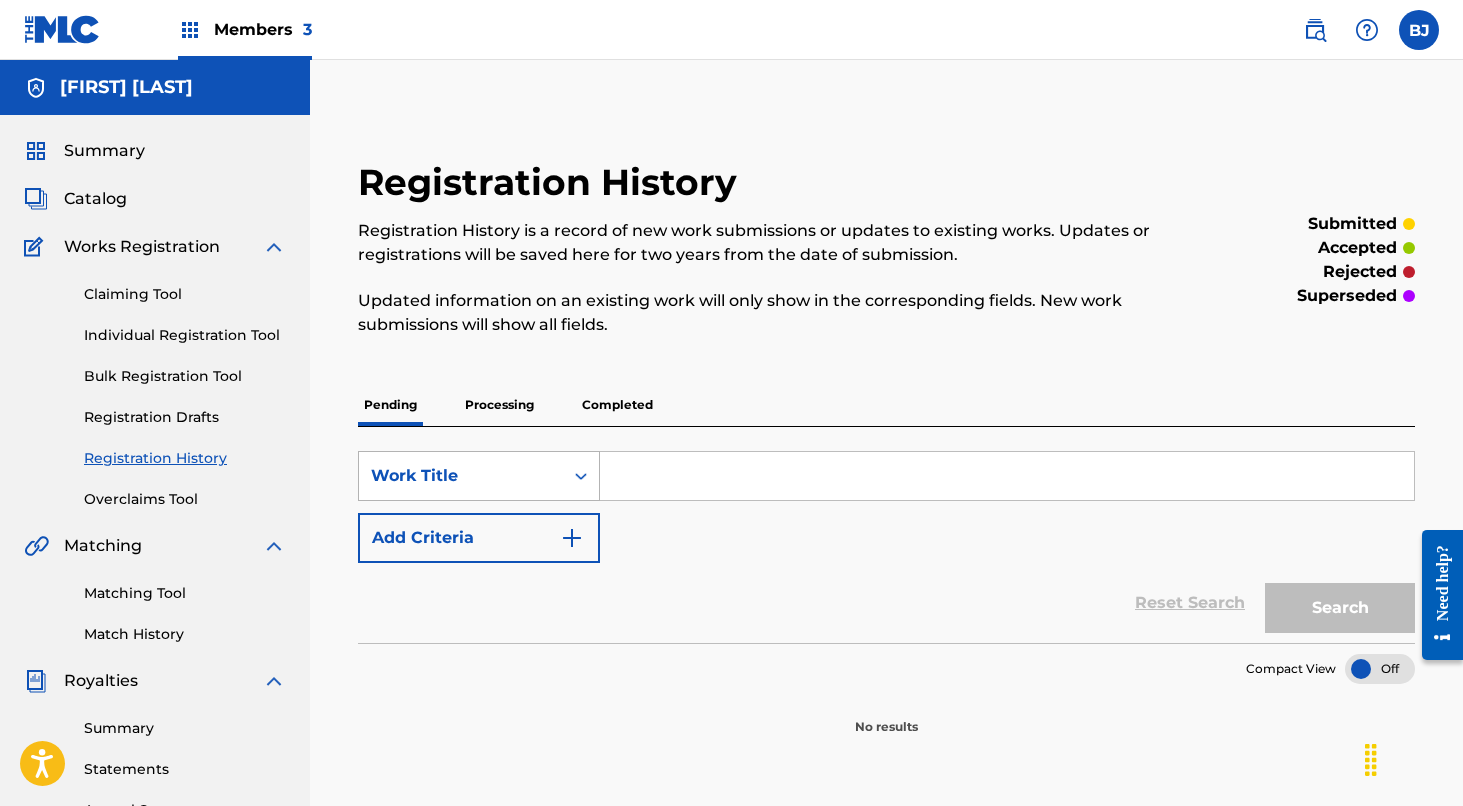 scroll, scrollTop: 0, scrollLeft: 0, axis: both 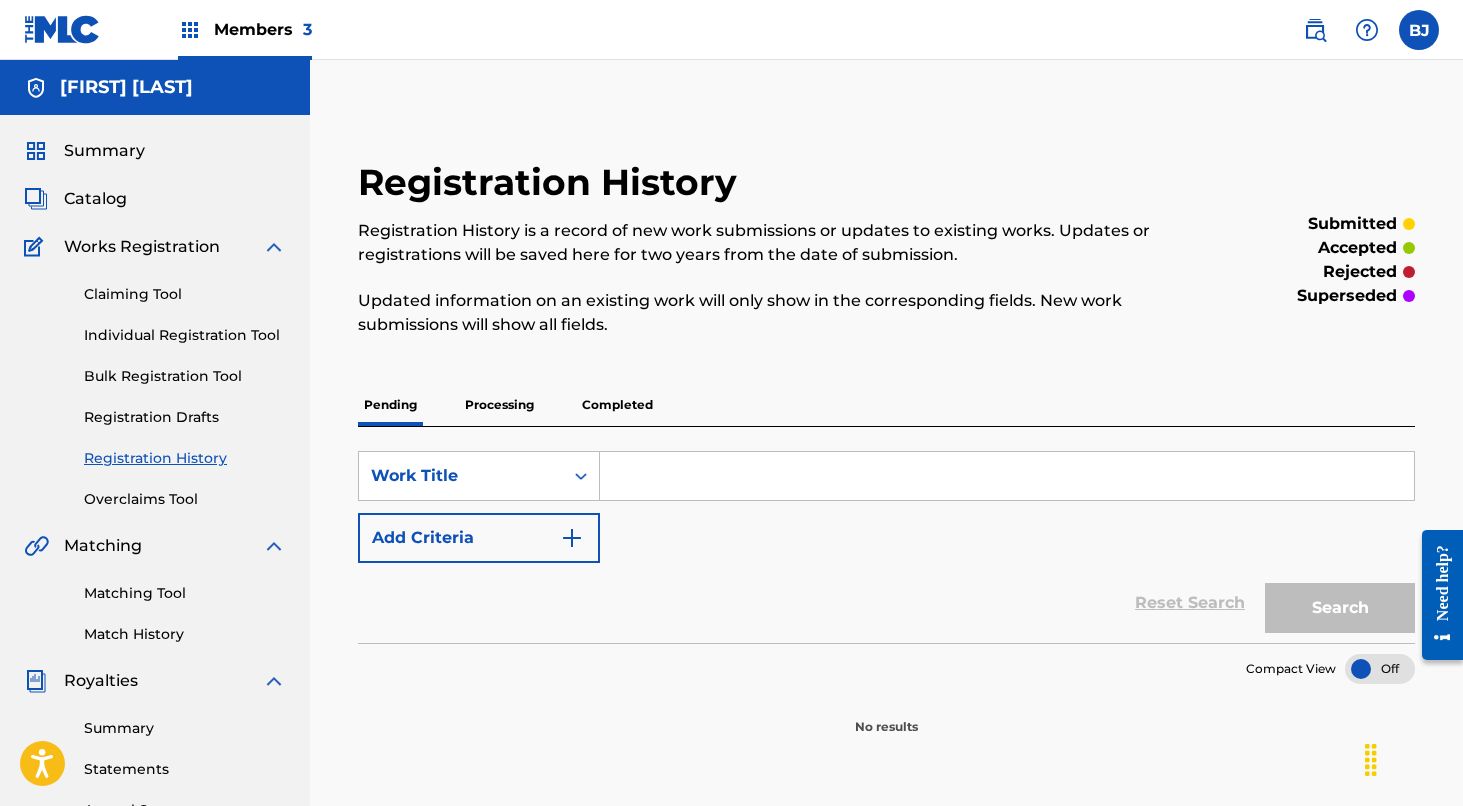 click on "Catalog" at bounding box center [95, 199] 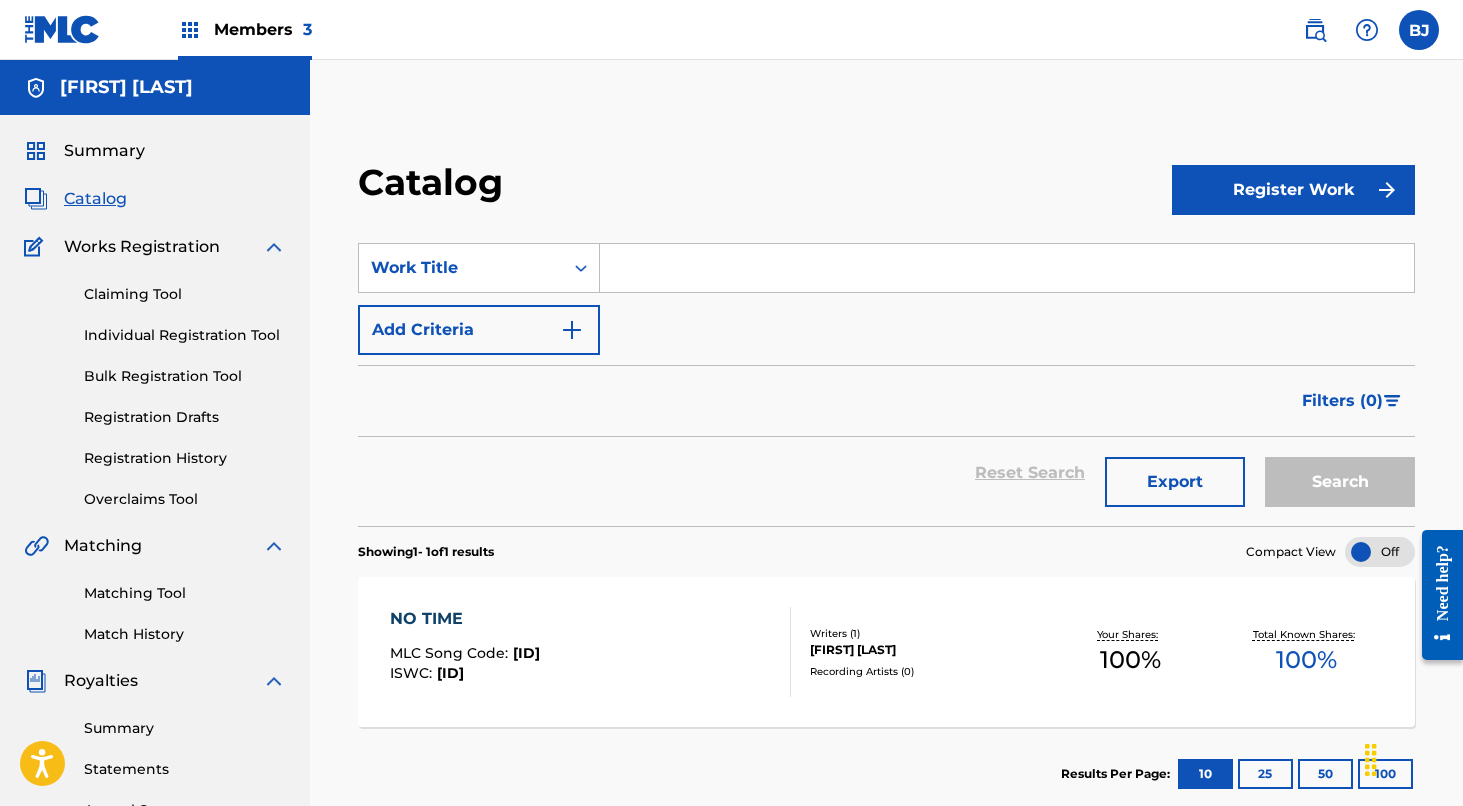 scroll, scrollTop: 0, scrollLeft: 0, axis: both 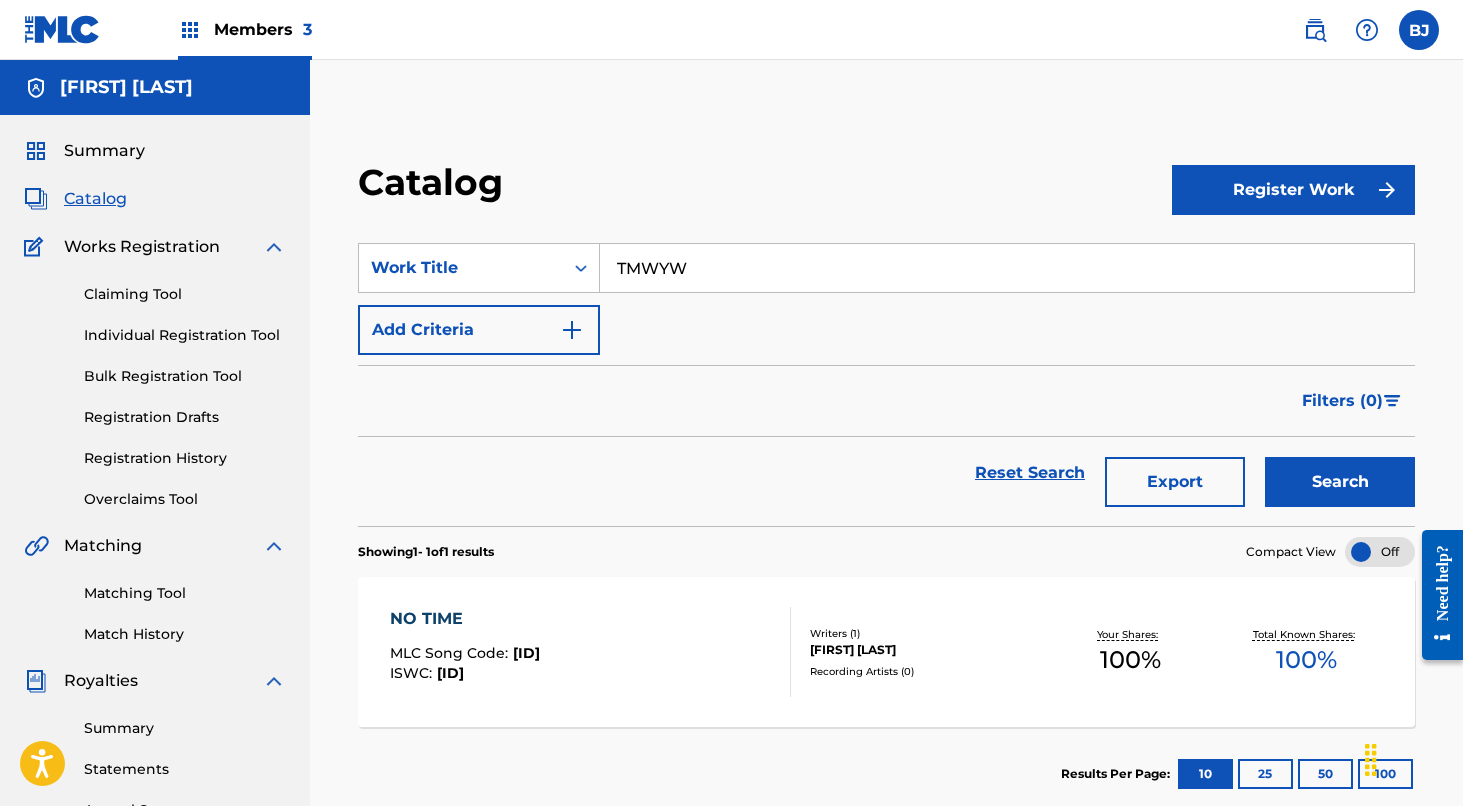 type on "TMWYW" 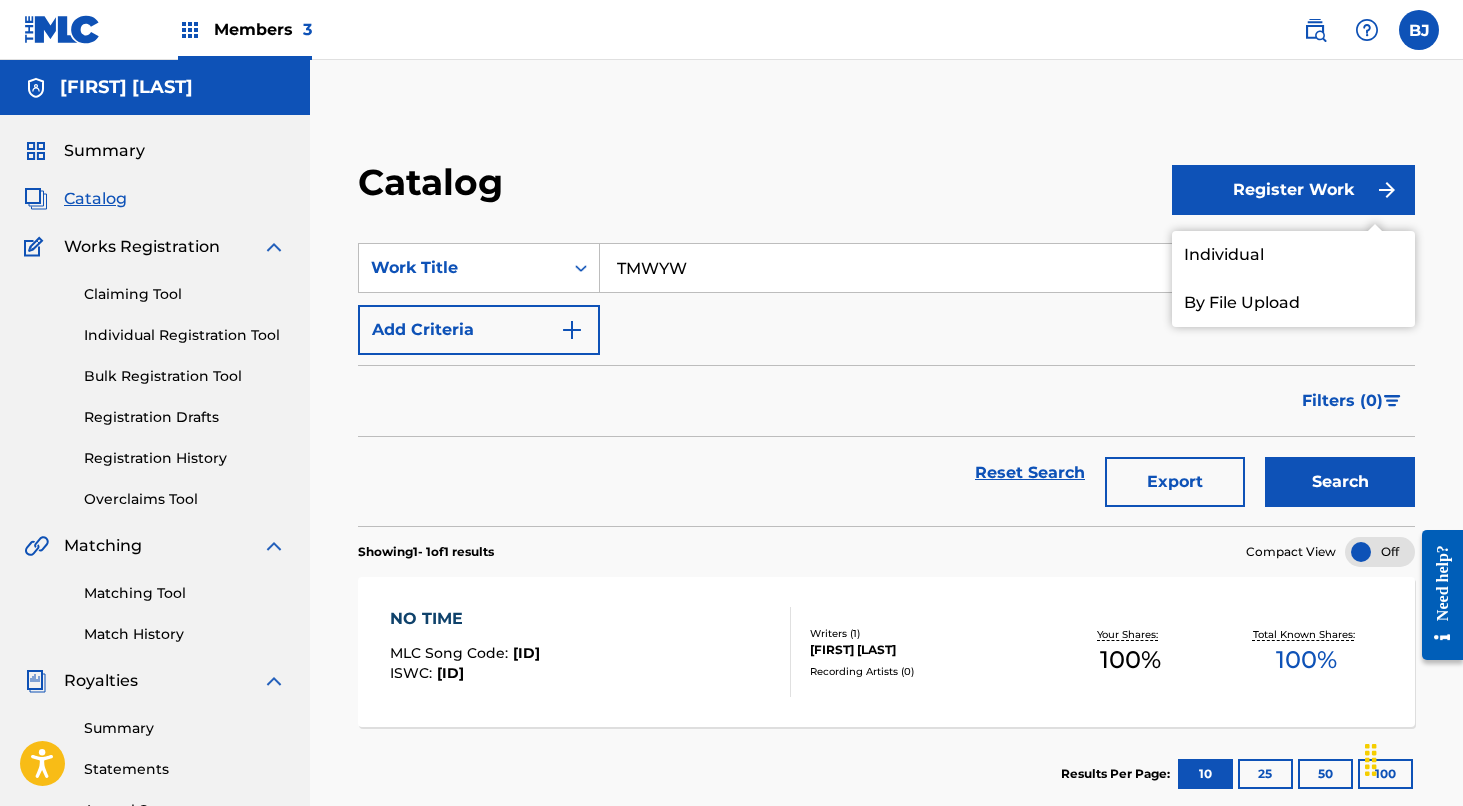 click on "By File Upload" at bounding box center [1293, 303] 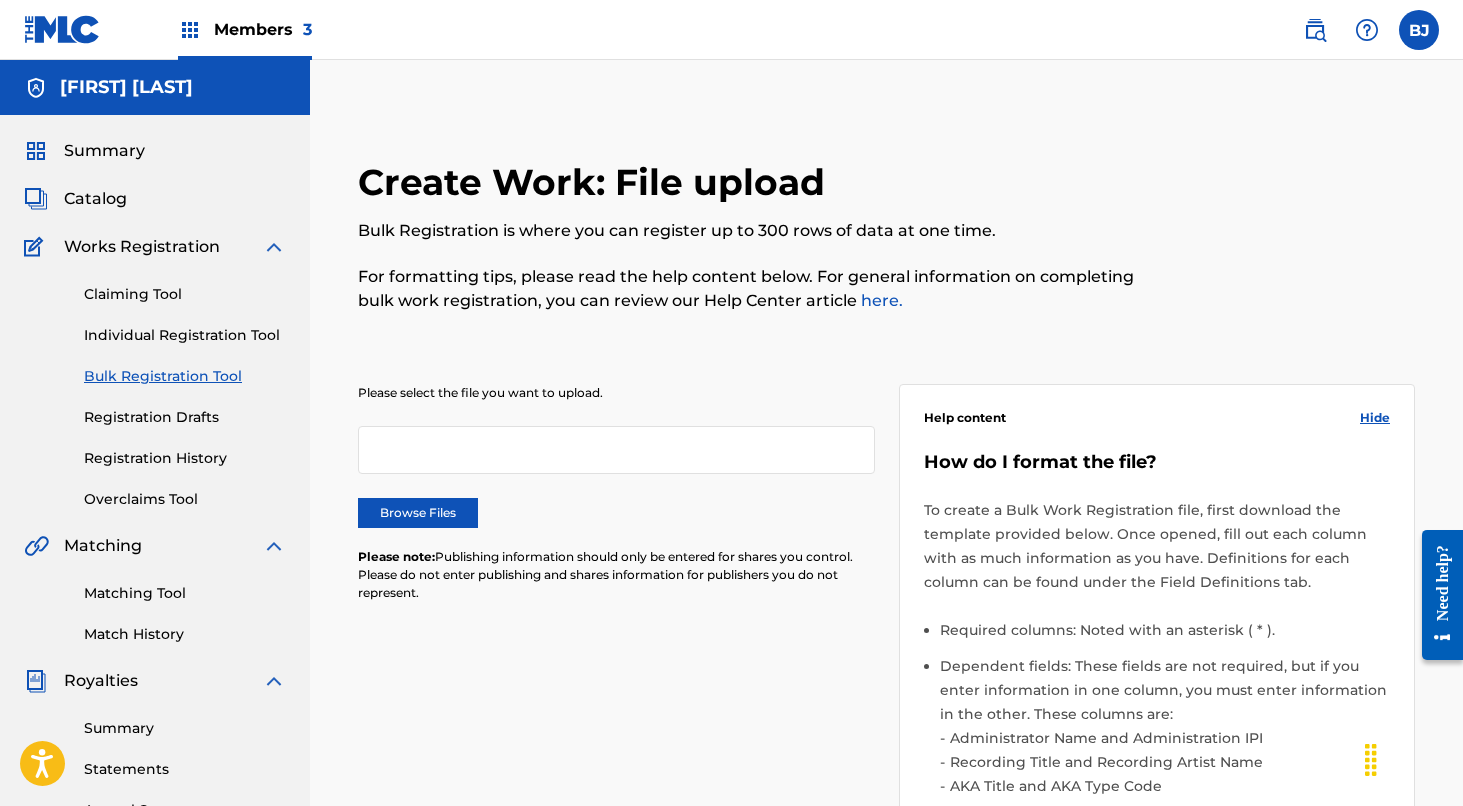 click on "Browse Files" at bounding box center [418, 513] 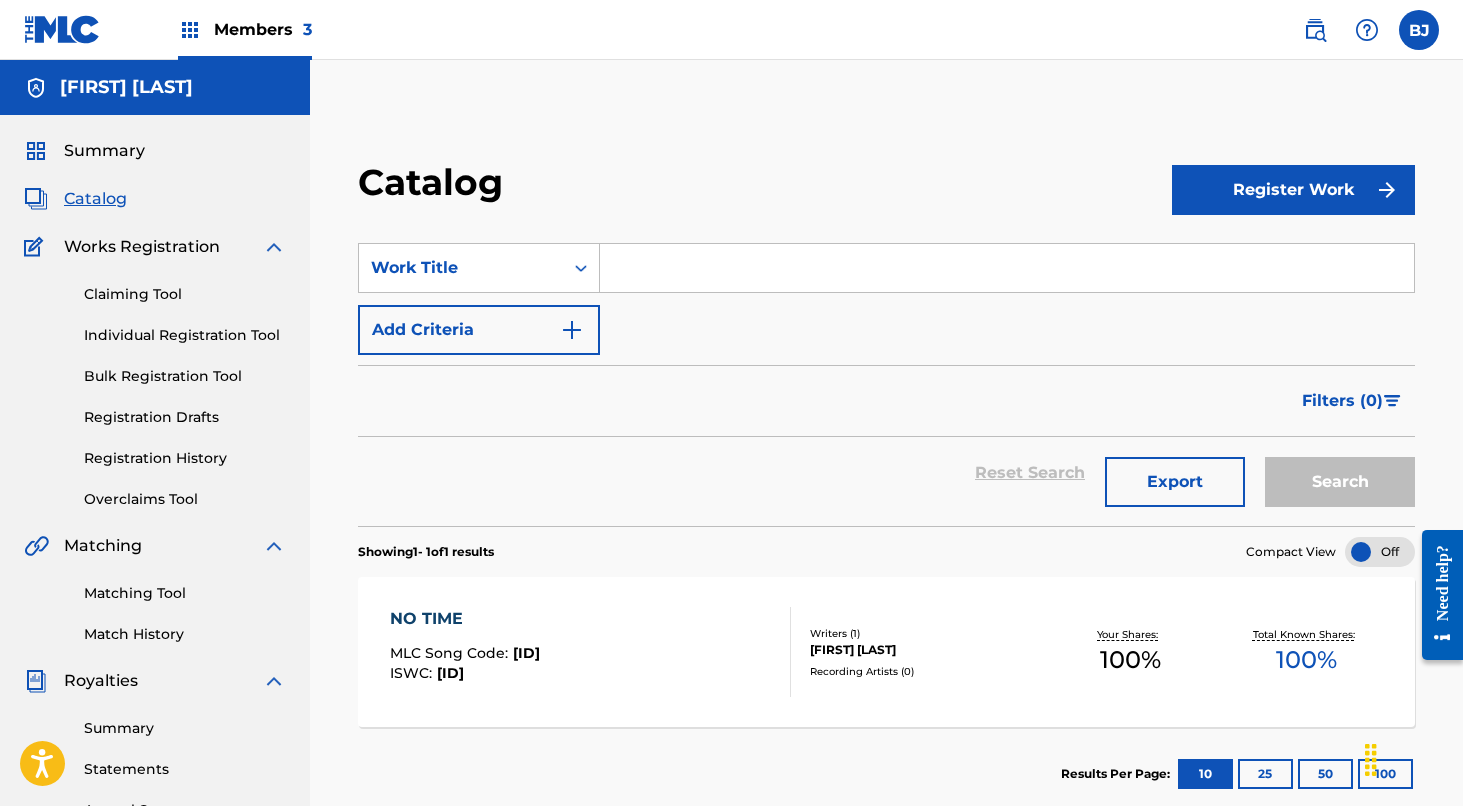 click on "Register Work" at bounding box center (1293, 190) 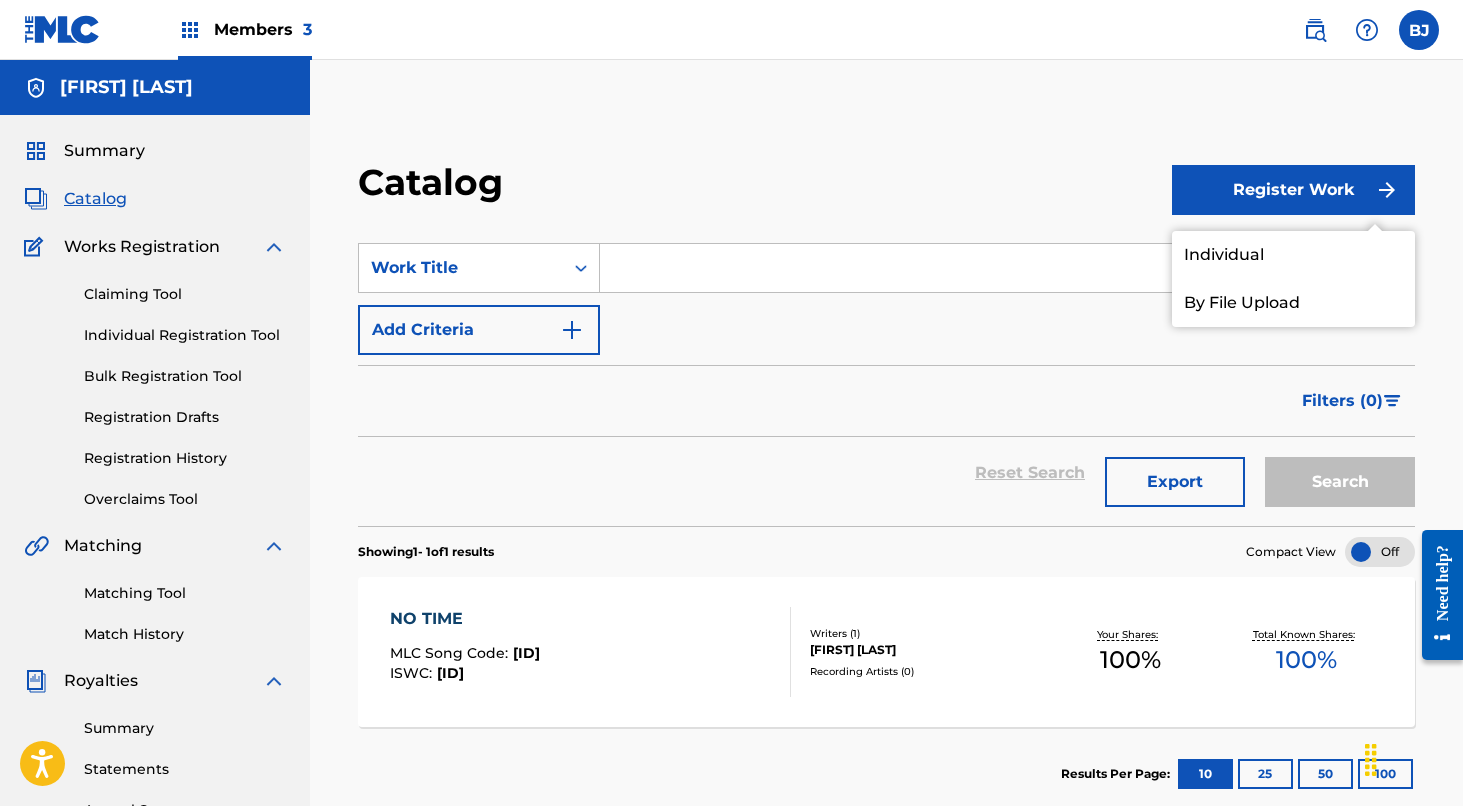 click on "Individual" at bounding box center (1293, 255) 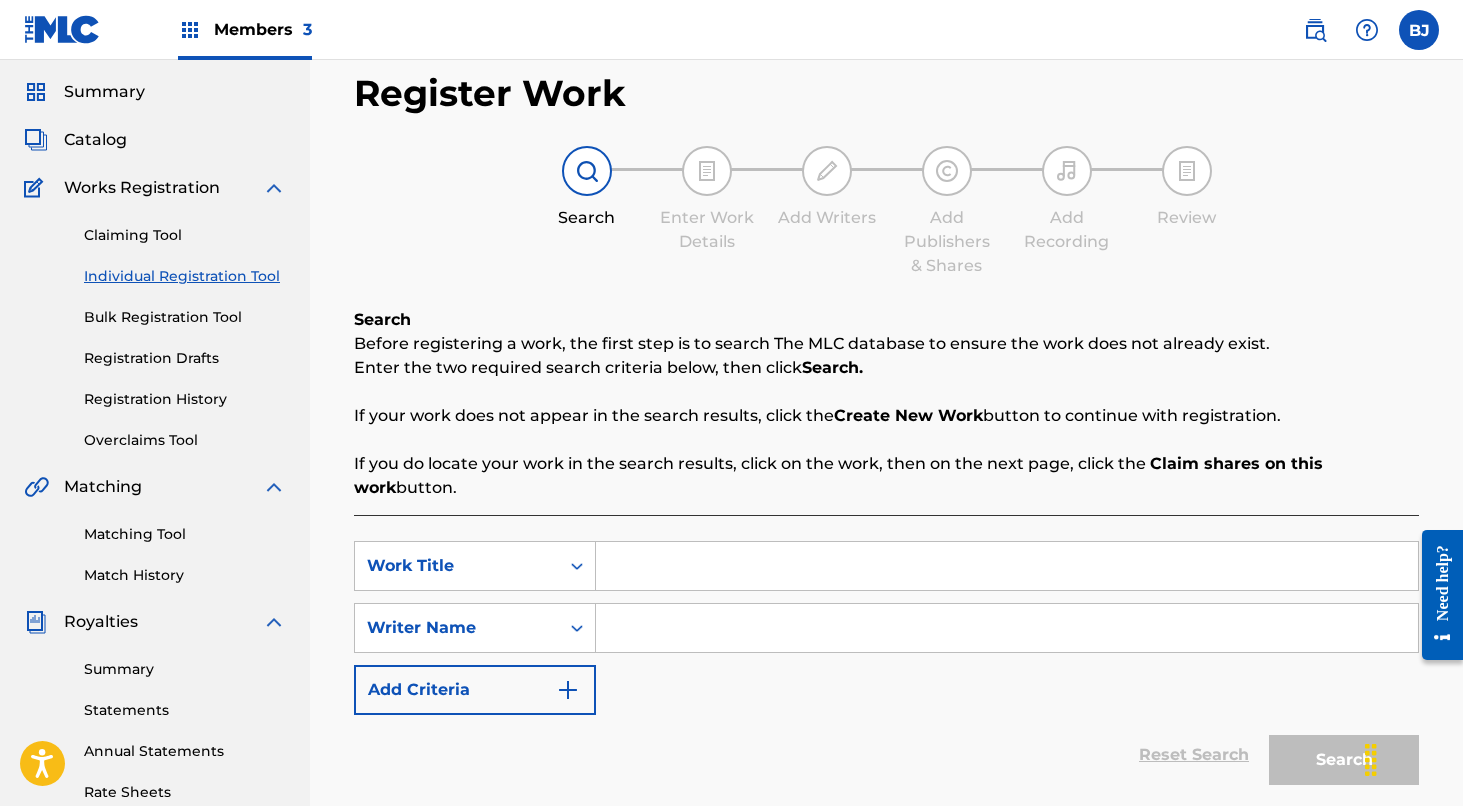 scroll, scrollTop: 78, scrollLeft: 0, axis: vertical 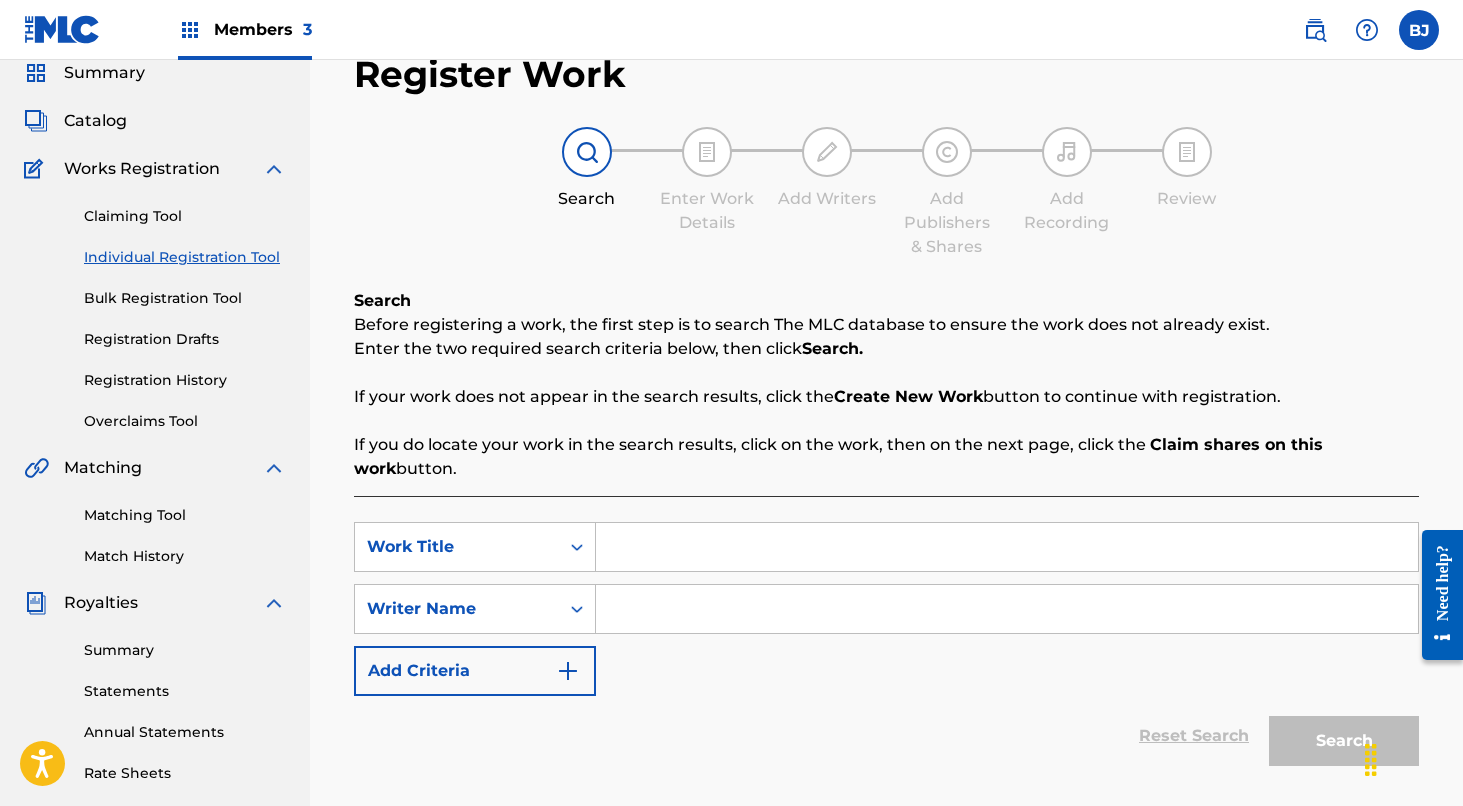 click at bounding box center [1007, 547] 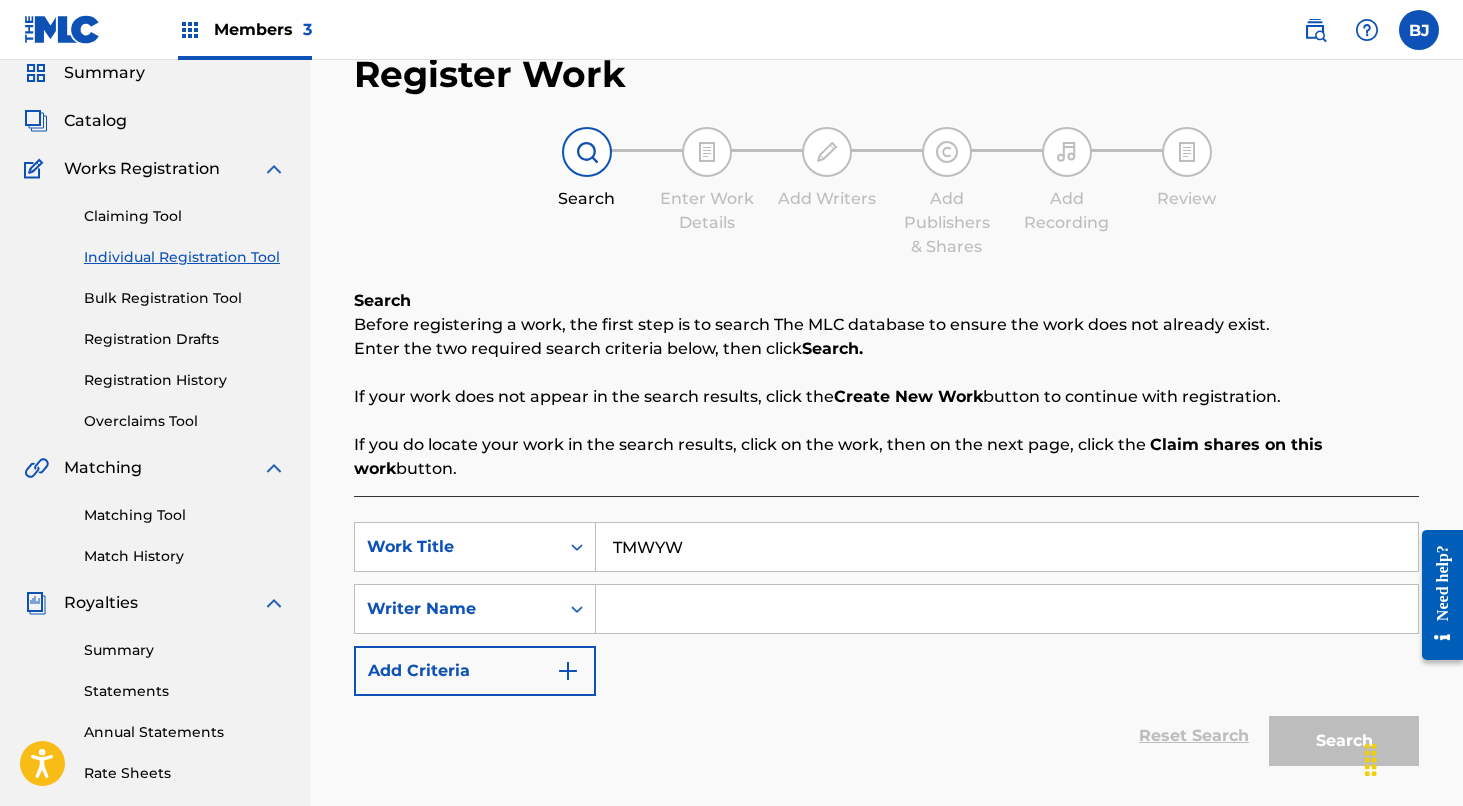 type on "TMWYW" 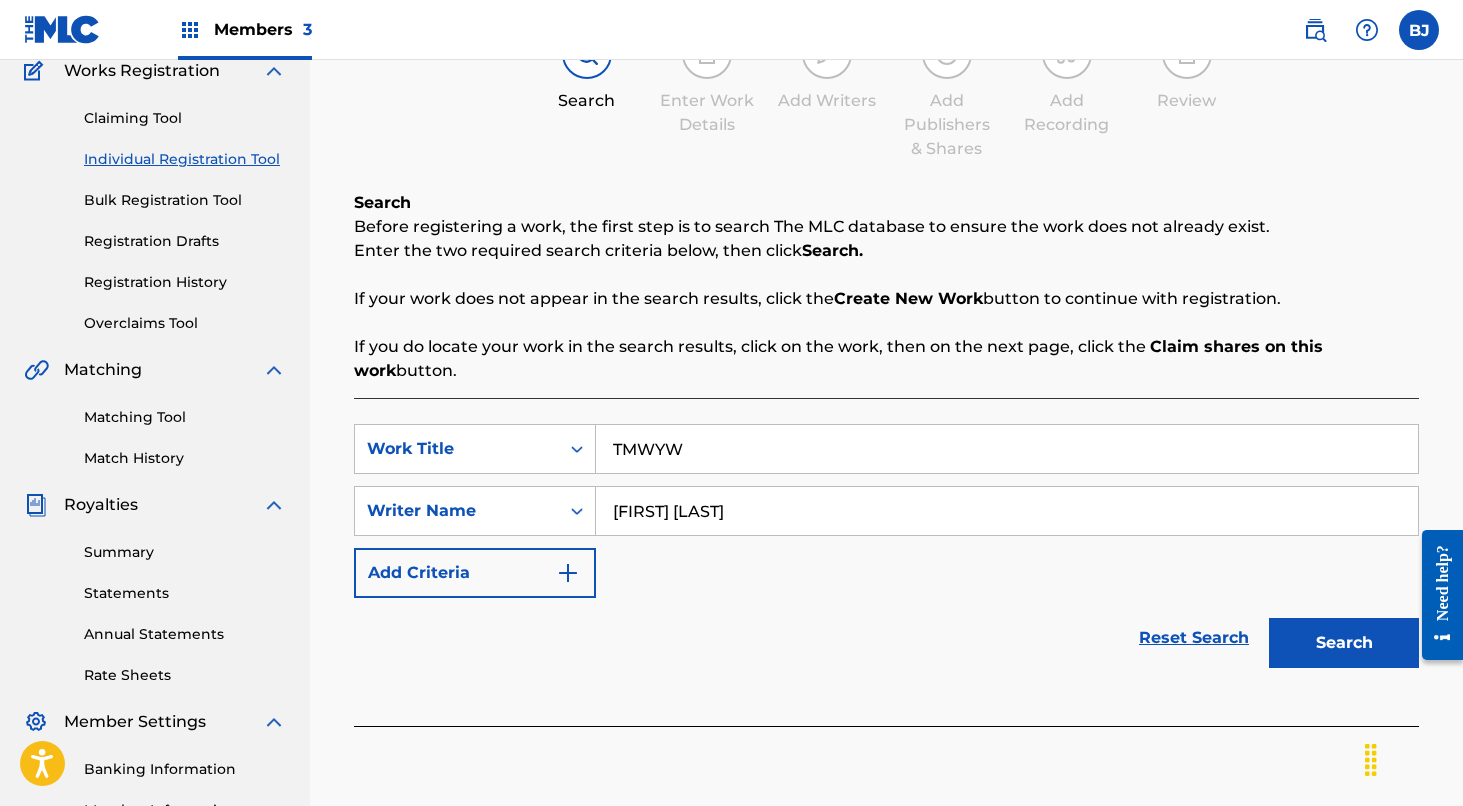 scroll, scrollTop: 175, scrollLeft: 0, axis: vertical 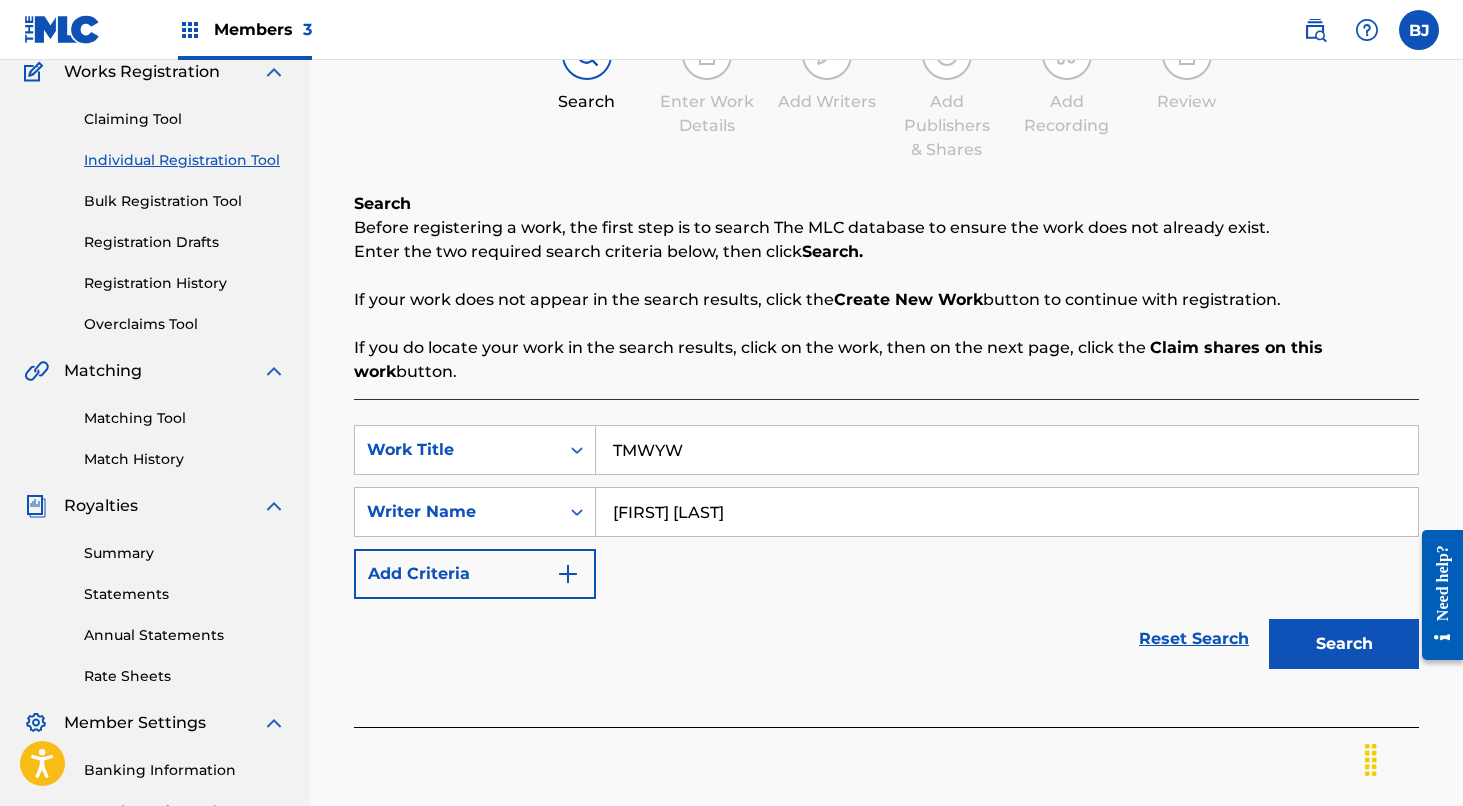 type on "[FIRST] [LAST]" 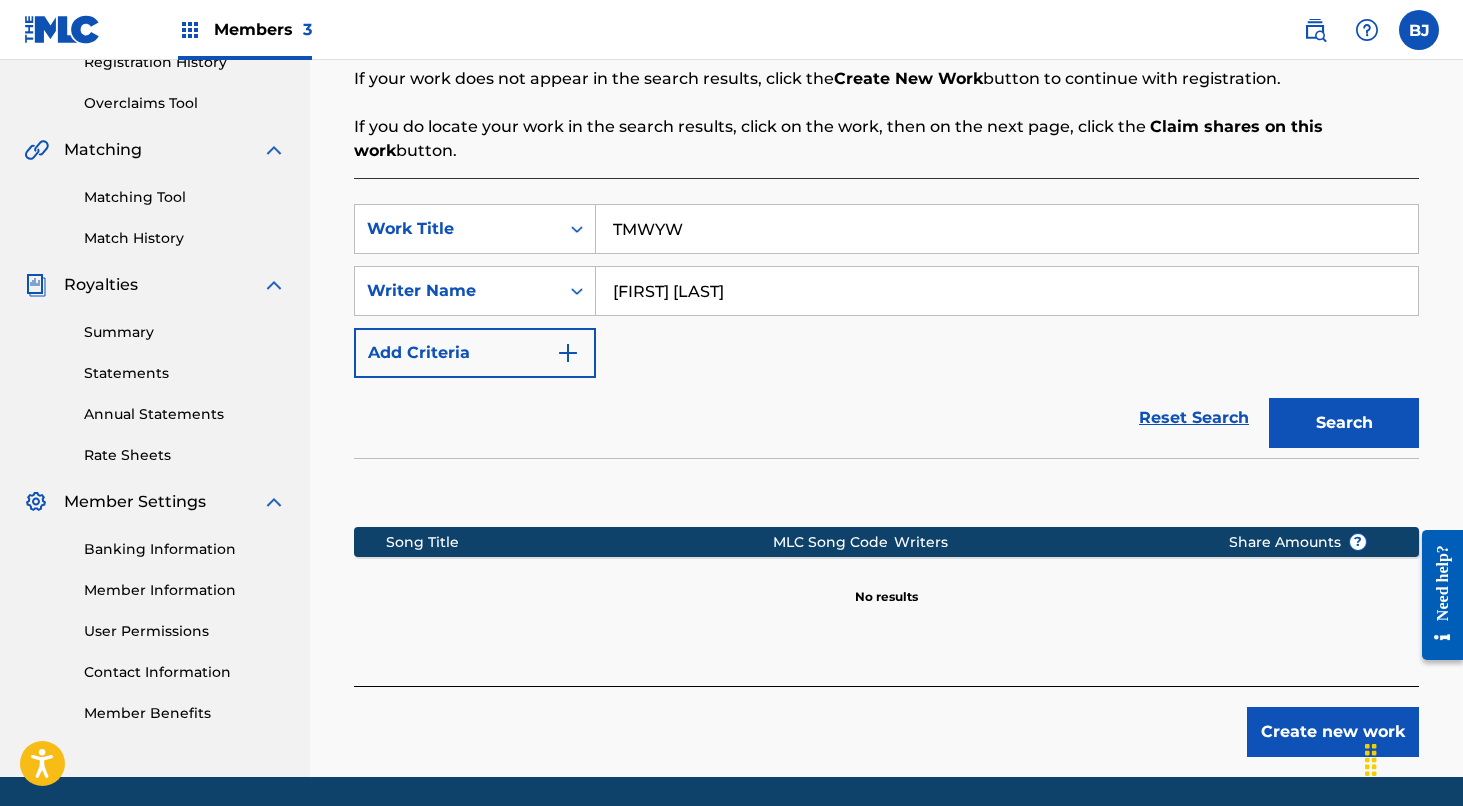 scroll, scrollTop: 452, scrollLeft: 0, axis: vertical 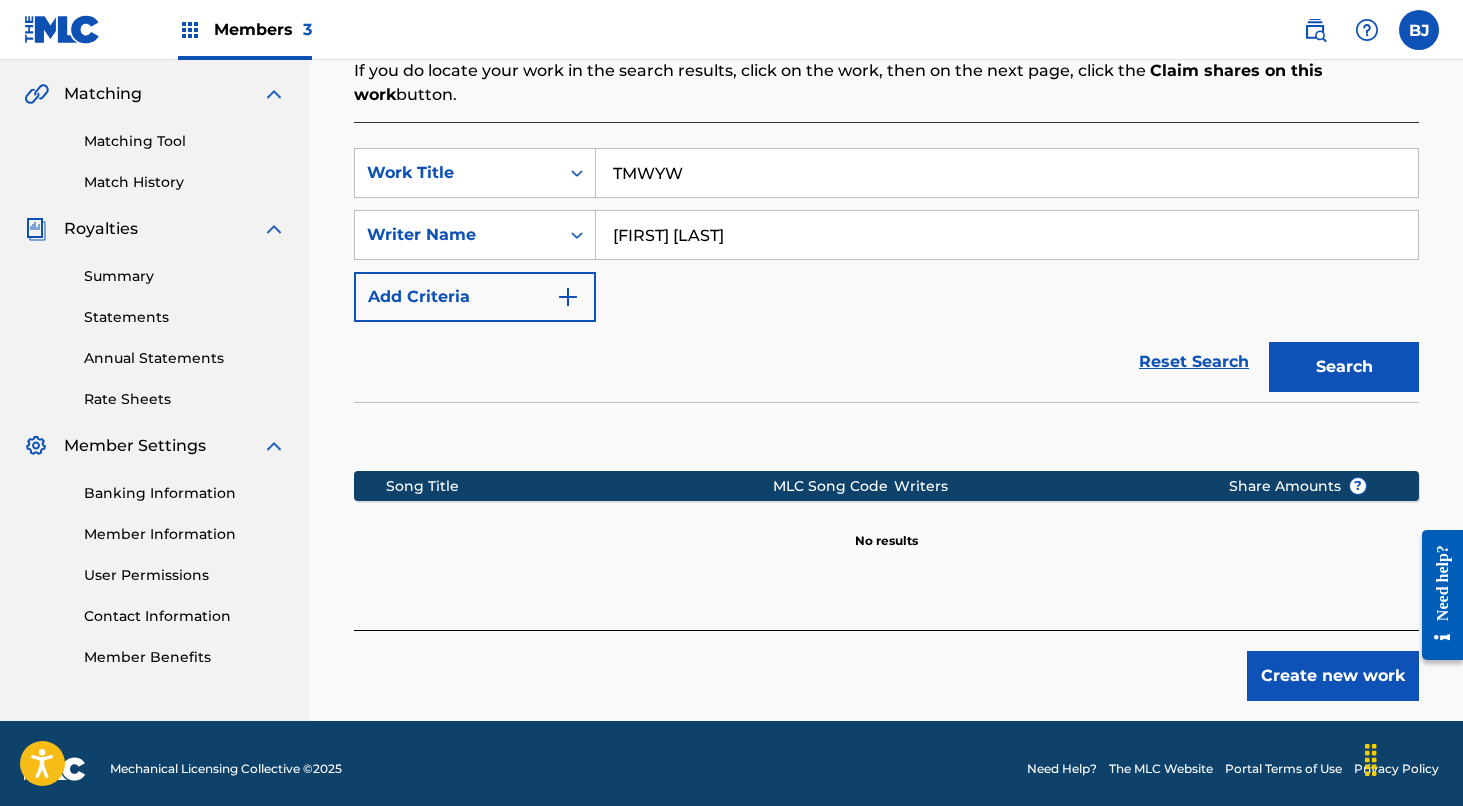 click on "Create new work" at bounding box center (1333, 676) 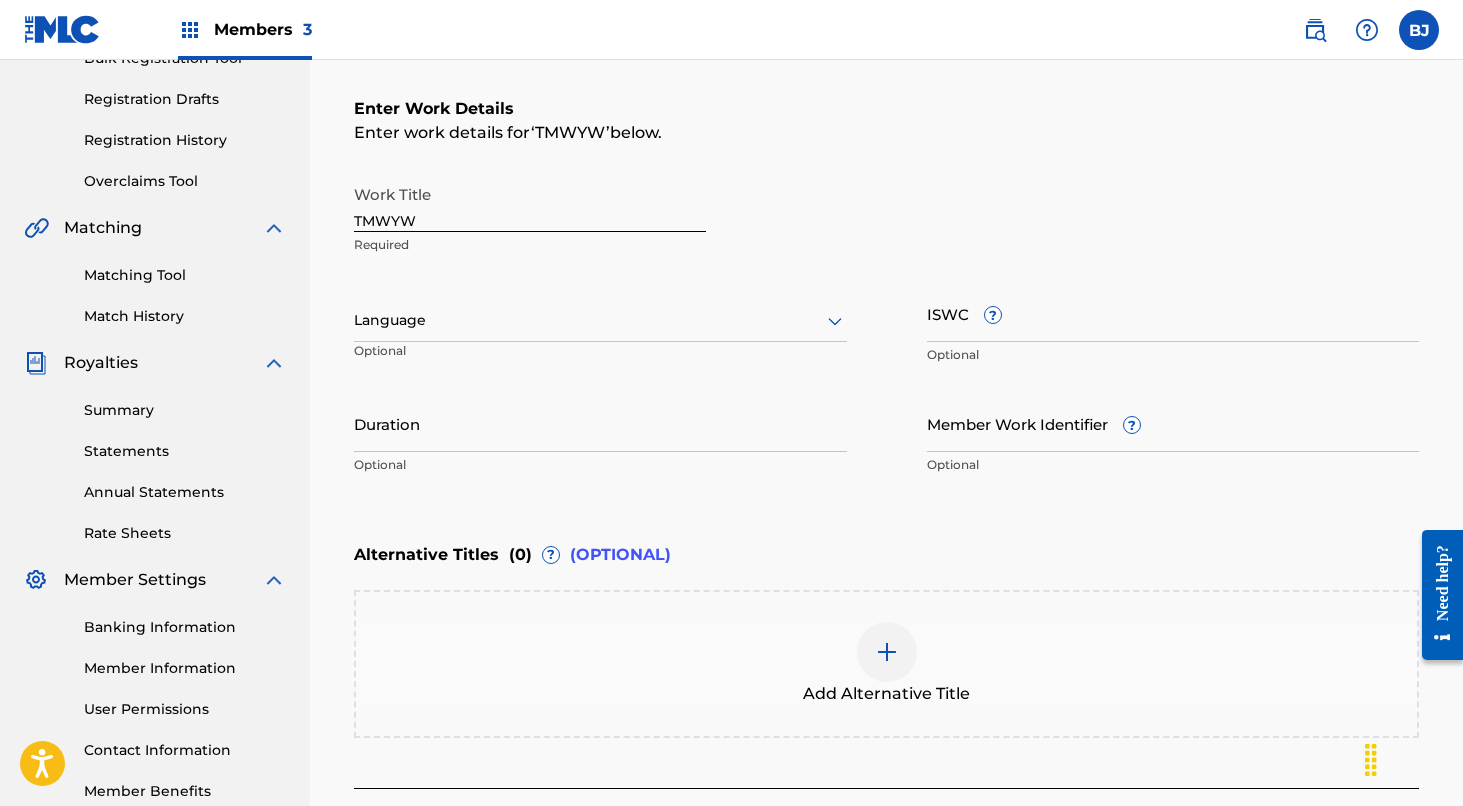 scroll, scrollTop: 301, scrollLeft: 0, axis: vertical 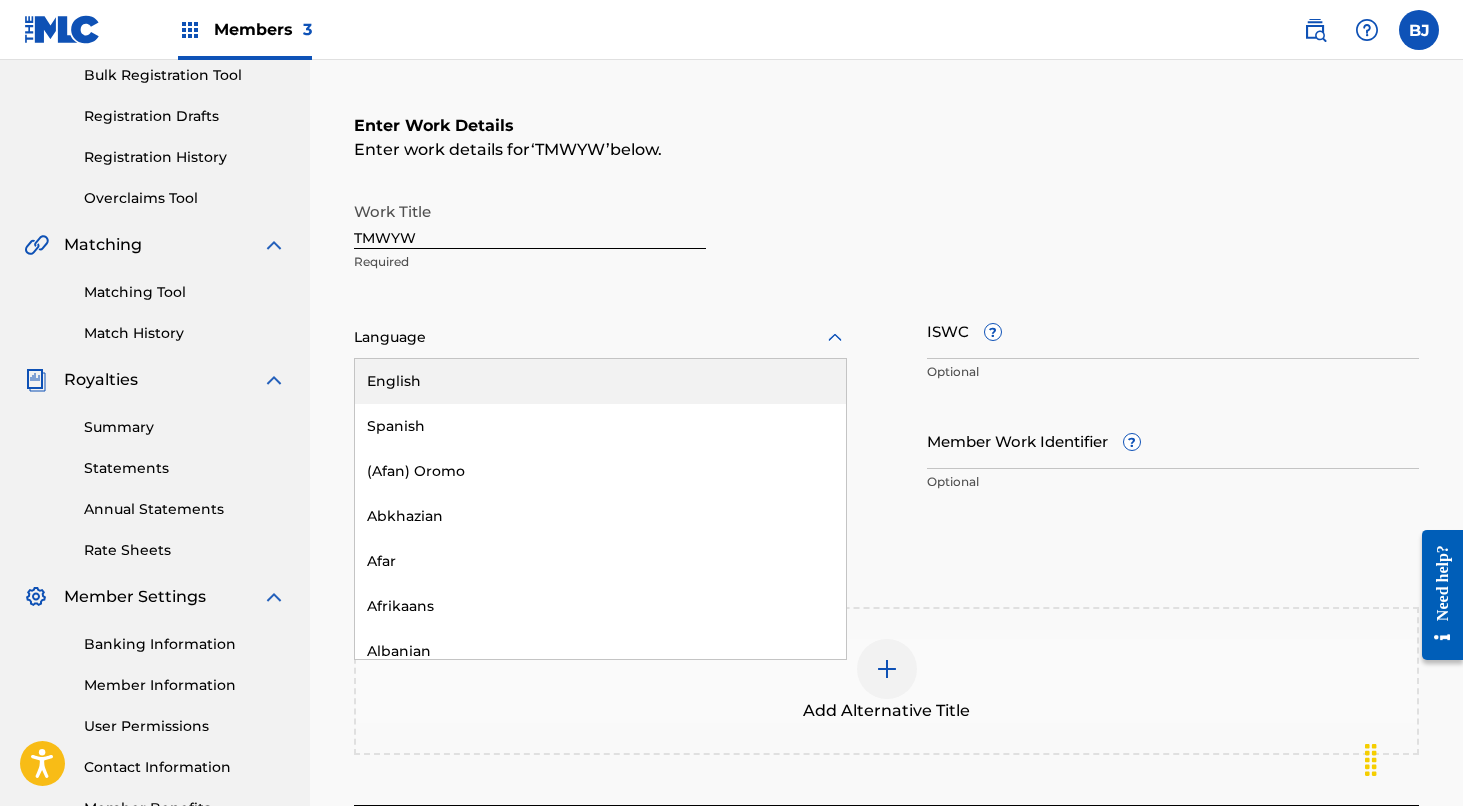 click 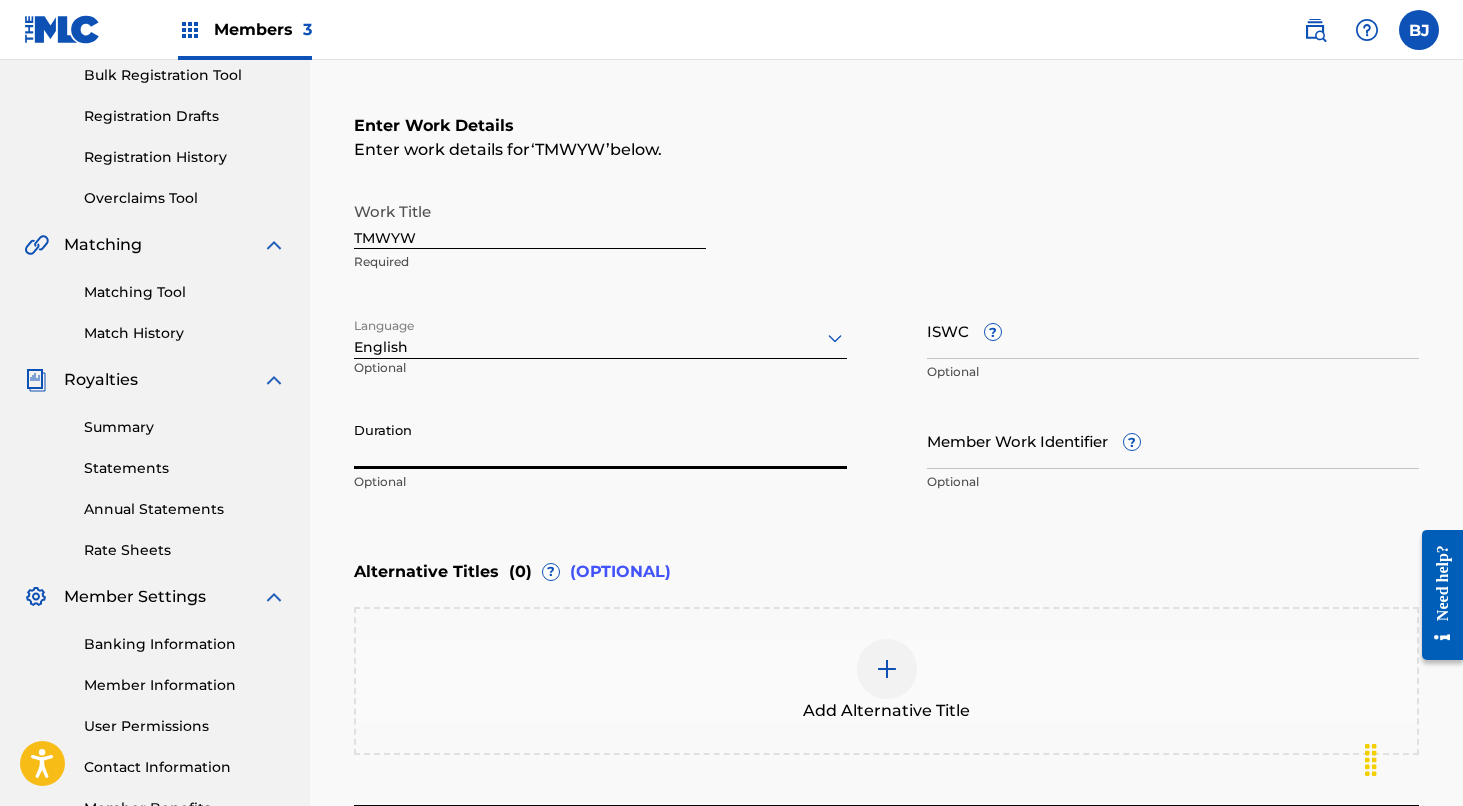 click on "Duration" at bounding box center (600, 440) 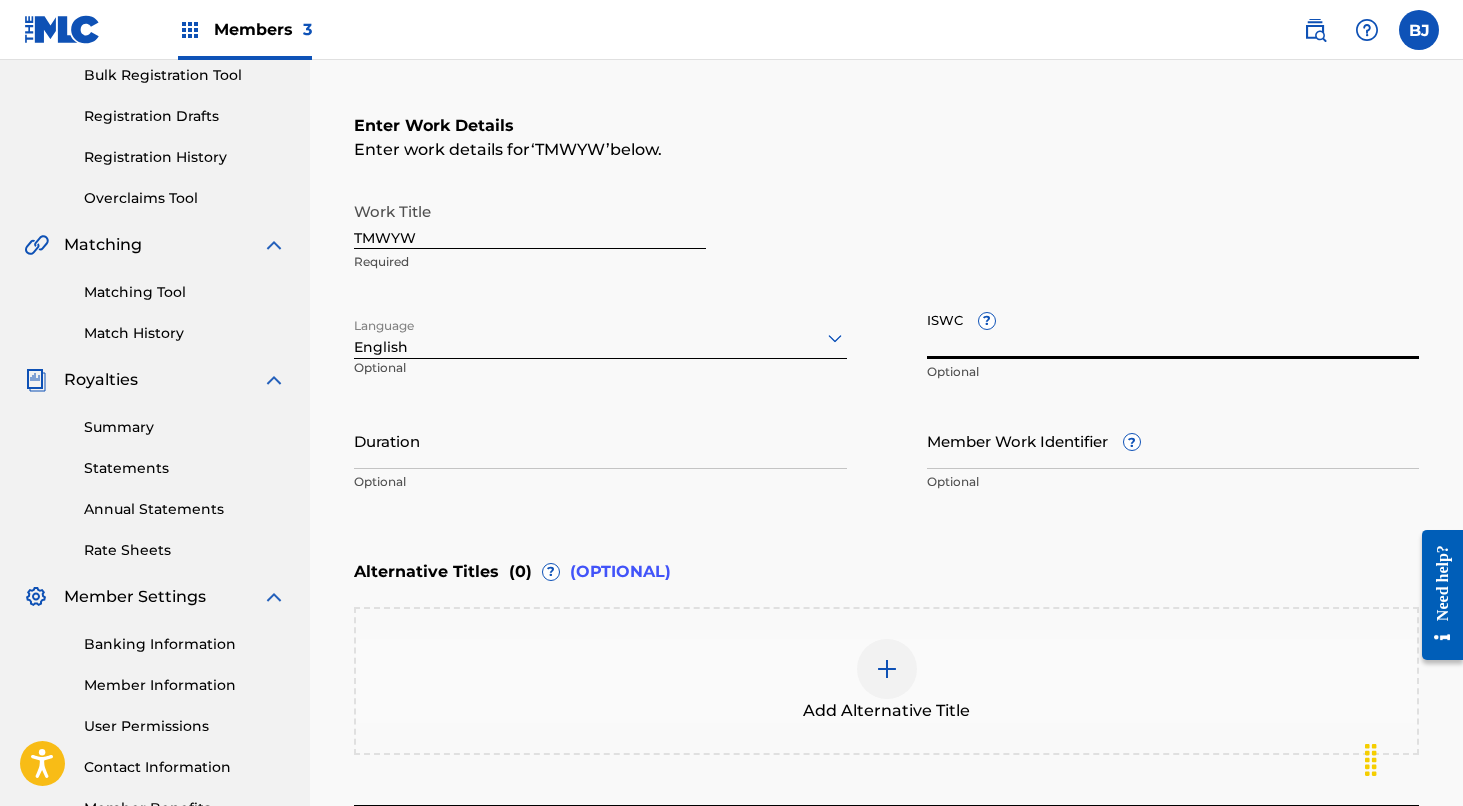 click on "ISWC   ?" at bounding box center (1173, 330) 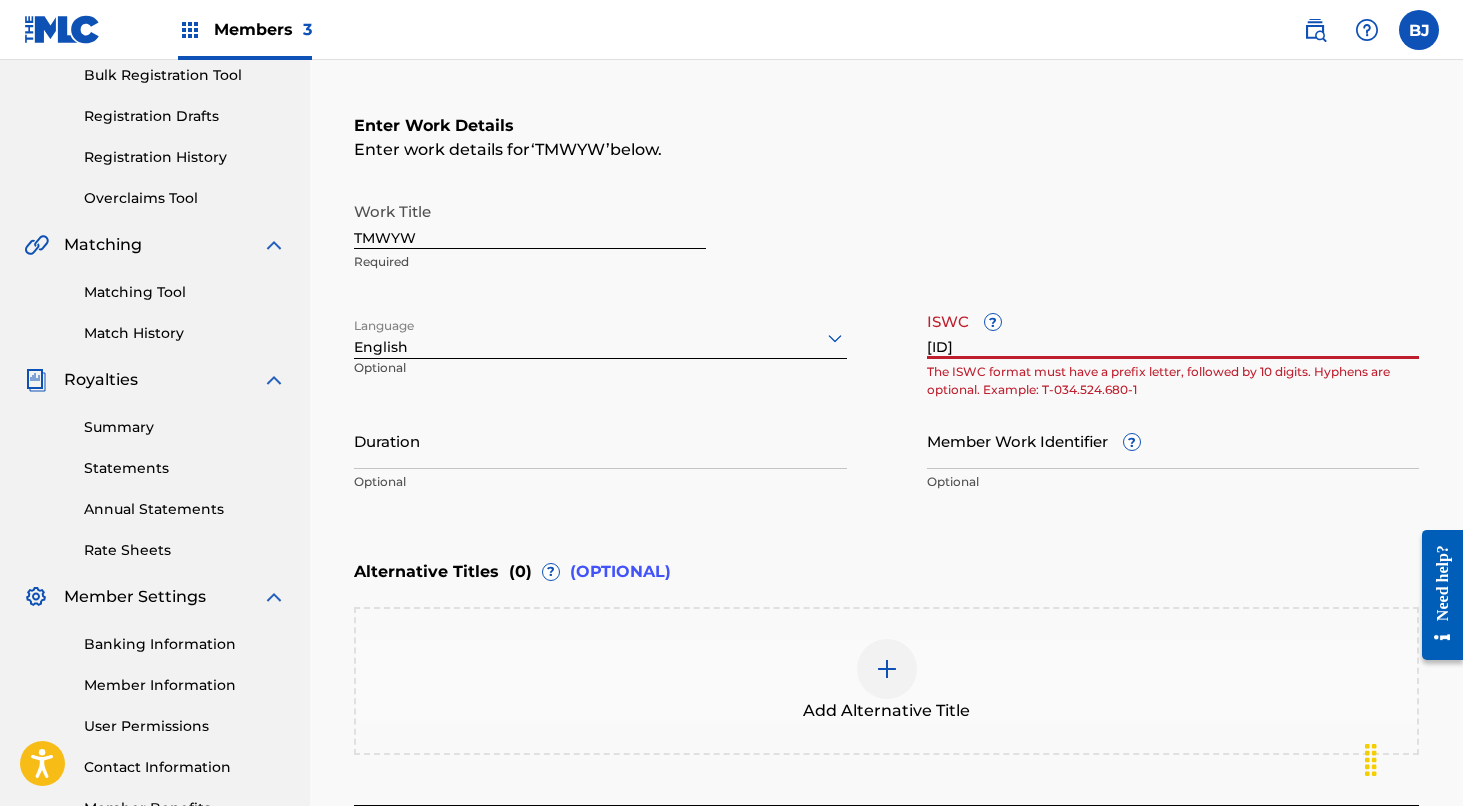 click on "Language English Optional" at bounding box center [600, 347] 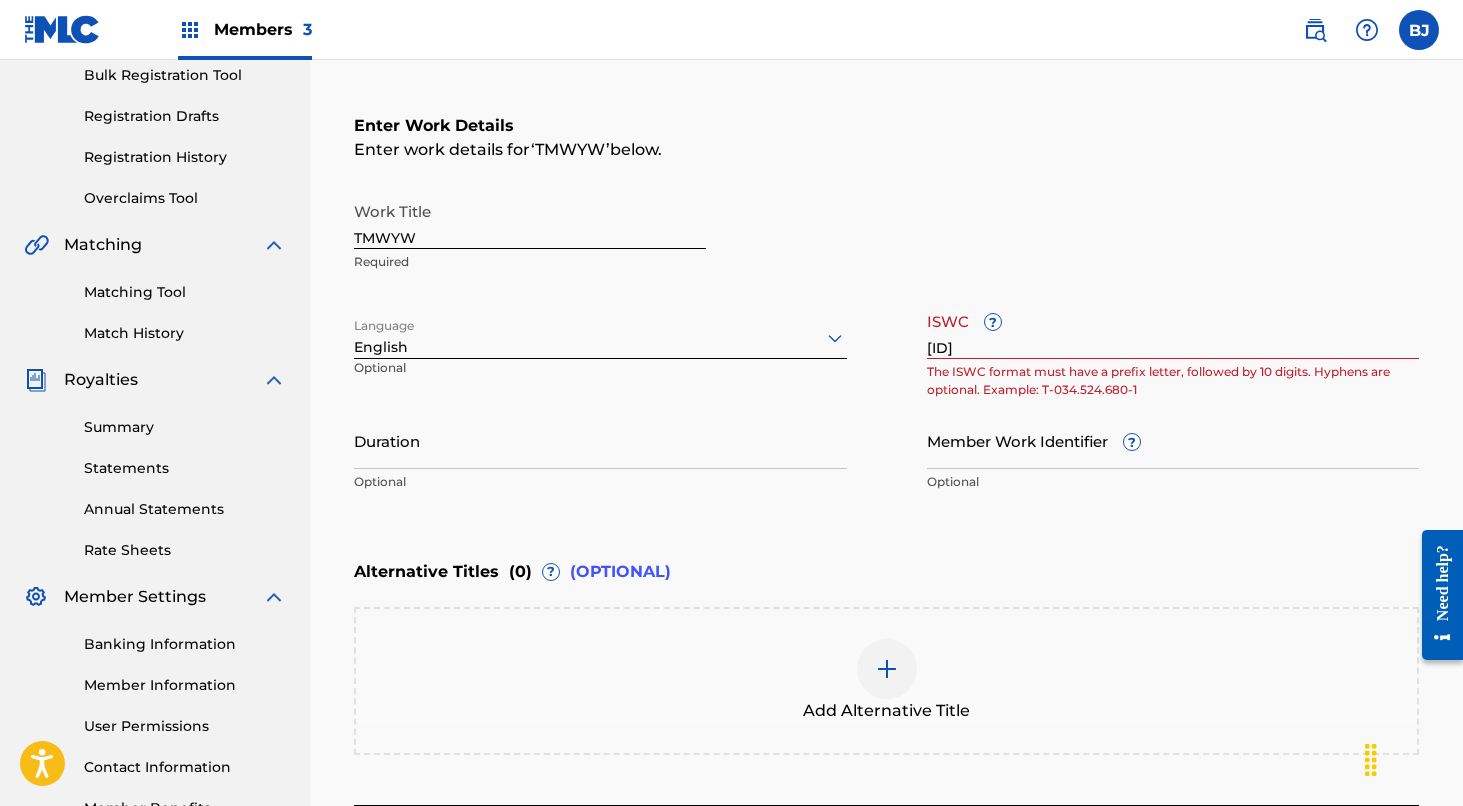click on "[ID]" at bounding box center (1173, 330) 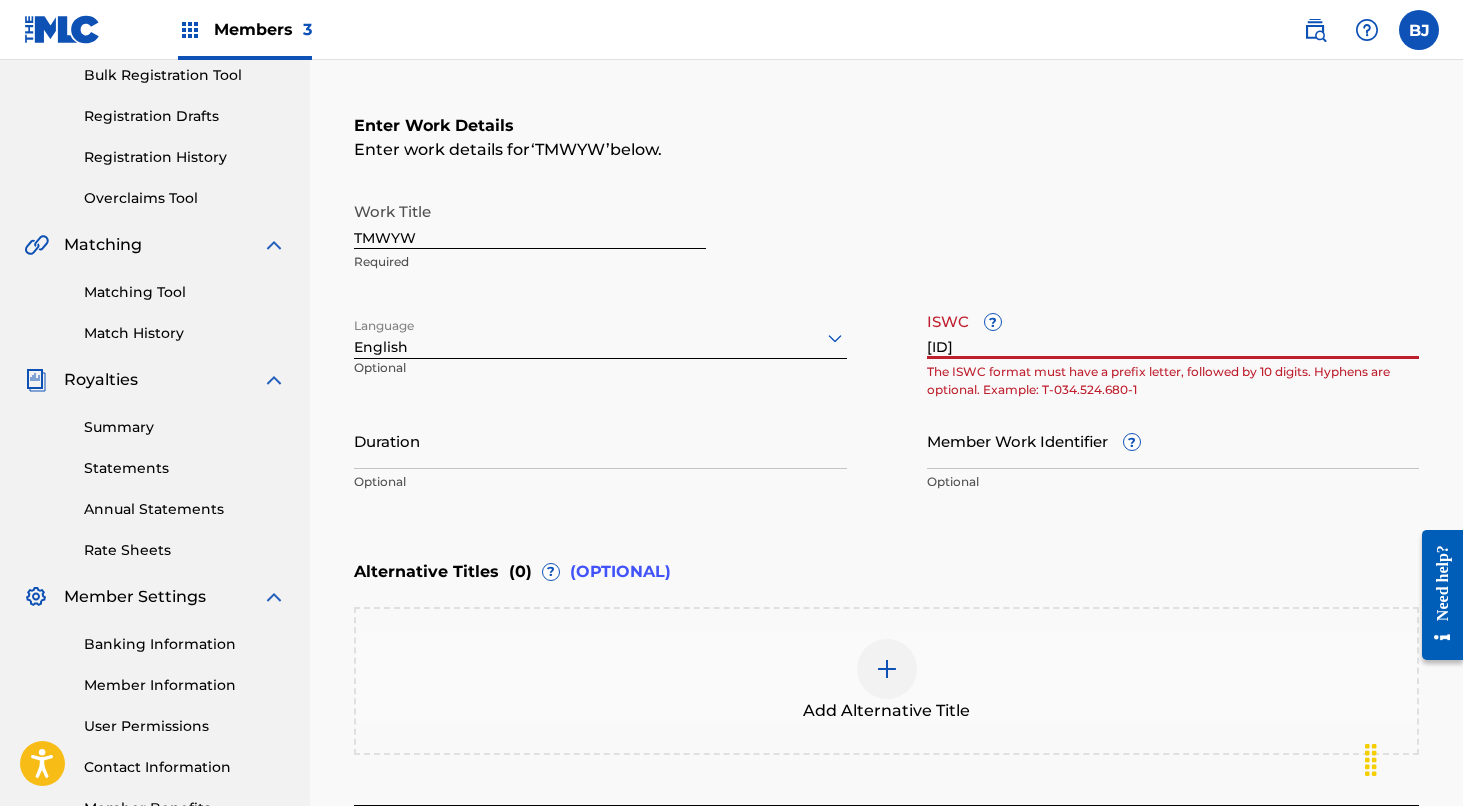 click on "[ID]" at bounding box center [1173, 330] 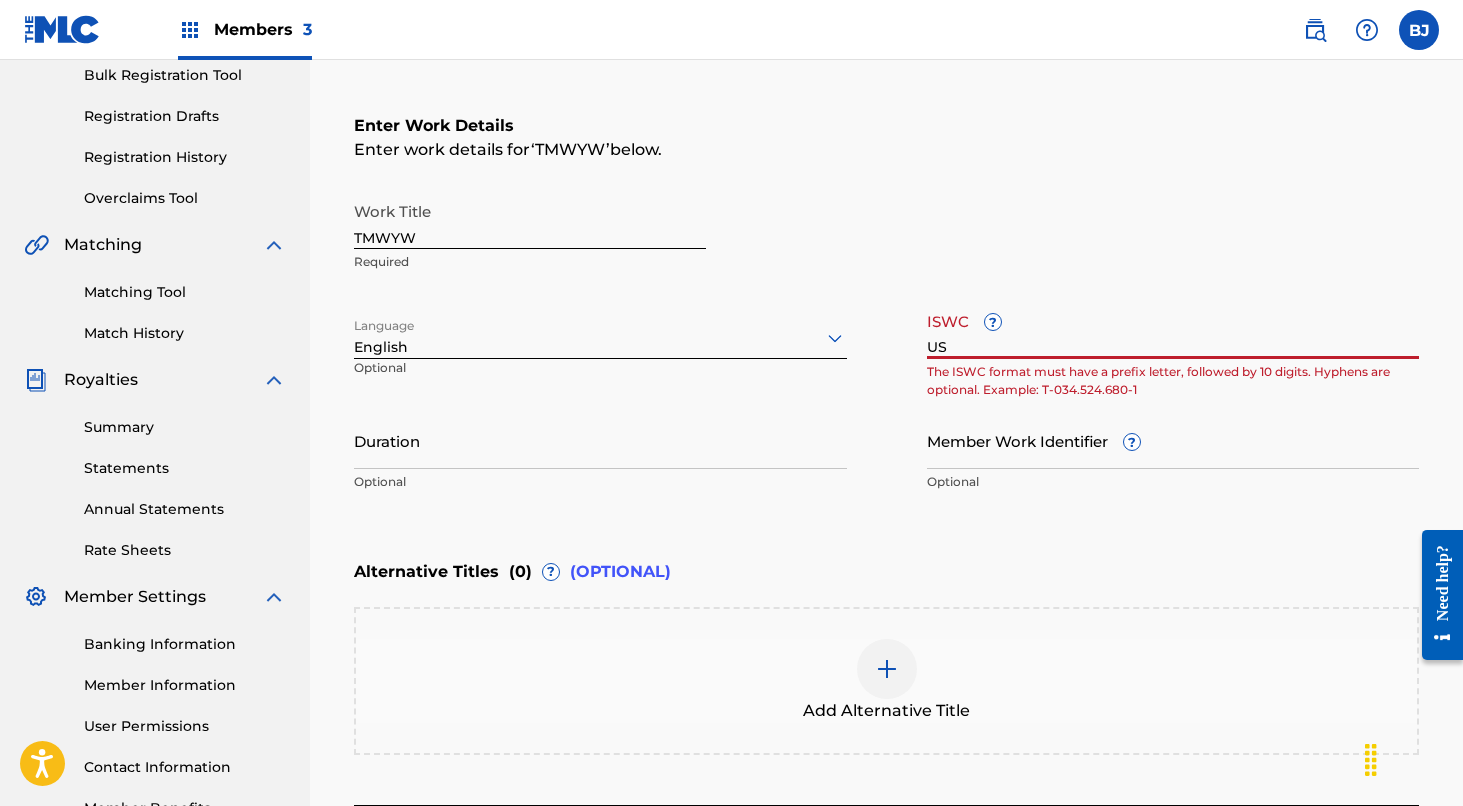 type on "U" 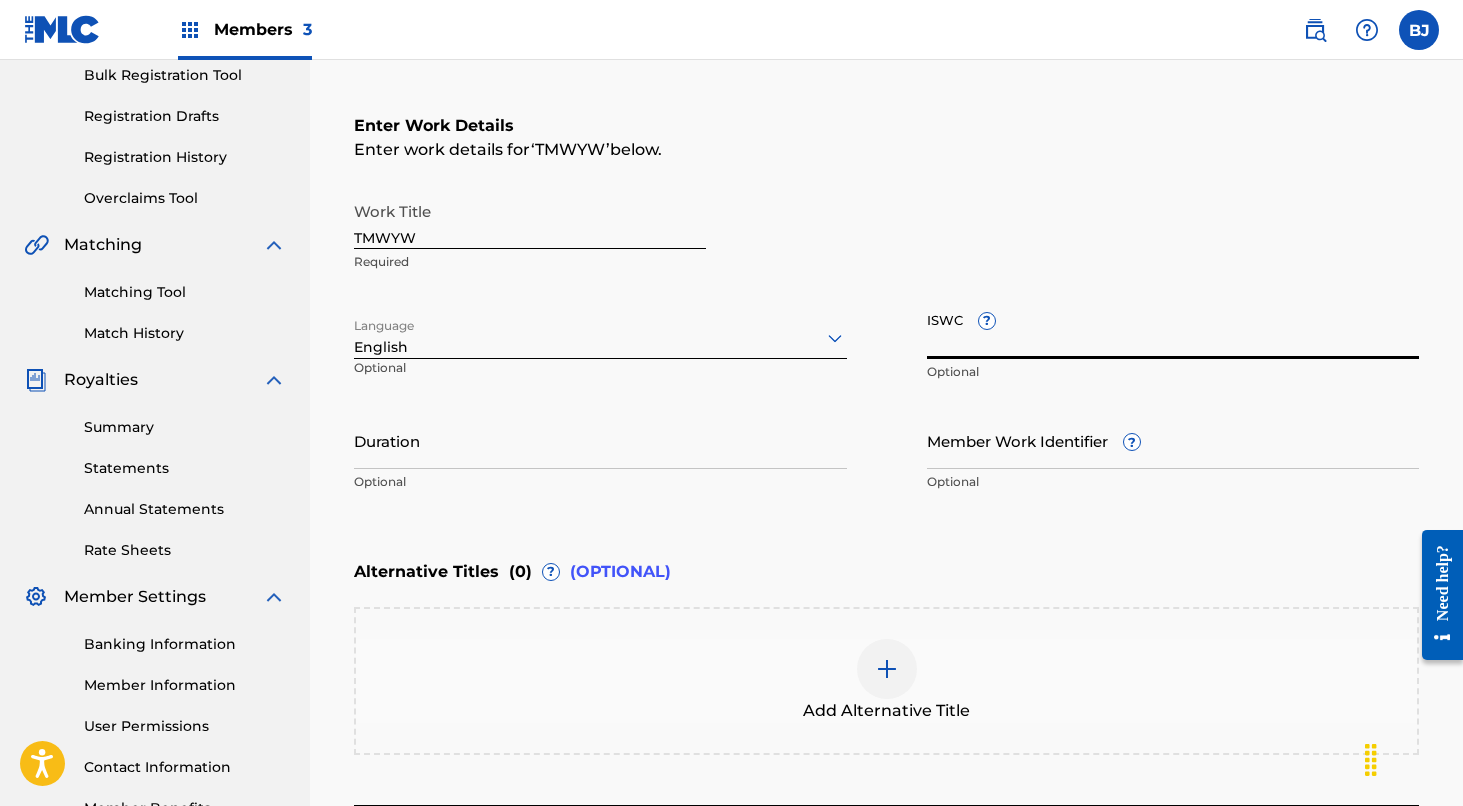 click on "ISWC   ?" at bounding box center [1173, 330] 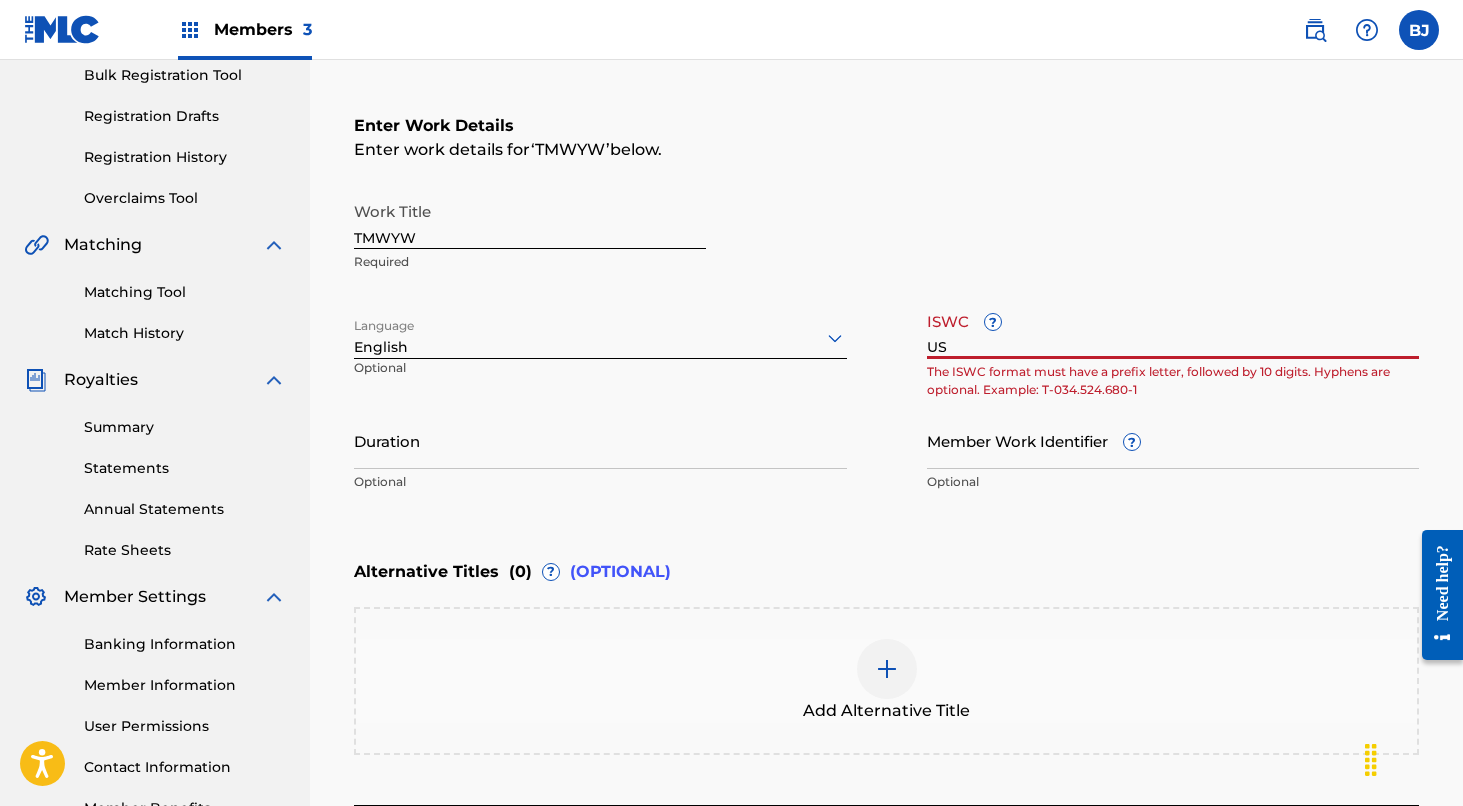 type on "U" 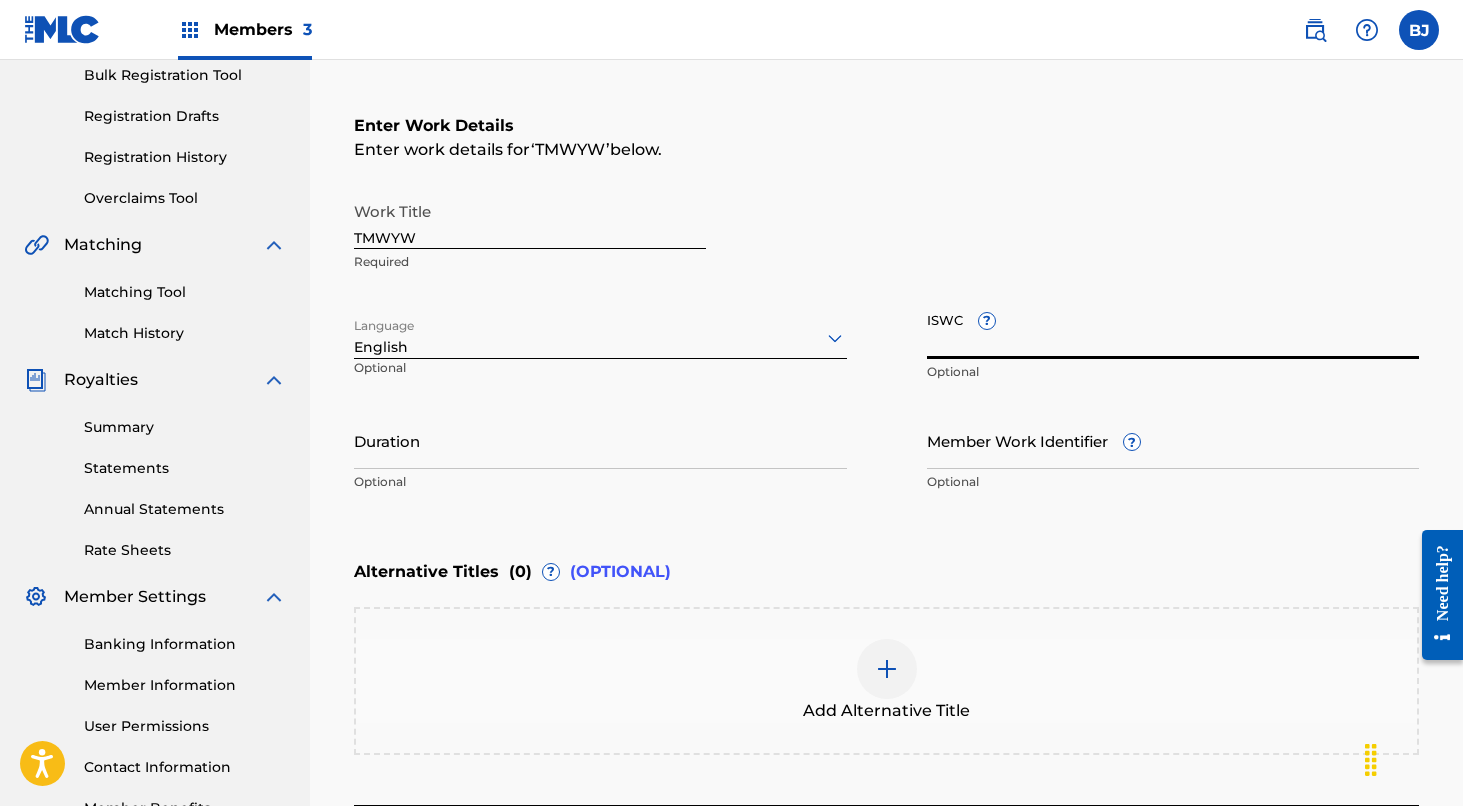 type 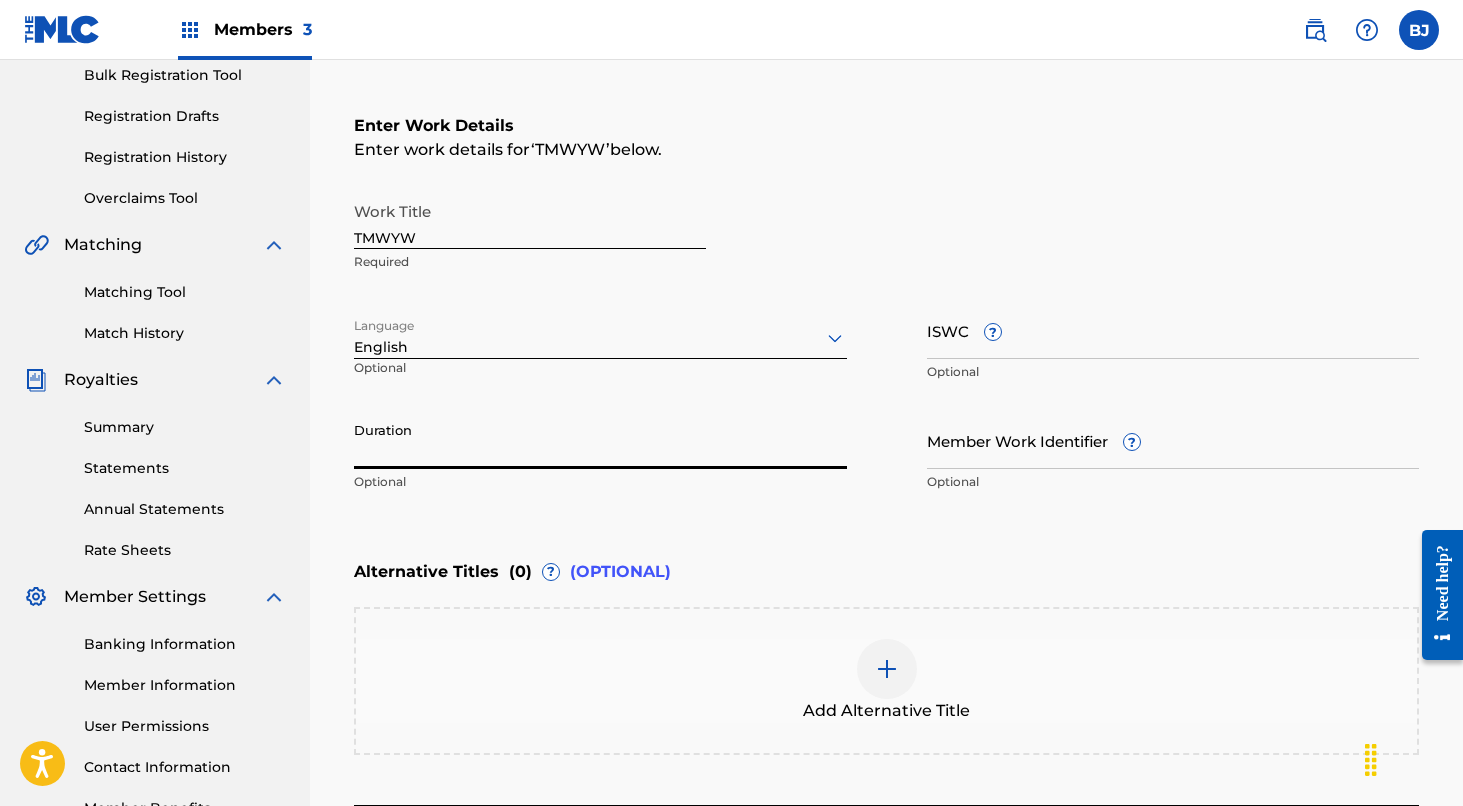 click on "Duration" at bounding box center (600, 440) 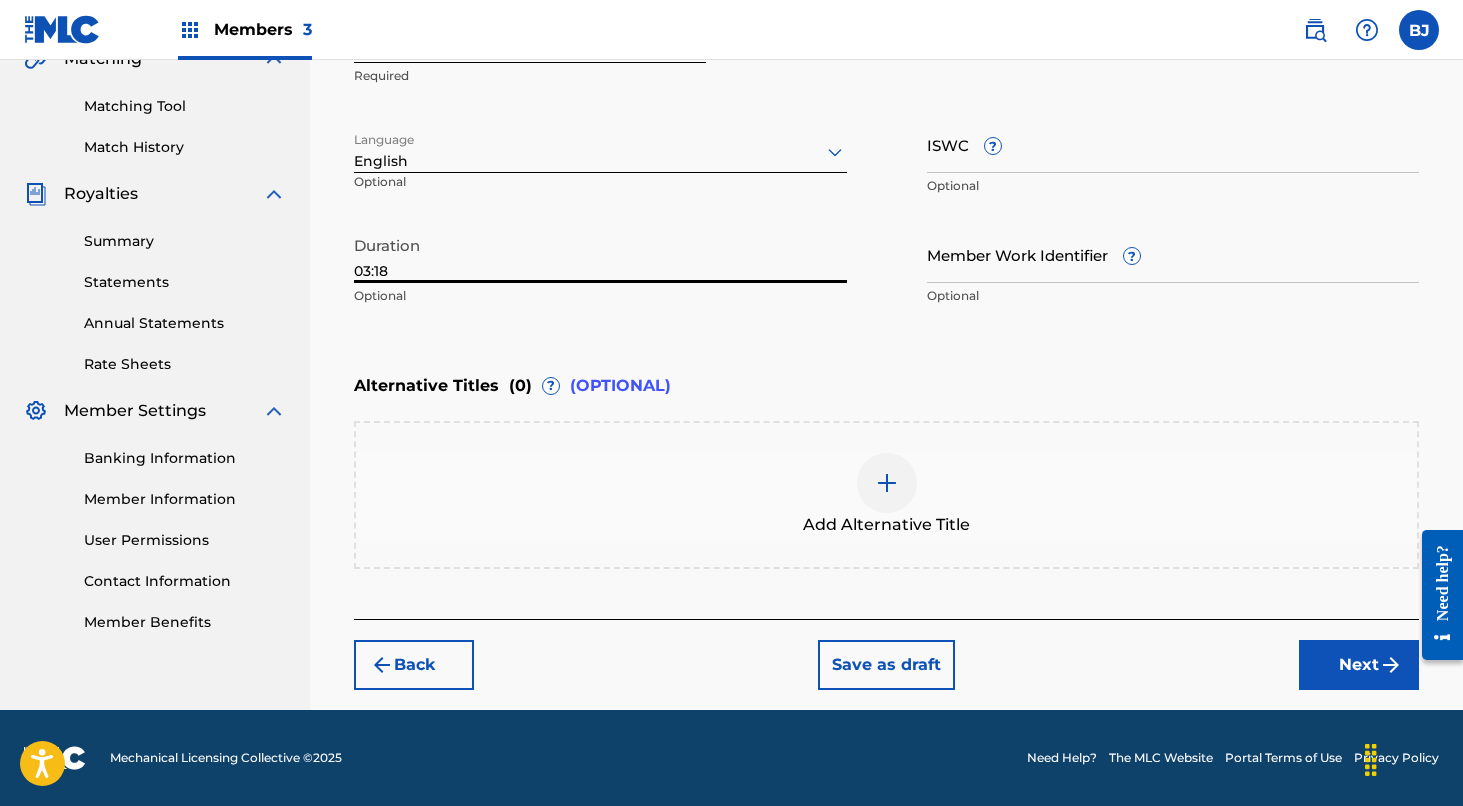 scroll, scrollTop: 487, scrollLeft: 0, axis: vertical 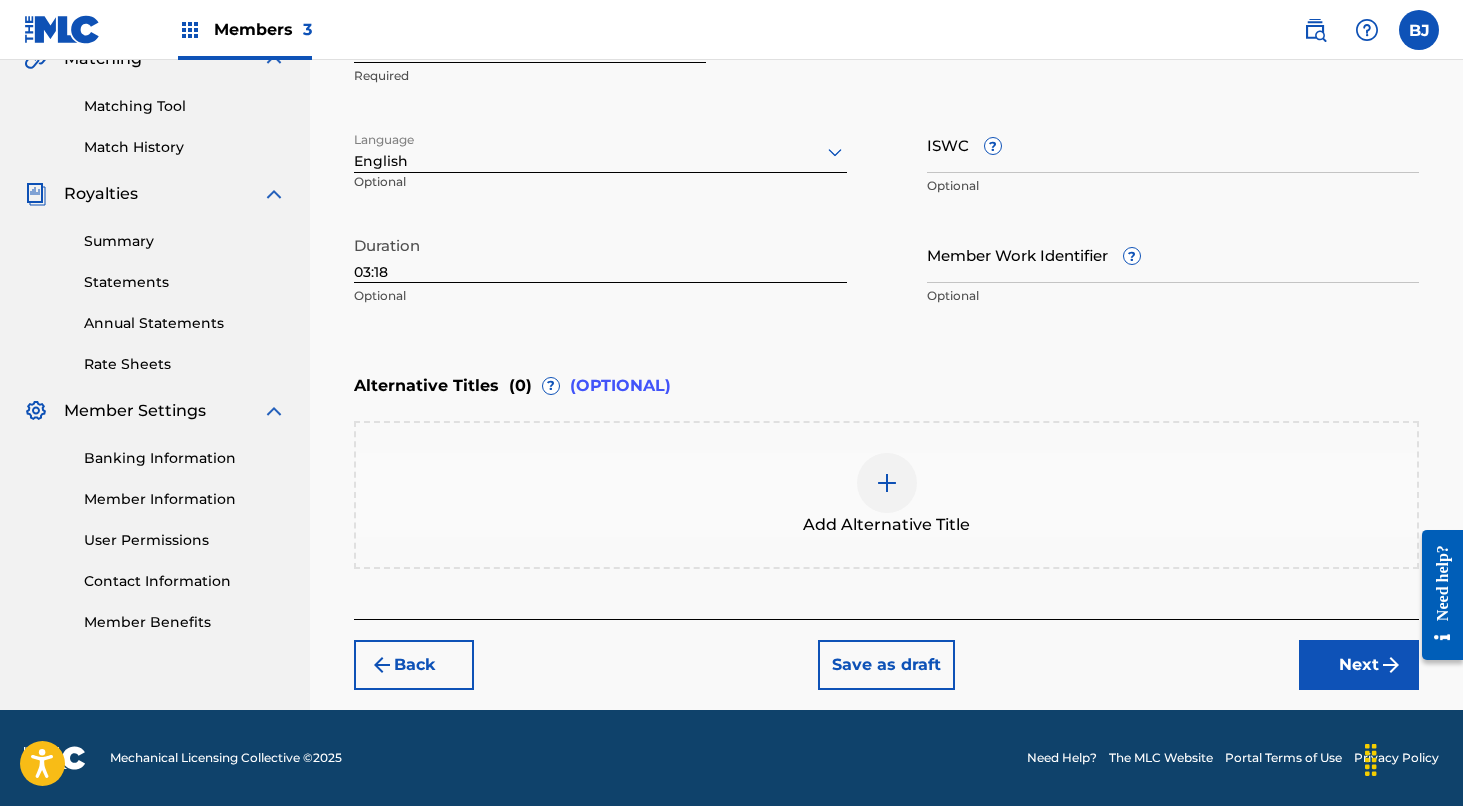 click on "Next" at bounding box center [1359, 665] 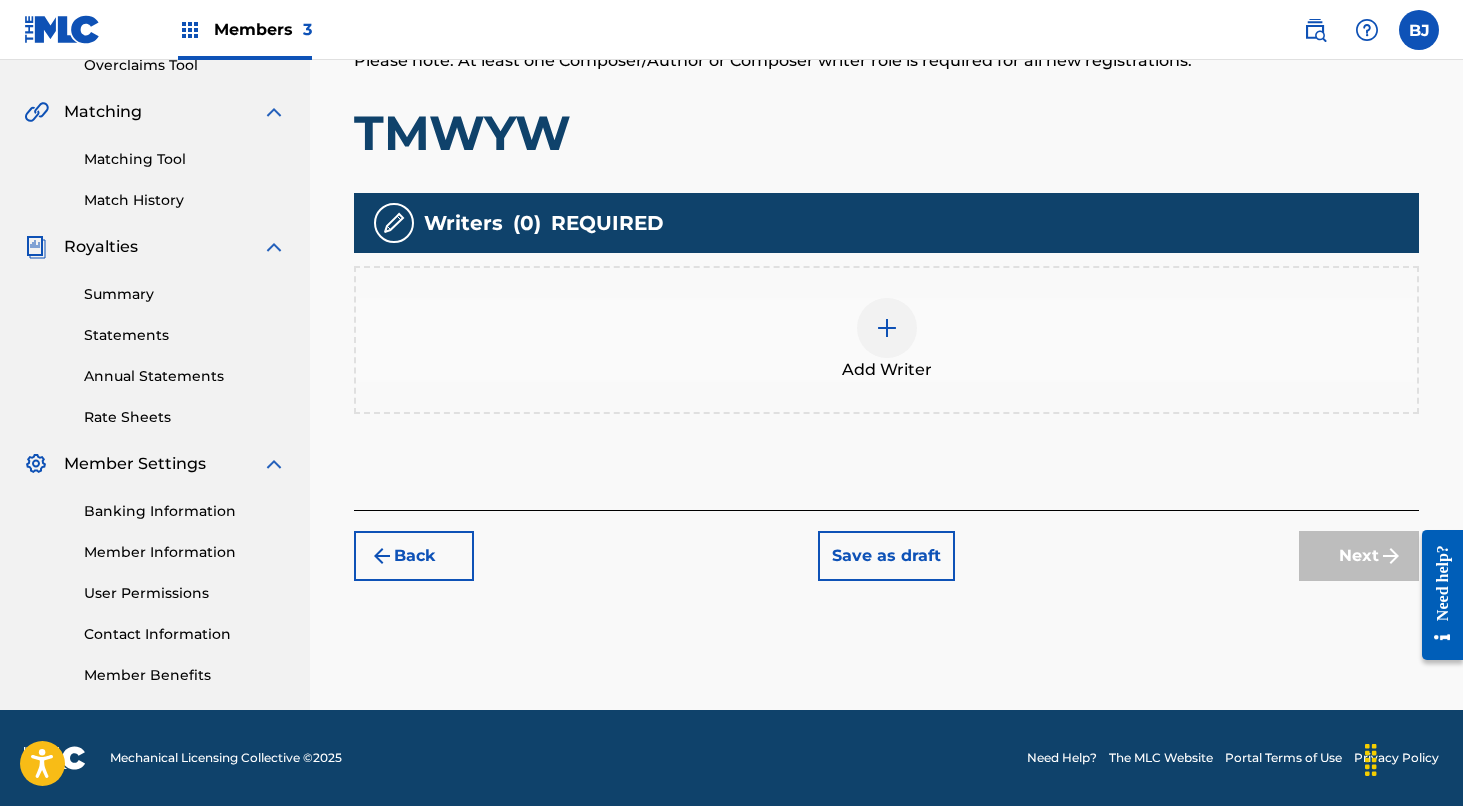 click at bounding box center (887, 328) 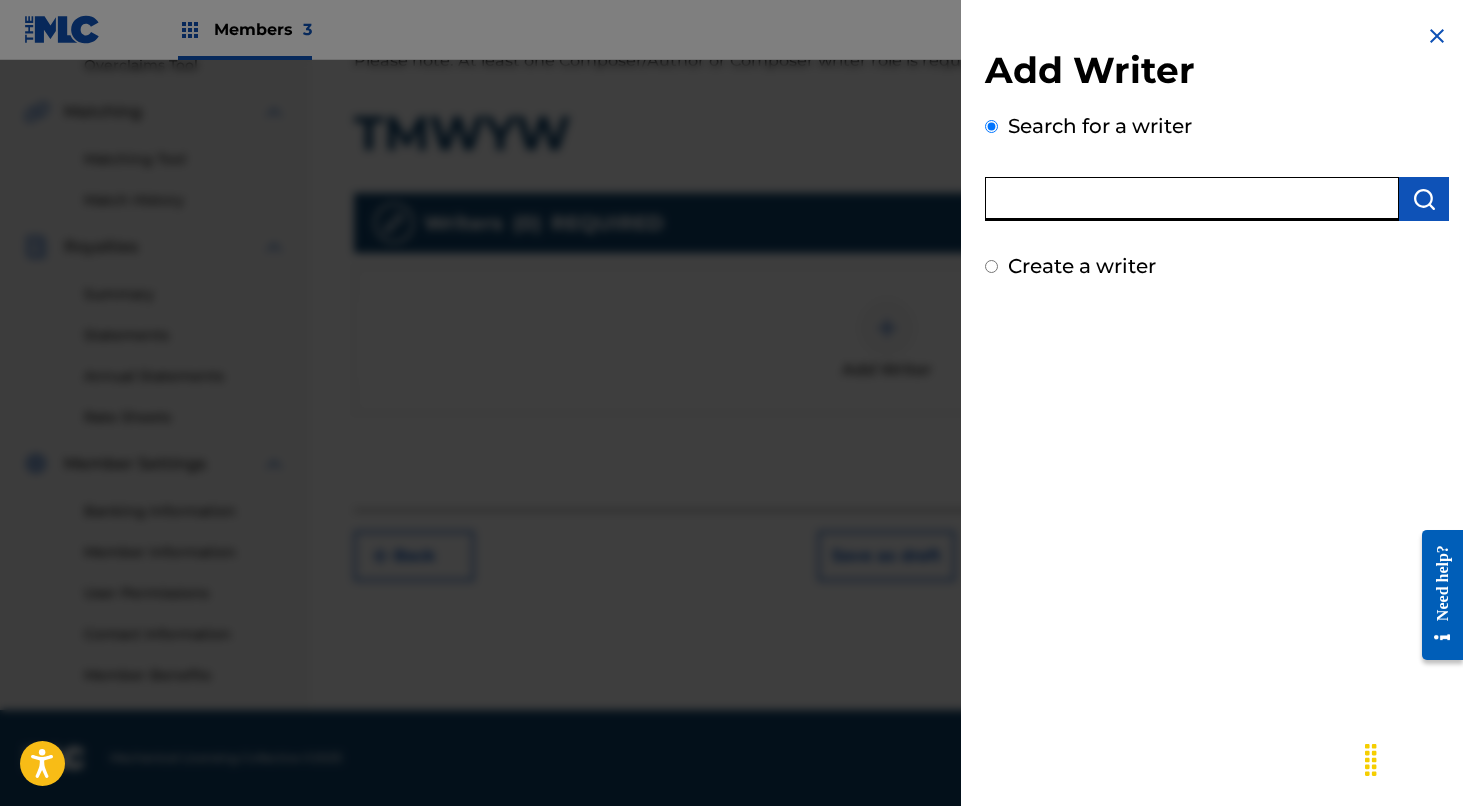 click at bounding box center [1192, 199] 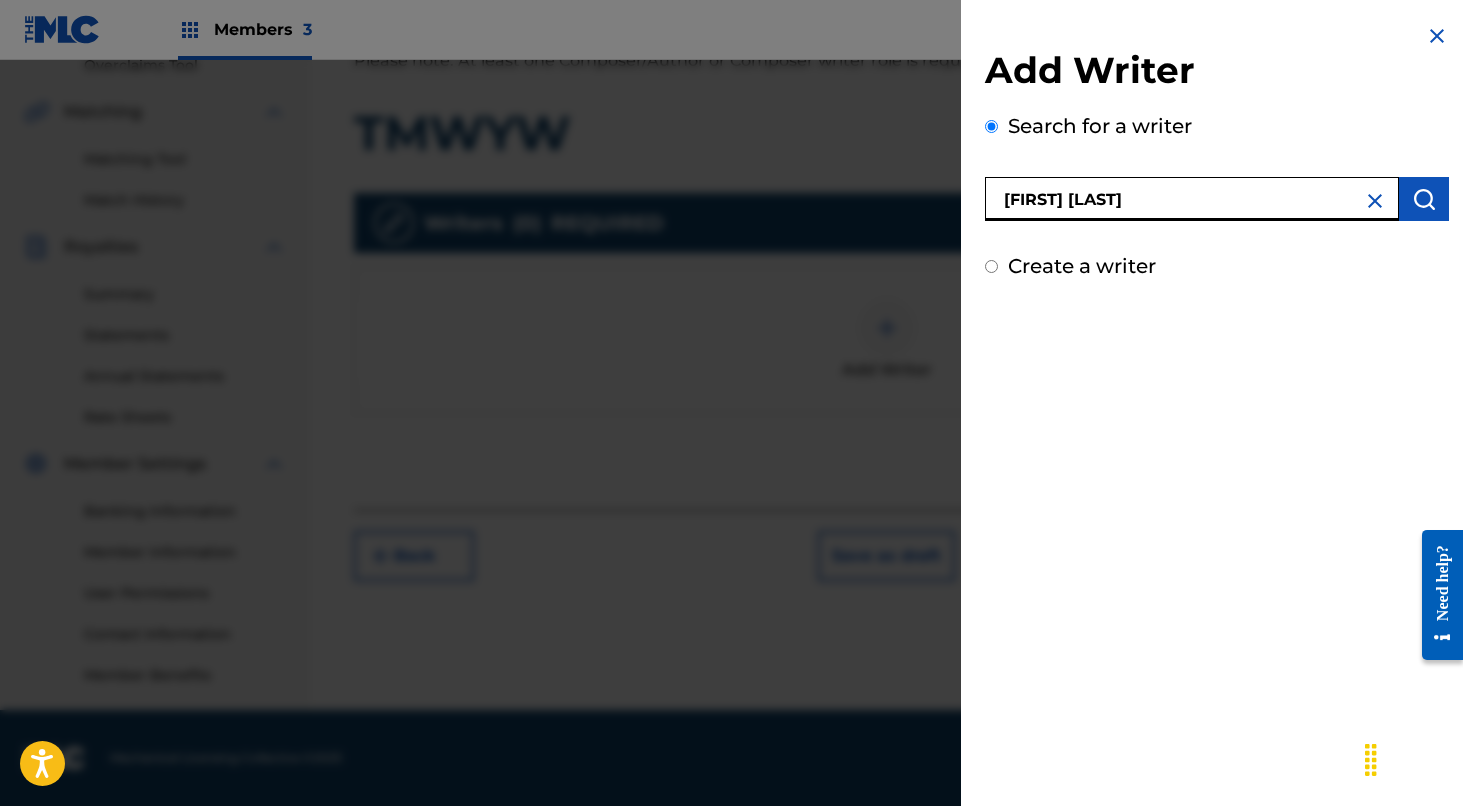type on "[FIRST] [LAST]" 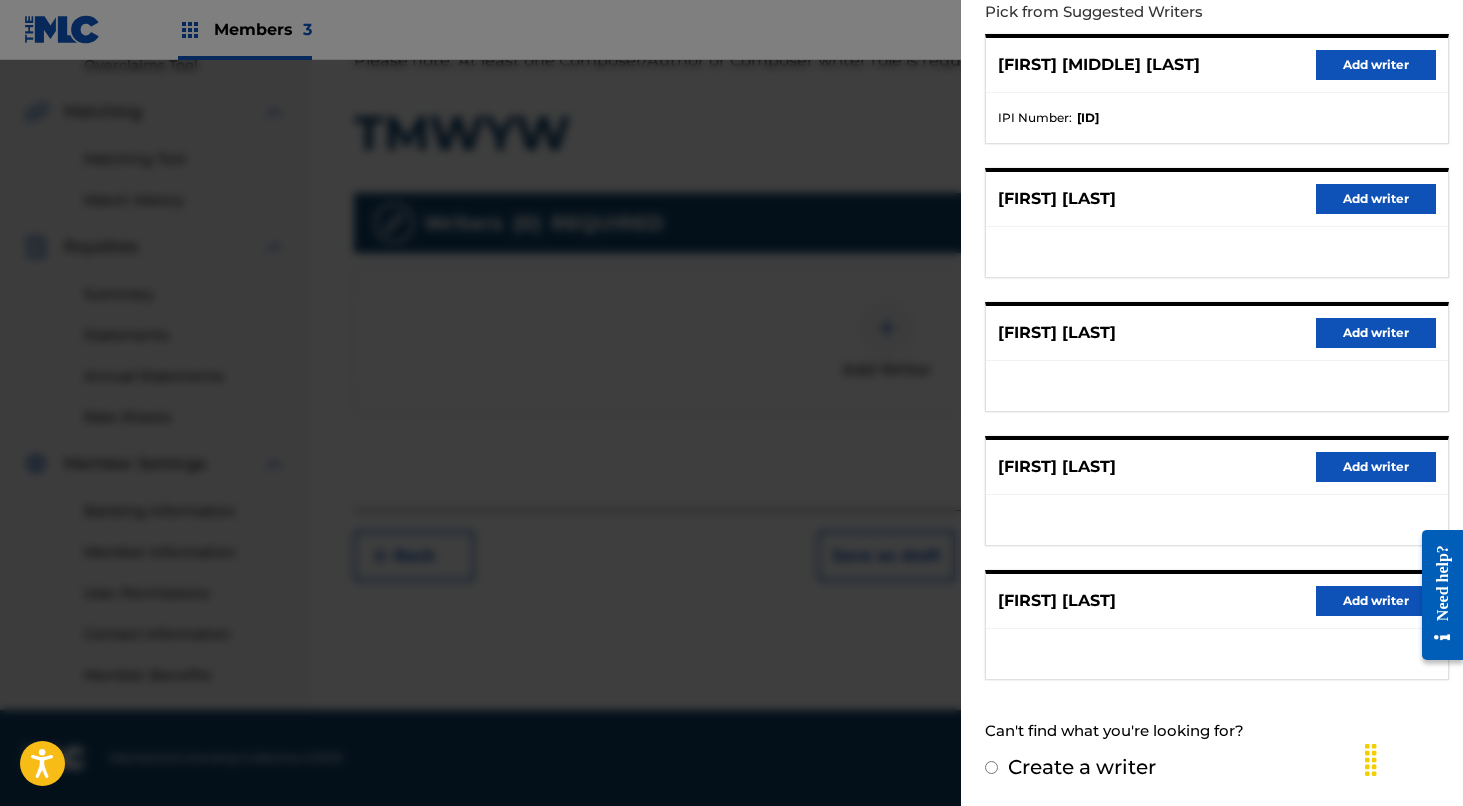 scroll, scrollTop: 235, scrollLeft: 0, axis: vertical 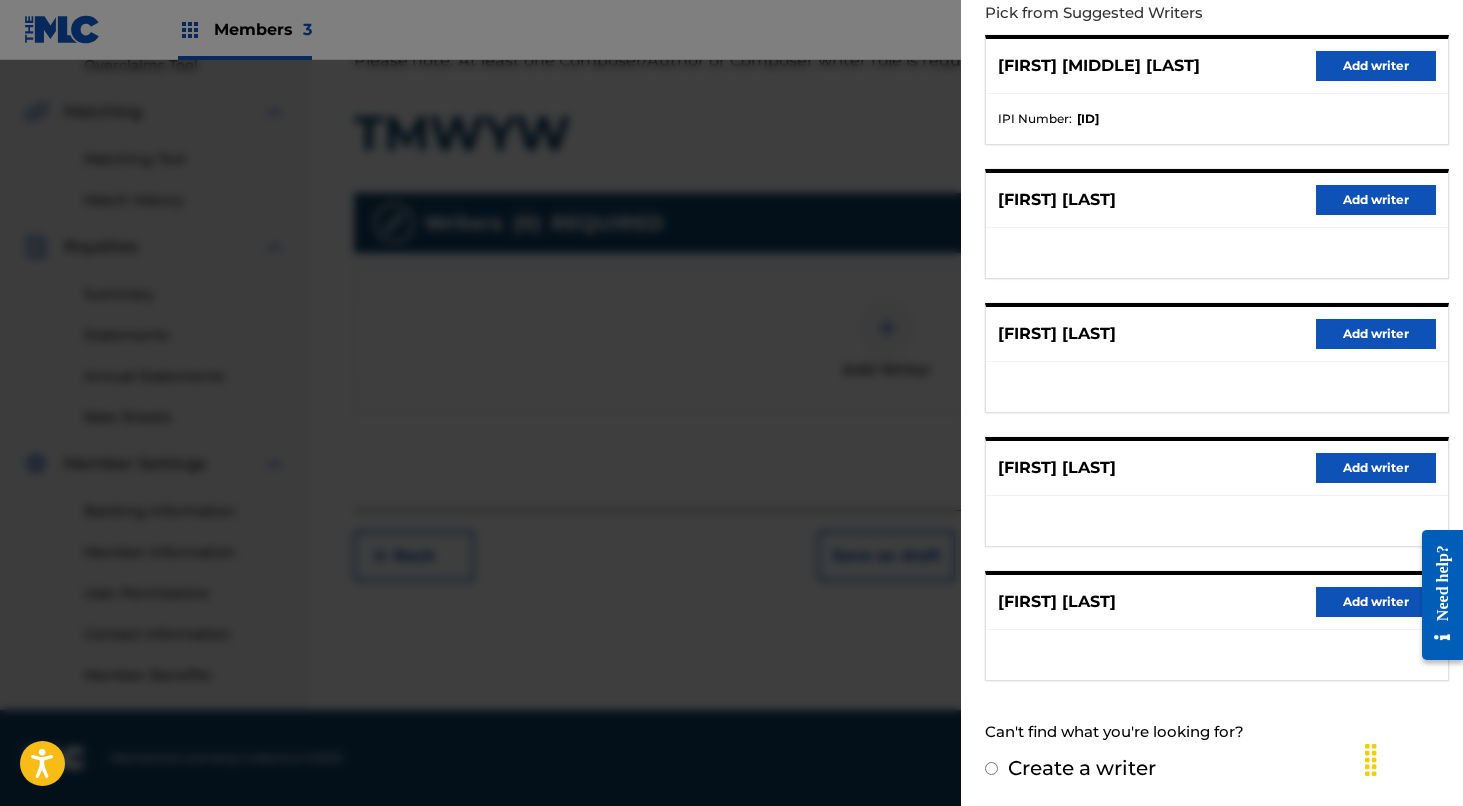 click on "Add writer" at bounding box center (1376, 602) 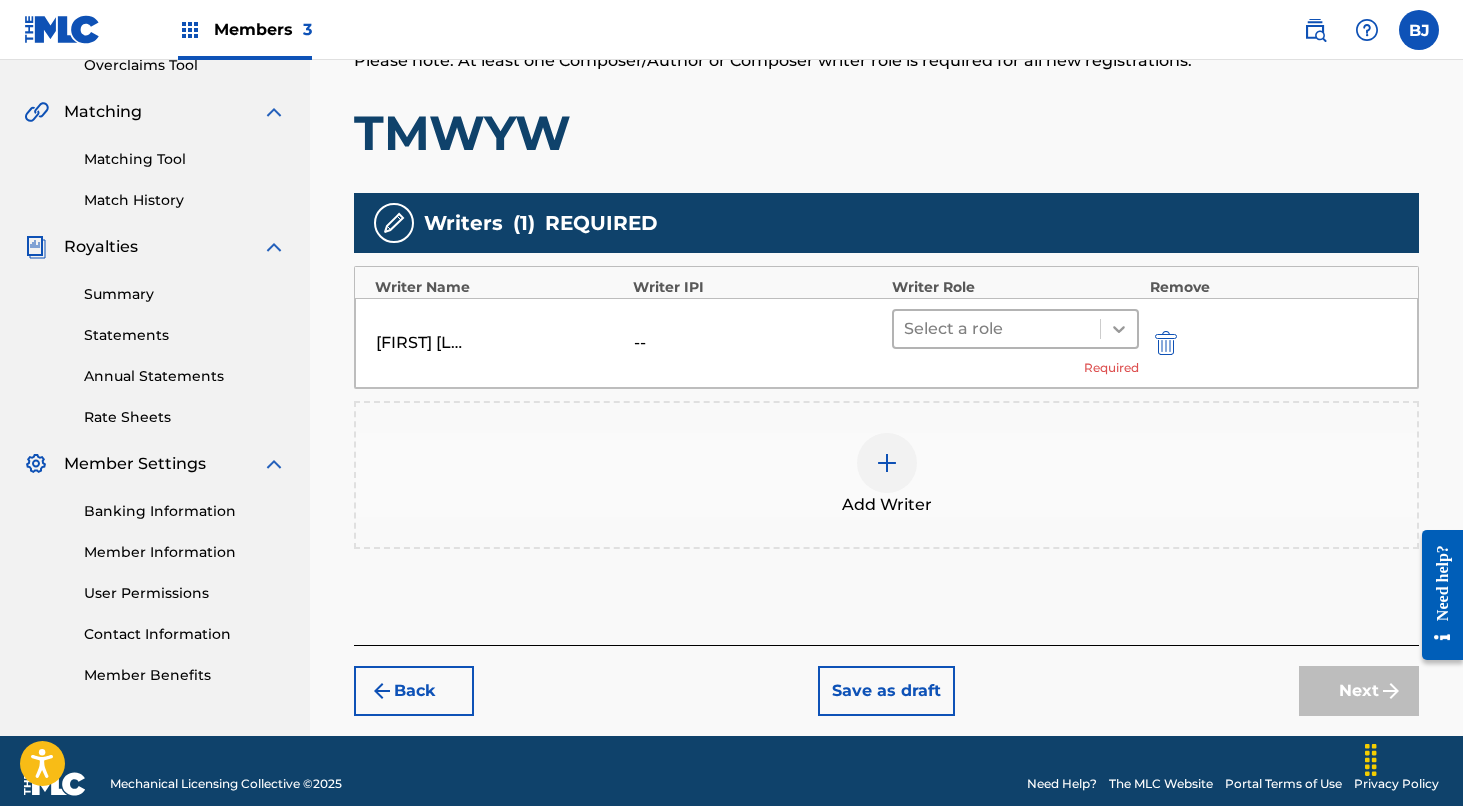 click 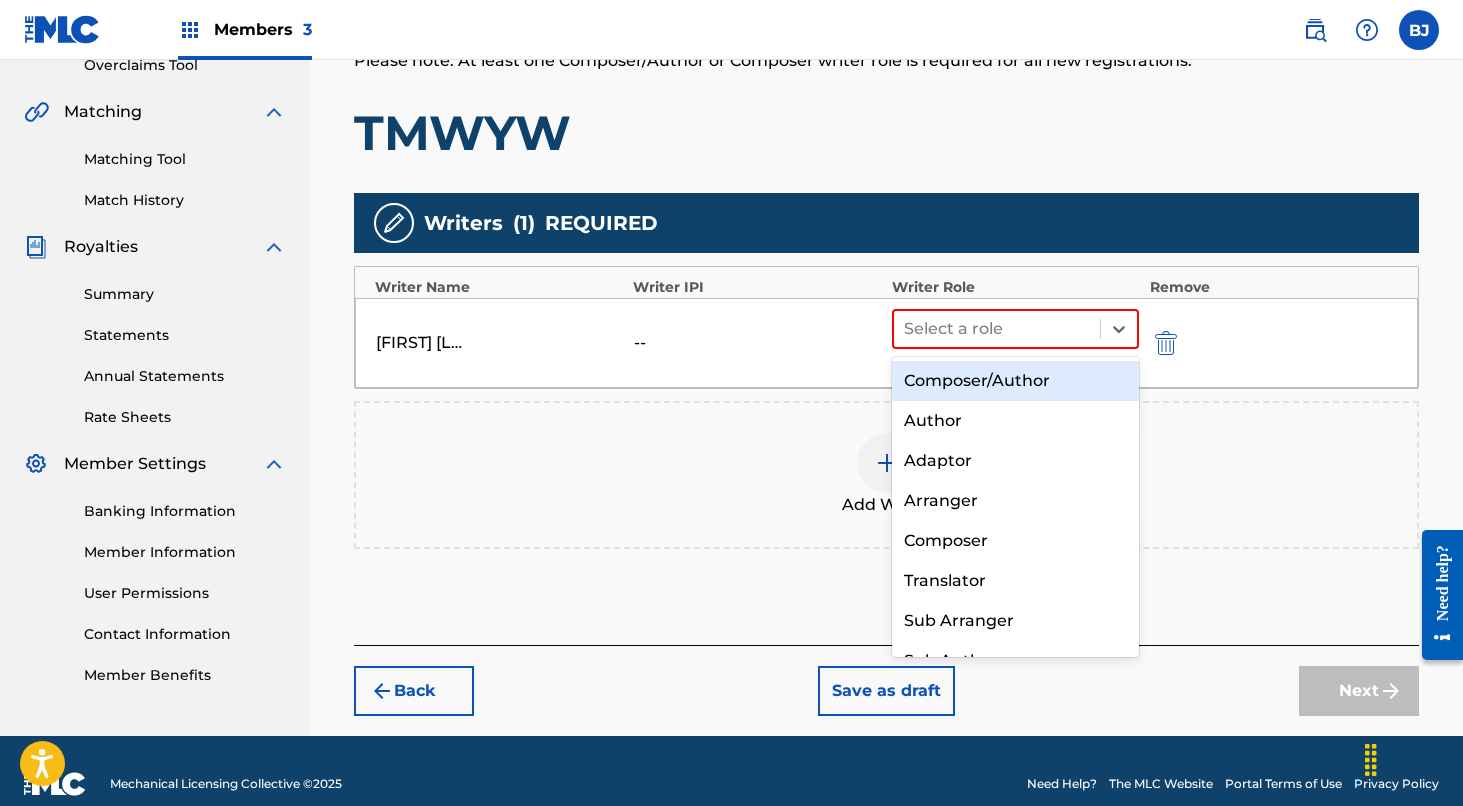click on "Composer/Author" at bounding box center (1016, 381) 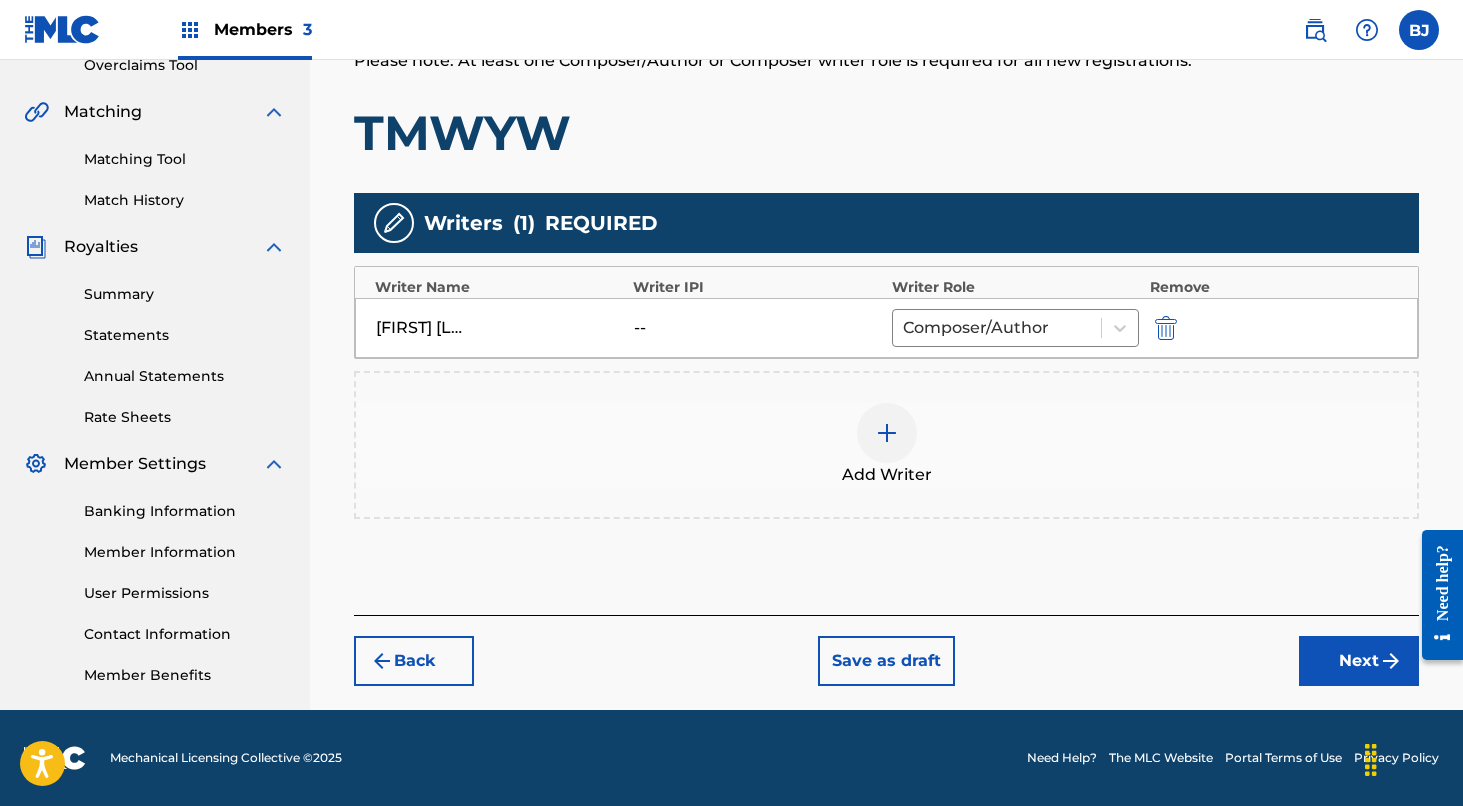 click on "Next" at bounding box center [1359, 661] 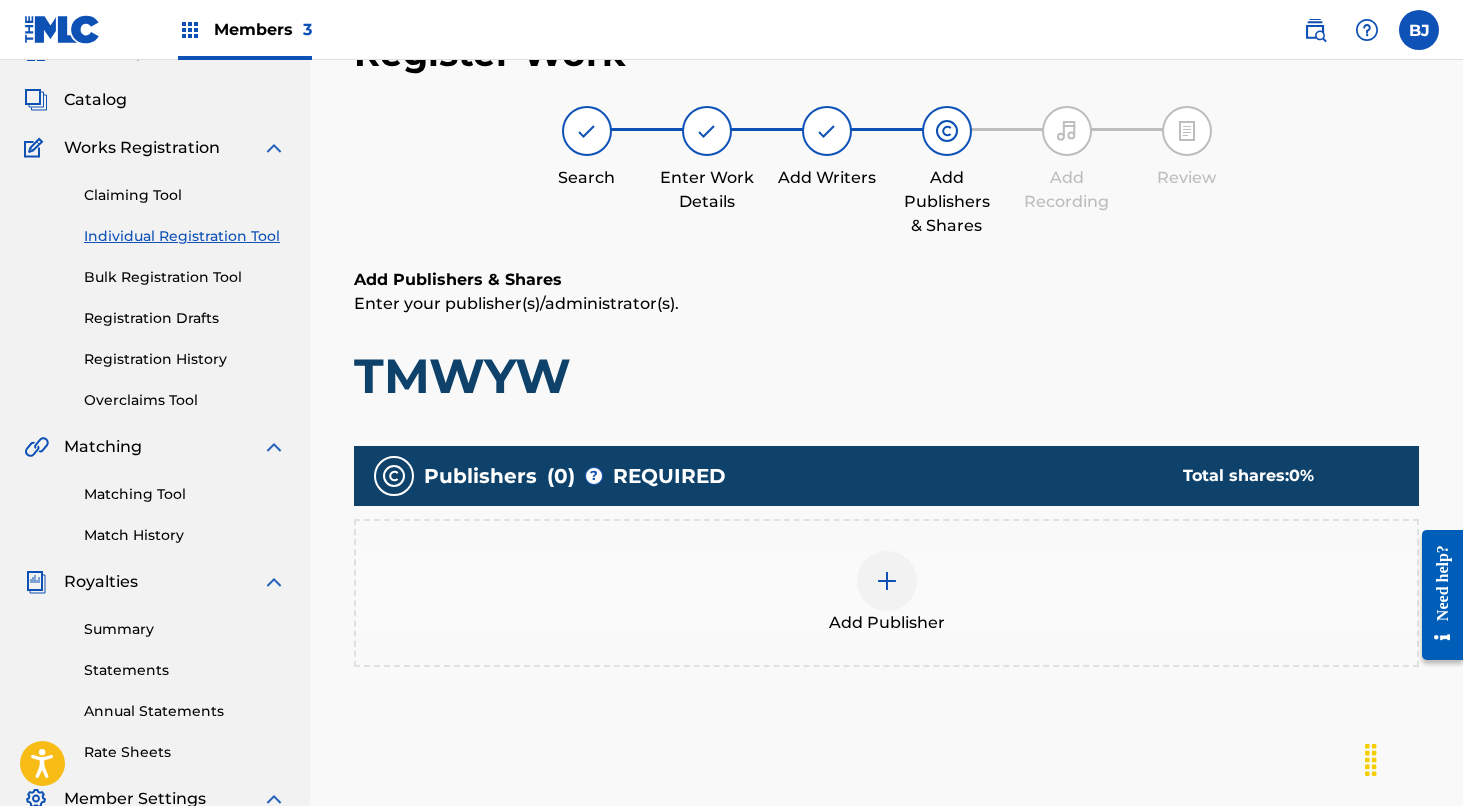 scroll, scrollTop: 90, scrollLeft: 0, axis: vertical 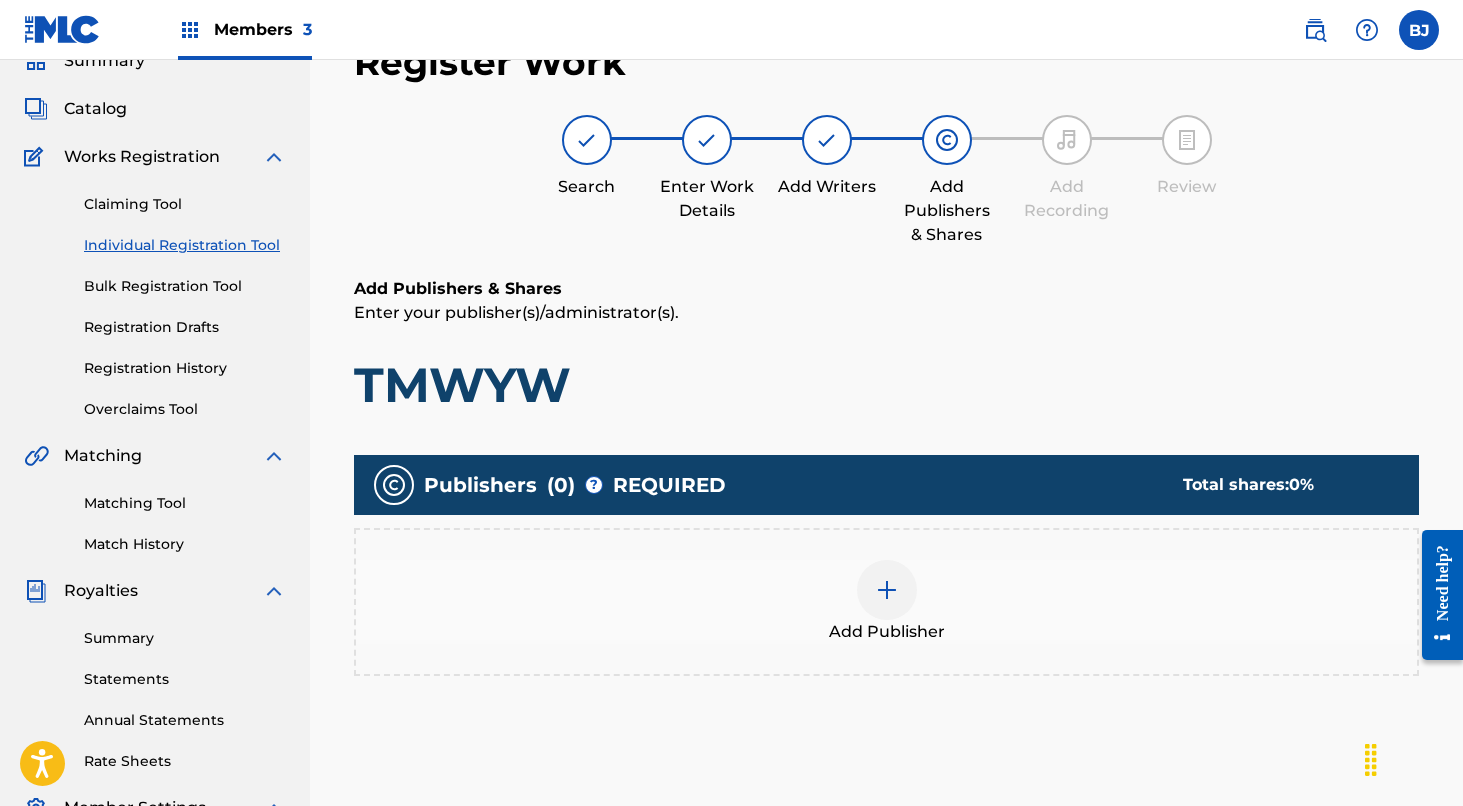 click at bounding box center [887, 590] 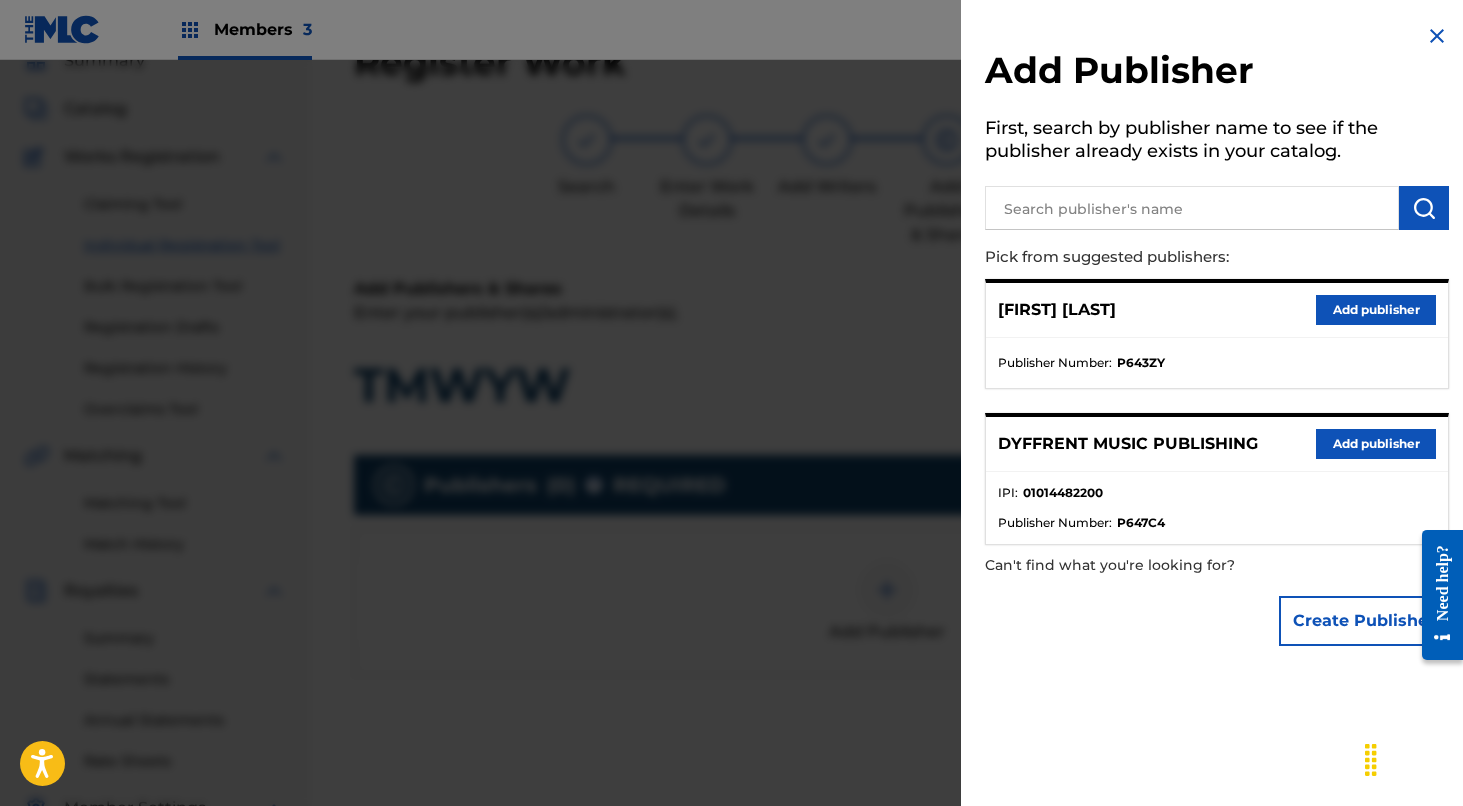 click on "Add publisher" at bounding box center [1376, 444] 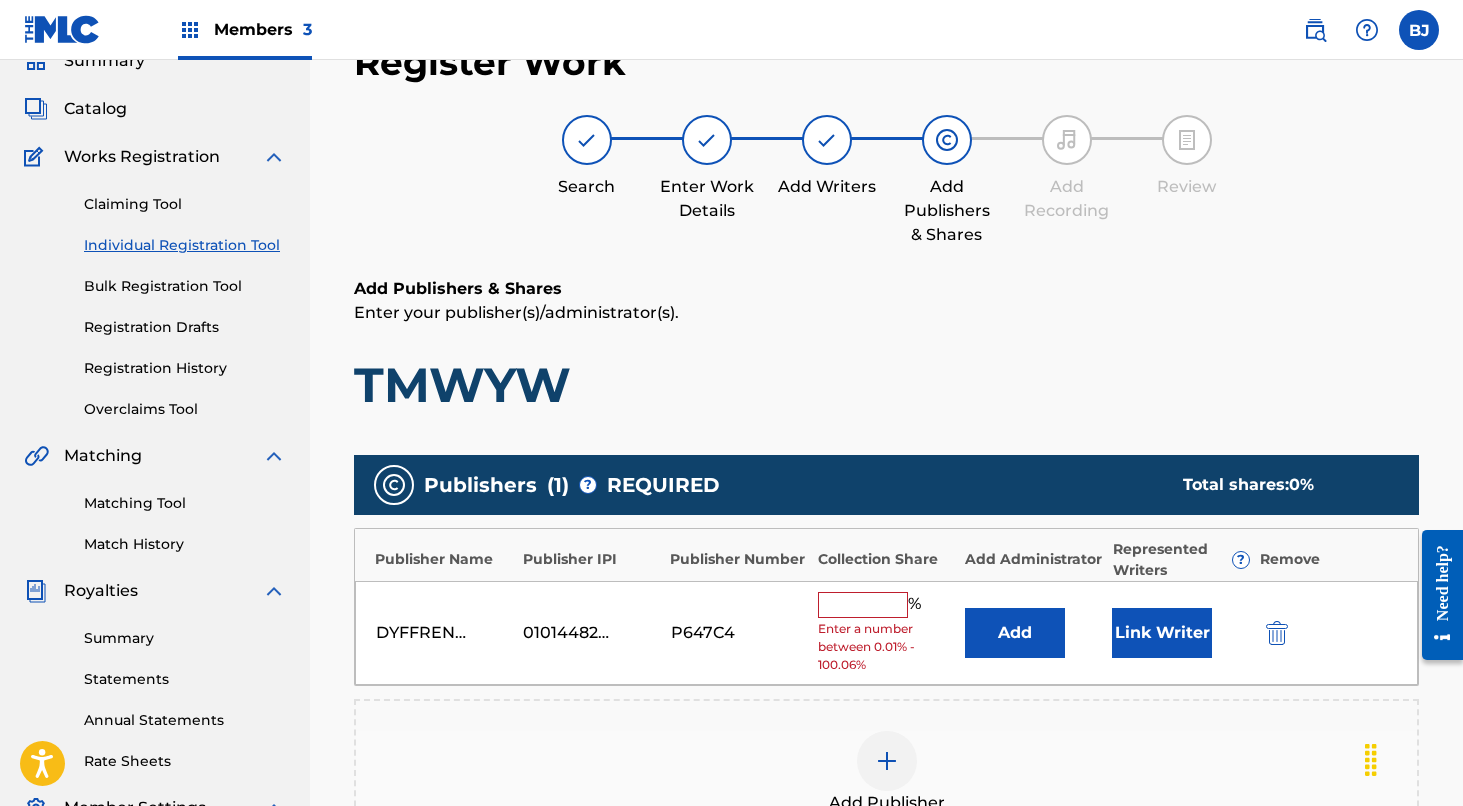 click at bounding box center [863, 605] 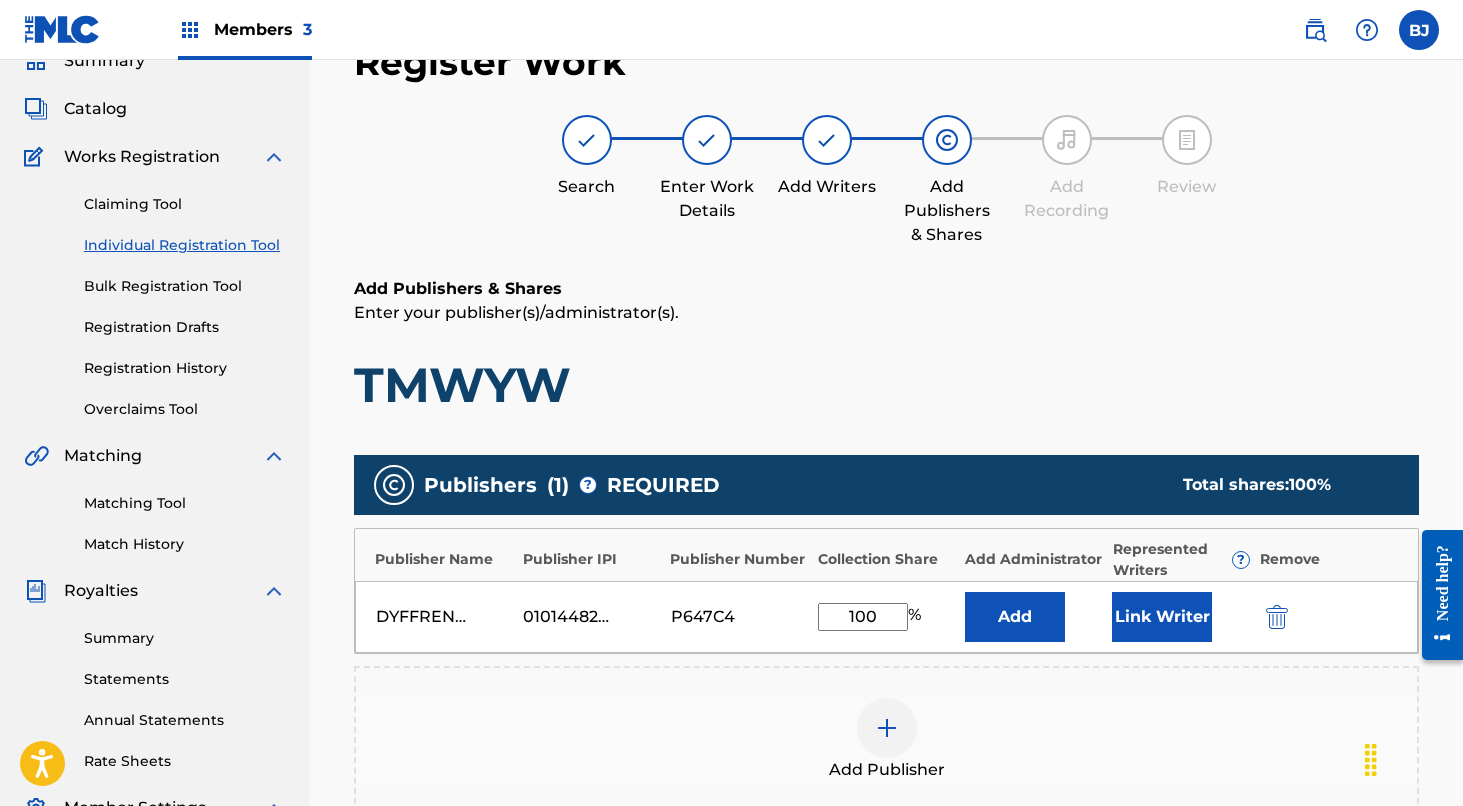 type on "100" 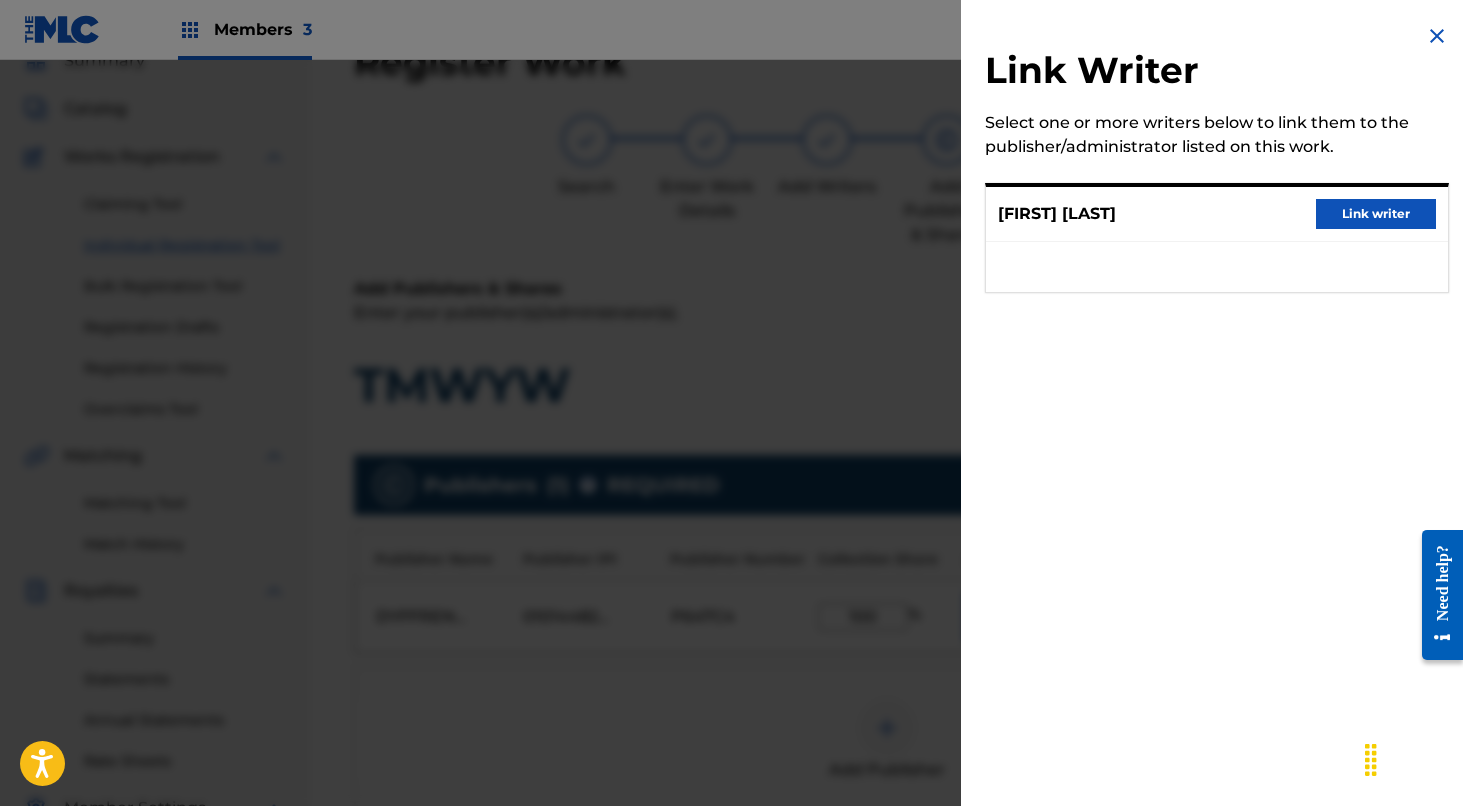 click on "Link writer" at bounding box center (1376, 214) 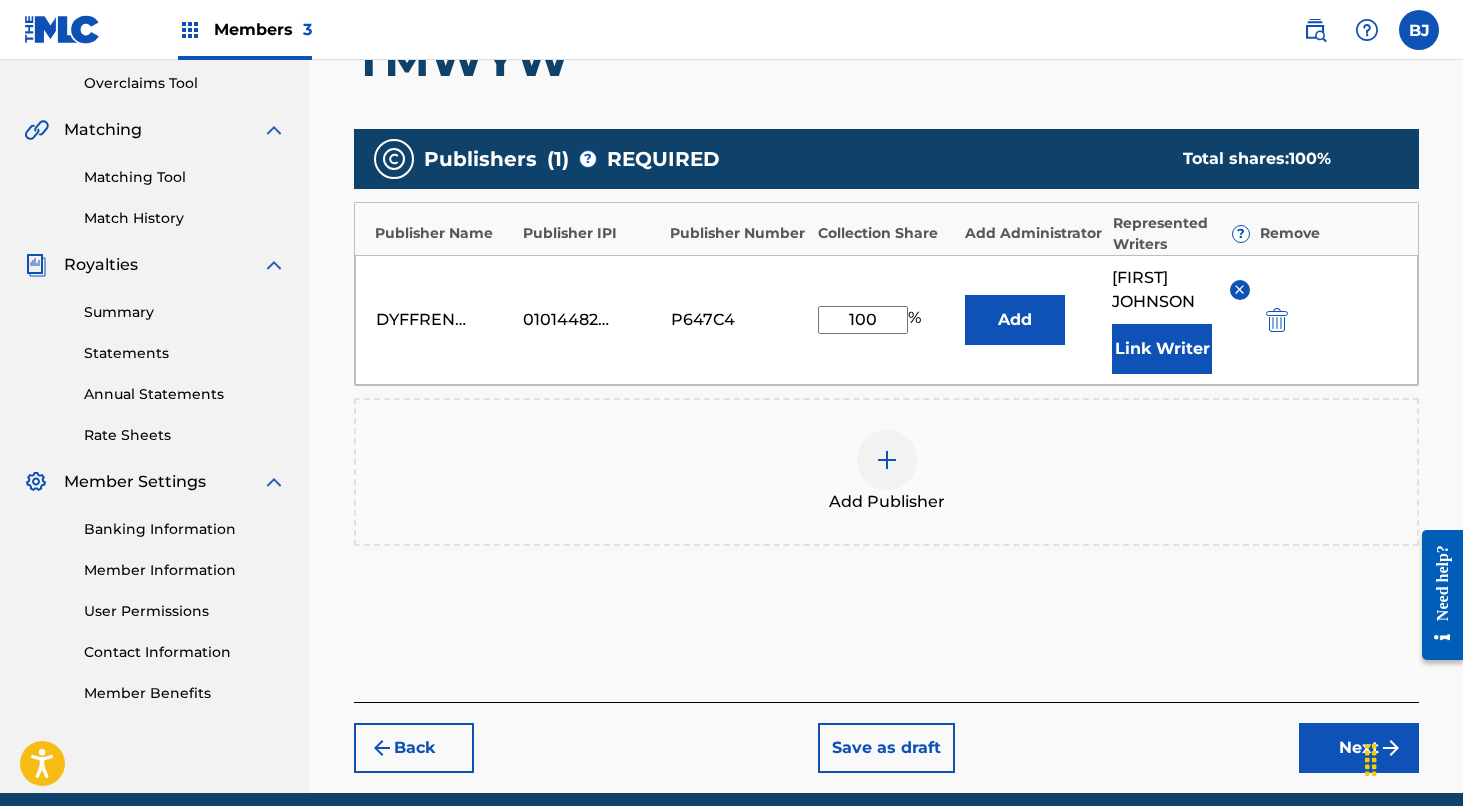 scroll, scrollTop: 416, scrollLeft: 0, axis: vertical 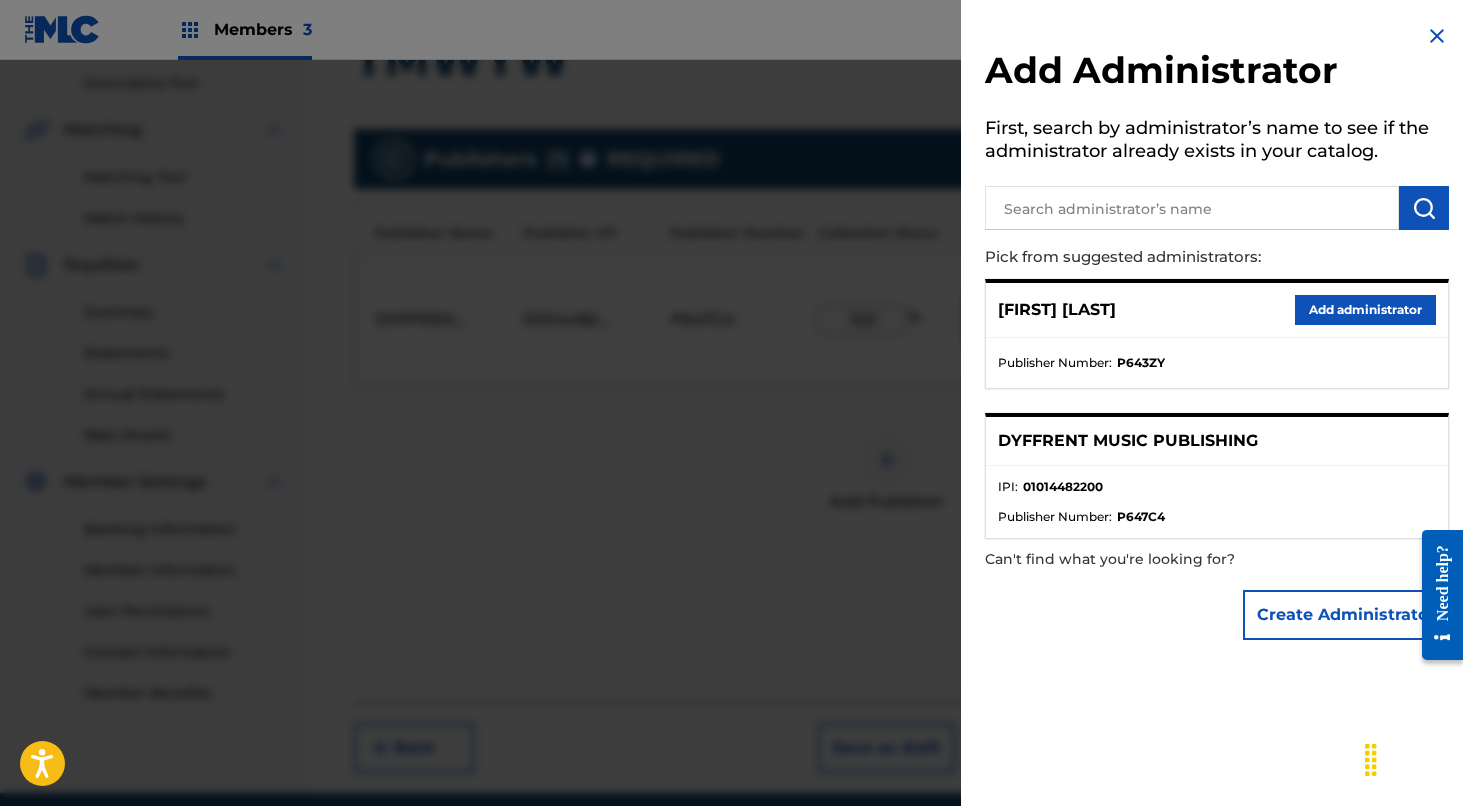 click on "Add administrator" at bounding box center (1365, 310) 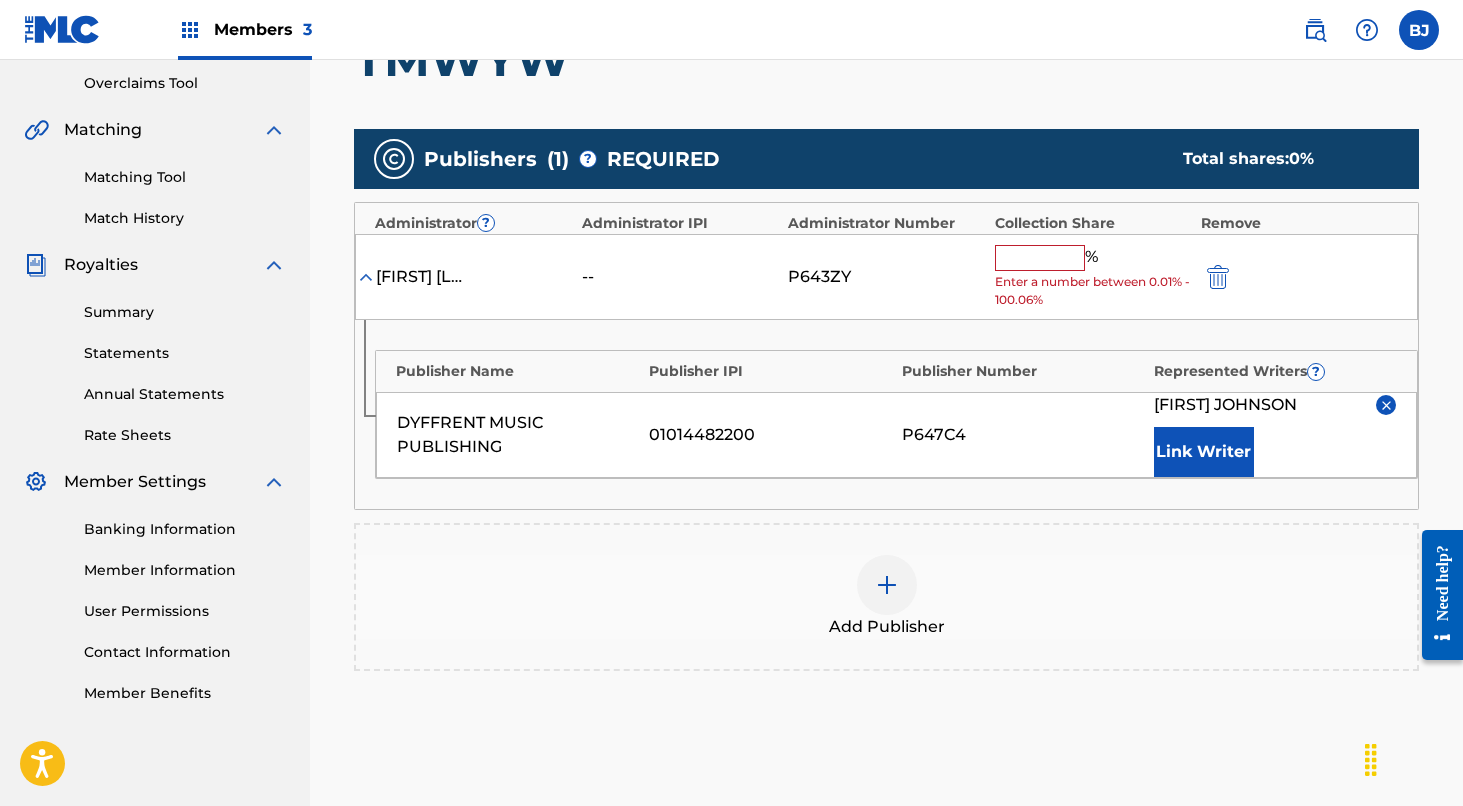 click at bounding box center (1040, 258) 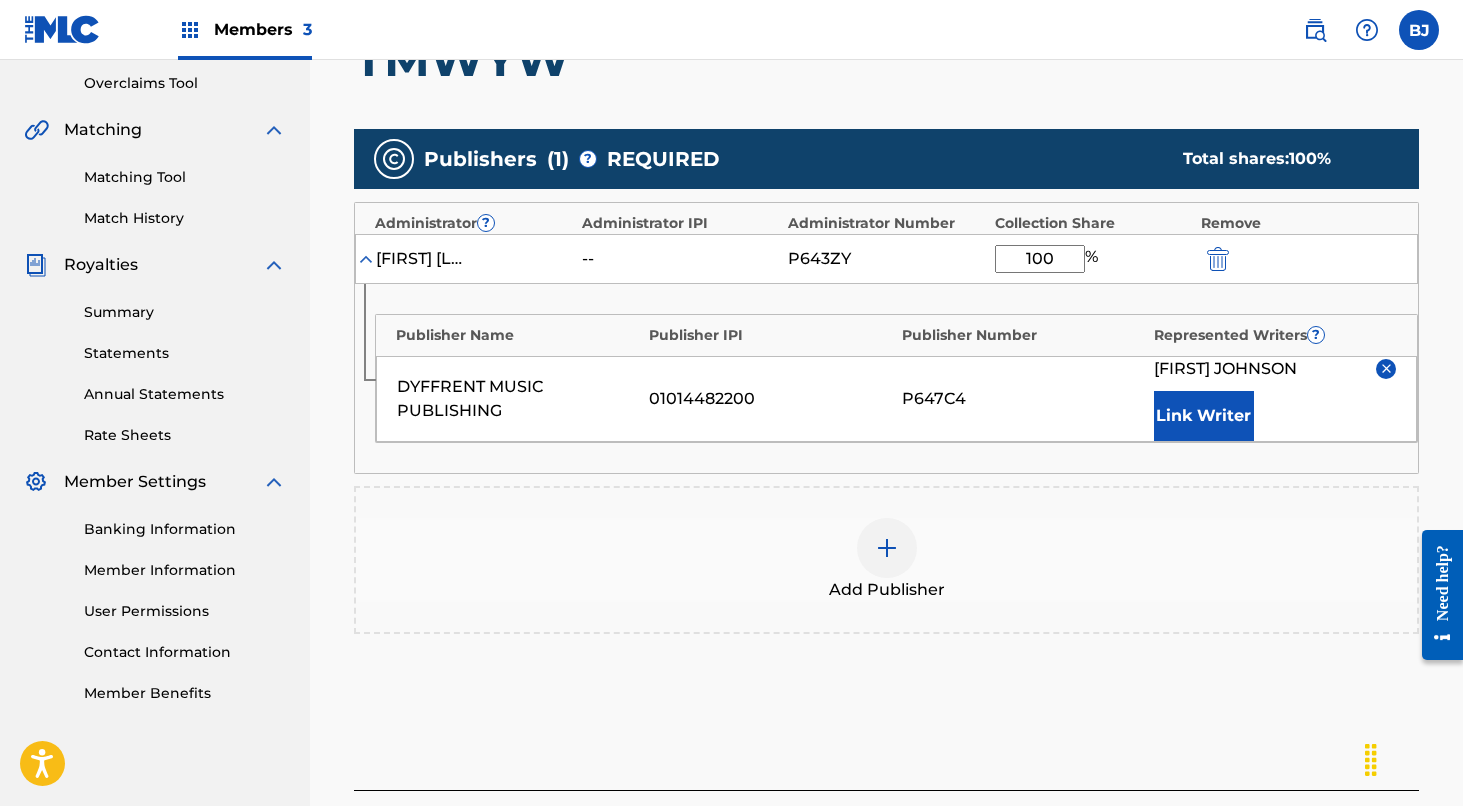 type on "100" 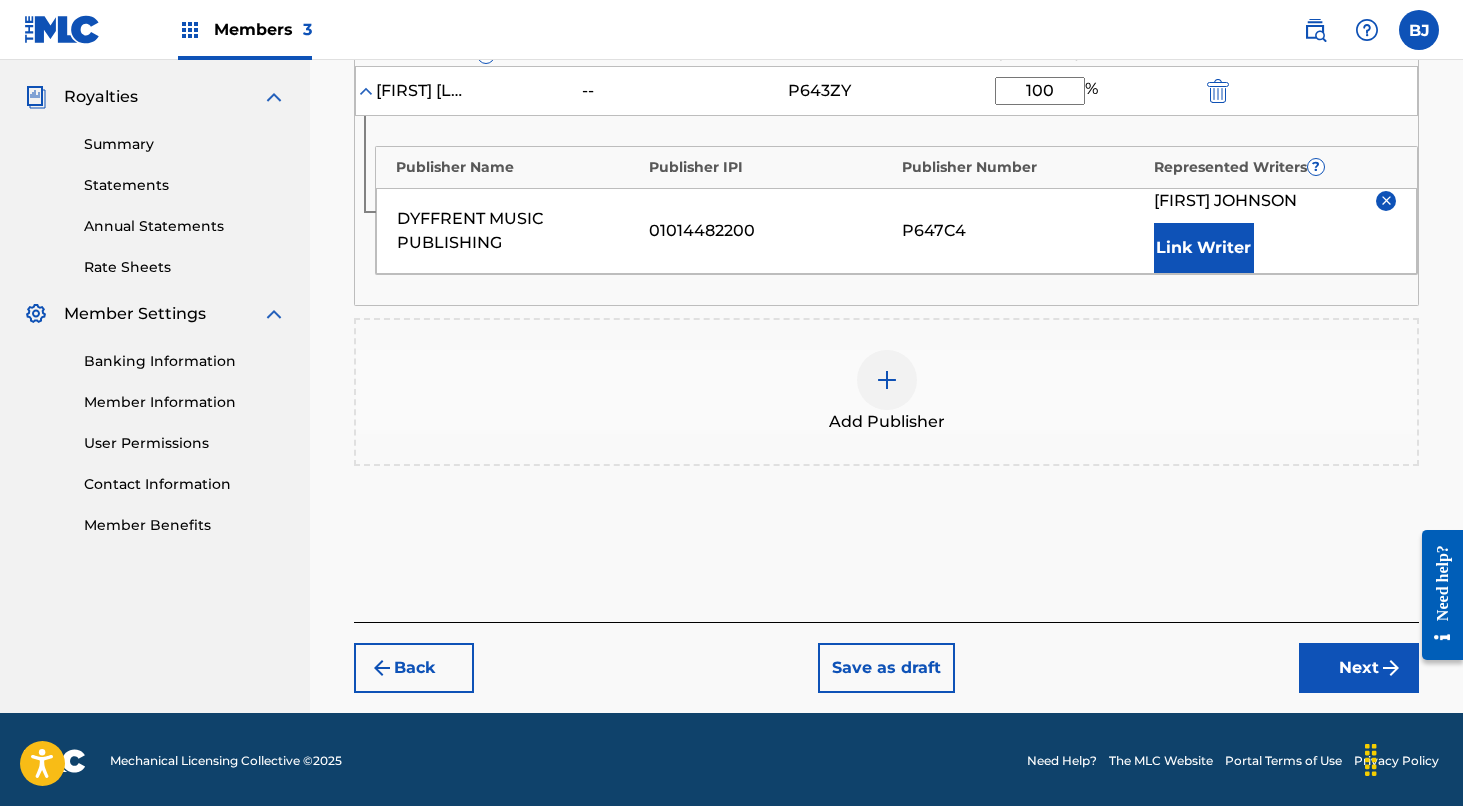 scroll, scrollTop: 583, scrollLeft: 0, axis: vertical 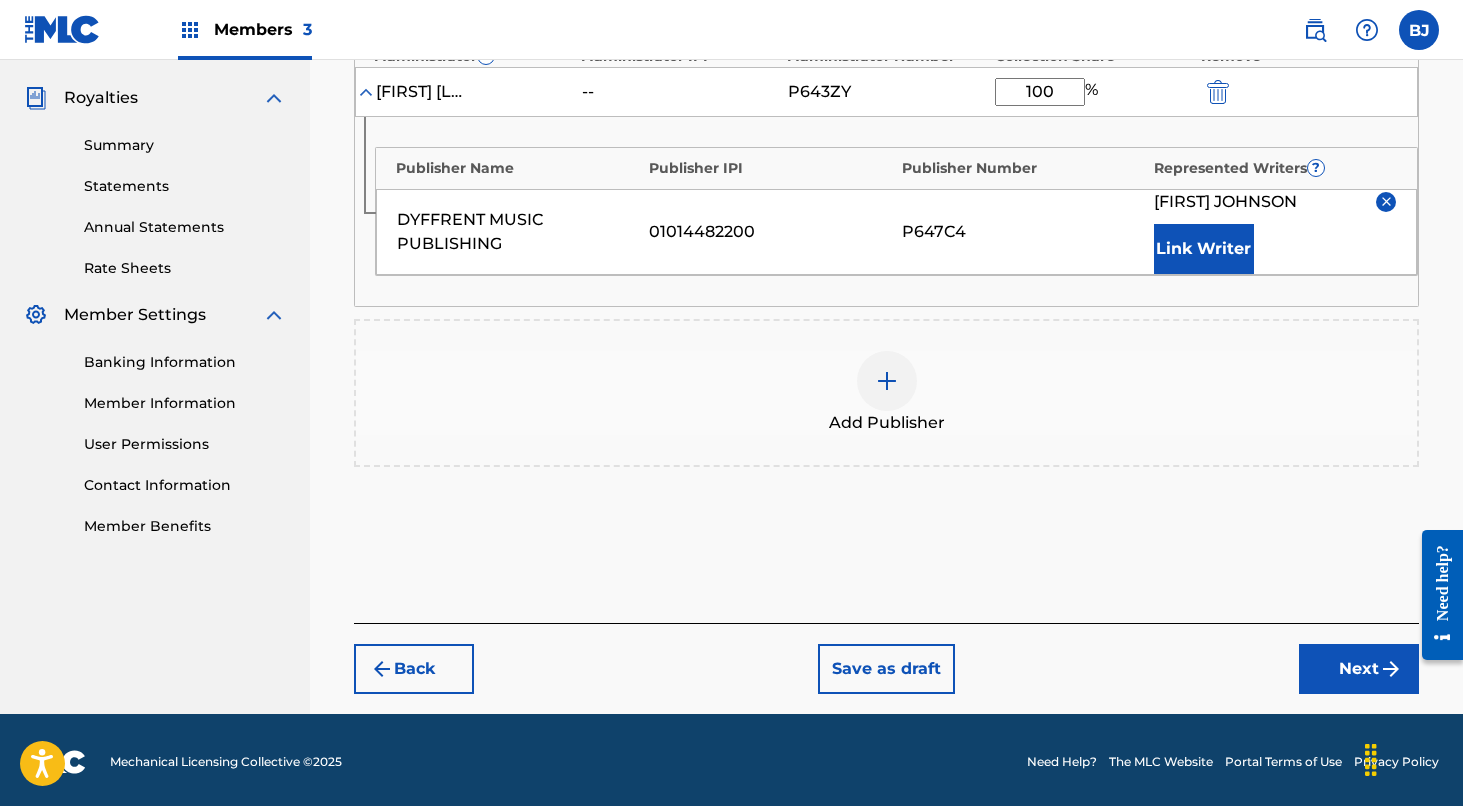 click on "Next" at bounding box center [1359, 669] 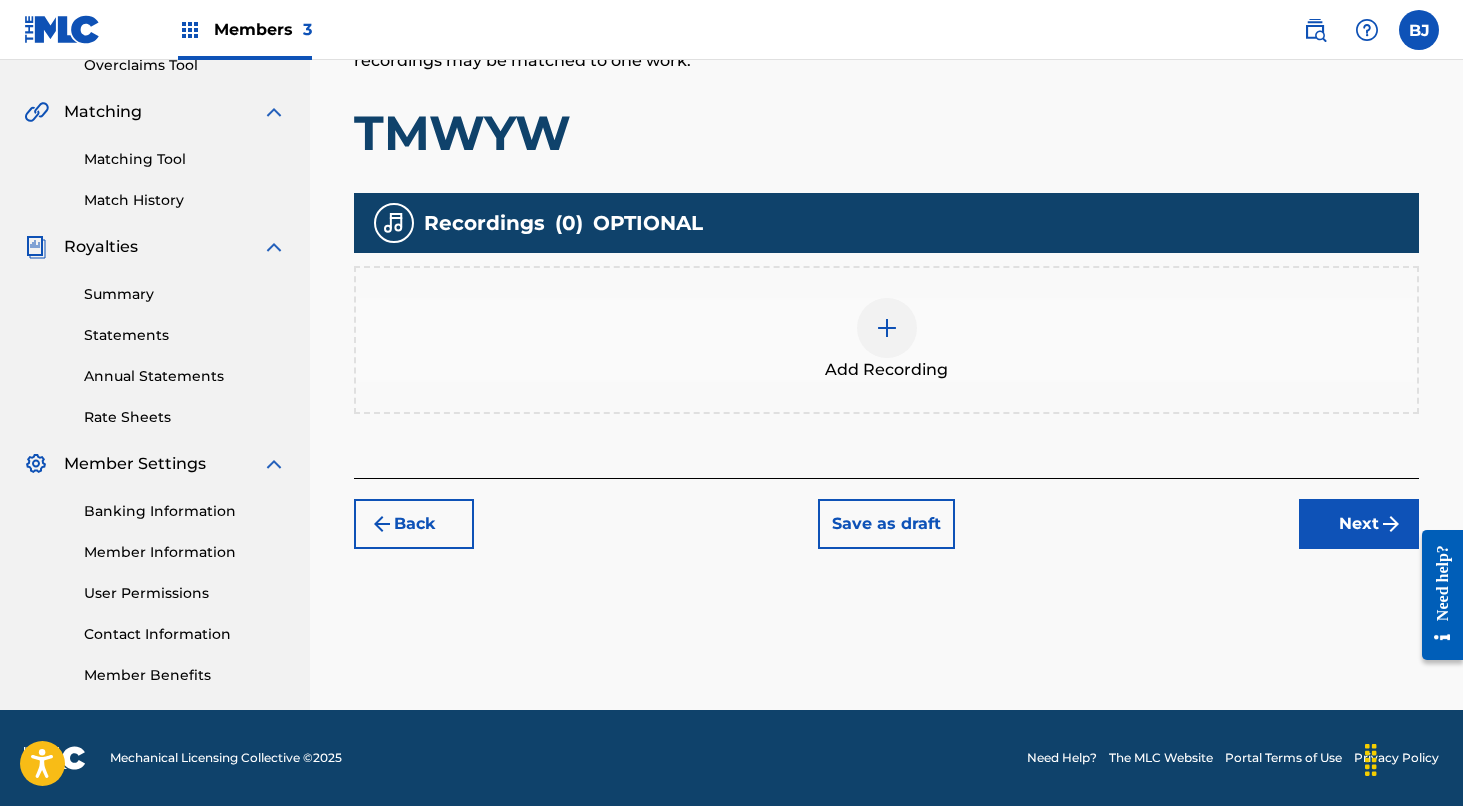 click at bounding box center (887, 328) 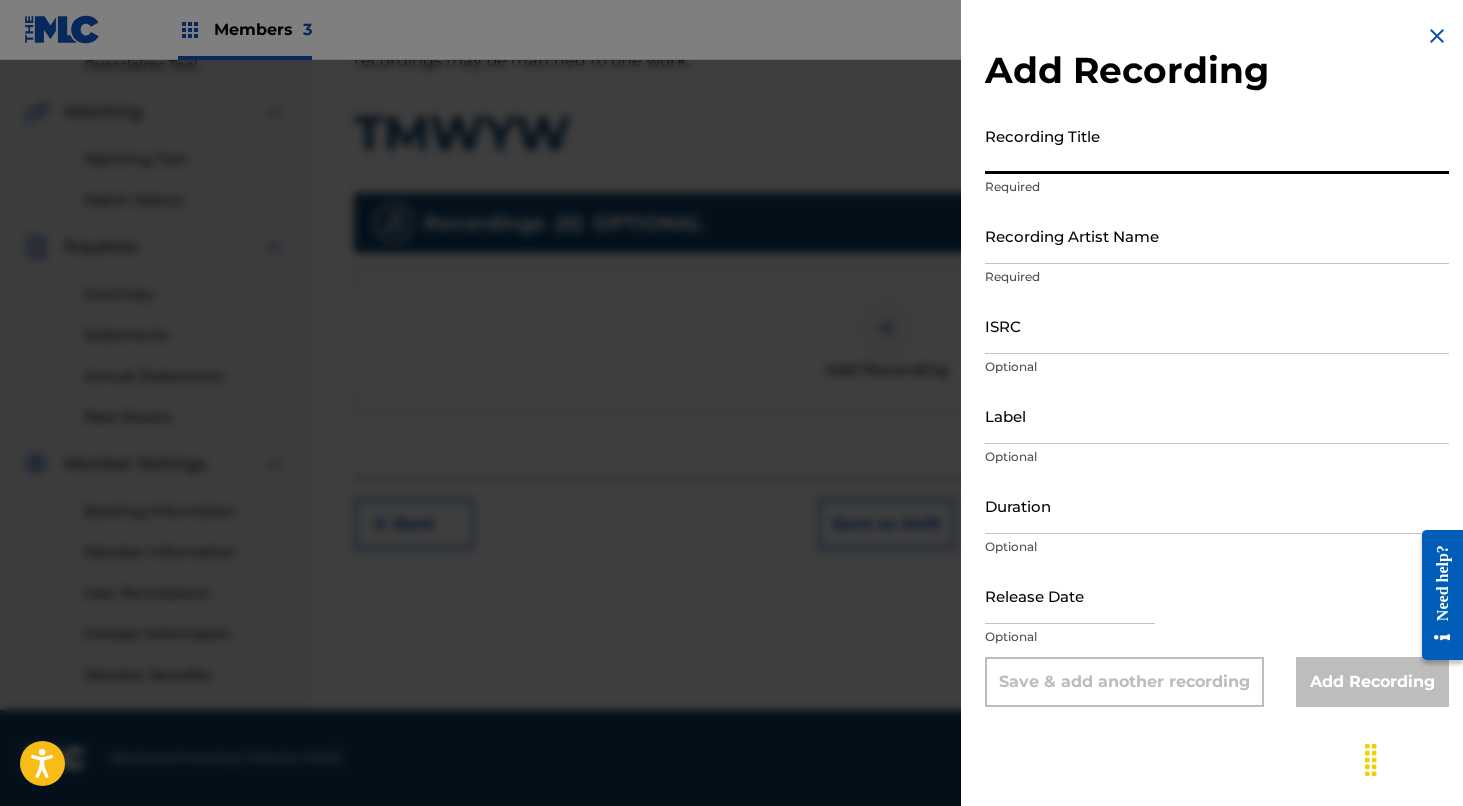 click on "Recording Title" at bounding box center [1217, 145] 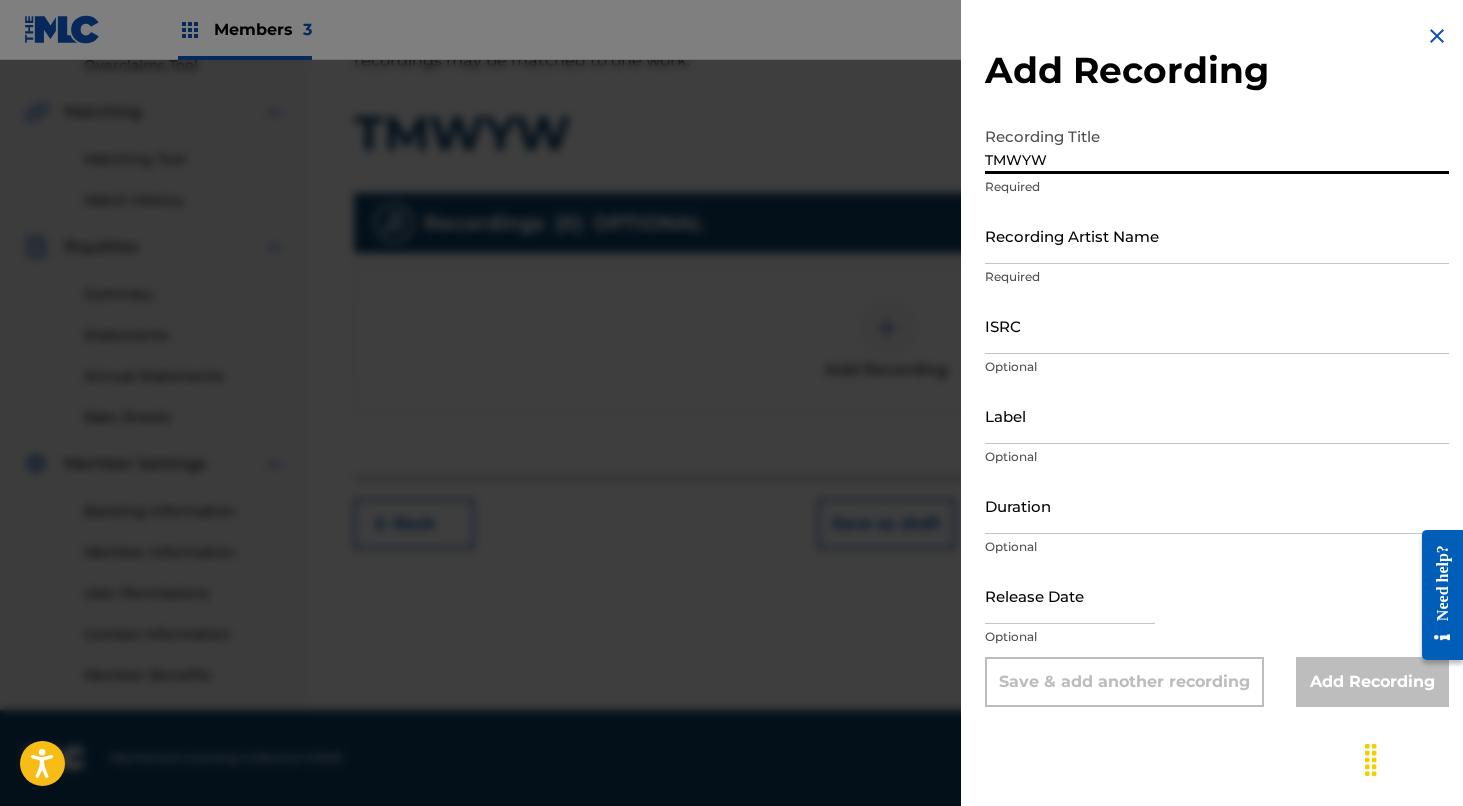 type on "TMWYW" 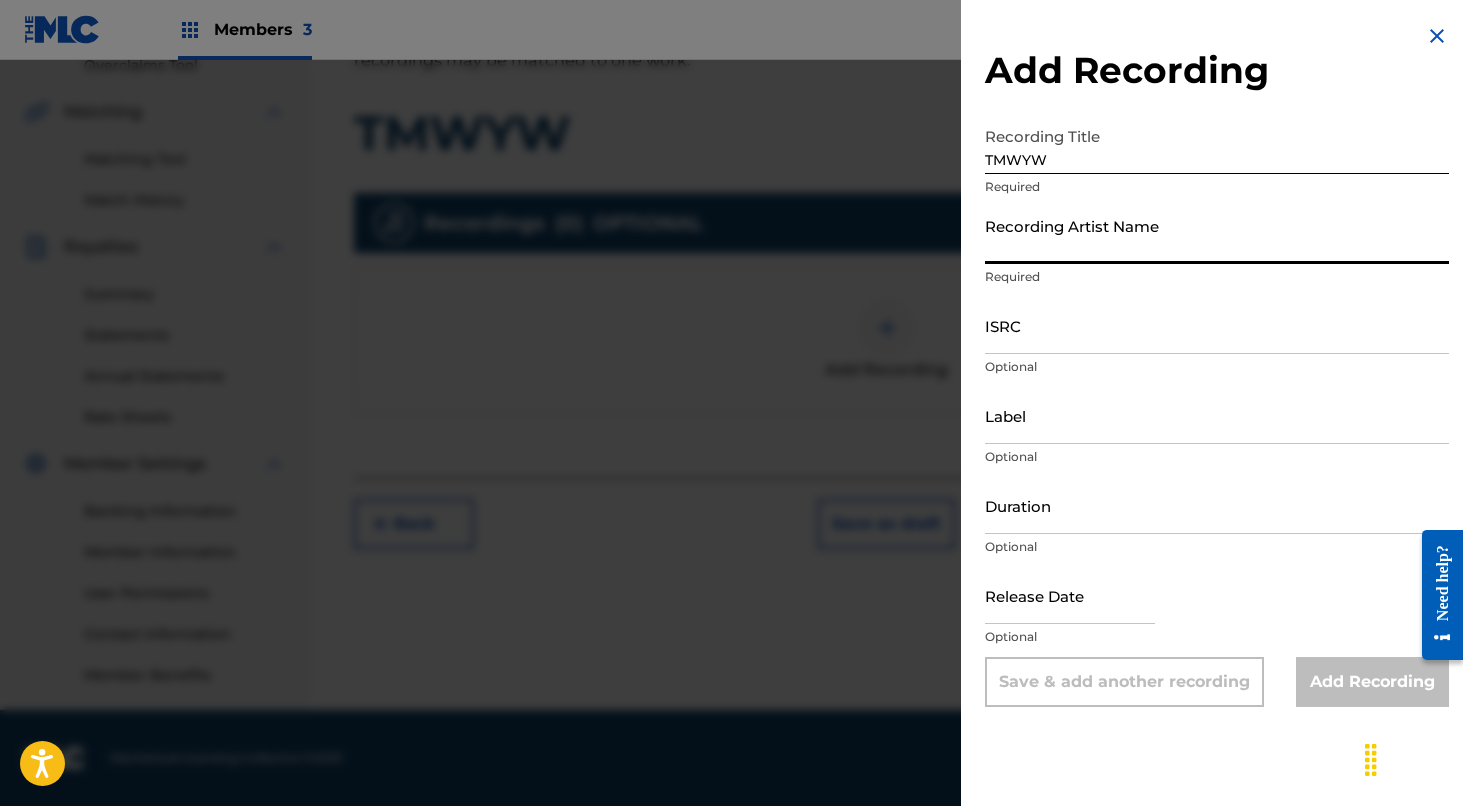 click on "Recording Artist Name" at bounding box center (1217, 235) 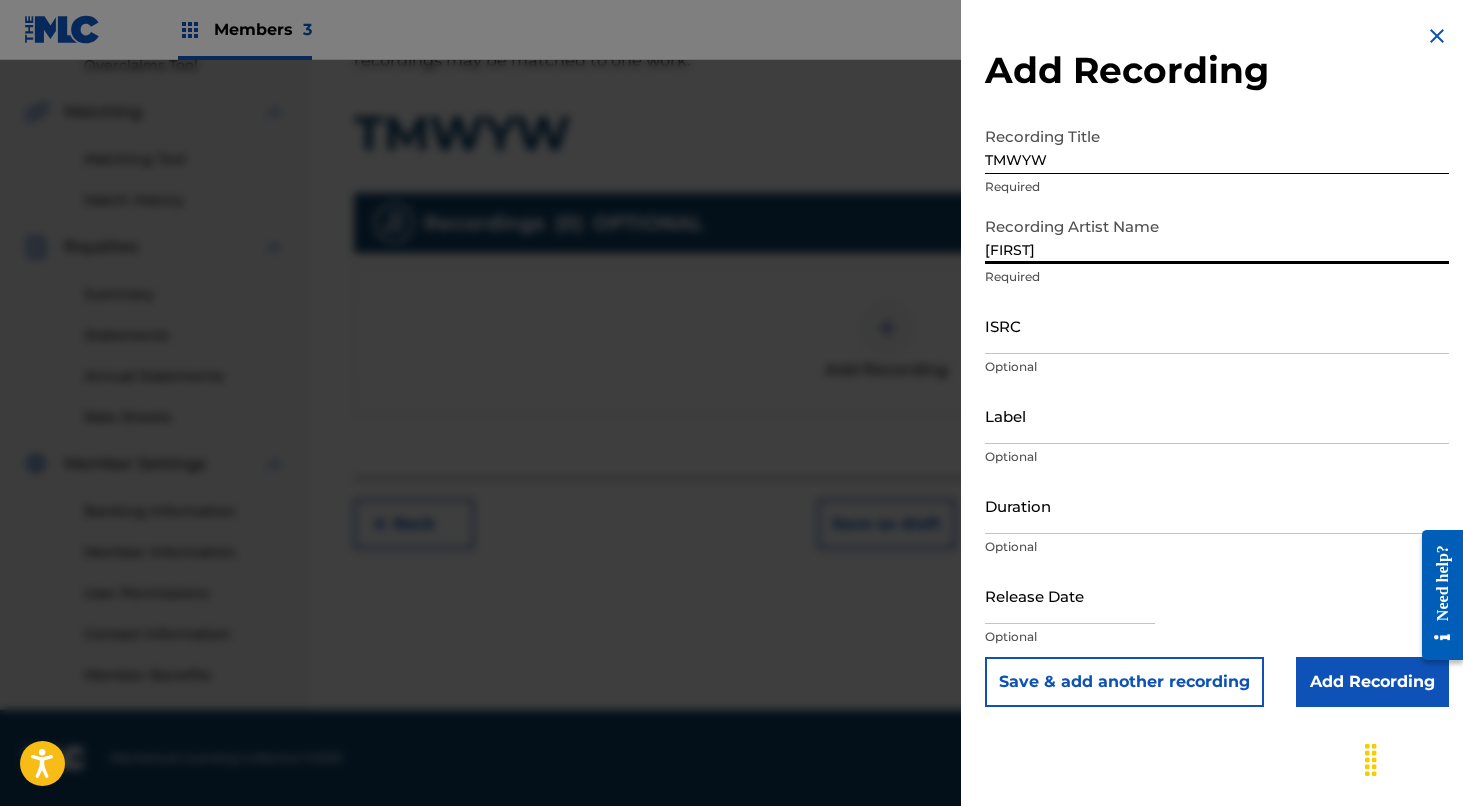 type on "[FIRST]" 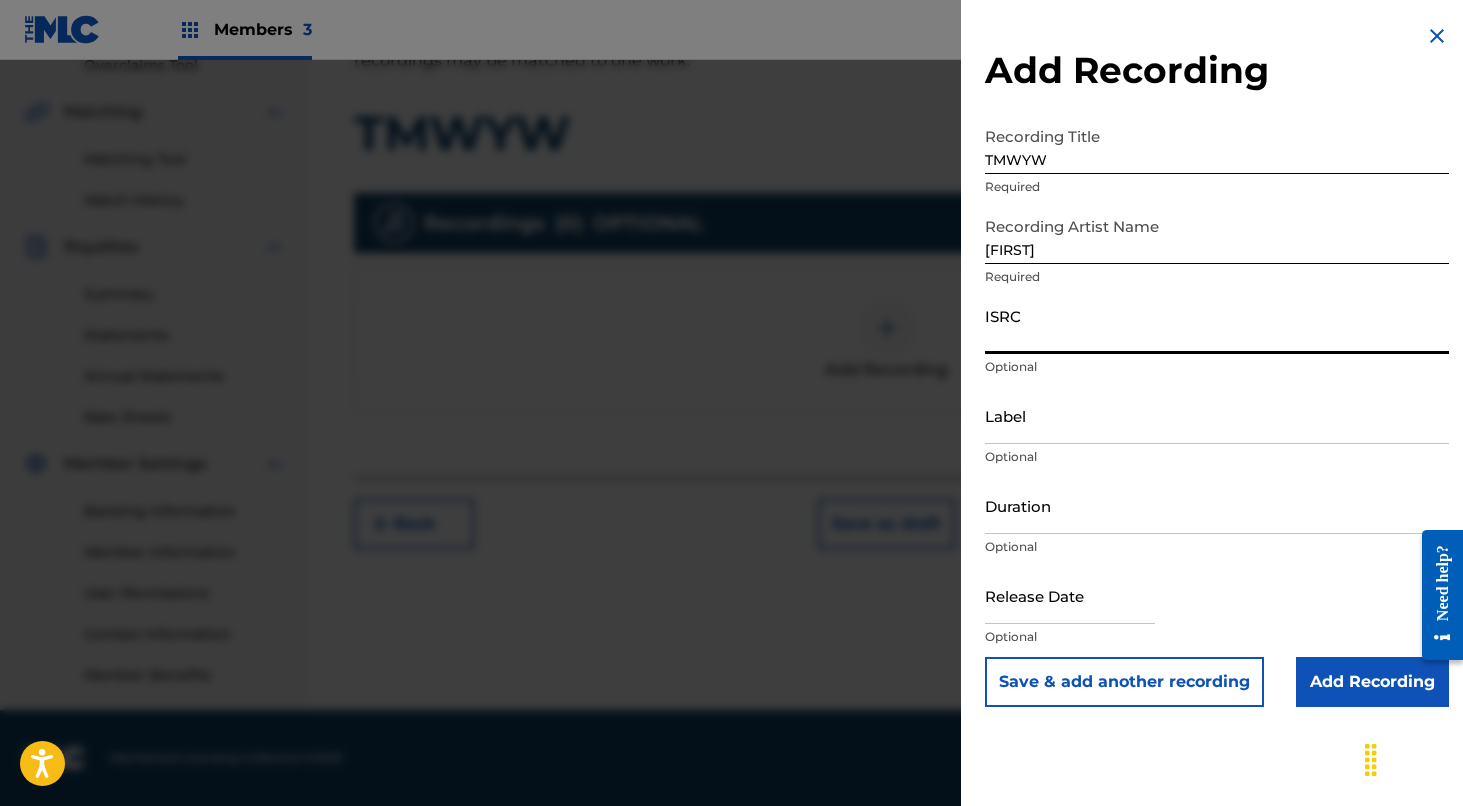 click on "ISRC" at bounding box center (1217, 325) 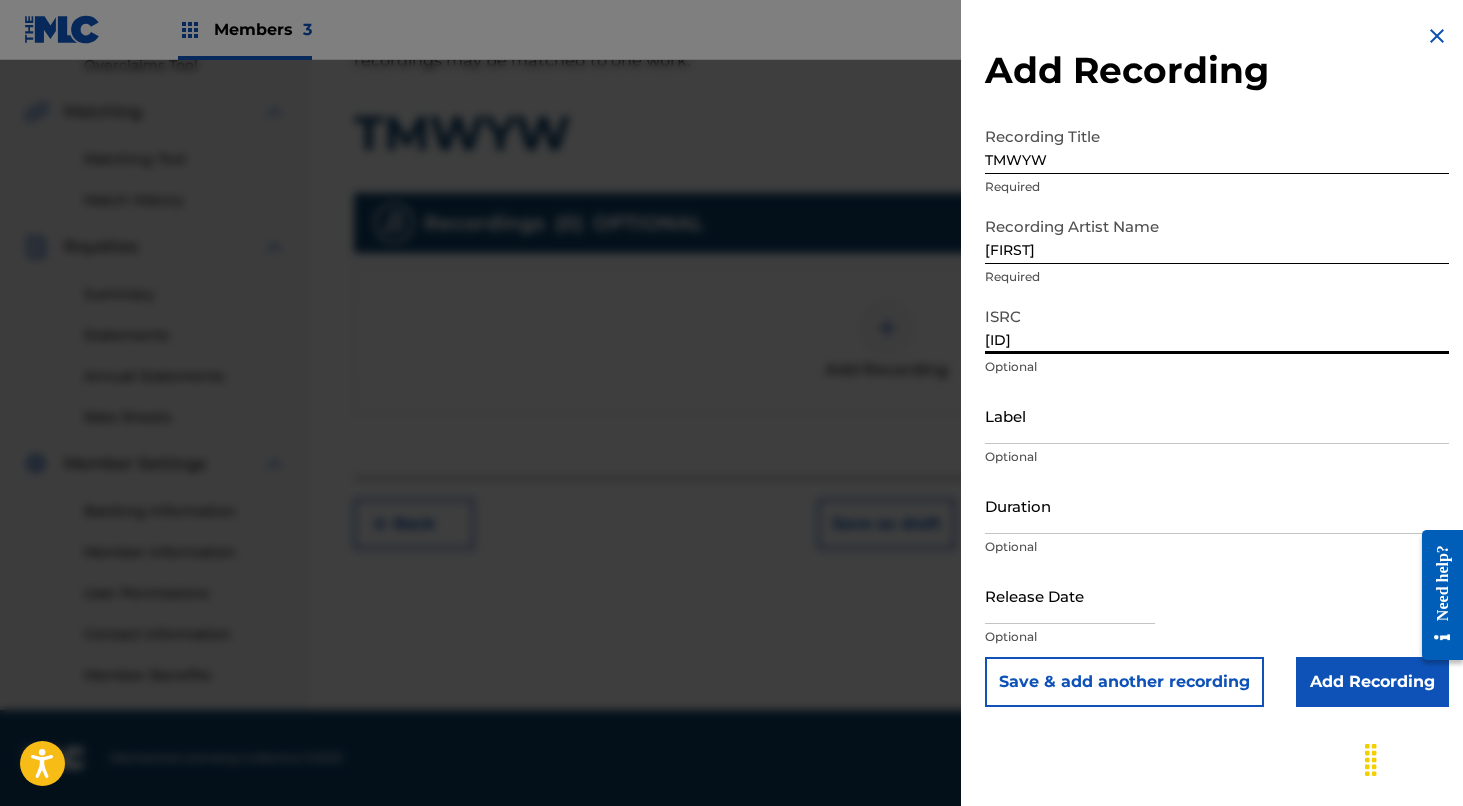 type on "[ID]" 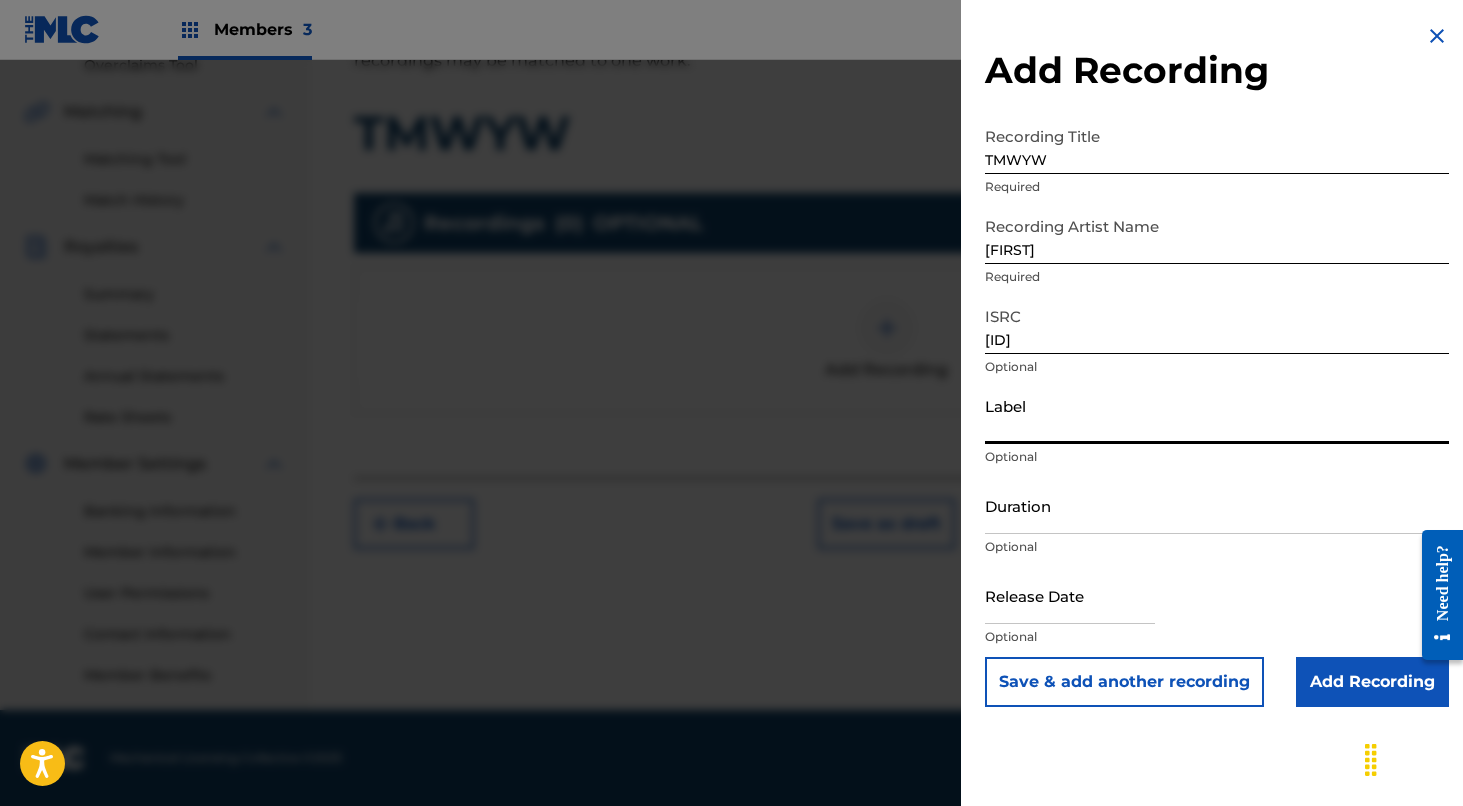 click on "Label" at bounding box center [1217, 415] 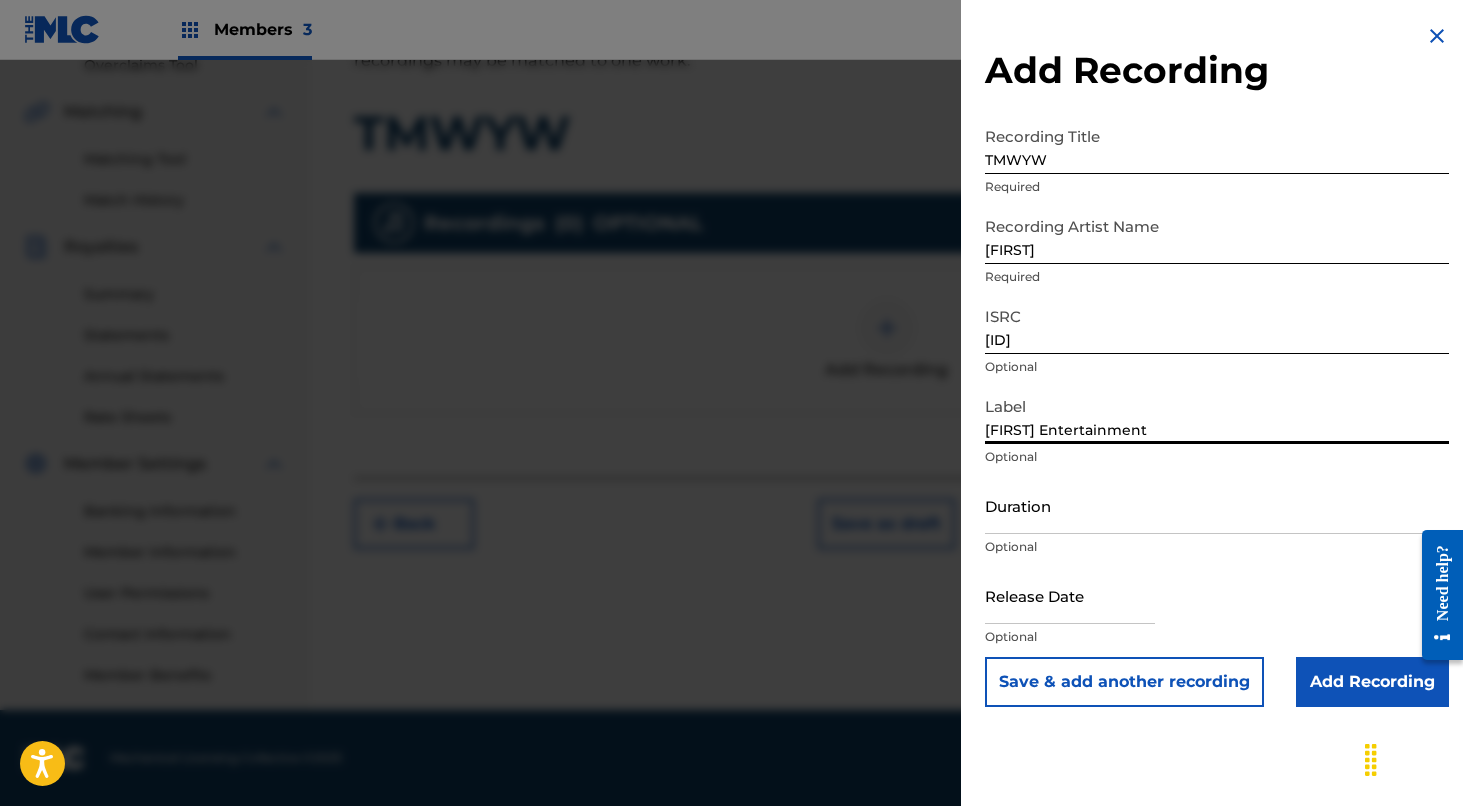 type on "[FIRST] Entertainment" 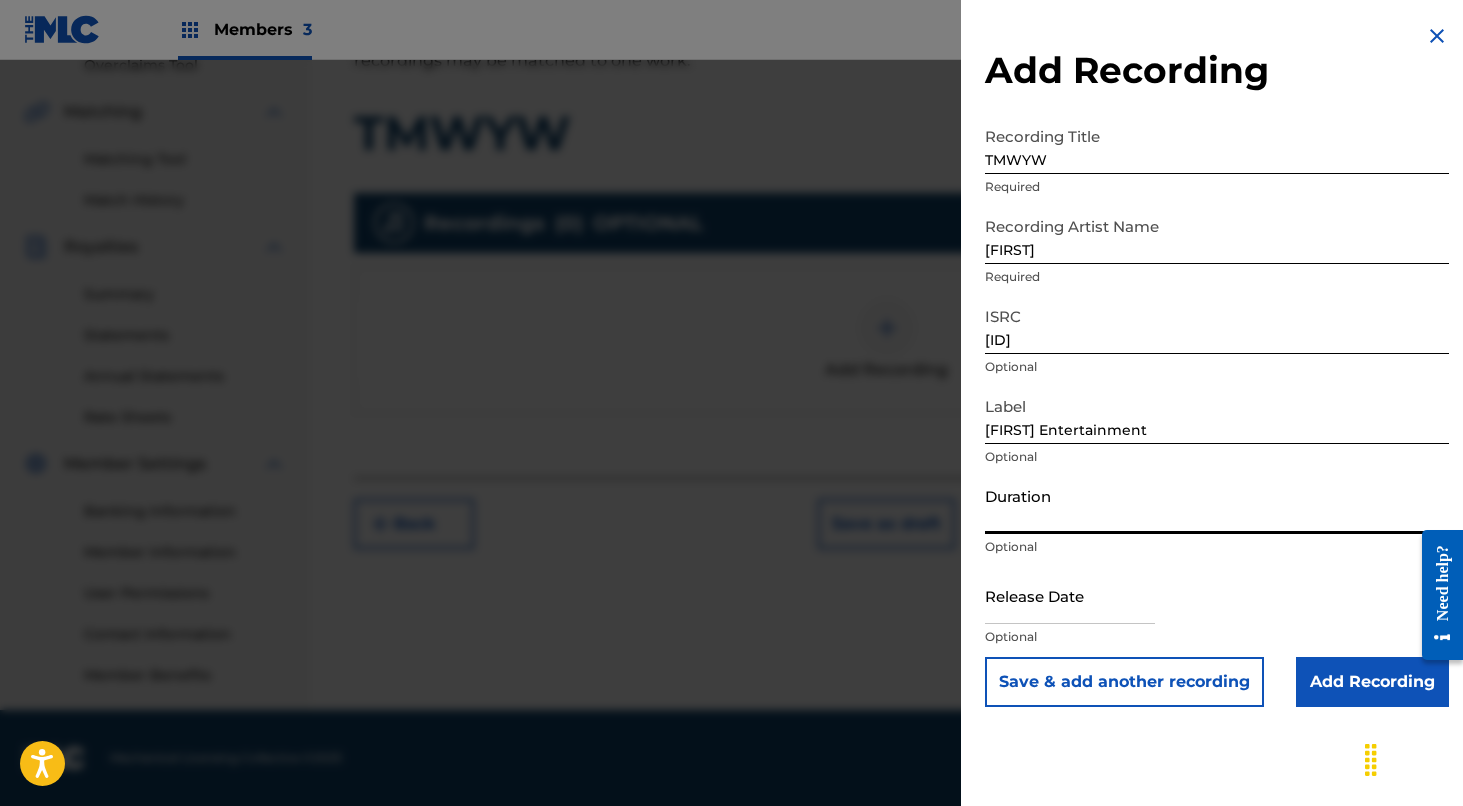 click on "Duration" at bounding box center (1217, 505) 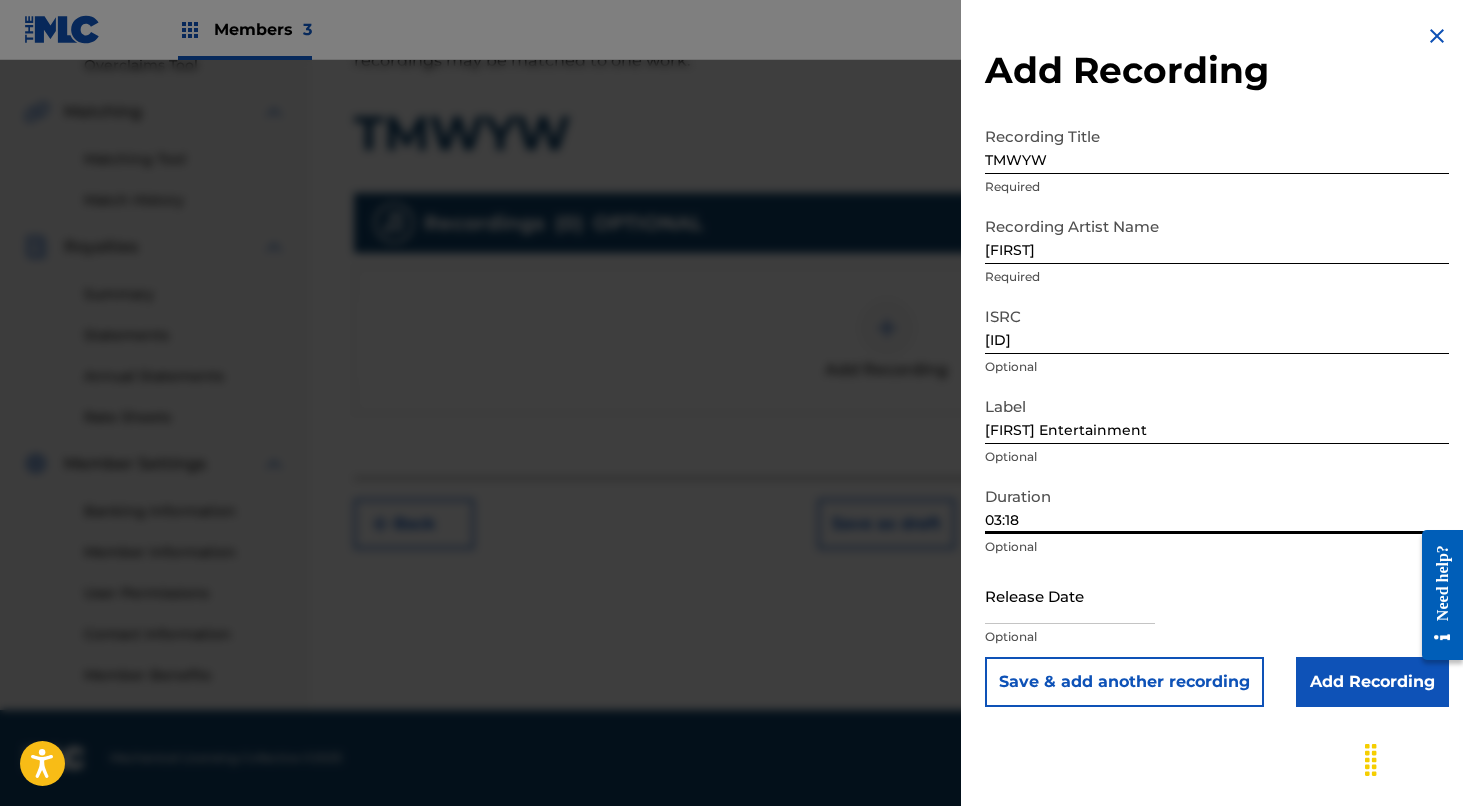 type on "03:18" 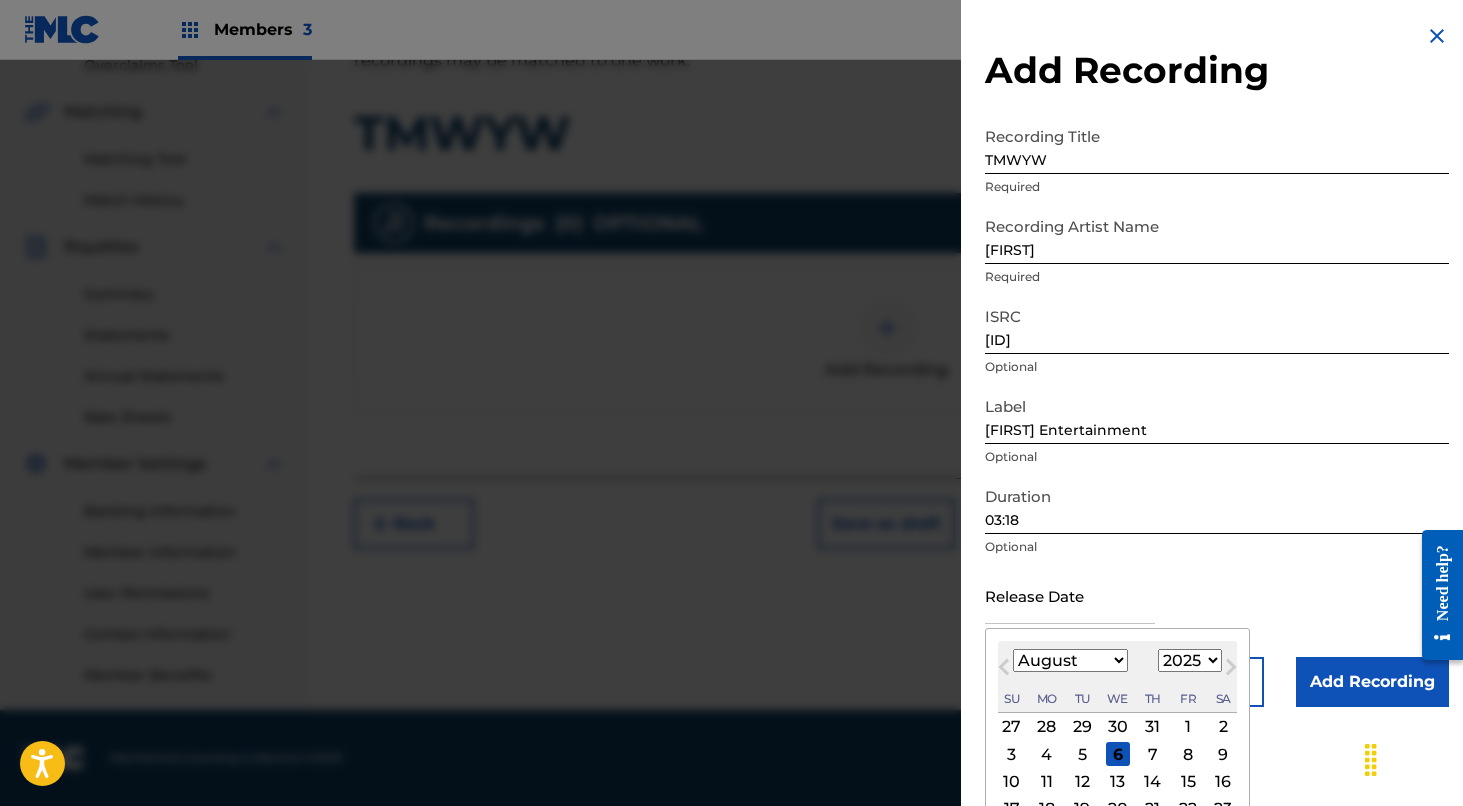 click at bounding box center (1070, 595) 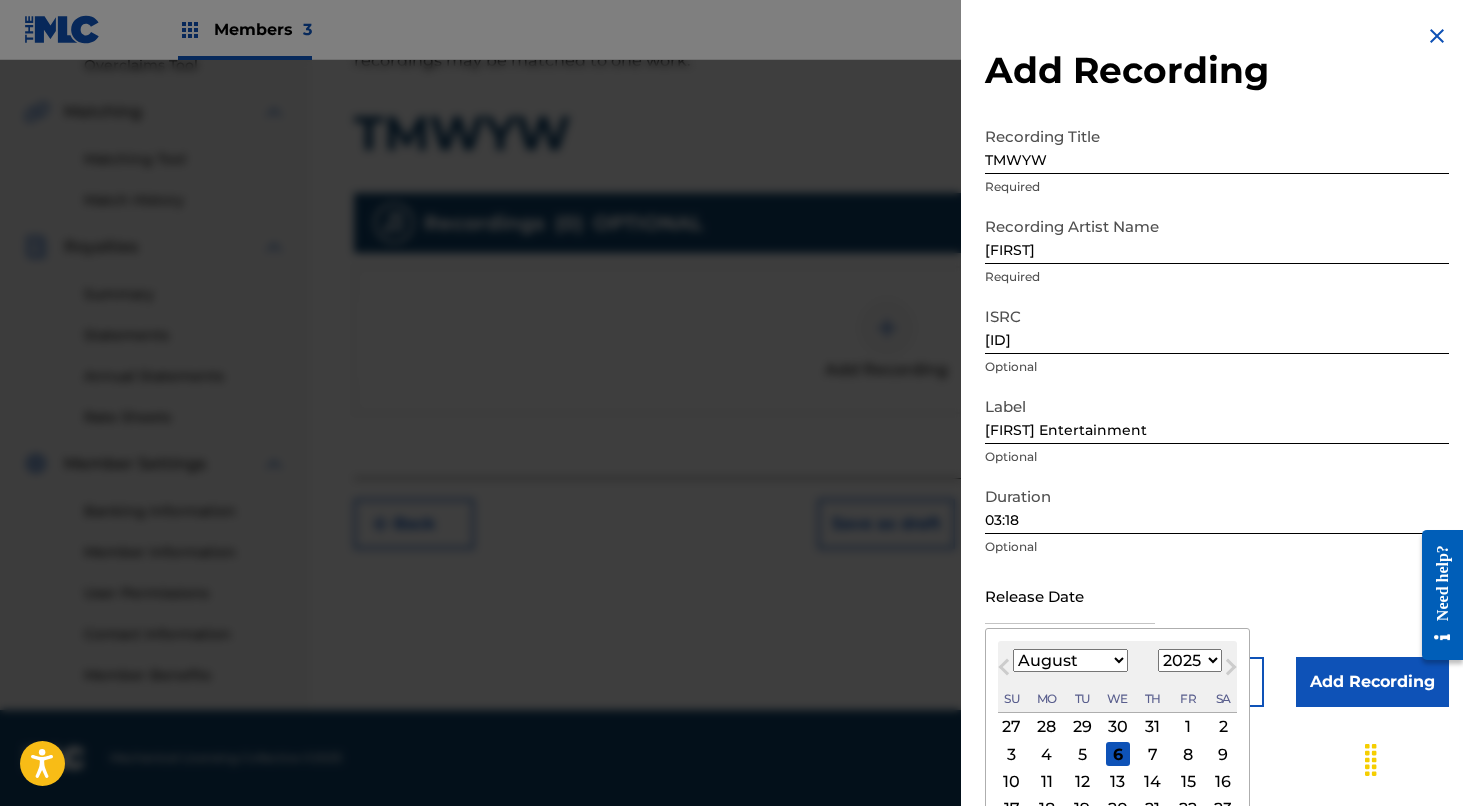 select on "2021" 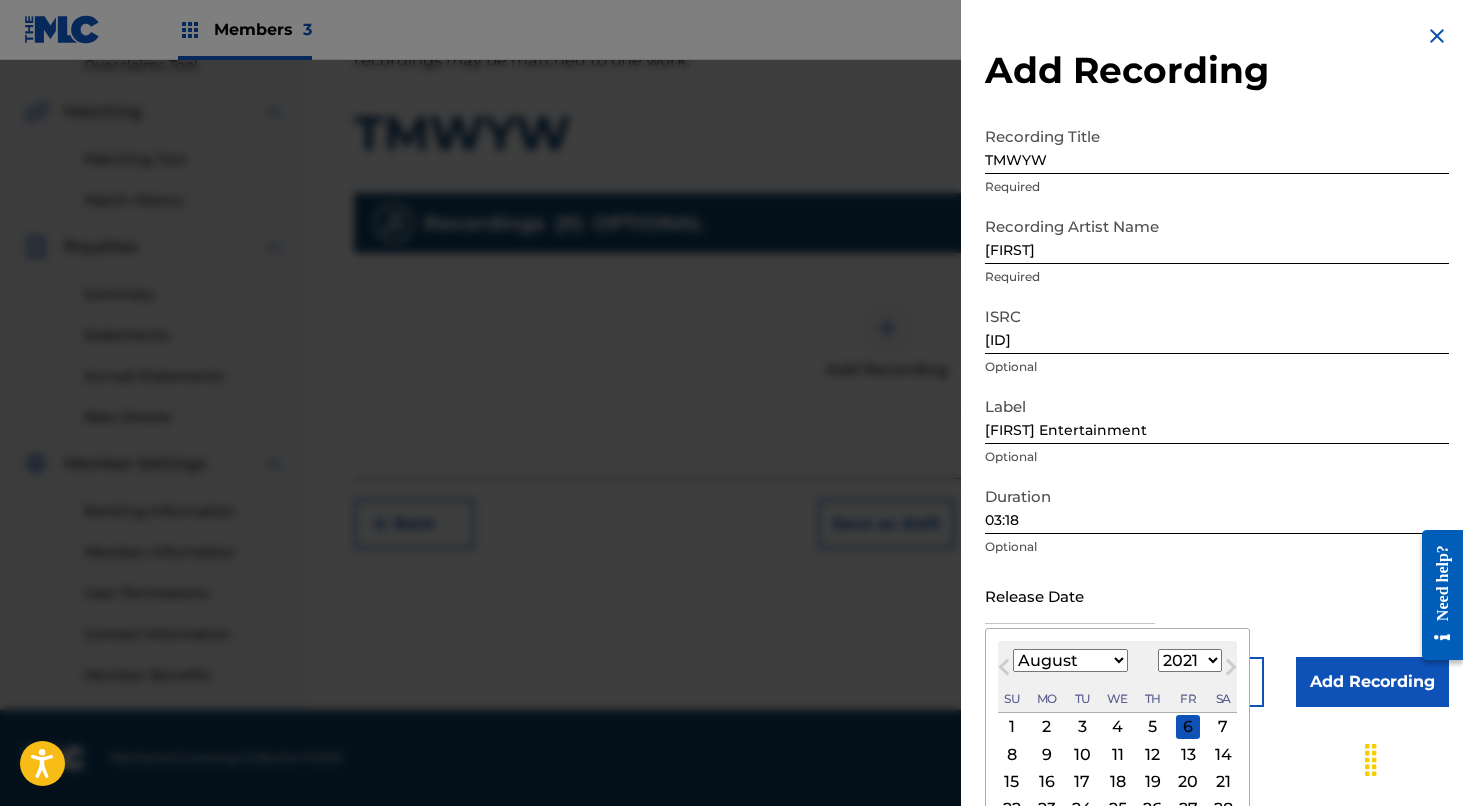 select on "11" 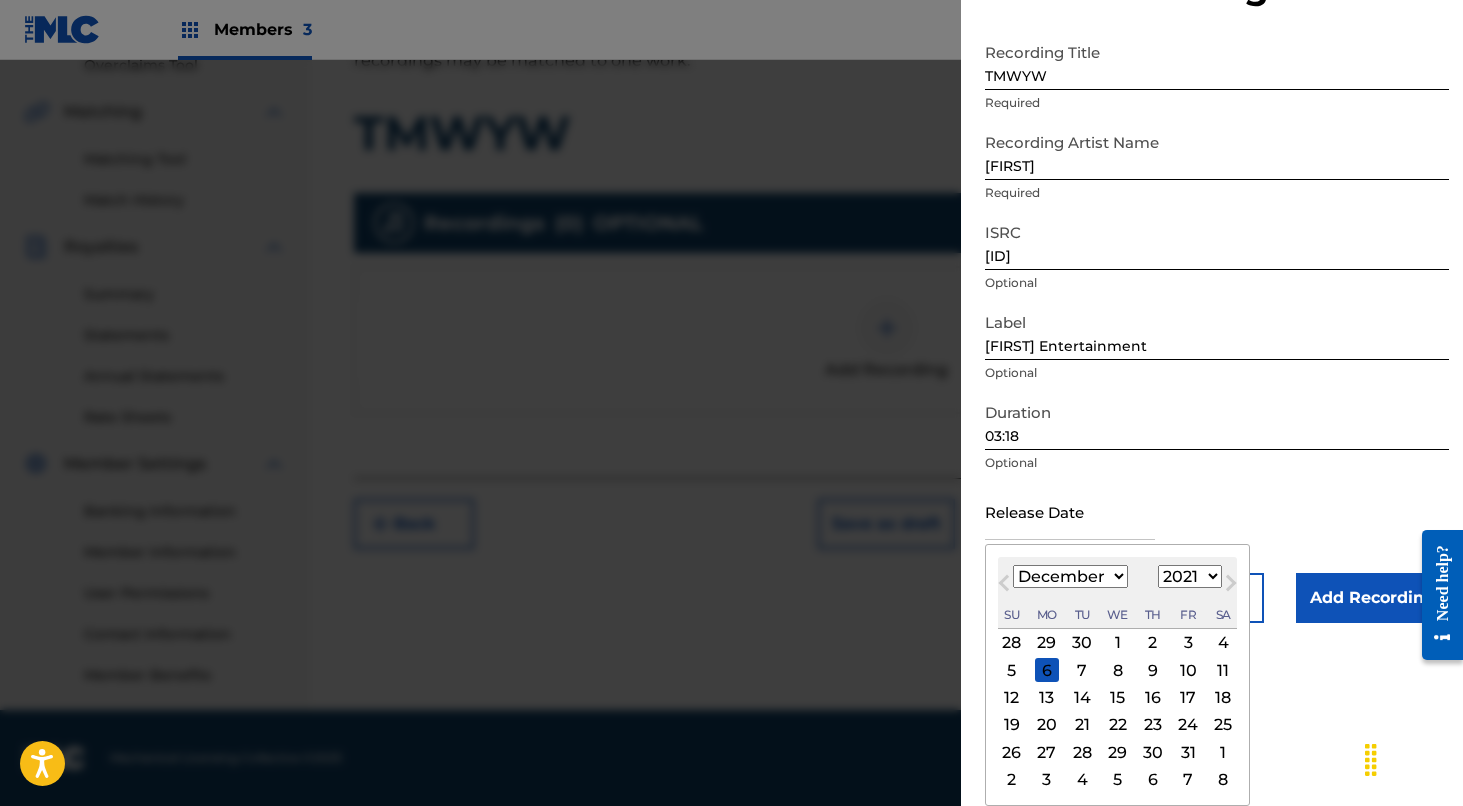 scroll, scrollTop: 84, scrollLeft: 0, axis: vertical 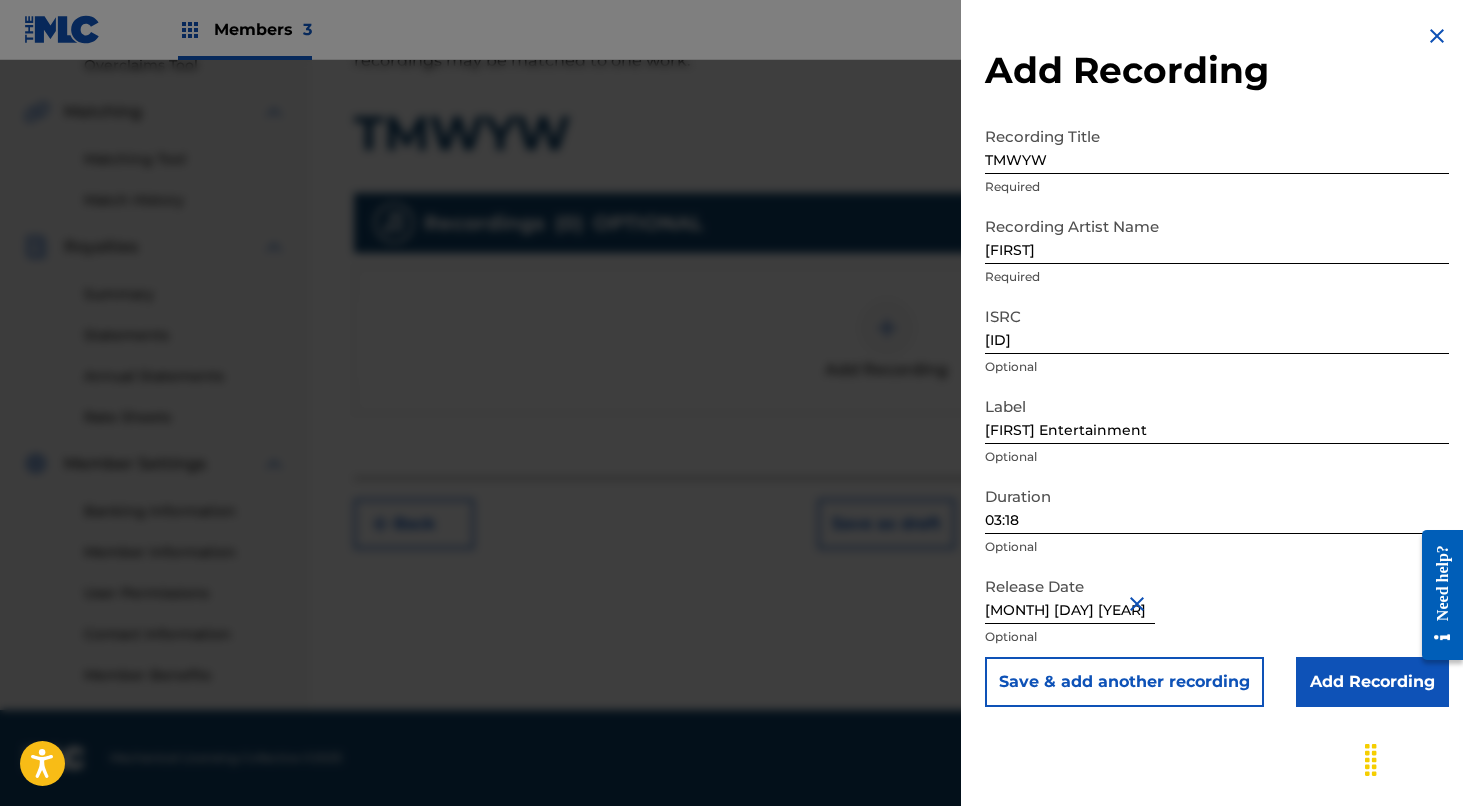 click on "Add Recording" at bounding box center (1372, 682) 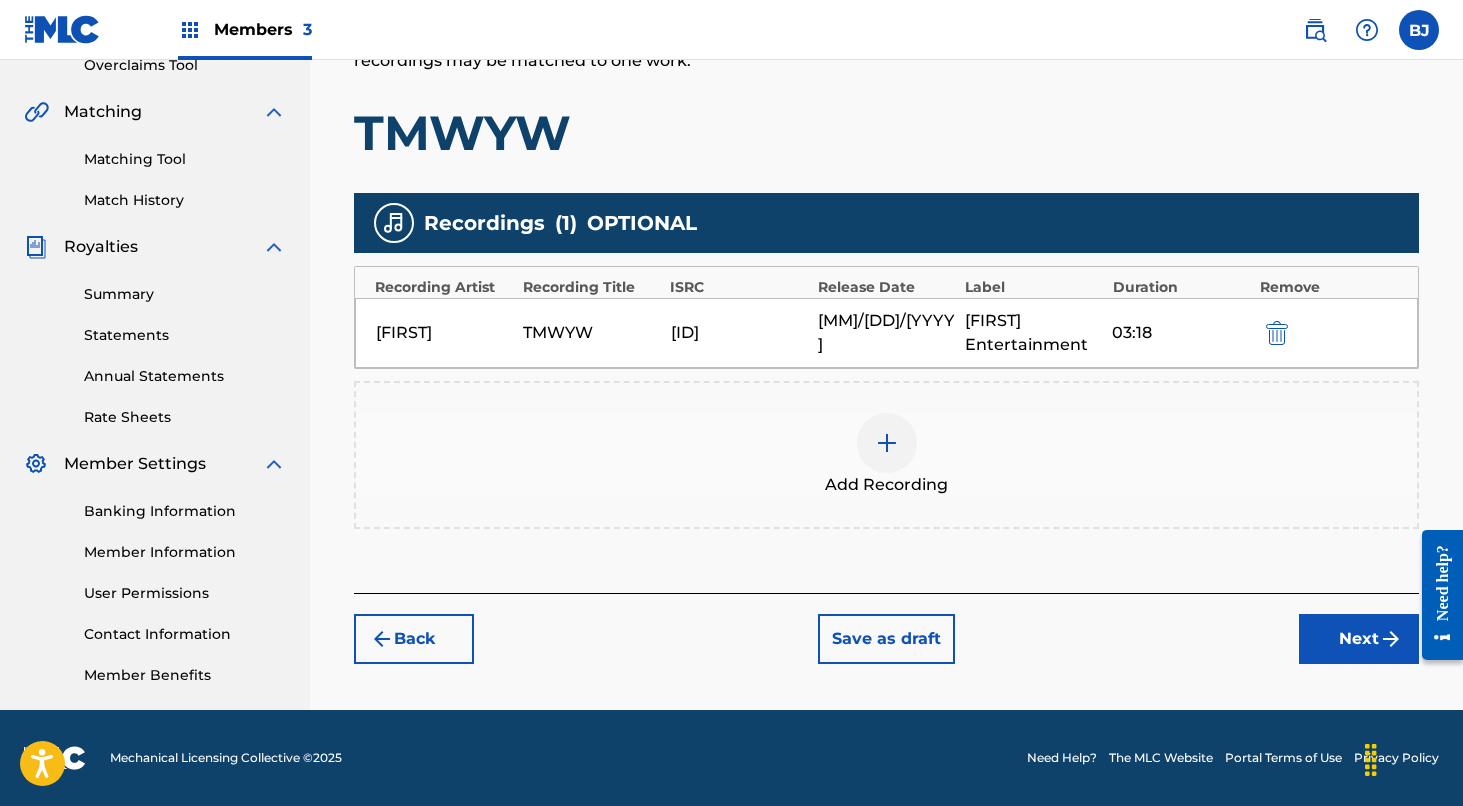 click on "Next" at bounding box center (1359, 639) 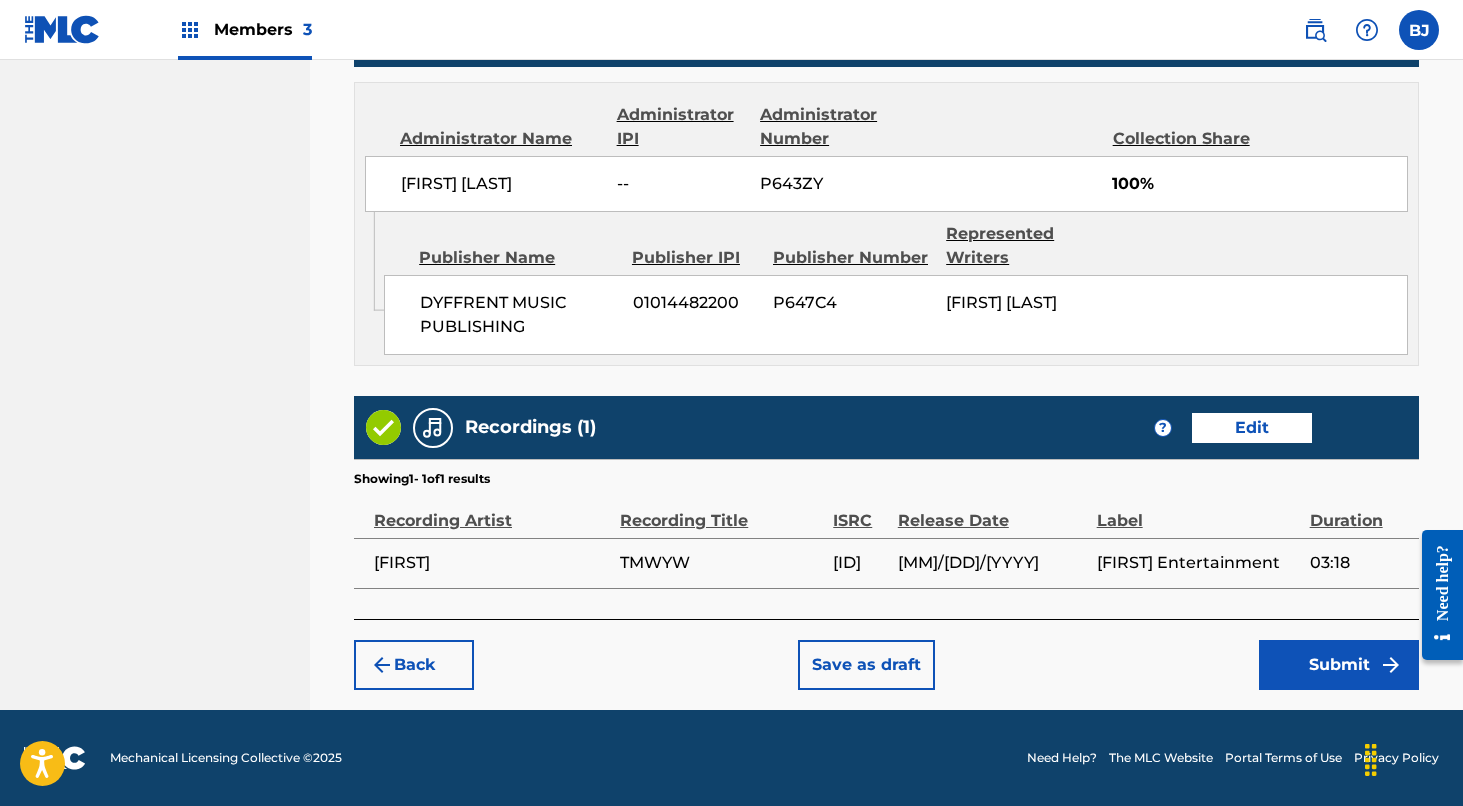 scroll, scrollTop: 1080, scrollLeft: 0, axis: vertical 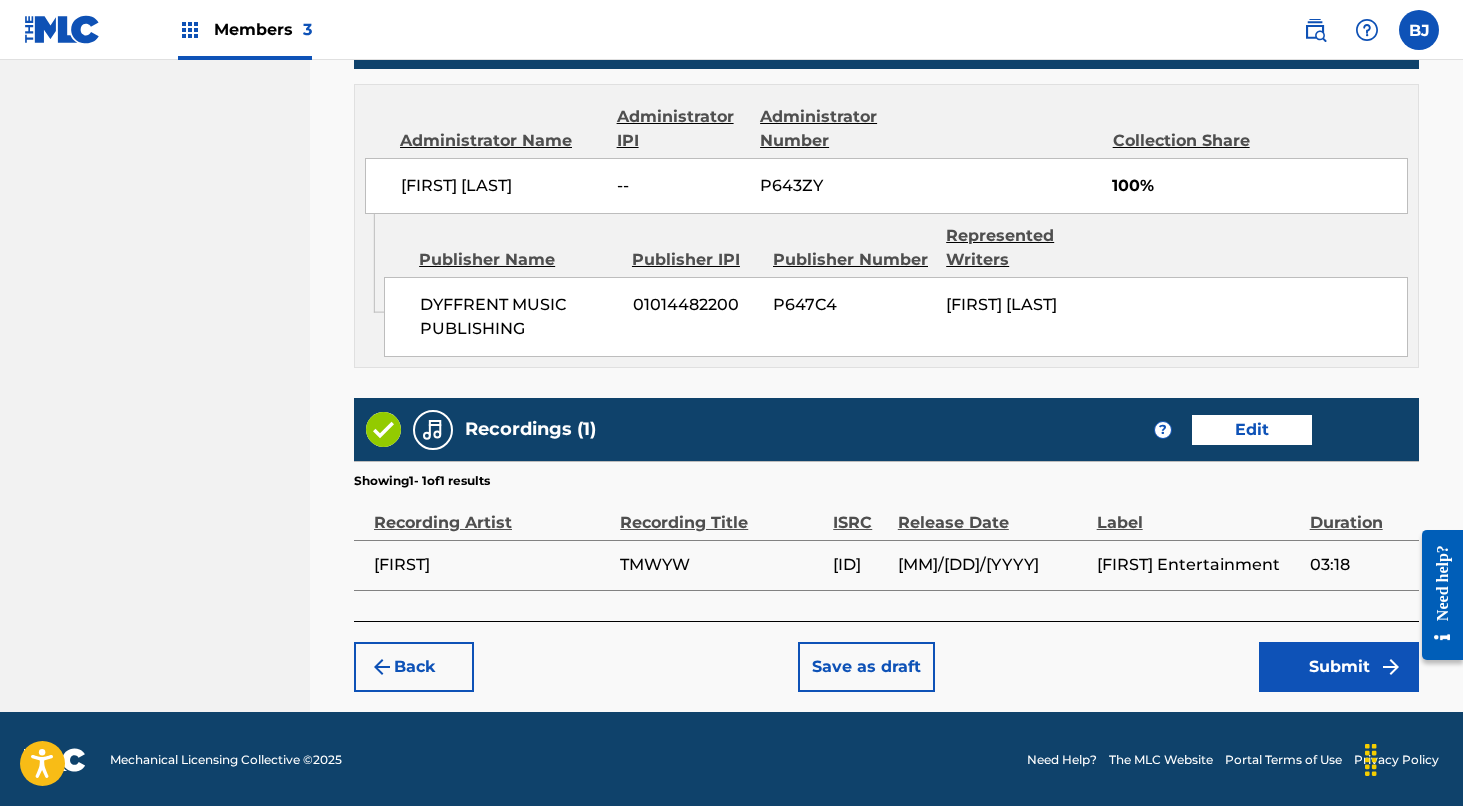 click on "Submit" at bounding box center [1339, 667] 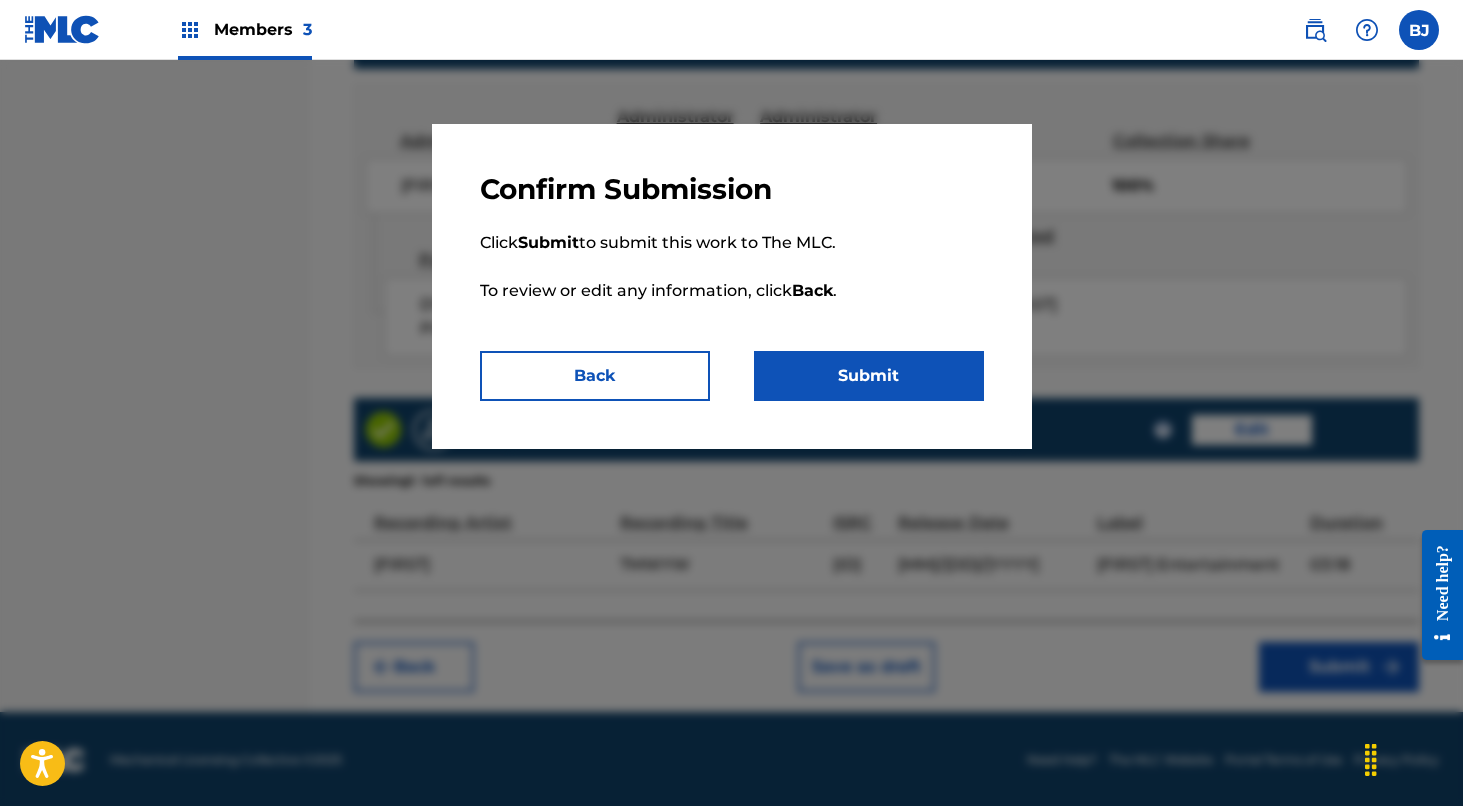 click on "Submit" at bounding box center (869, 376) 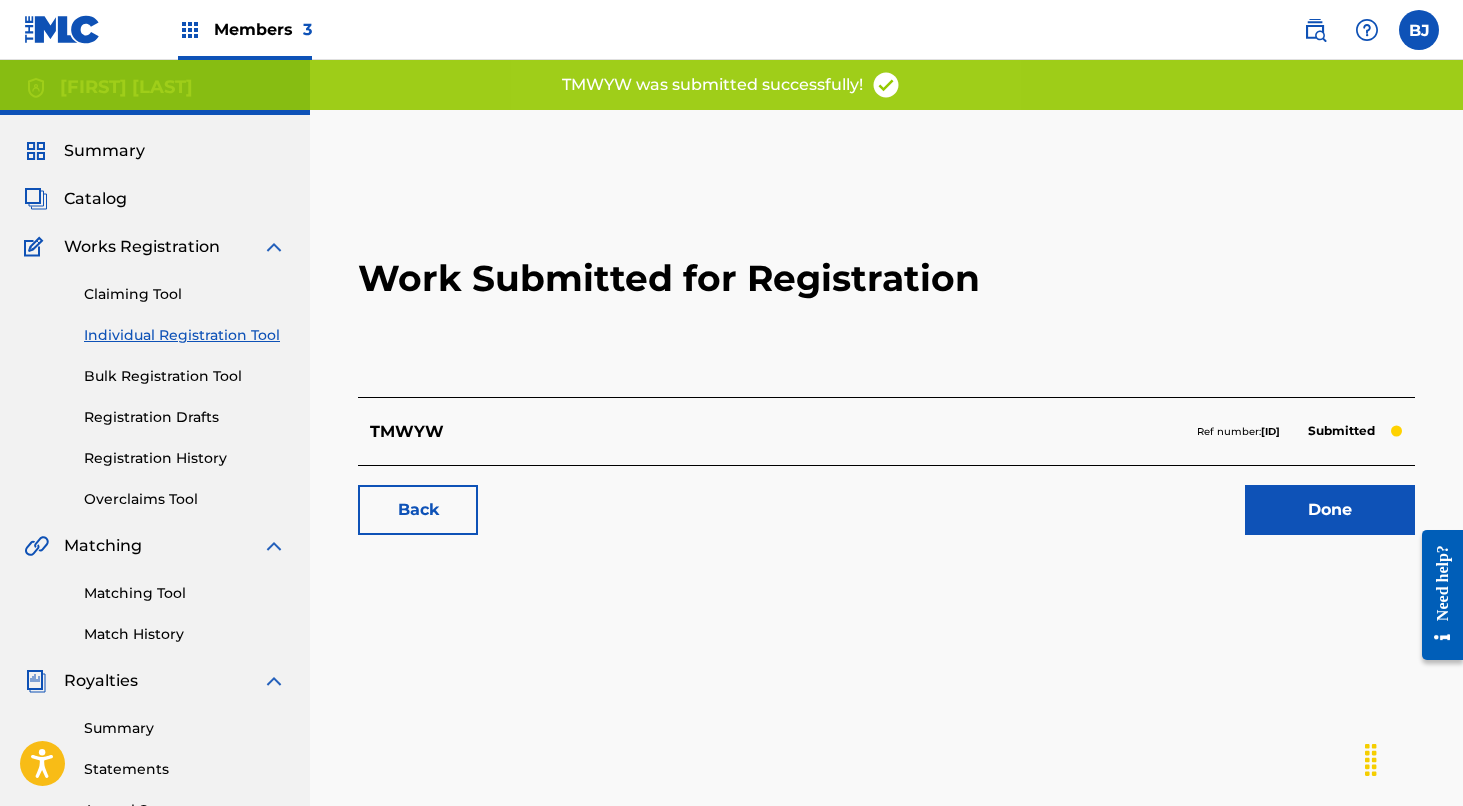 click on "Done" at bounding box center [1330, 510] 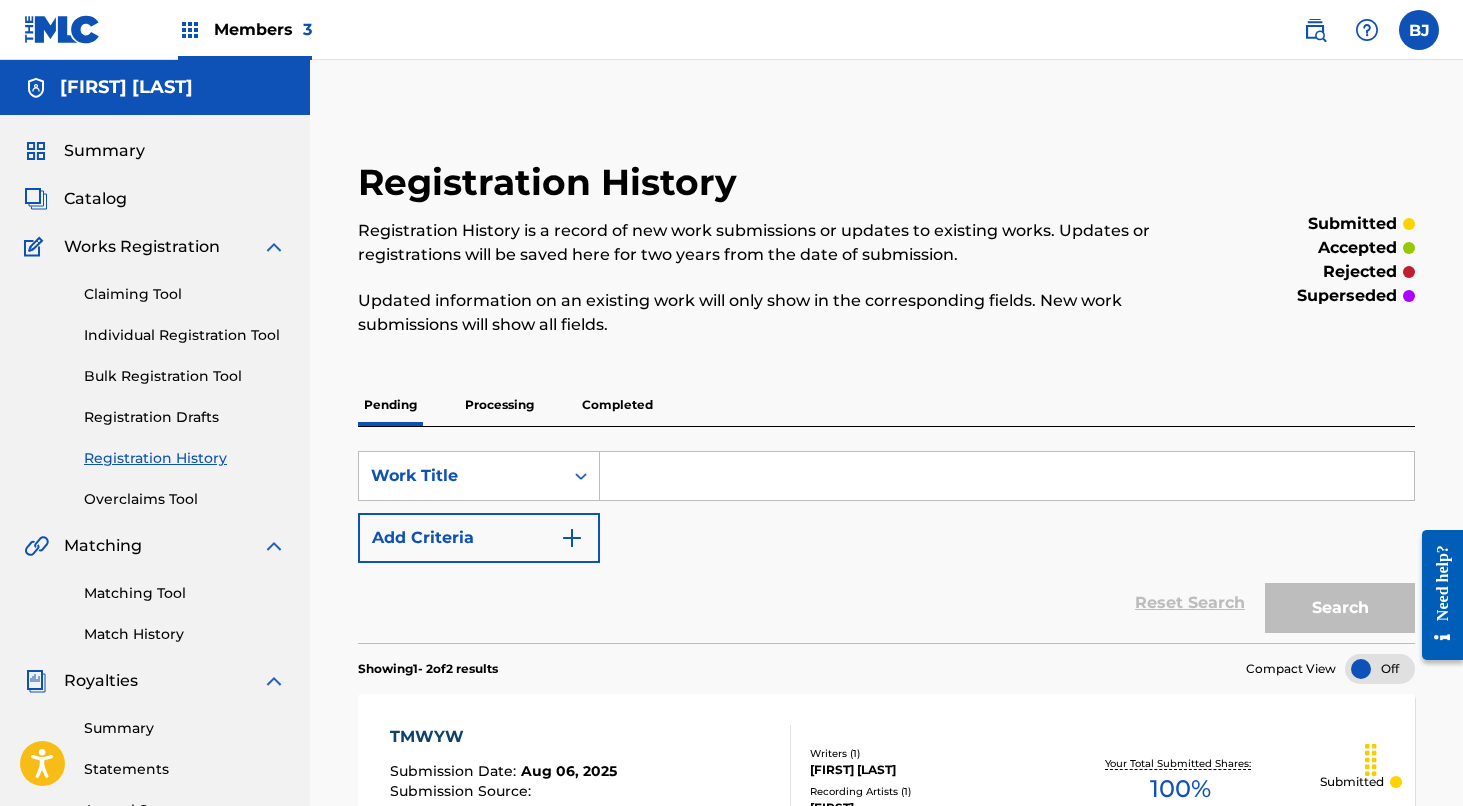 scroll, scrollTop: 0, scrollLeft: 0, axis: both 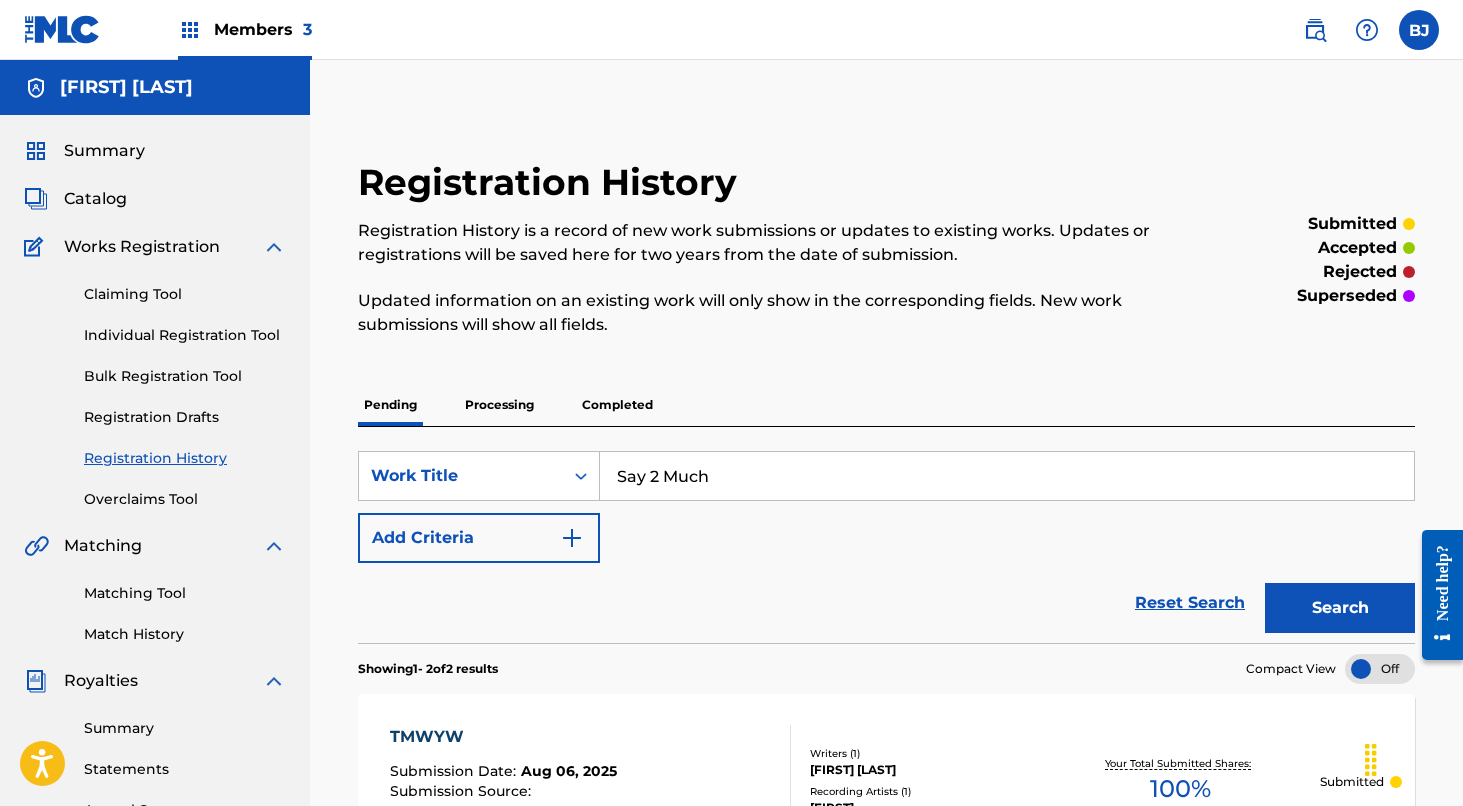 type on "Say 2 Much" 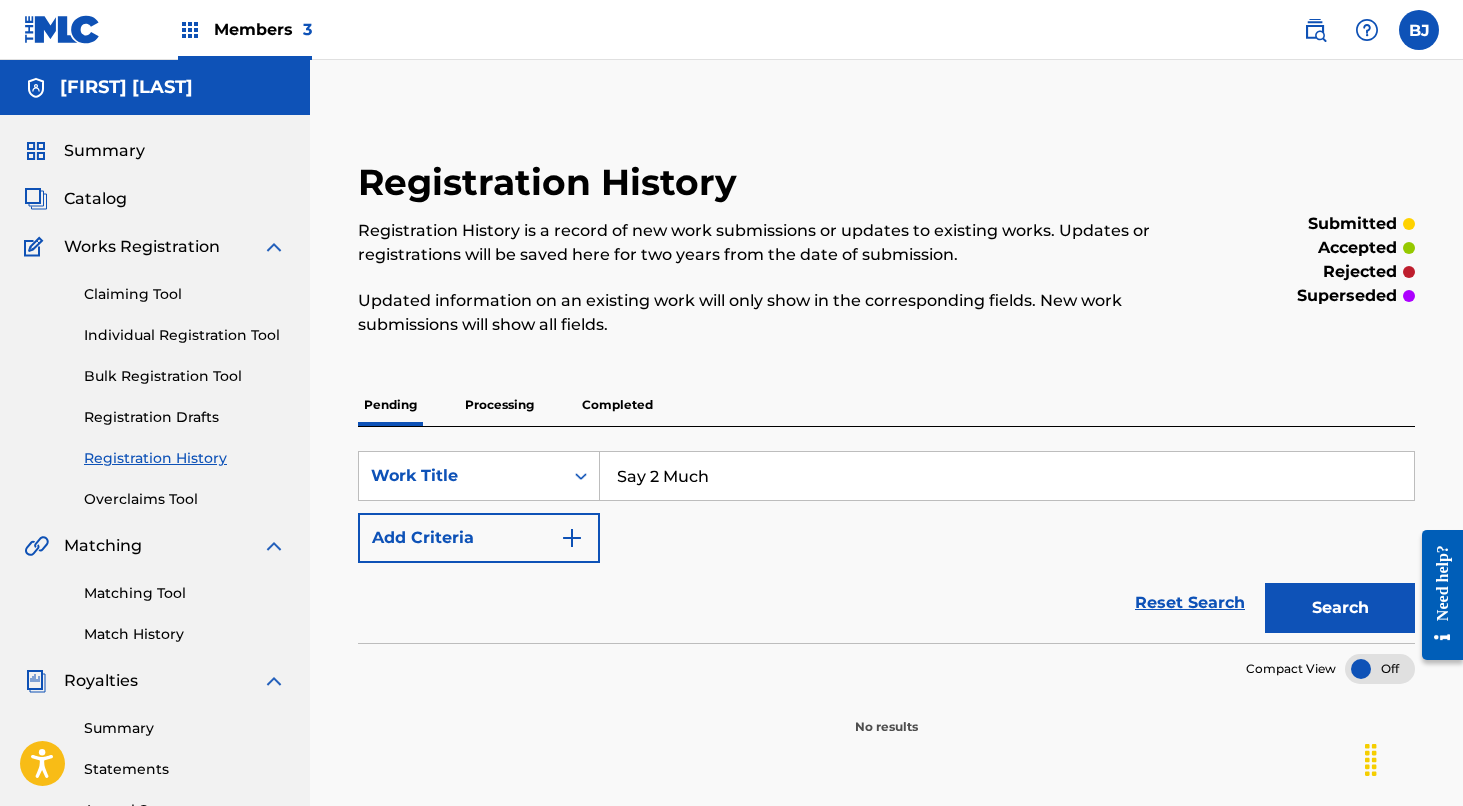 click on "Search" at bounding box center (1340, 608) 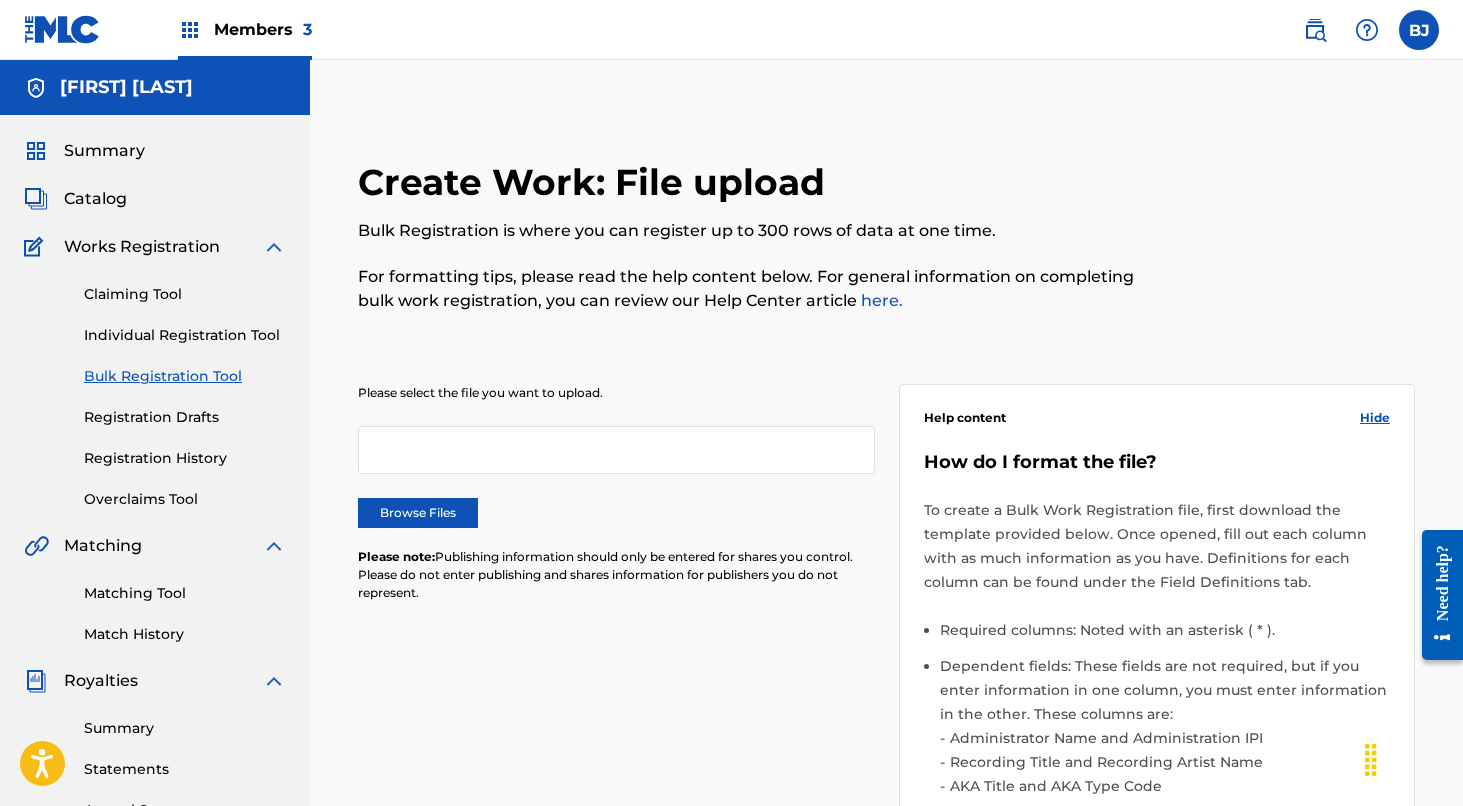 click on "Catalog" at bounding box center [95, 199] 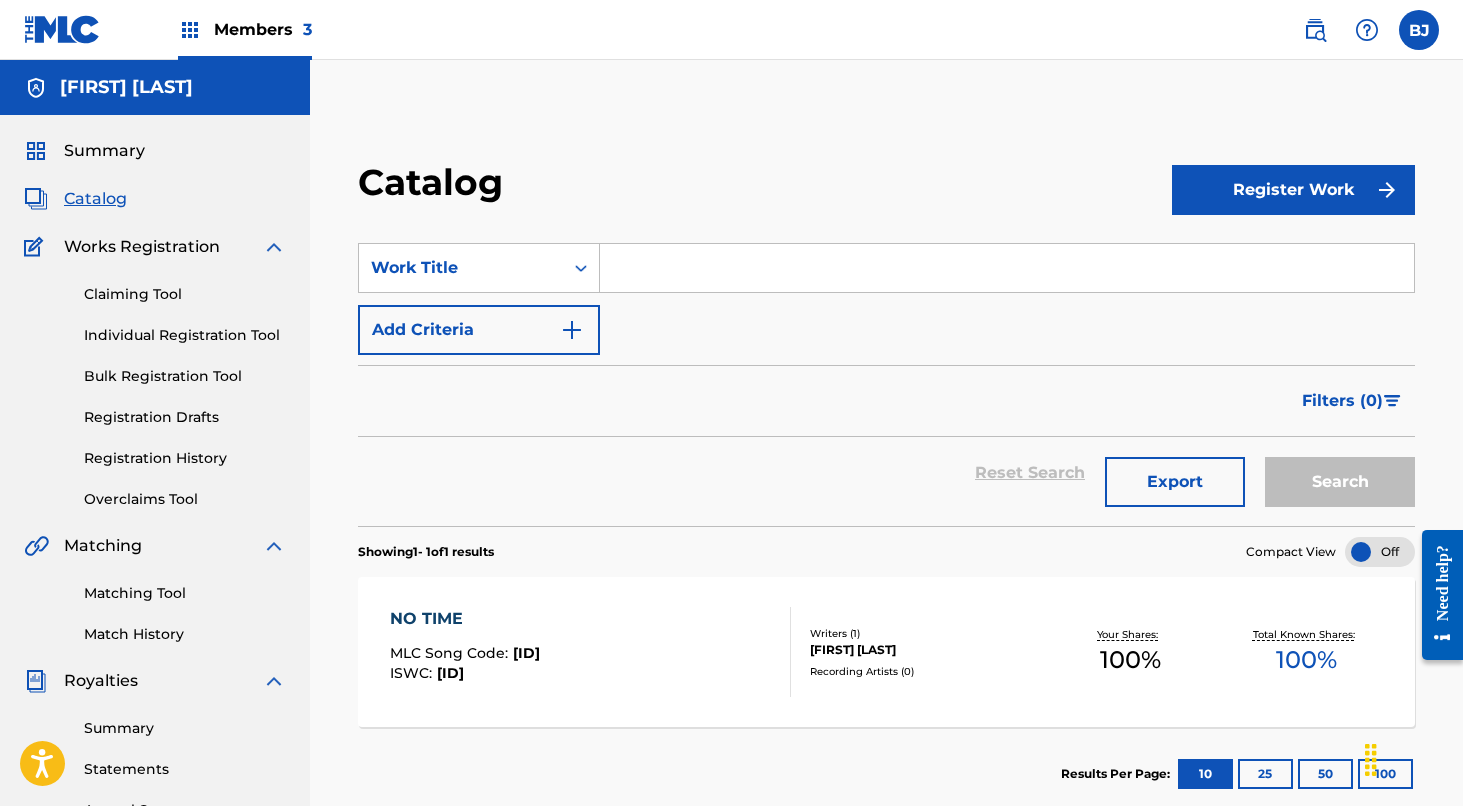 click at bounding box center [1007, 268] 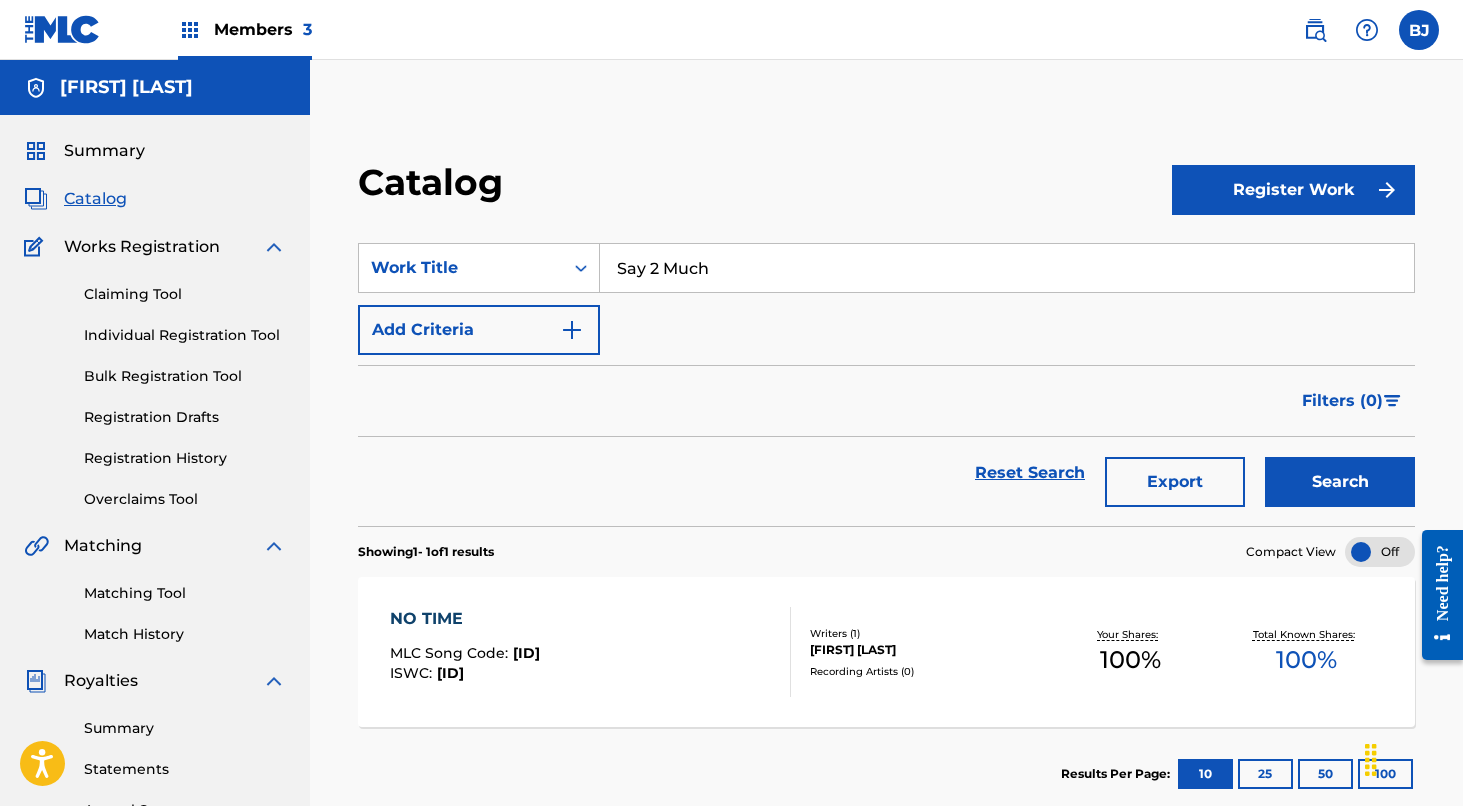 type on "Say 2 Much" 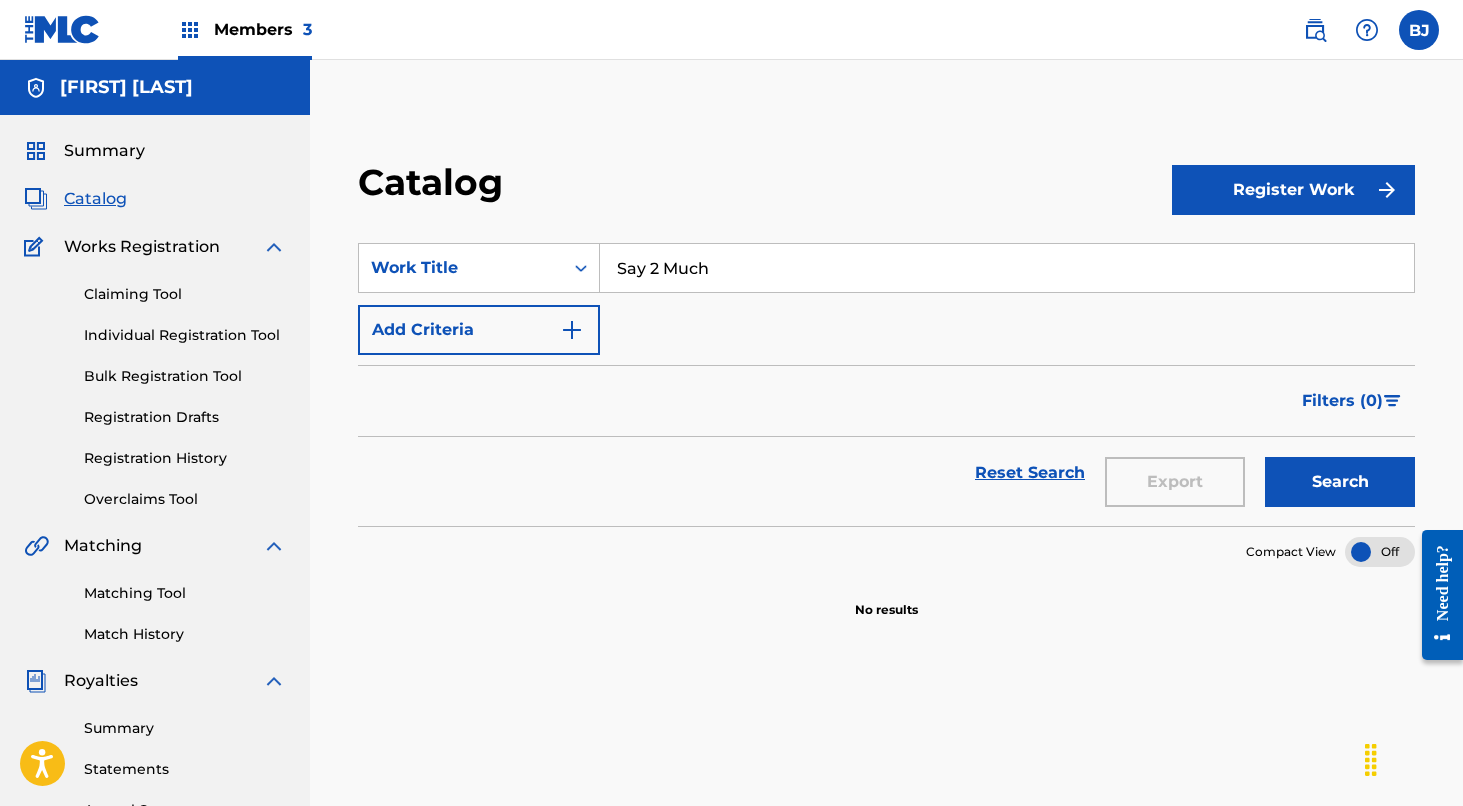 click on "Register Work" at bounding box center (1293, 190) 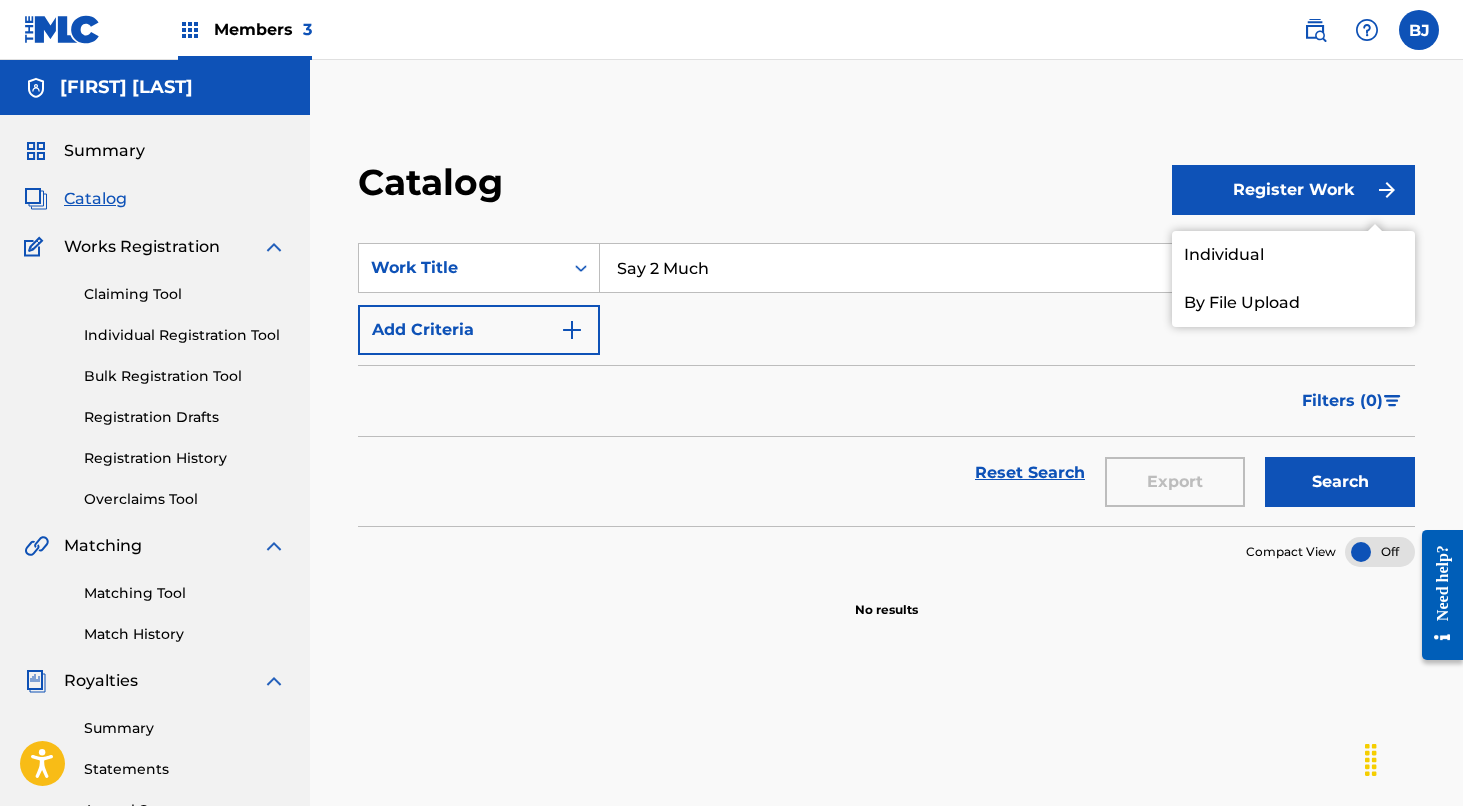 click on "Individual" at bounding box center (1293, 255) 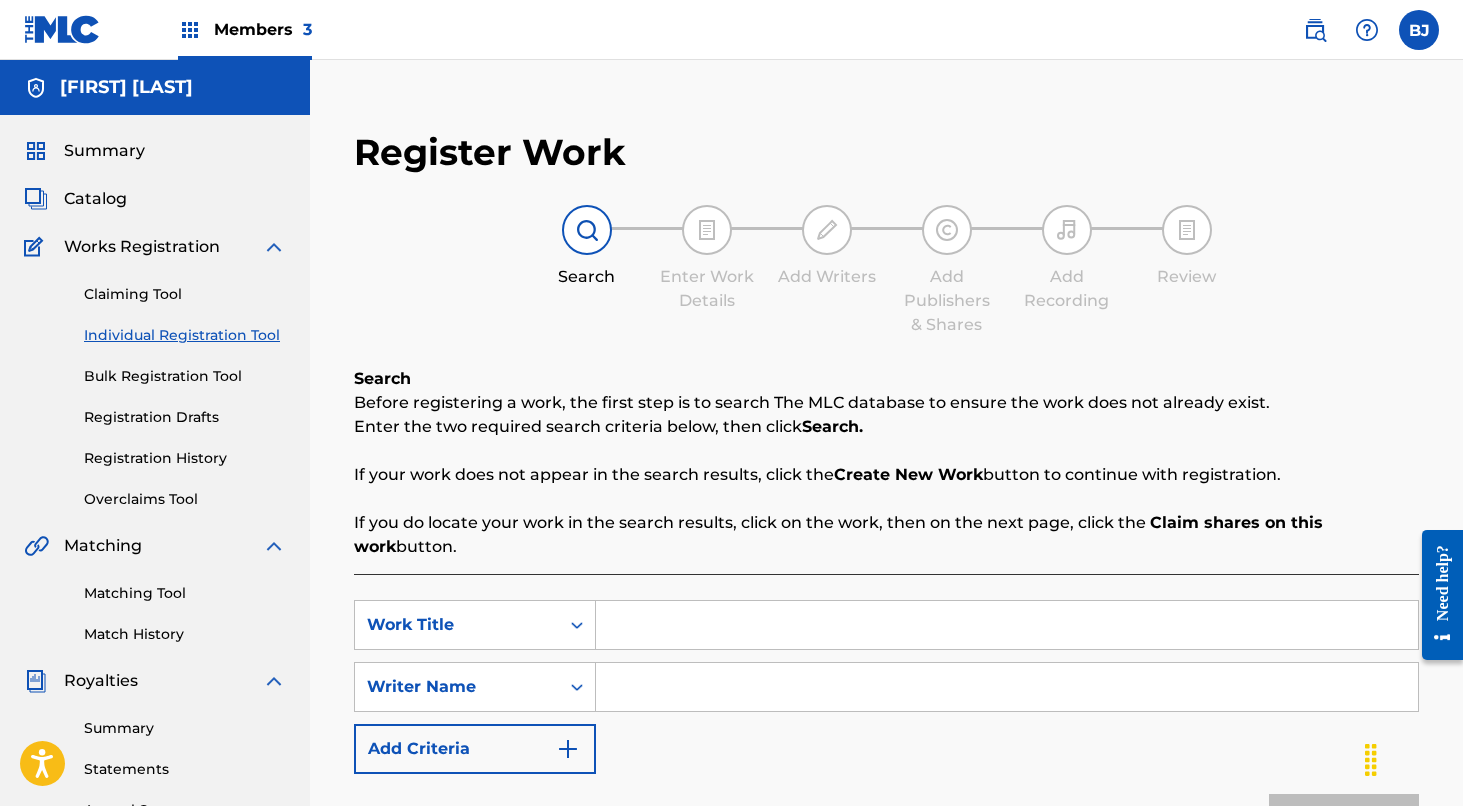 click at bounding box center [1007, 625] 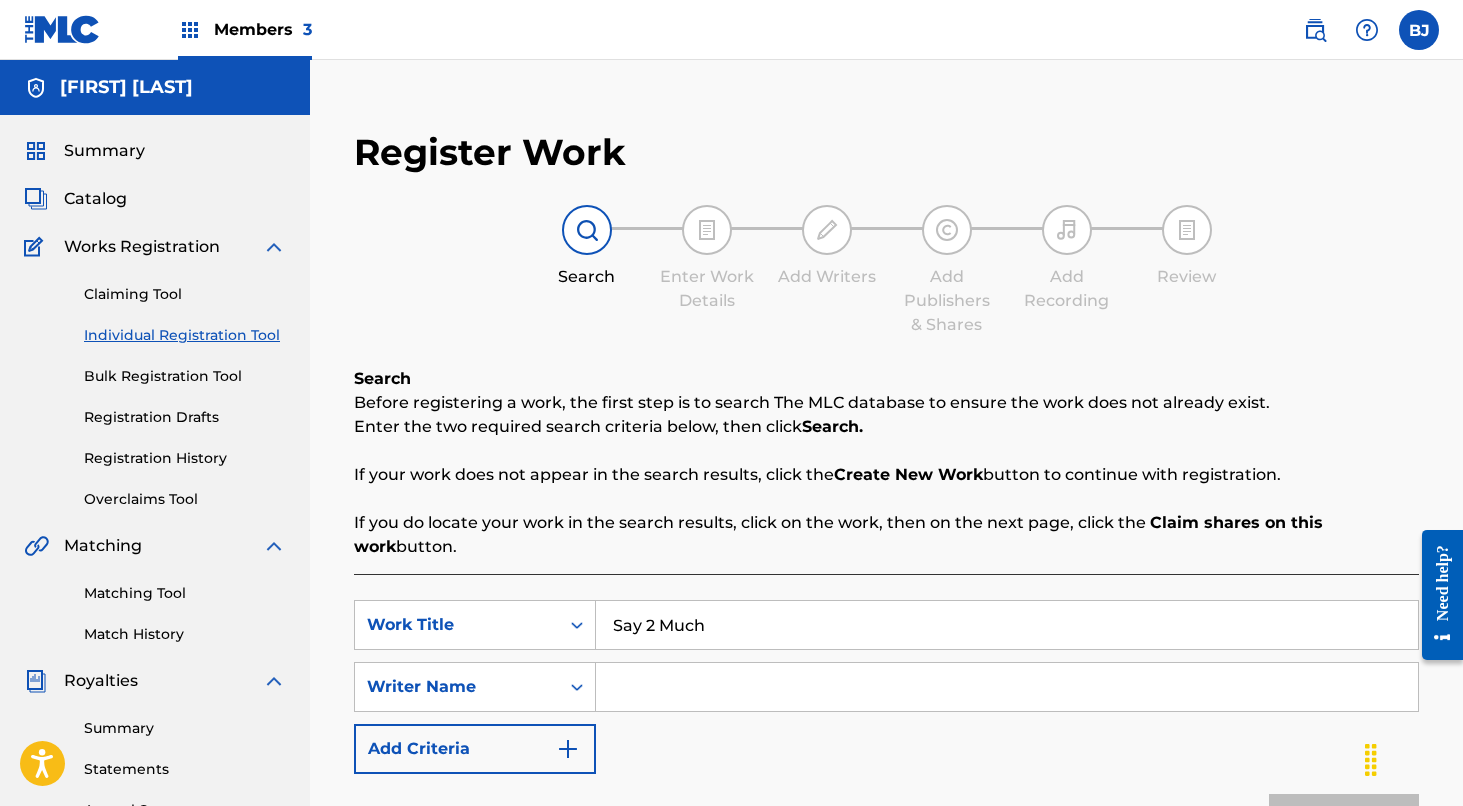 type on "Say 2 Much" 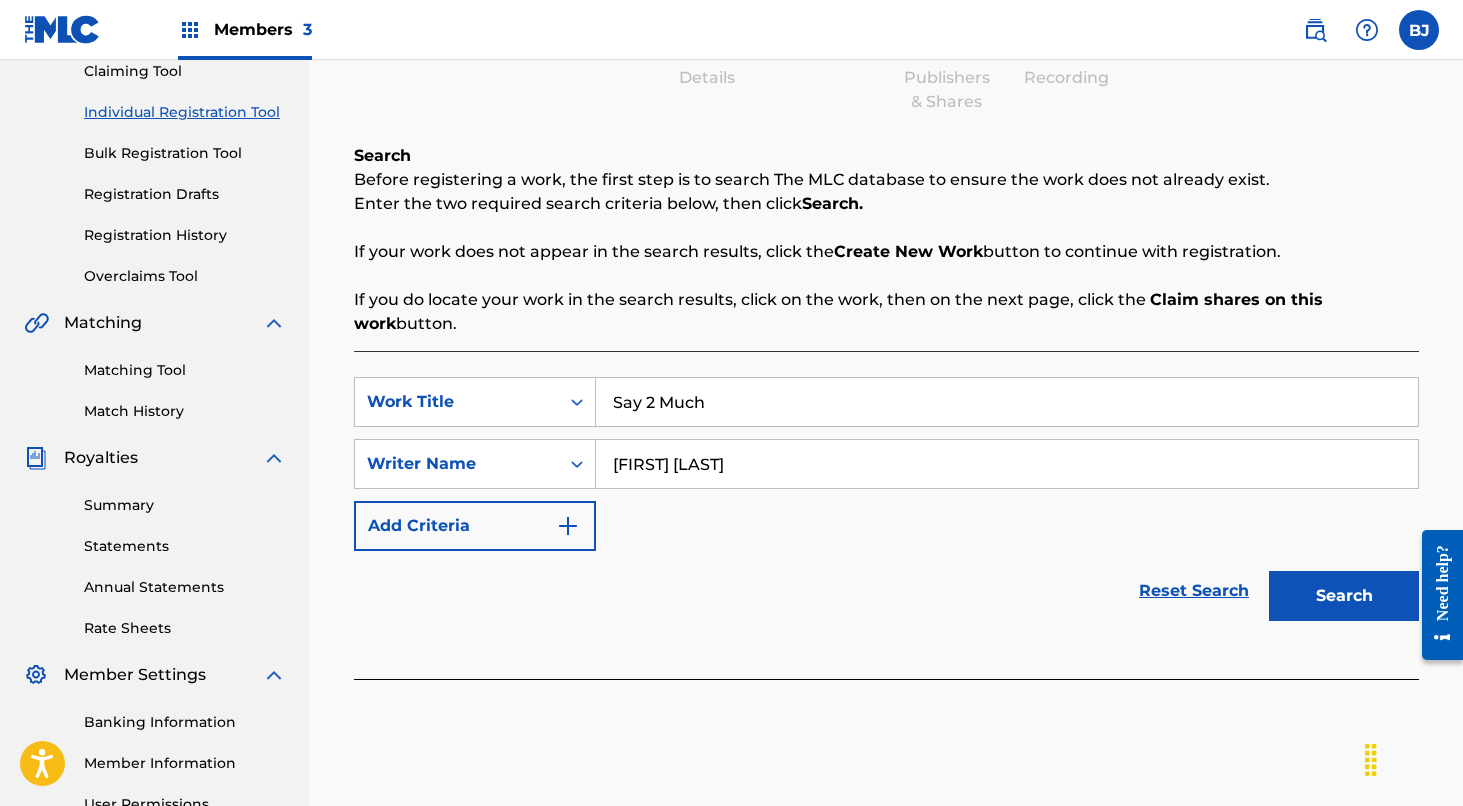 scroll, scrollTop: 225, scrollLeft: 0, axis: vertical 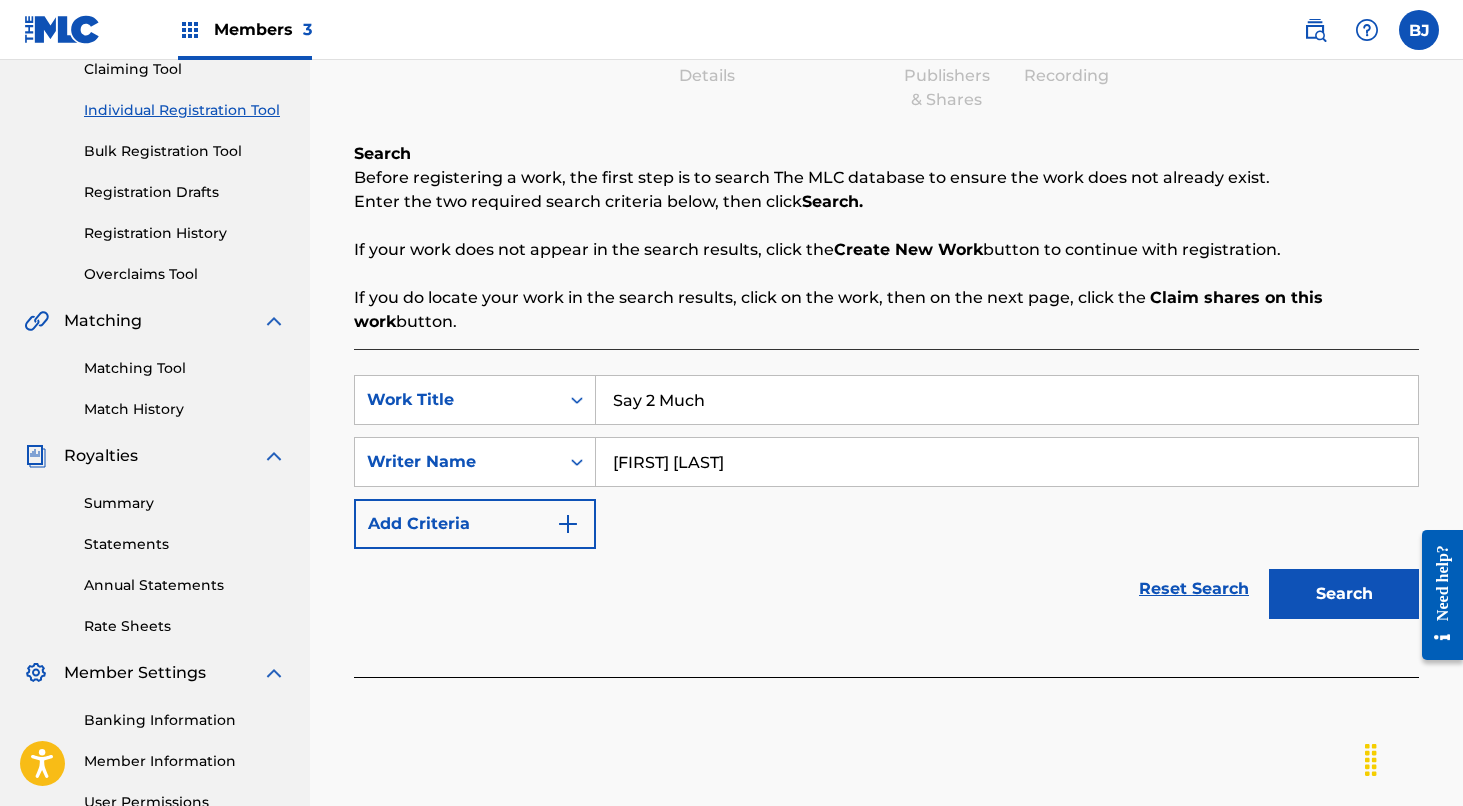 type on "[FIRST] [LAST]" 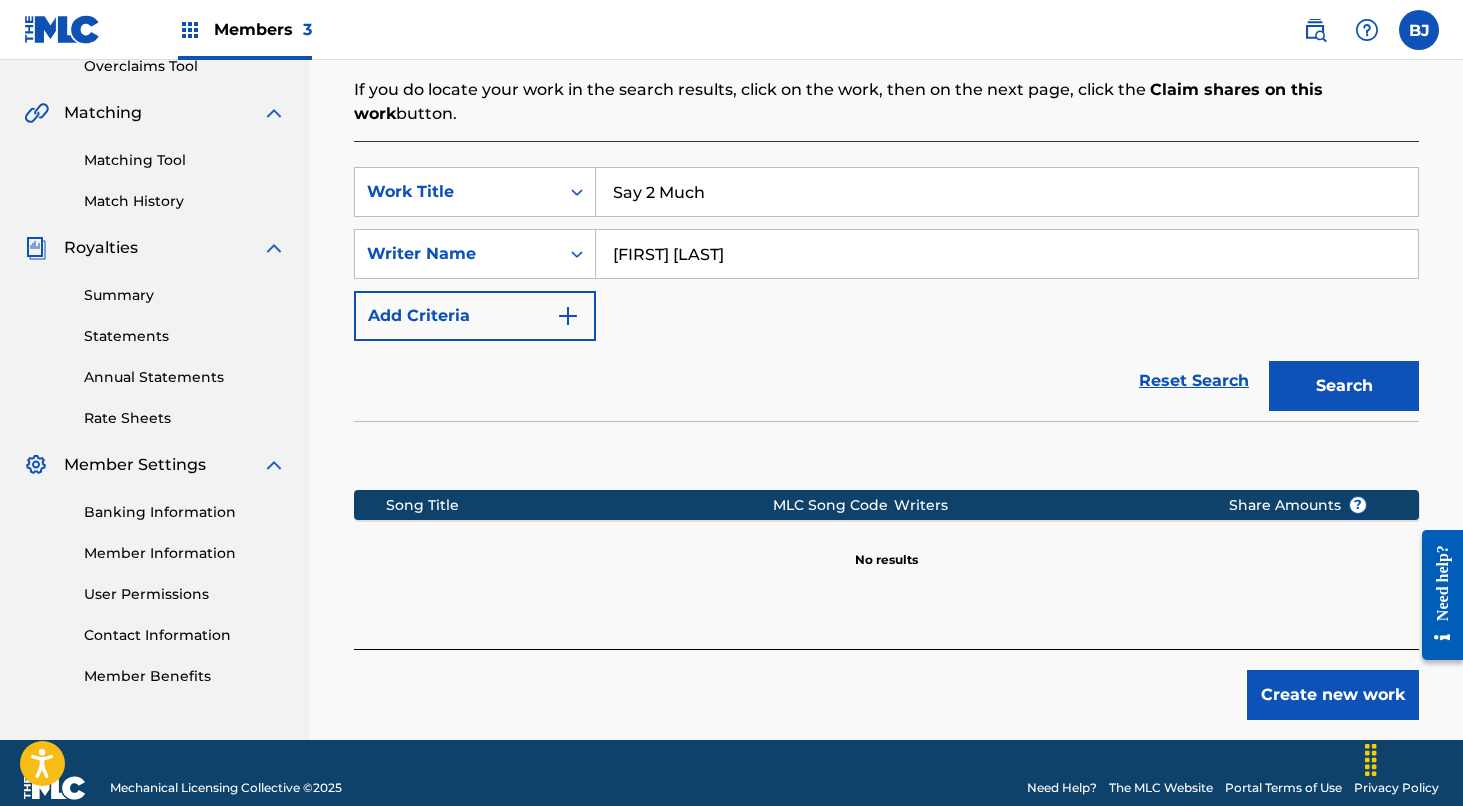 scroll, scrollTop: 453, scrollLeft: 0, axis: vertical 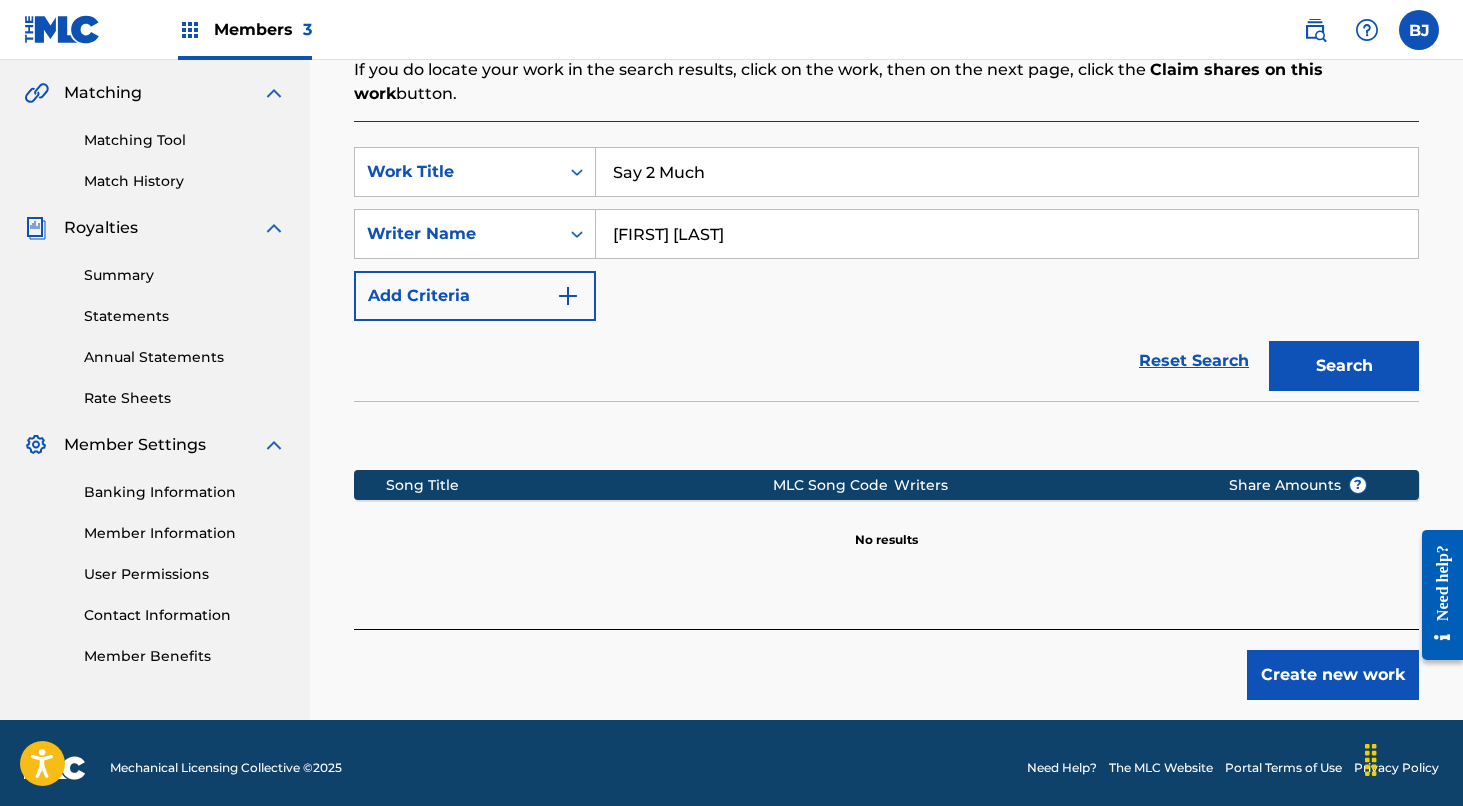 click on "Create new work" at bounding box center (1333, 675) 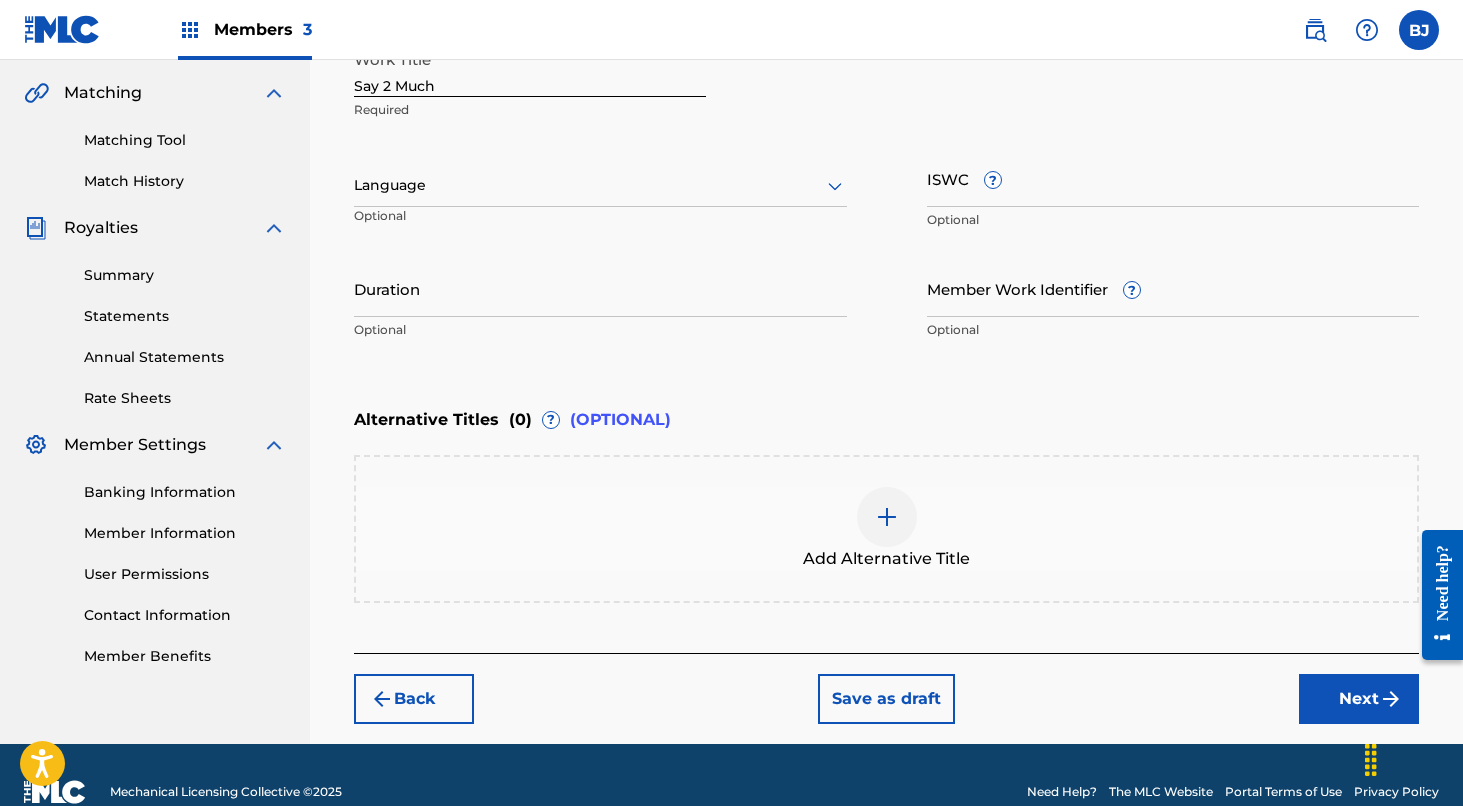 click 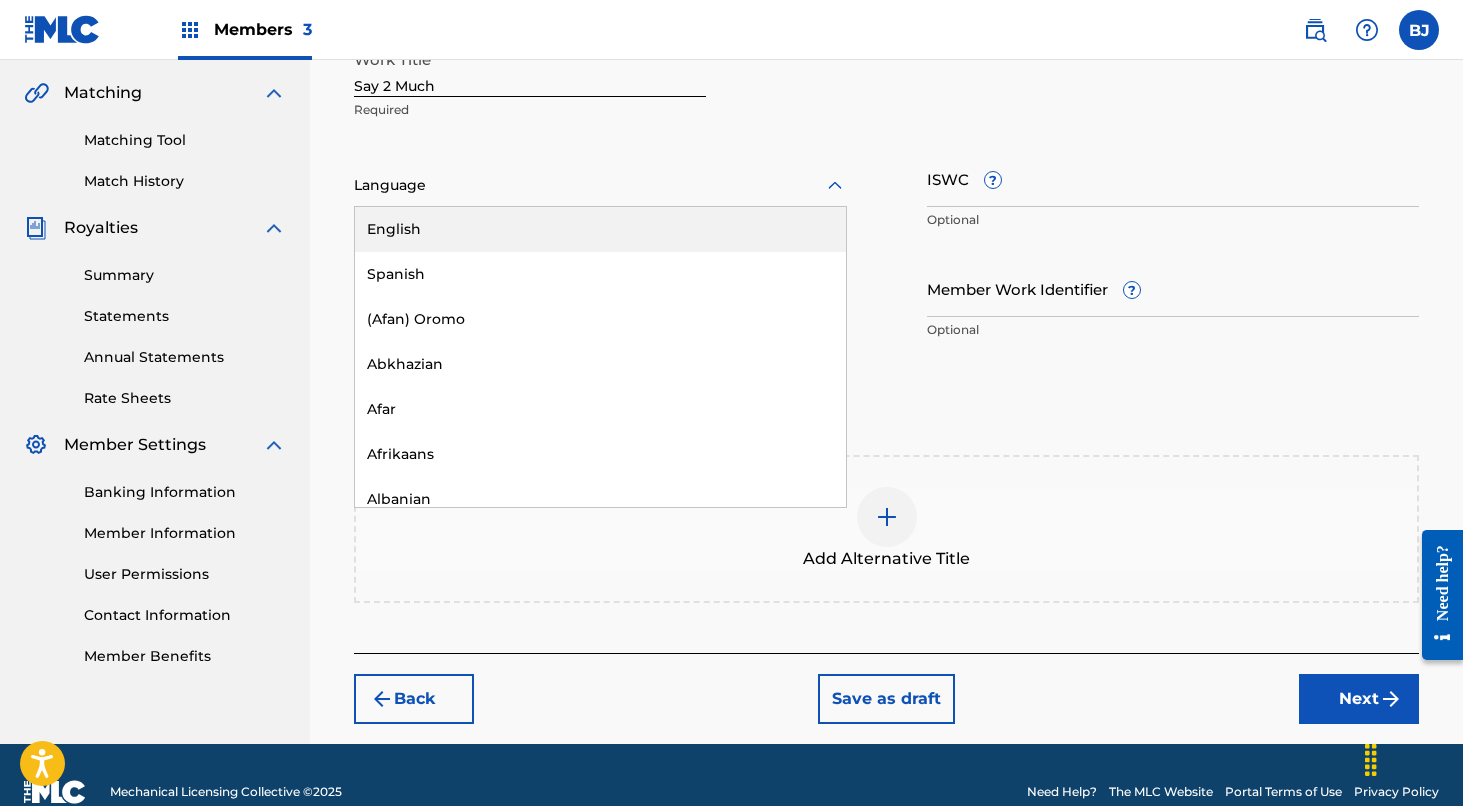 click on "English" at bounding box center [600, 229] 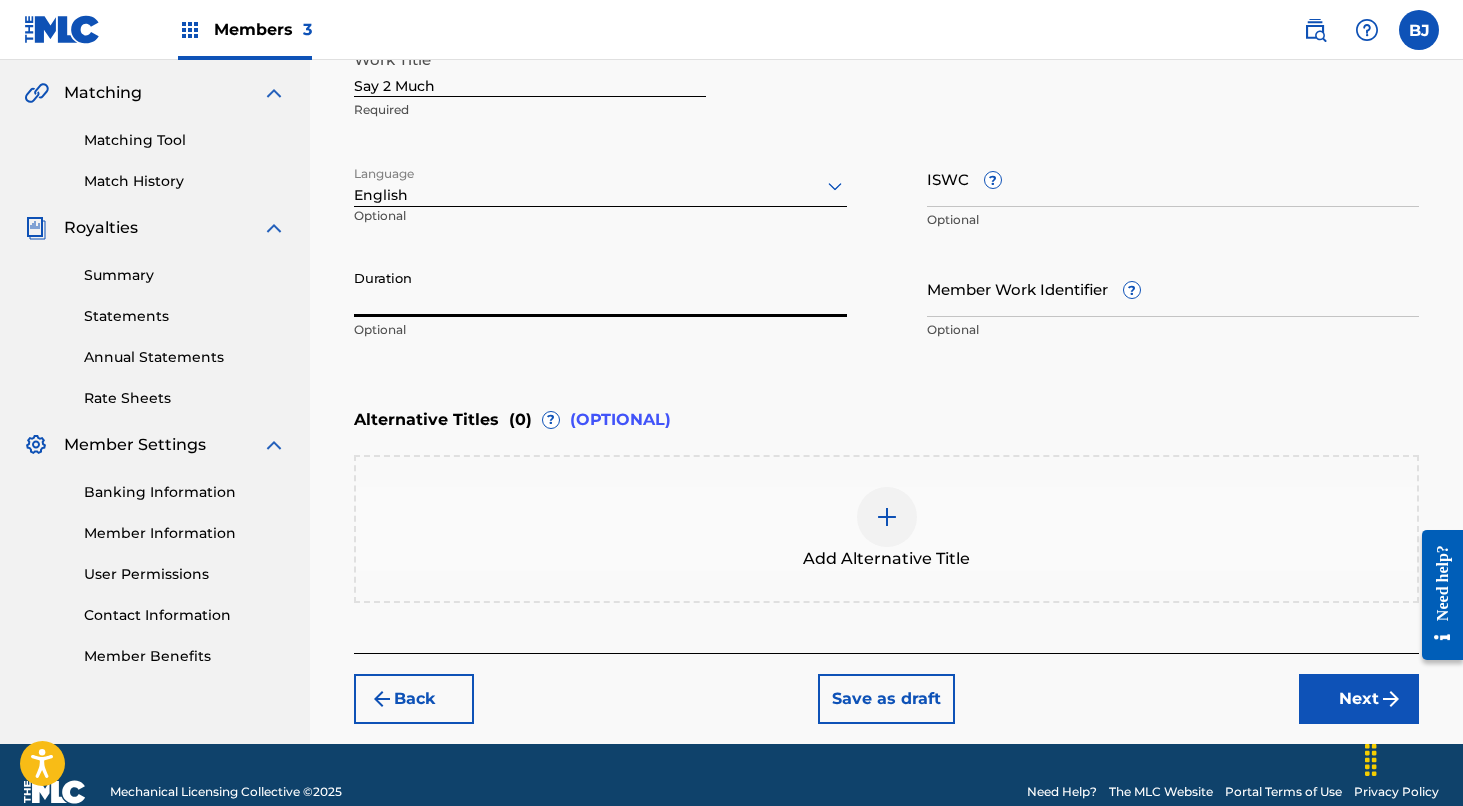 click on "Duration" at bounding box center [600, 288] 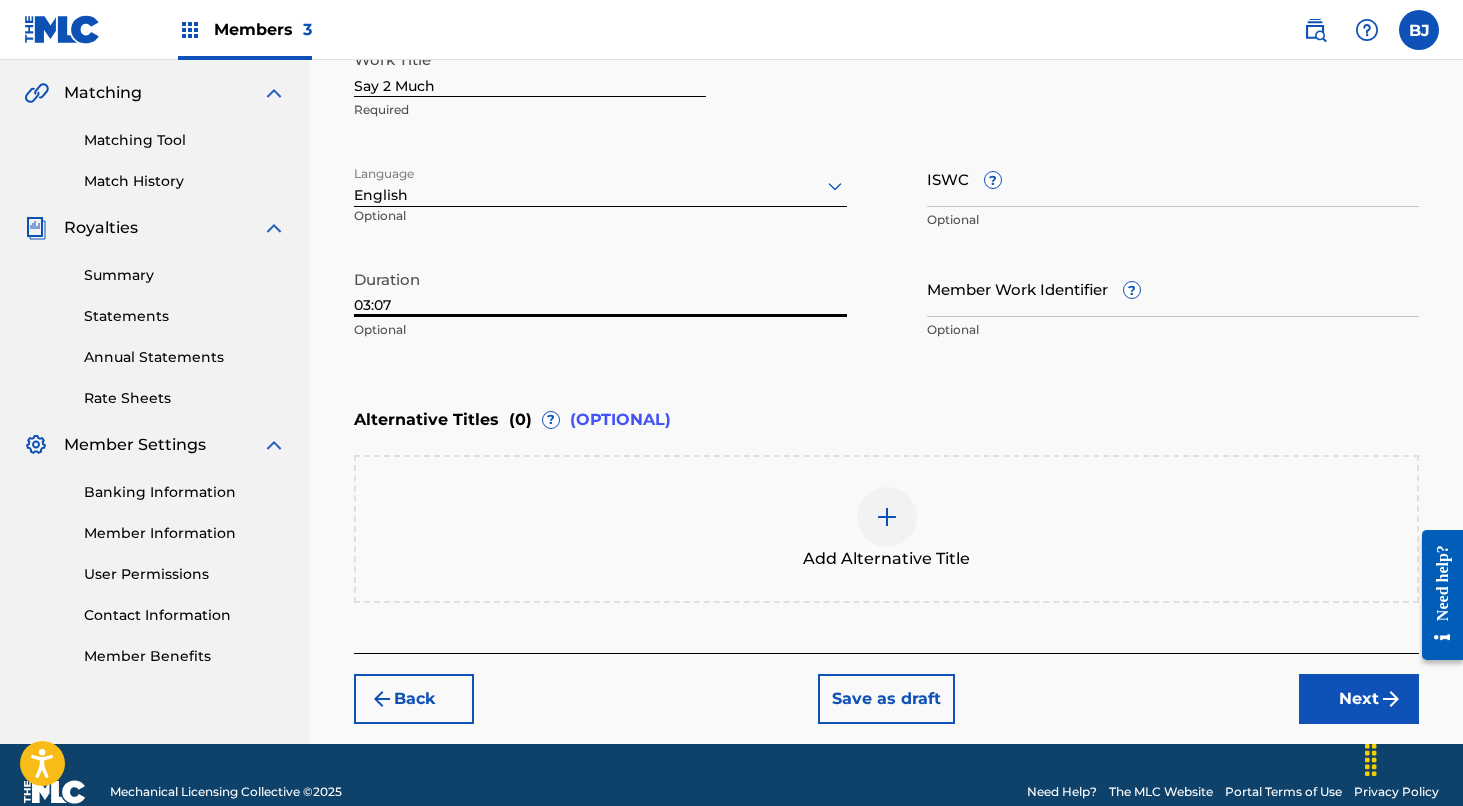 type on "03:07" 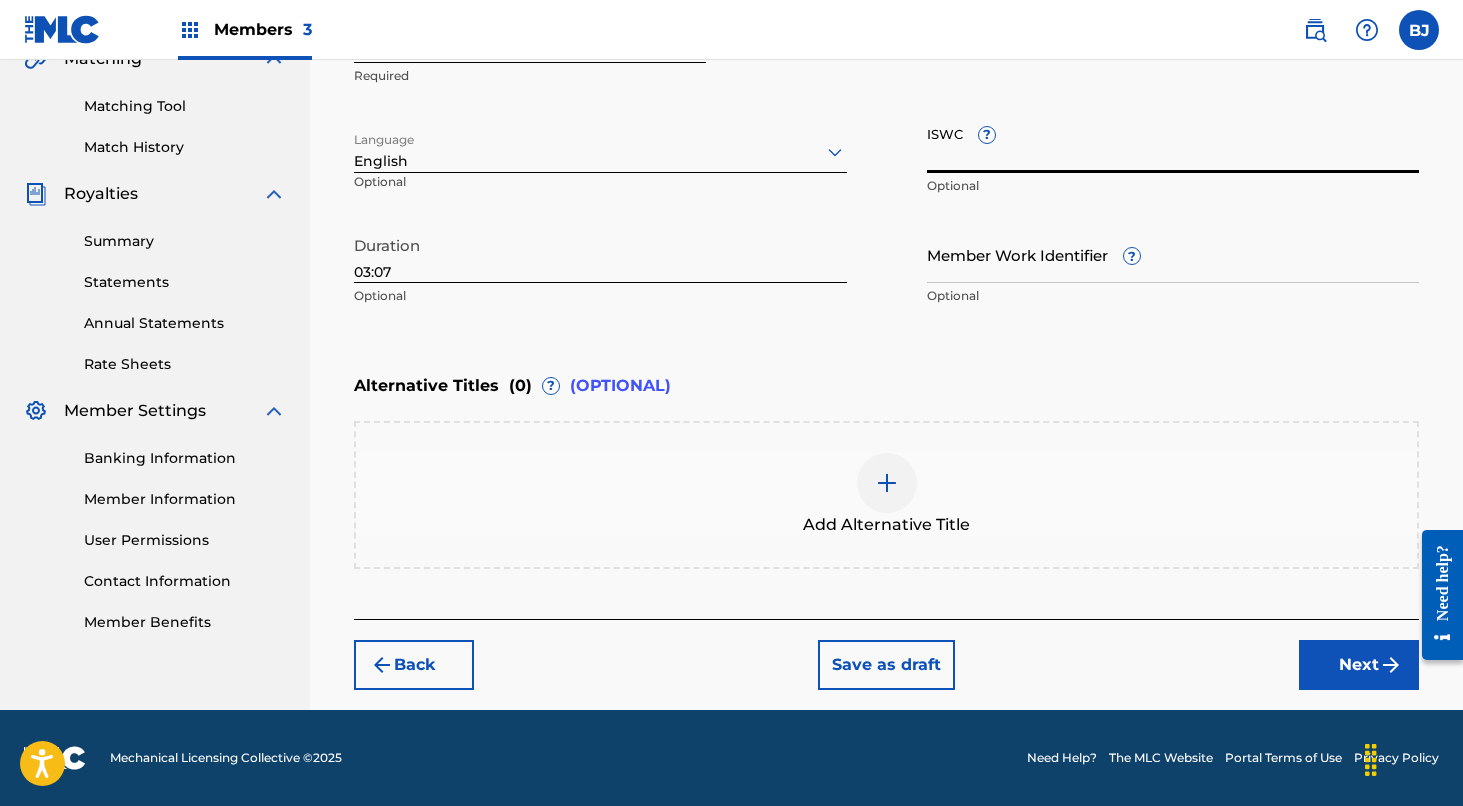 scroll, scrollTop: 487, scrollLeft: 0, axis: vertical 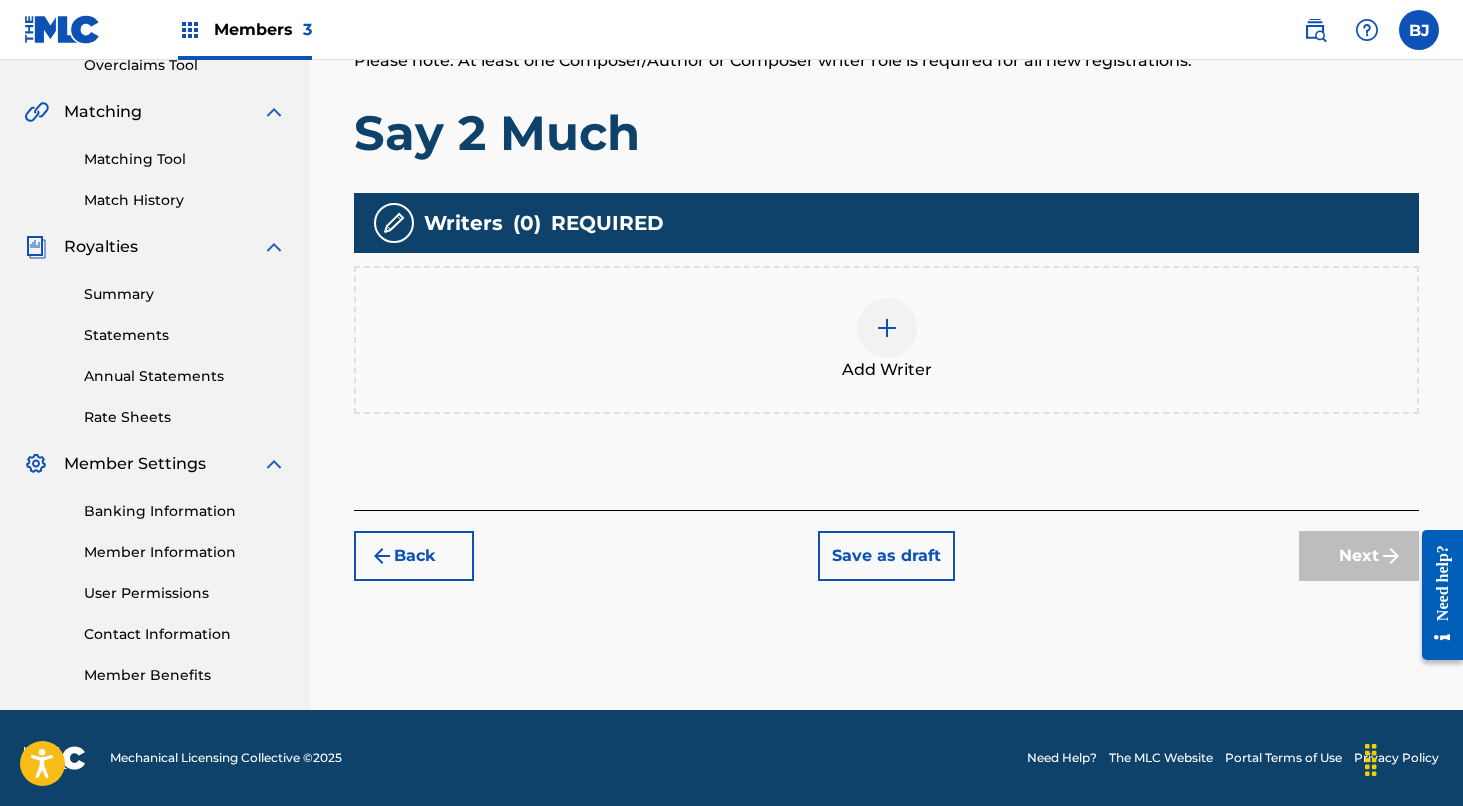 click at bounding box center [887, 328] 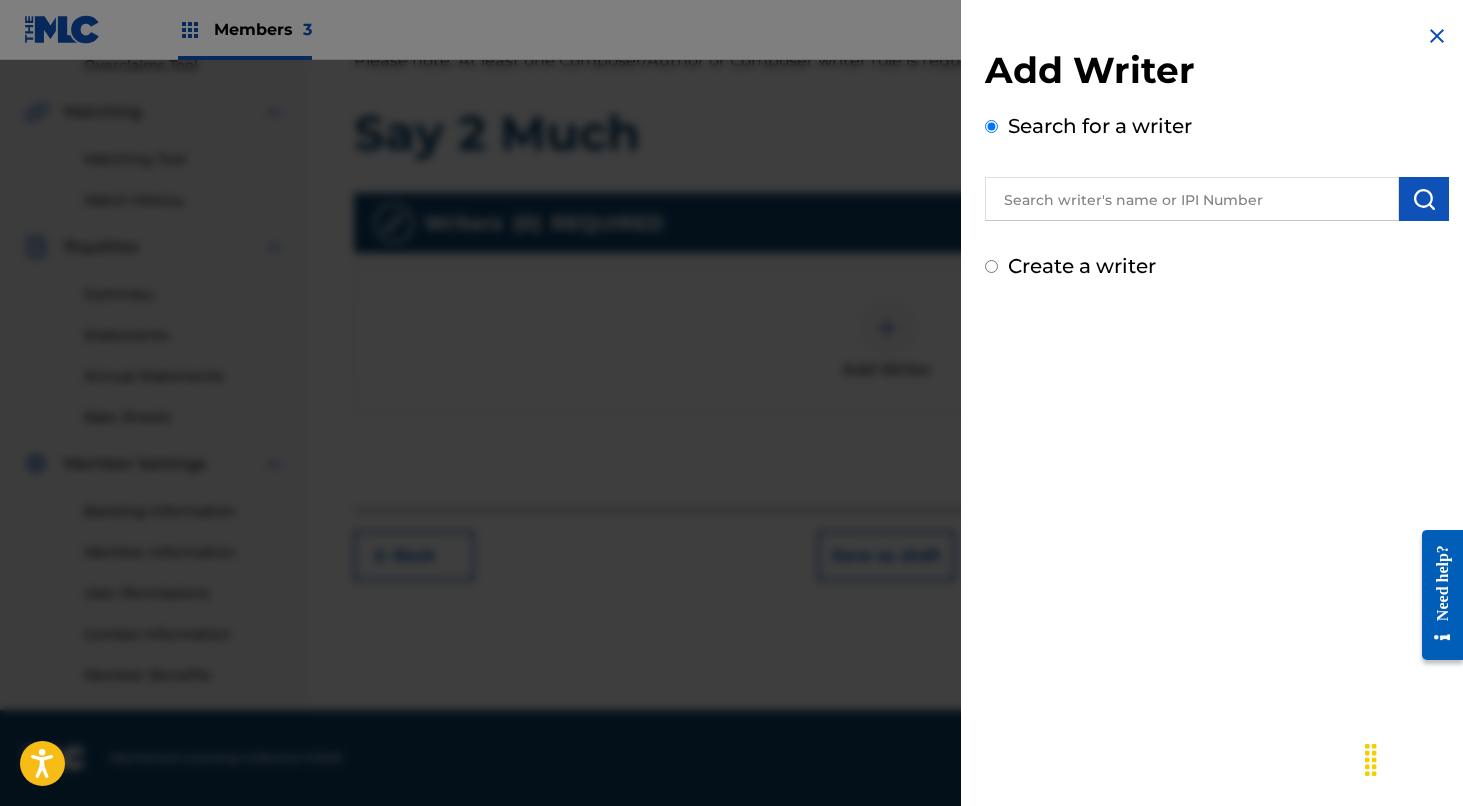 click at bounding box center [1192, 199] 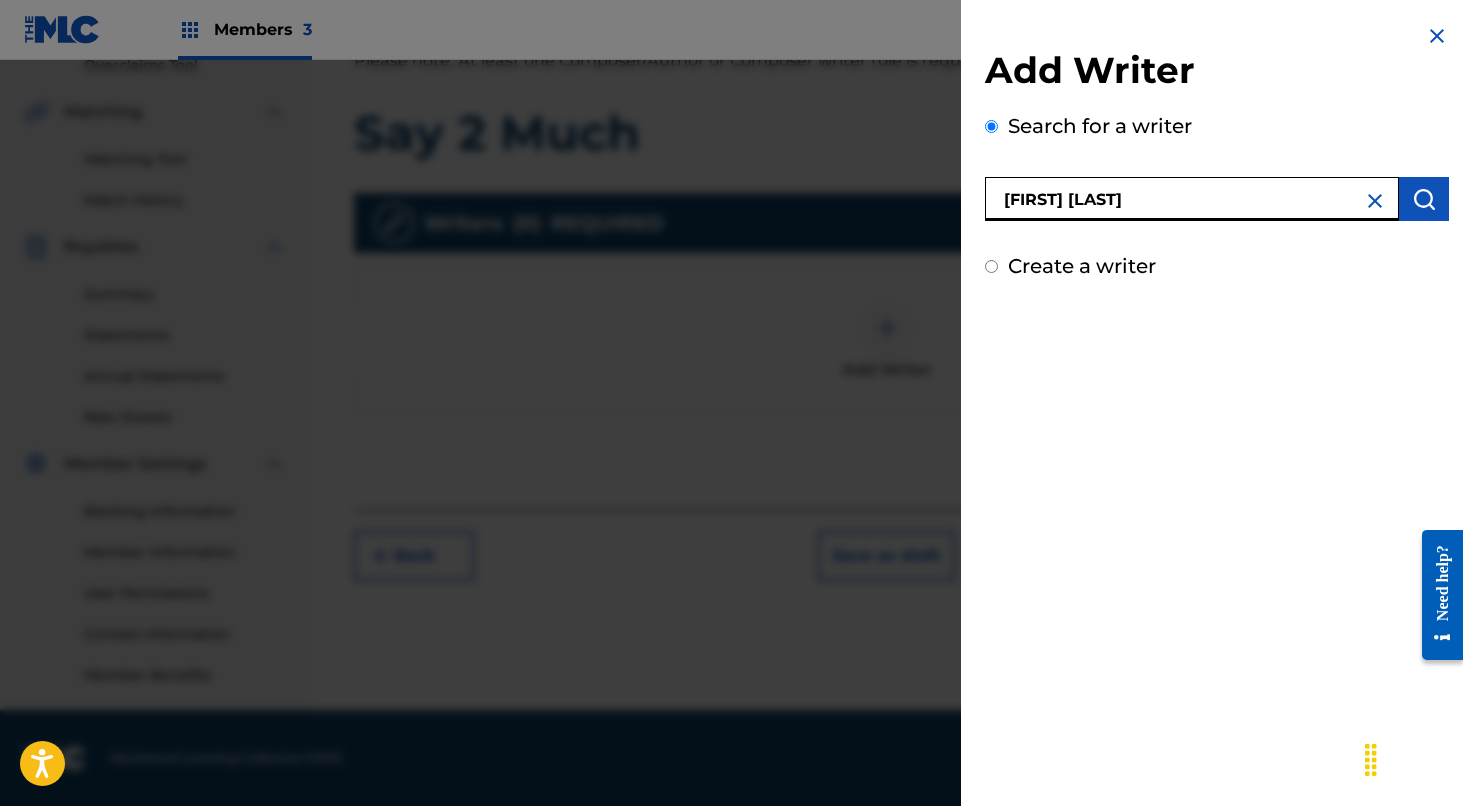 type on "[FIRST] [LAST]" 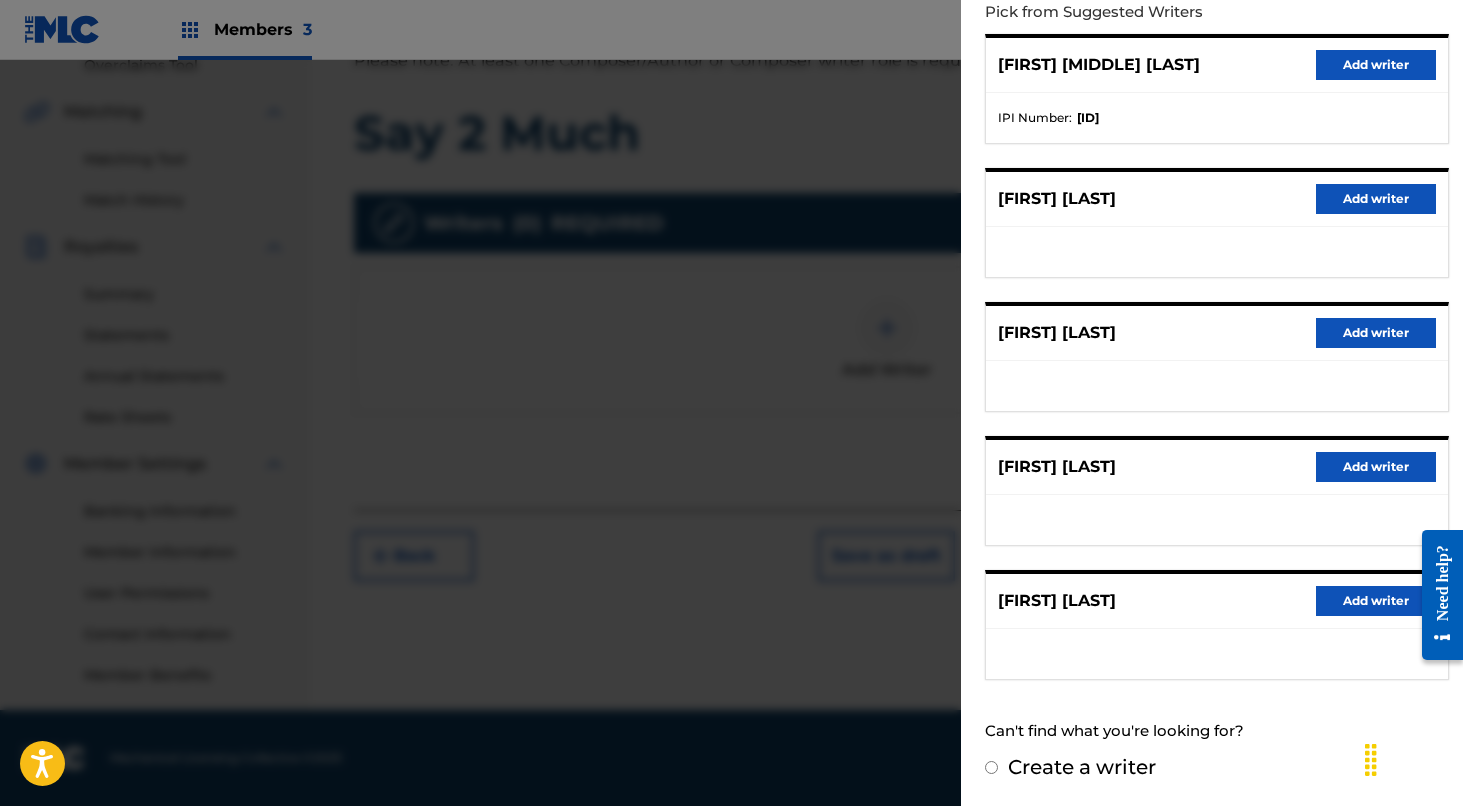 scroll, scrollTop: 235, scrollLeft: 0, axis: vertical 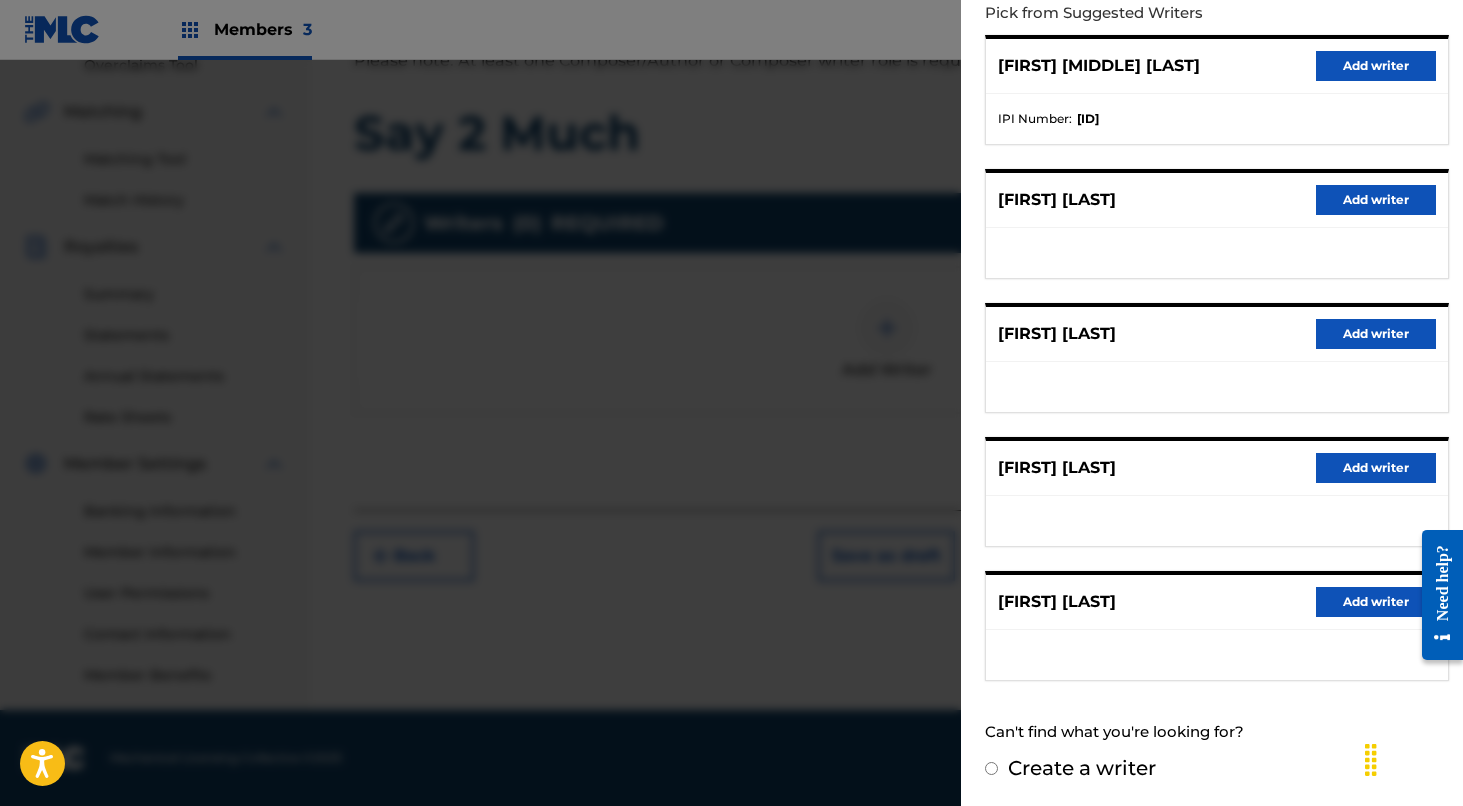 click on "Add writer" at bounding box center [1376, 602] 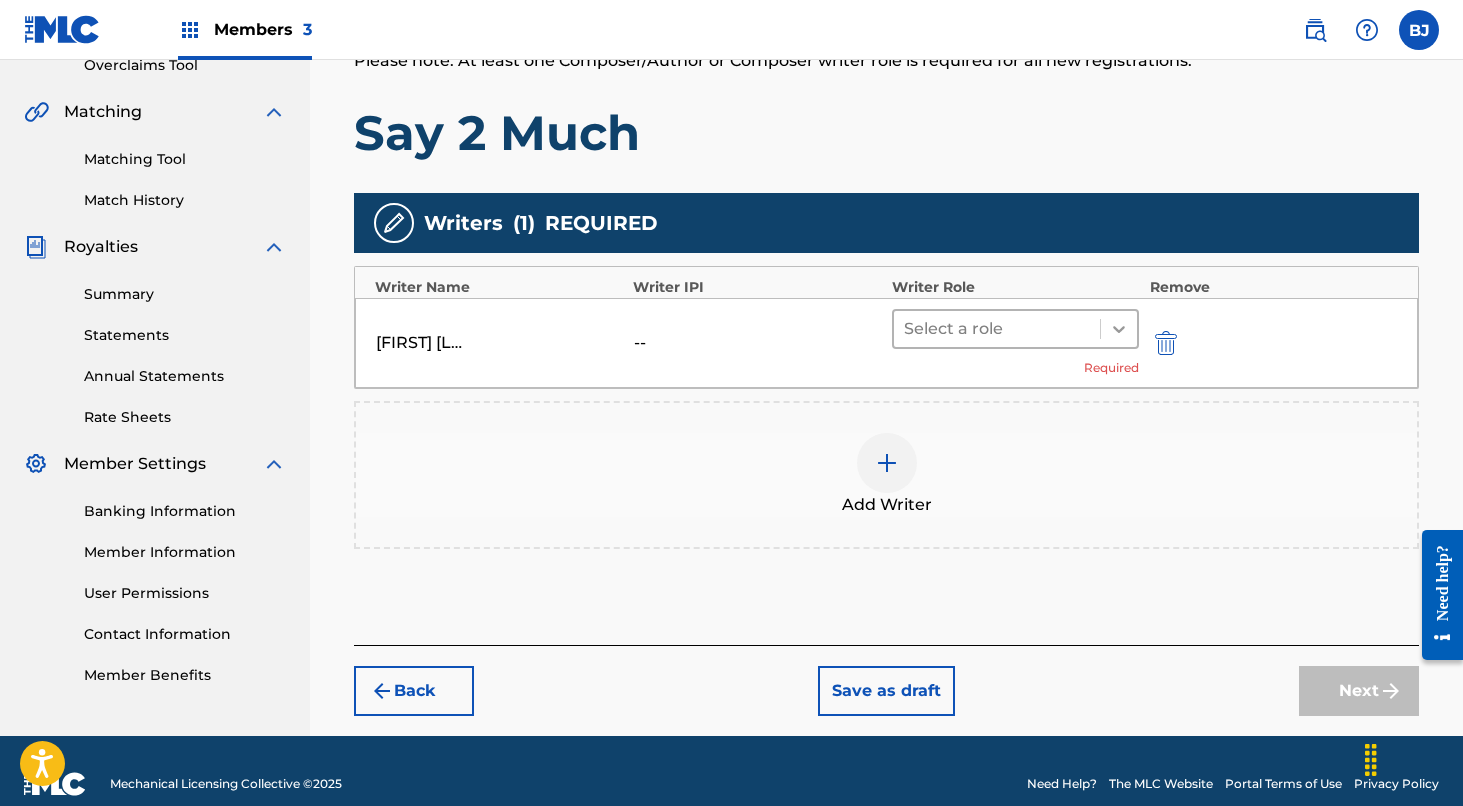 click 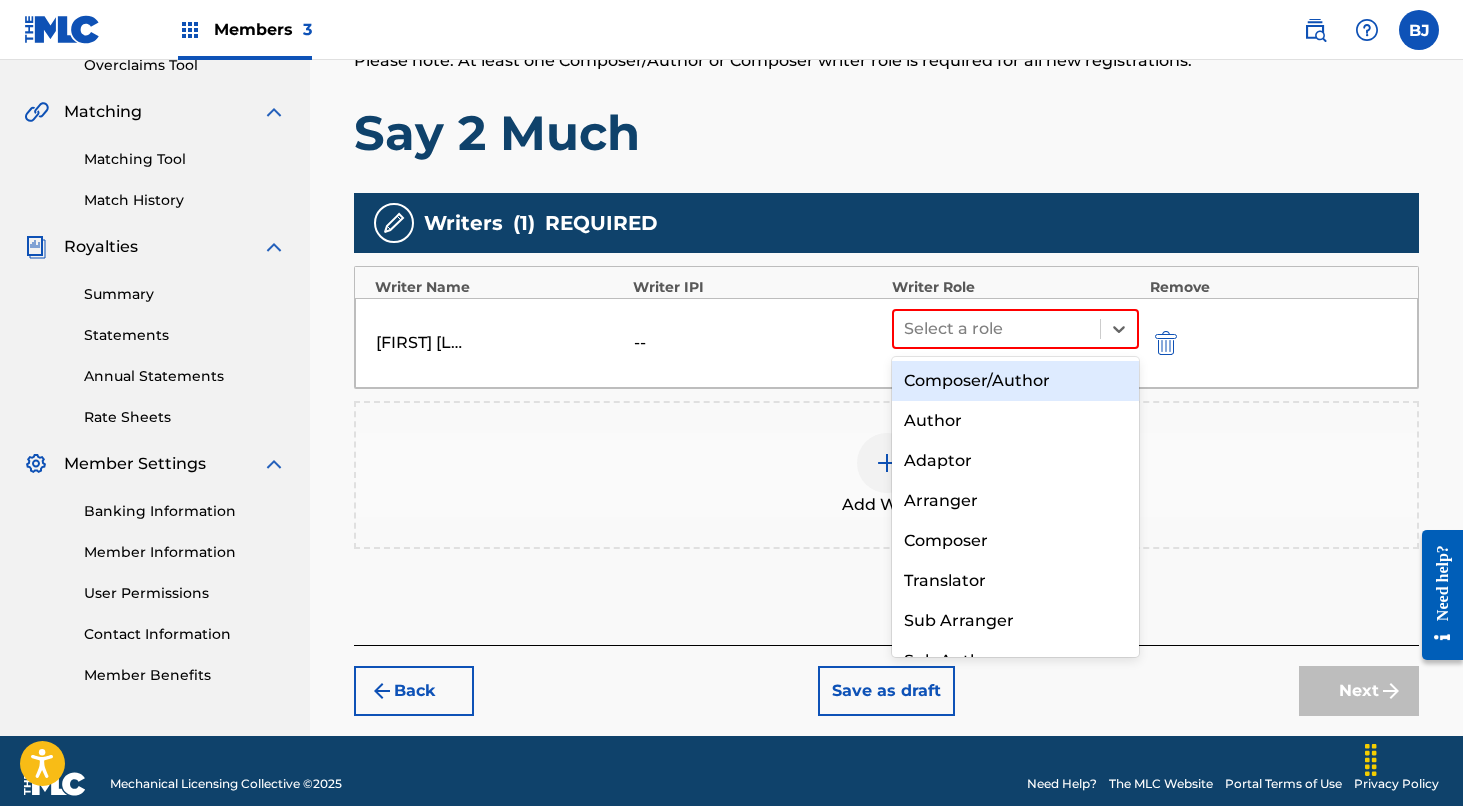 click on "Composer/Author" at bounding box center [1016, 381] 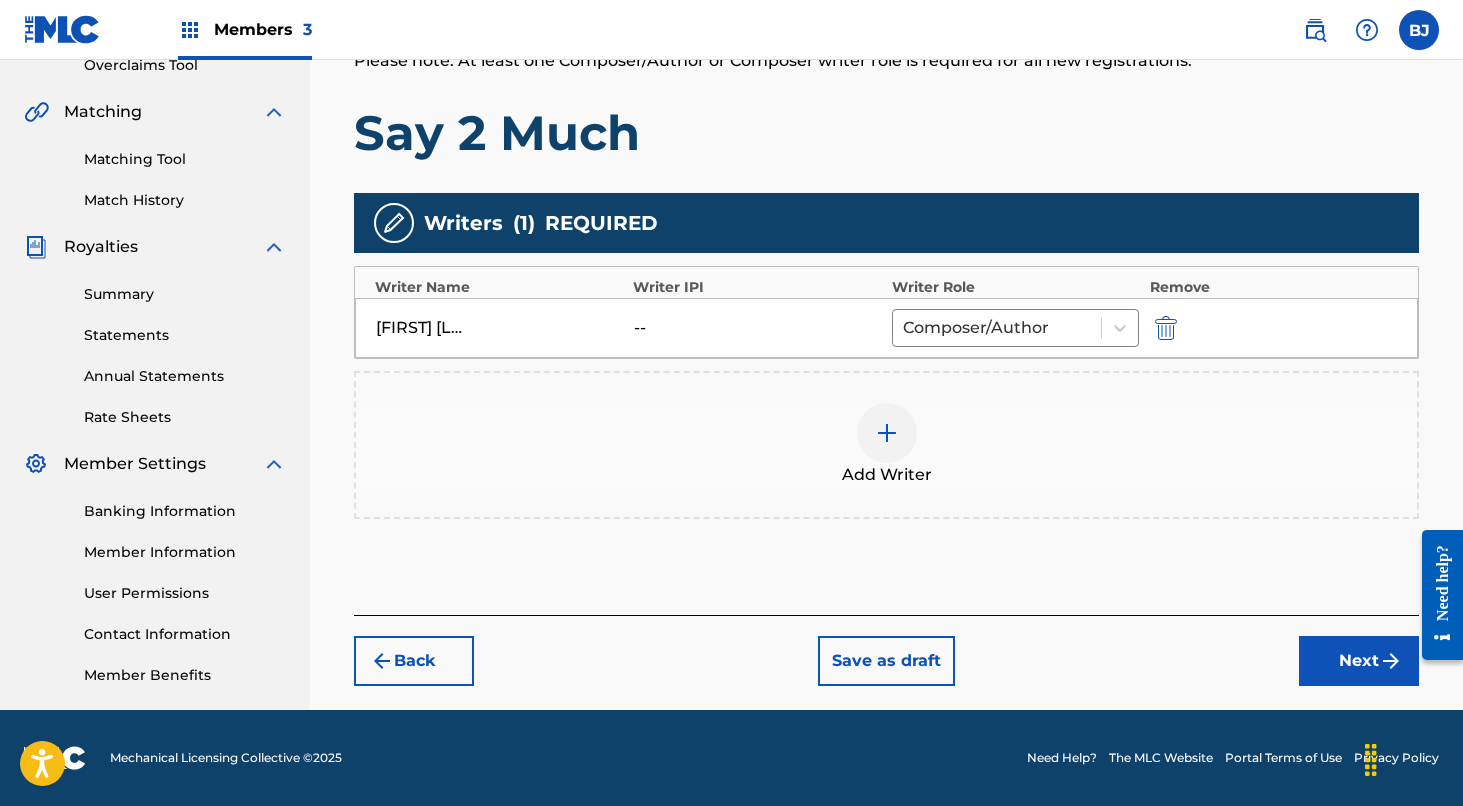 scroll, scrollTop: 434, scrollLeft: 0, axis: vertical 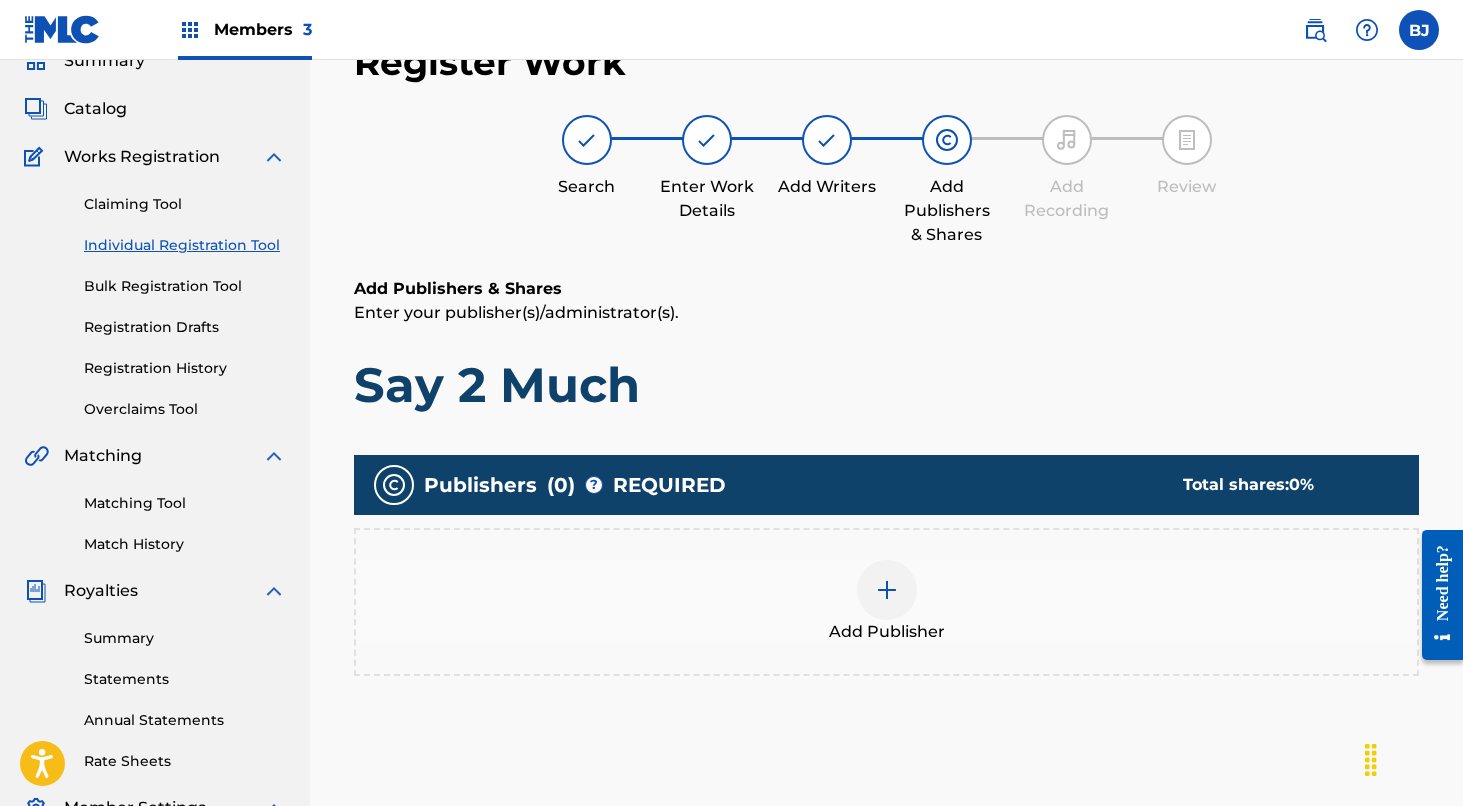 click at bounding box center (887, 590) 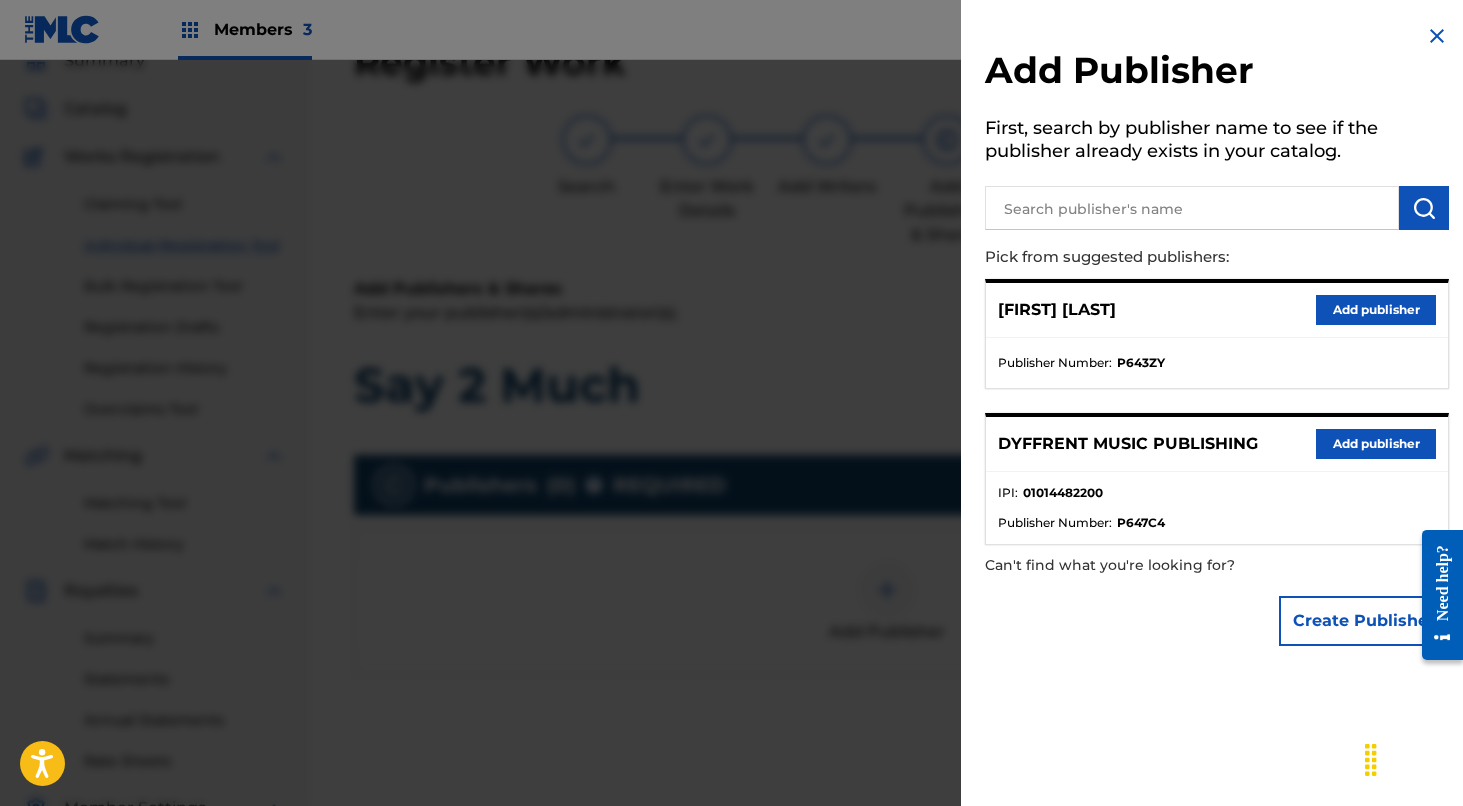 click on "Add publisher" at bounding box center (1376, 444) 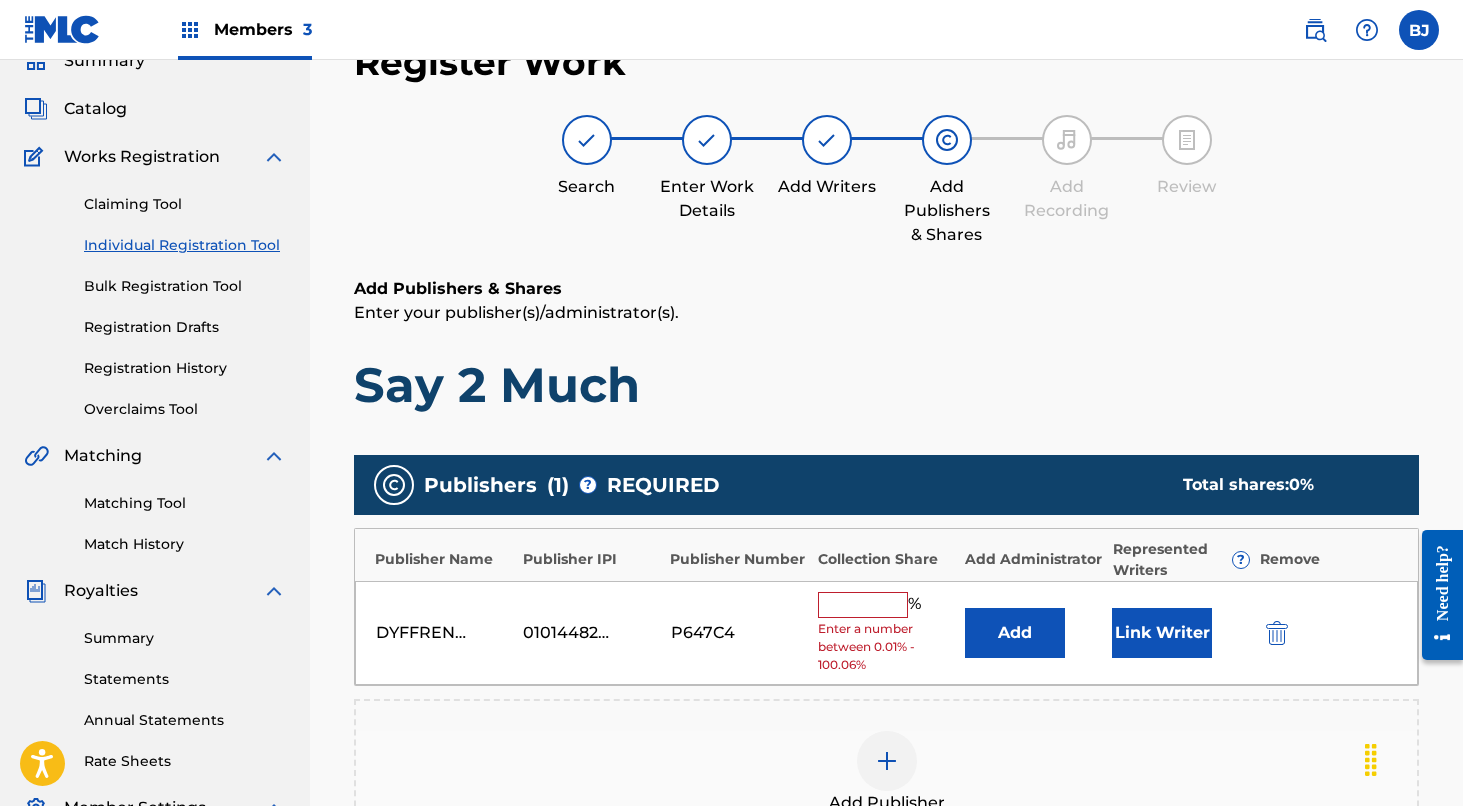 click at bounding box center [863, 605] 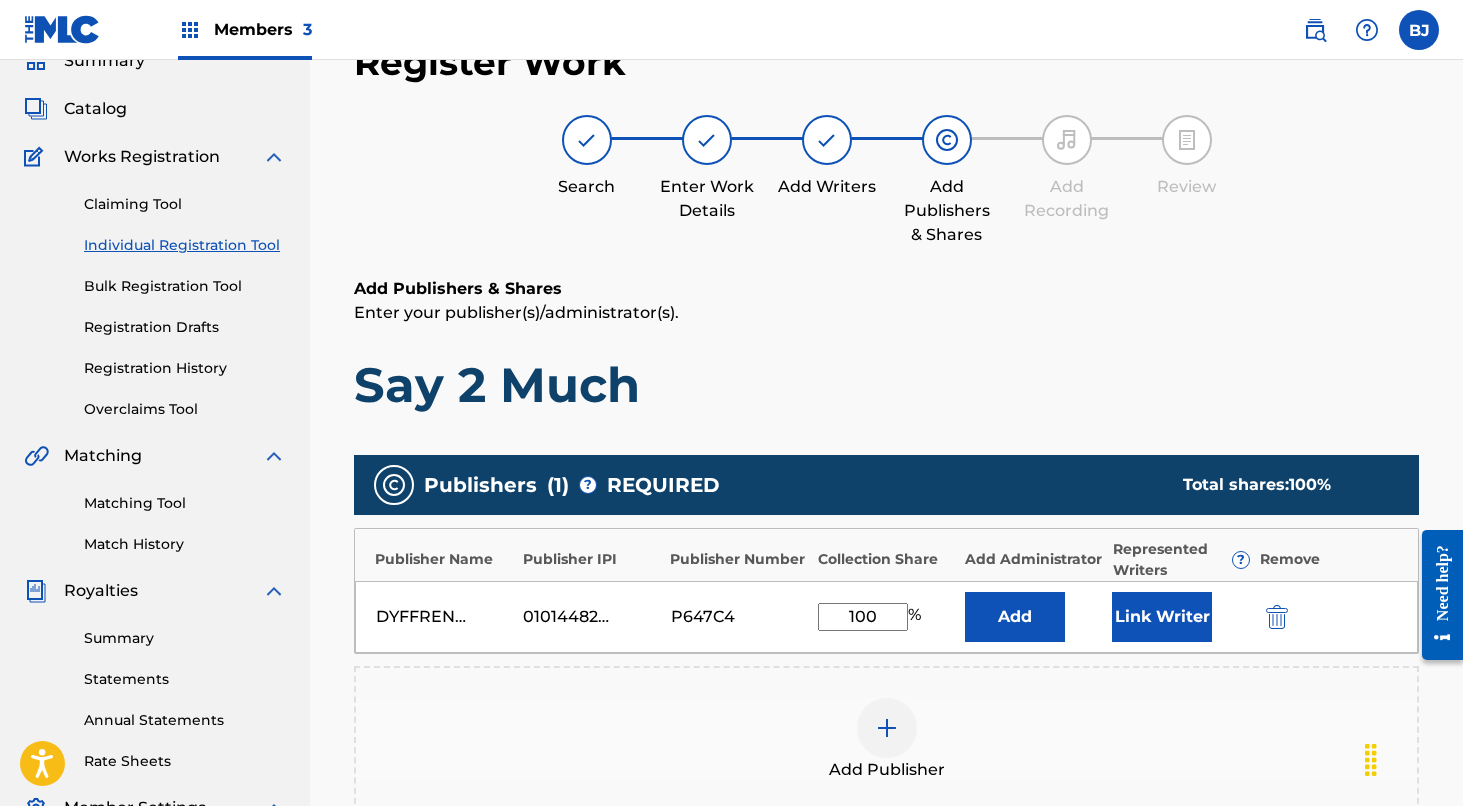 type on "100" 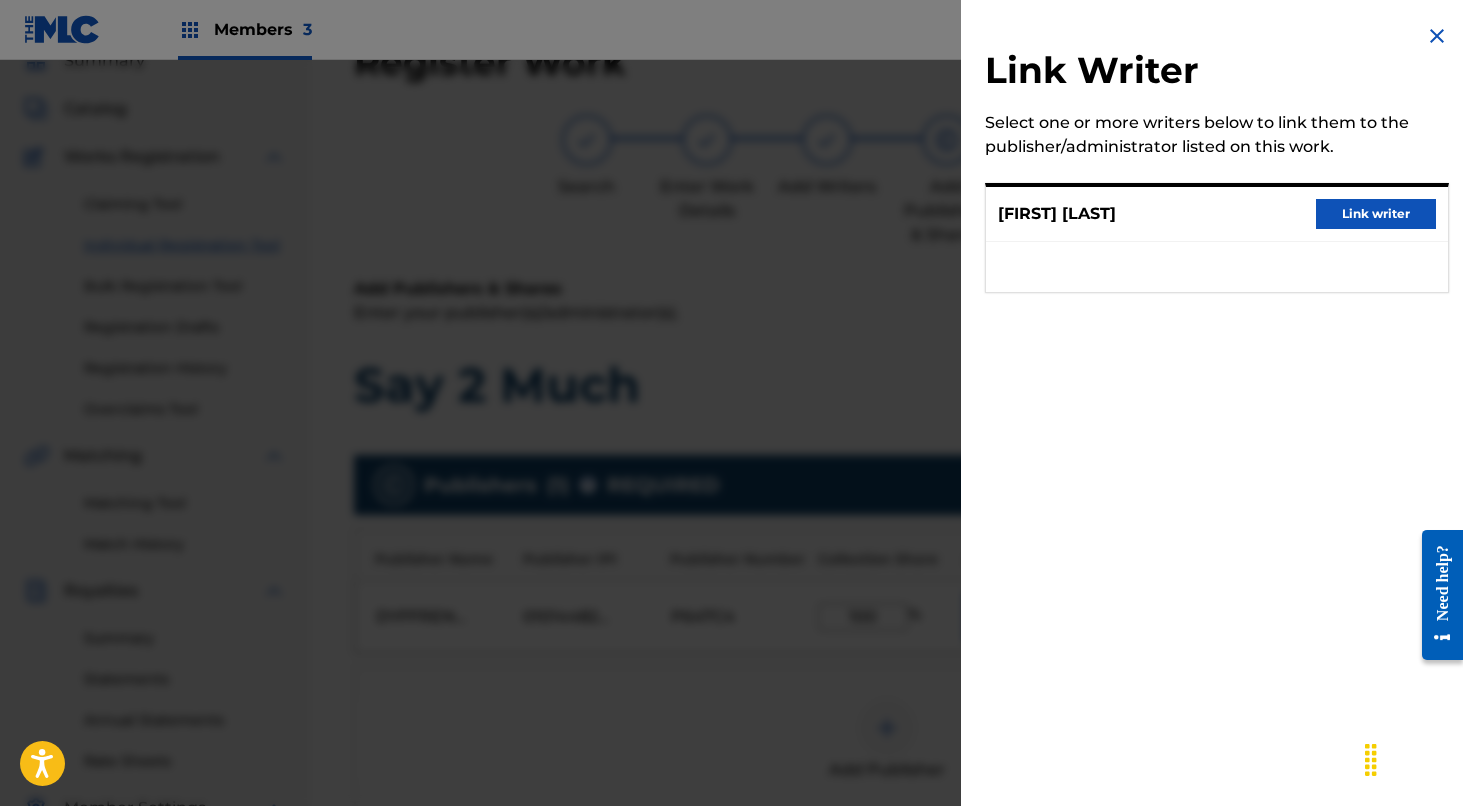 click on "Link writer" at bounding box center (1376, 214) 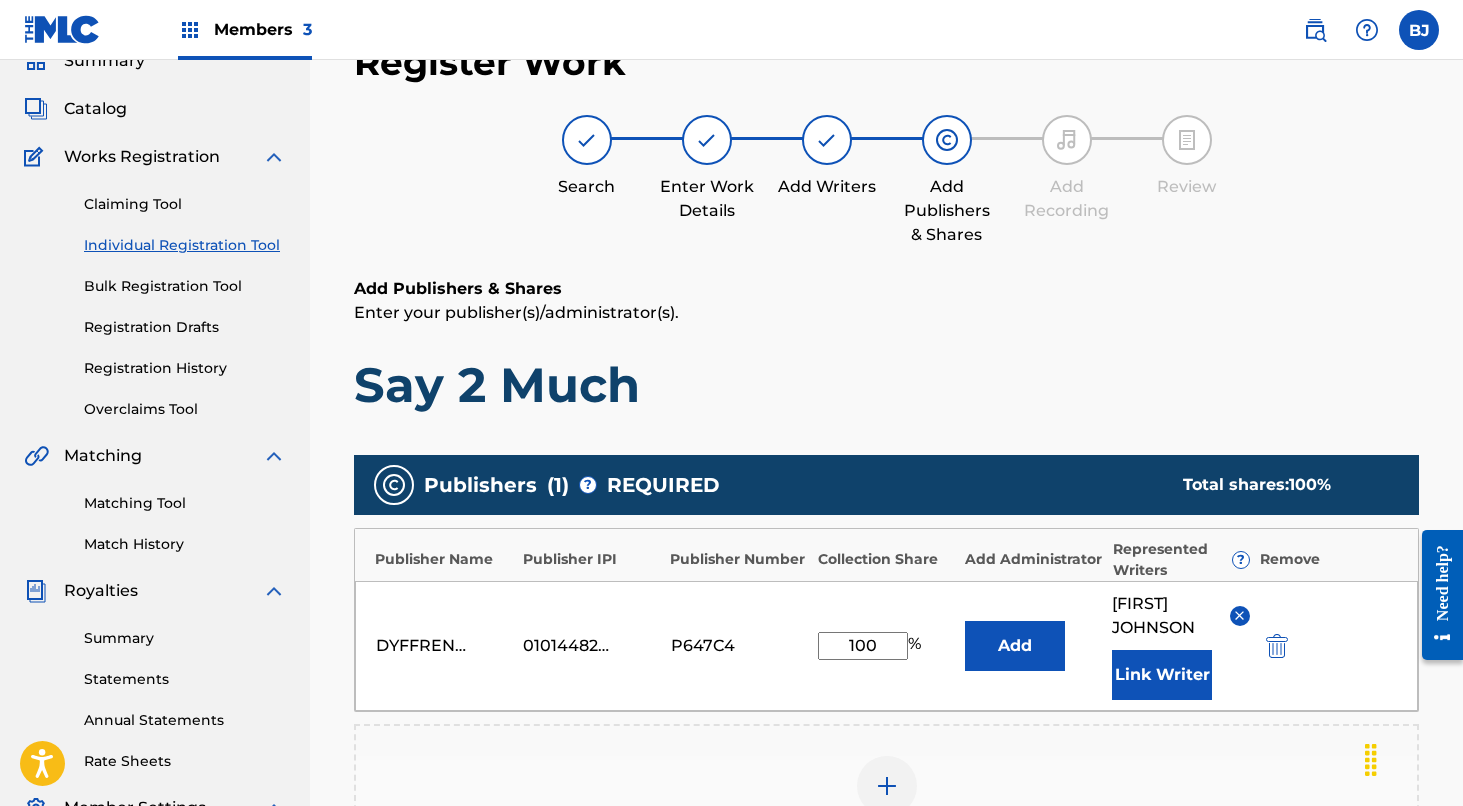 click on "Add" at bounding box center (1015, 646) 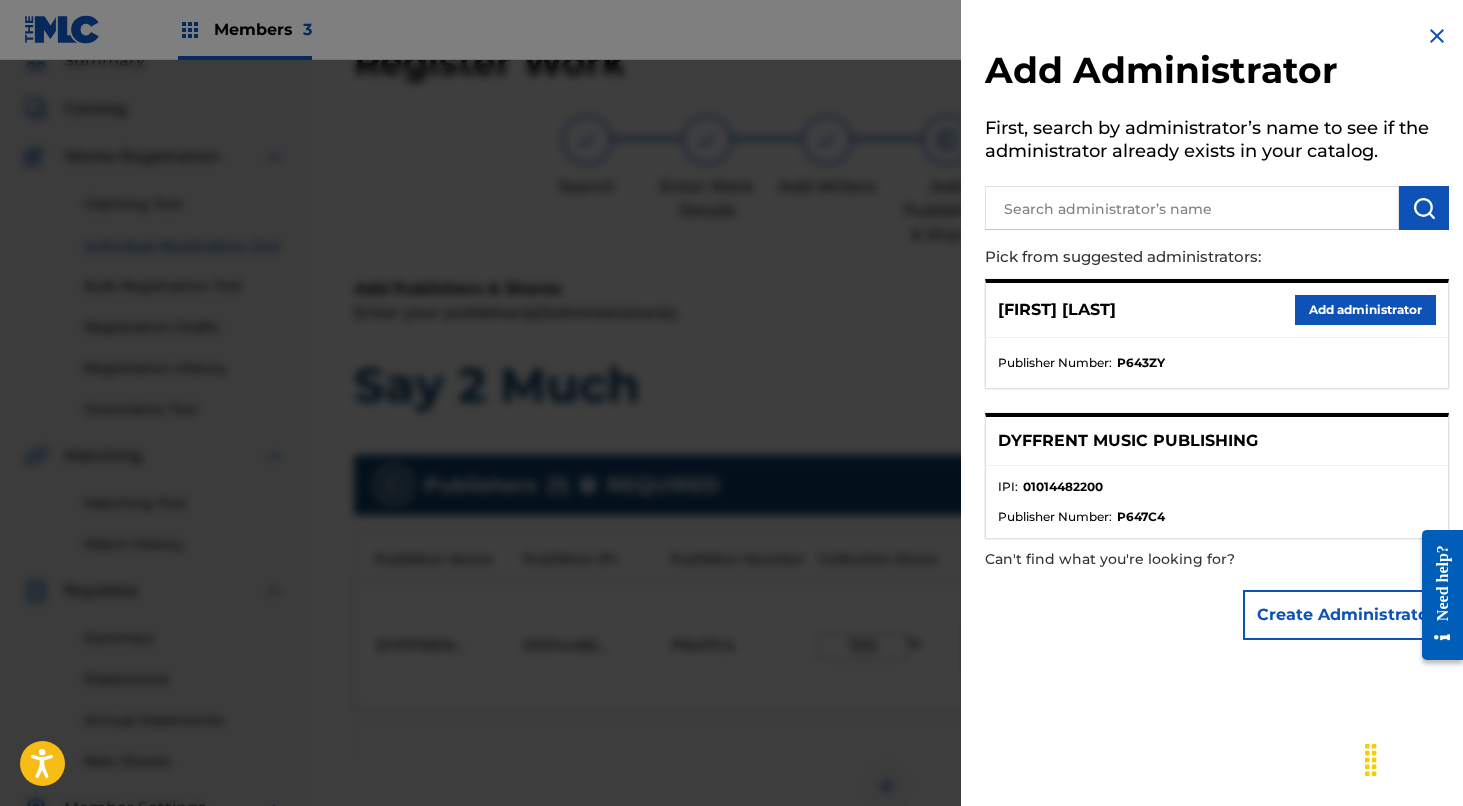 click on "Add administrator" at bounding box center [1365, 310] 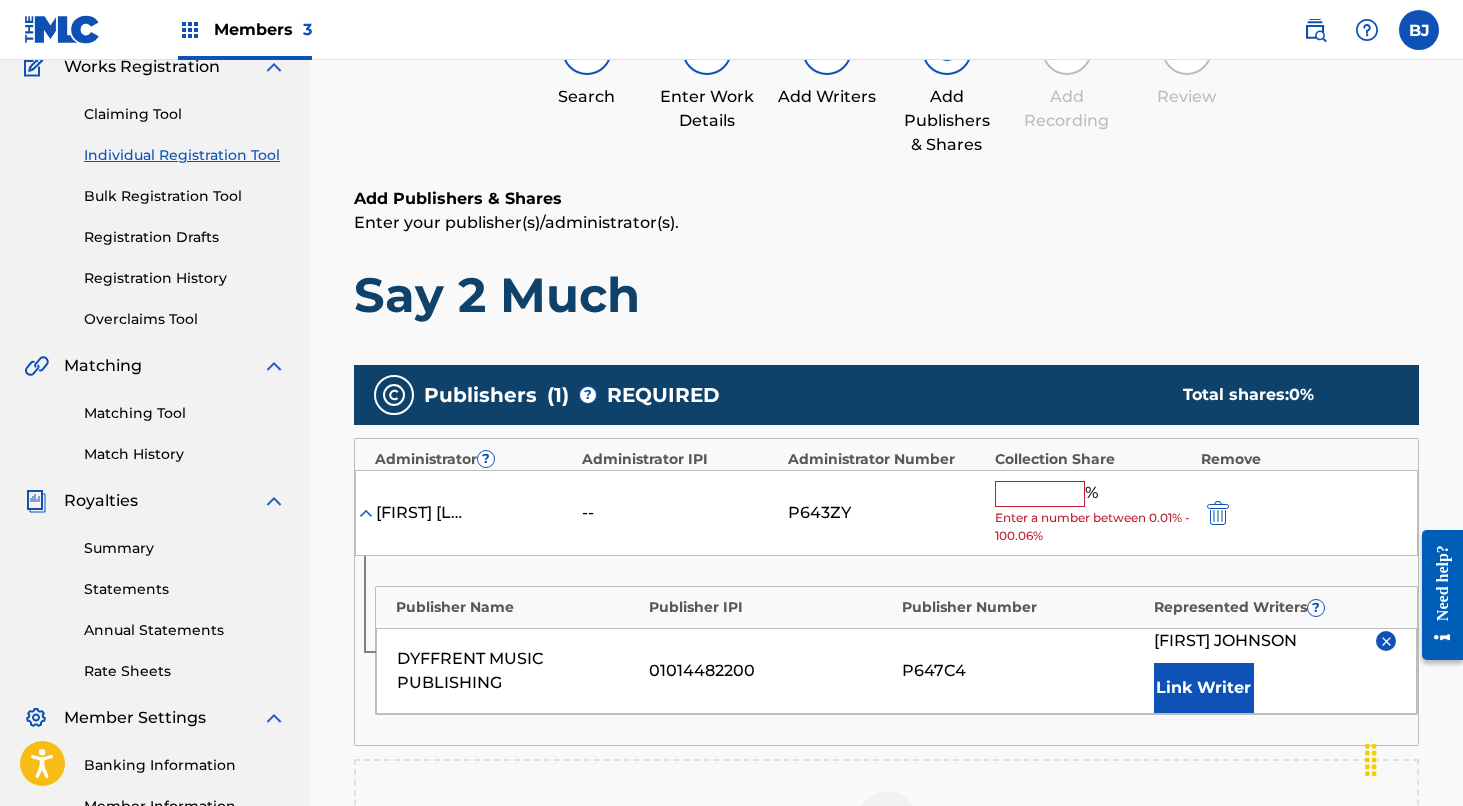 scroll, scrollTop: 227, scrollLeft: 0, axis: vertical 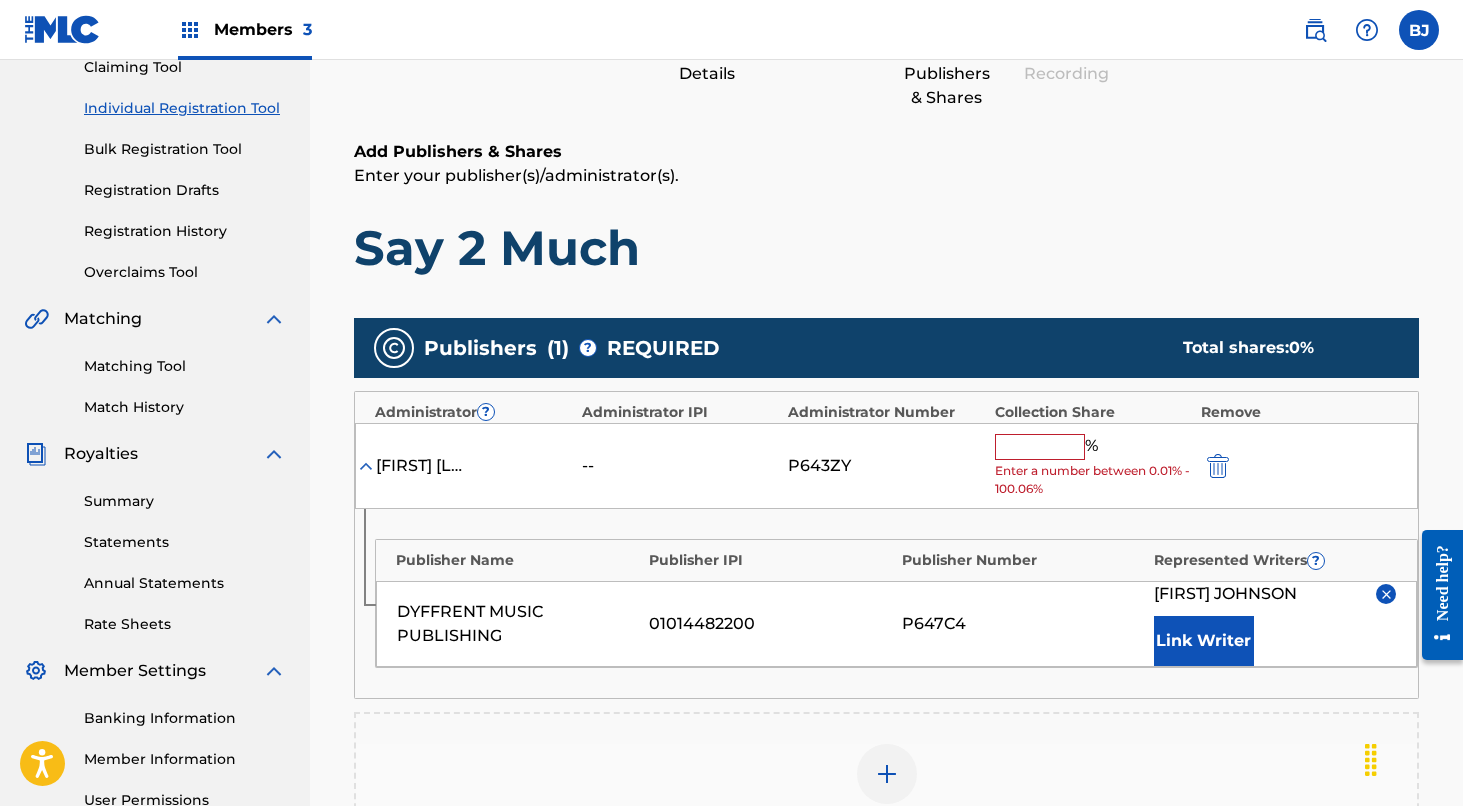 click at bounding box center [1040, 447] 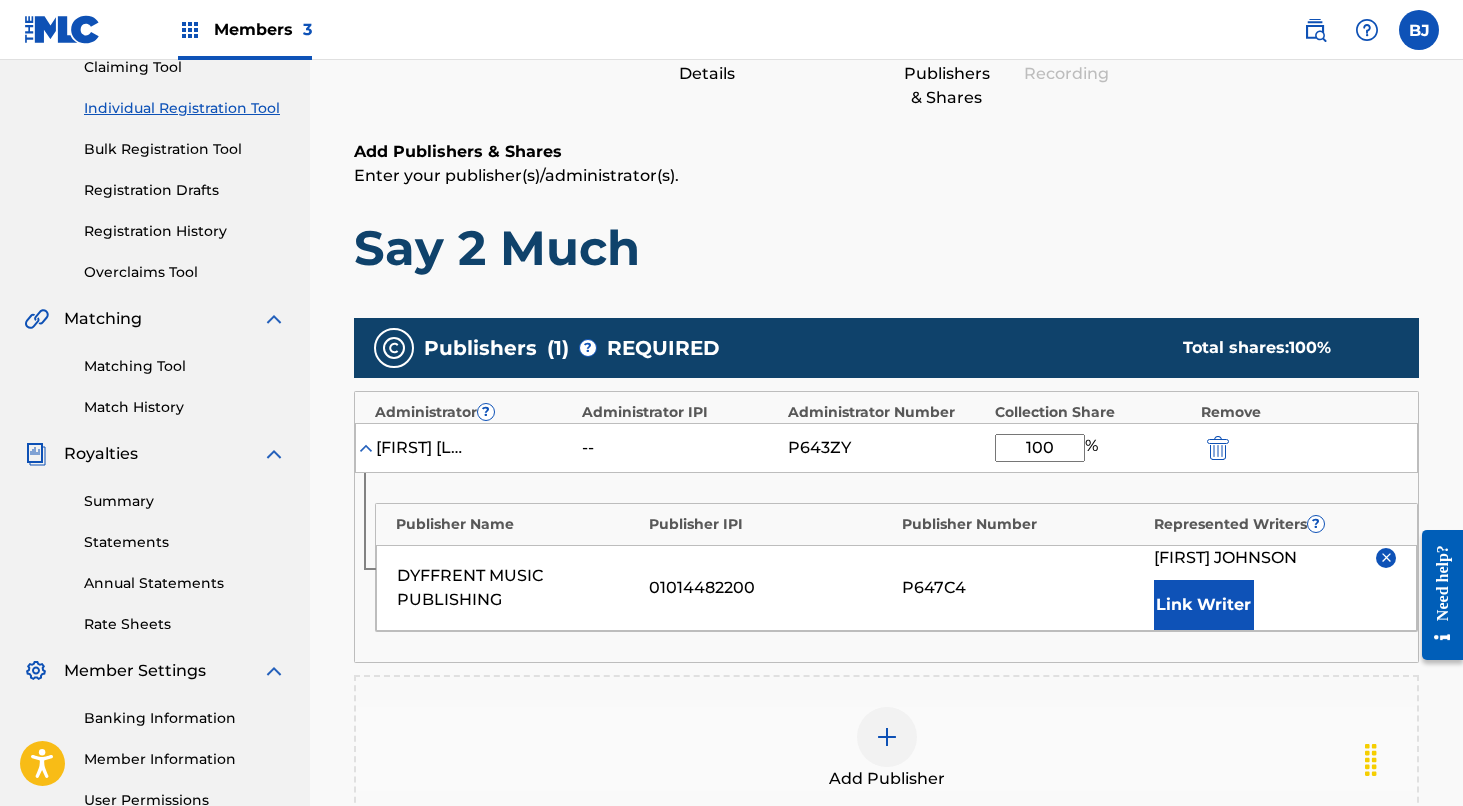 type on "100" 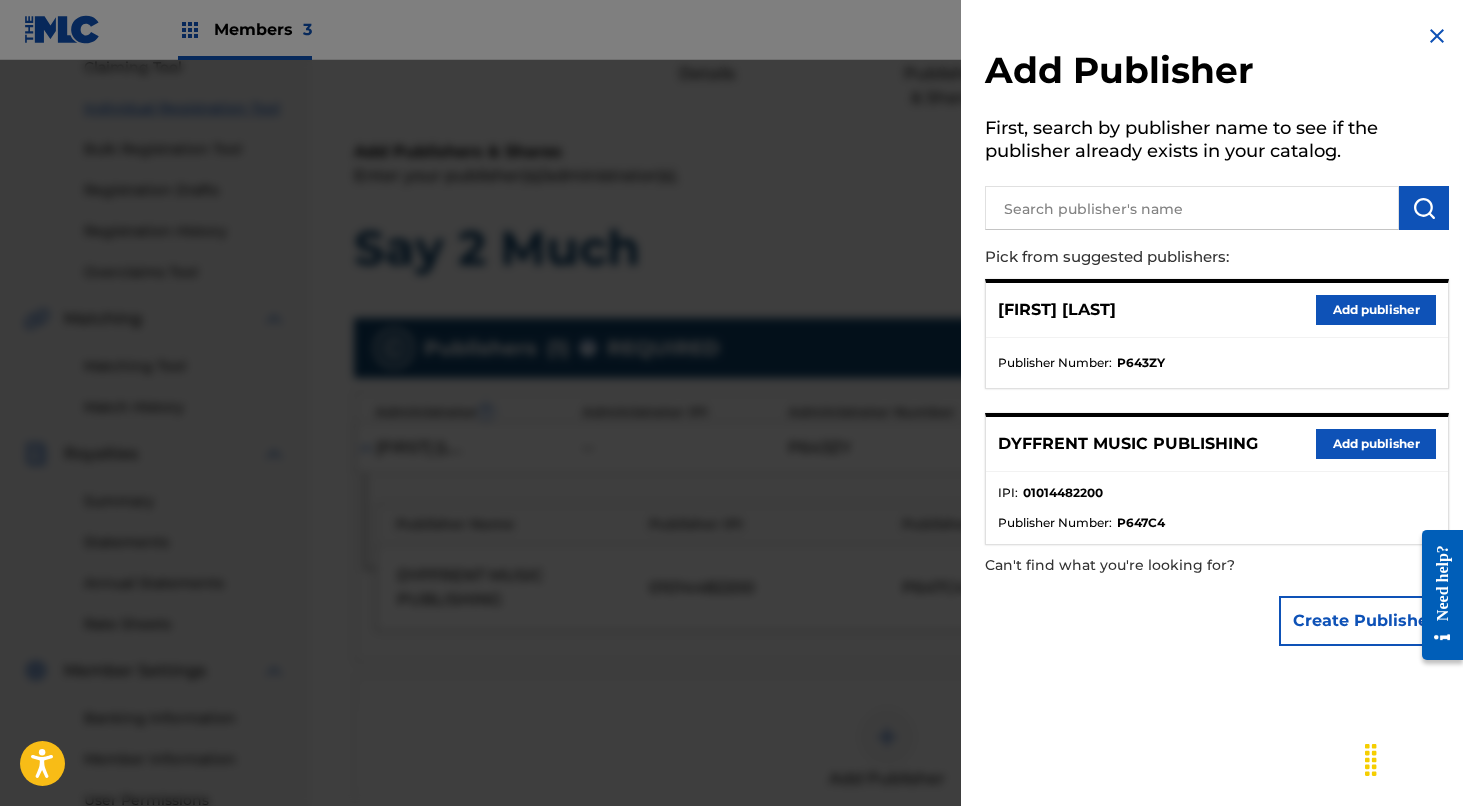 click at bounding box center [1437, 36] 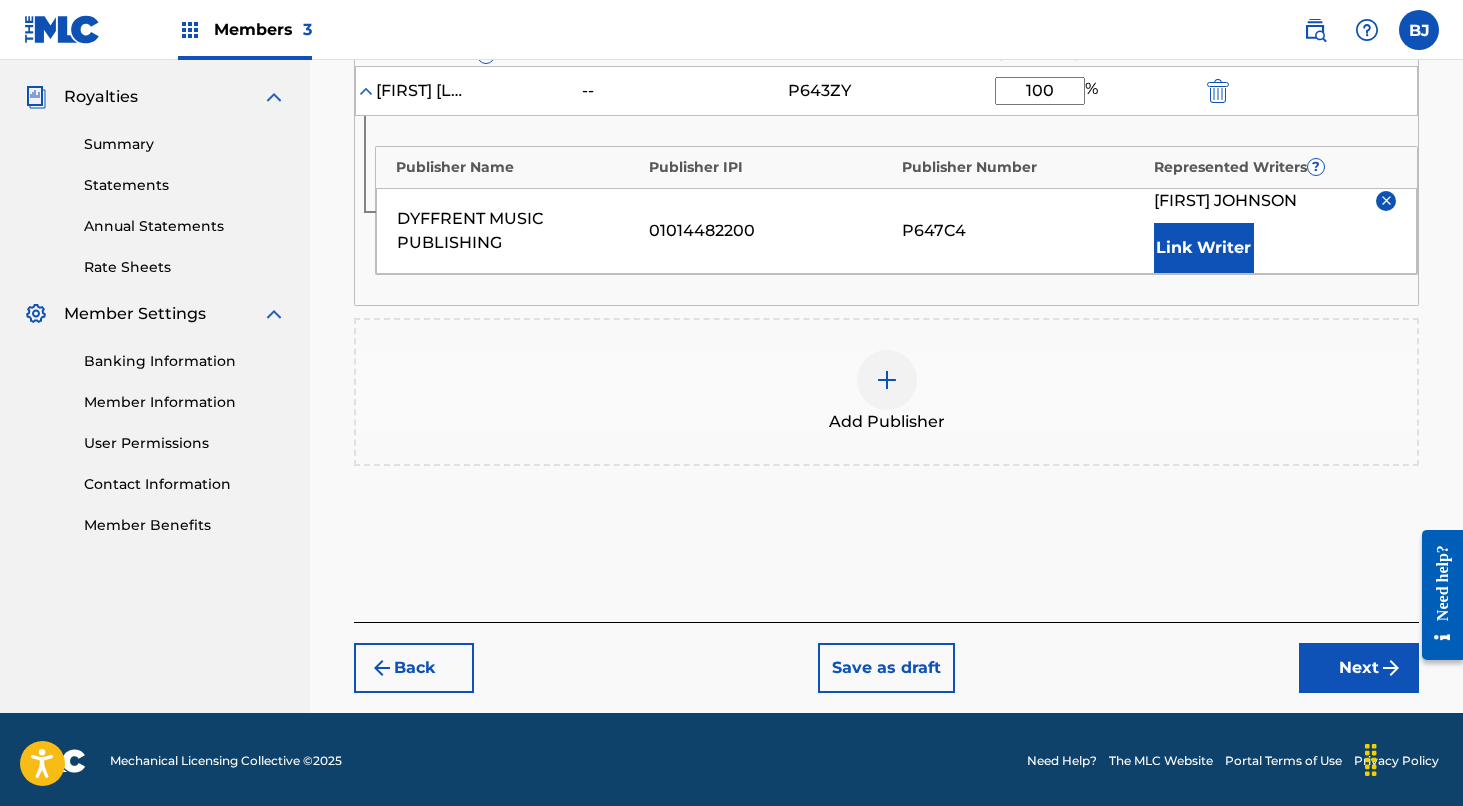 scroll, scrollTop: 583, scrollLeft: 0, axis: vertical 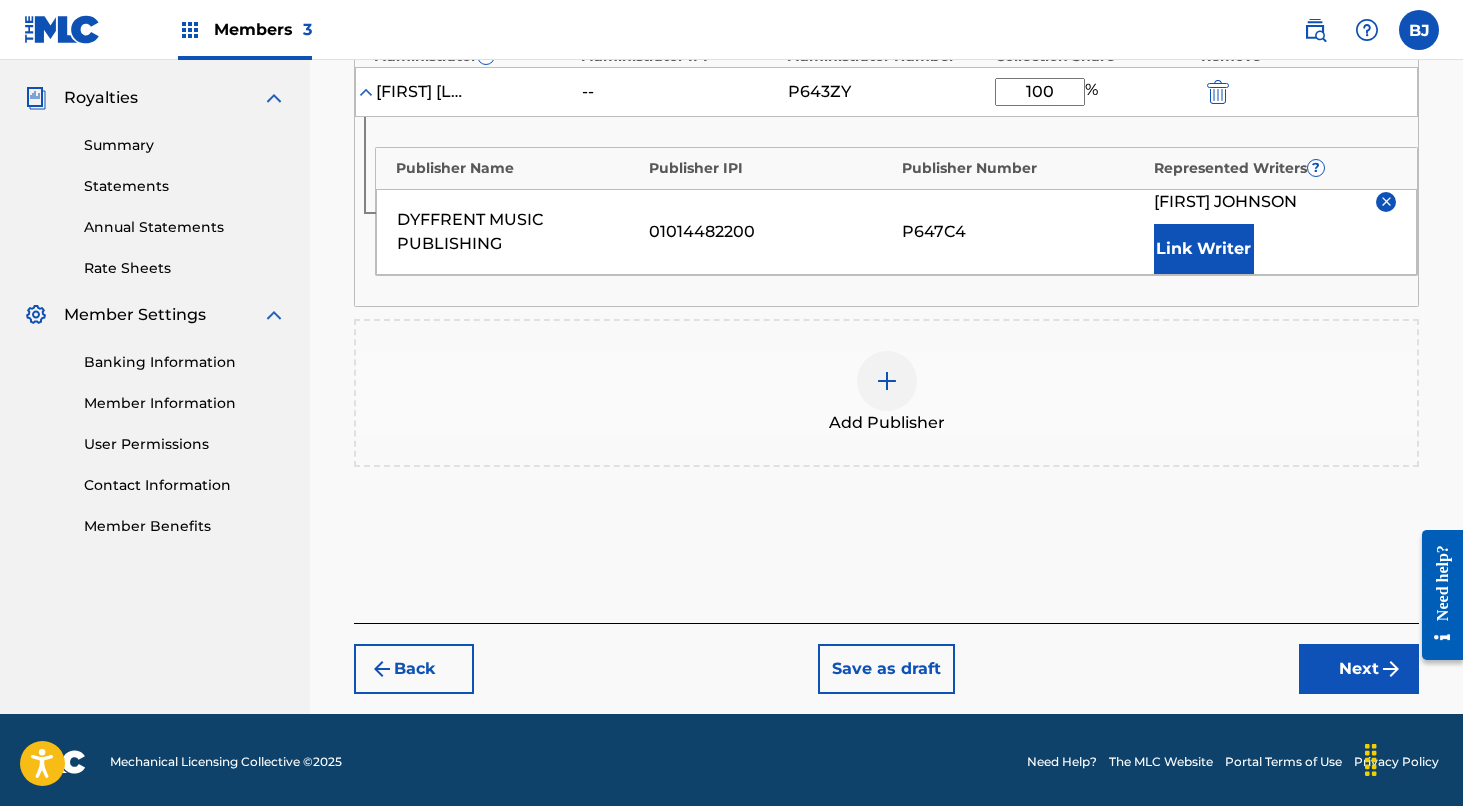 click on "Next" at bounding box center (1359, 669) 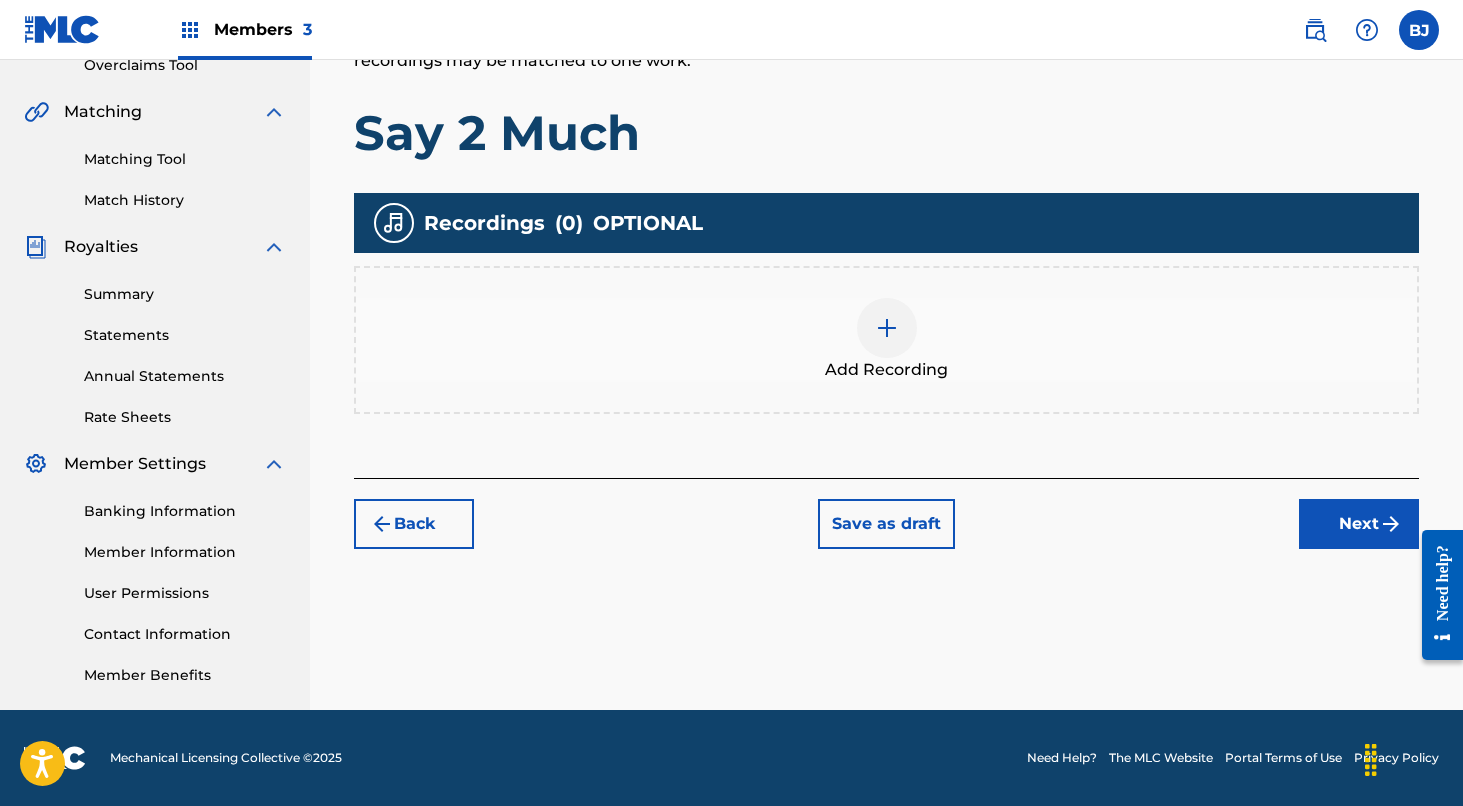 click at bounding box center [887, 328] 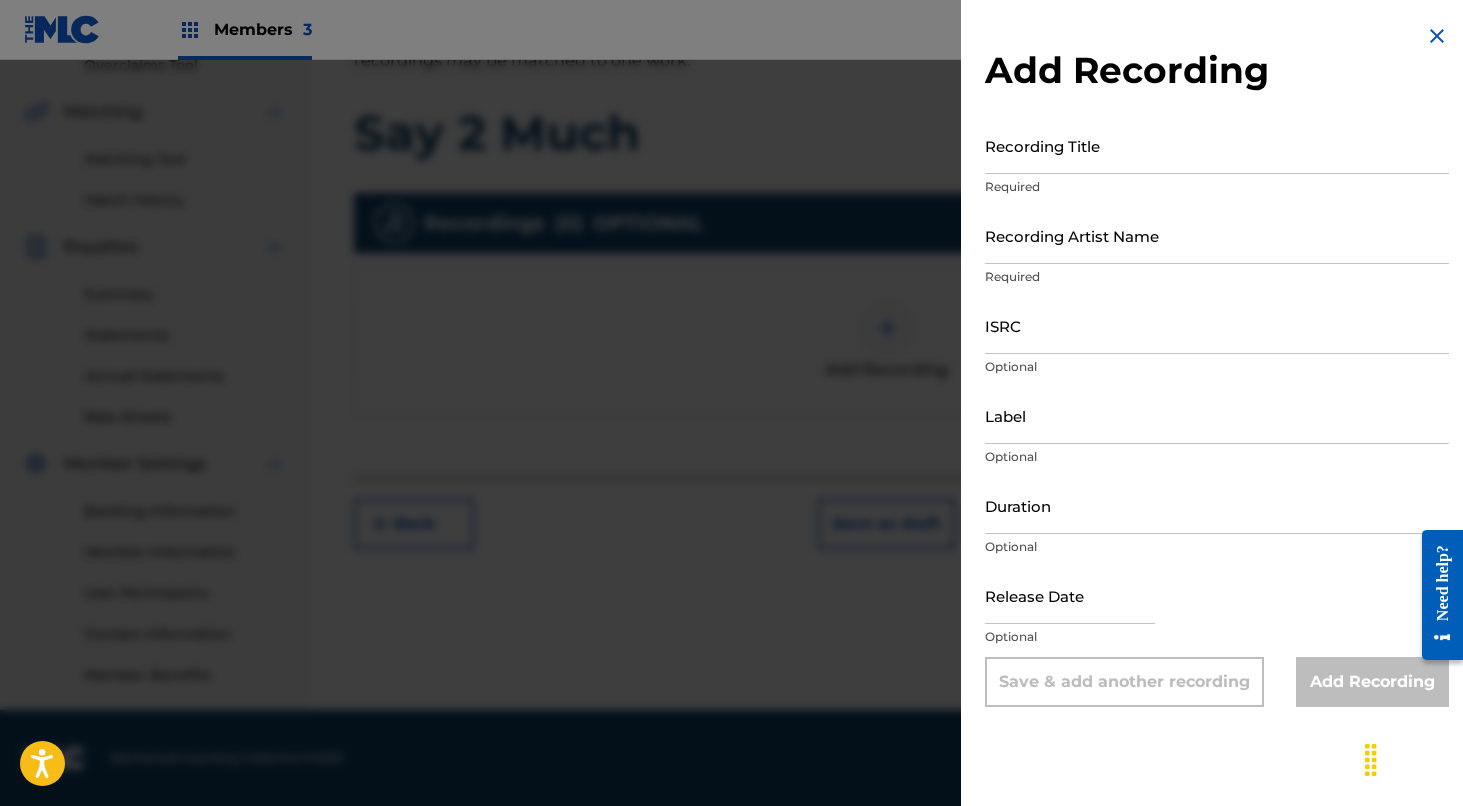 click on "ISRC" at bounding box center [1217, 325] 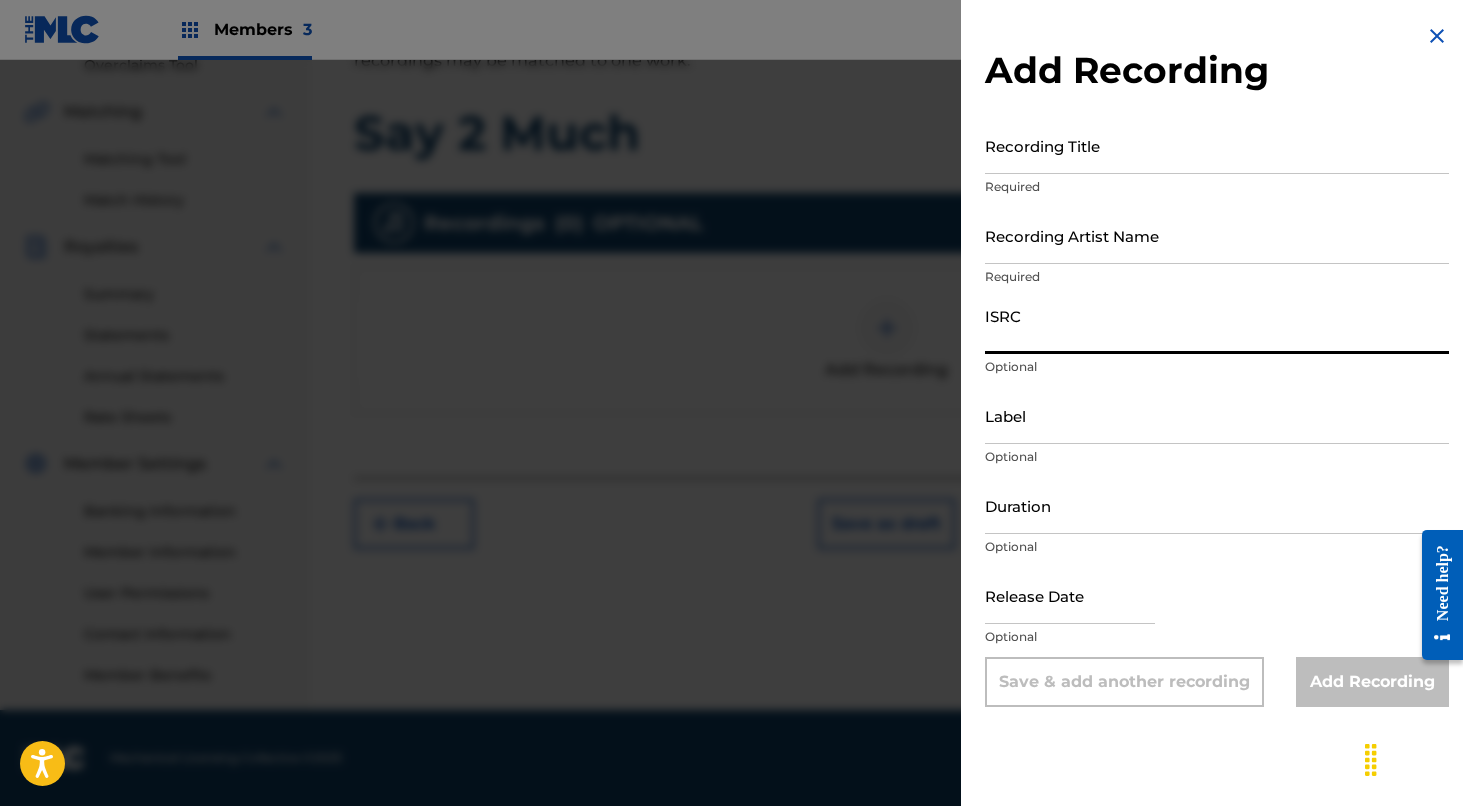 paste on "[ID]" 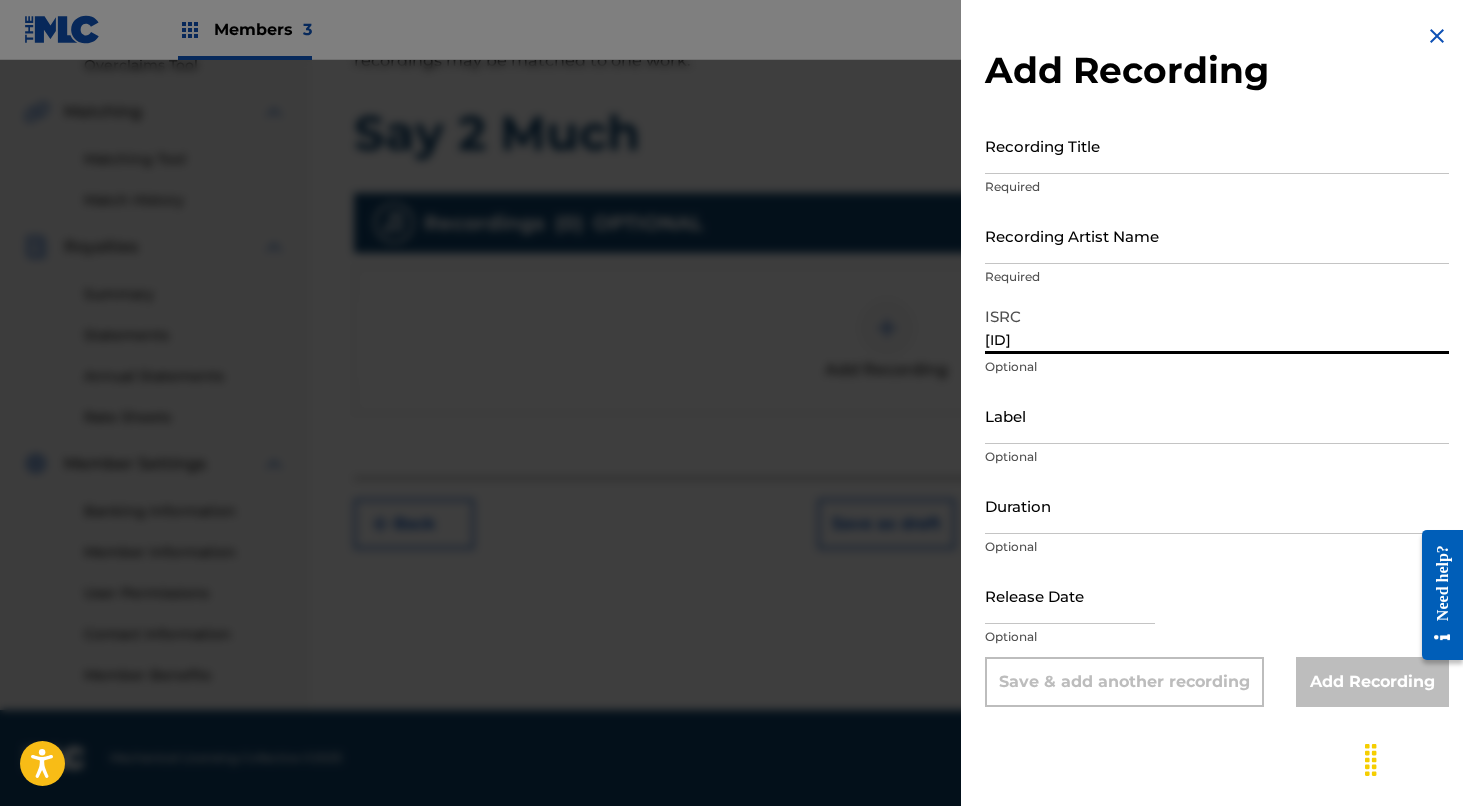 type on "[ID]" 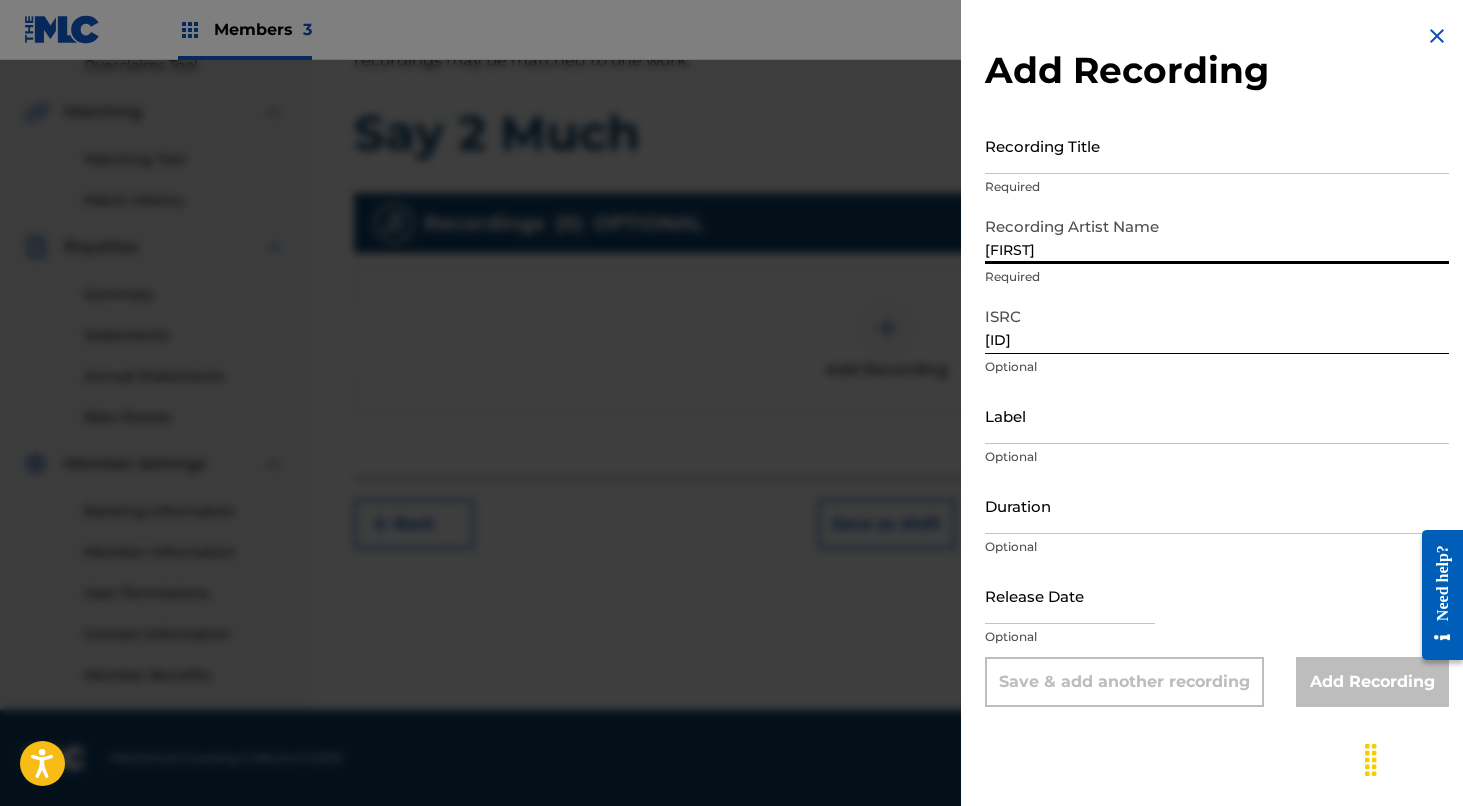 type on "[FIRST]" 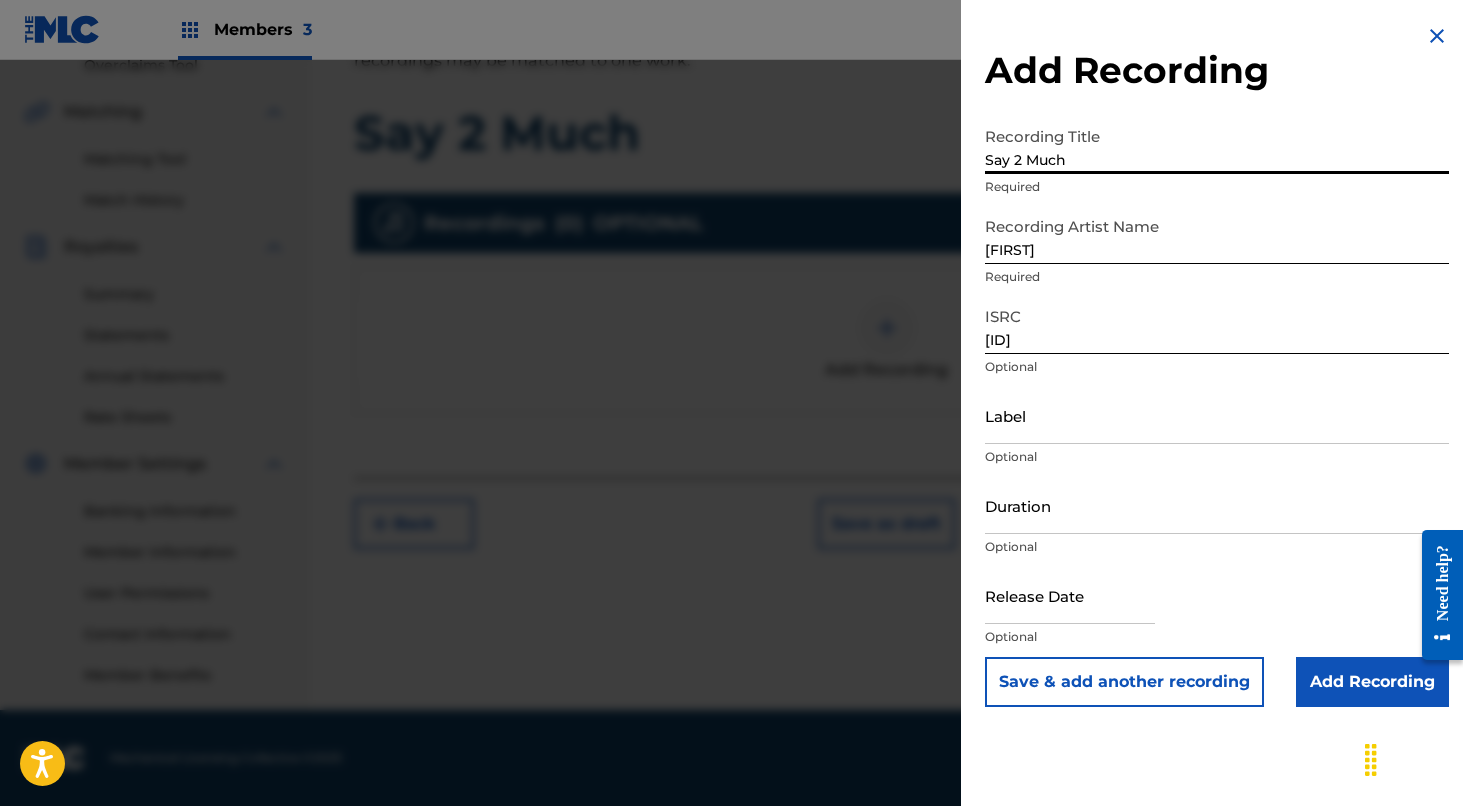 type on "Say 2 Much" 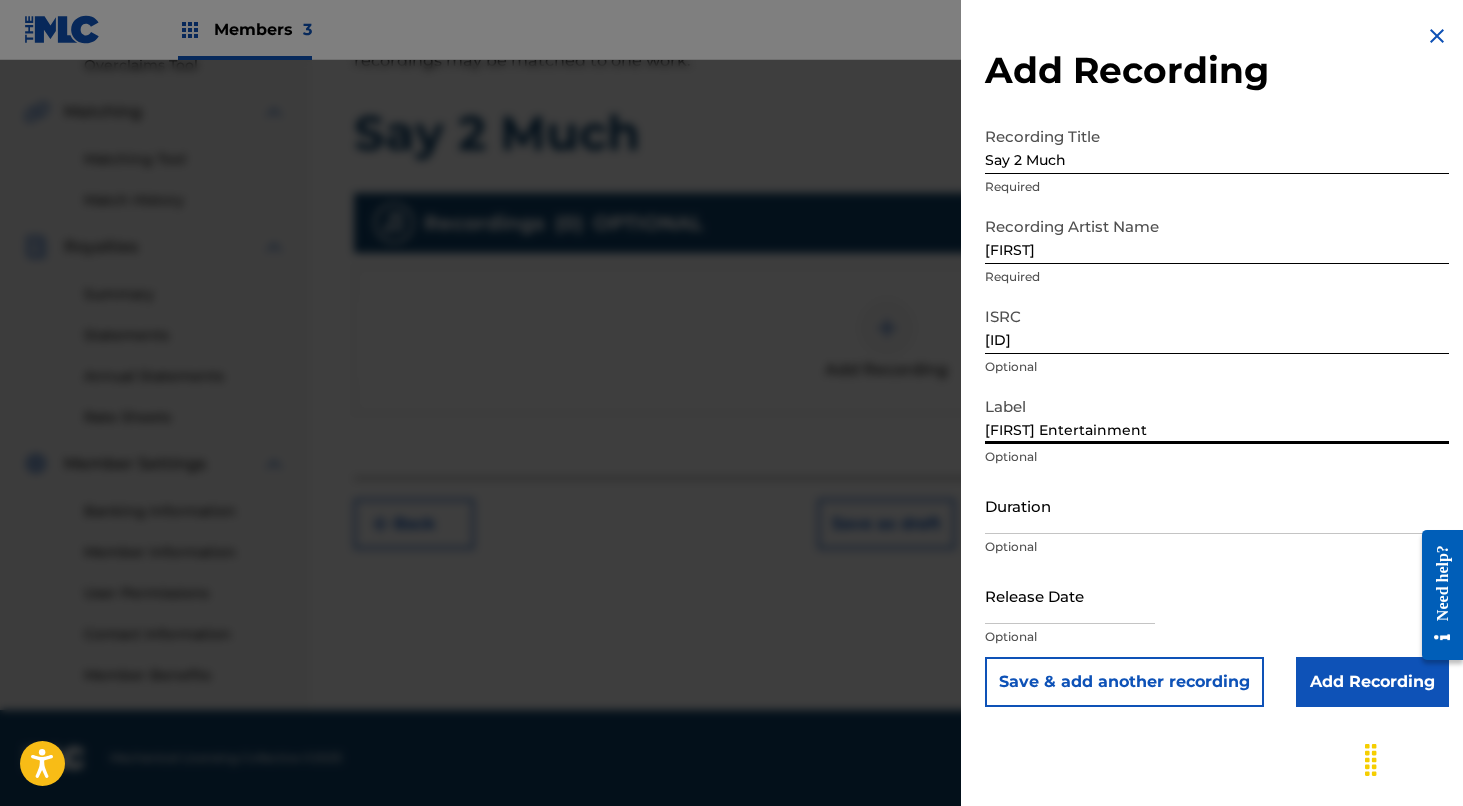 type on "[FIRST] Entertainment" 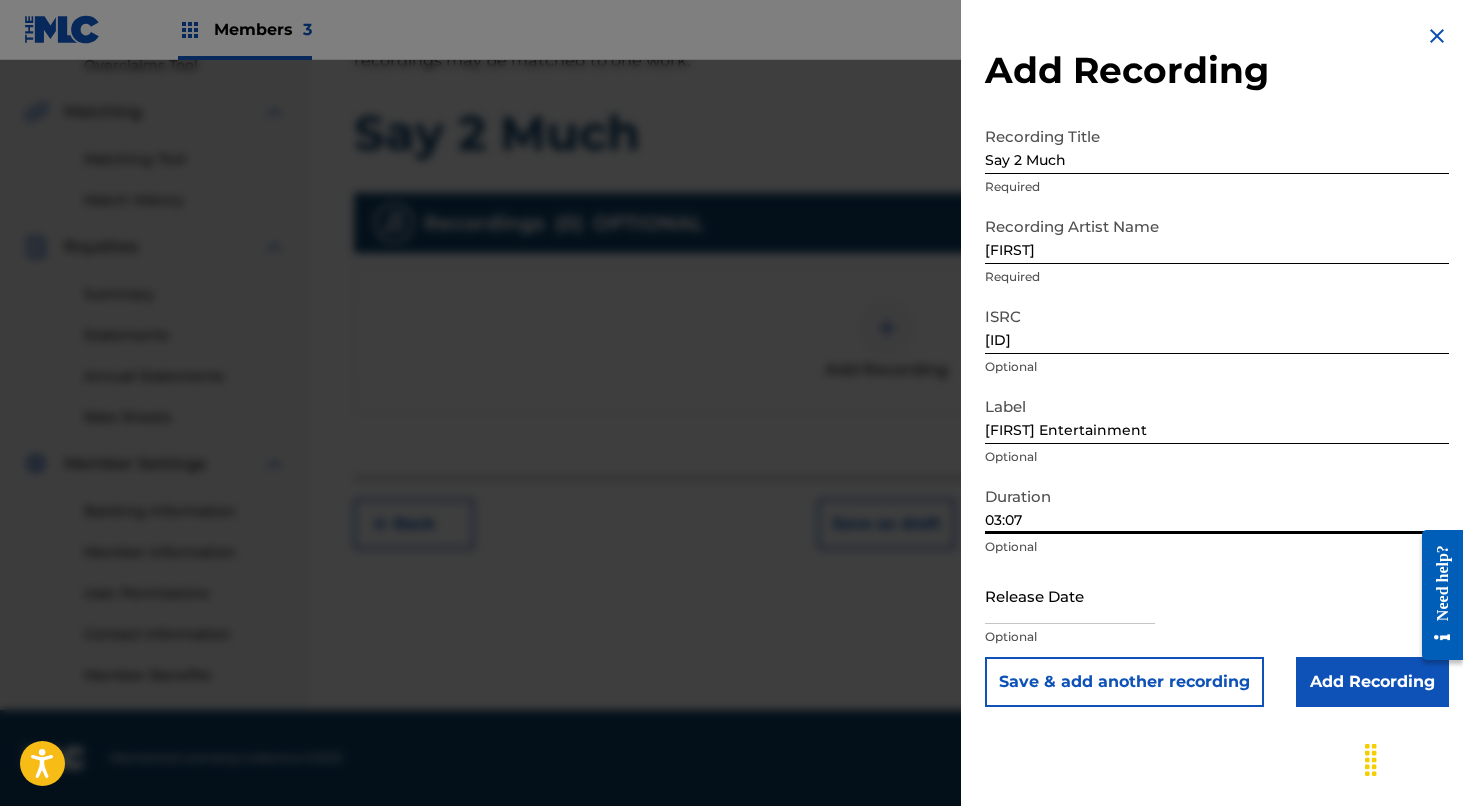 type on "03:07" 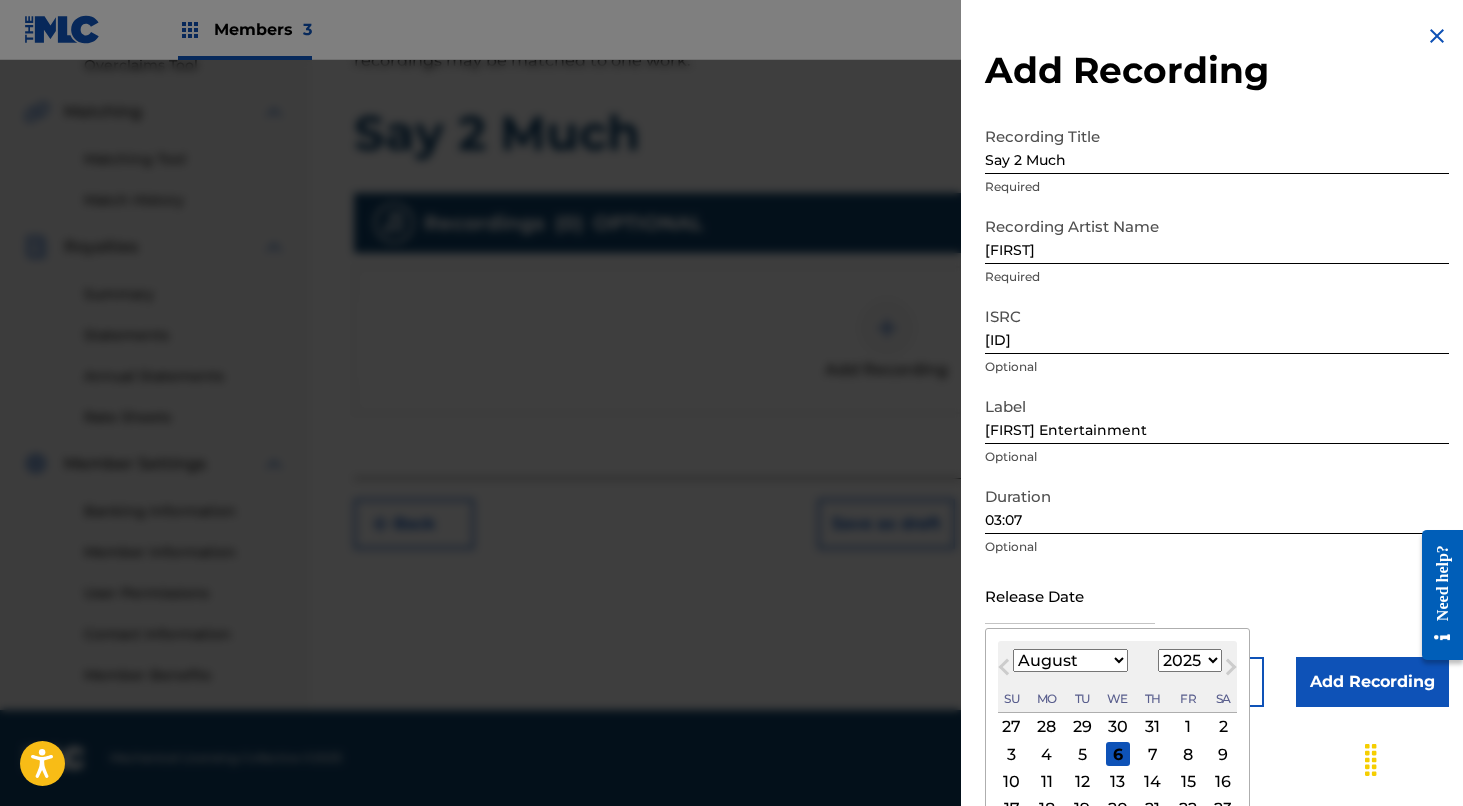 select on "2021" 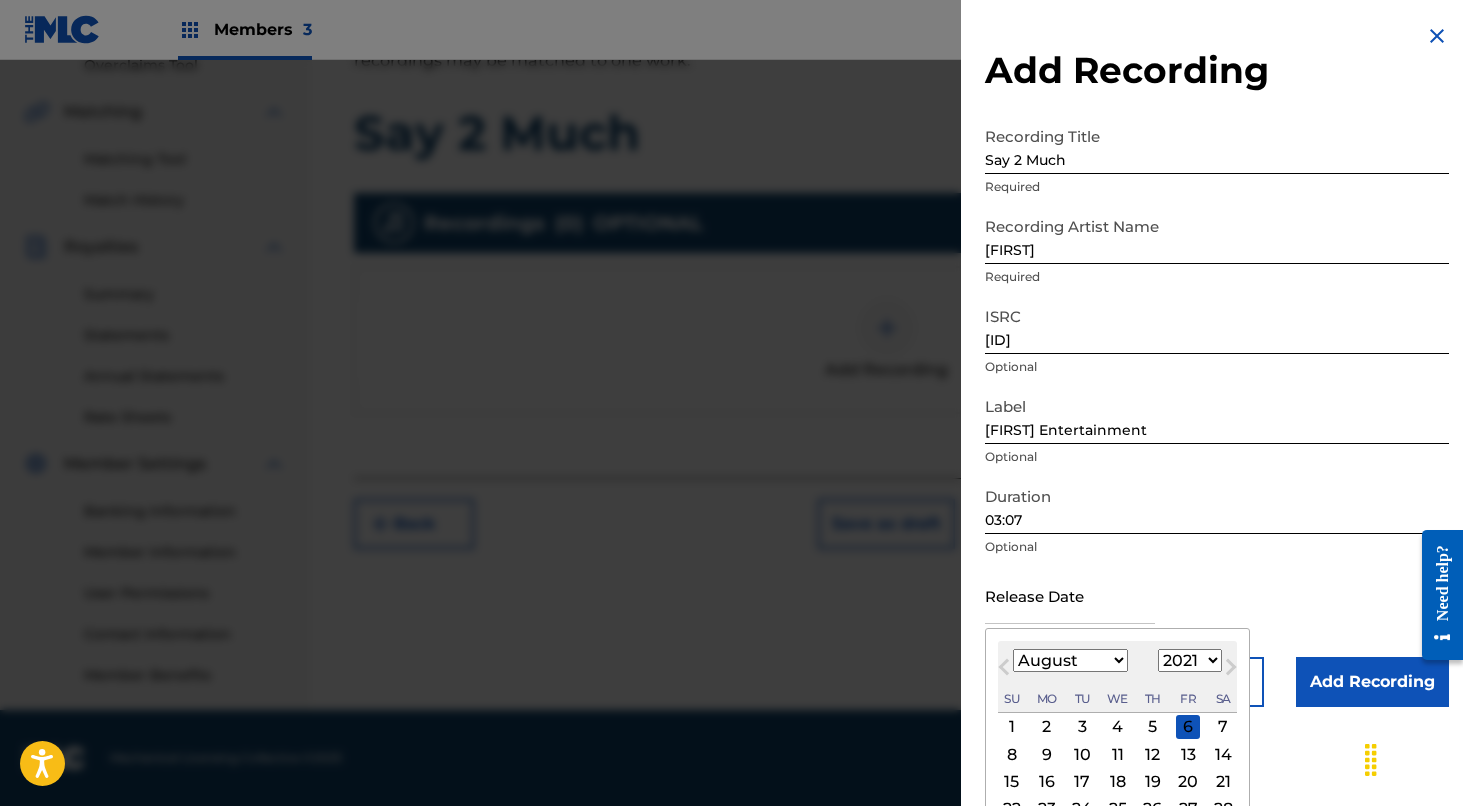 select on "11" 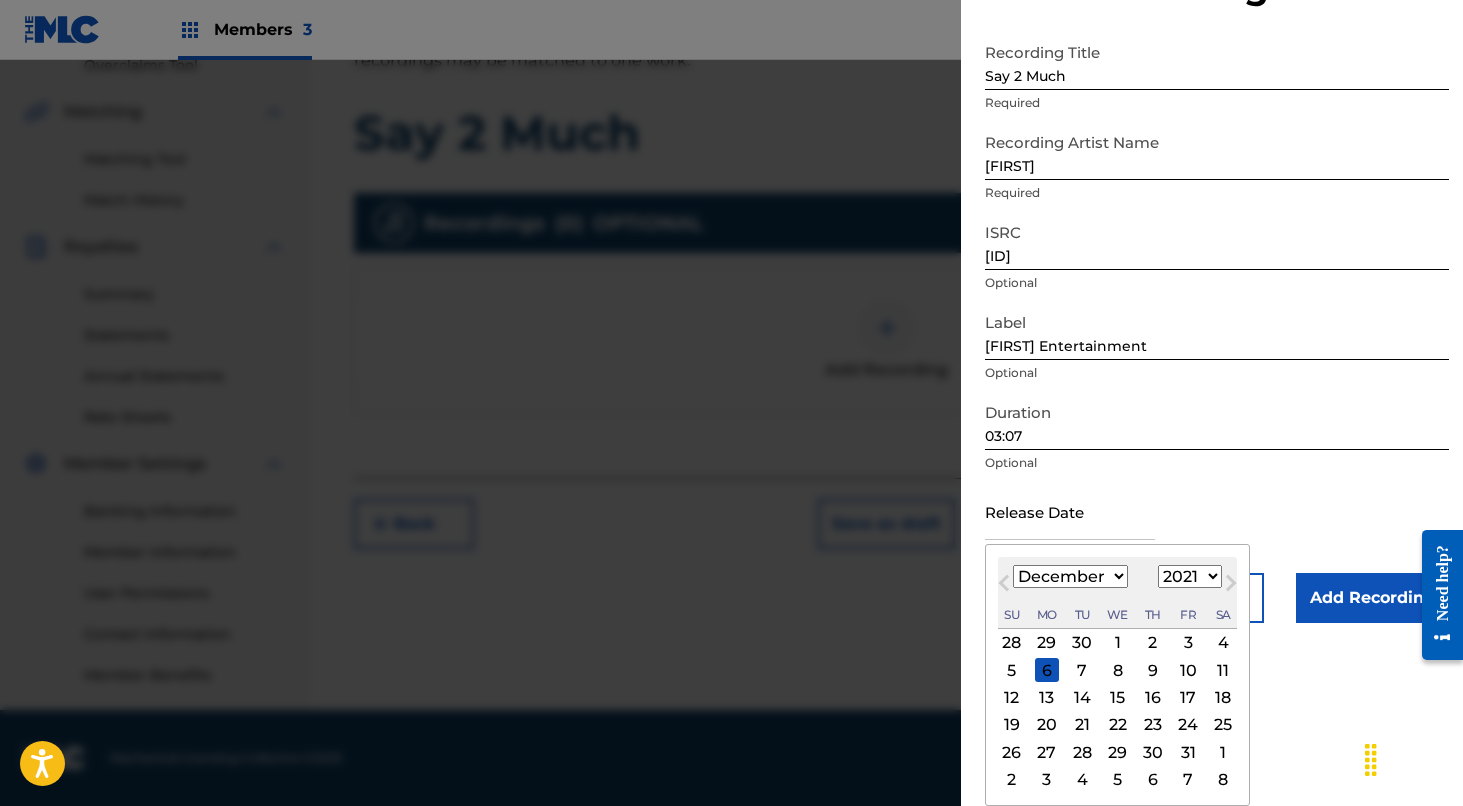 scroll, scrollTop: 84, scrollLeft: 0, axis: vertical 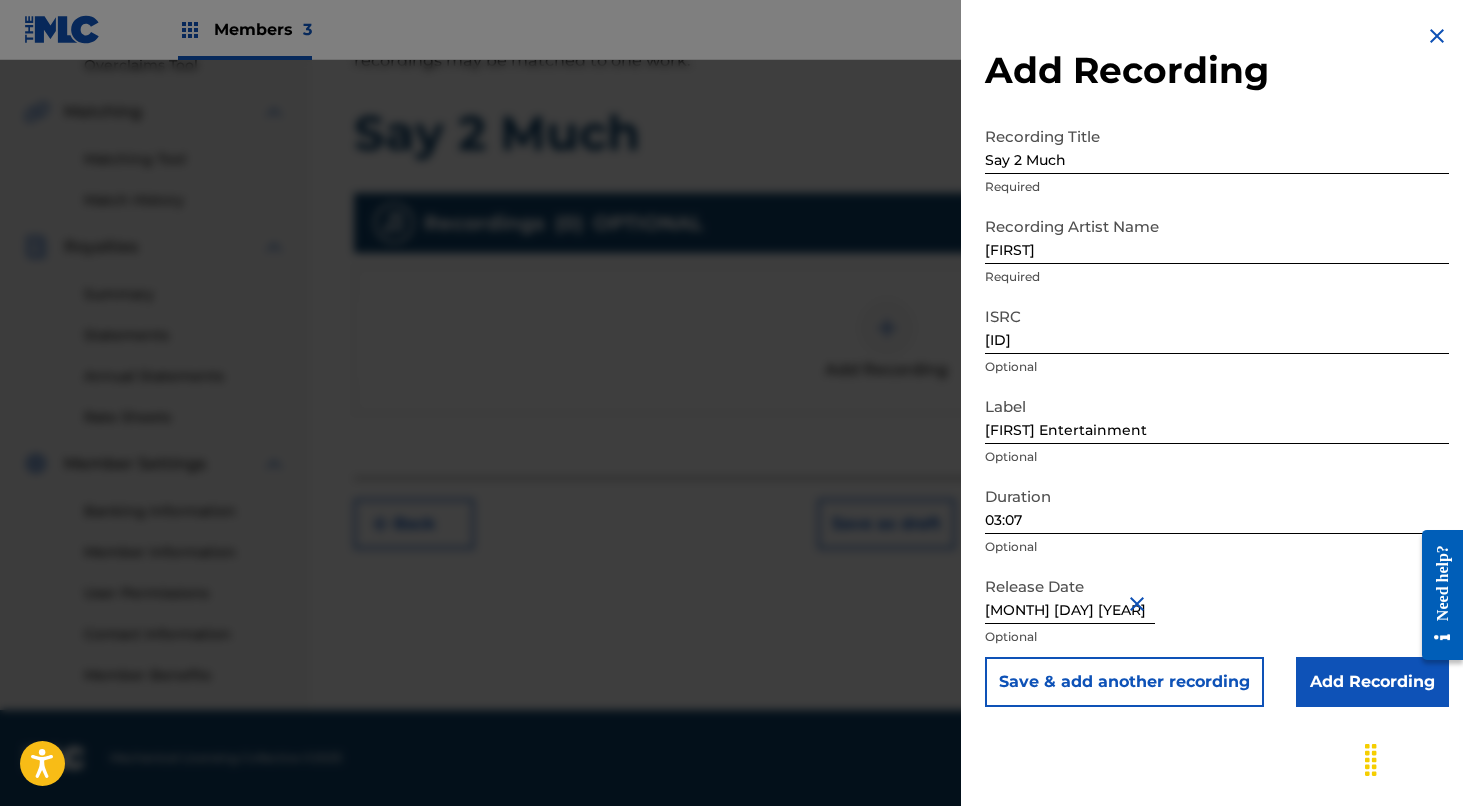 click on "Add Recording" at bounding box center (1372, 682) 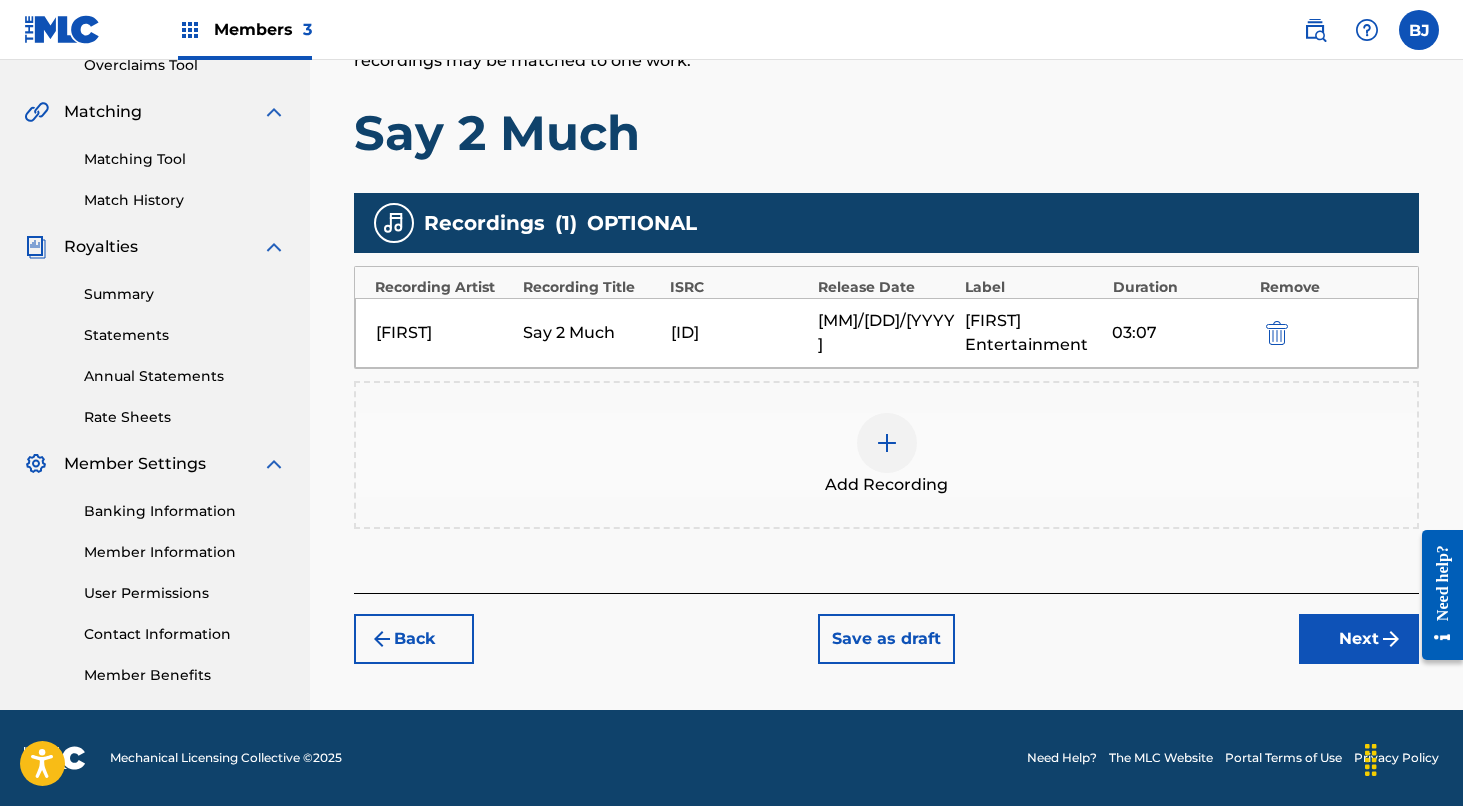 click on "Next" at bounding box center (1359, 639) 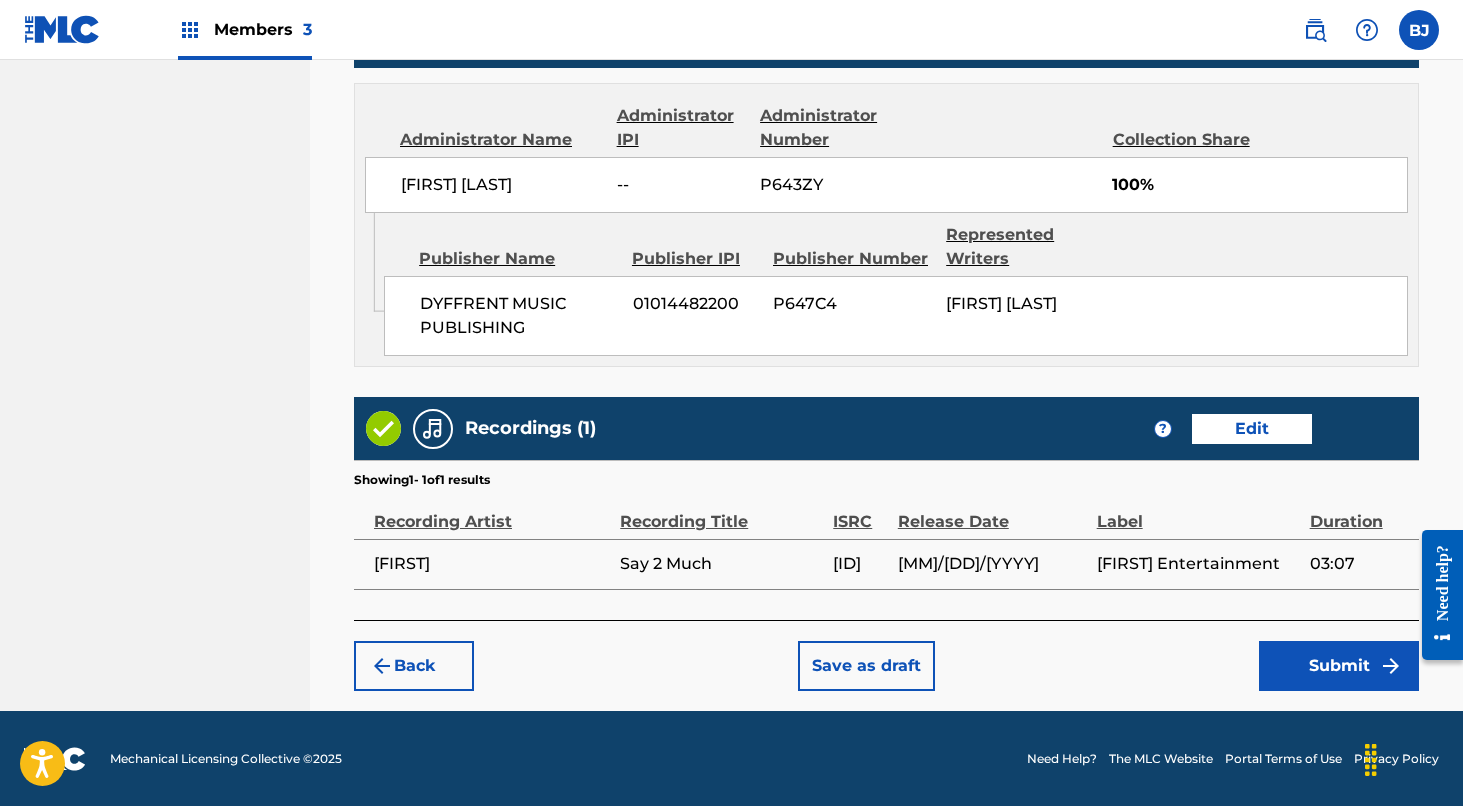 scroll, scrollTop: 1080, scrollLeft: 0, axis: vertical 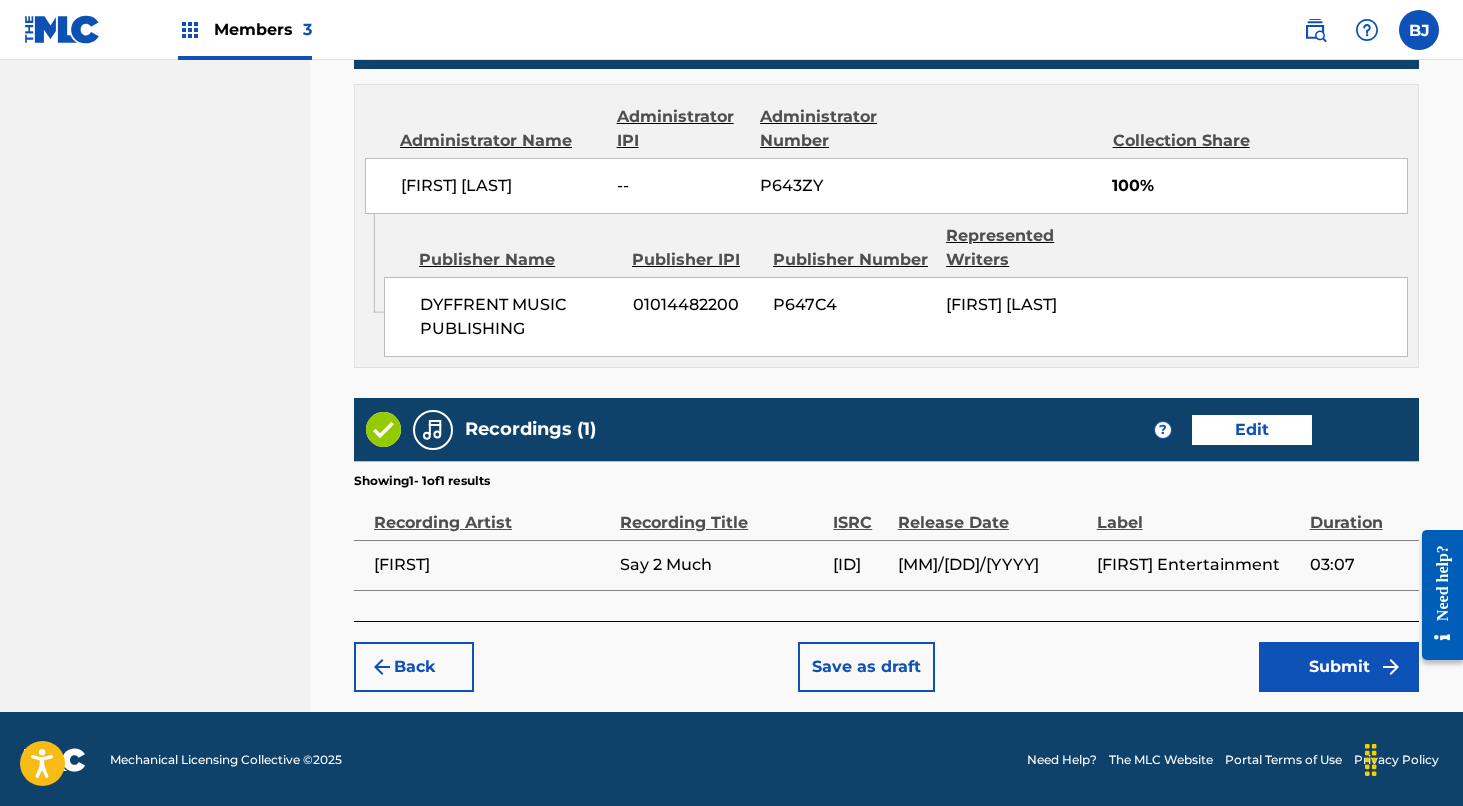click on "Submit" at bounding box center (1339, 667) 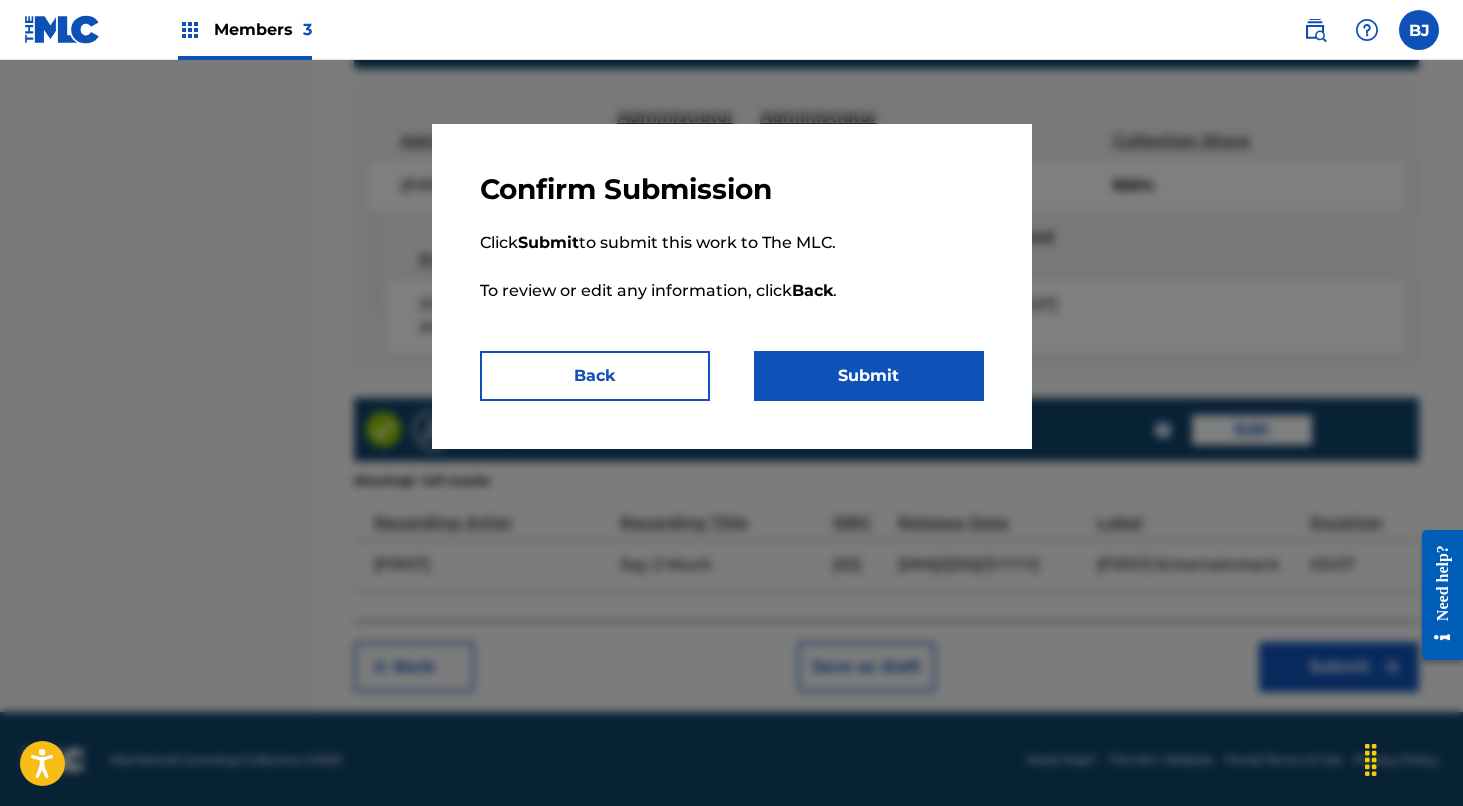 click on "Submit" at bounding box center [869, 376] 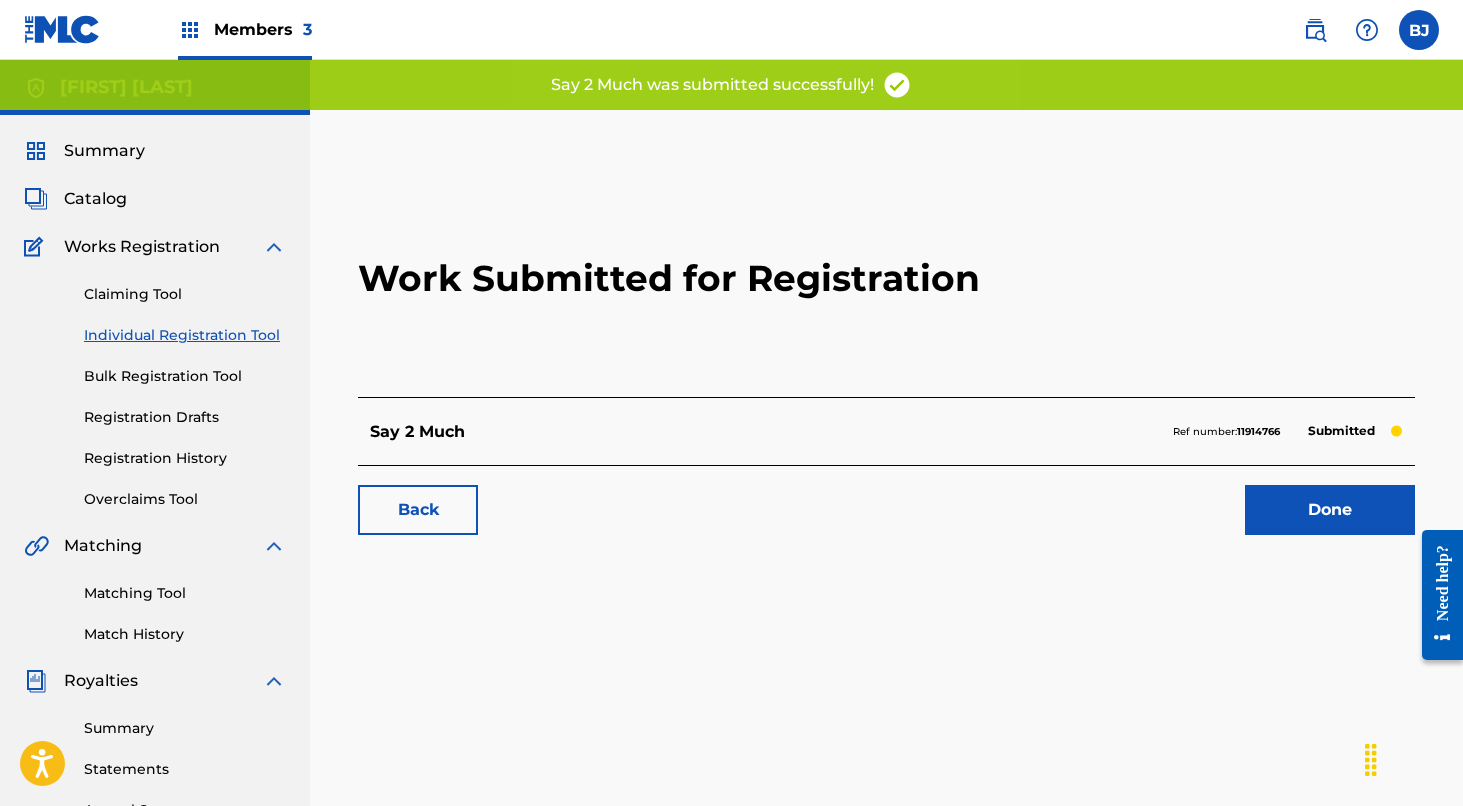 click on "Done" at bounding box center [1330, 510] 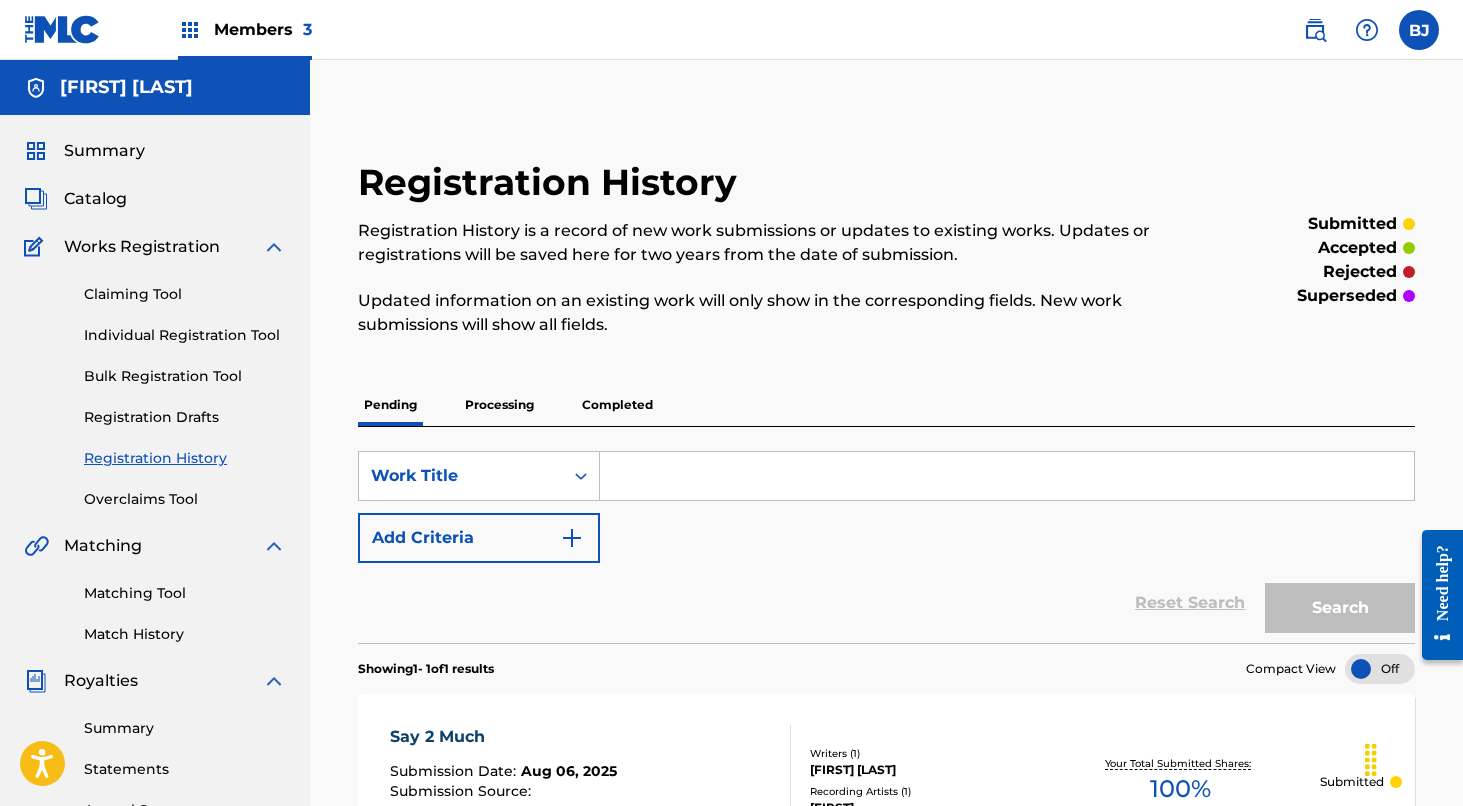 scroll, scrollTop: 0, scrollLeft: 0, axis: both 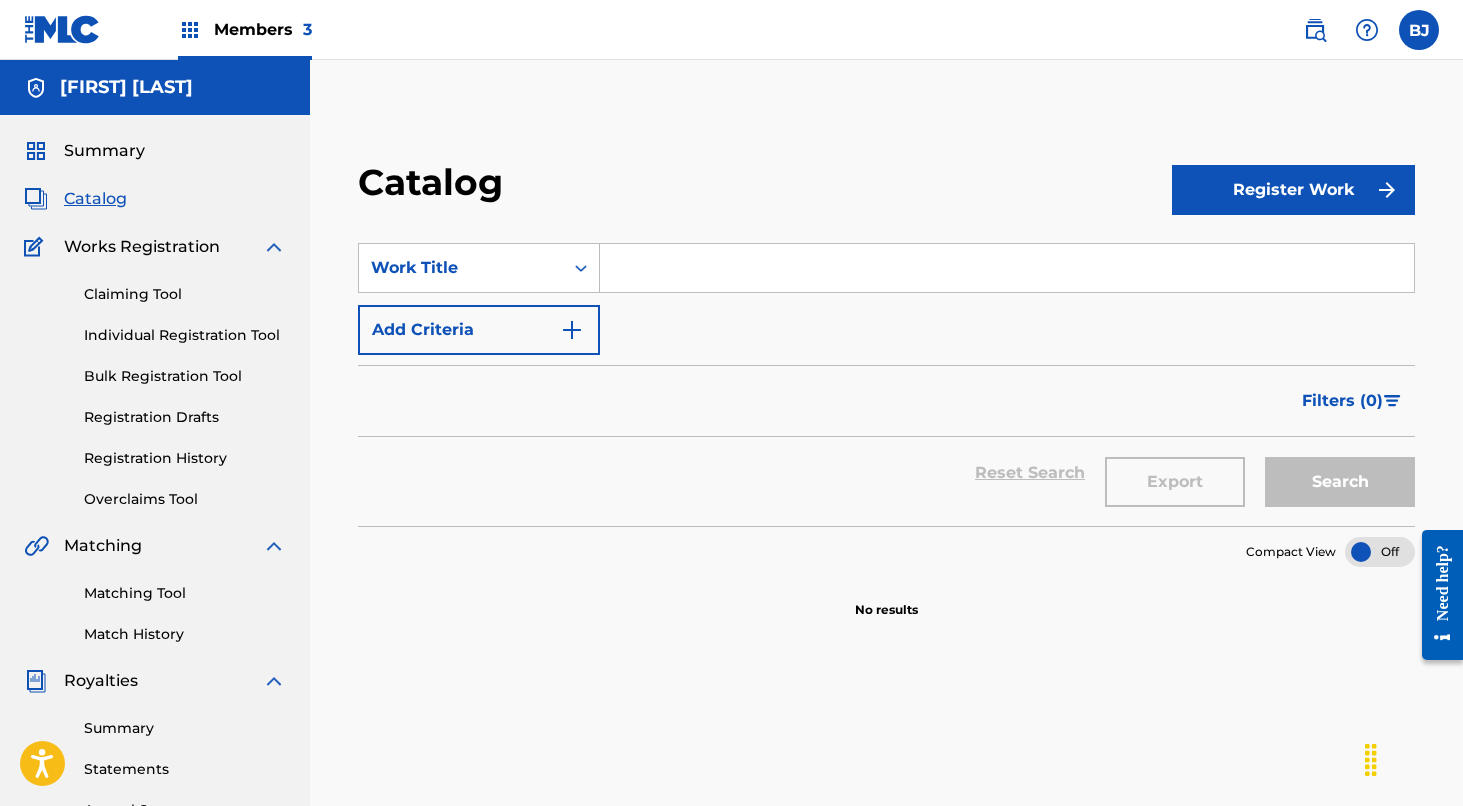 click at bounding box center [1007, 268] 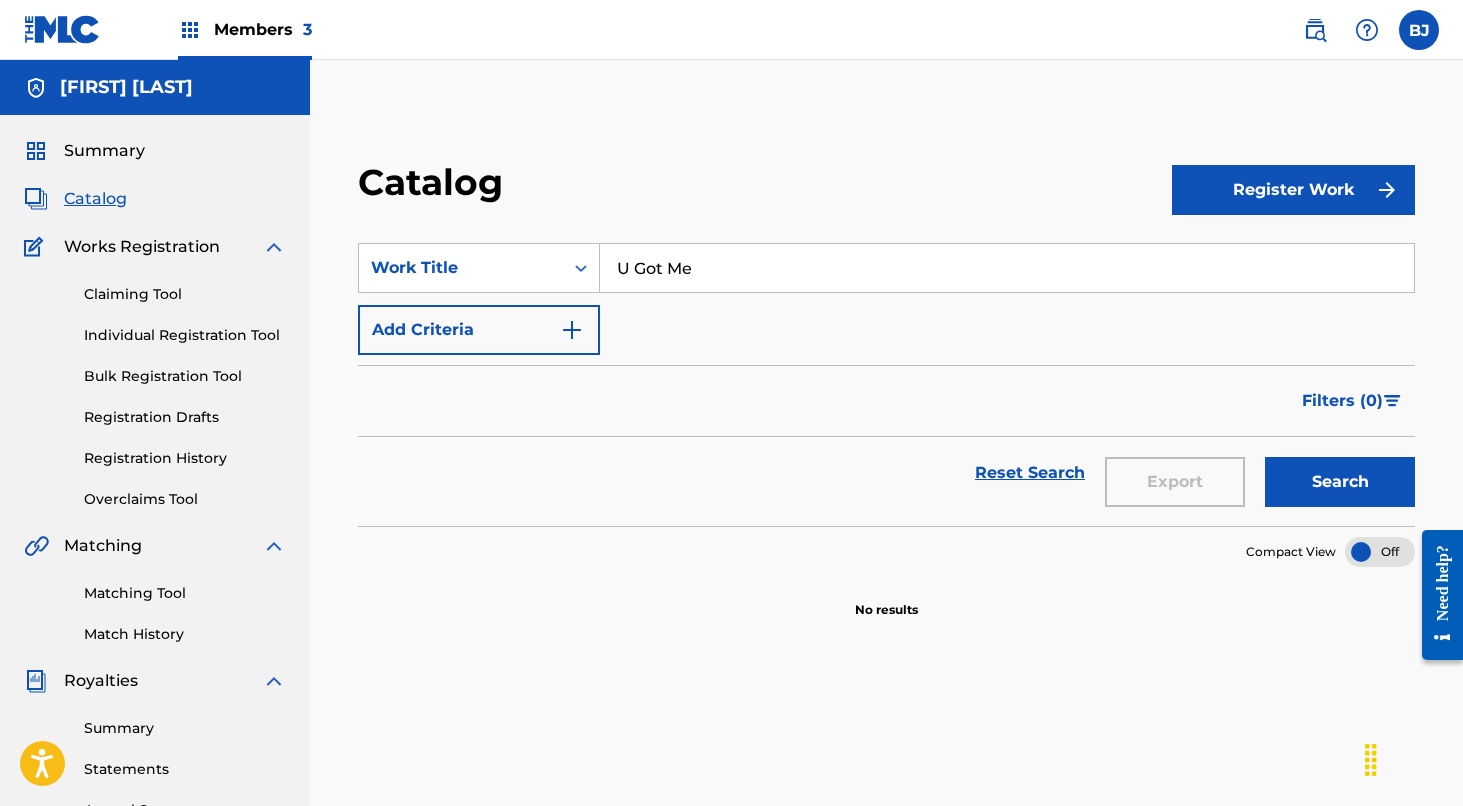 type on "U Got Me" 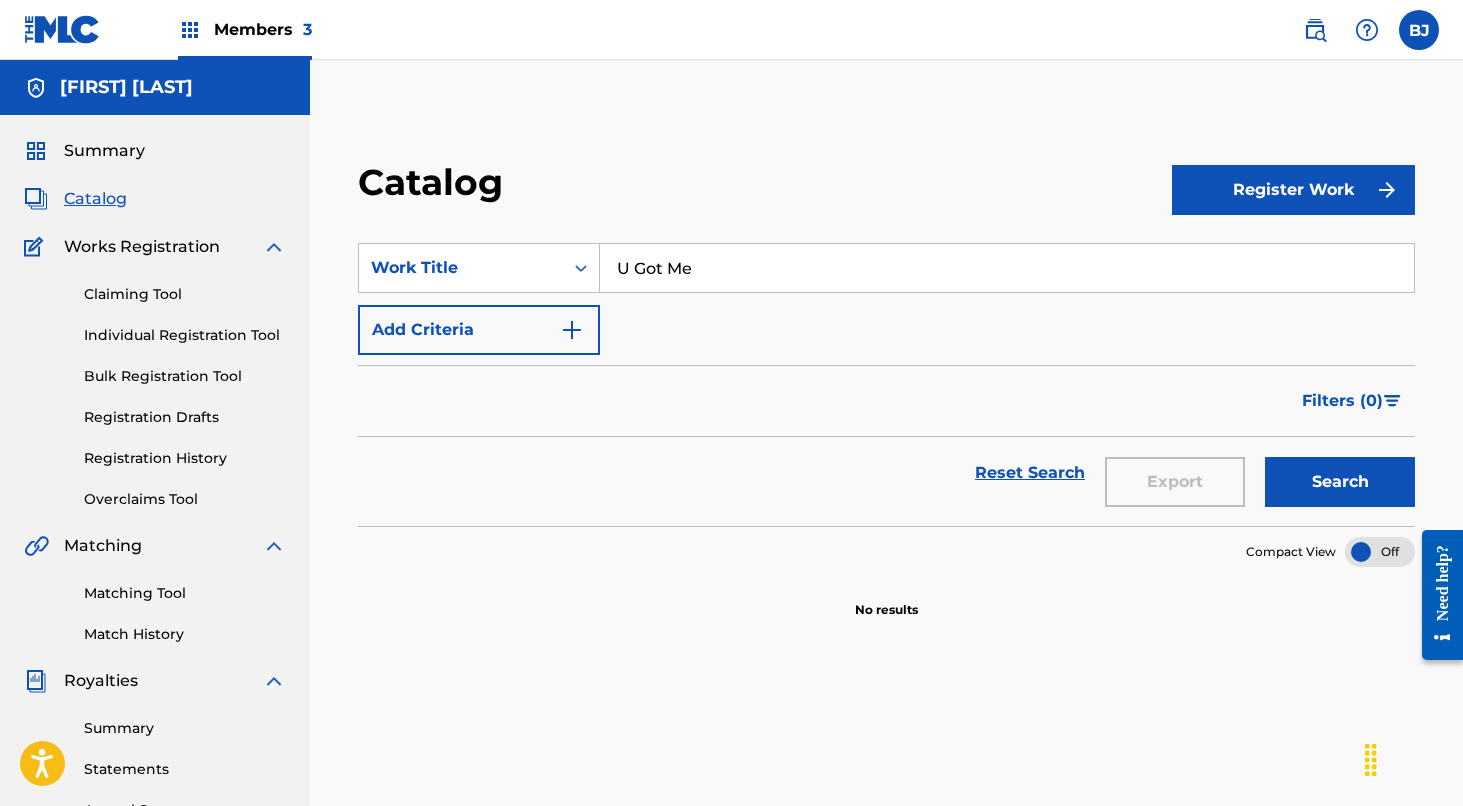 click on "Register Work" at bounding box center (1293, 190) 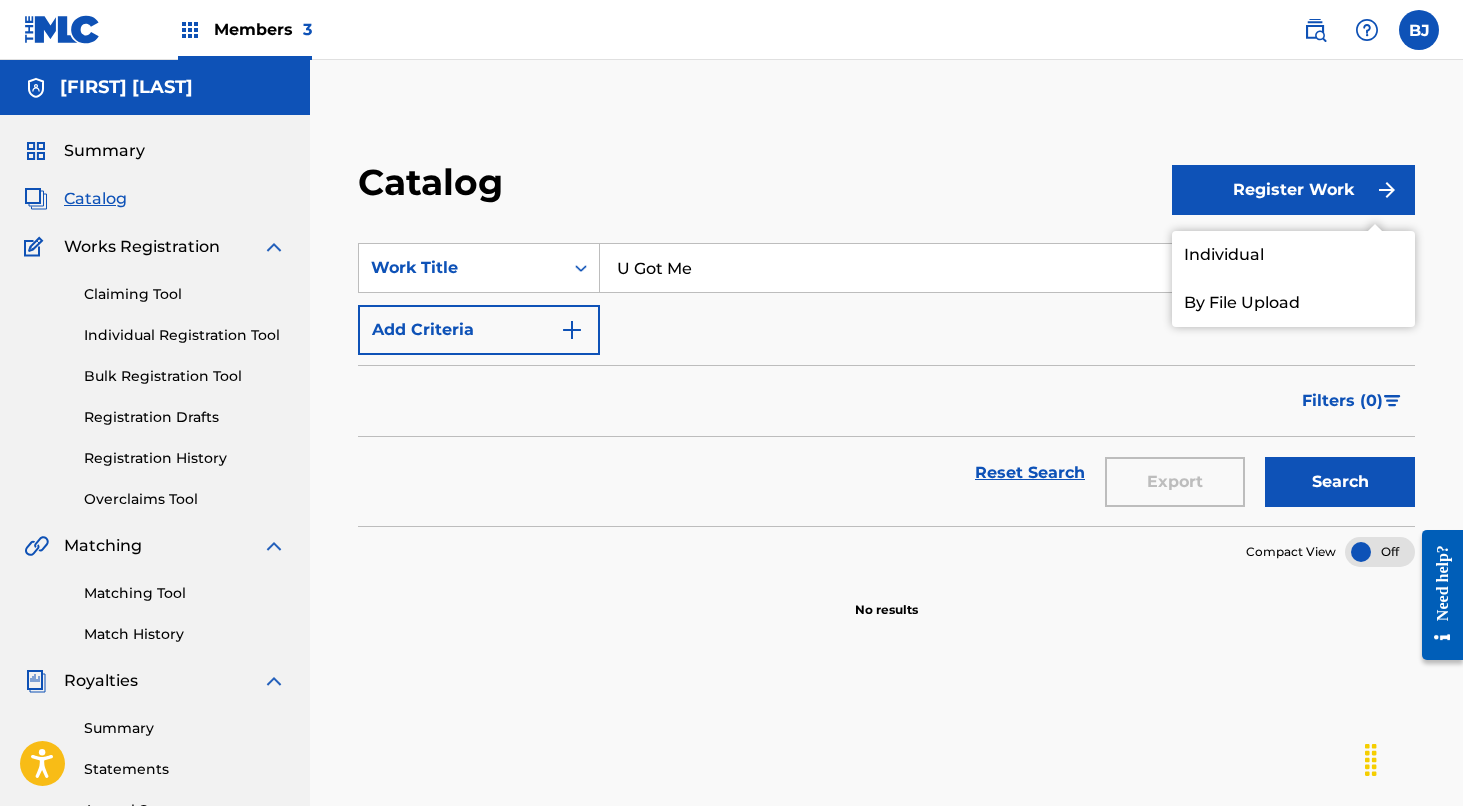 click on "Individual" at bounding box center [1293, 255] 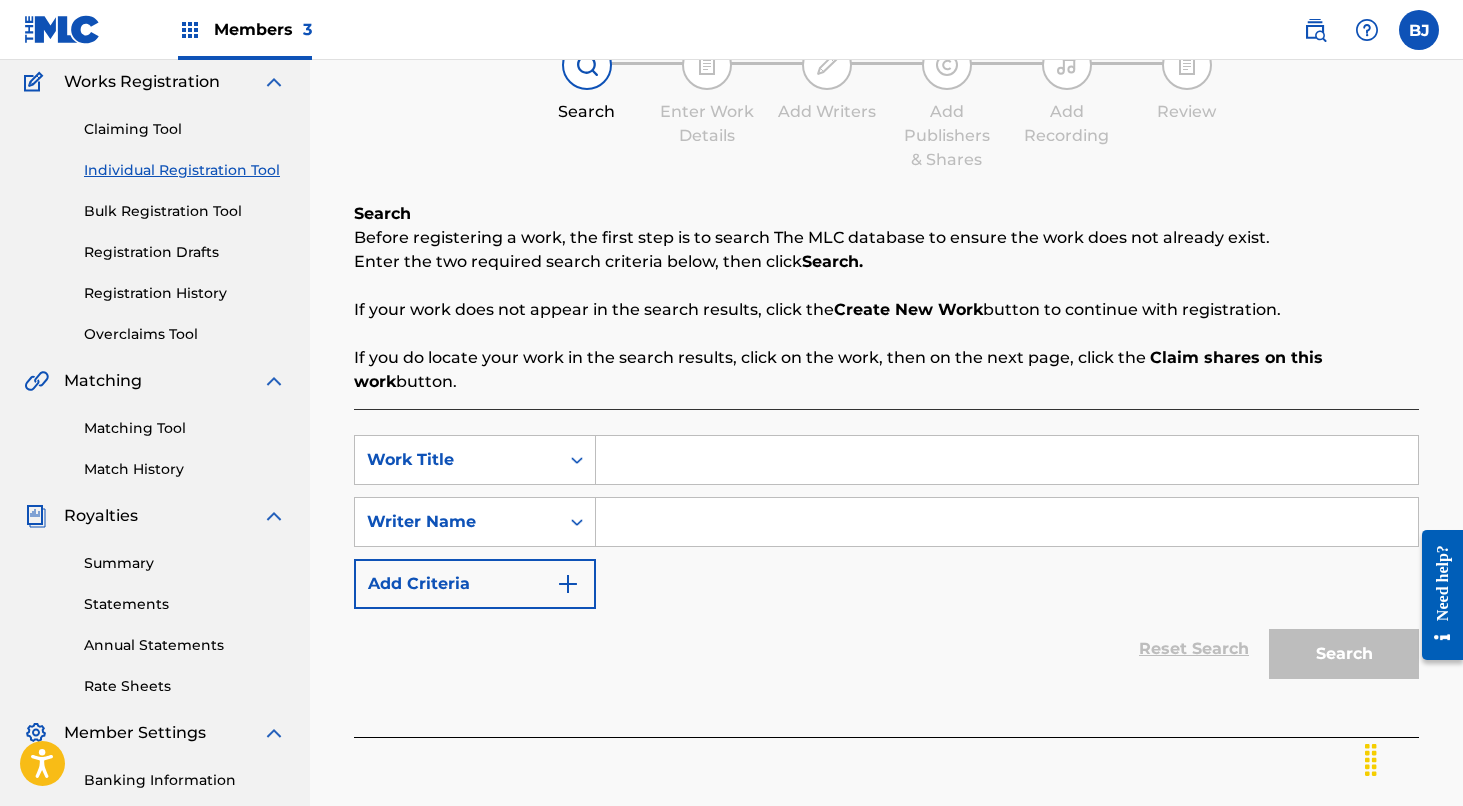 scroll, scrollTop: 175, scrollLeft: 0, axis: vertical 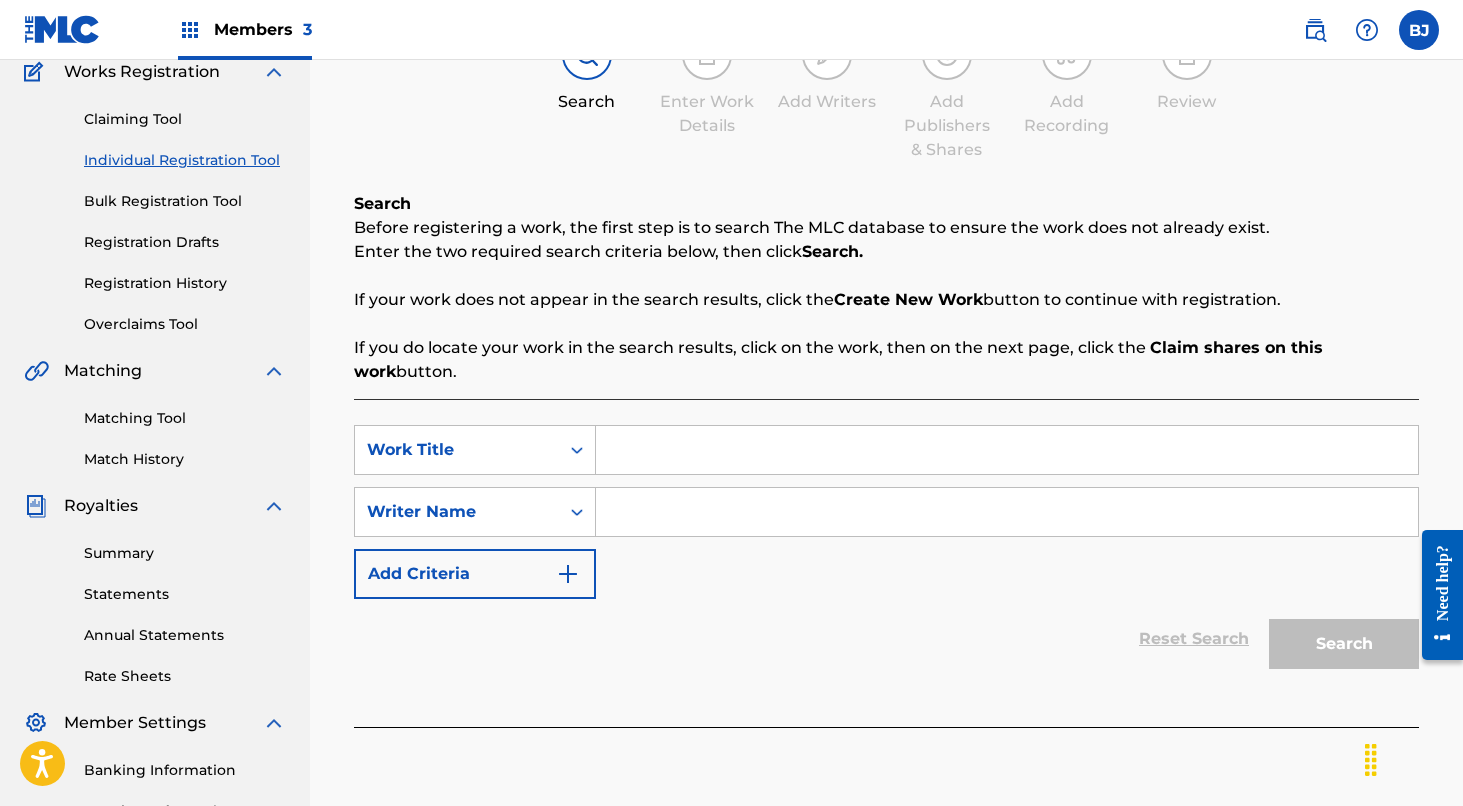 click at bounding box center [1007, 450] 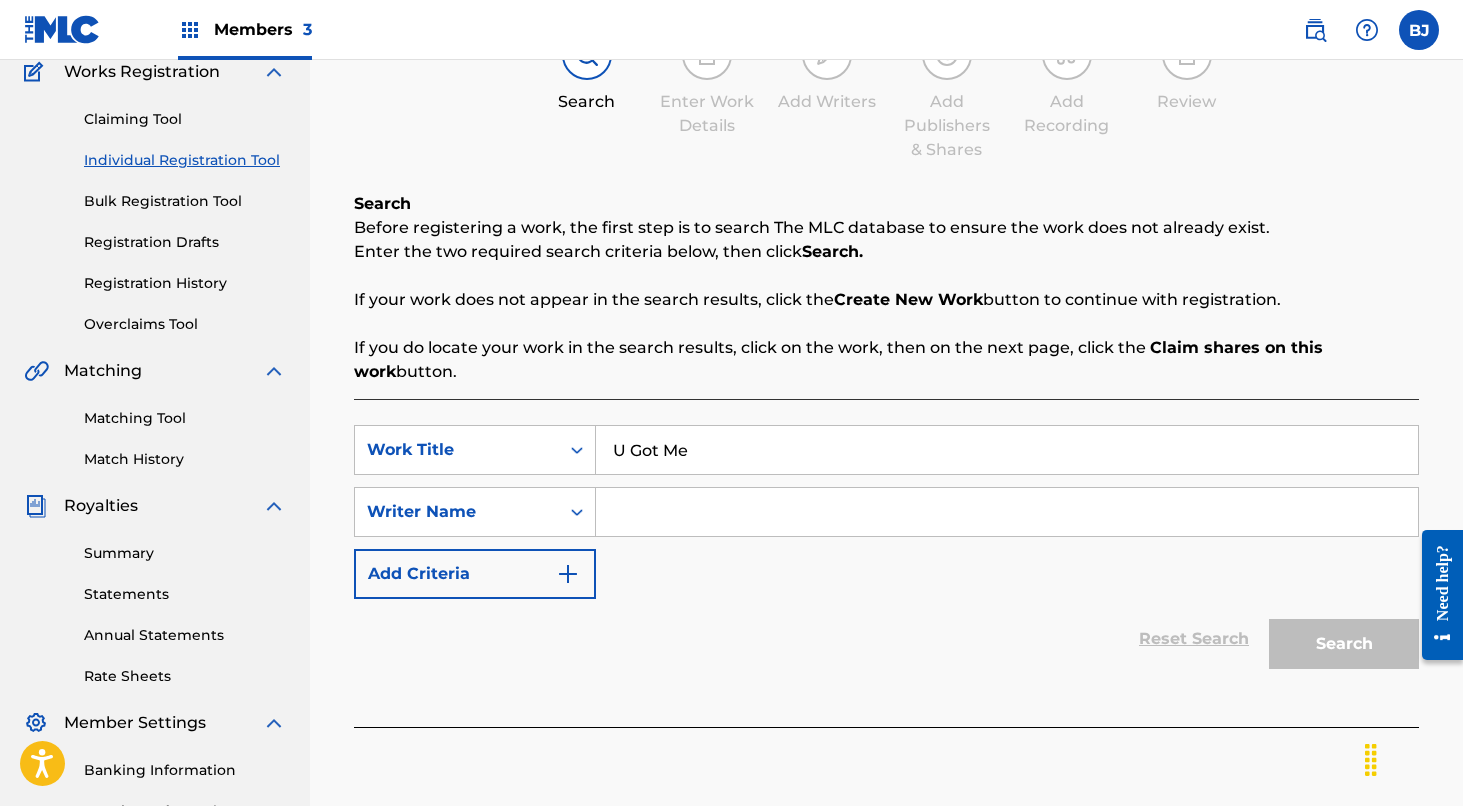type on "U Got Me" 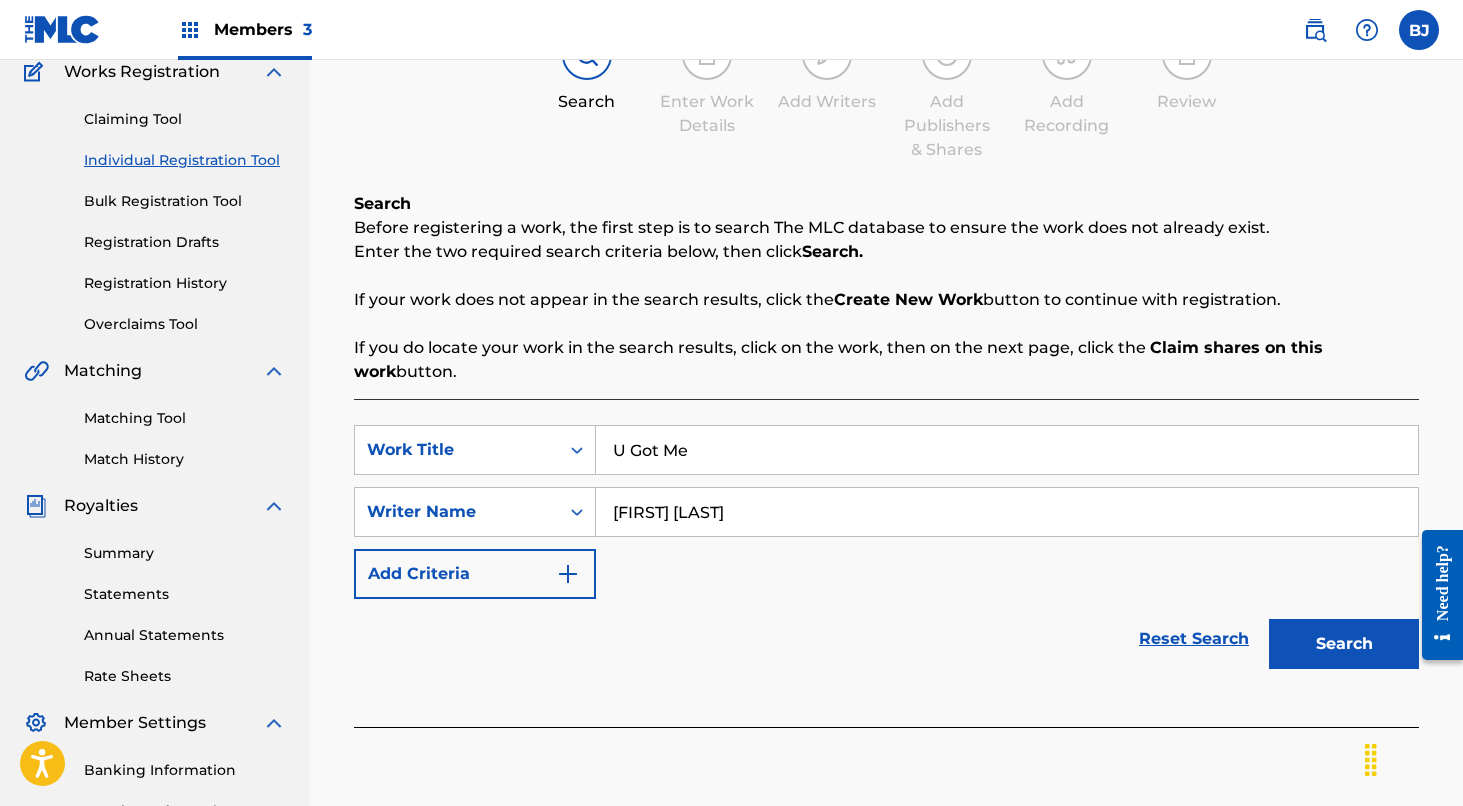type on "[FIRST] [LAST]" 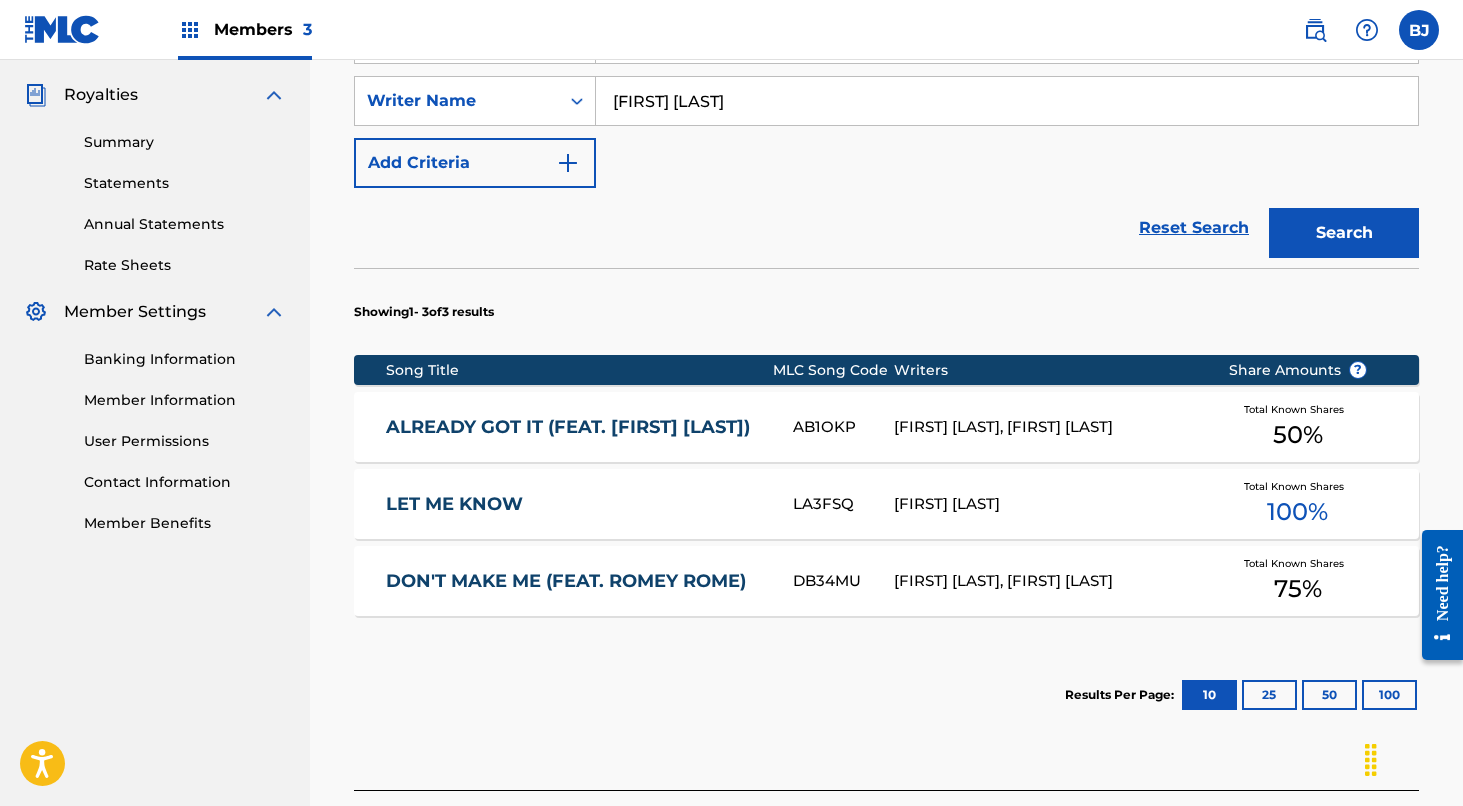 scroll, scrollTop: 586, scrollLeft: 0, axis: vertical 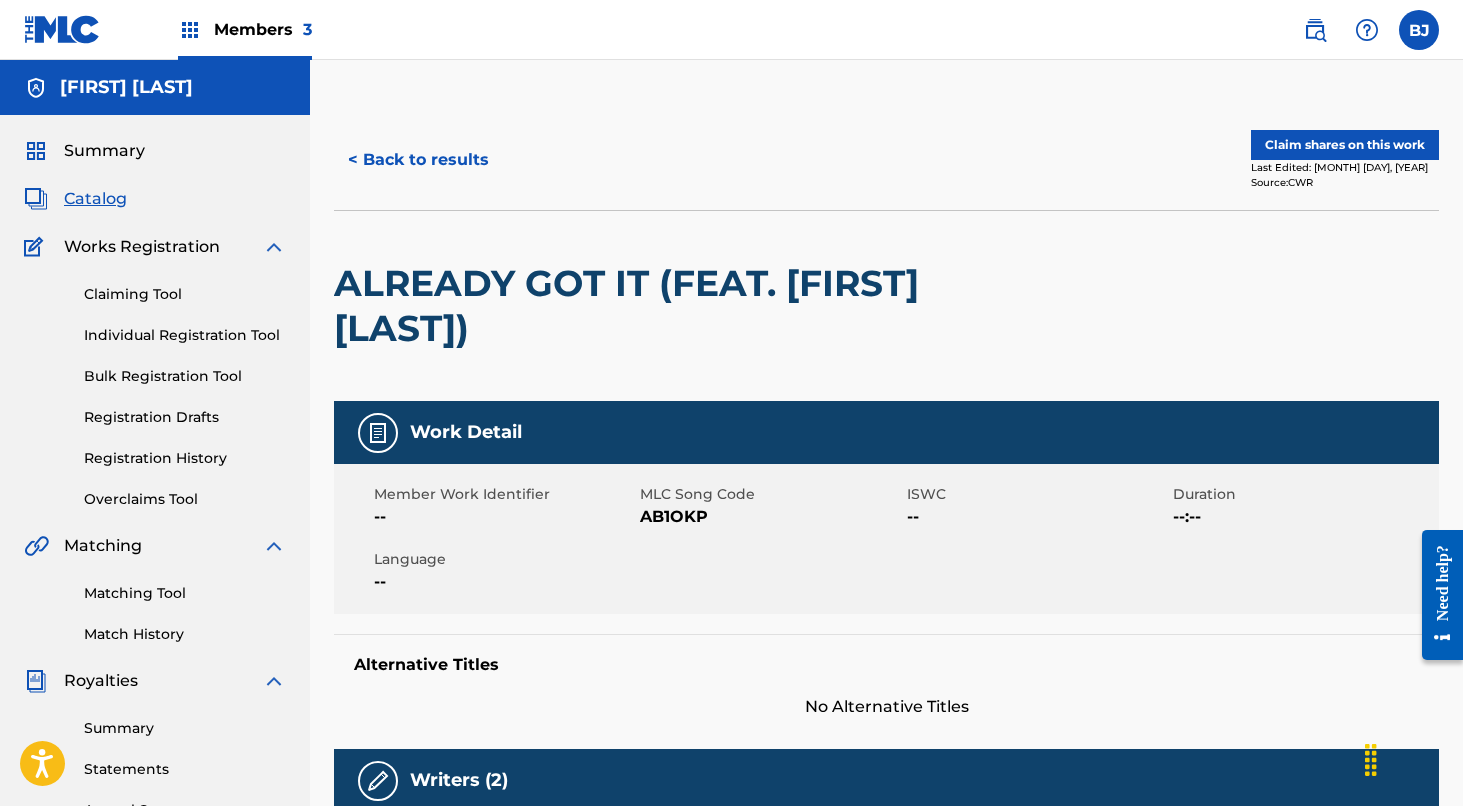 click on "Claim shares on this work" at bounding box center (1345, 145) 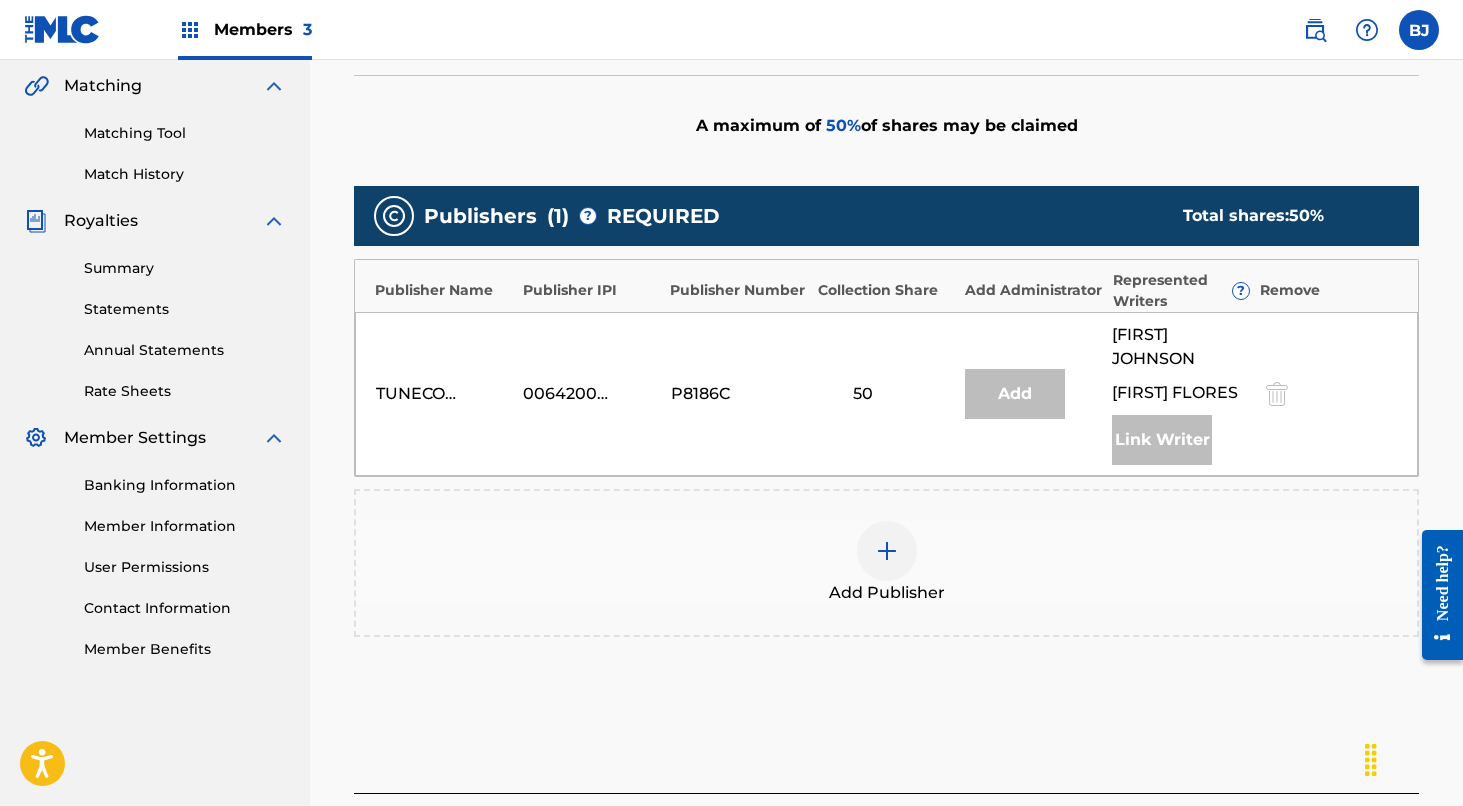 scroll, scrollTop: 465, scrollLeft: 0, axis: vertical 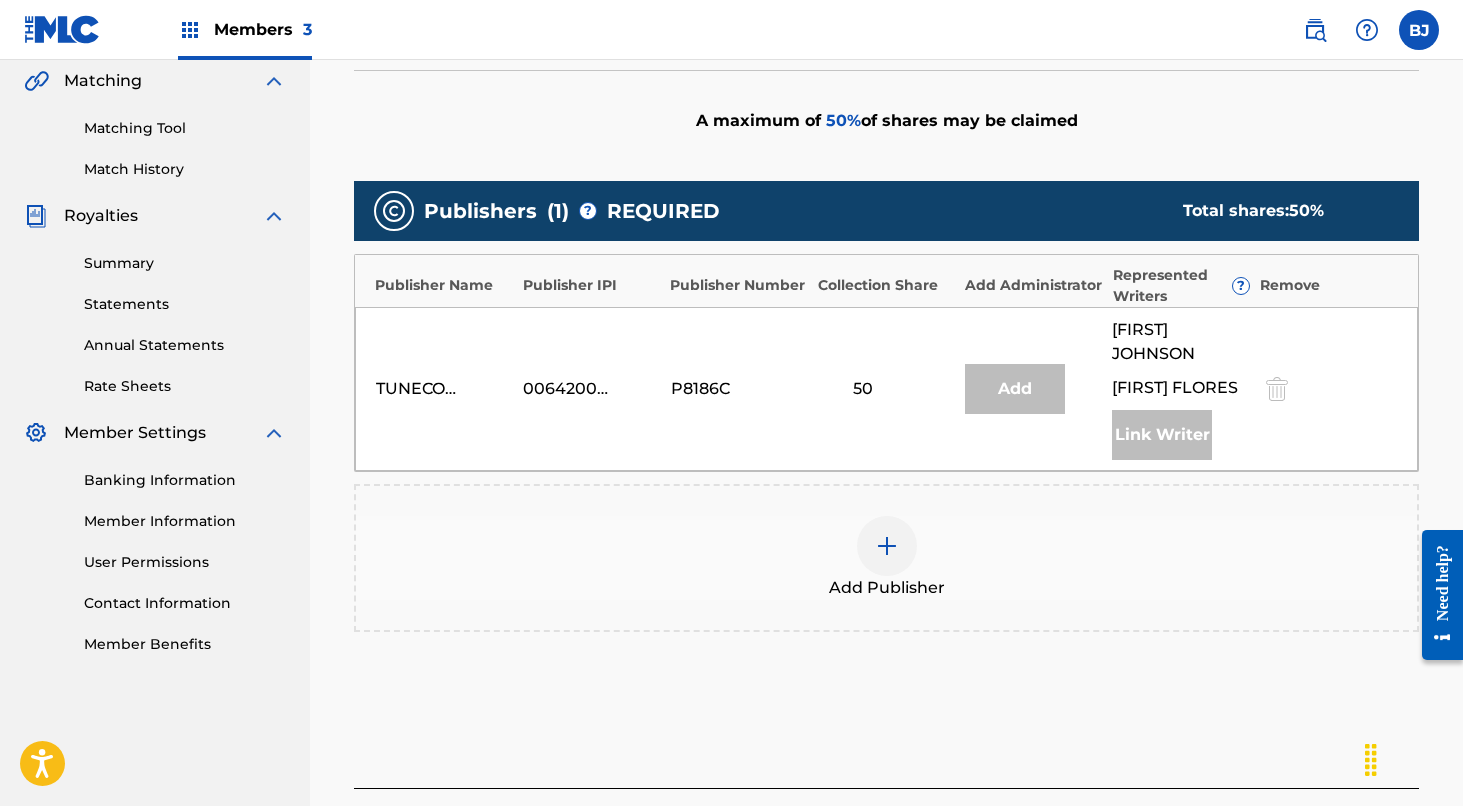 click at bounding box center (887, 546) 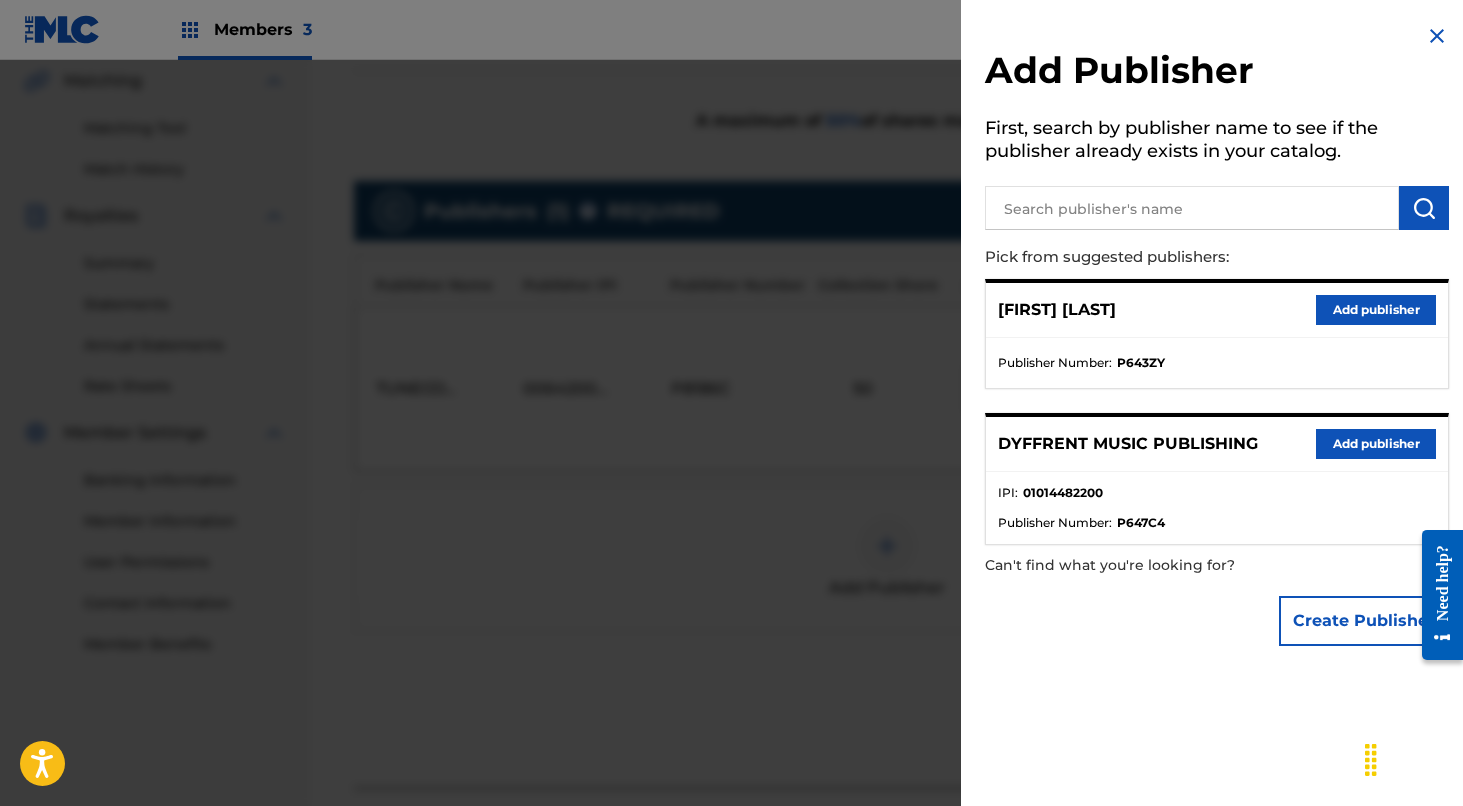 click on "Add publisher" at bounding box center [1376, 310] 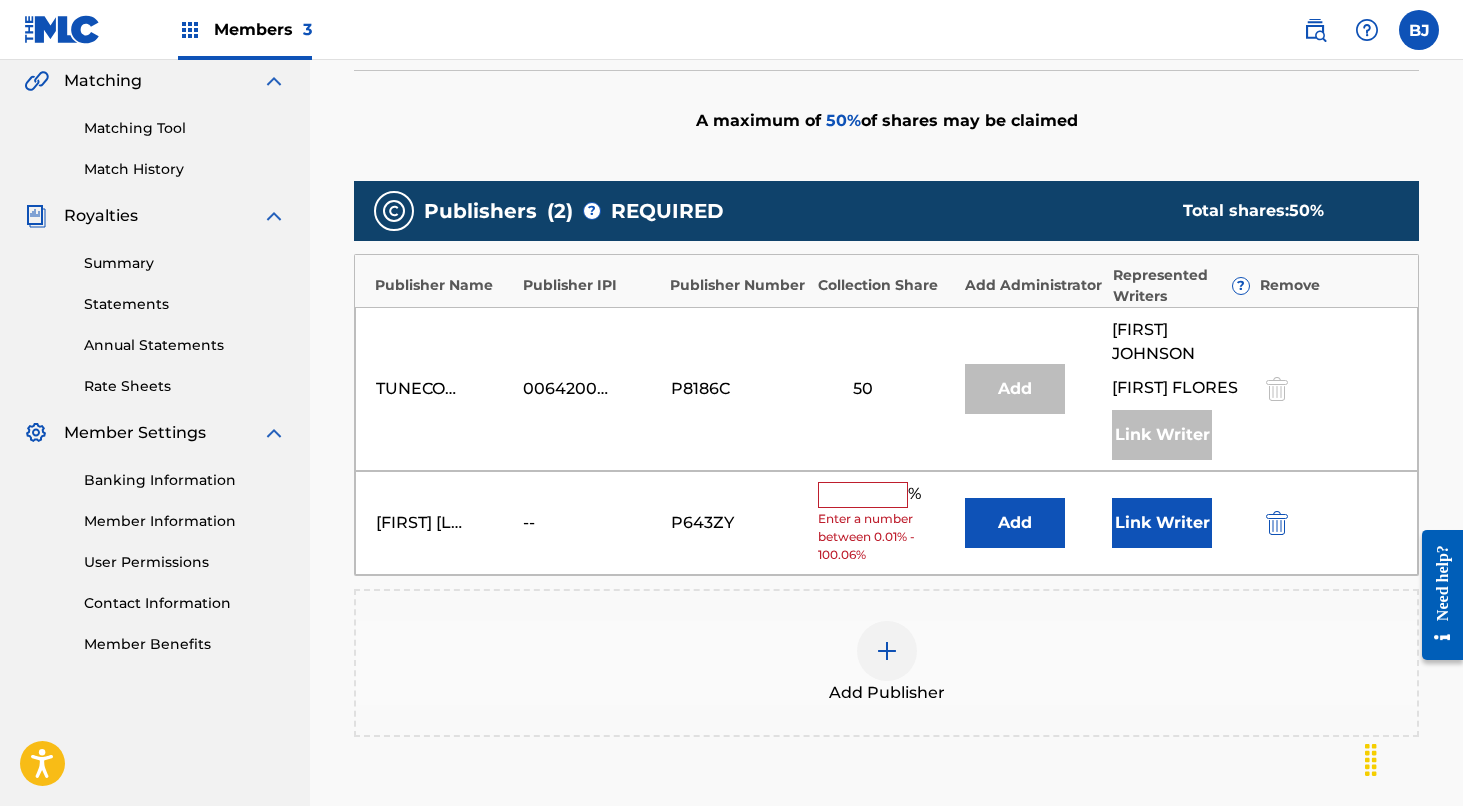 click at bounding box center (1277, 523) 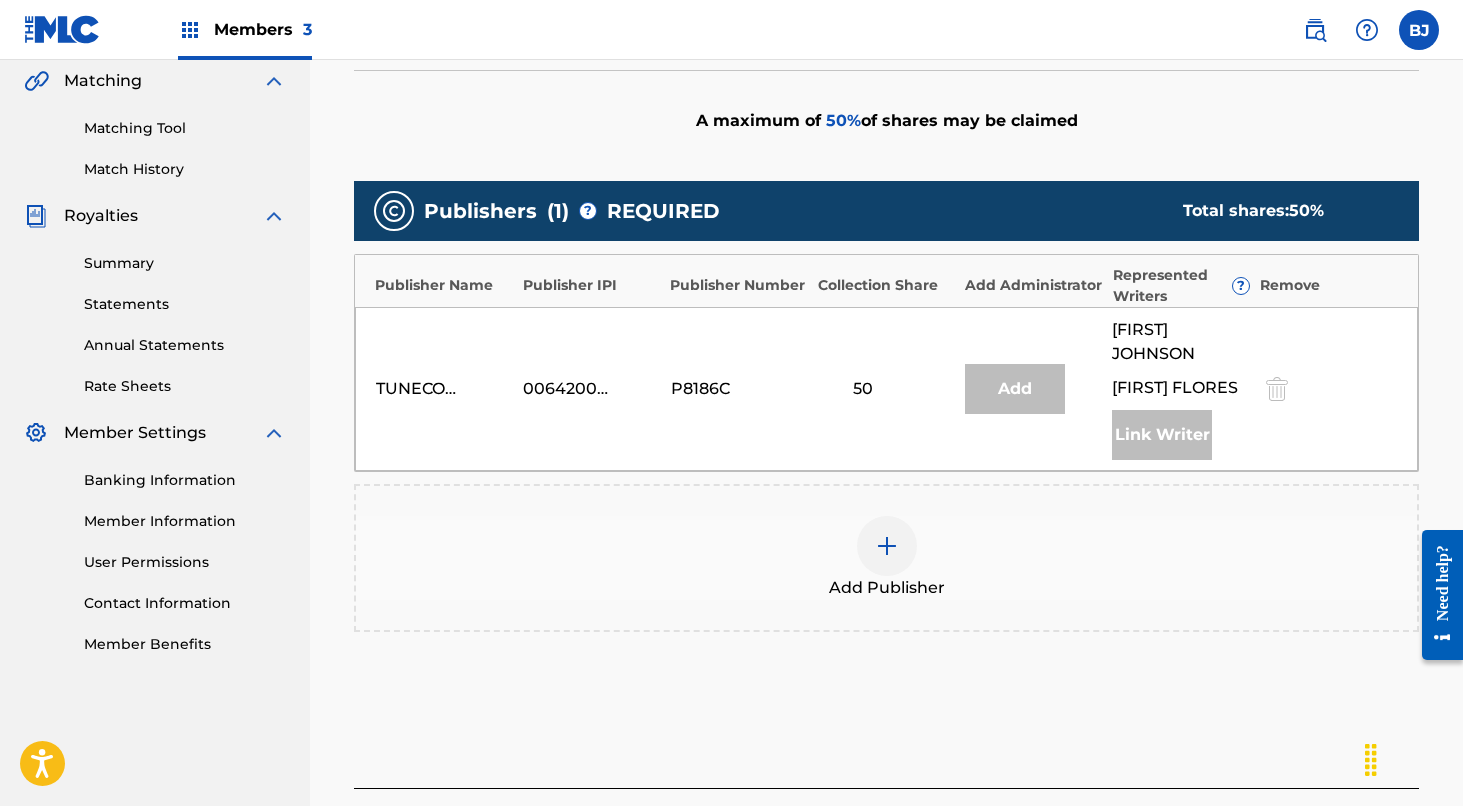 click at bounding box center (887, 546) 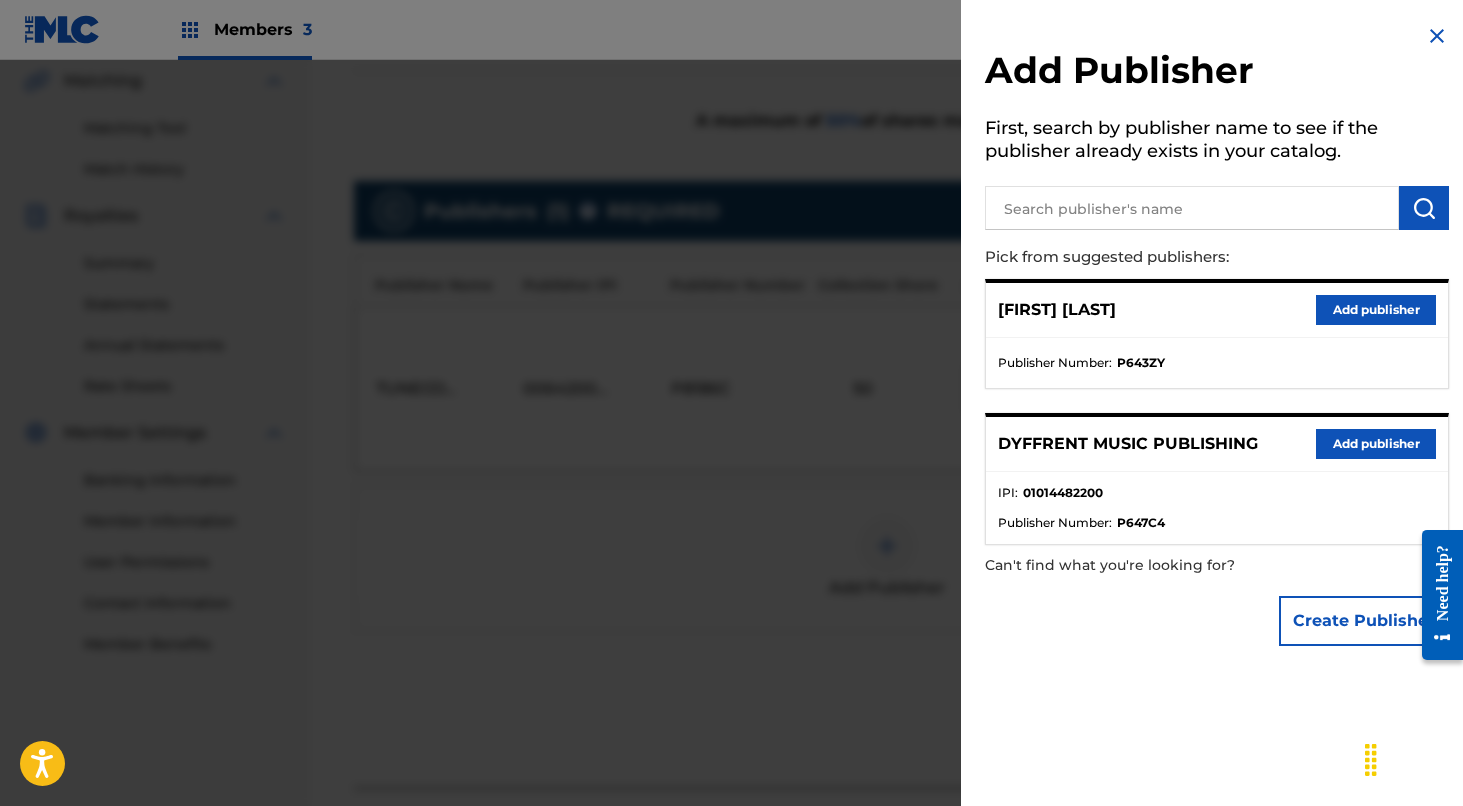 click on "Add publisher" at bounding box center (1376, 444) 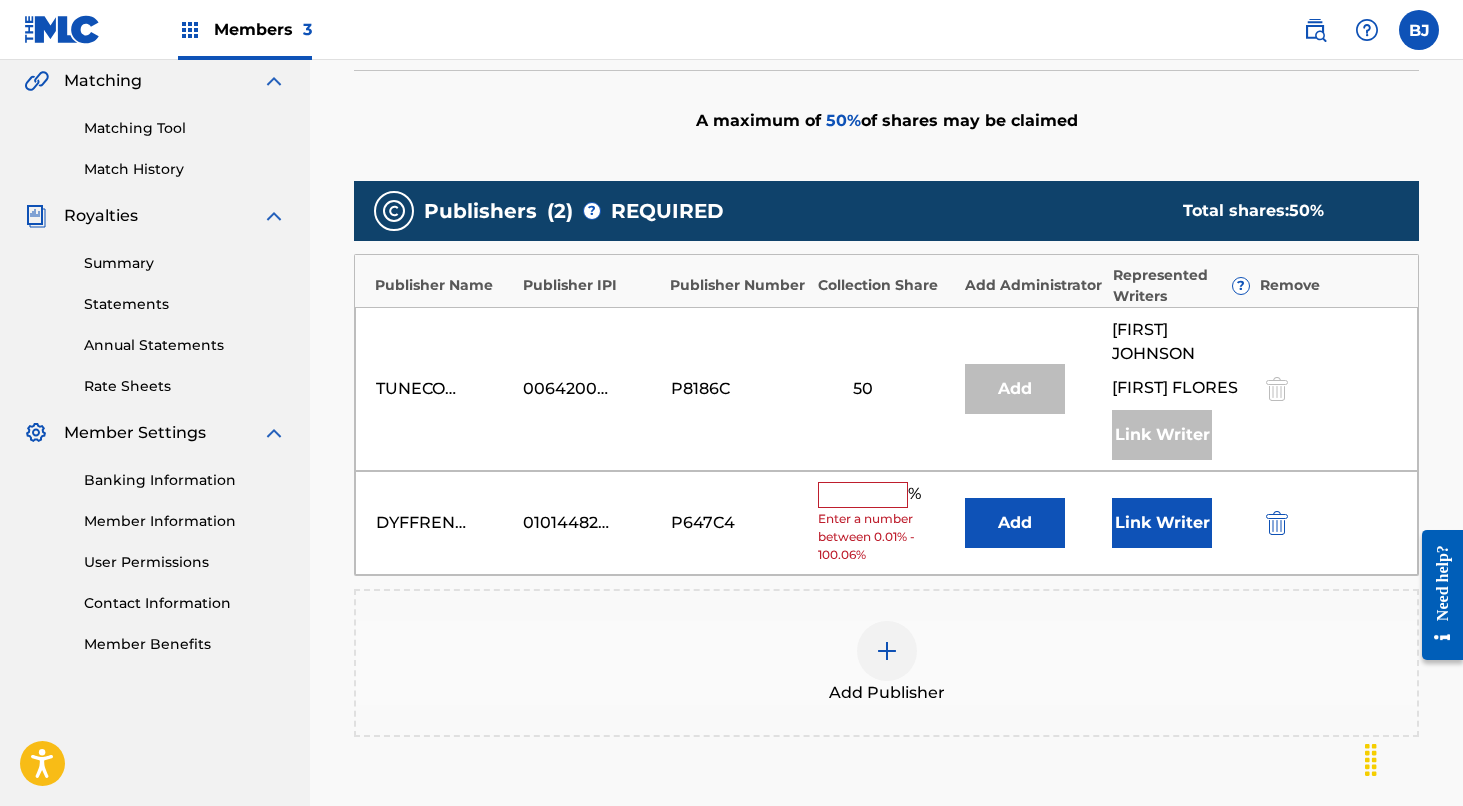 click at bounding box center [863, 495] 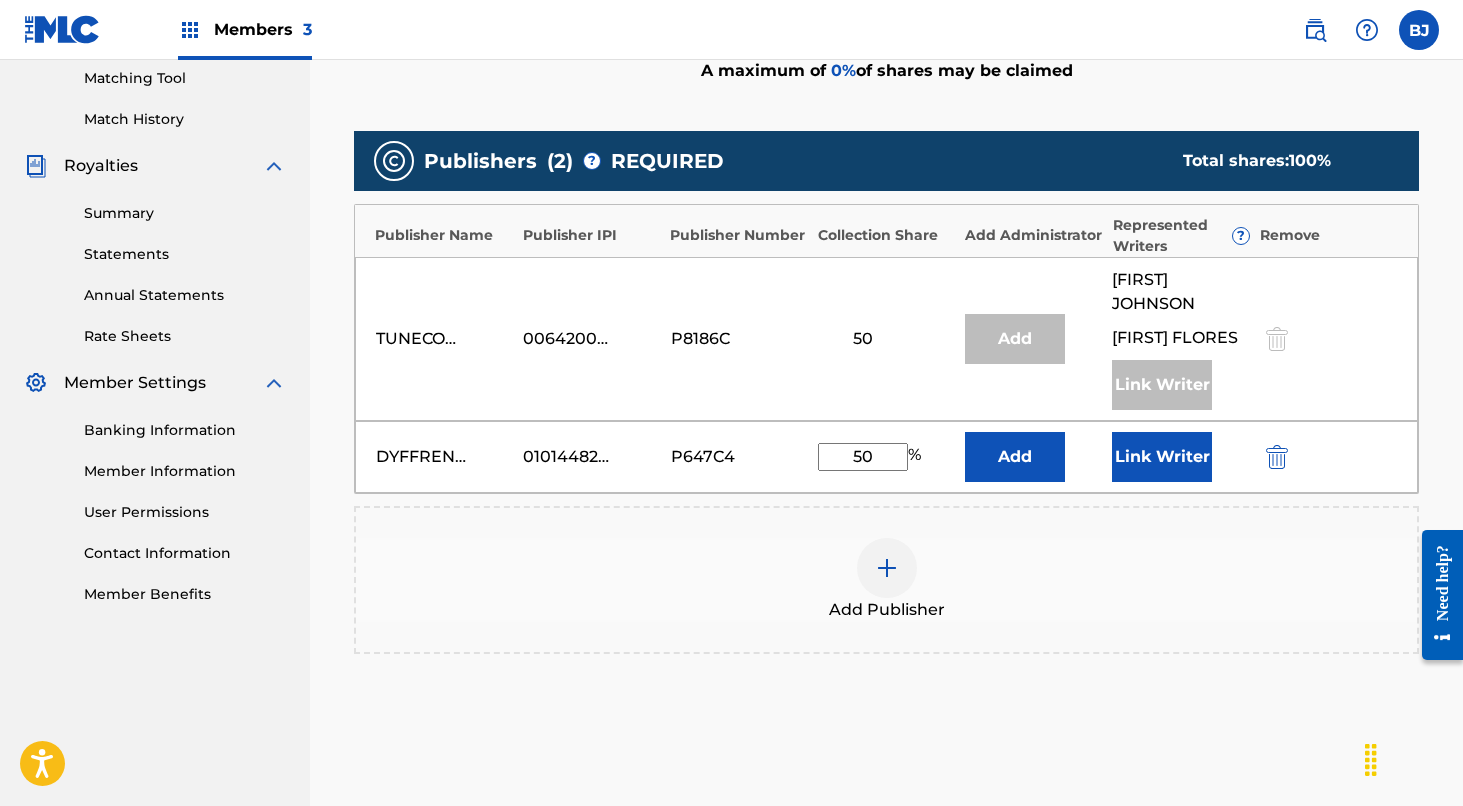 scroll, scrollTop: 520, scrollLeft: 0, axis: vertical 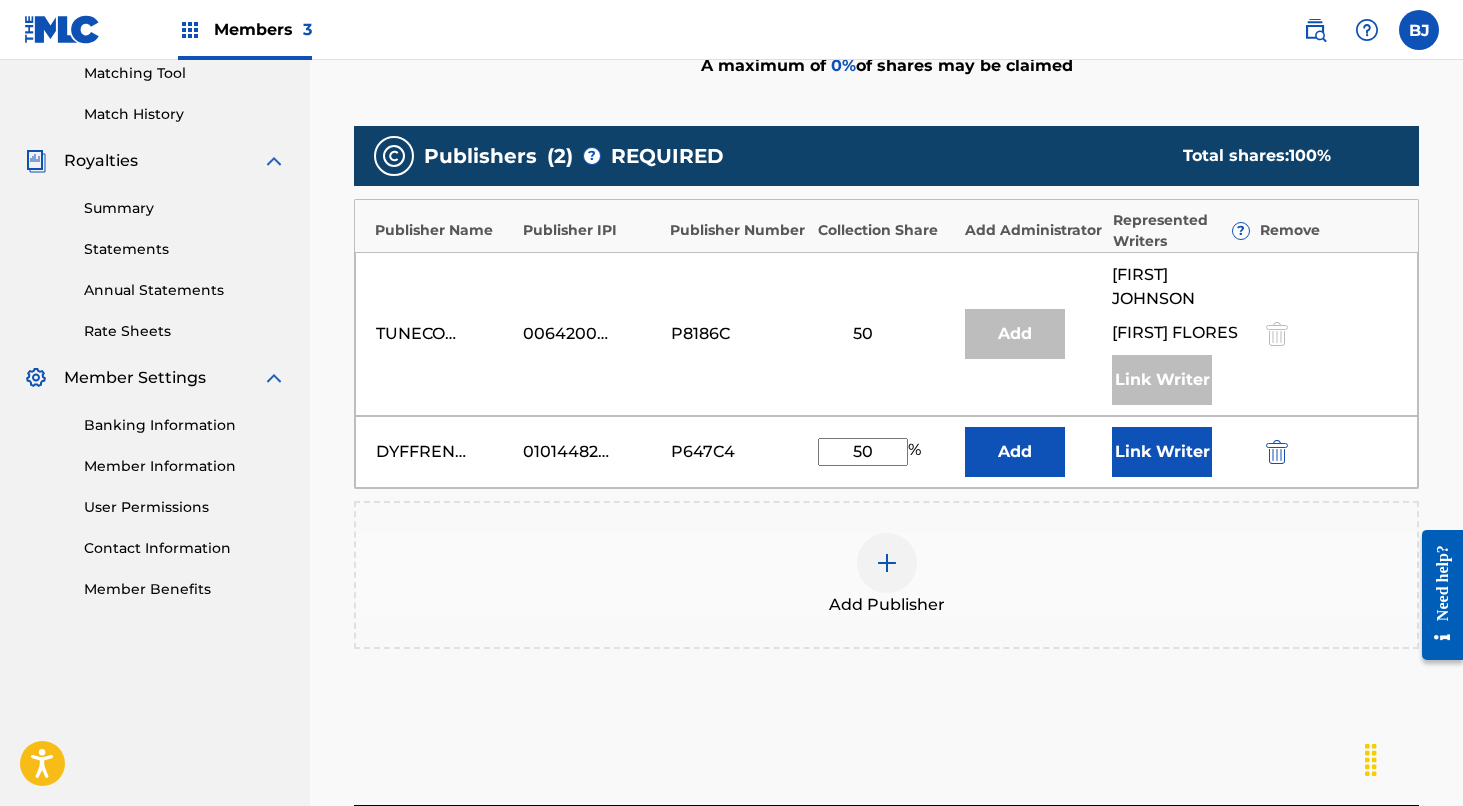 type on "50" 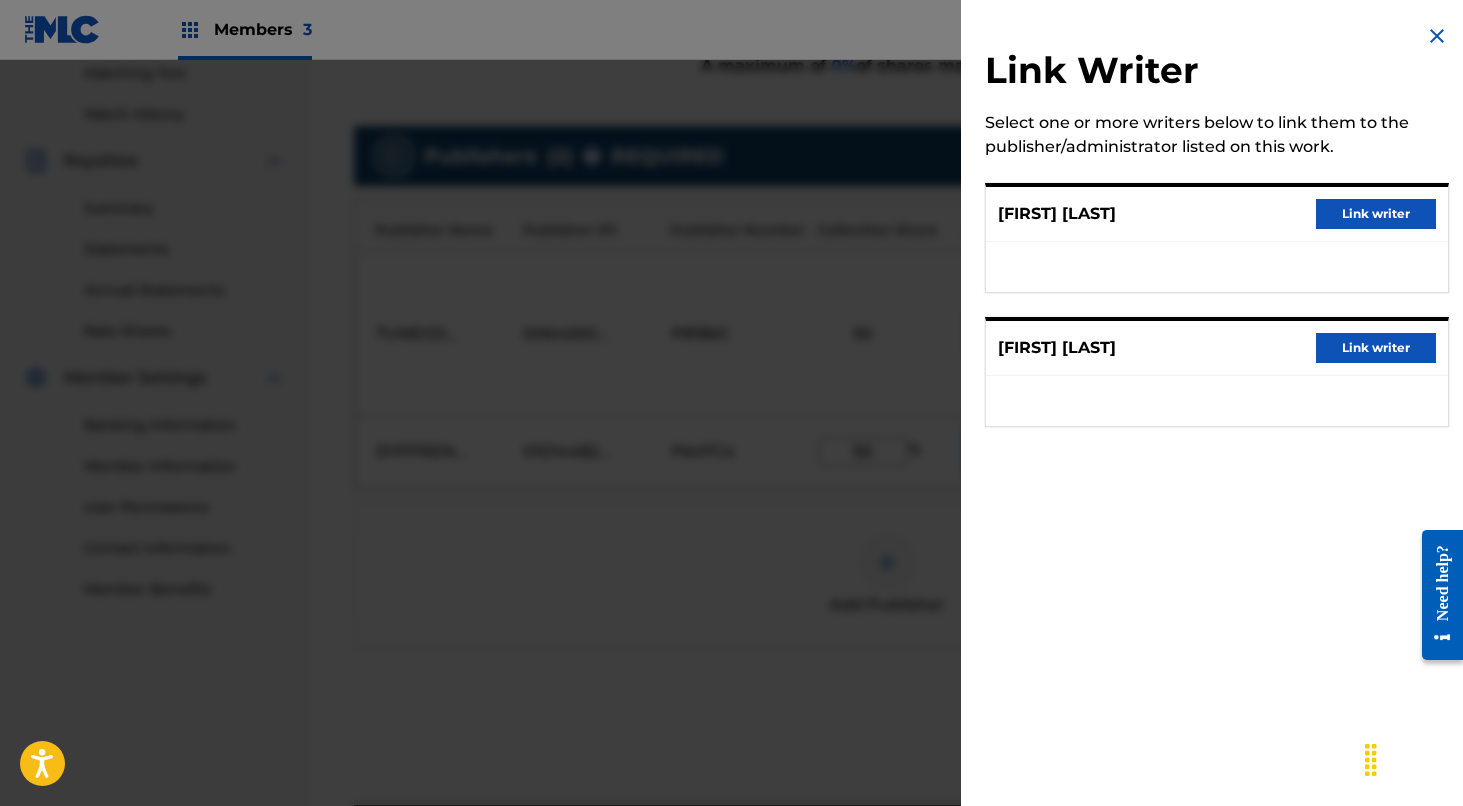 click on "Link writer" at bounding box center (1376, 214) 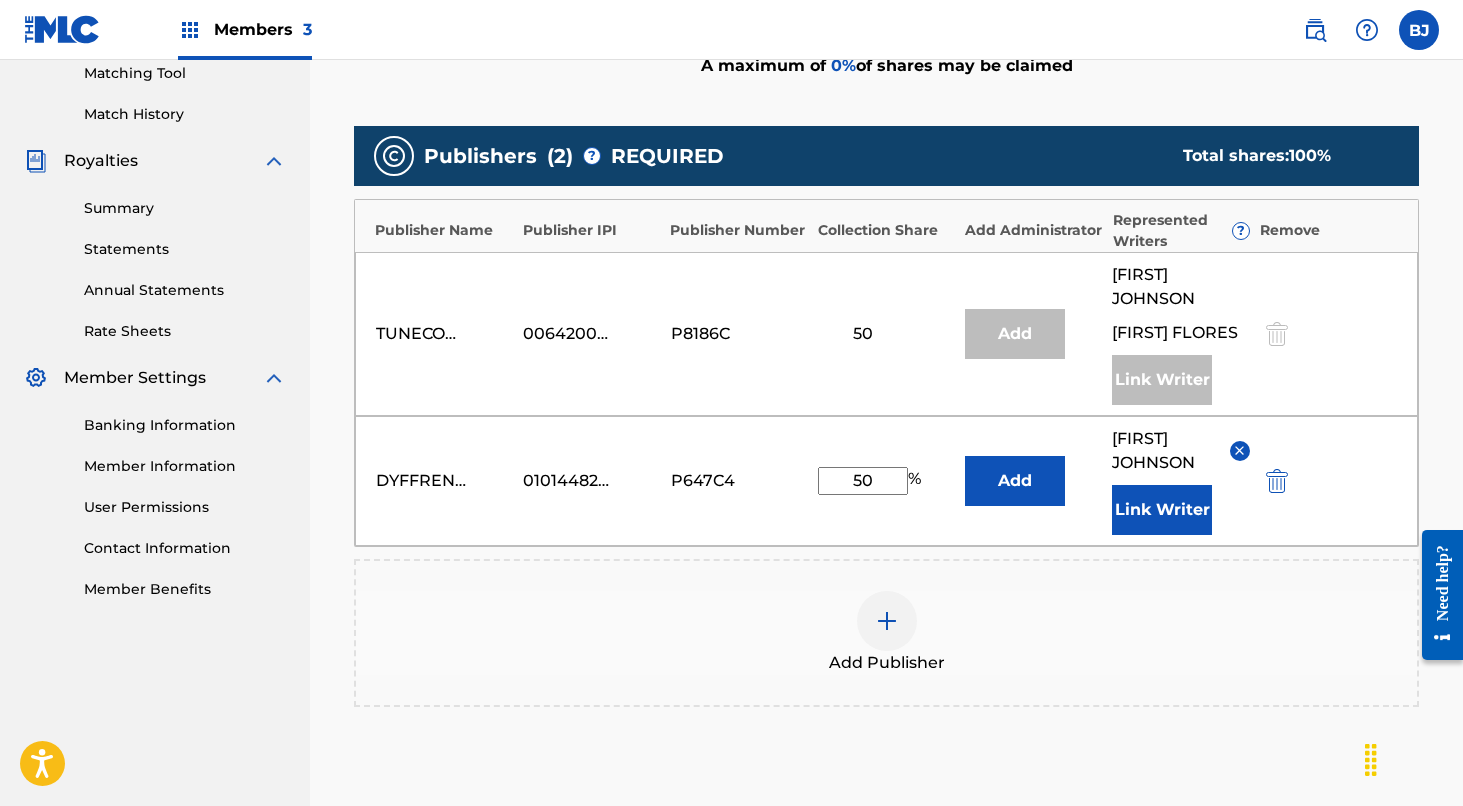 click on "Link Writer" at bounding box center (1162, 510) 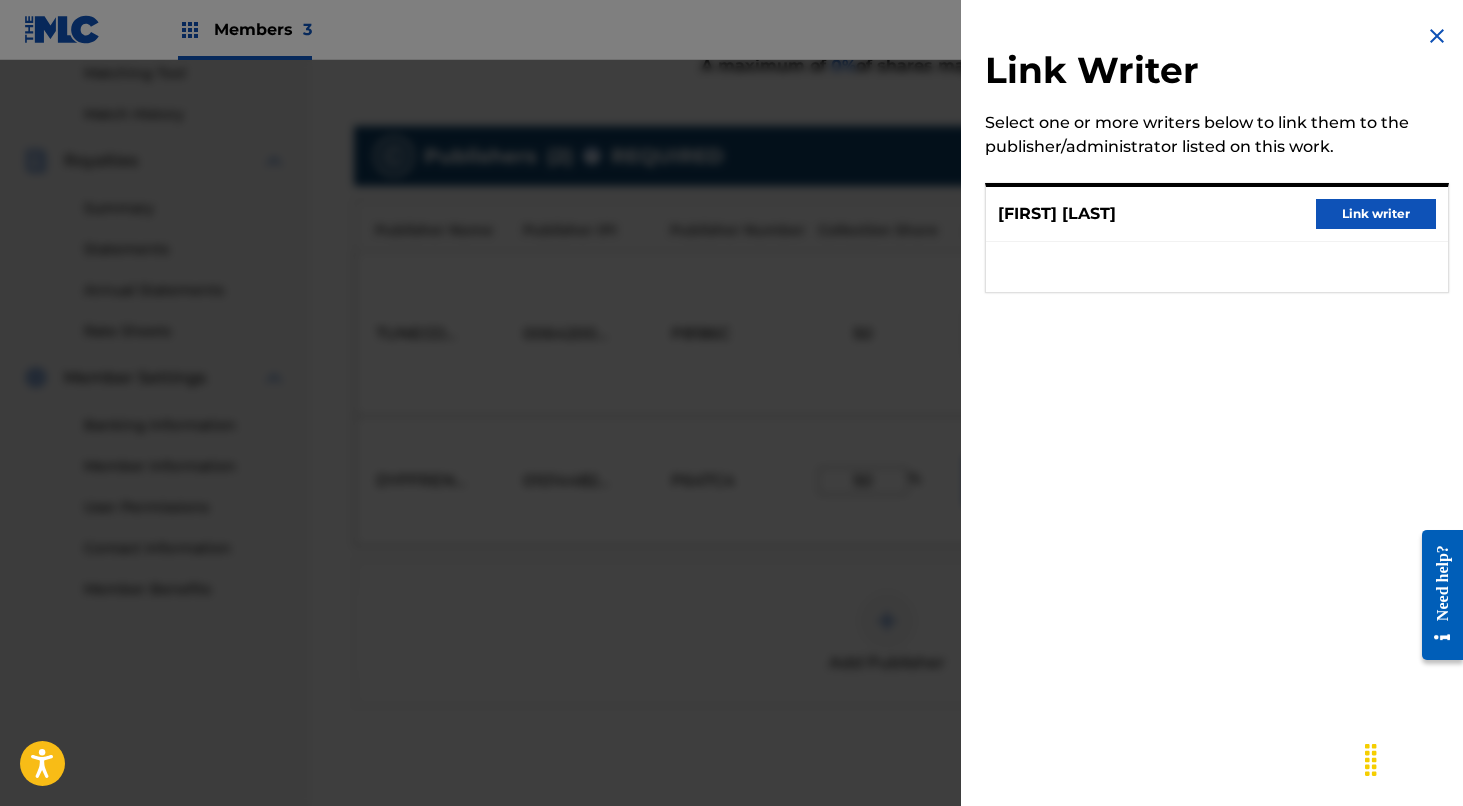 click at bounding box center [1437, 36] 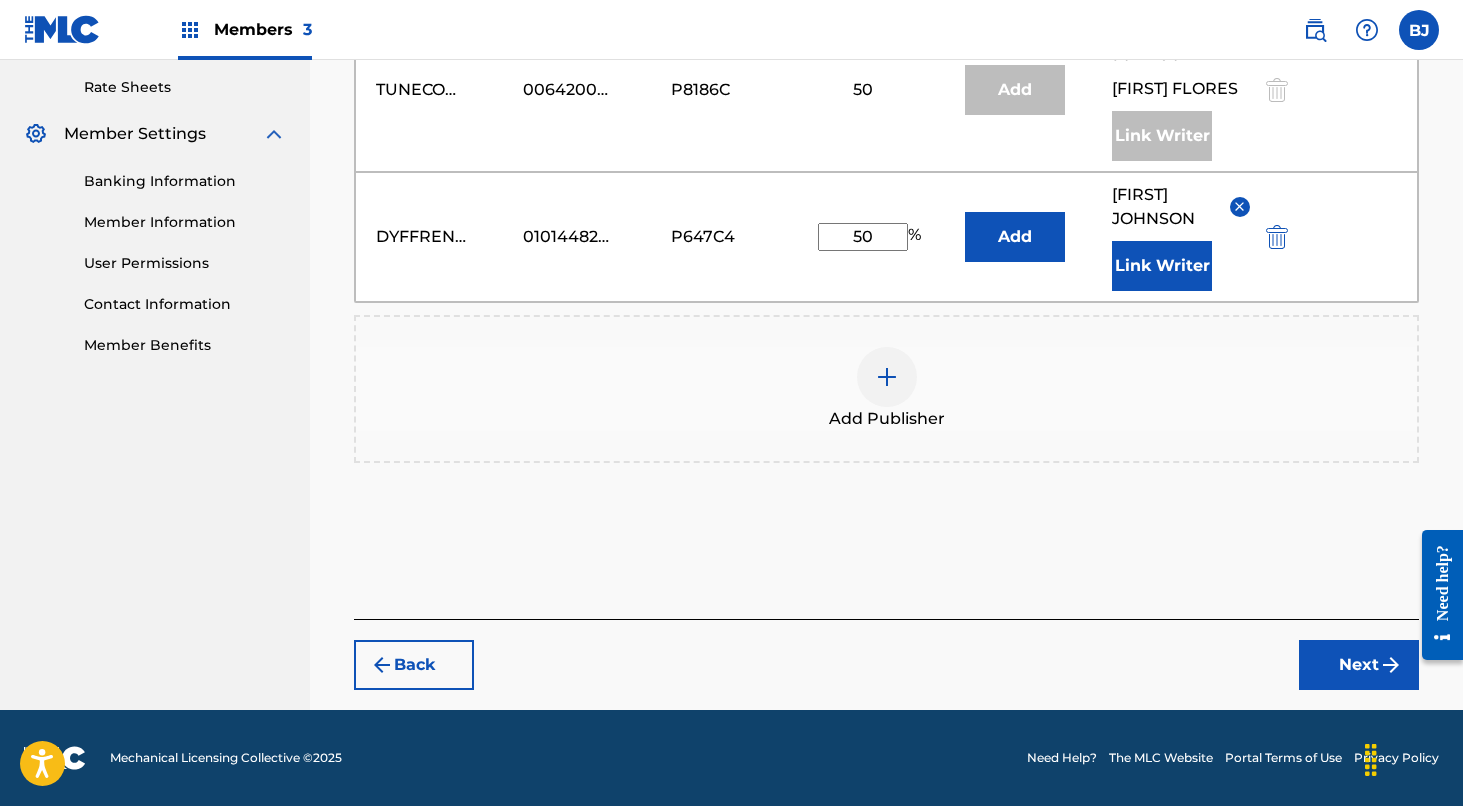 click on "Next" at bounding box center [1359, 665] 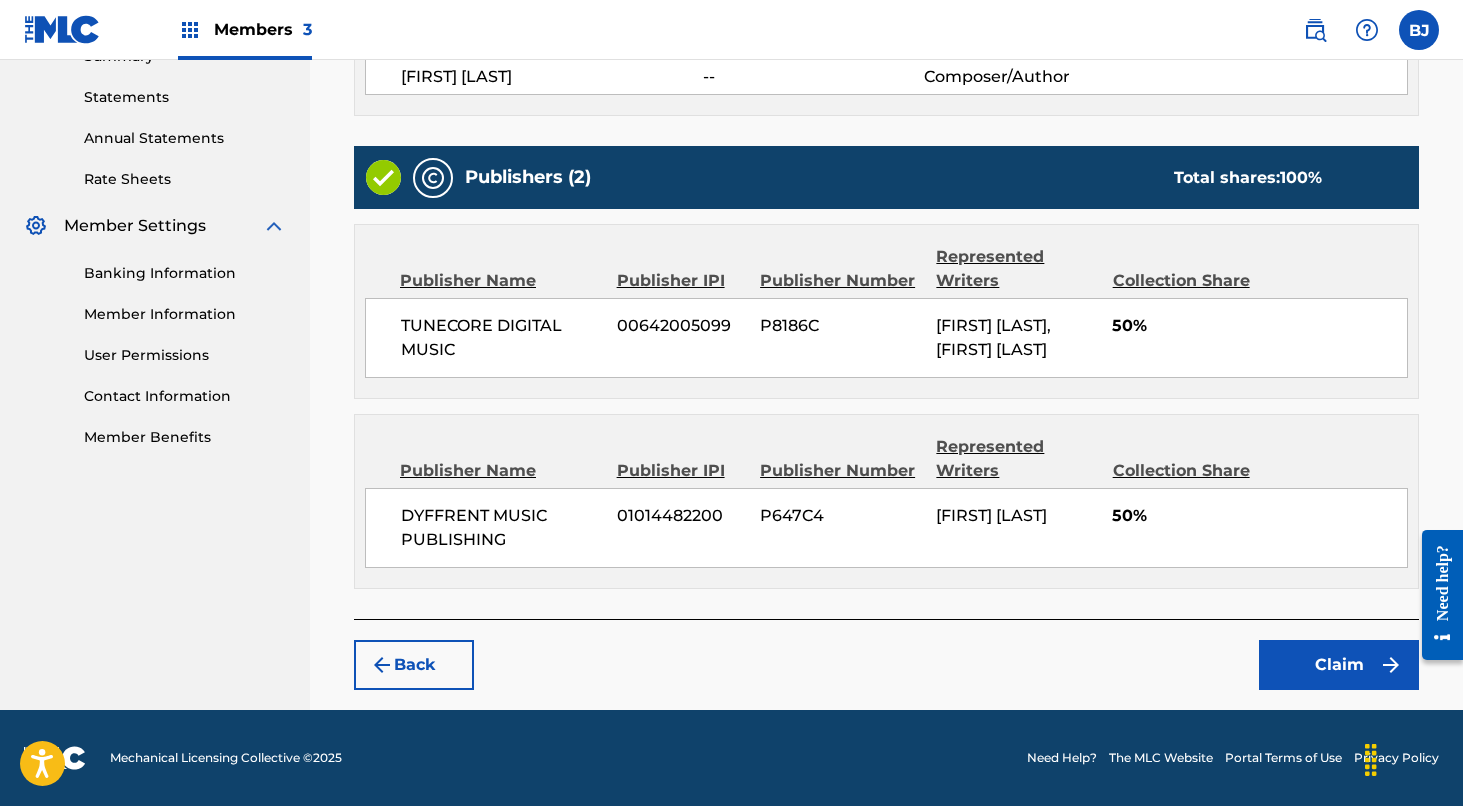 scroll, scrollTop: 669, scrollLeft: 0, axis: vertical 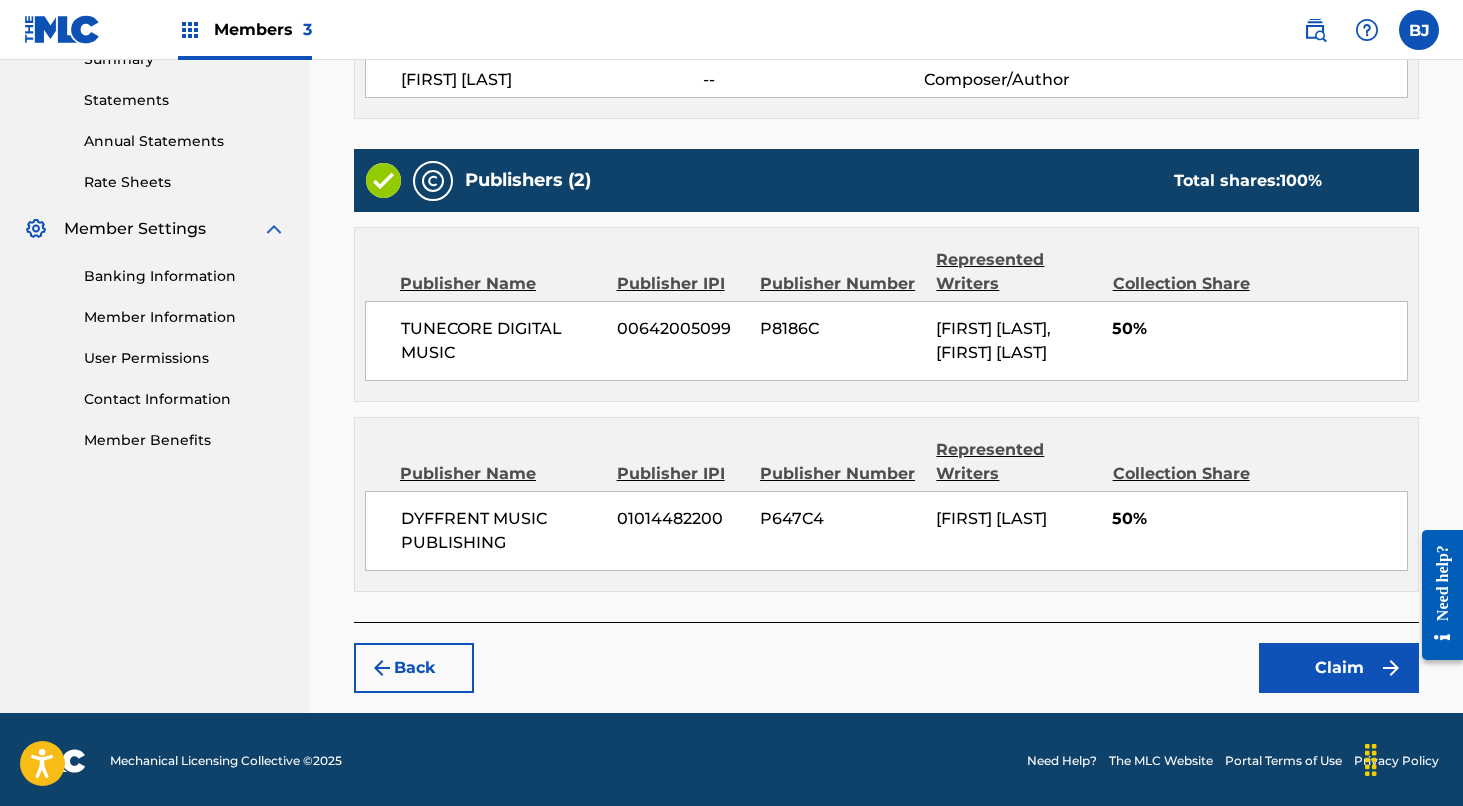 click on "Claim" at bounding box center (1339, 668) 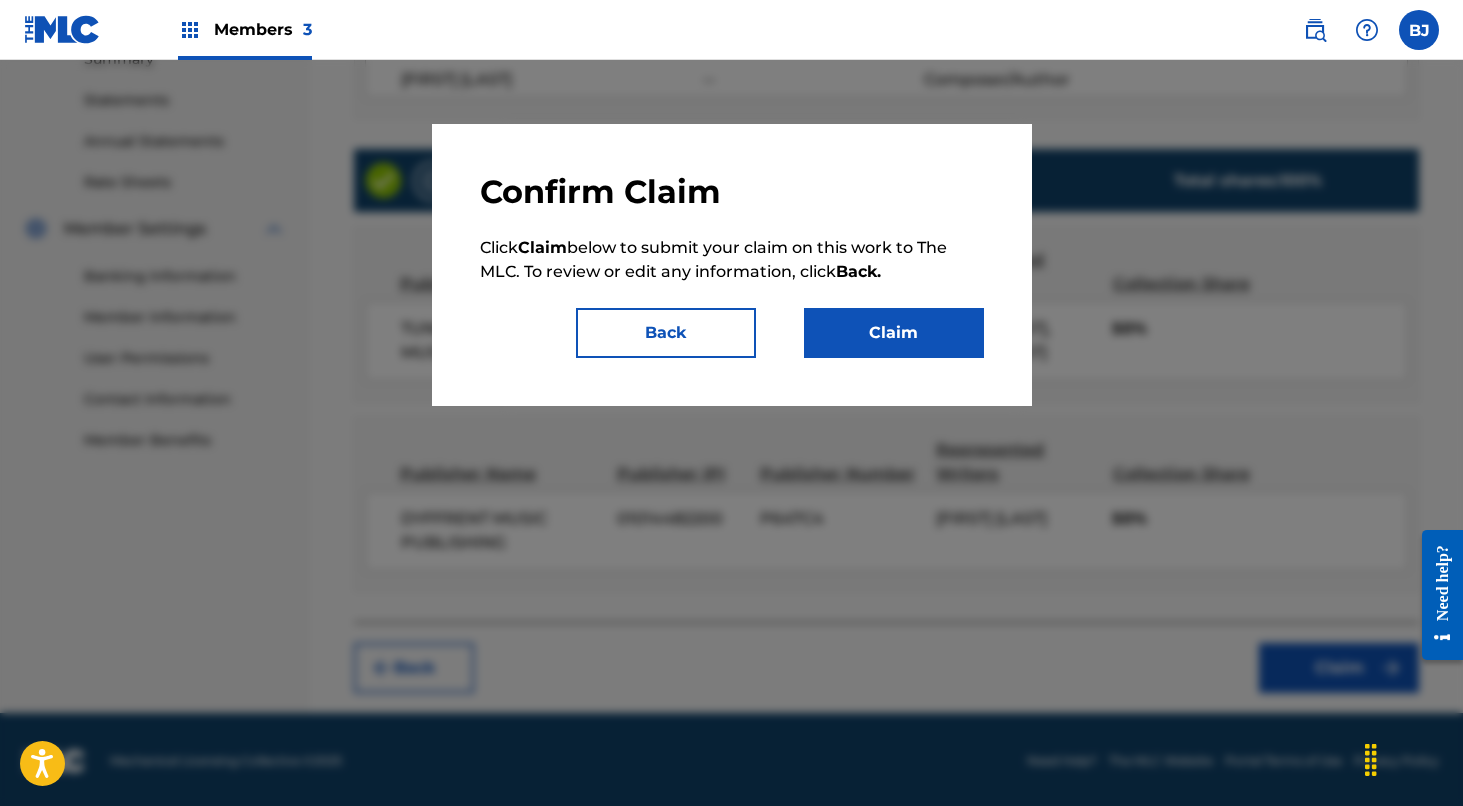 click on "Claim" at bounding box center [894, 333] 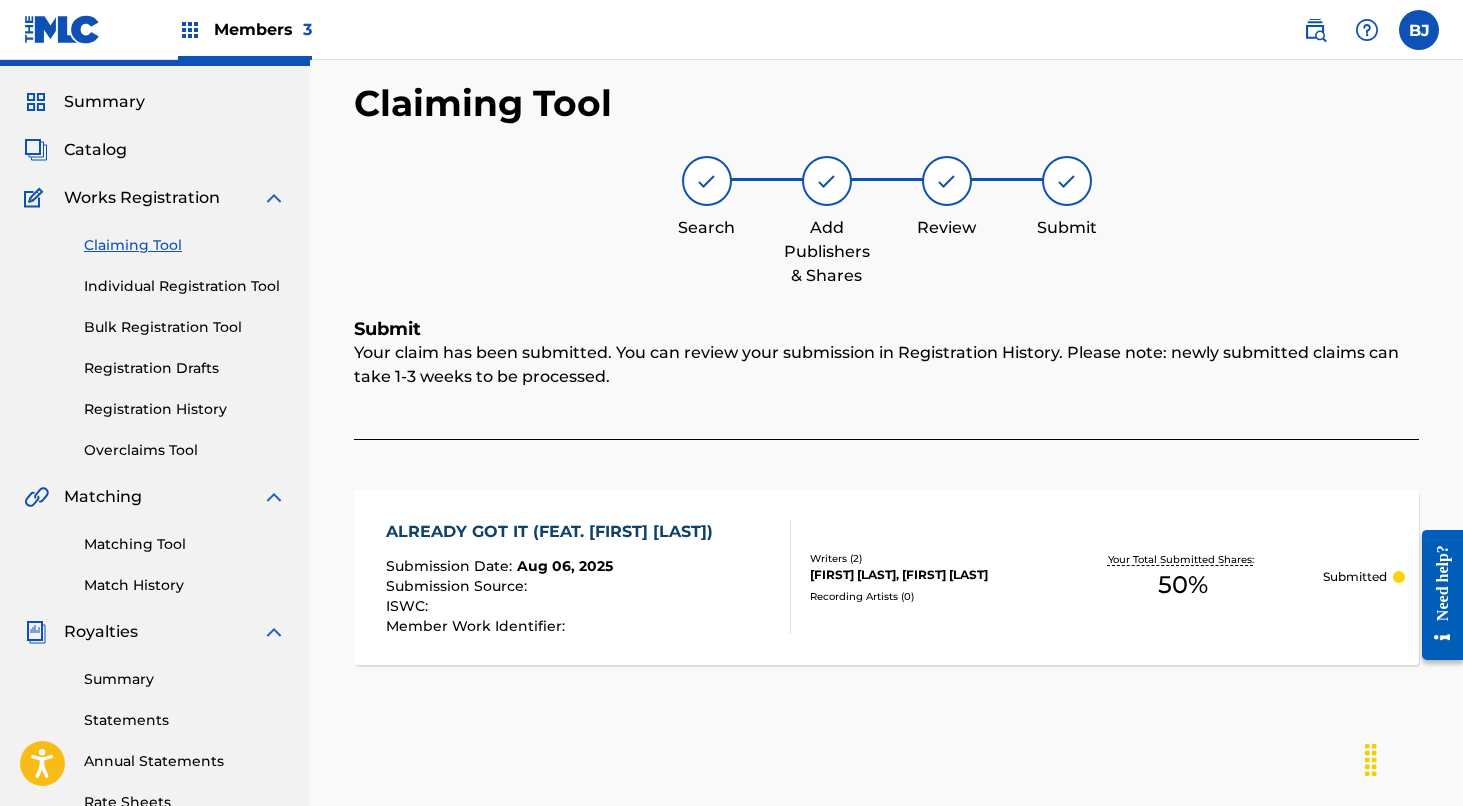 scroll, scrollTop: 49, scrollLeft: 0, axis: vertical 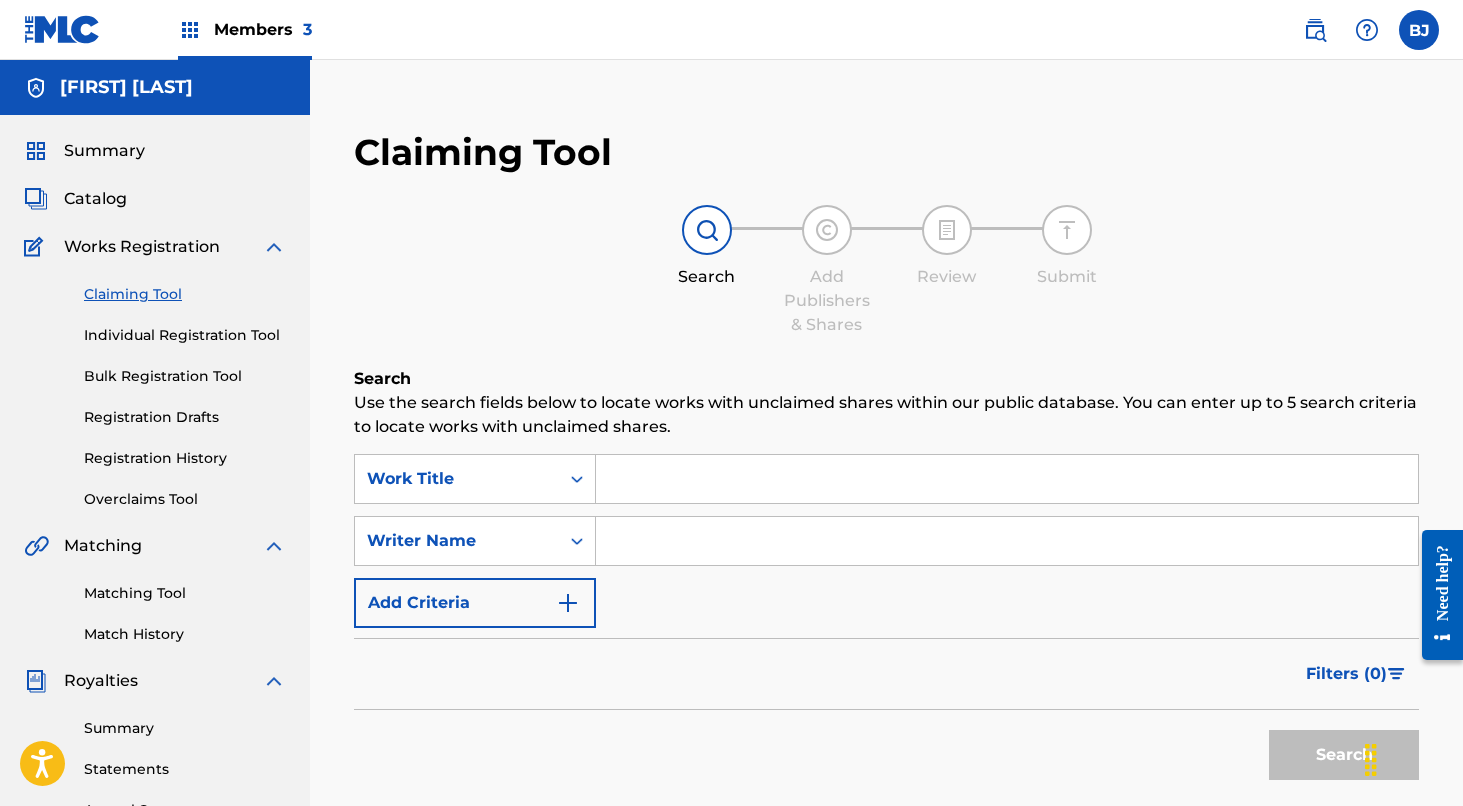 click at bounding box center (1007, 479) 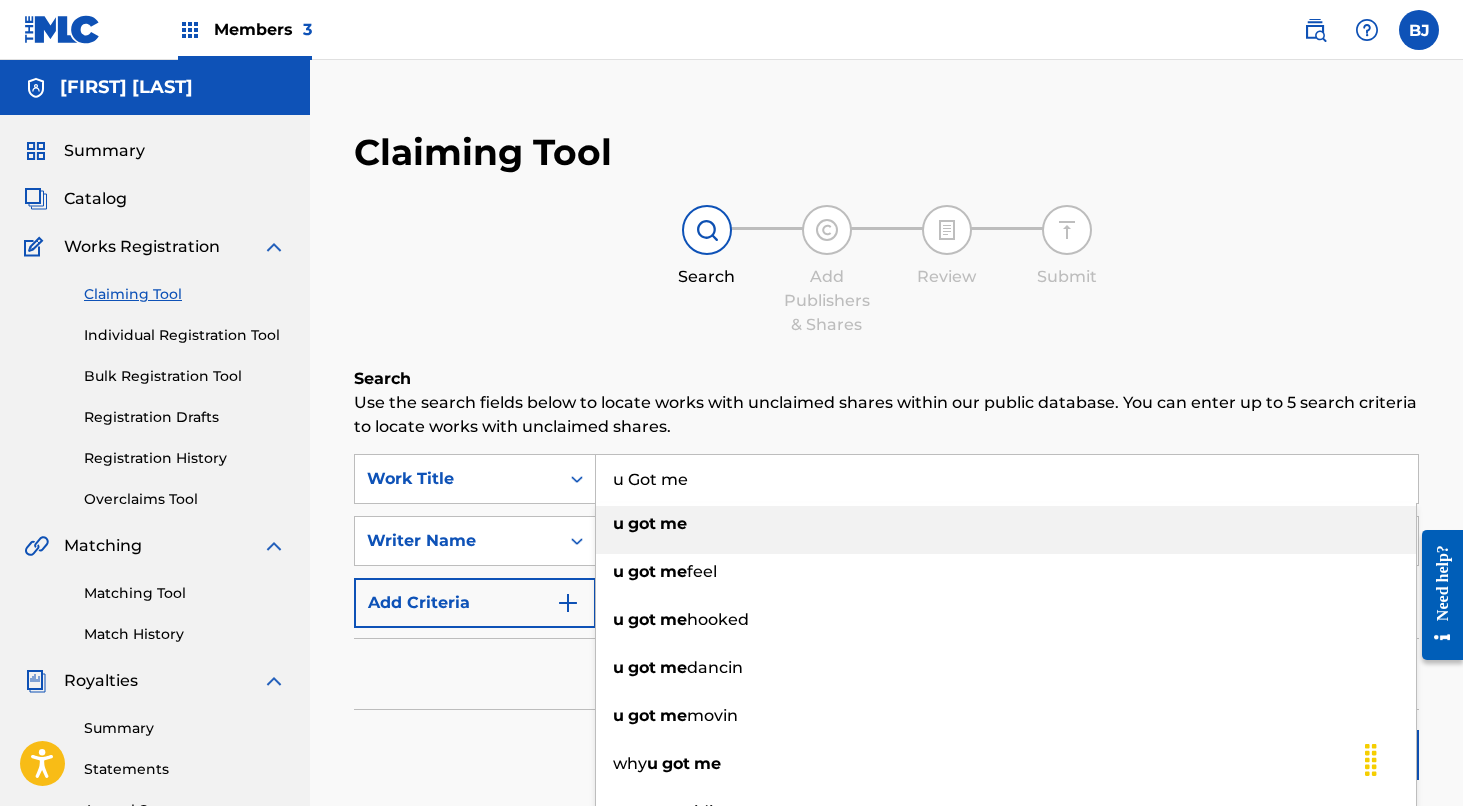 click on "me" at bounding box center (673, 523) 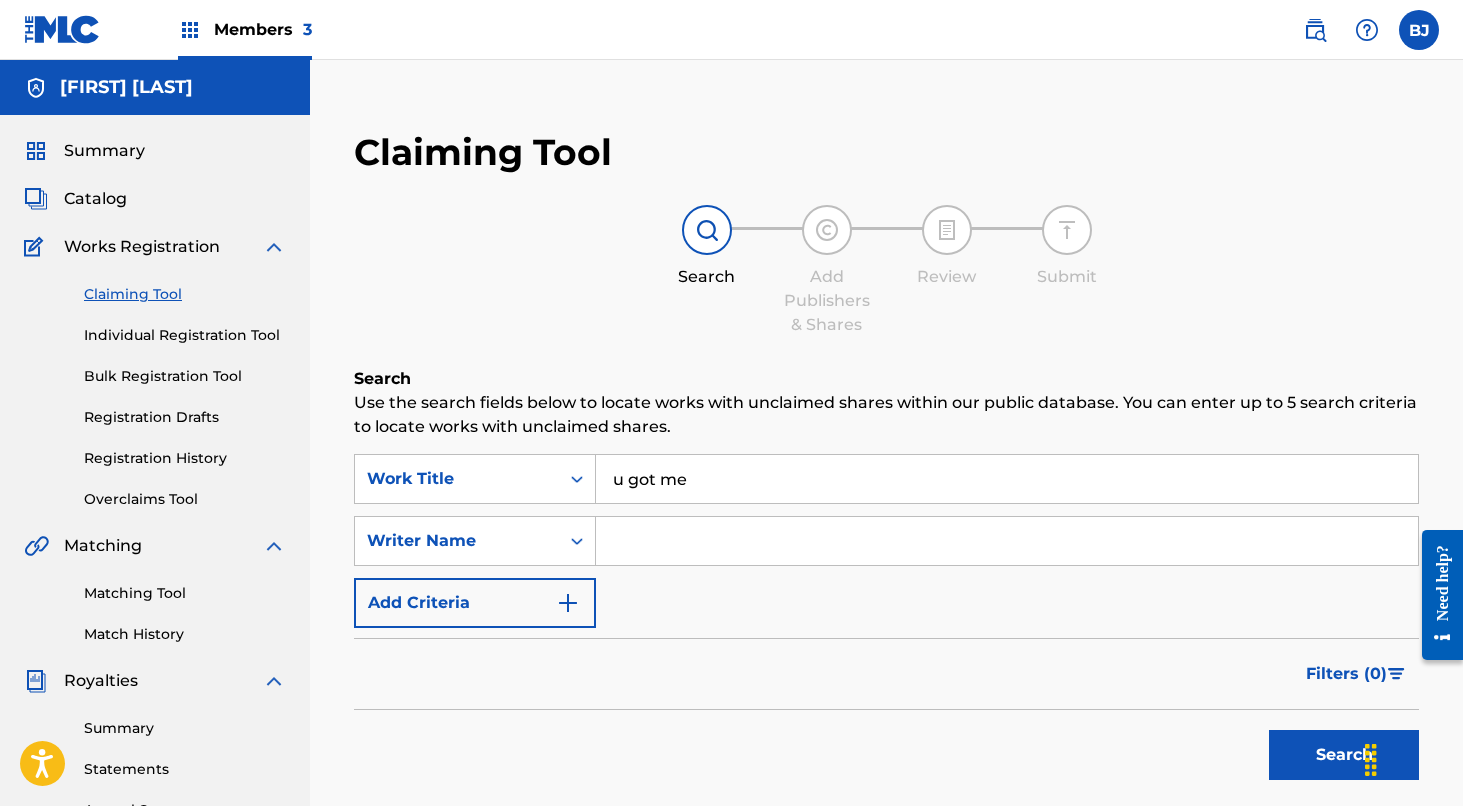 click at bounding box center (1007, 541) 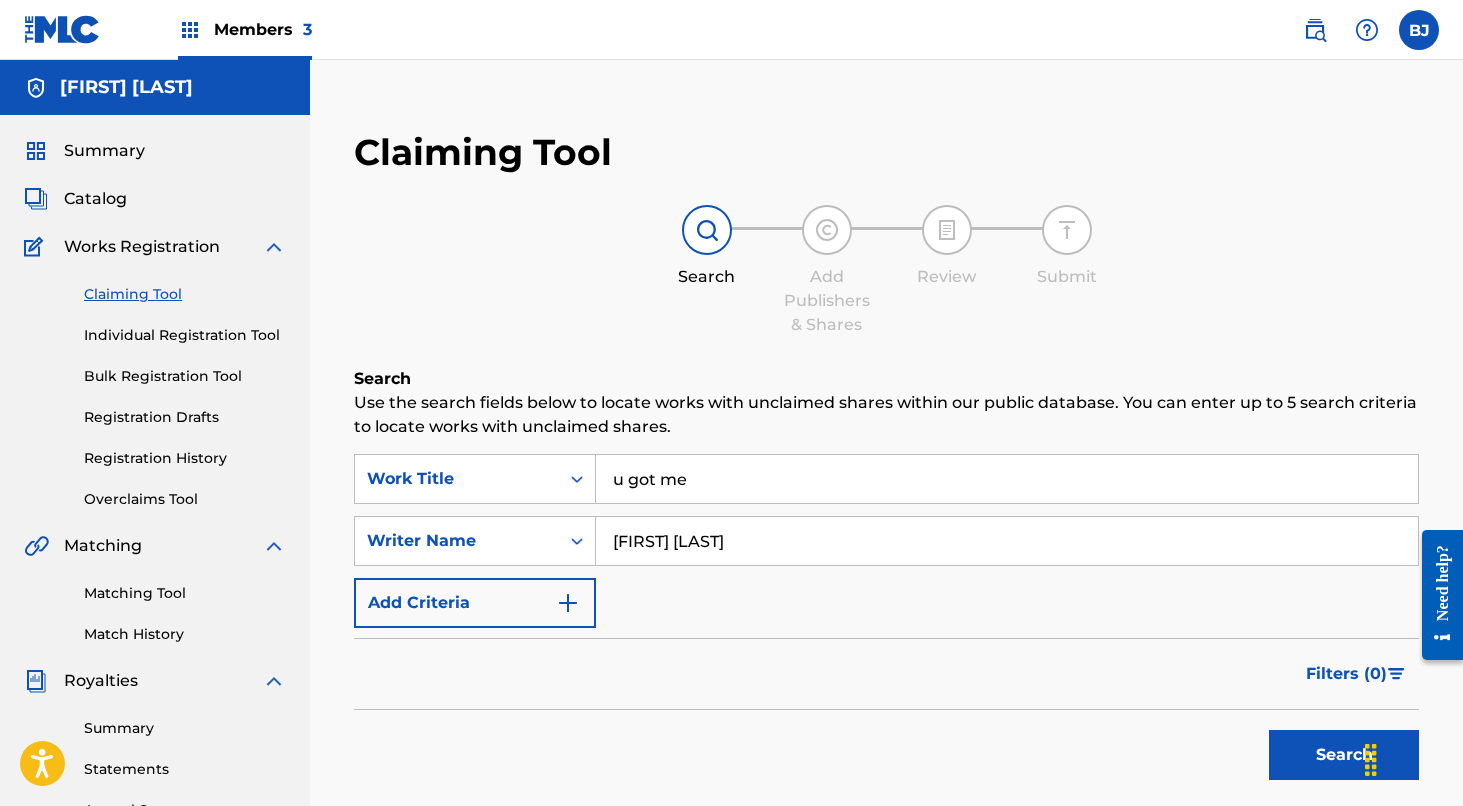 type on "[FIRST] [LAST]" 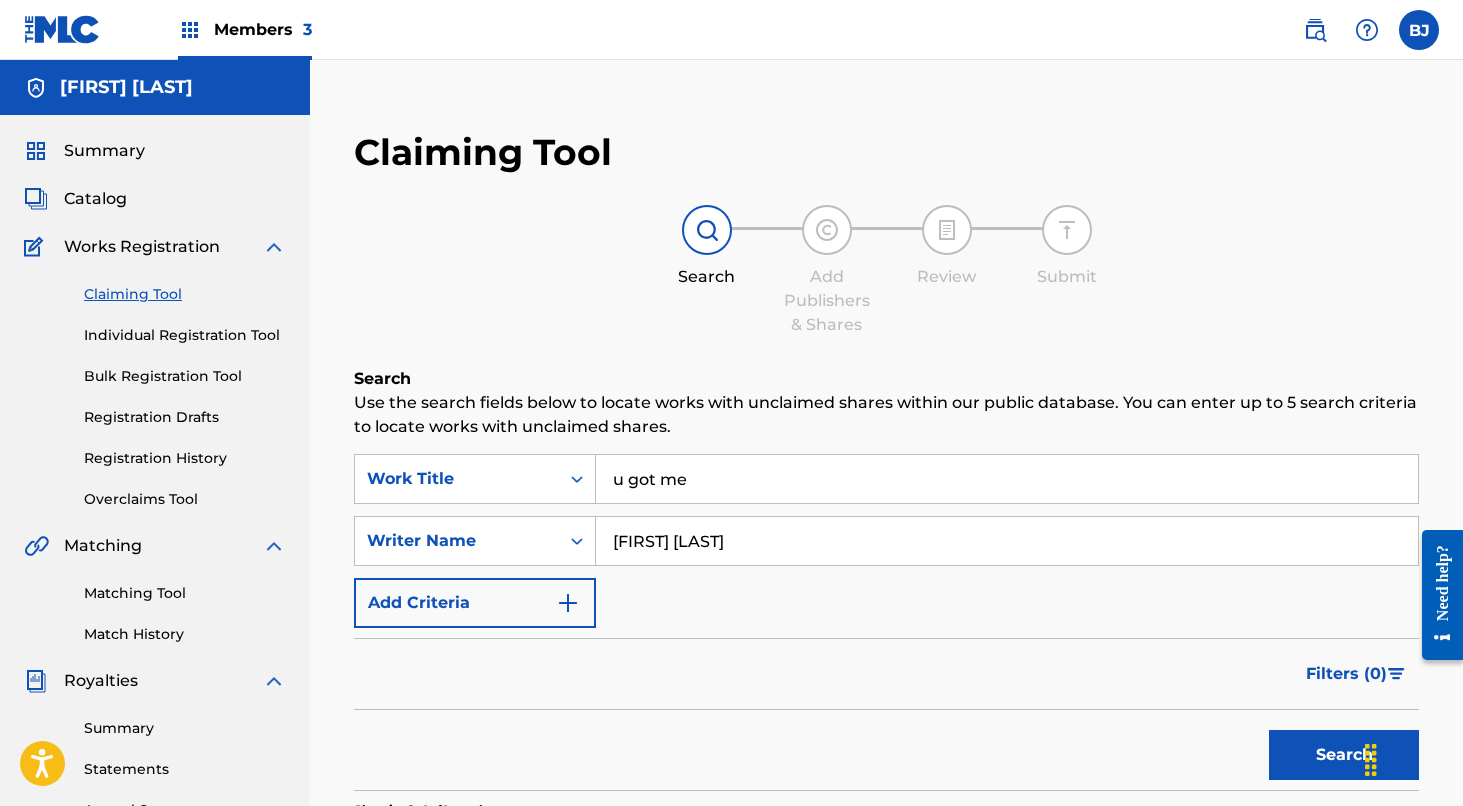 click on "Search" at bounding box center (1344, 755) 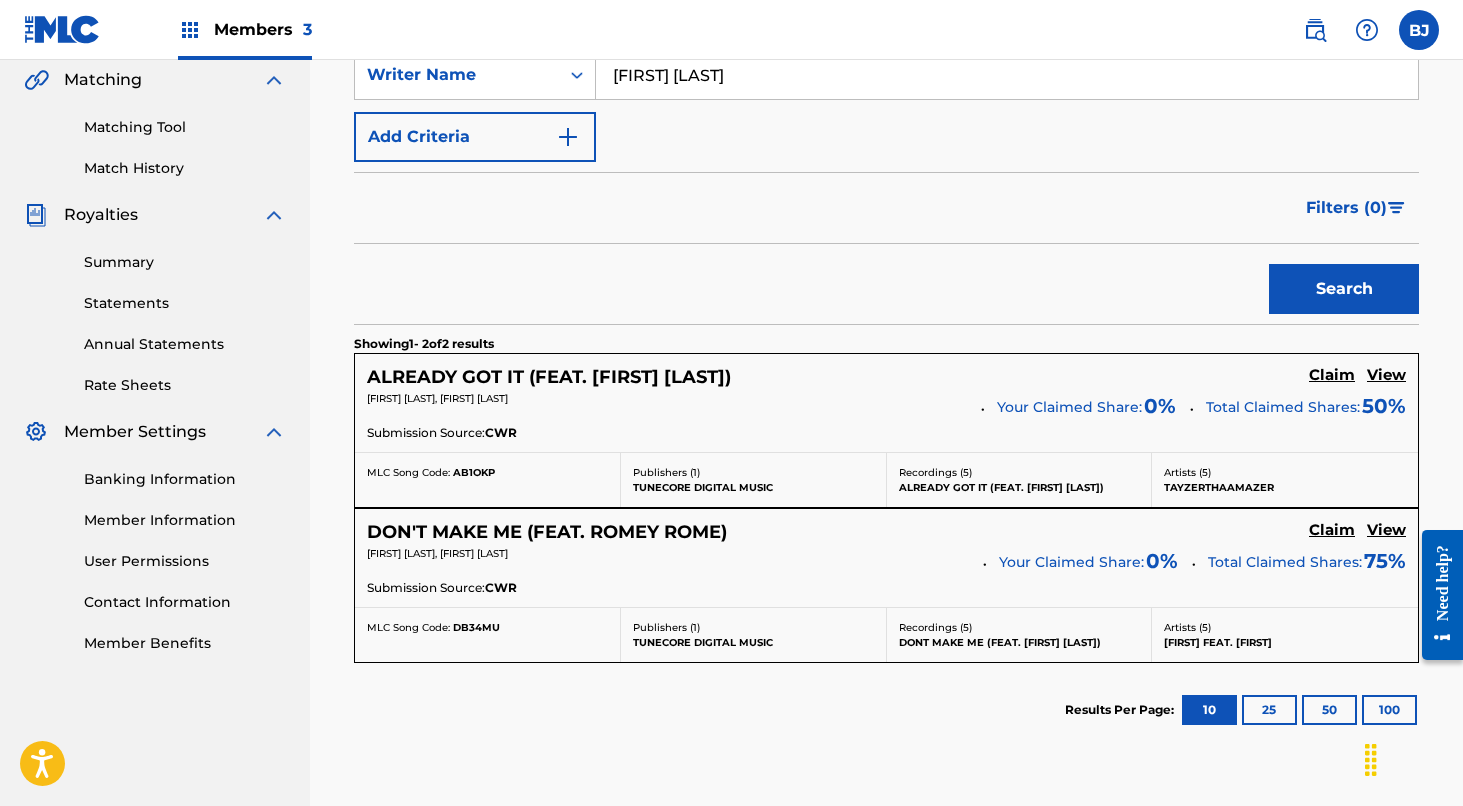 scroll, scrollTop: 467, scrollLeft: 0, axis: vertical 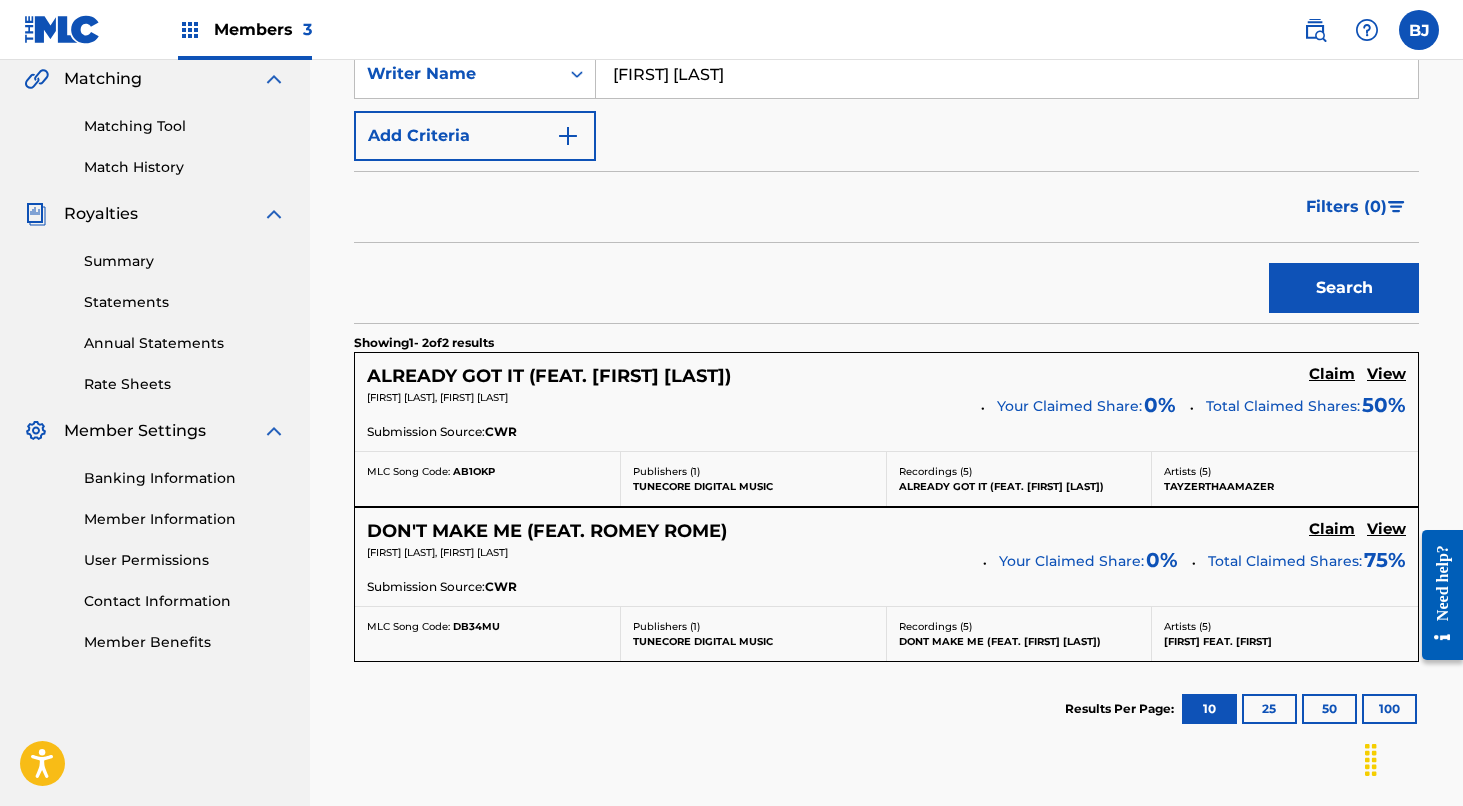 click on "Claim" at bounding box center [1332, 374] 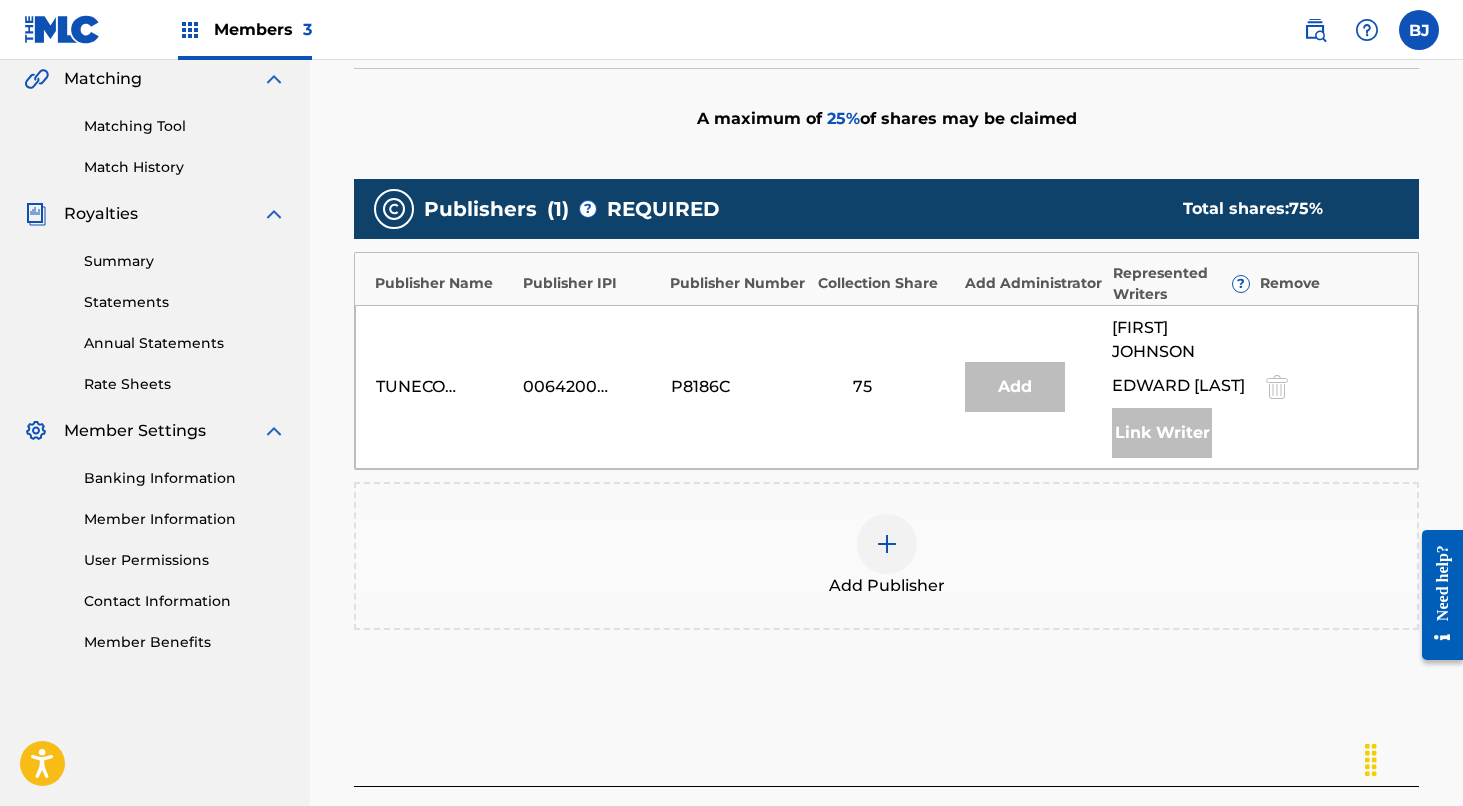 click at bounding box center [887, 544] 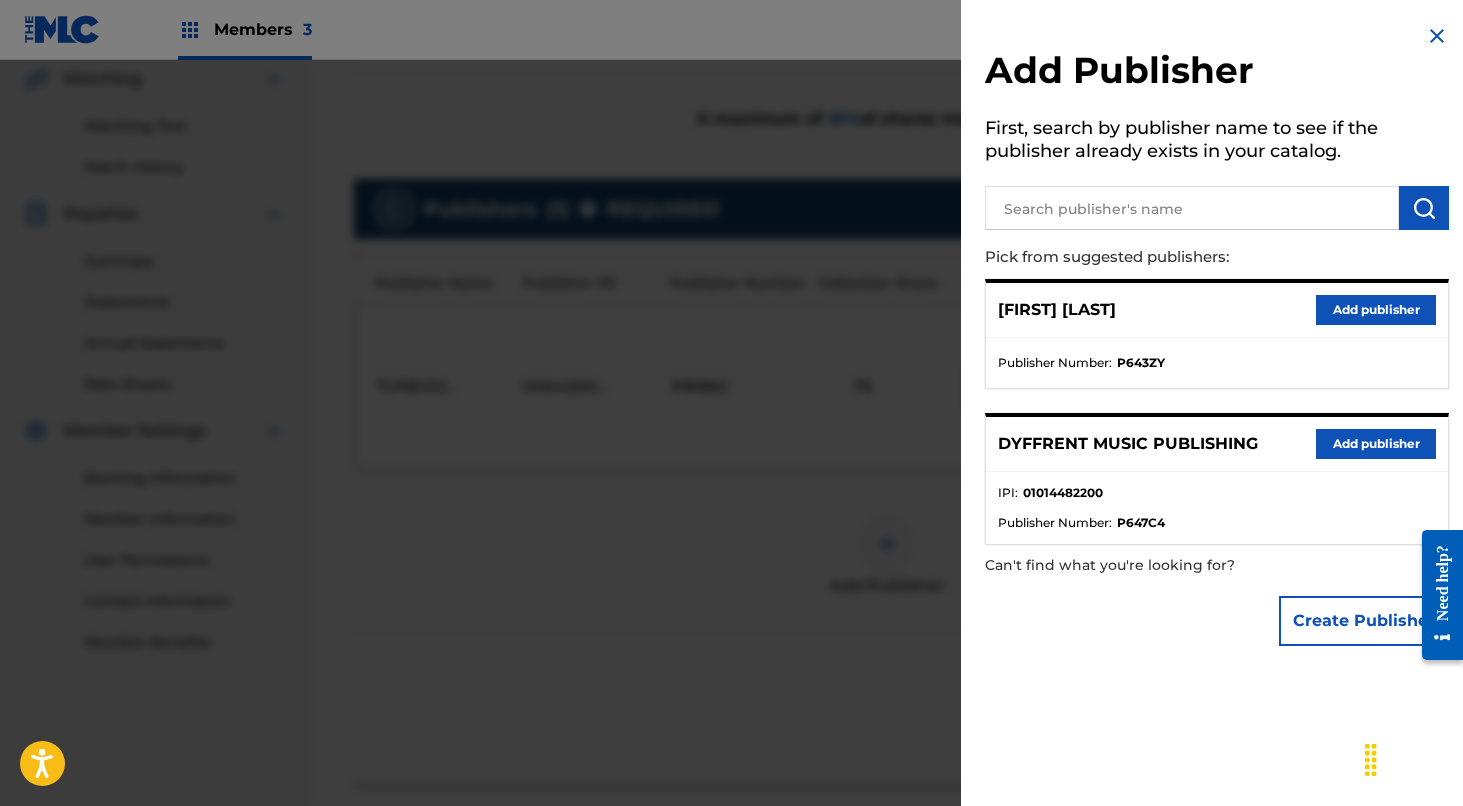 click on "Add publisher" at bounding box center [1376, 310] 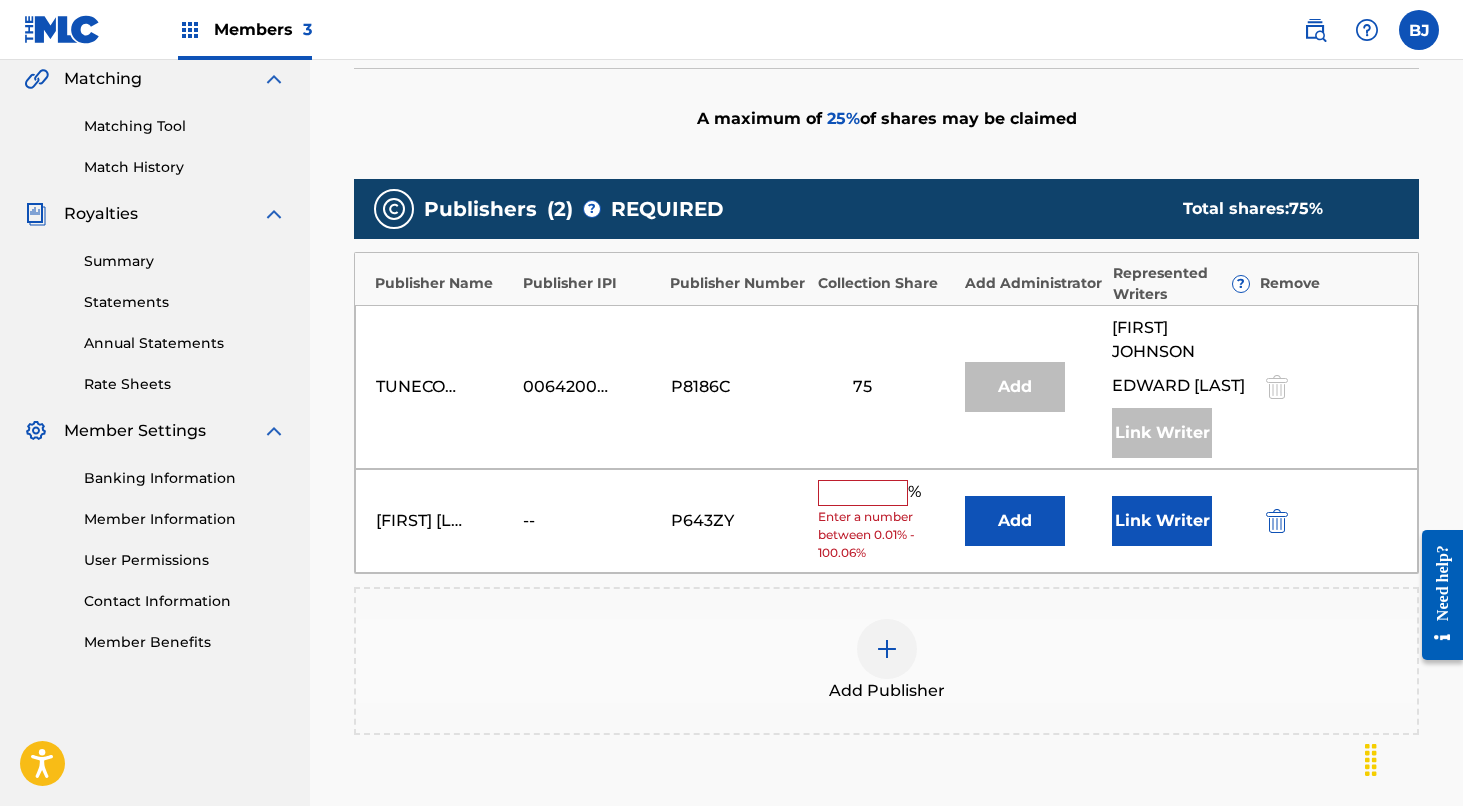 click at bounding box center (1277, 521) 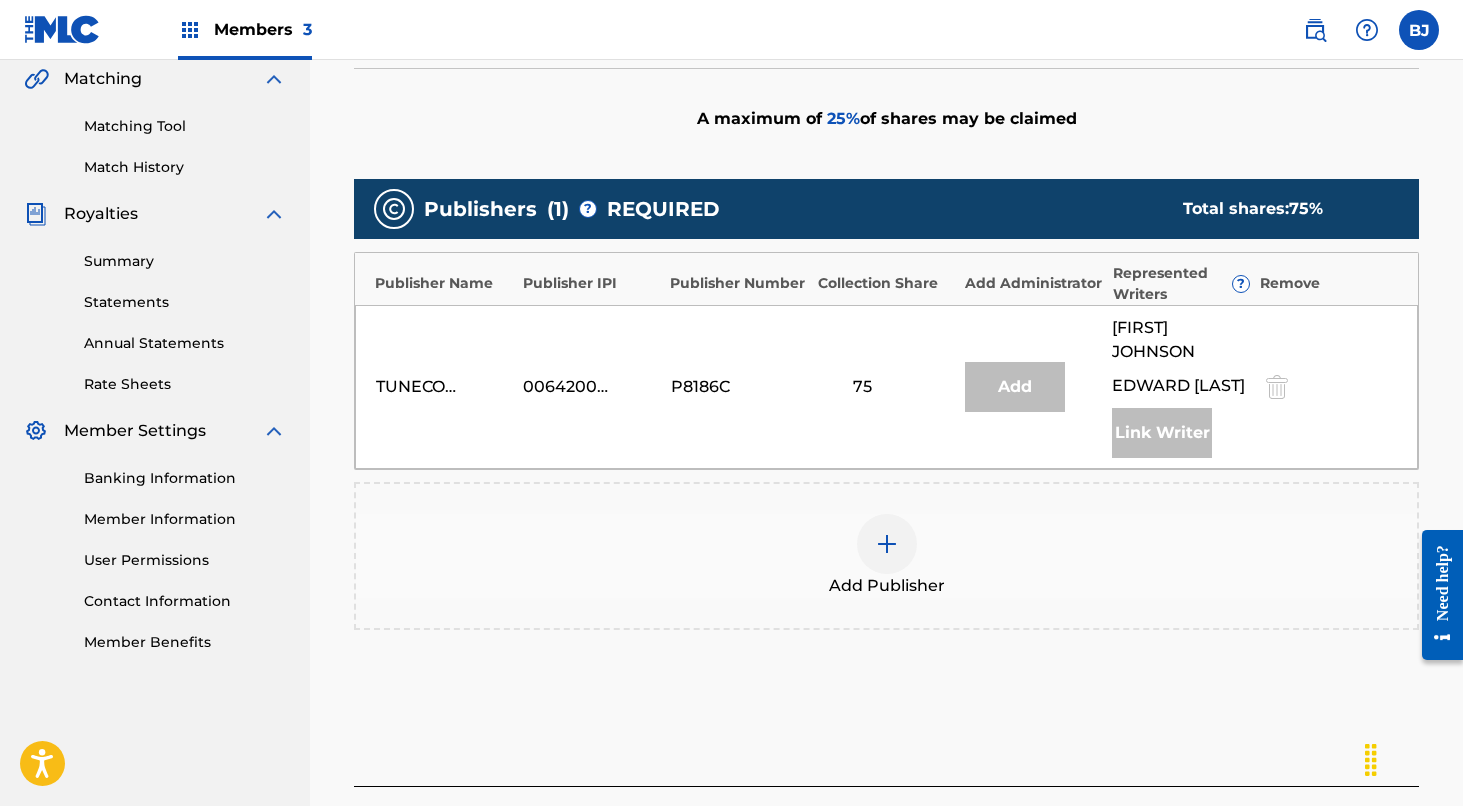 click at bounding box center [887, 544] 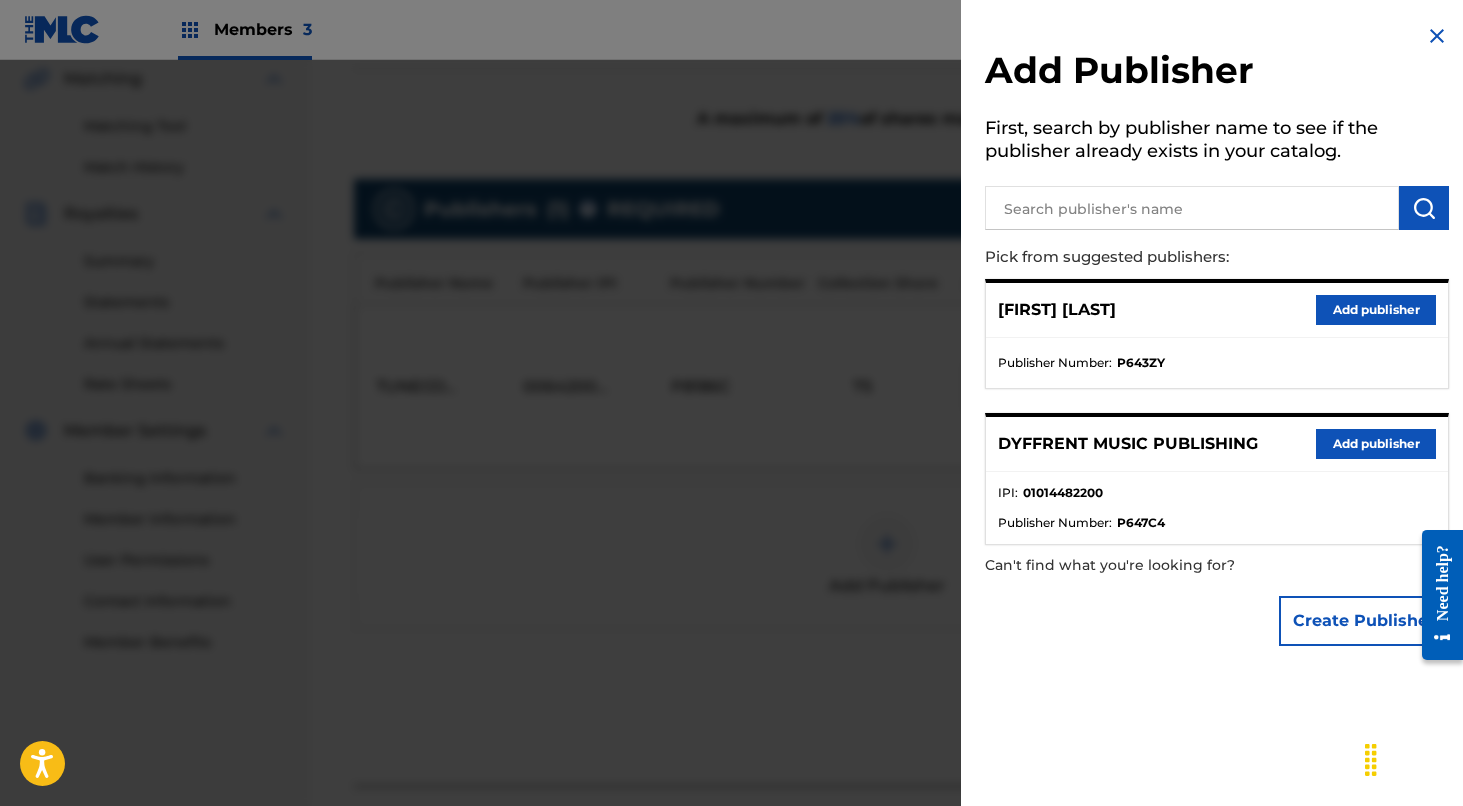 click on "Add publisher" at bounding box center (1376, 444) 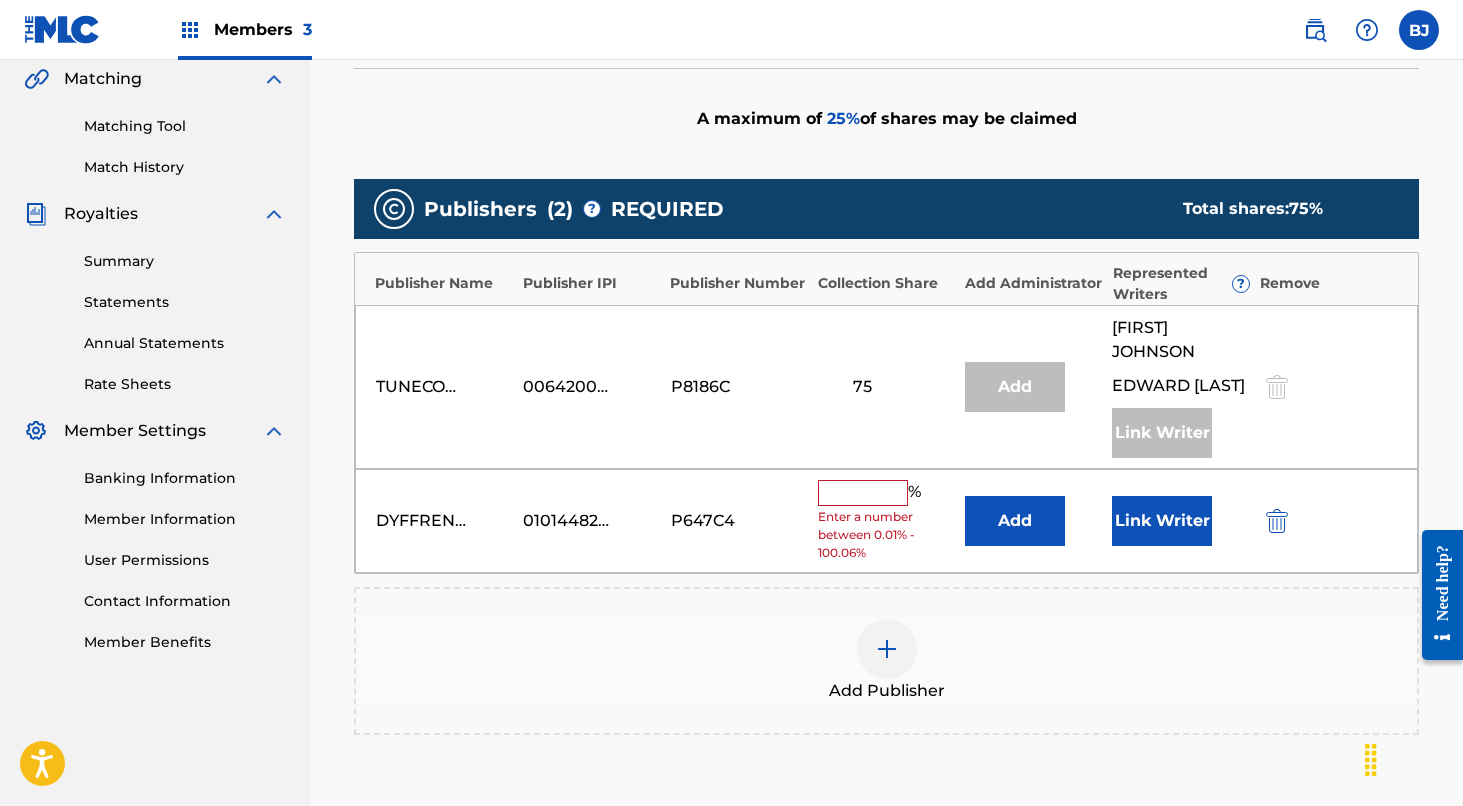 click at bounding box center [863, 493] 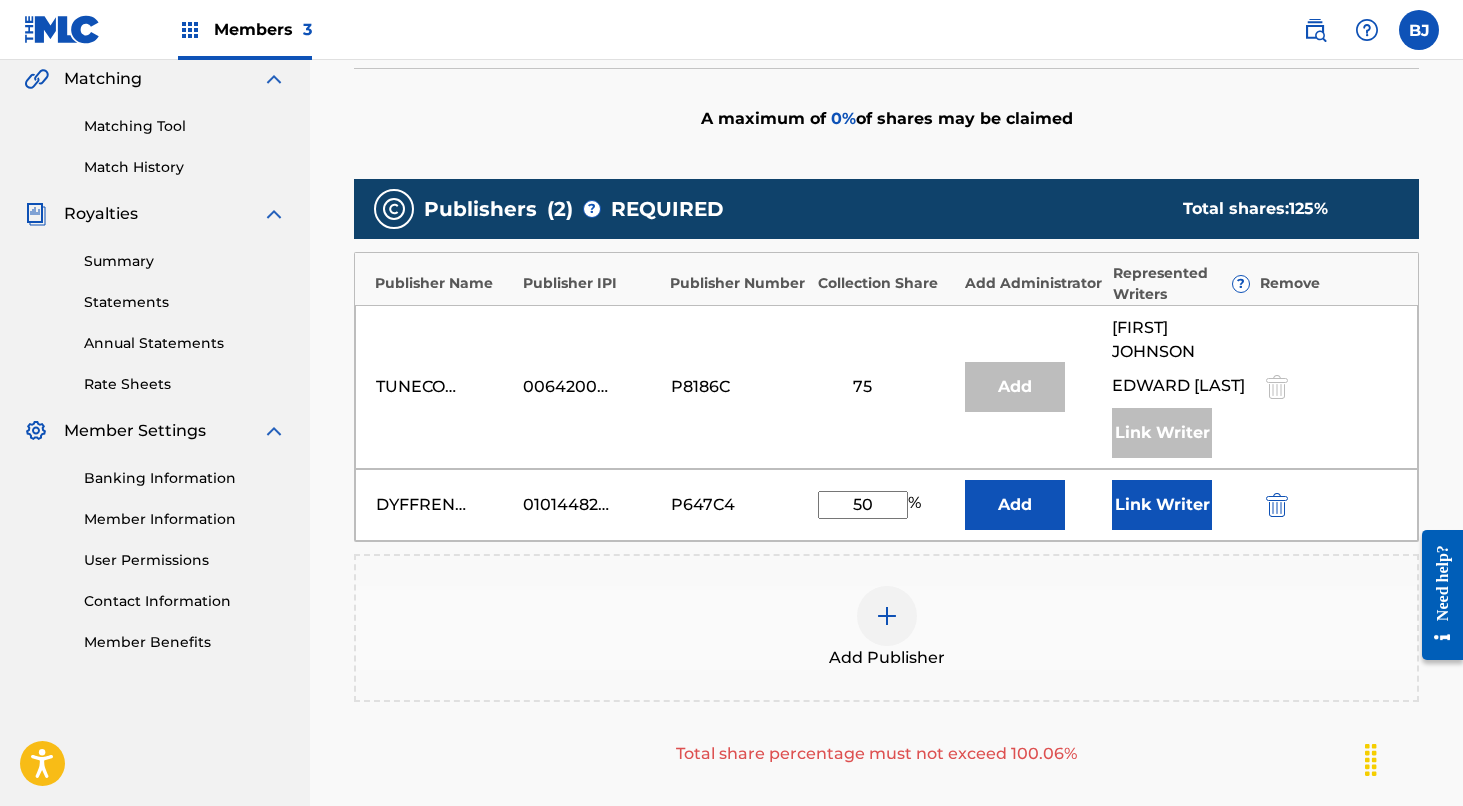 click on "Link Writer" at bounding box center (1162, 505) 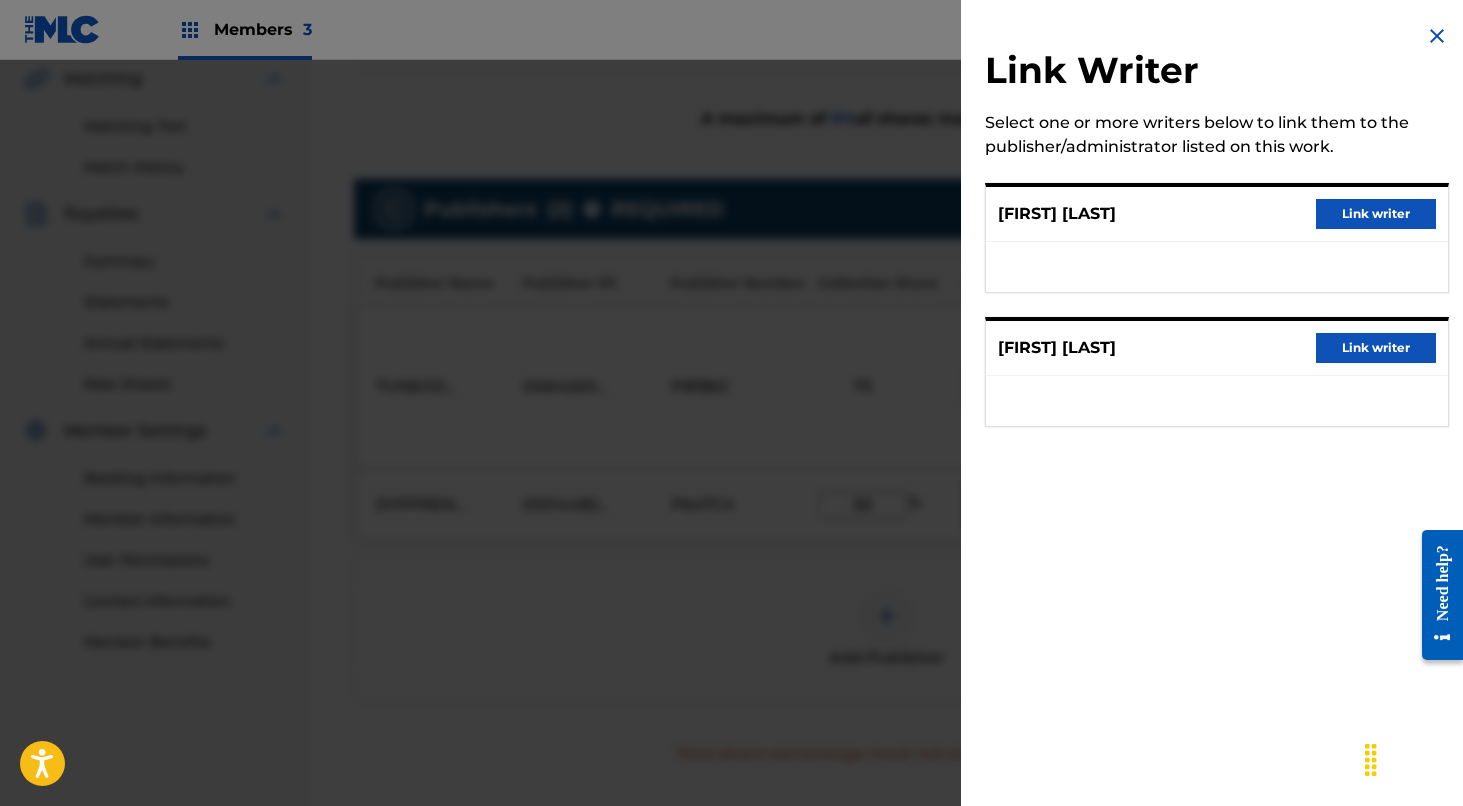 click on "Link writer" at bounding box center [1376, 214] 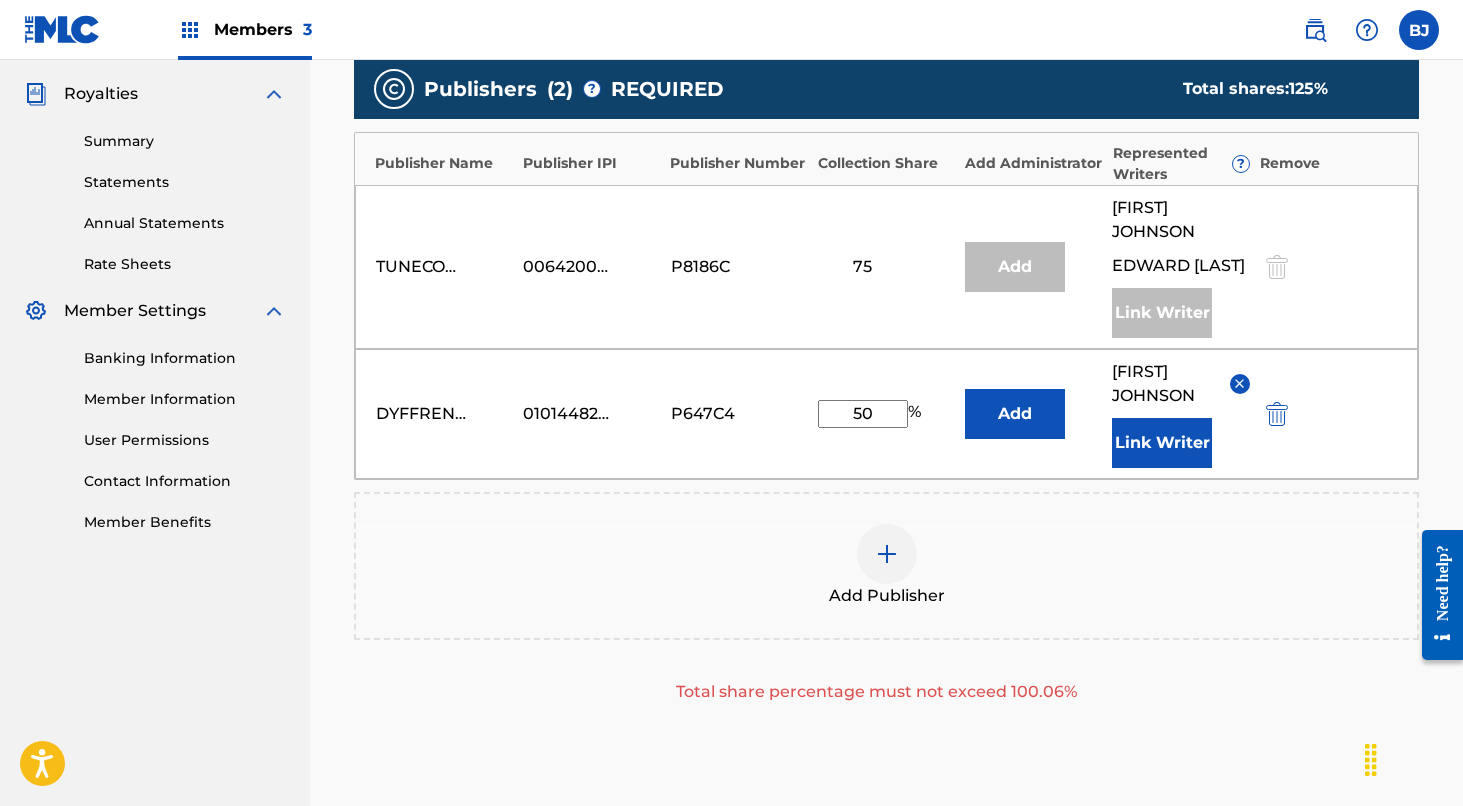 scroll, scrollTop: 587, scrollLeft: 0, axis: vertical 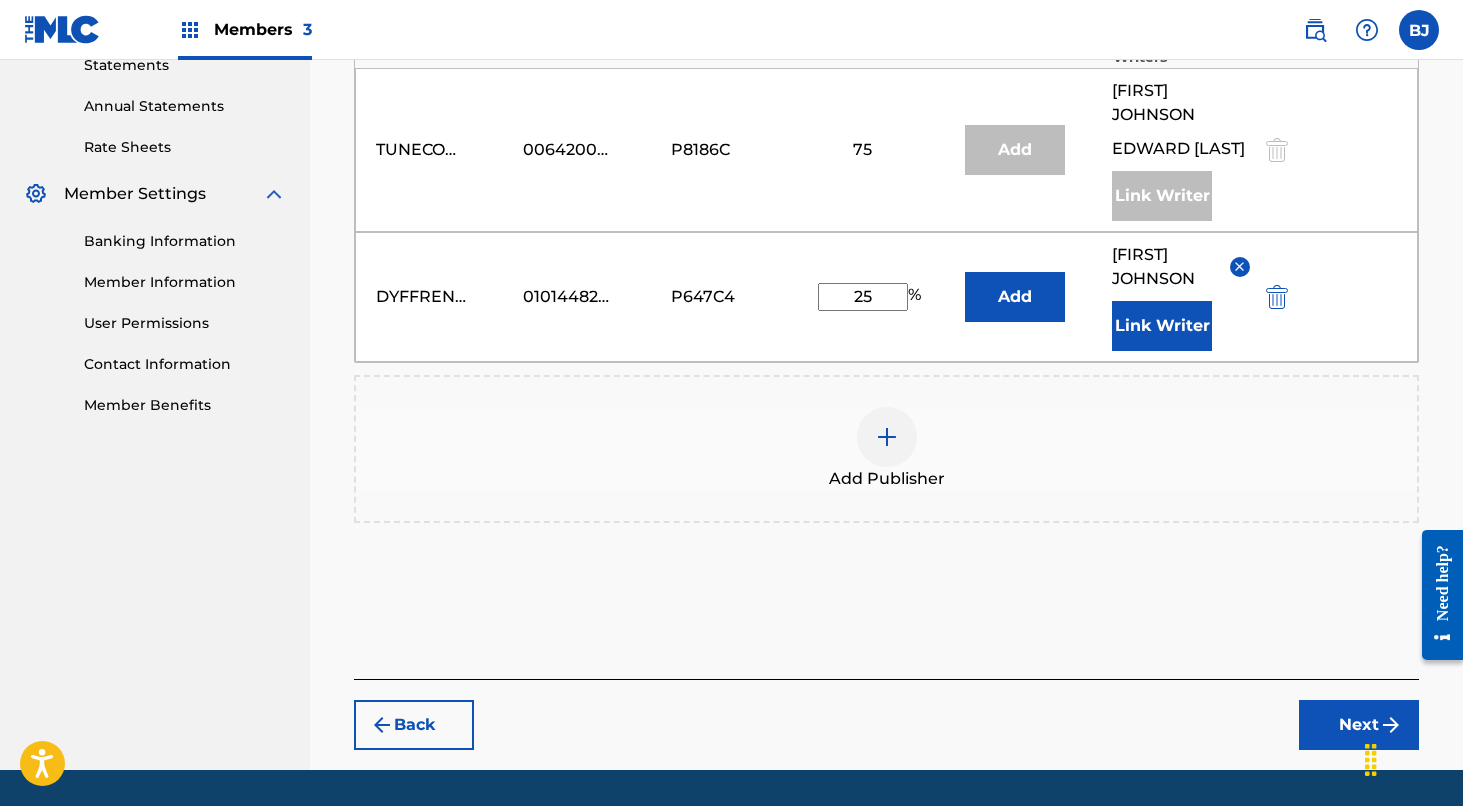type on "25" 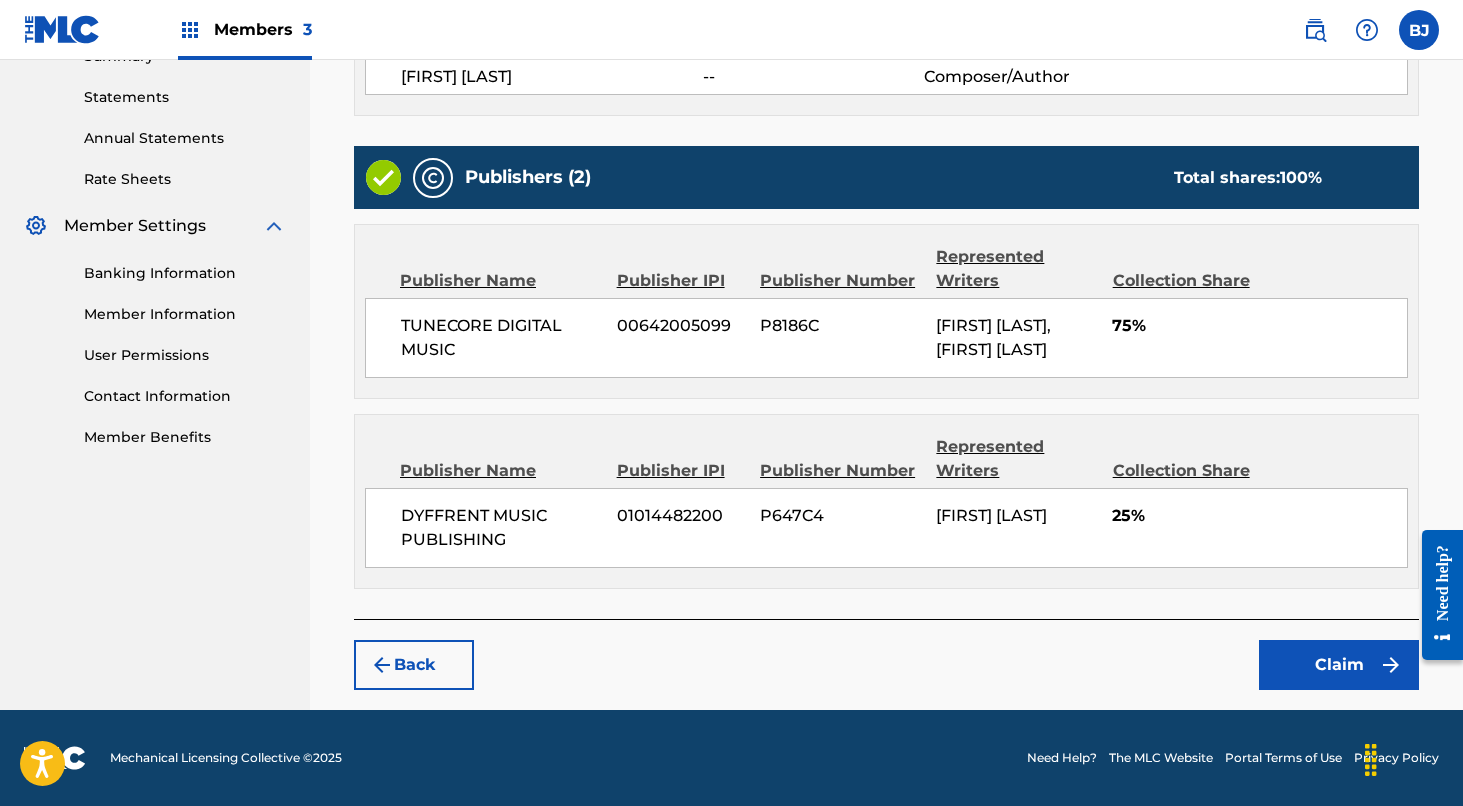 click on "Claim" at bounding box center (1339, 665) 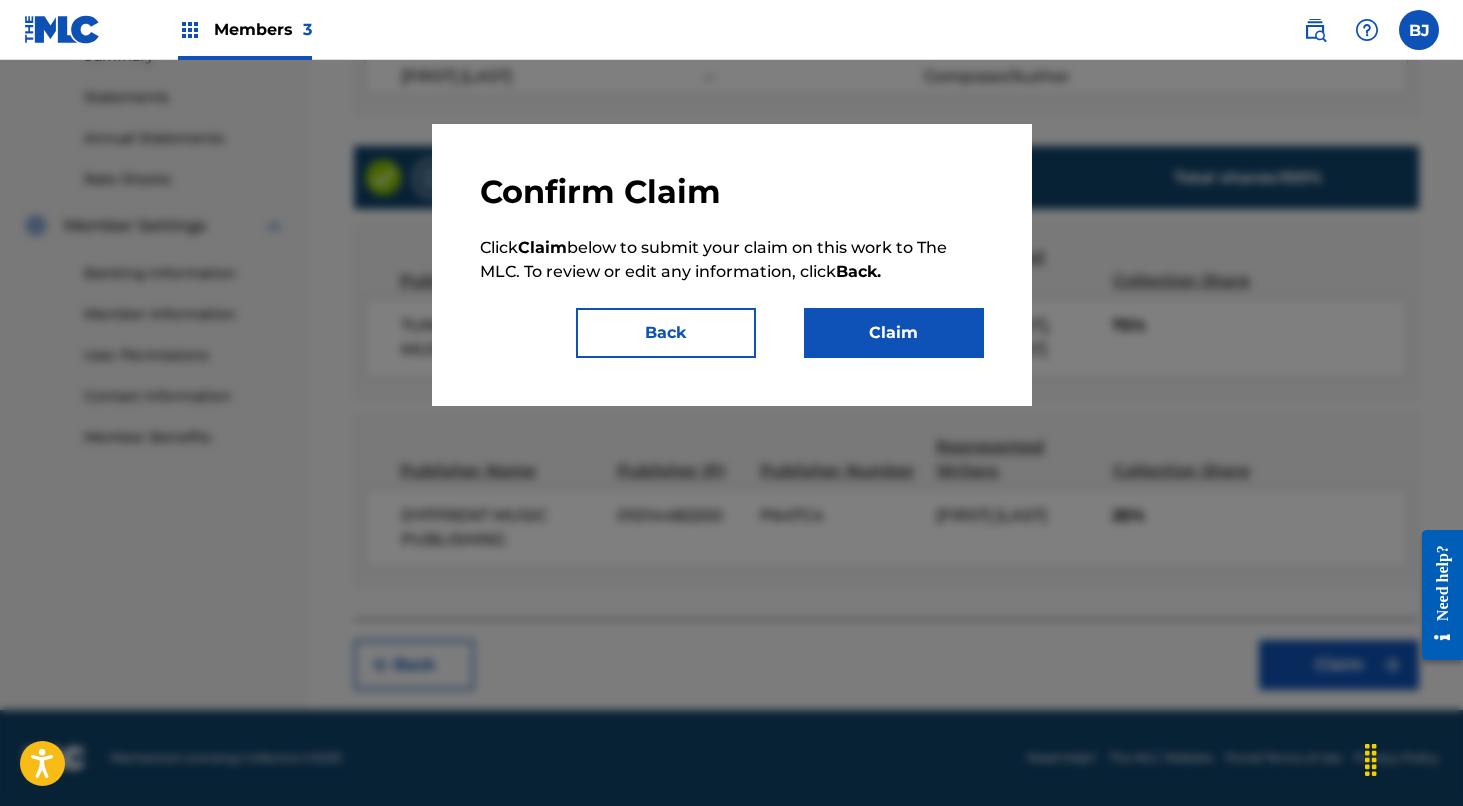 click on "Claim" at bounding box center [894, 333] 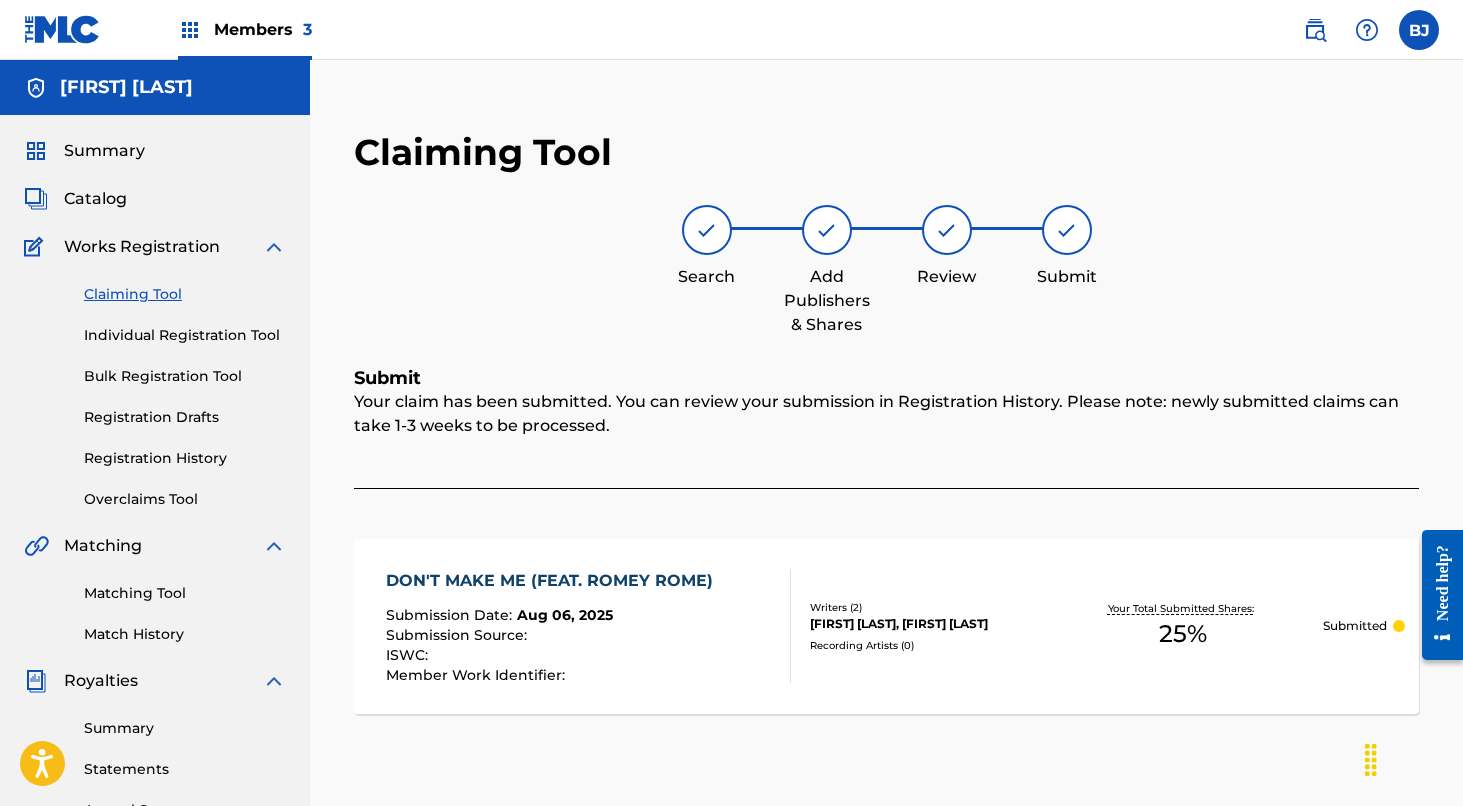 scroll, scrollTop: 0, scrollLeft: 0, axis: both 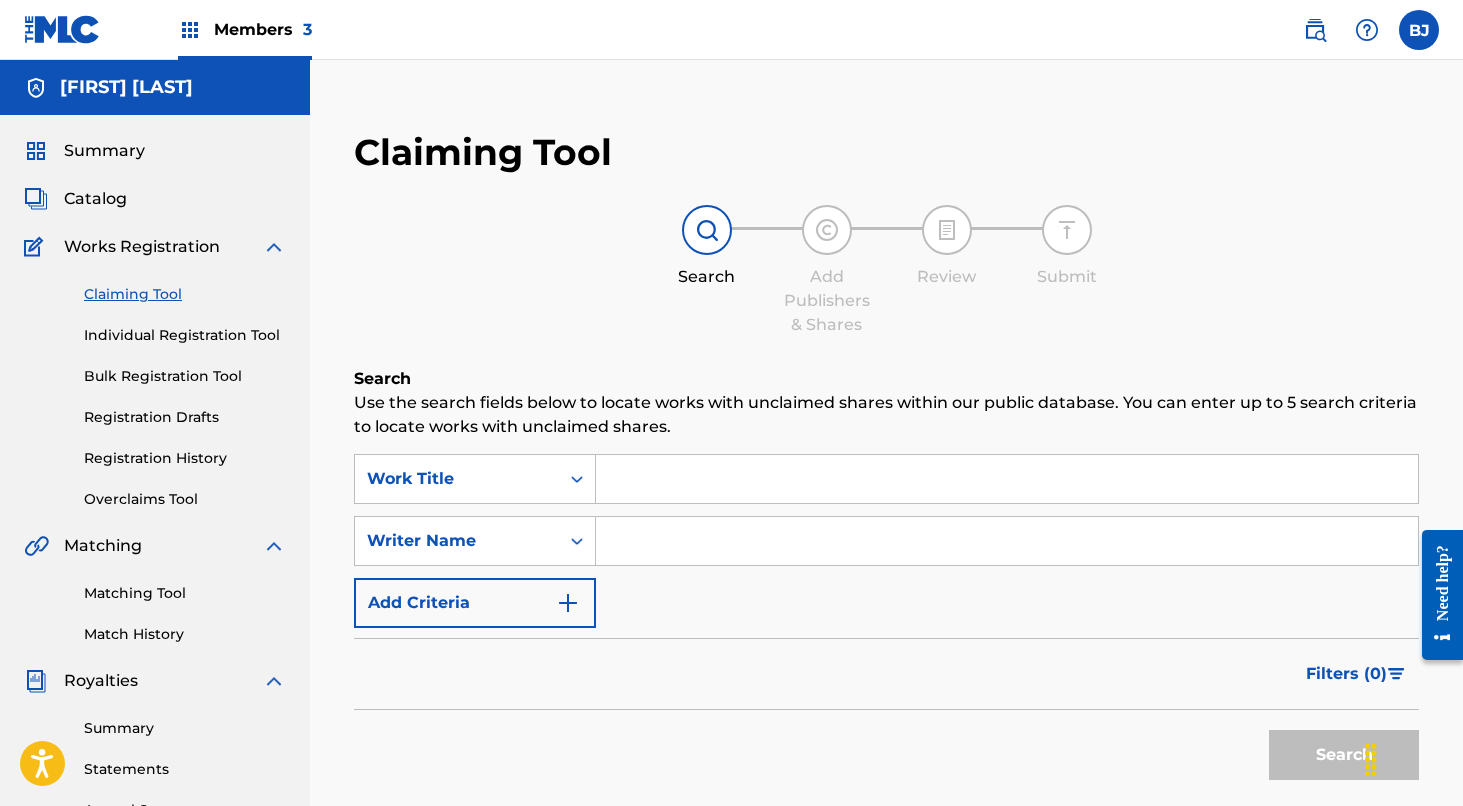 click at bounding box center [1007, 479] 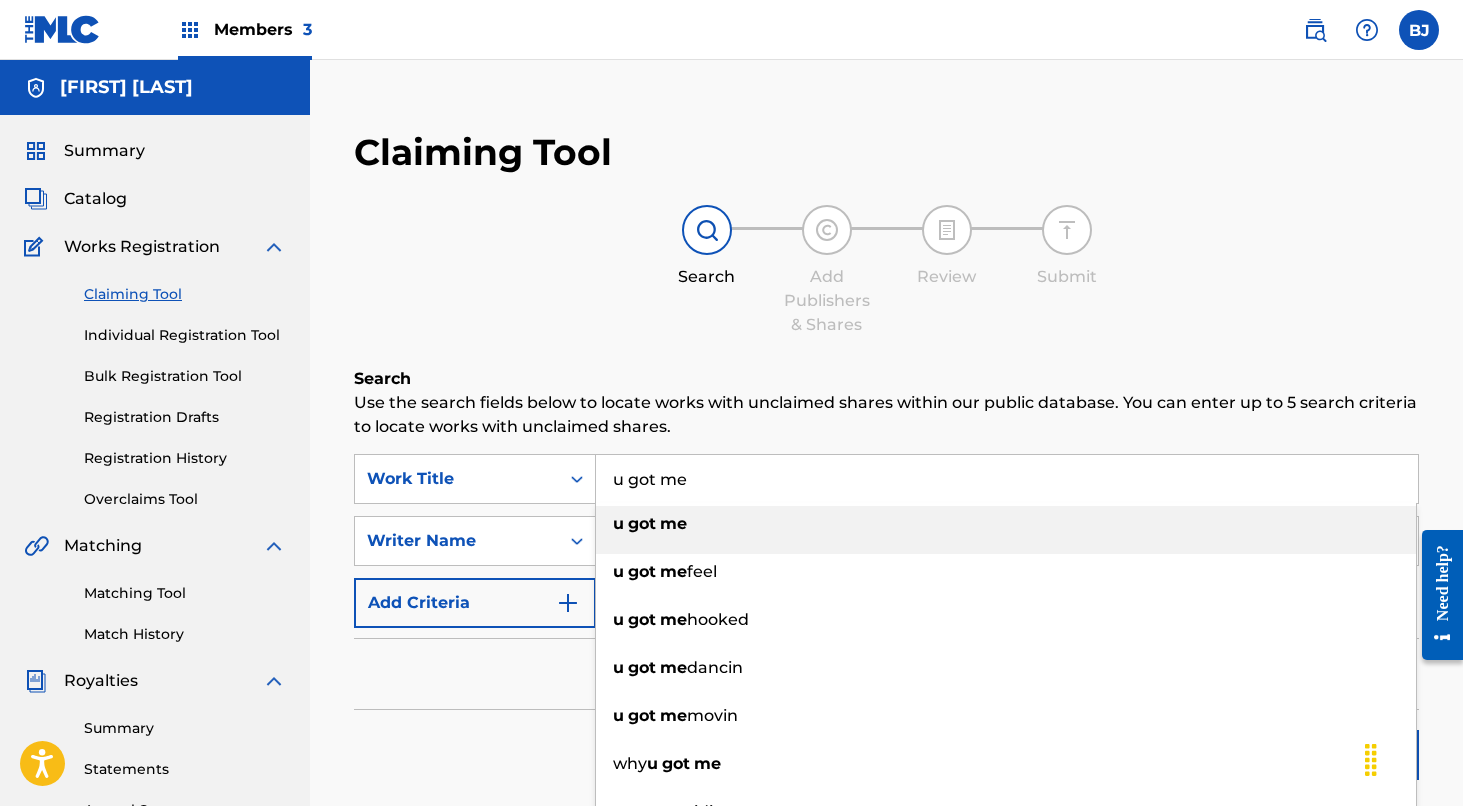 click on "u got me" at bounding box center [1007, 479] 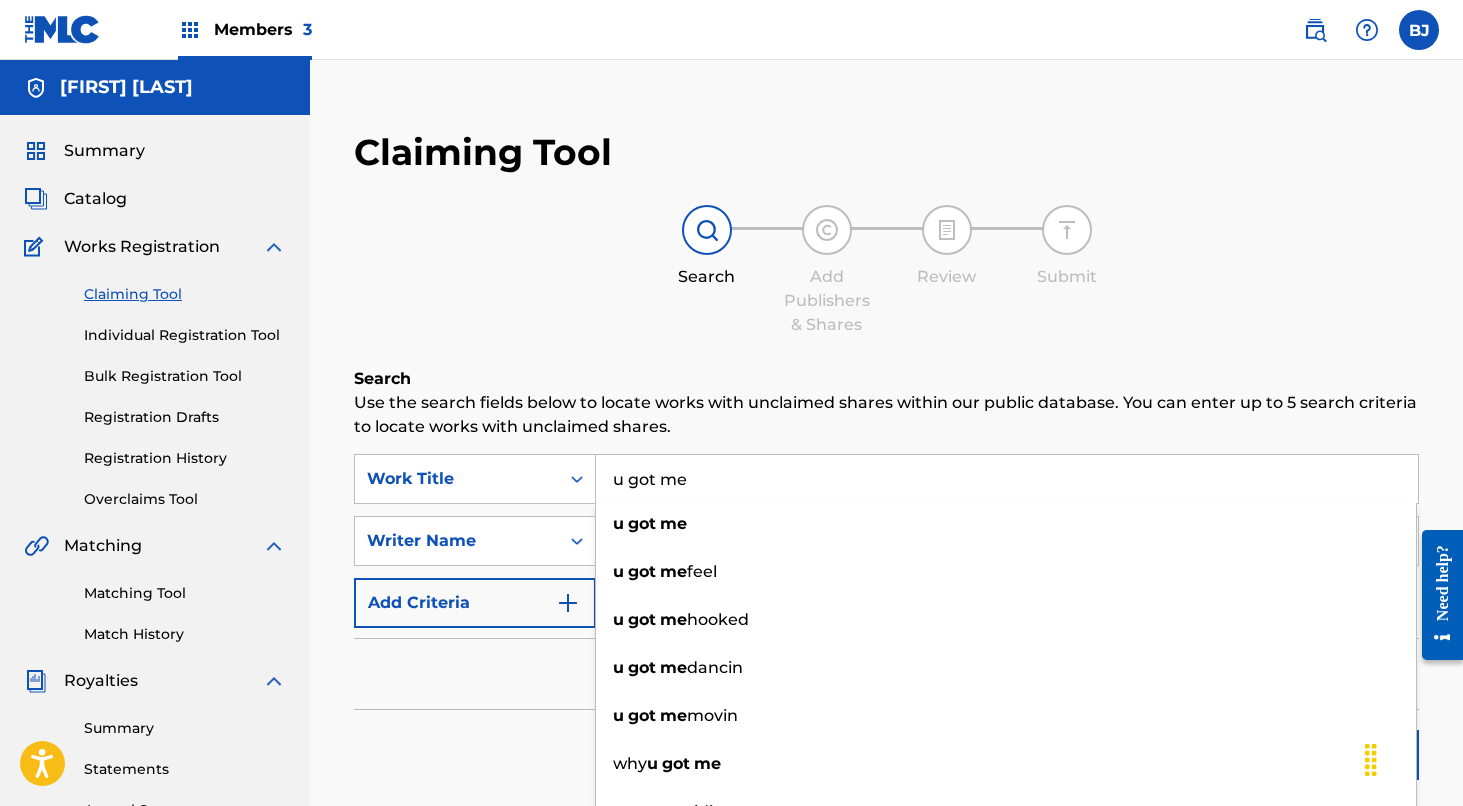 click on "u got me" at bounding box center [1007, 479] 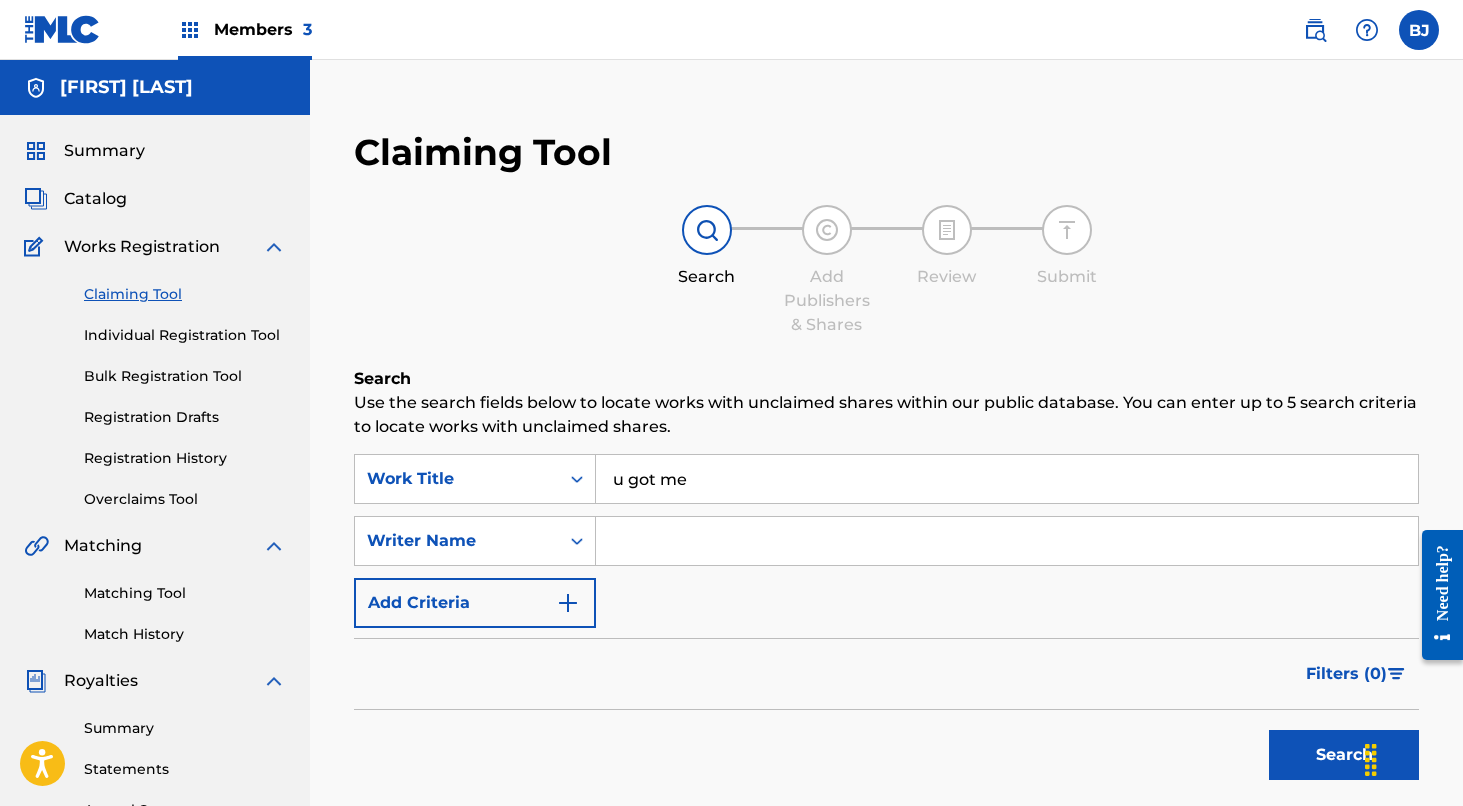 click at bounding box center [1007, 541] 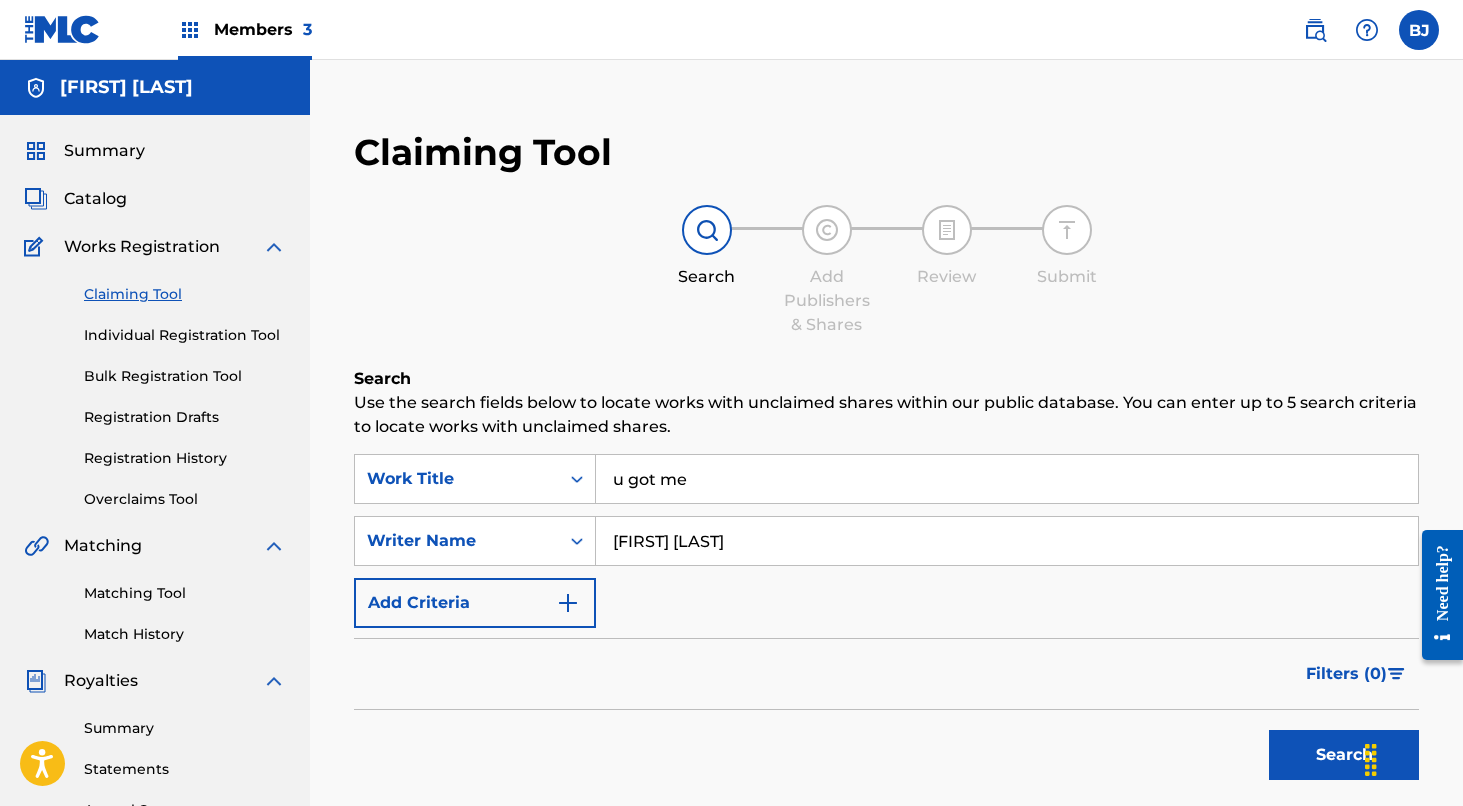 type on "[FIRST] [LAST]" 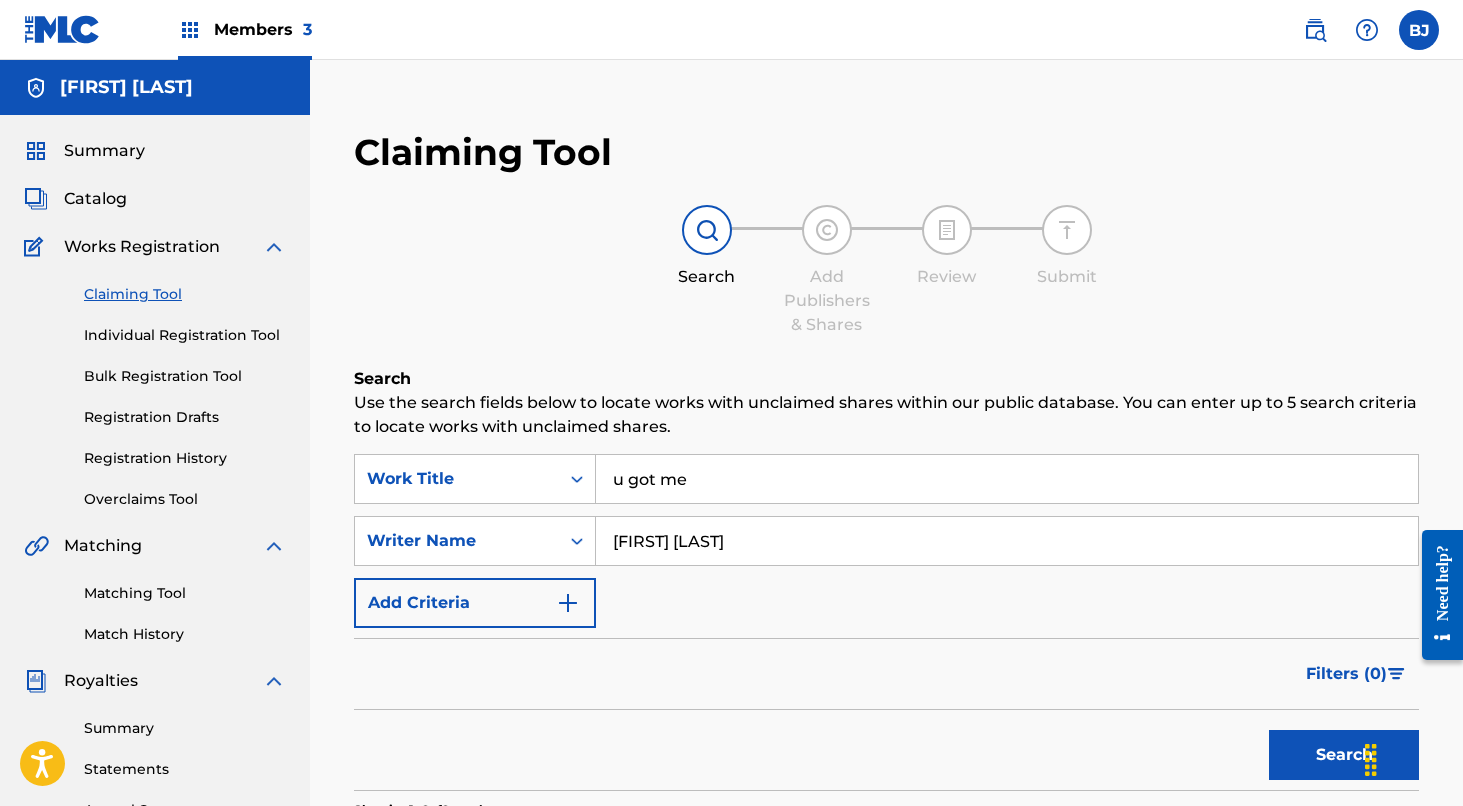 scroll, scrollTop: 0, scrollLeft: 0, axis: both 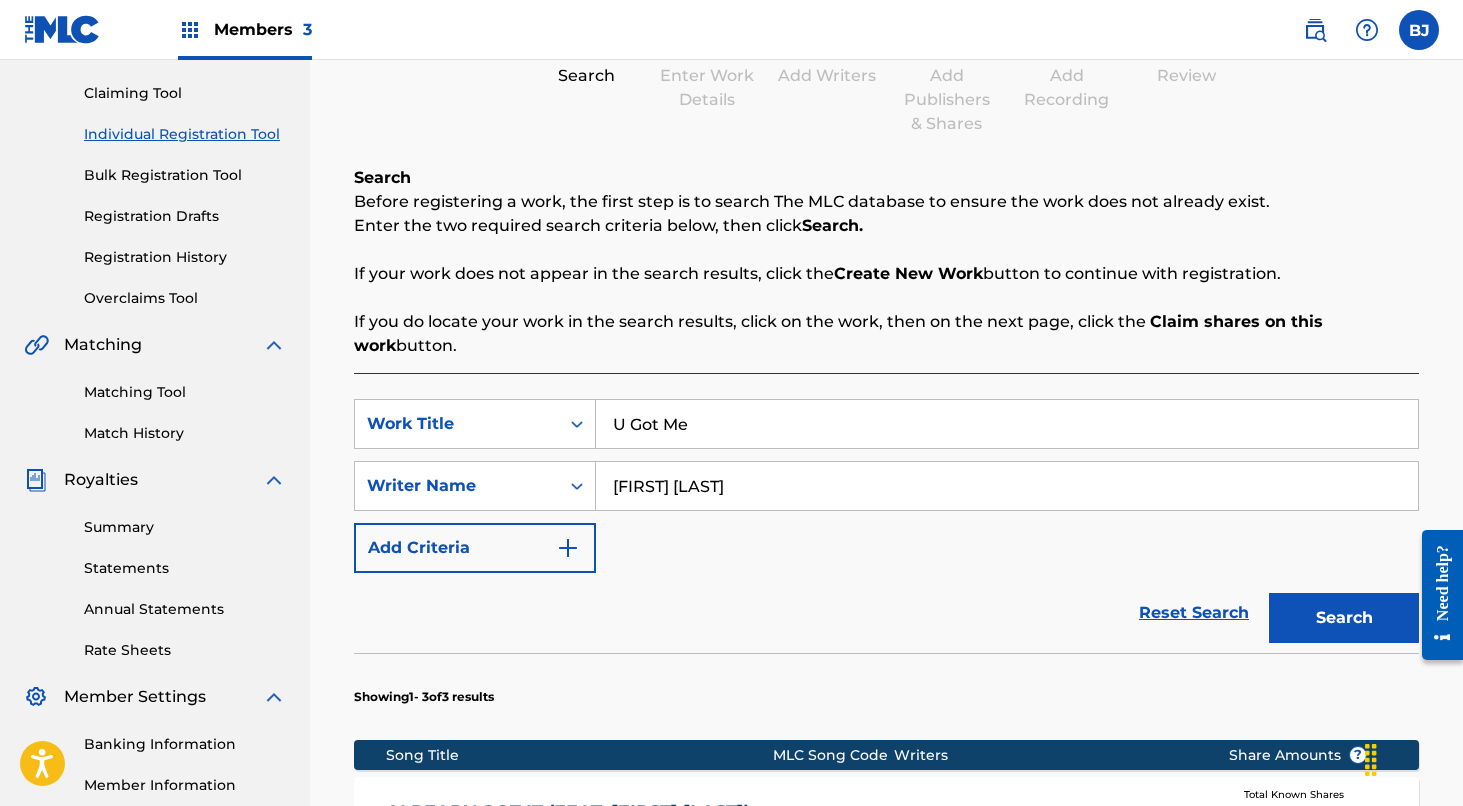 click on "Search" at bounding box center (1344, 618) 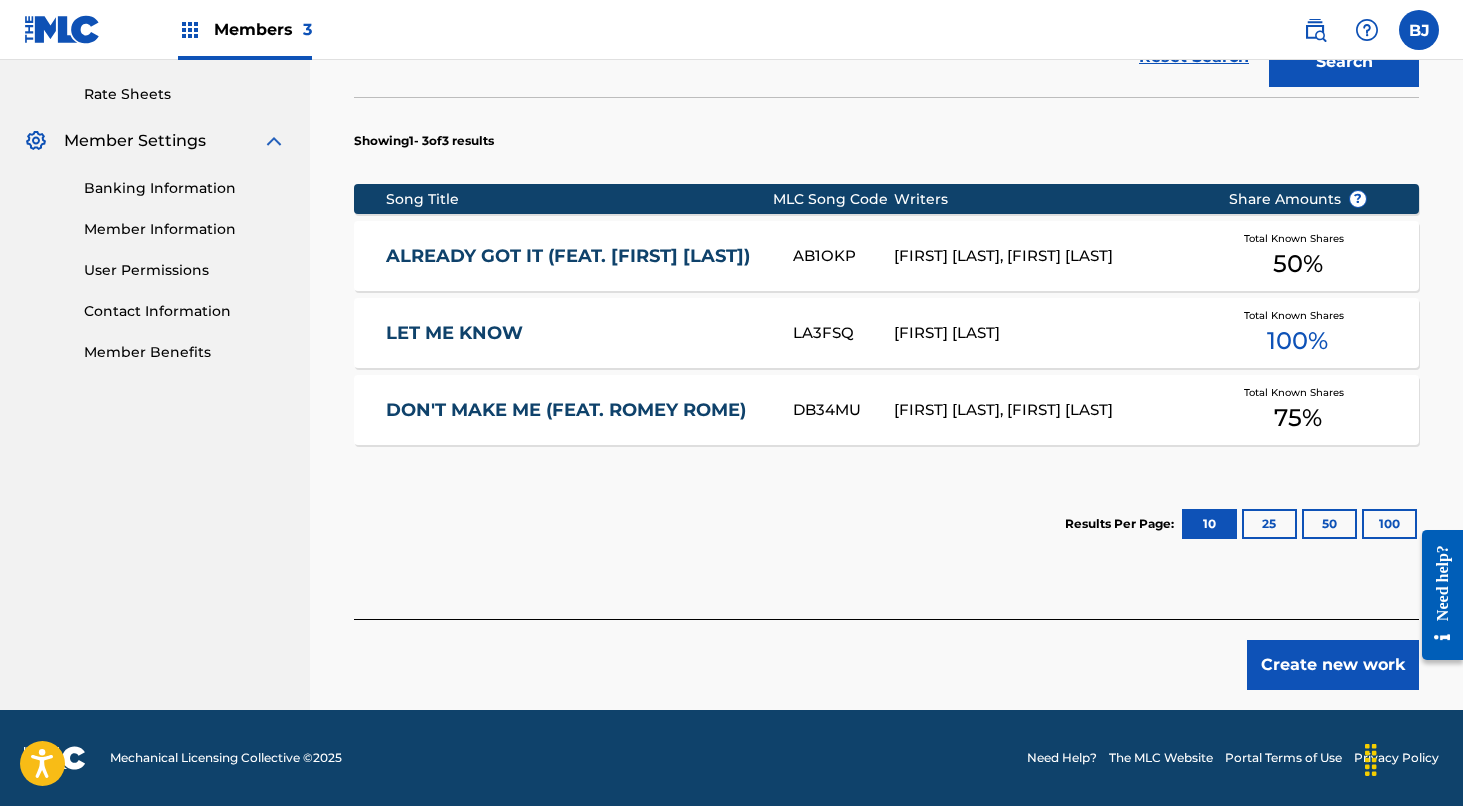 scroll, scrollTop: 757, scrollLeft: 0, axis: vertical 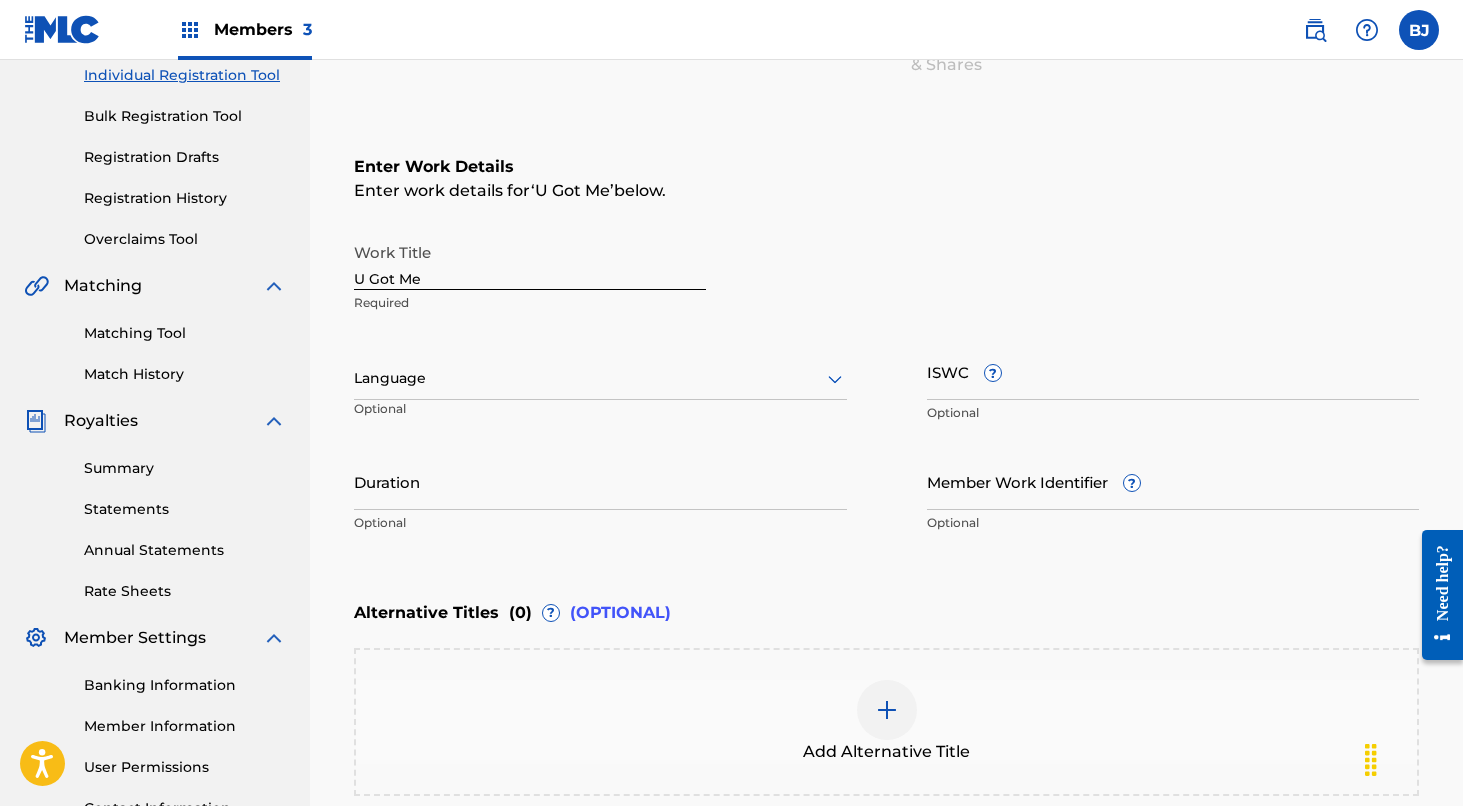 click 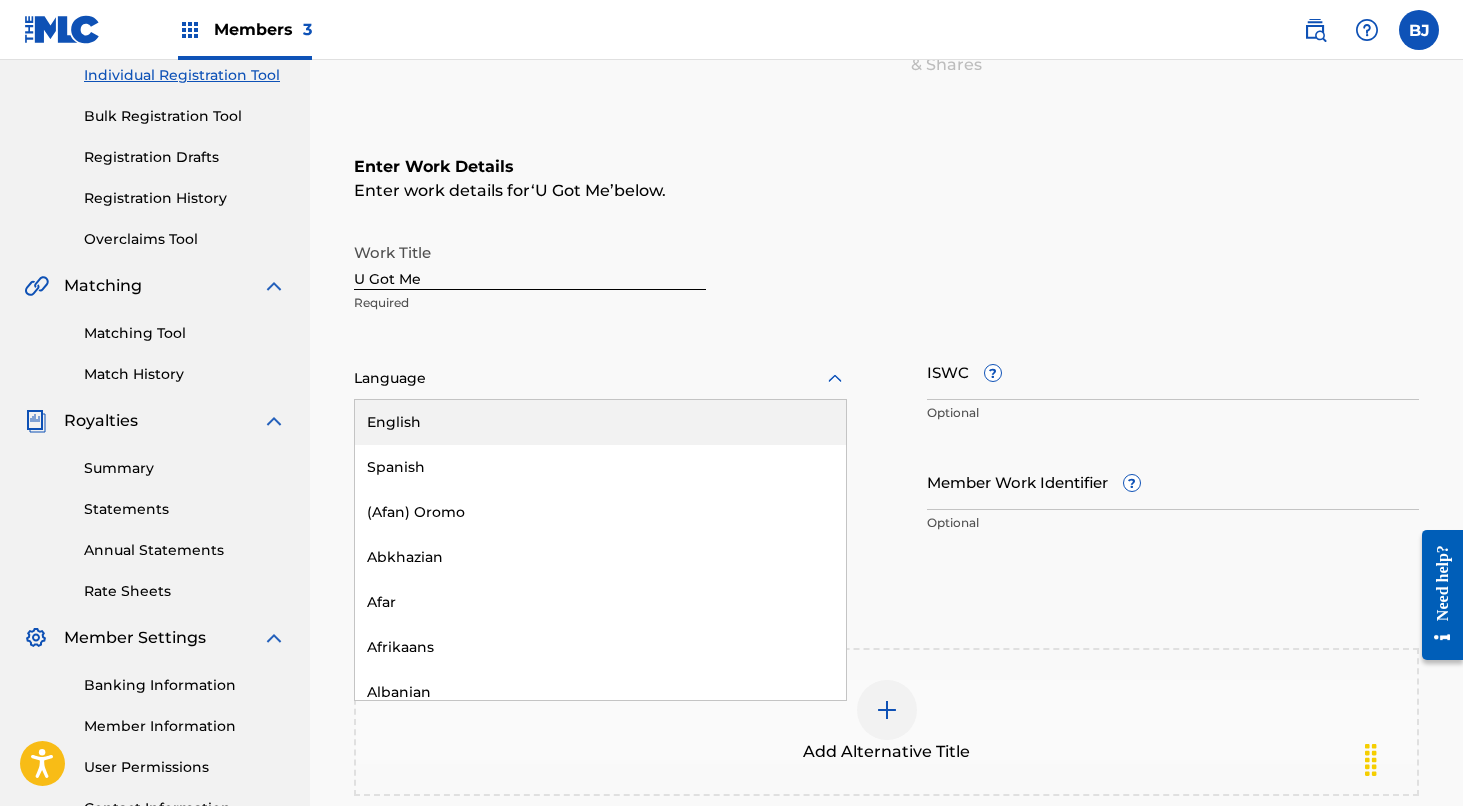 click on "English" at bounding box center (600, 422) 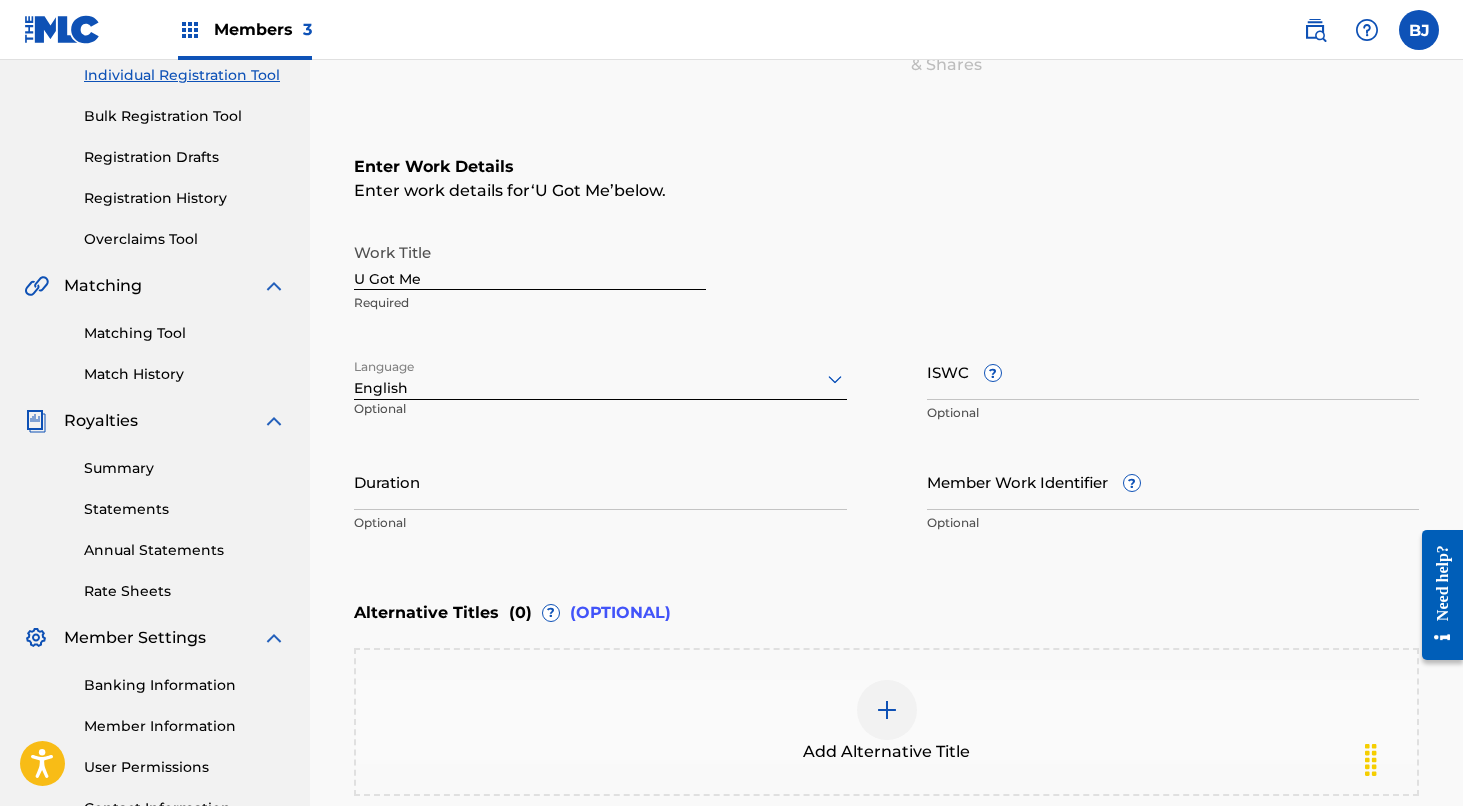 click on "Duration" at bounding box center [600, 481] 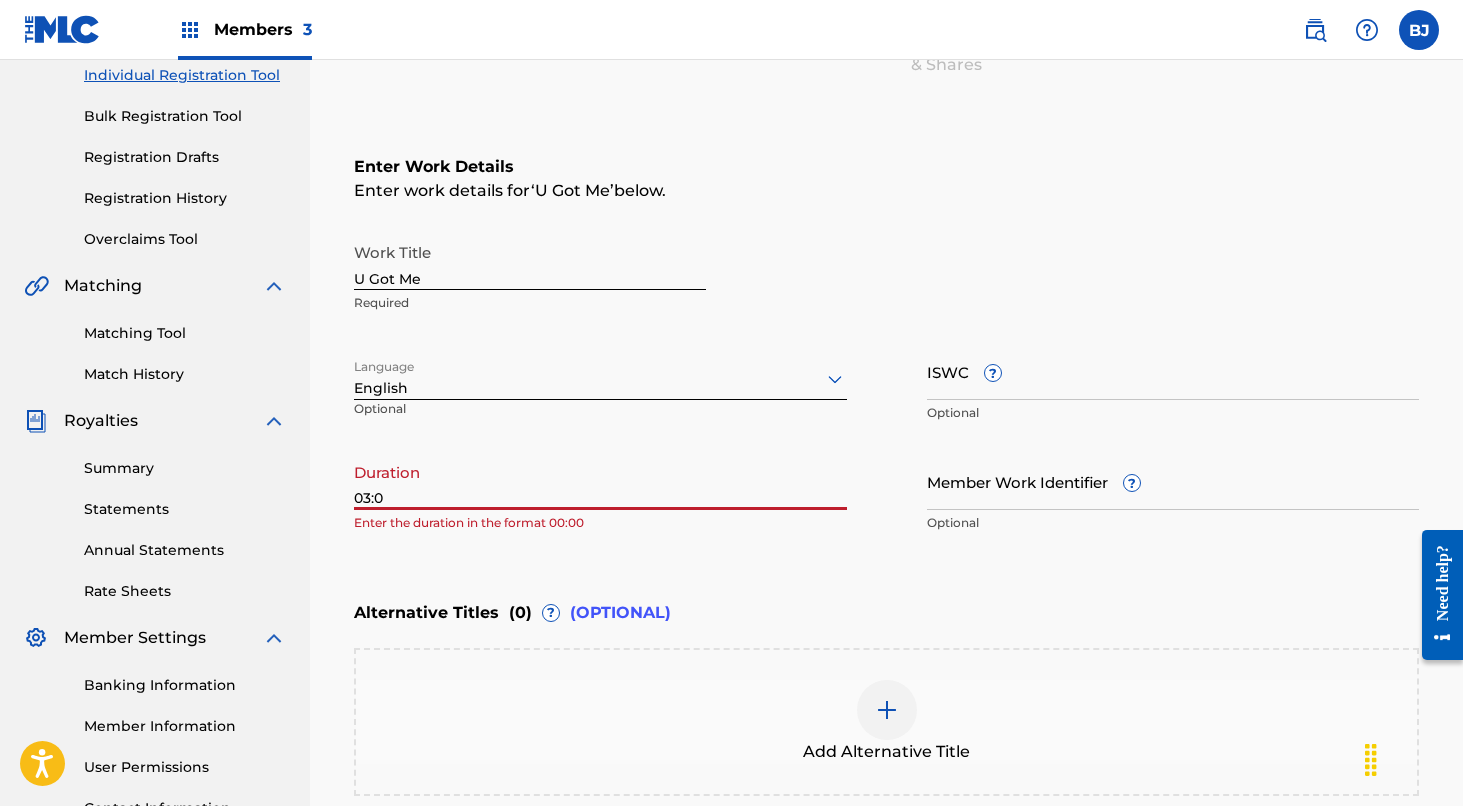 type on "03:06" 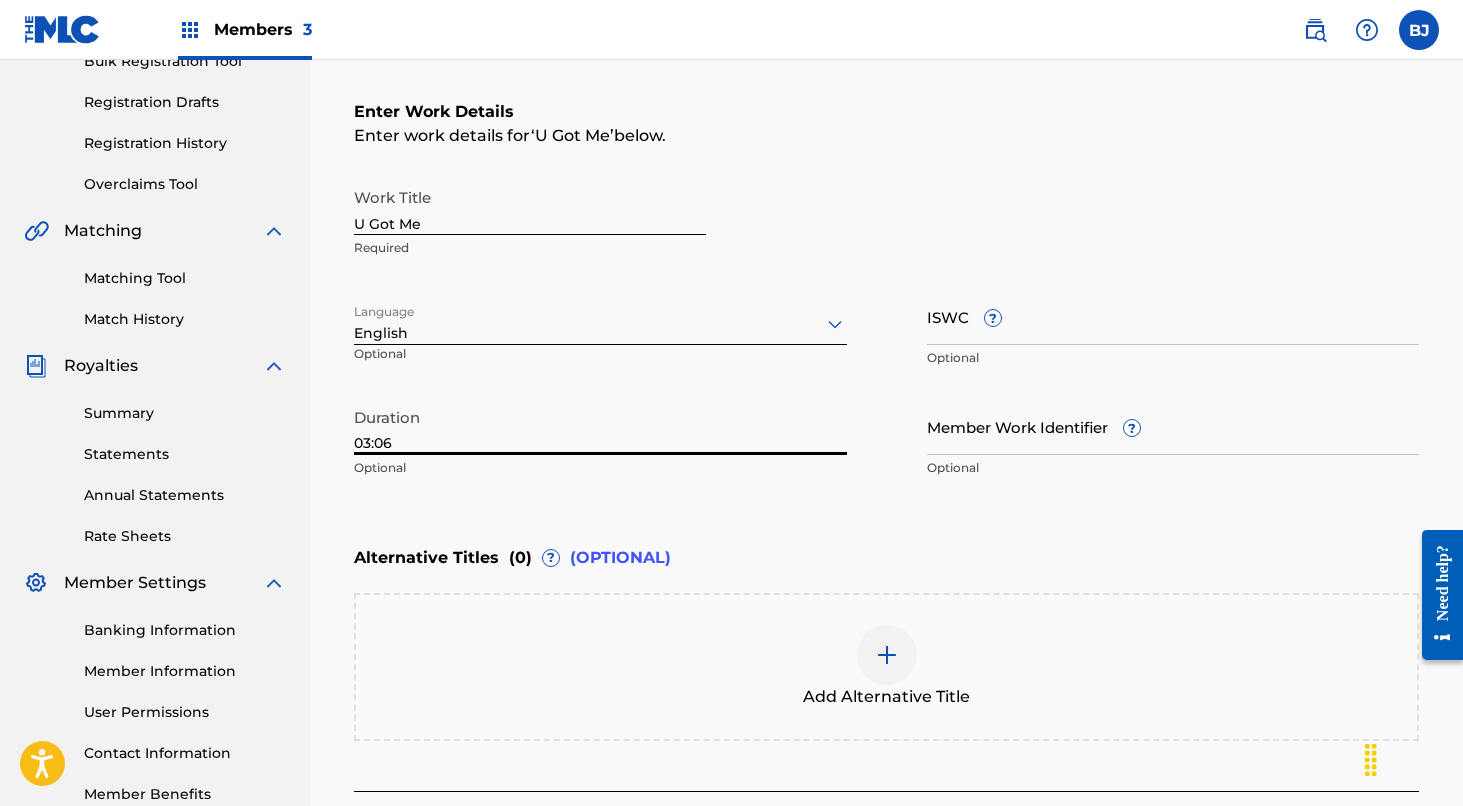 scroll, scrollTop: 266, scrollLeft: 0, axis: vertical 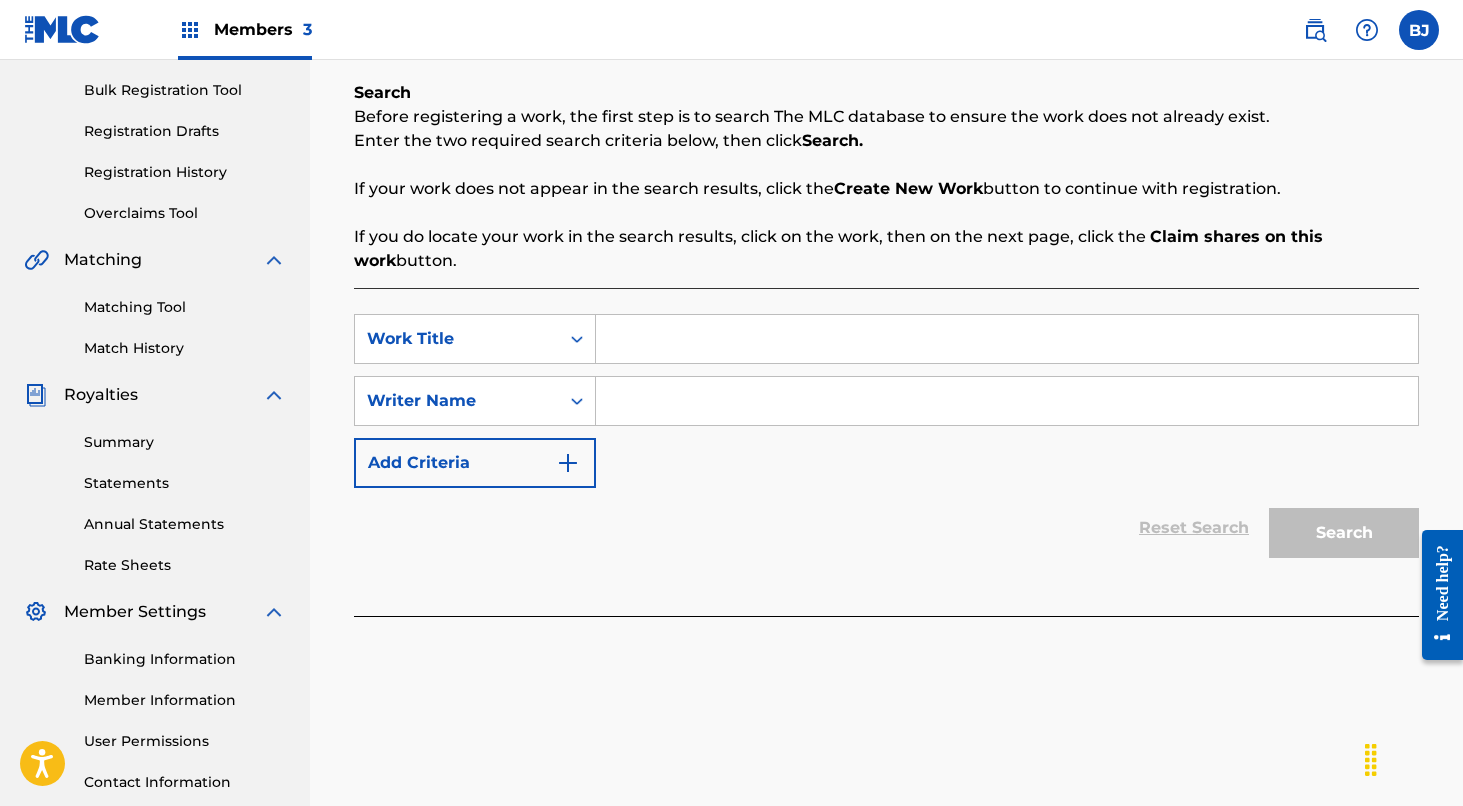 click at bounding box center (1007, 339) 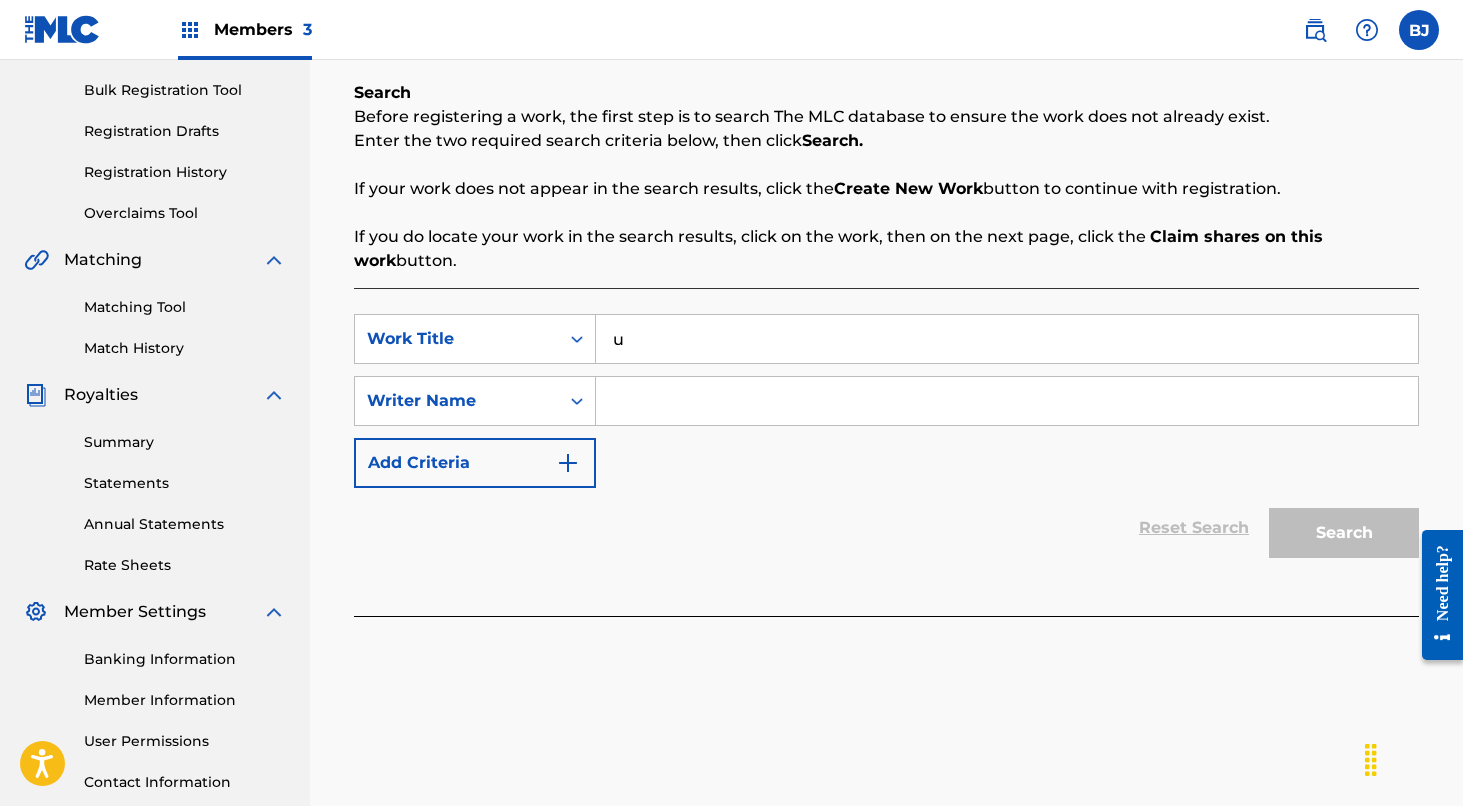 type on "u" 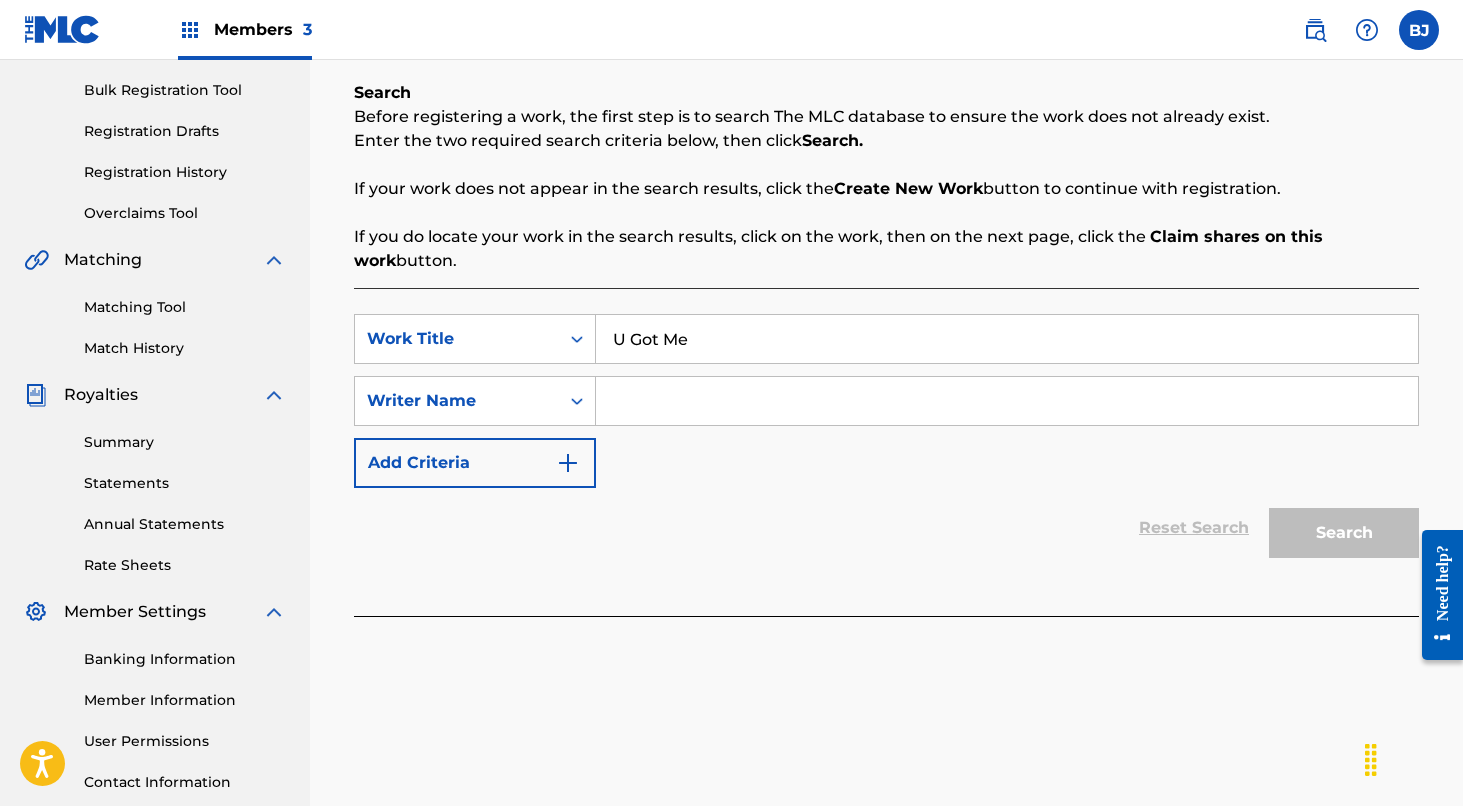 type on "U Got Me" 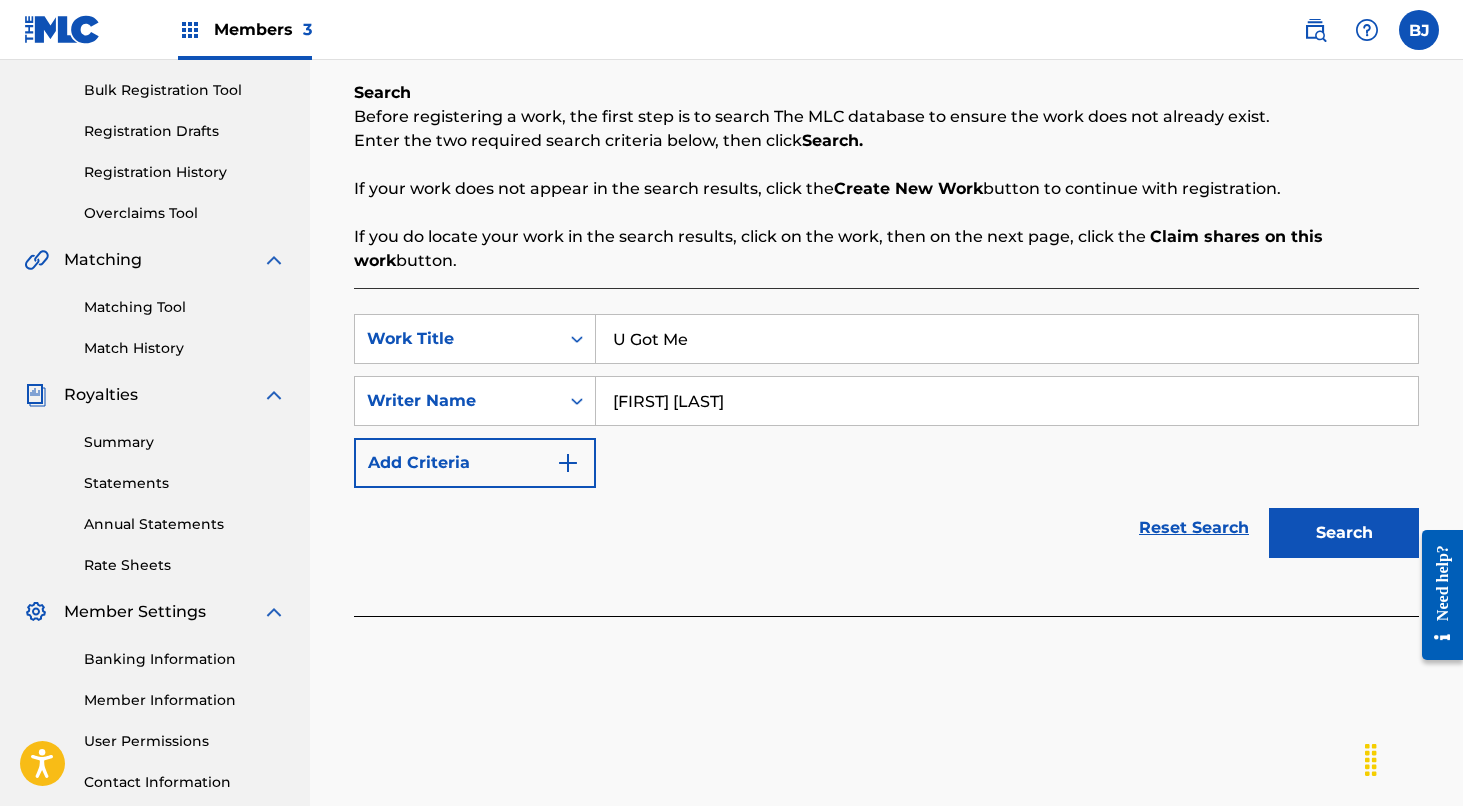 type on "[FIRST] [LAST]" 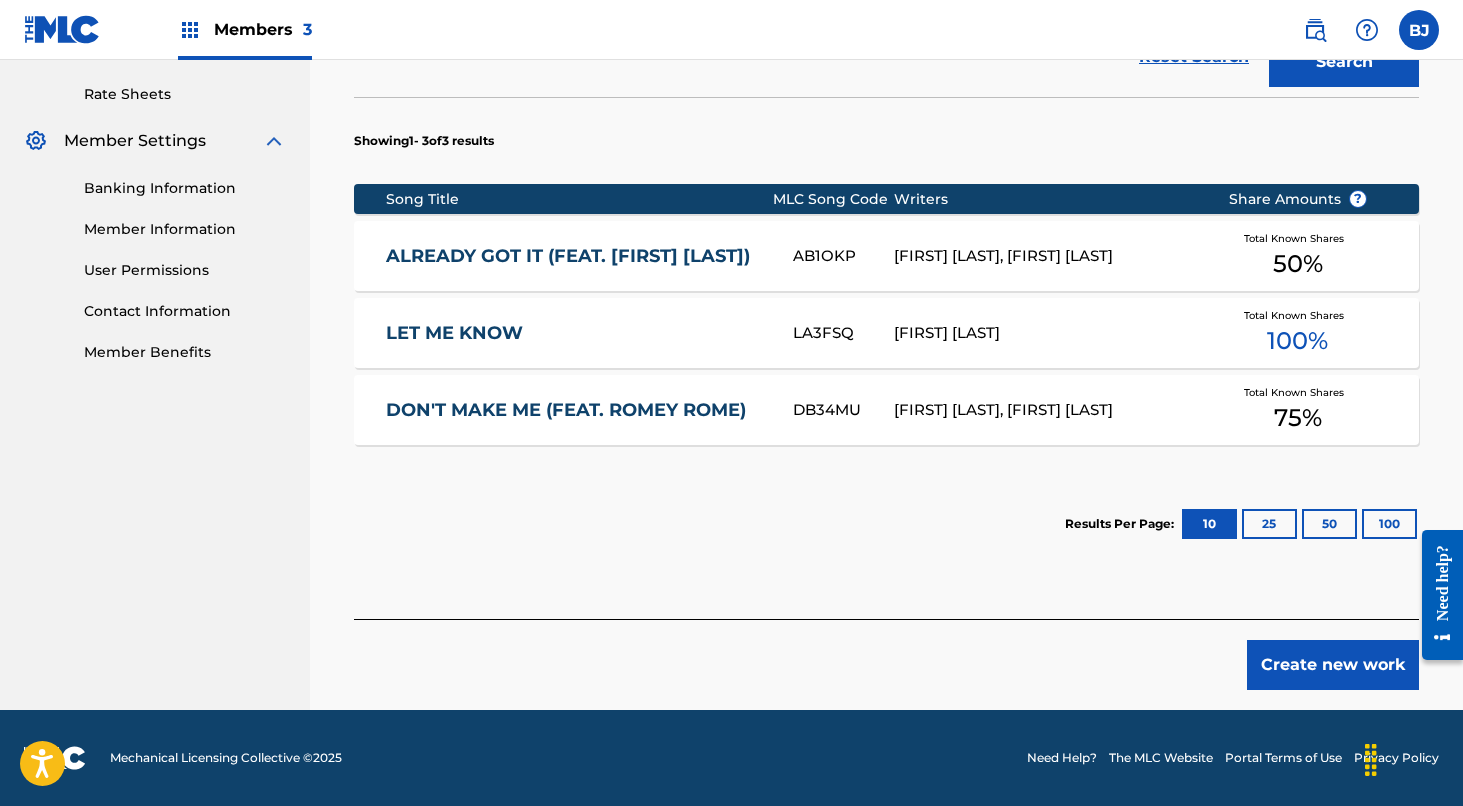 click on "Create new work" at bounding box center [1333, 665] 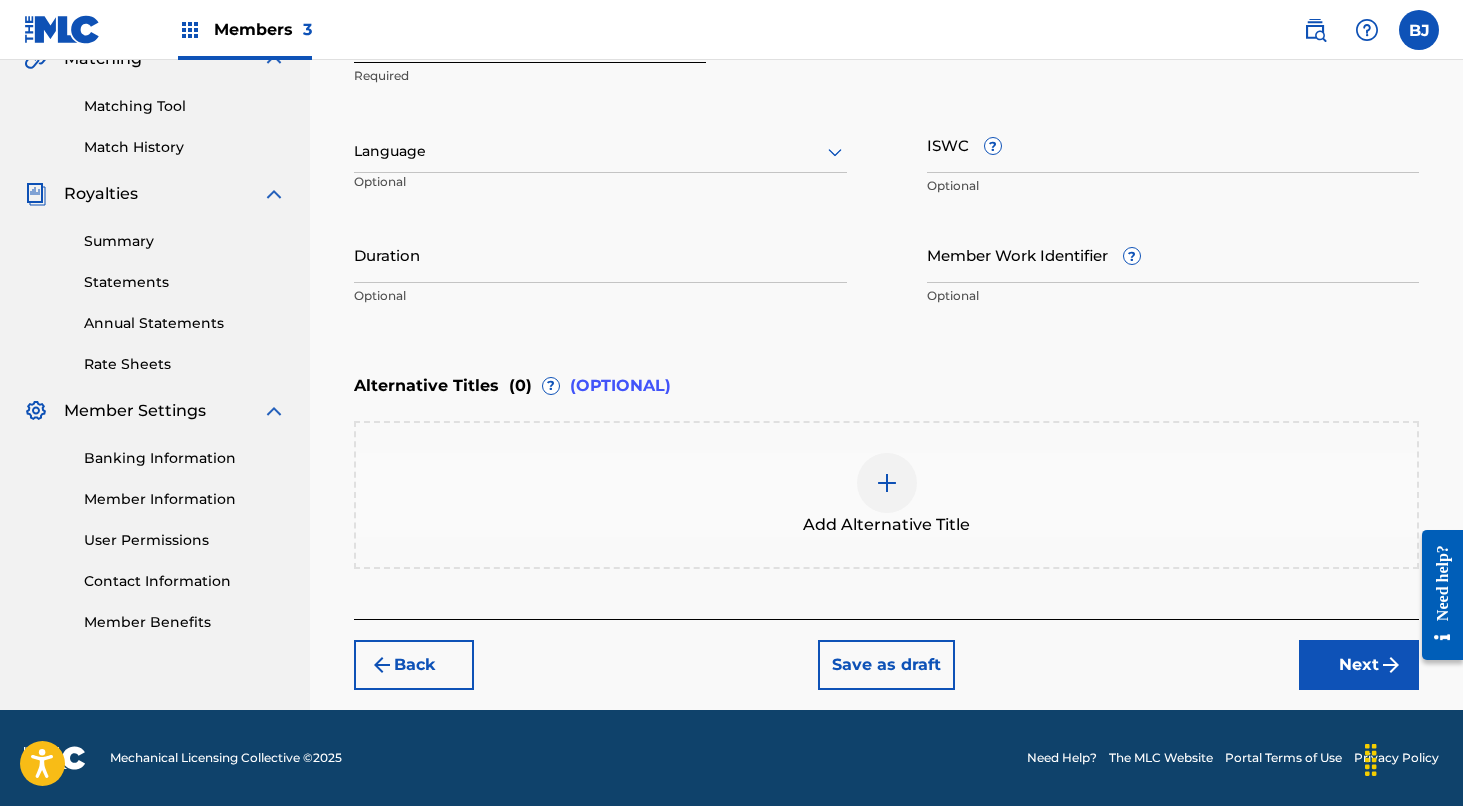 click on "Duration" at bounding box center [600, 254] 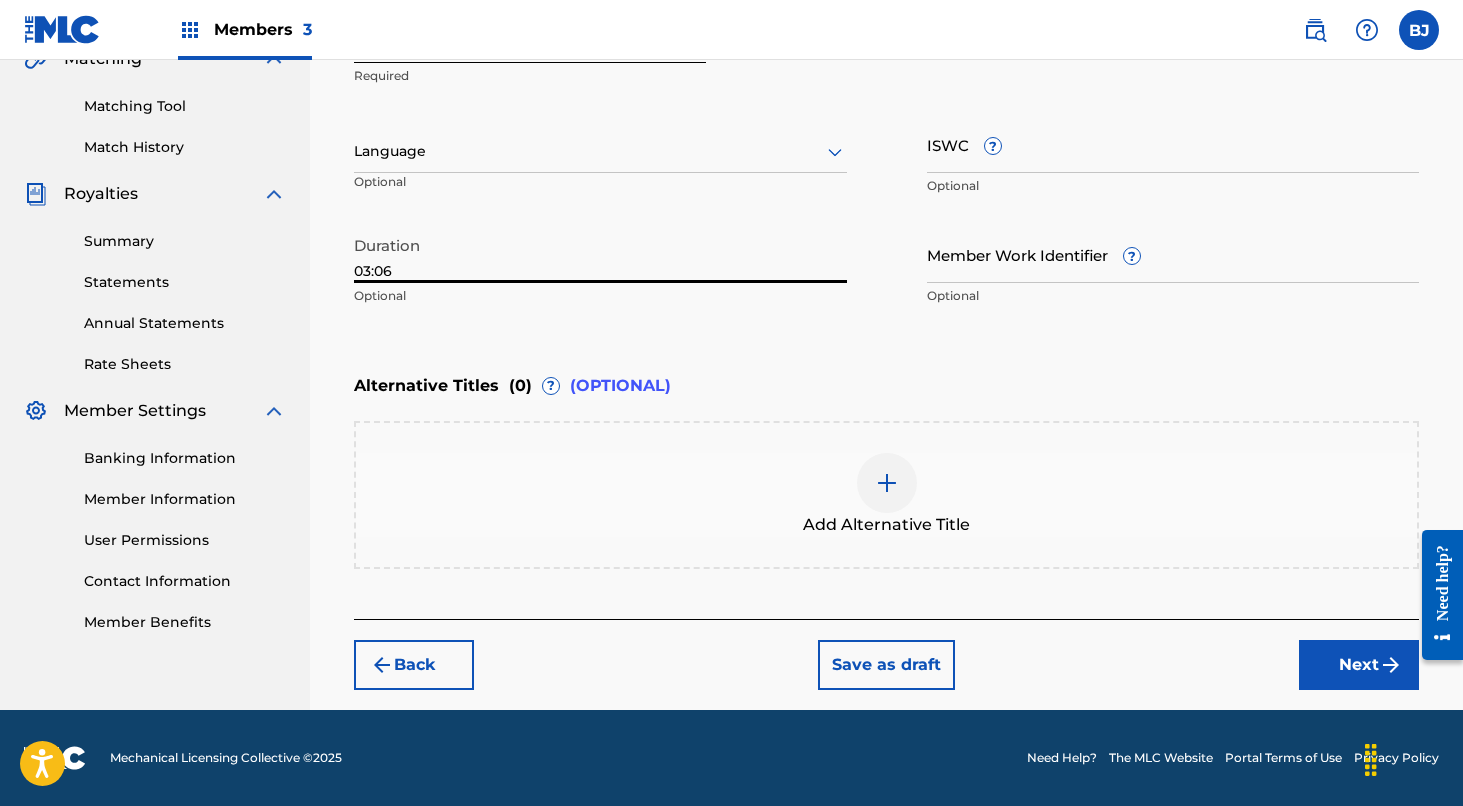 type on "03:06" 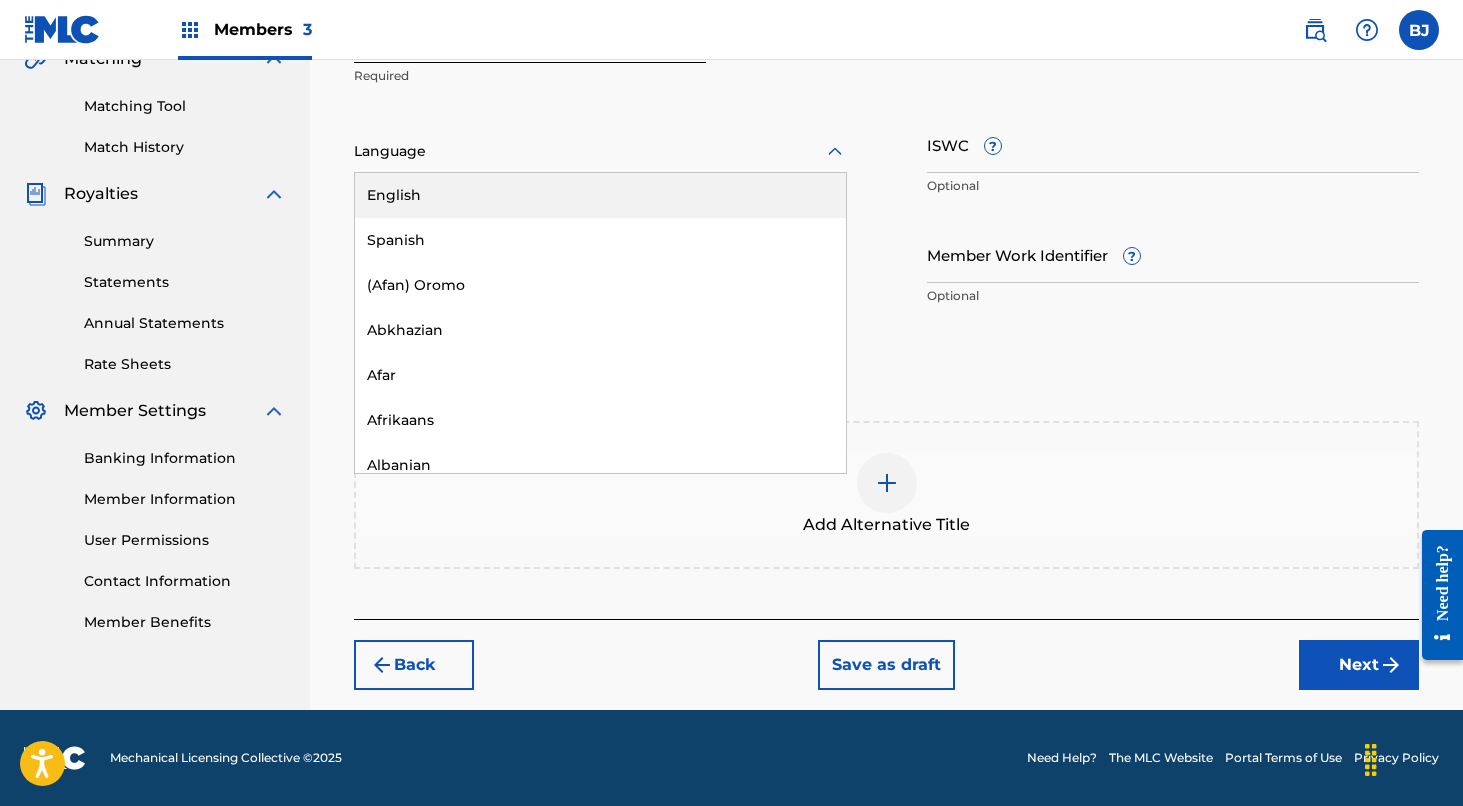 click on "English" at bounding box center [600, 195] 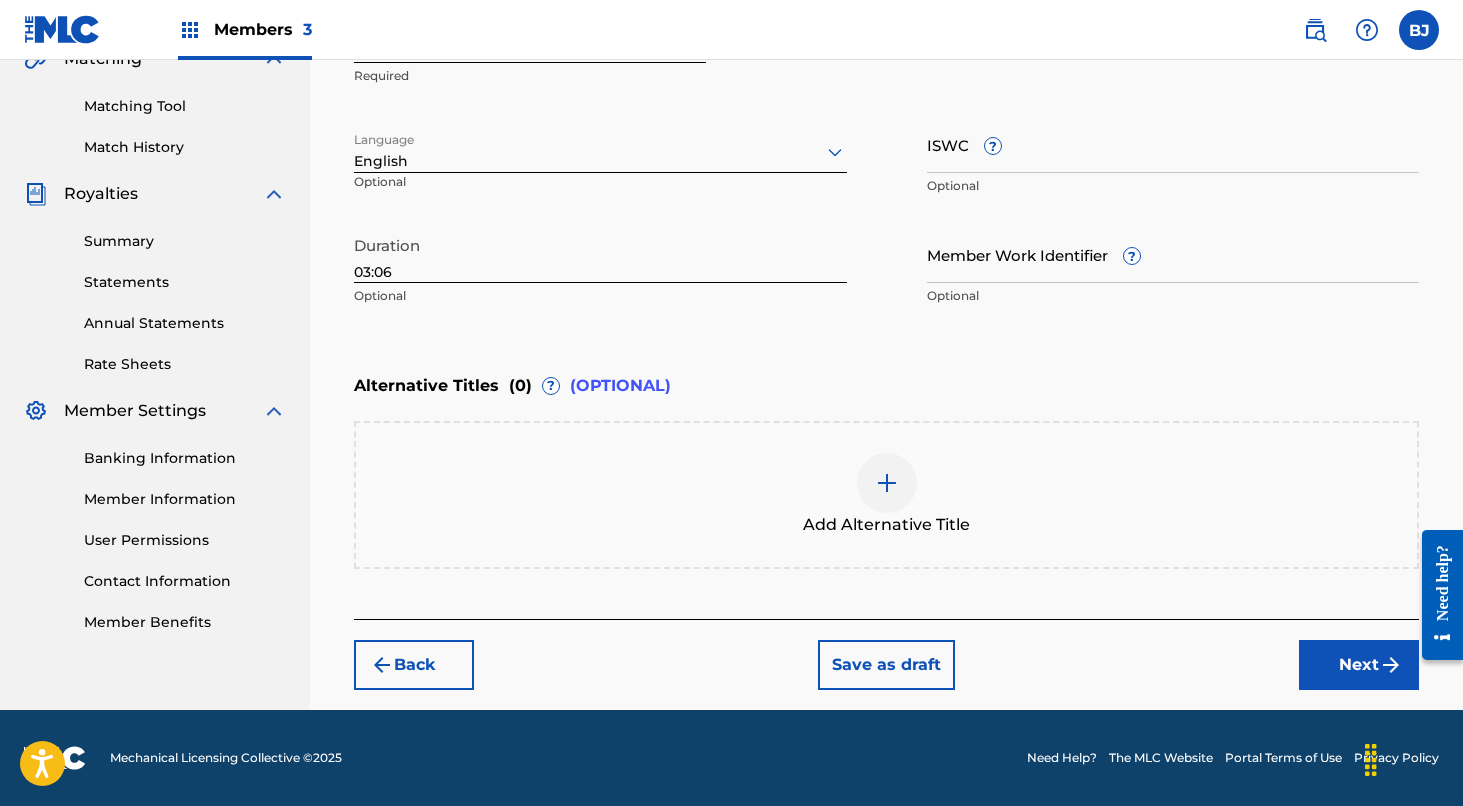 scroll, scrollTop: 471, scrollLeft: 0, axis: vertical 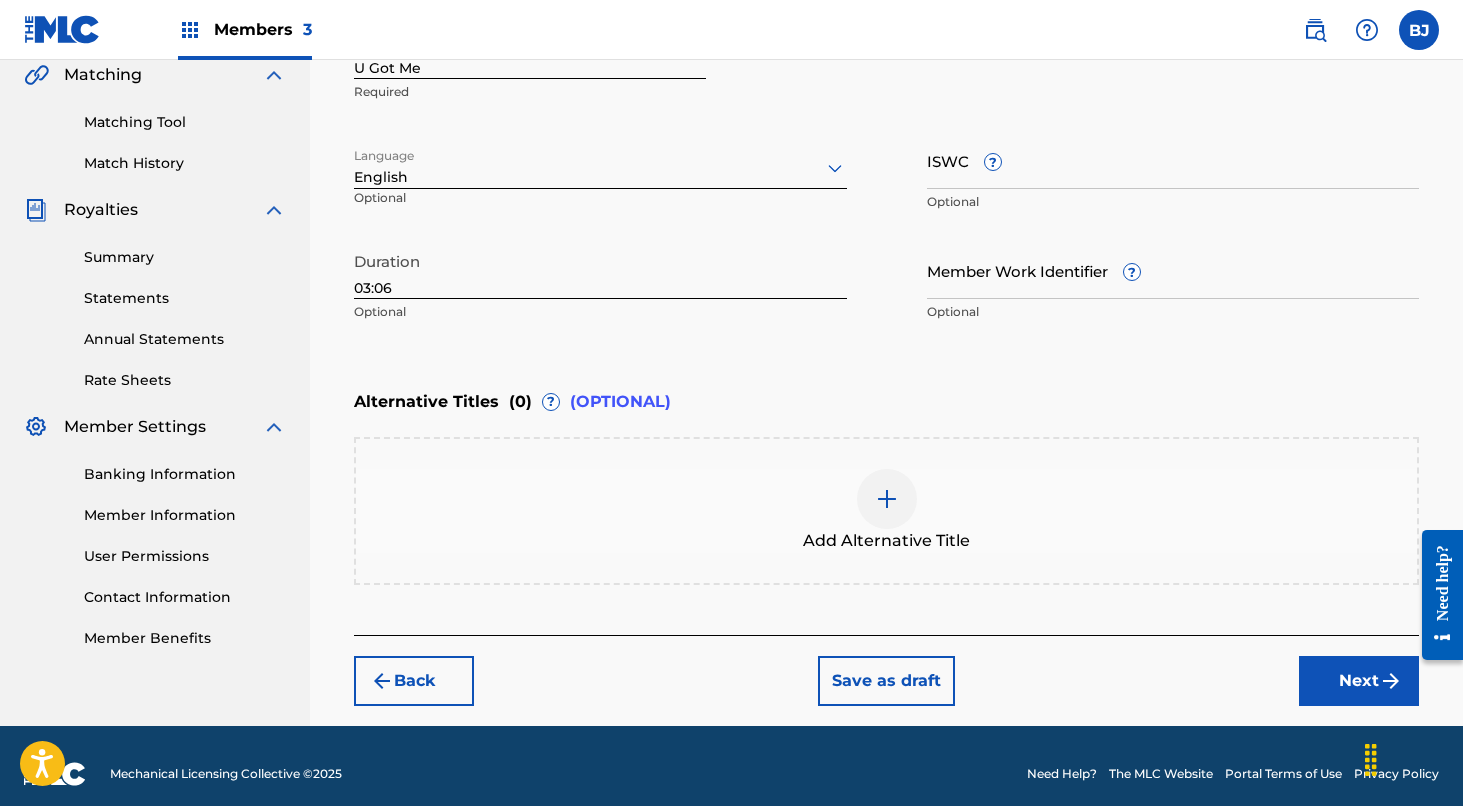 click on "Next" at bounding box center [1359, 681] 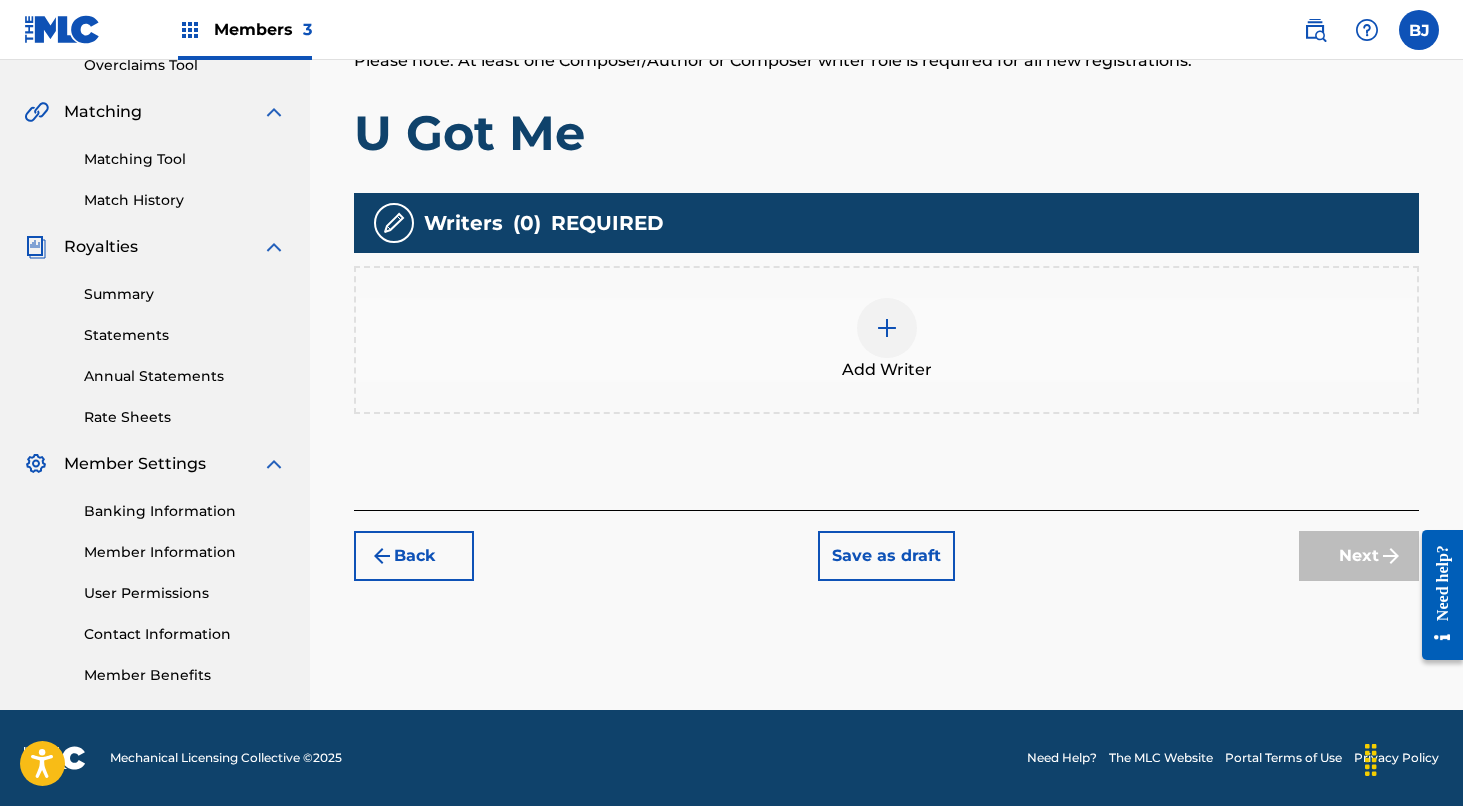 scroll, scrollTop: 434, scrollLeft: 0, axis: vertical 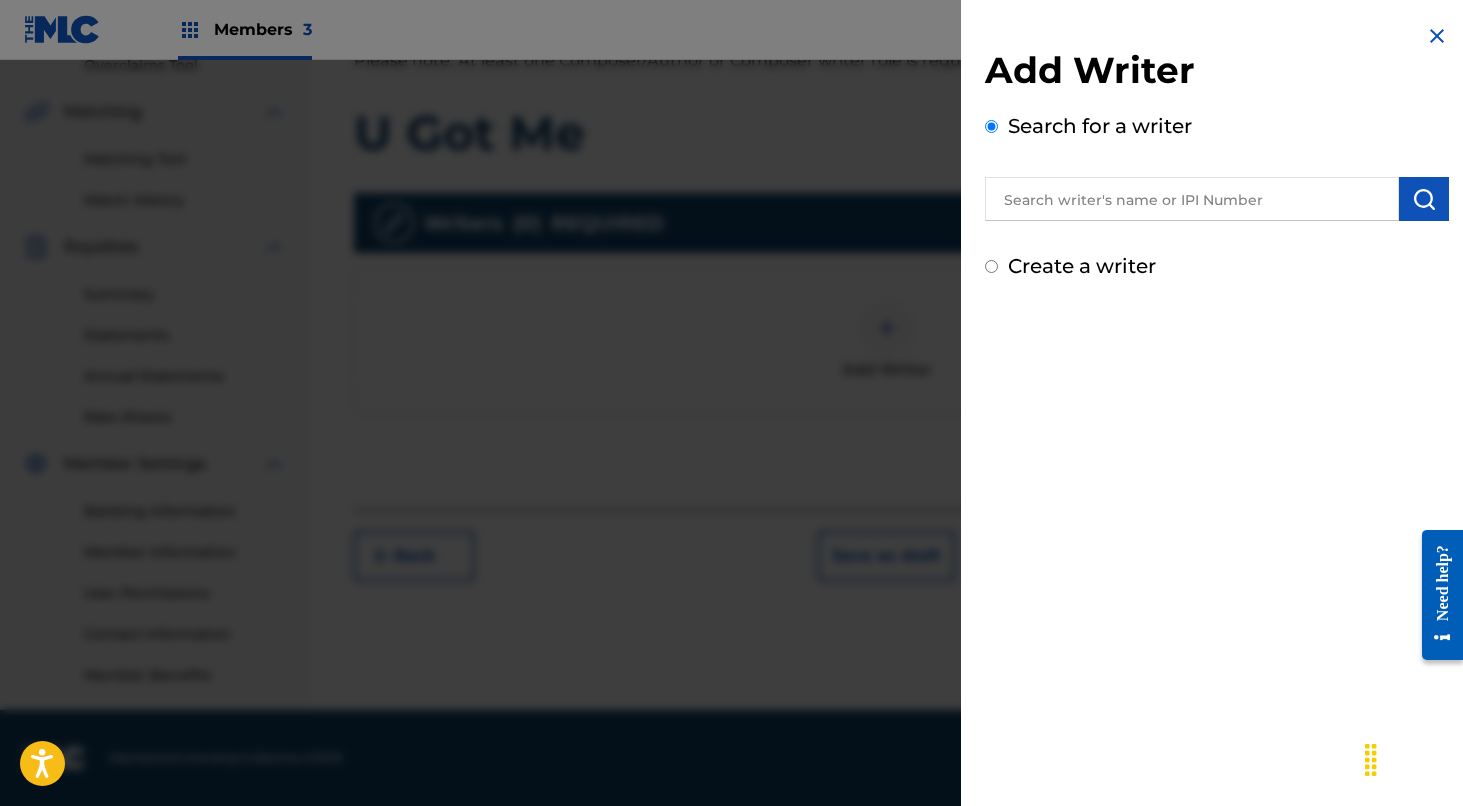 click at bounding box center [1192, 199] 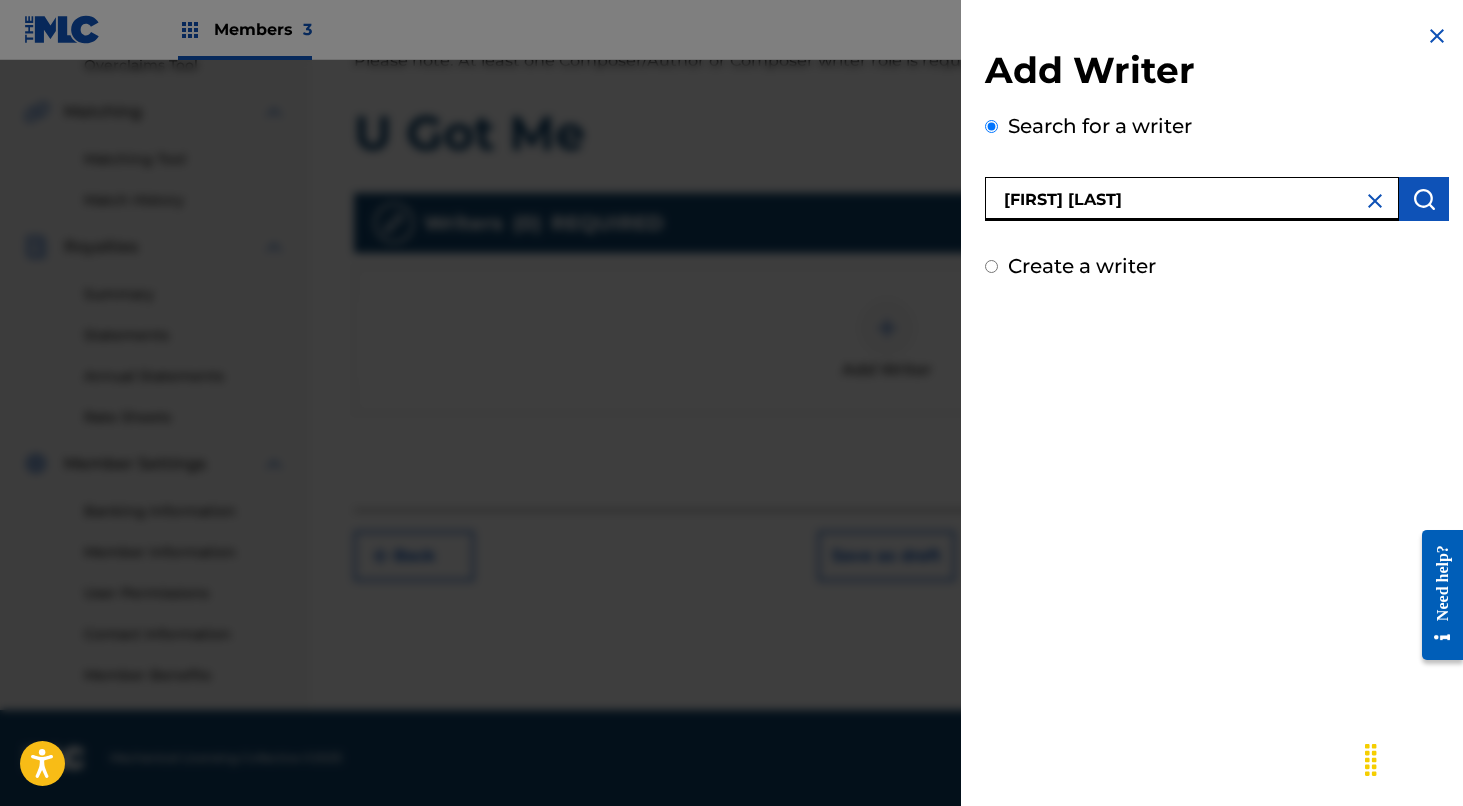 type on "[FIRST] [LAST]" 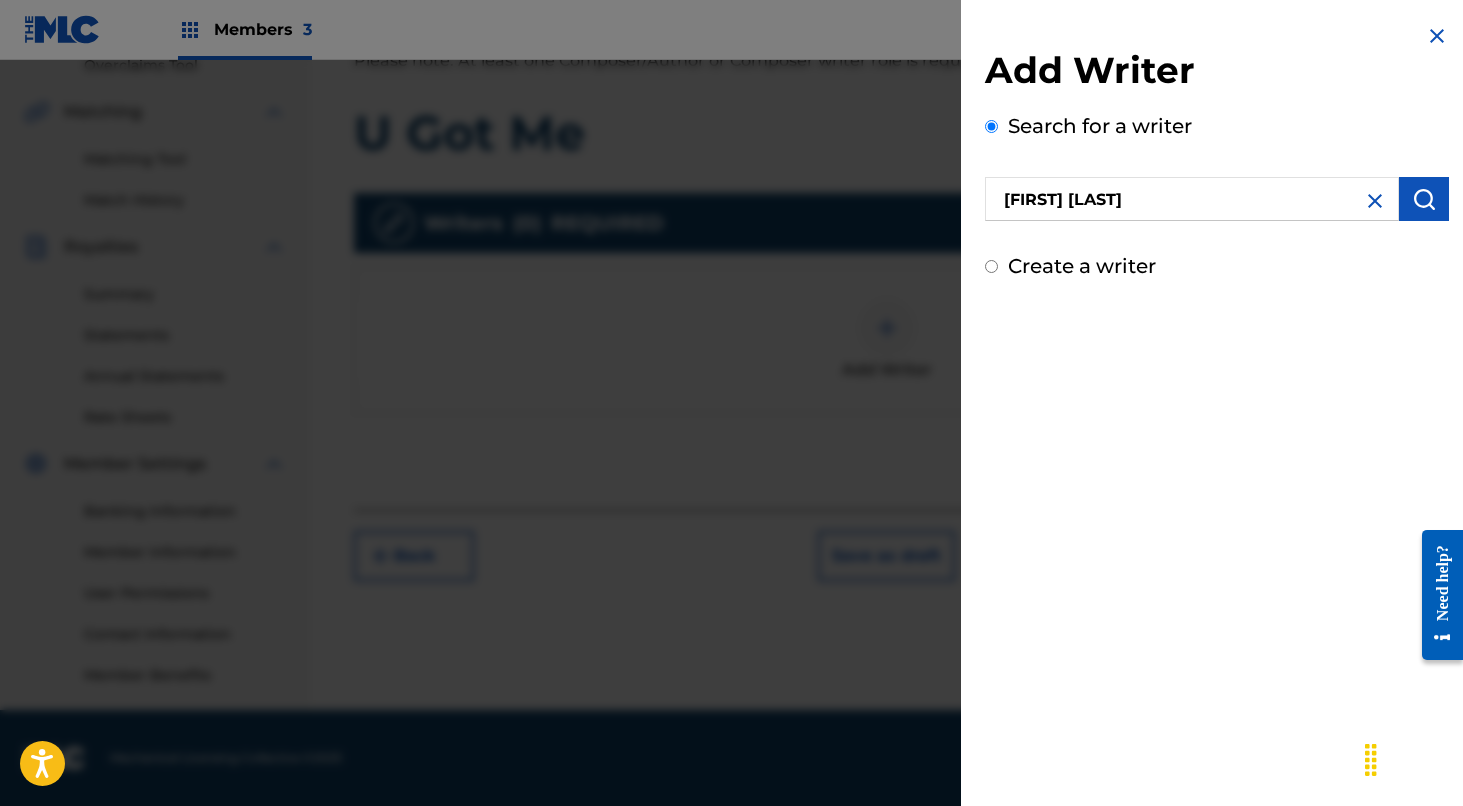 click at bounding box center (1424, 199) 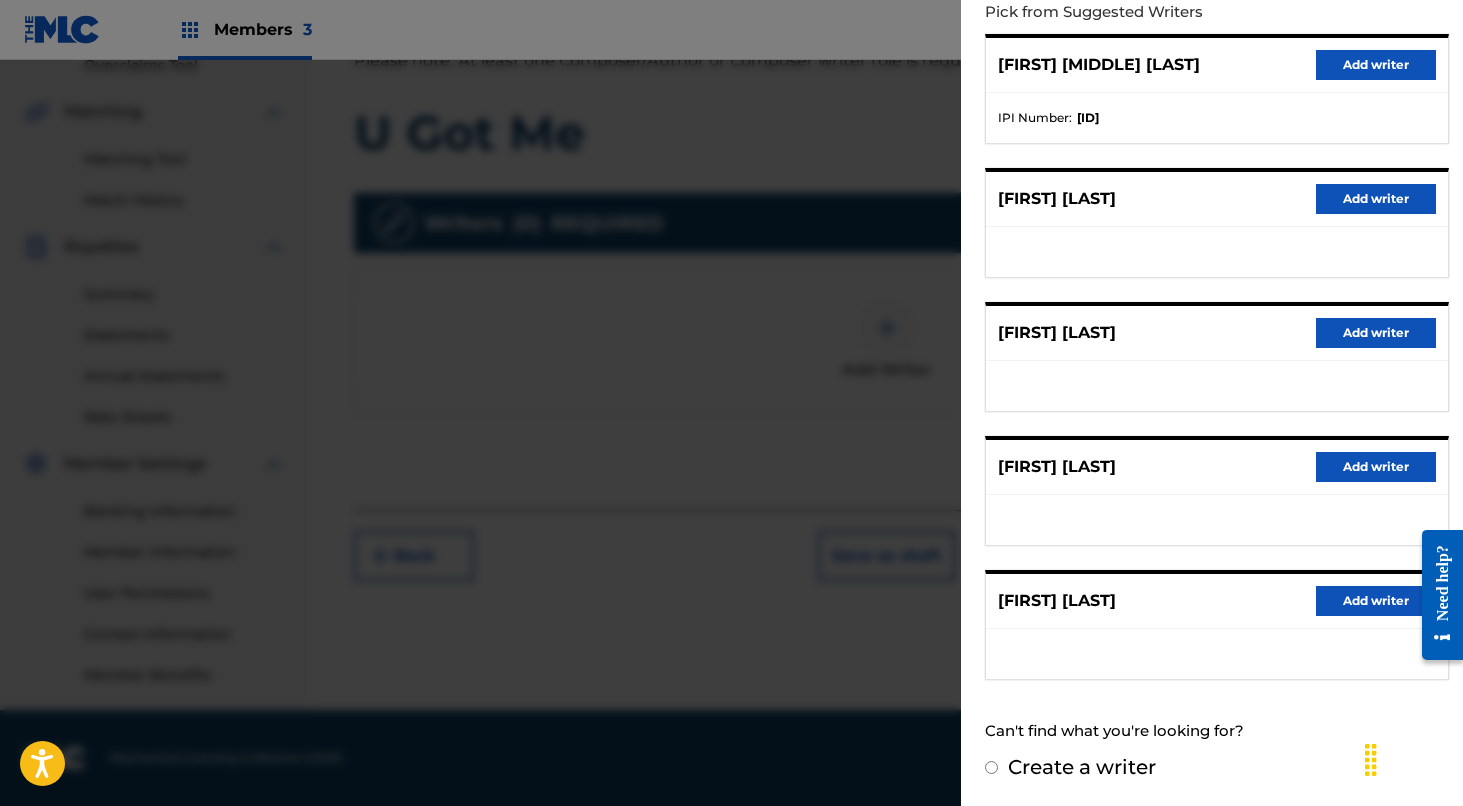 scroll, scrollTop: 235, scrollLeft: 0, axis: vertical 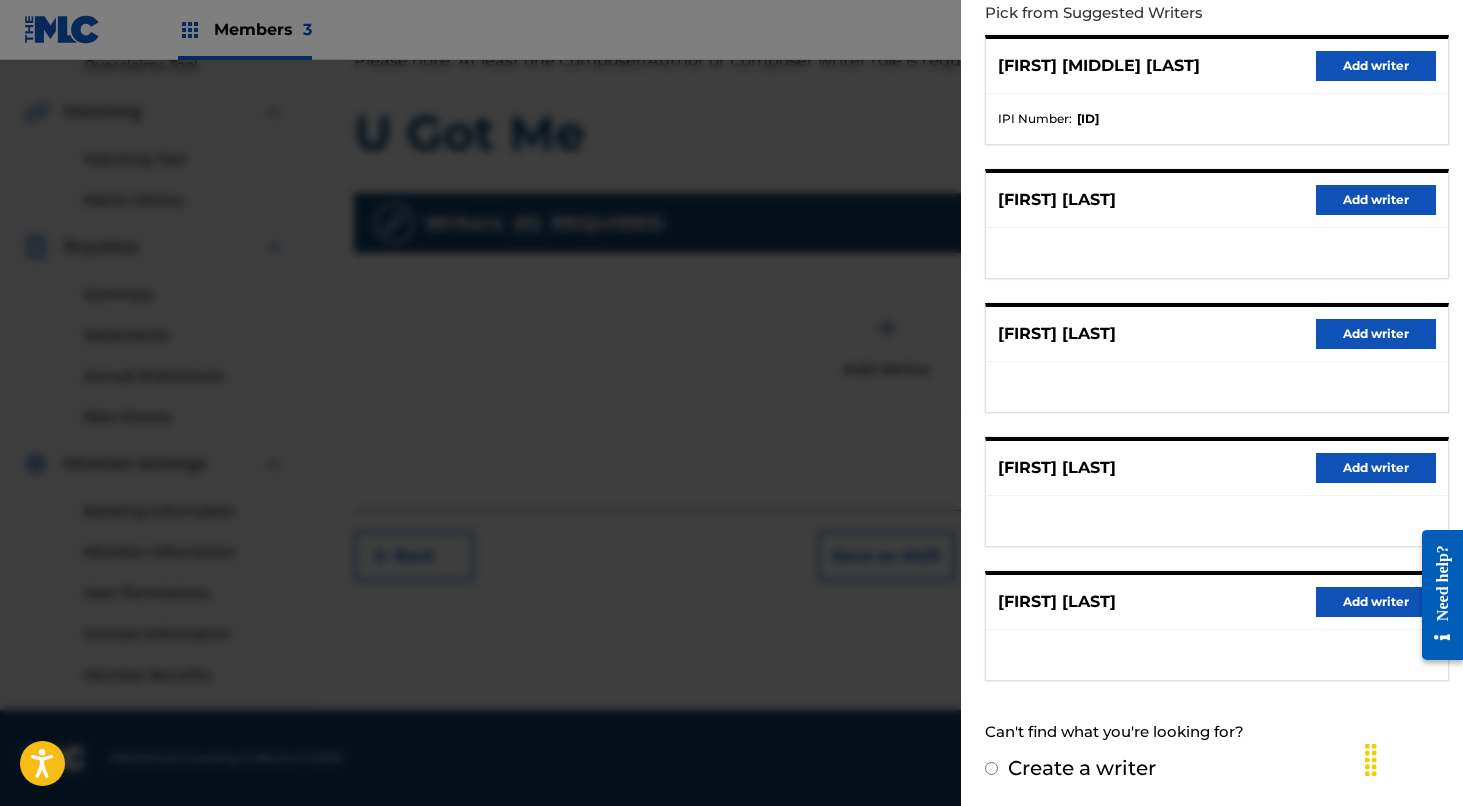 click on "Add writer" at bounding box center (1376, 602) 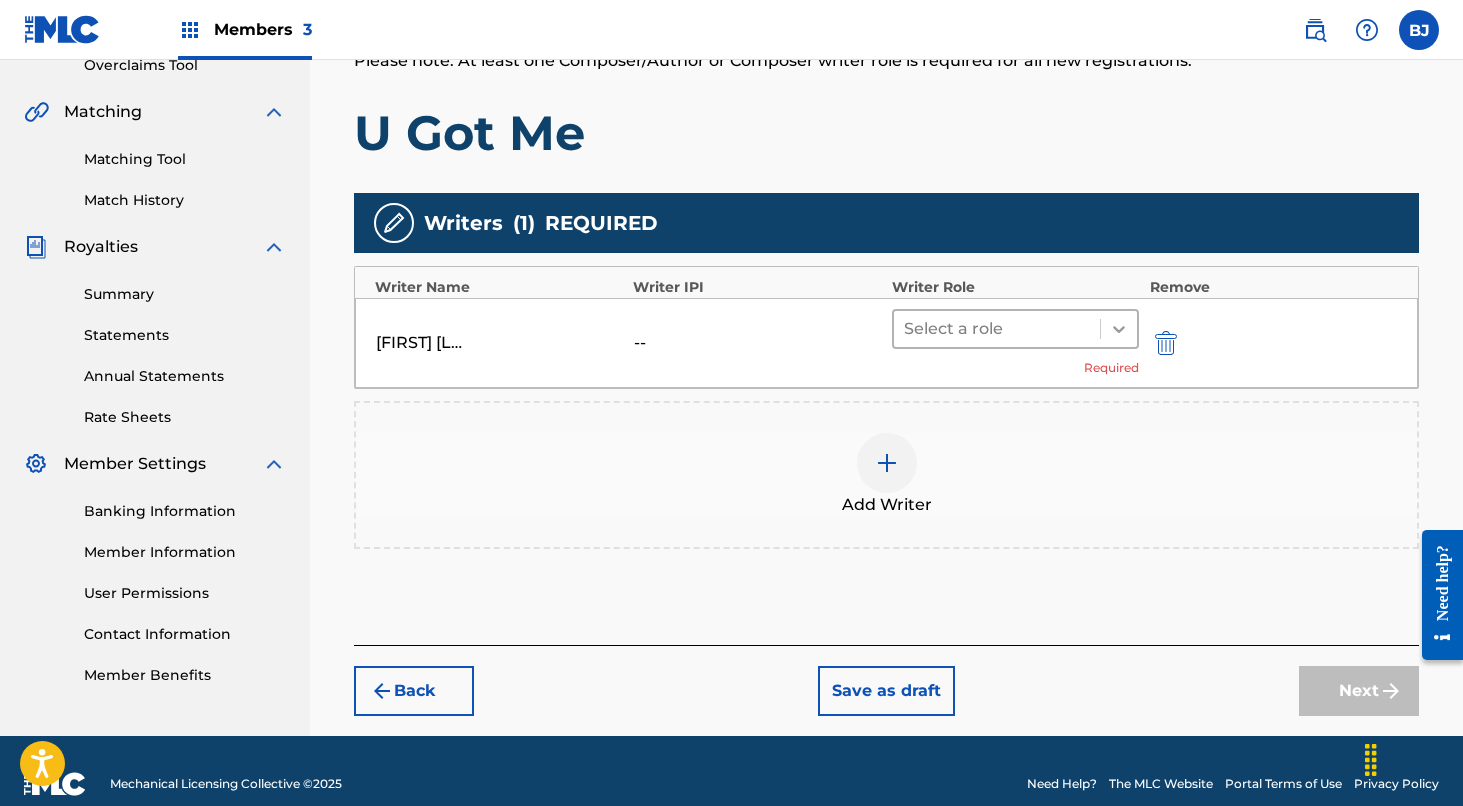 click 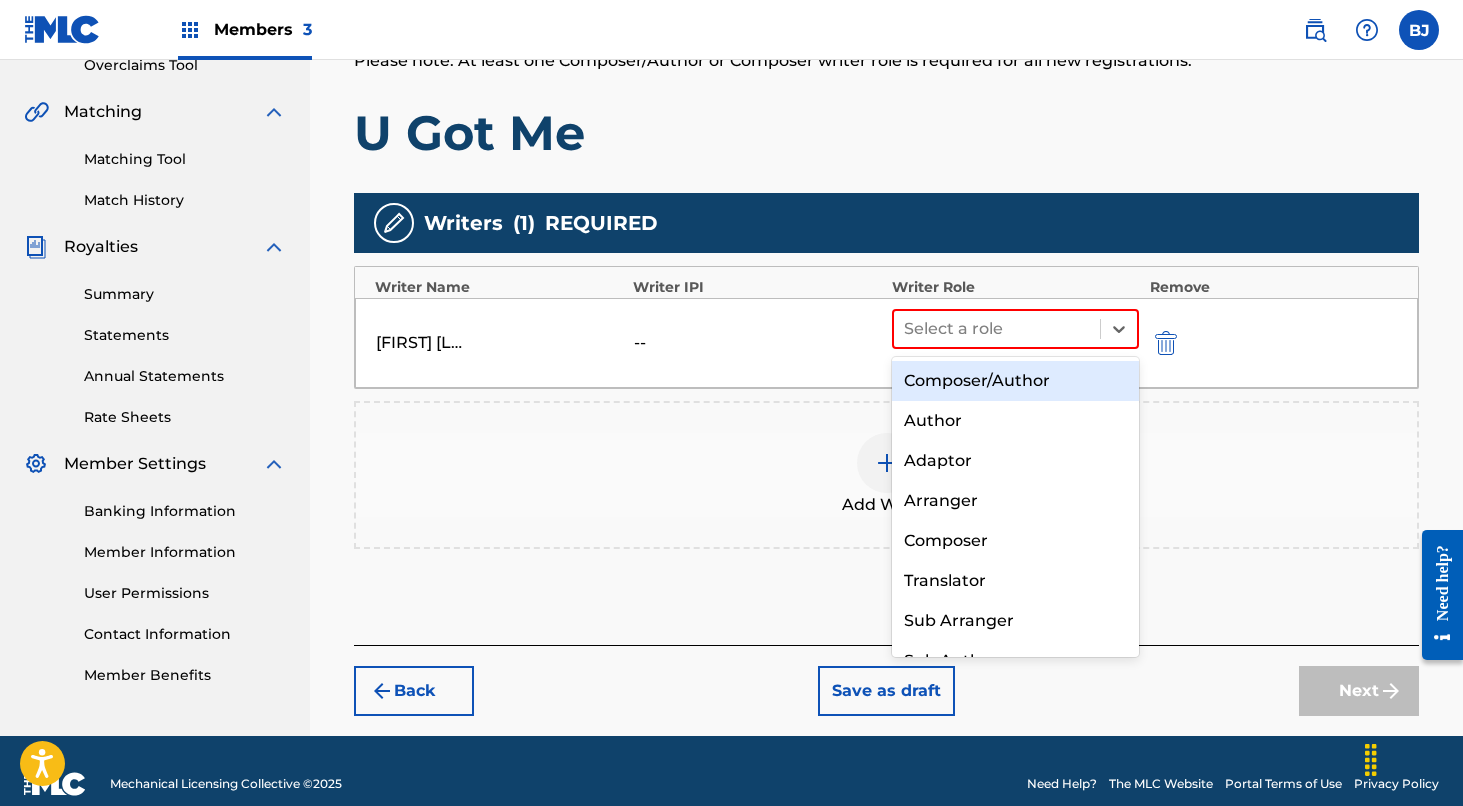 click on "Composer/Author" at bounding box center [1016, 381] 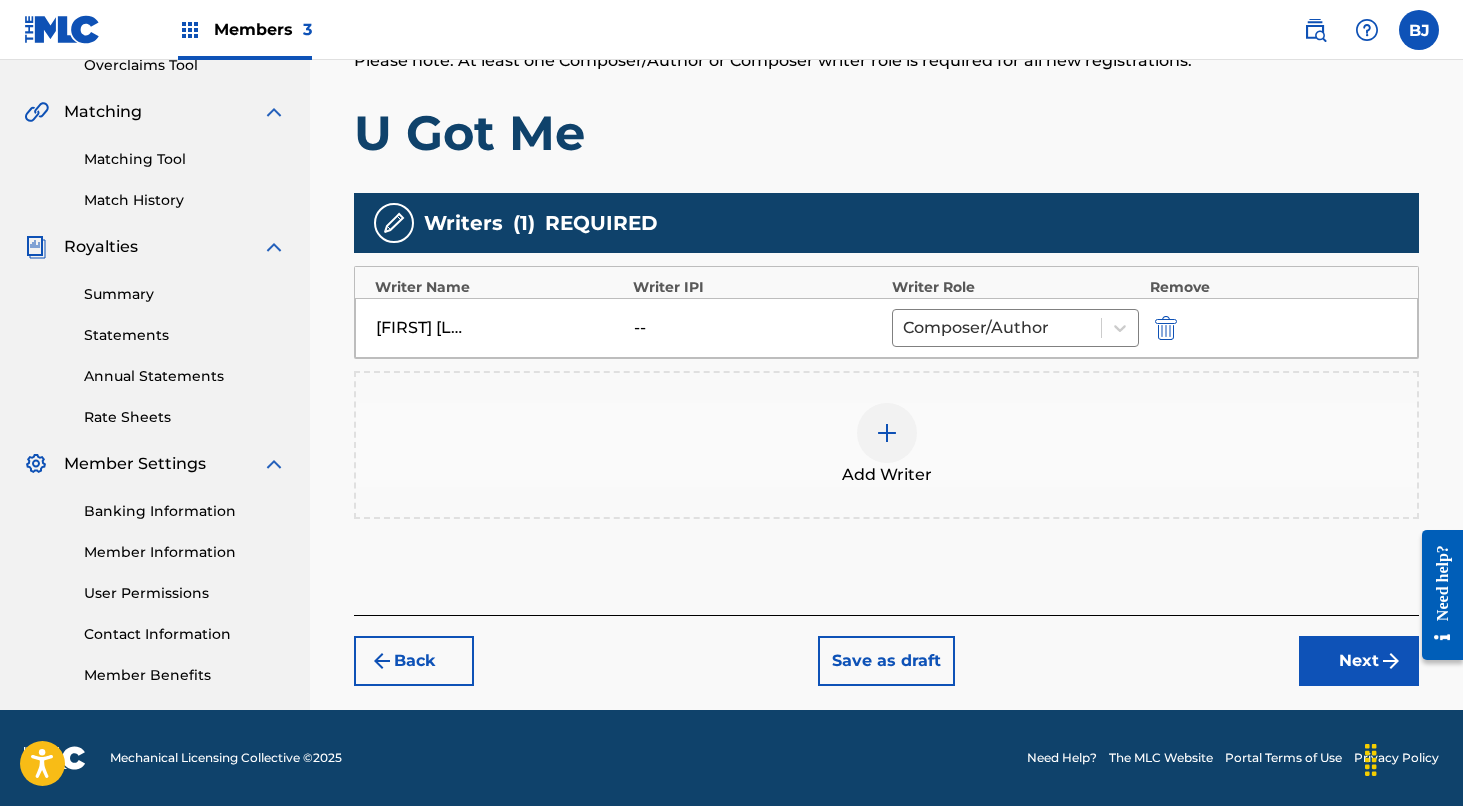 click on "Next" at bounding box center [1359, 661] 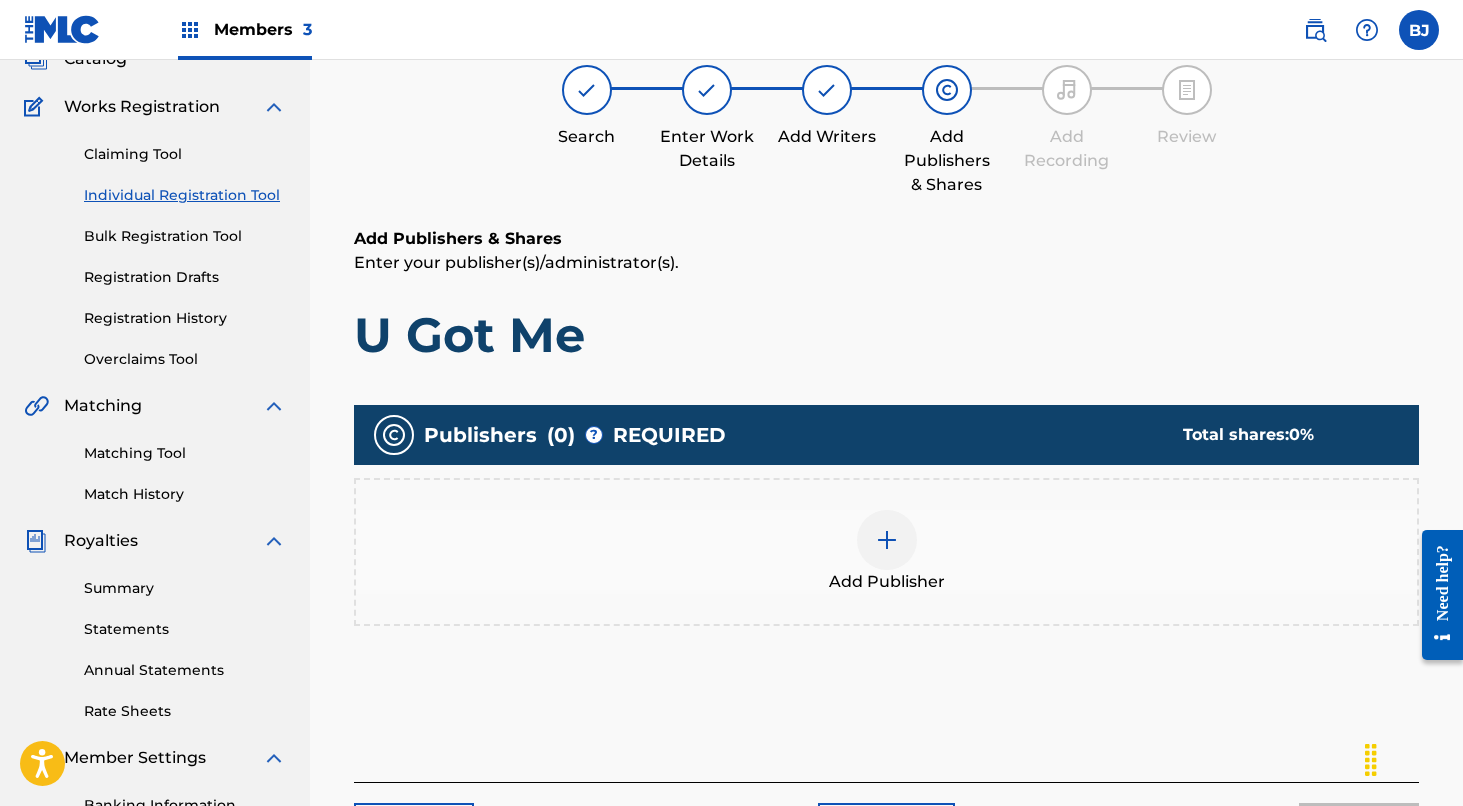 scroll, scrollTop: 90, scrollLeft: 0, axis: vertical 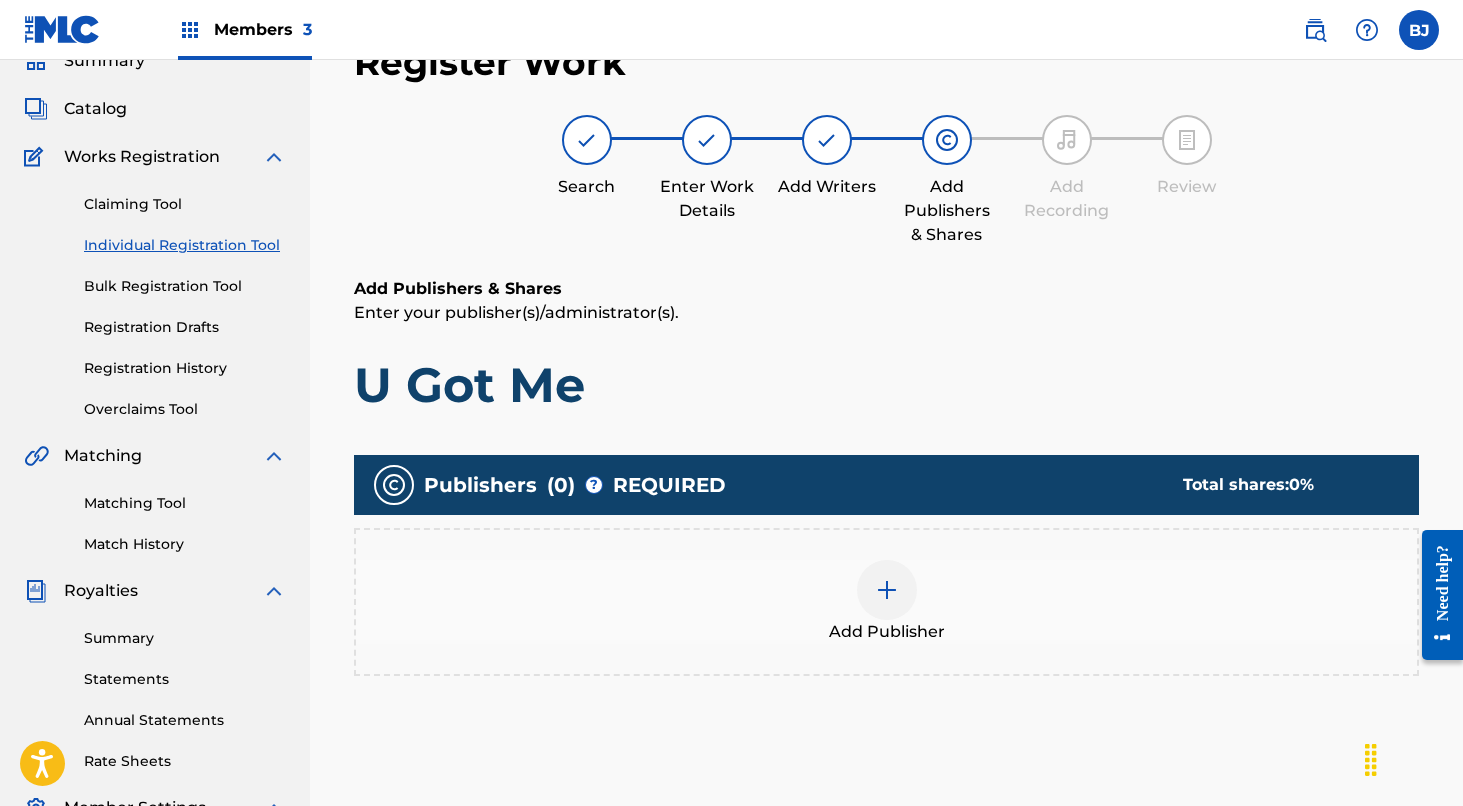 click at bounding box center [887, 590] 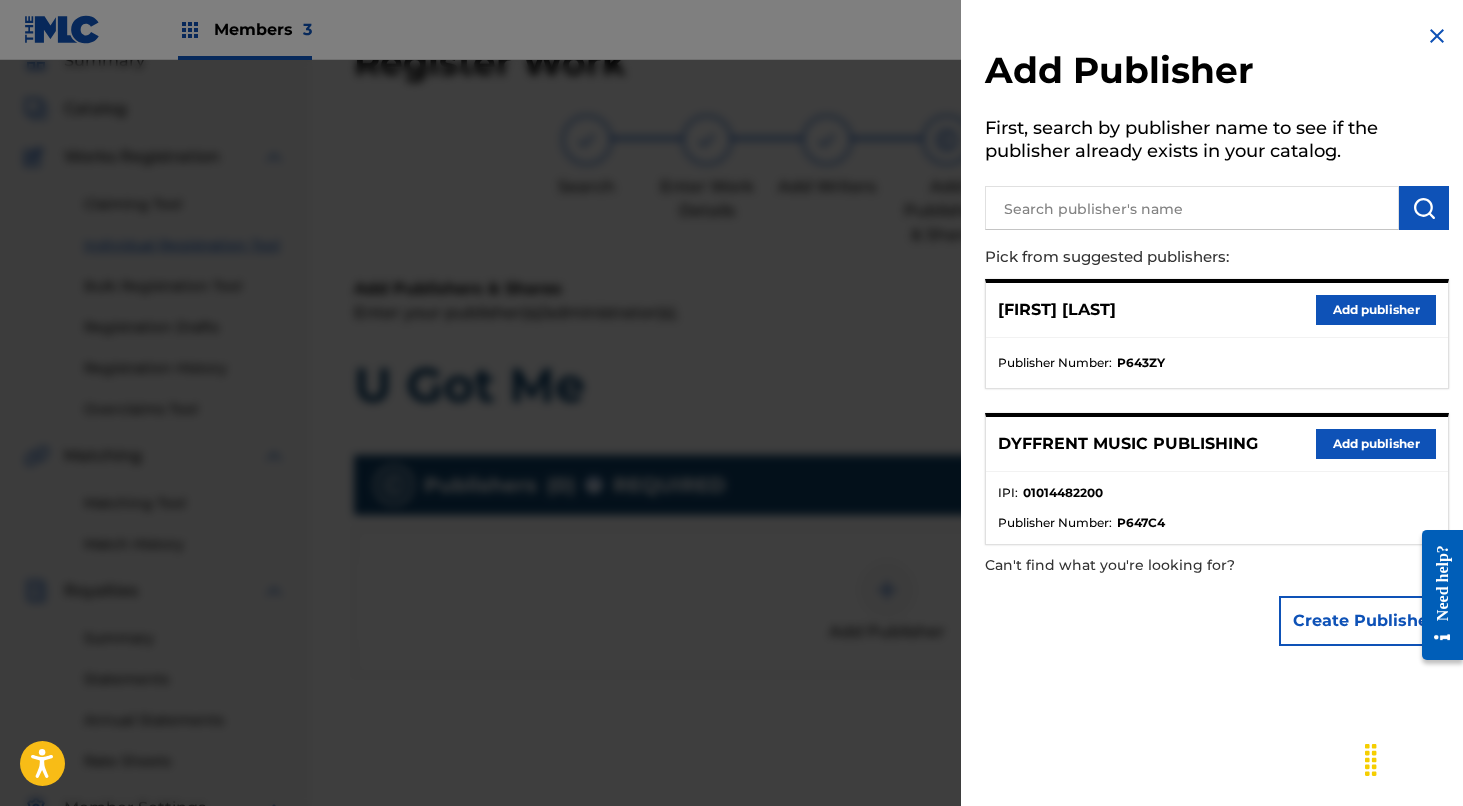 click on "Add publisher" at bounding box center [1376, 444] 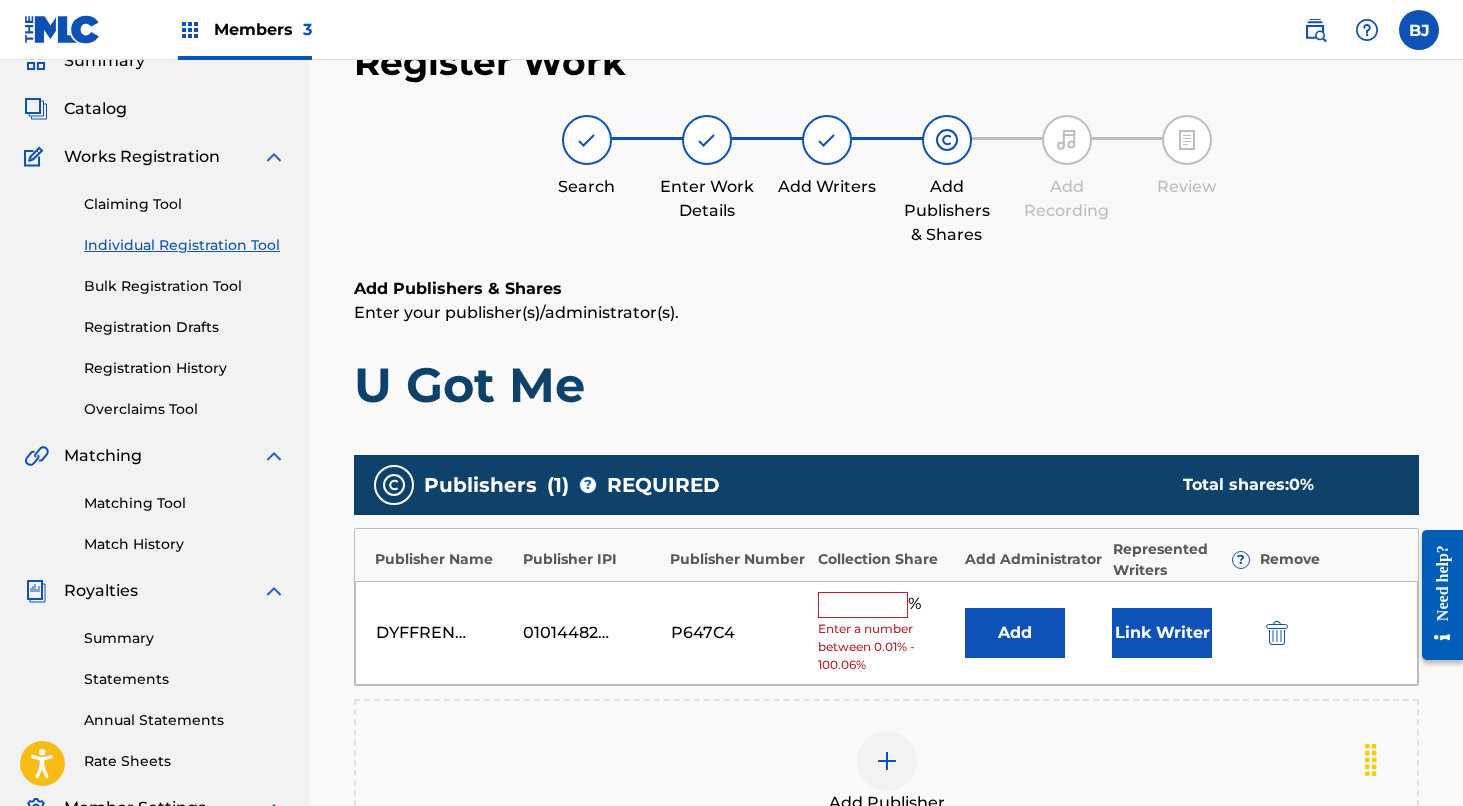 click at bounding box center [863, 605] 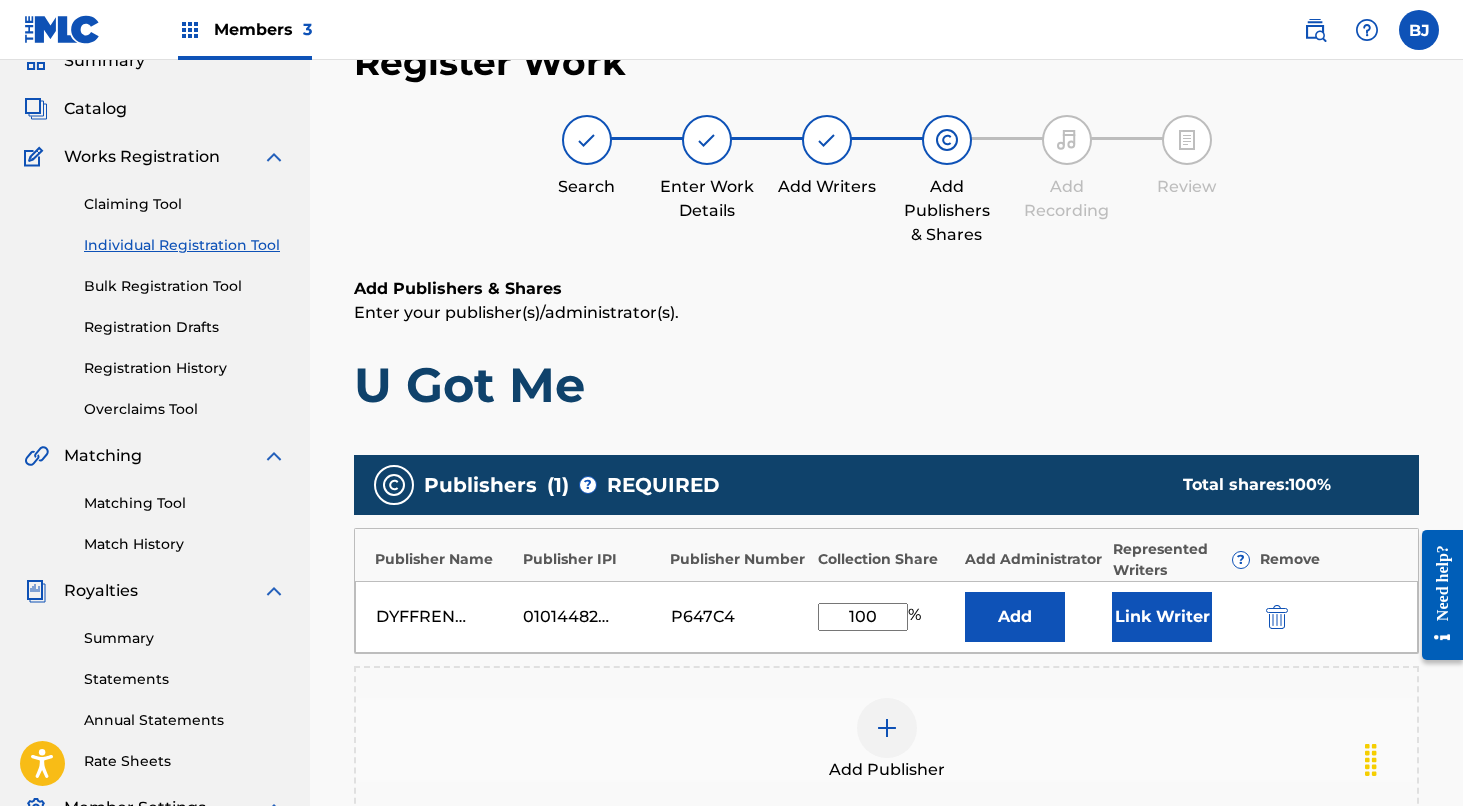 type on "100" 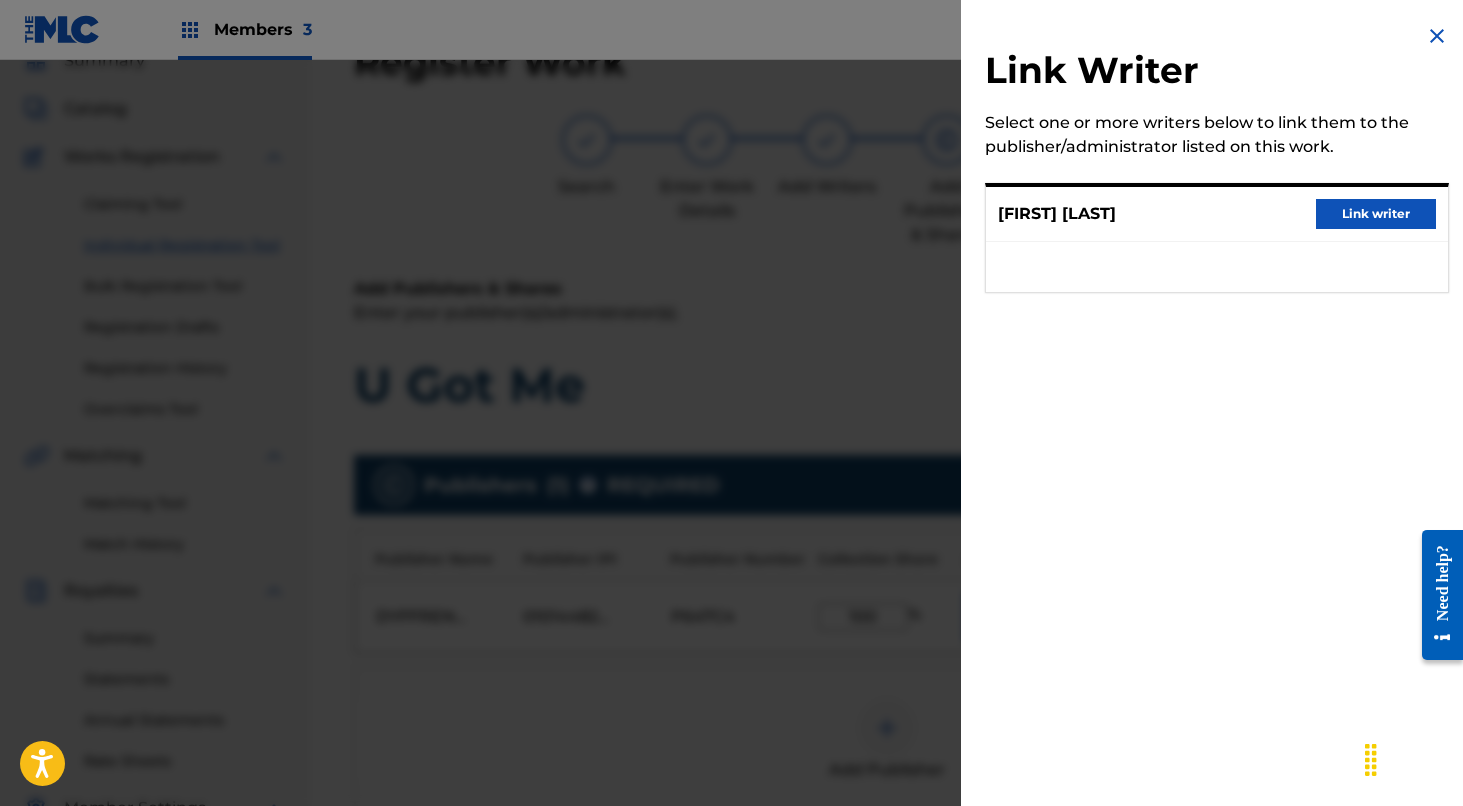 click on "Link writer" at bounding box center [1376, 214] 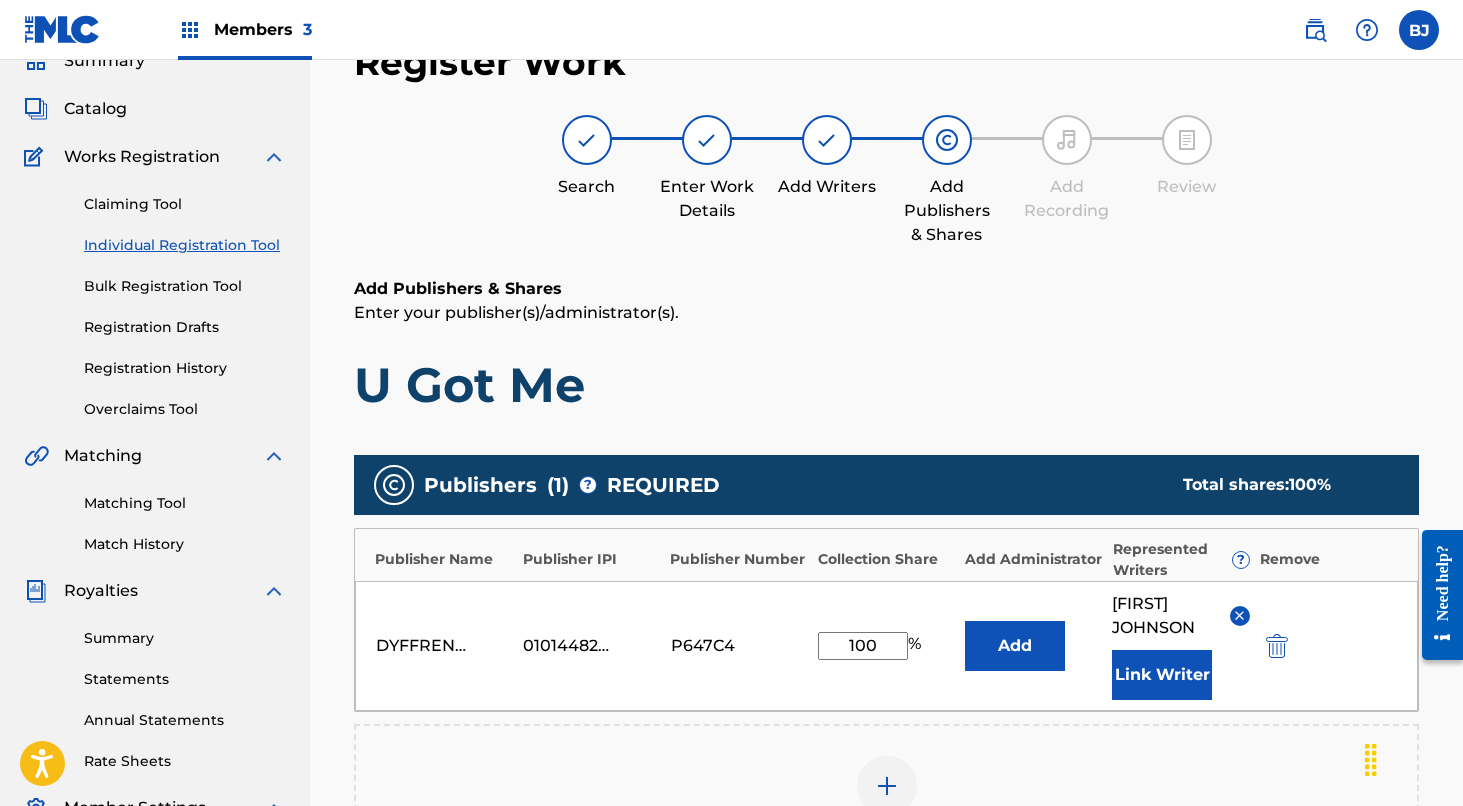 click on "Add" at bounding box center (1015, 646) 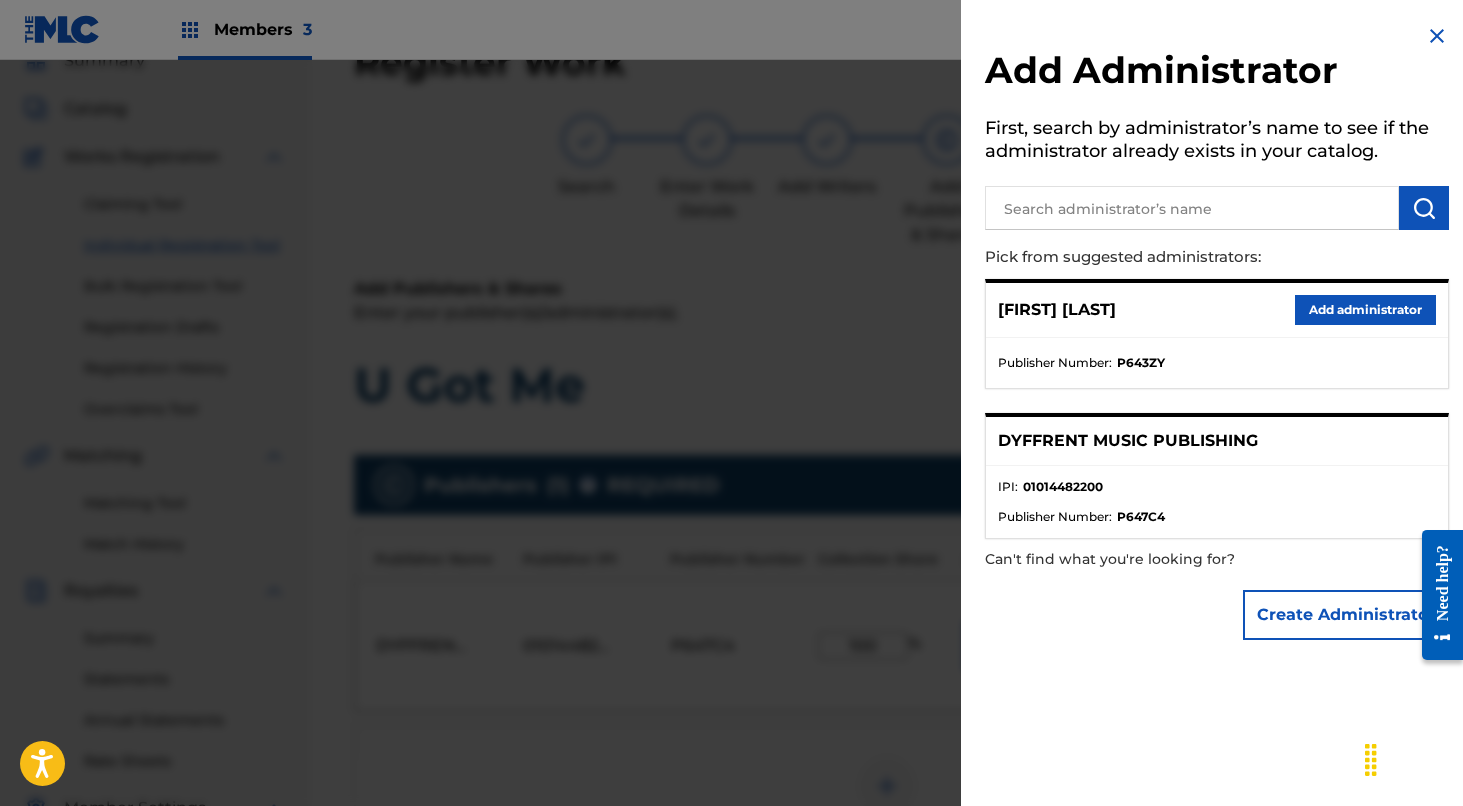 click on "Add administrator" at bounding box center (1365, 310) 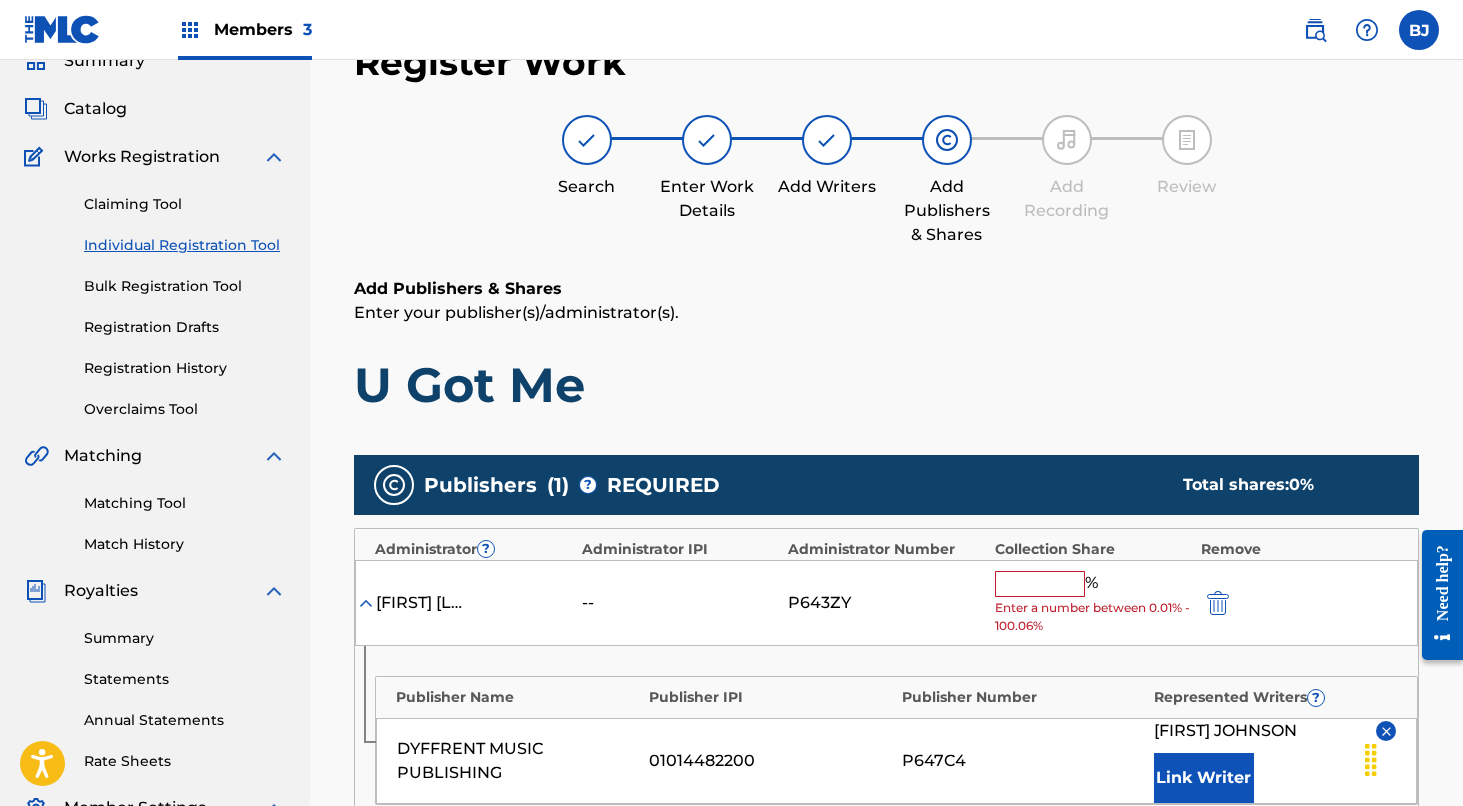 click at bounding box center (1040, 584) 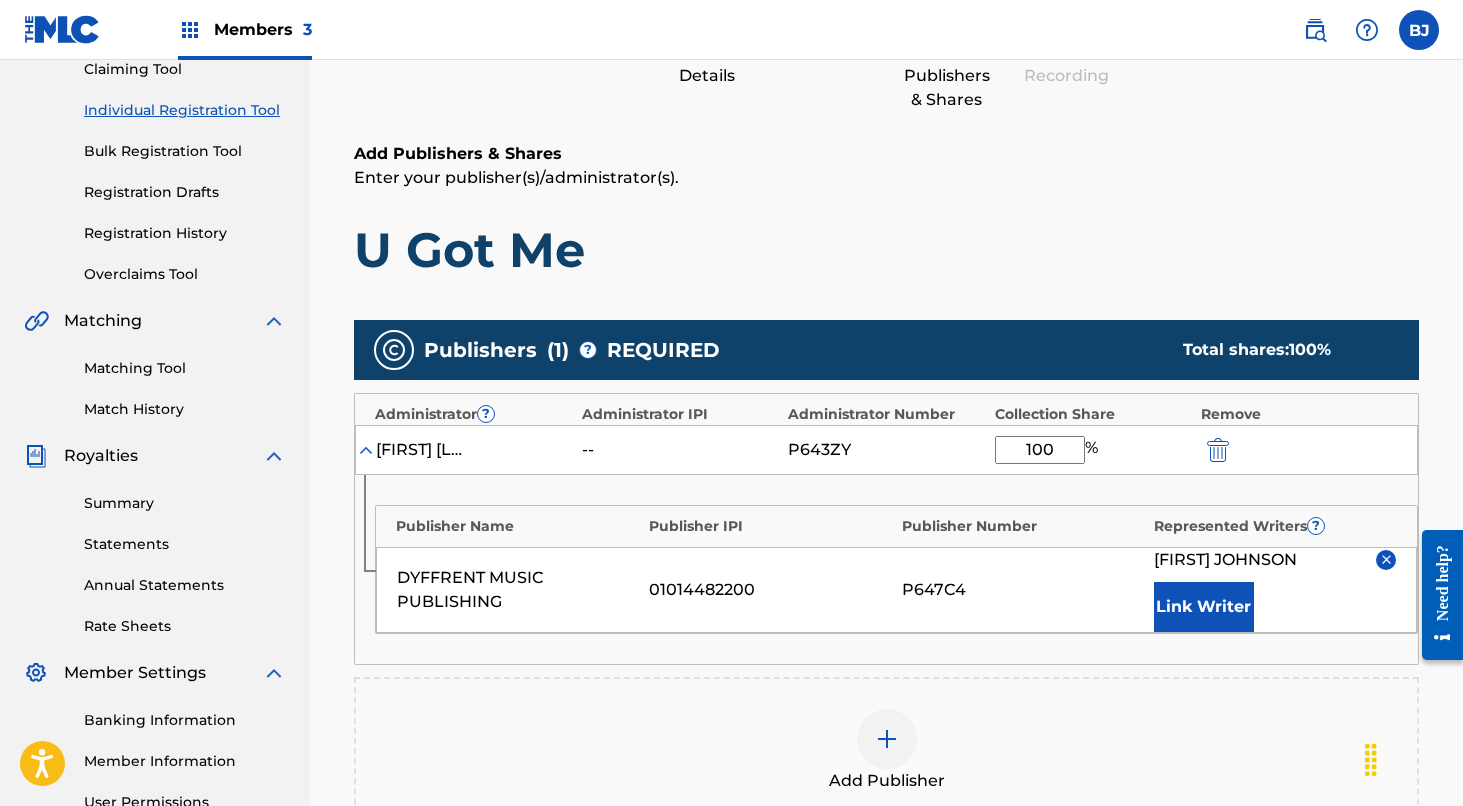 scroll, scrollTop: 299, scrollLeft: 0, axis: vertical 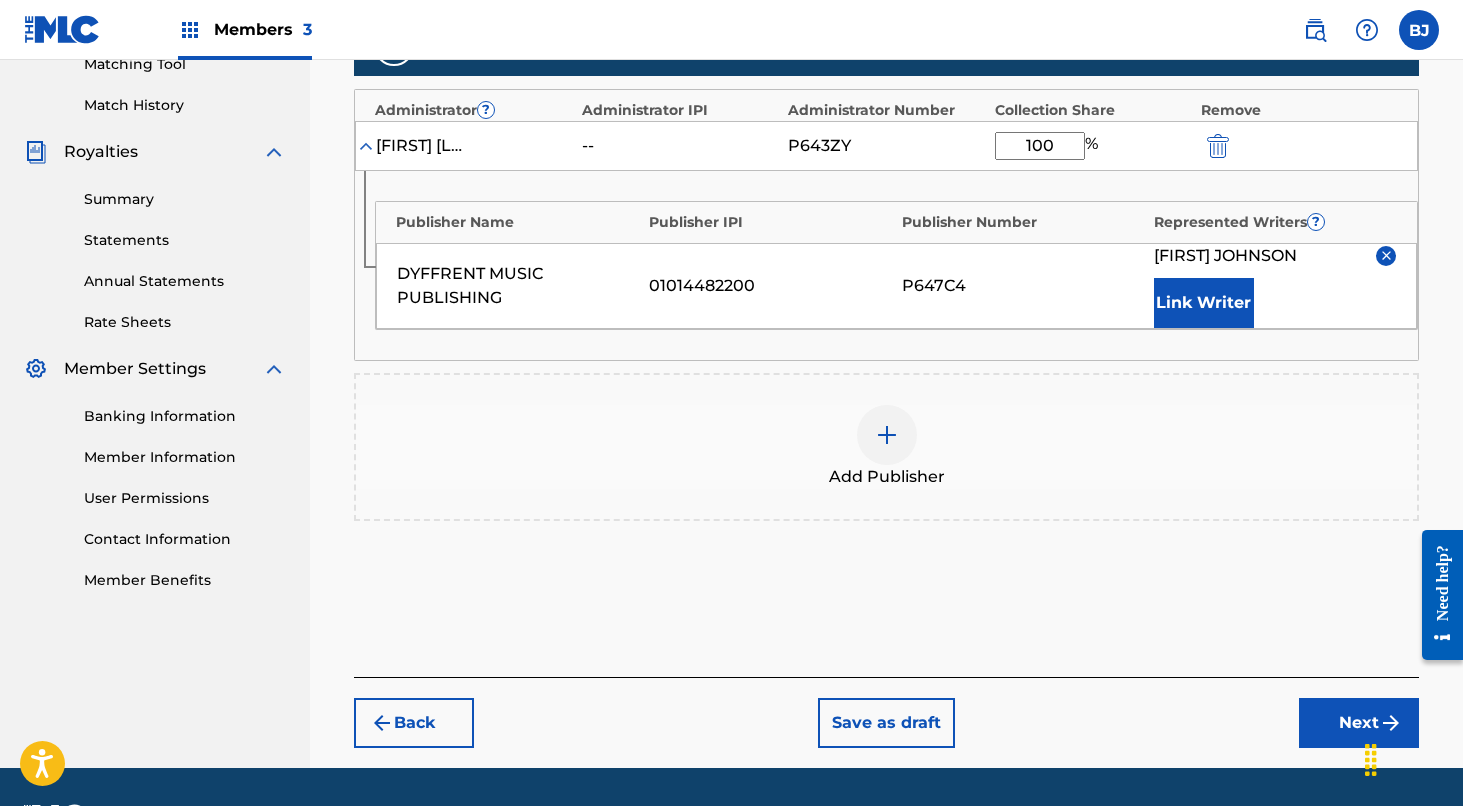 type on "100" 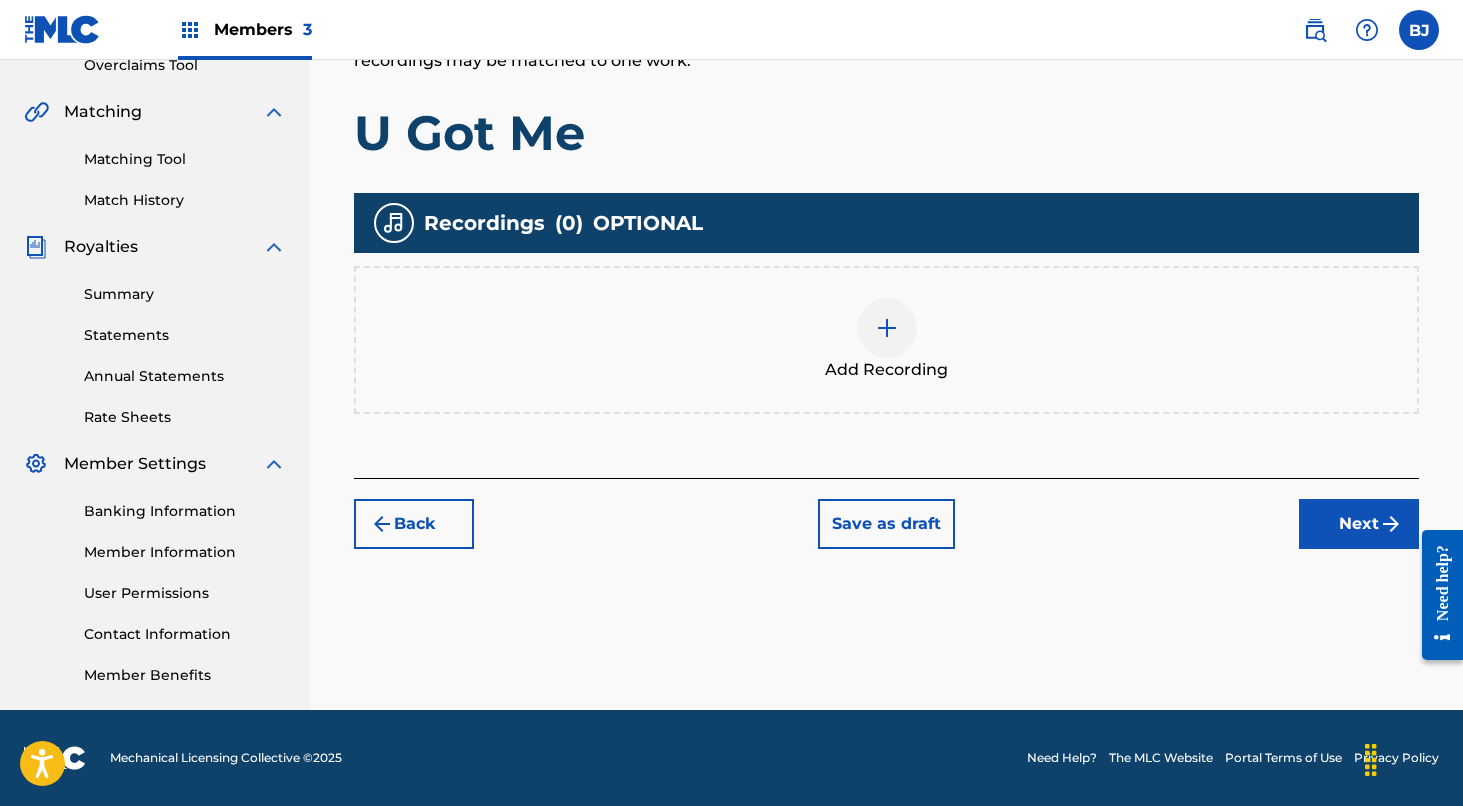 scroll, scrollTop: 434, scrollLeft: 0, axis: vertical 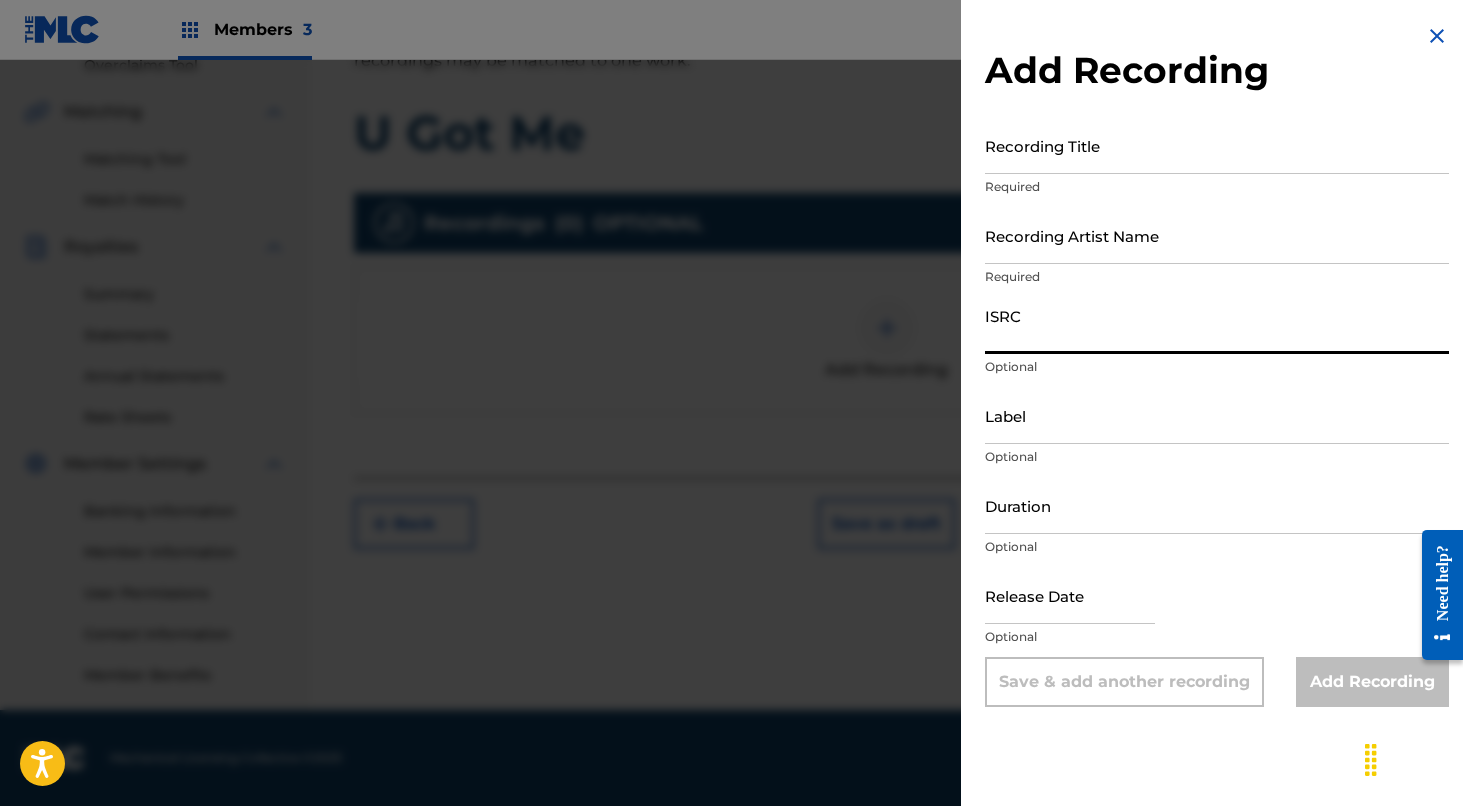 click on "ISRC" at bounding box center (1217, 325) 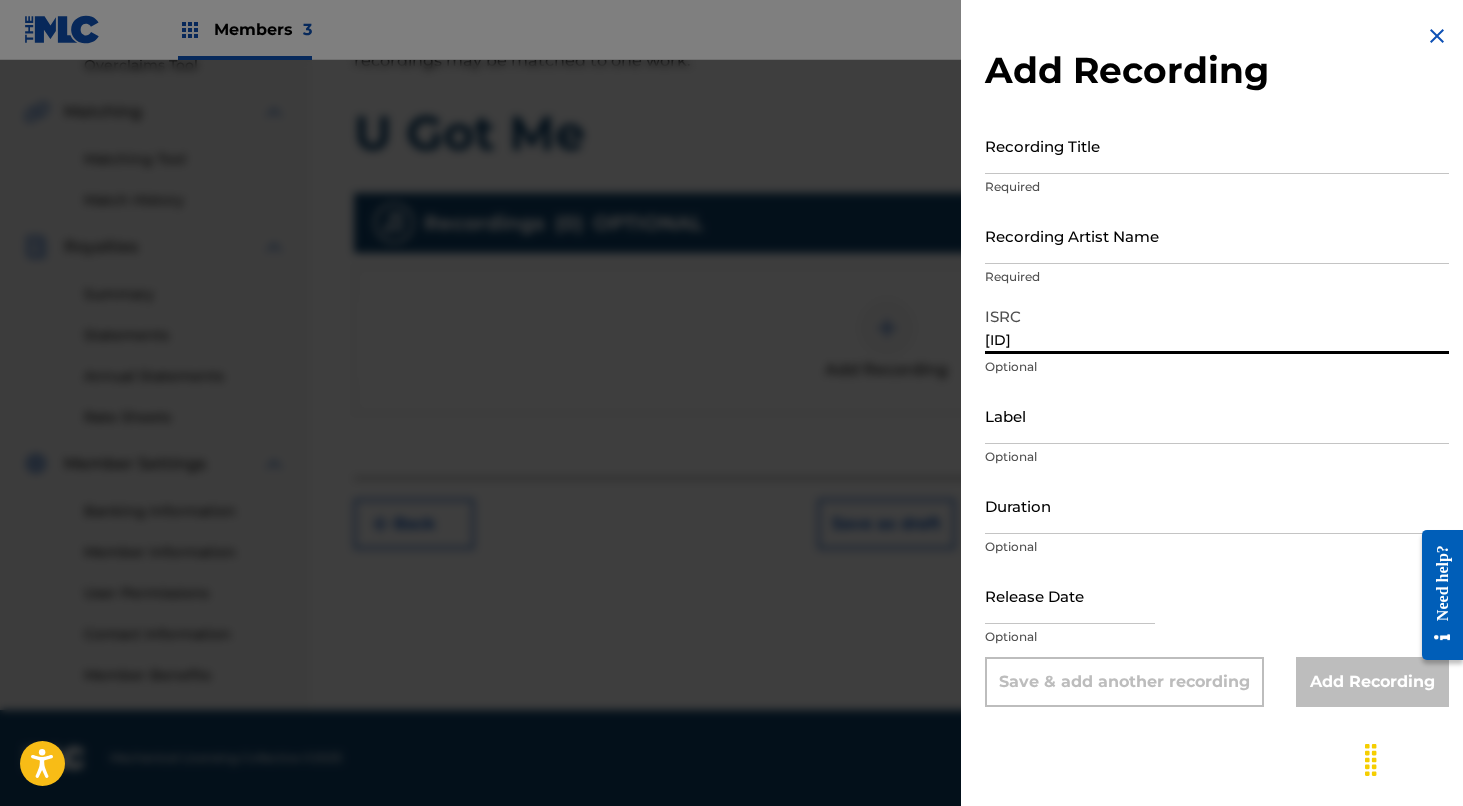 type on "[ID]" 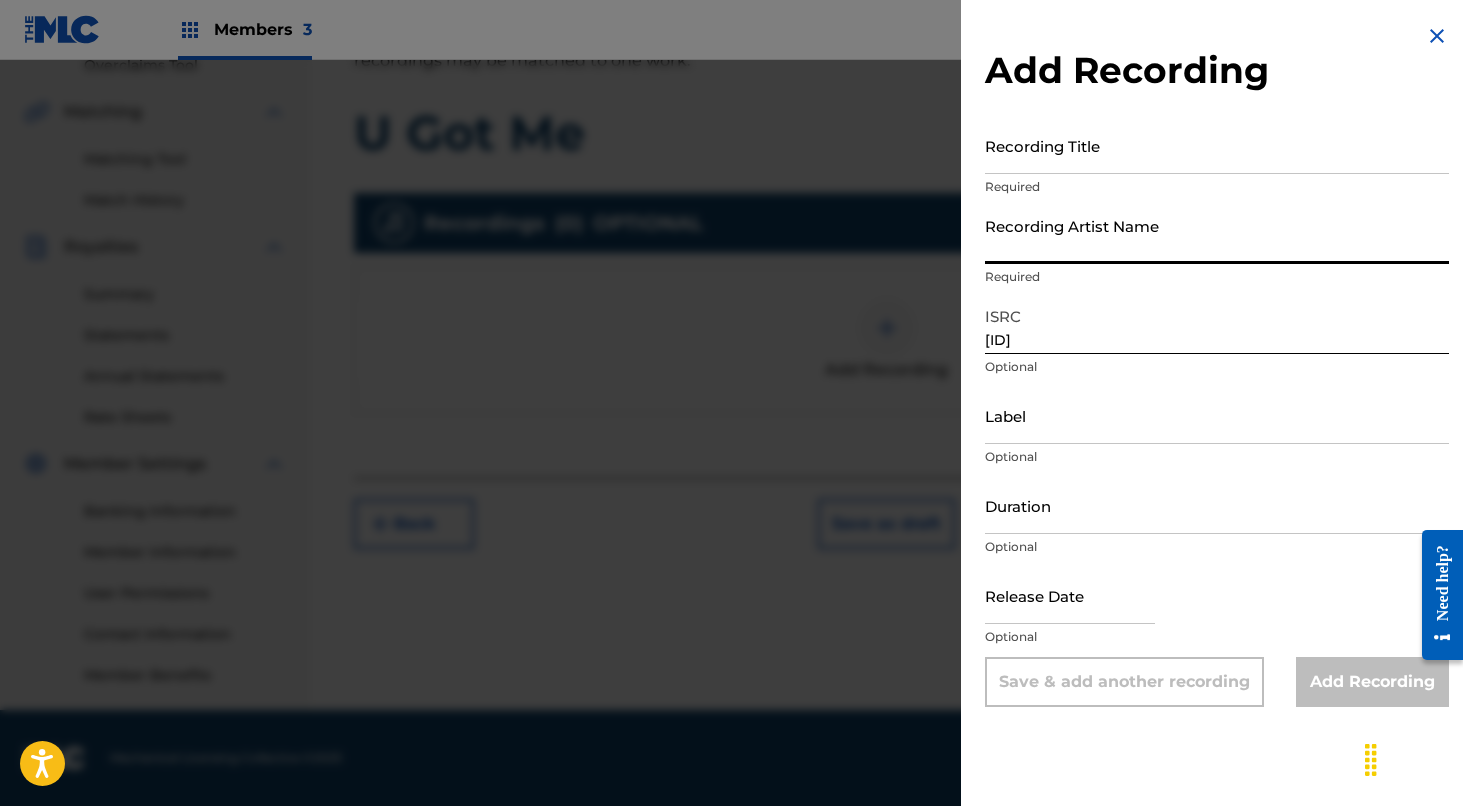 click on "Recording Artist Name" at bounding box center (1217, 235) 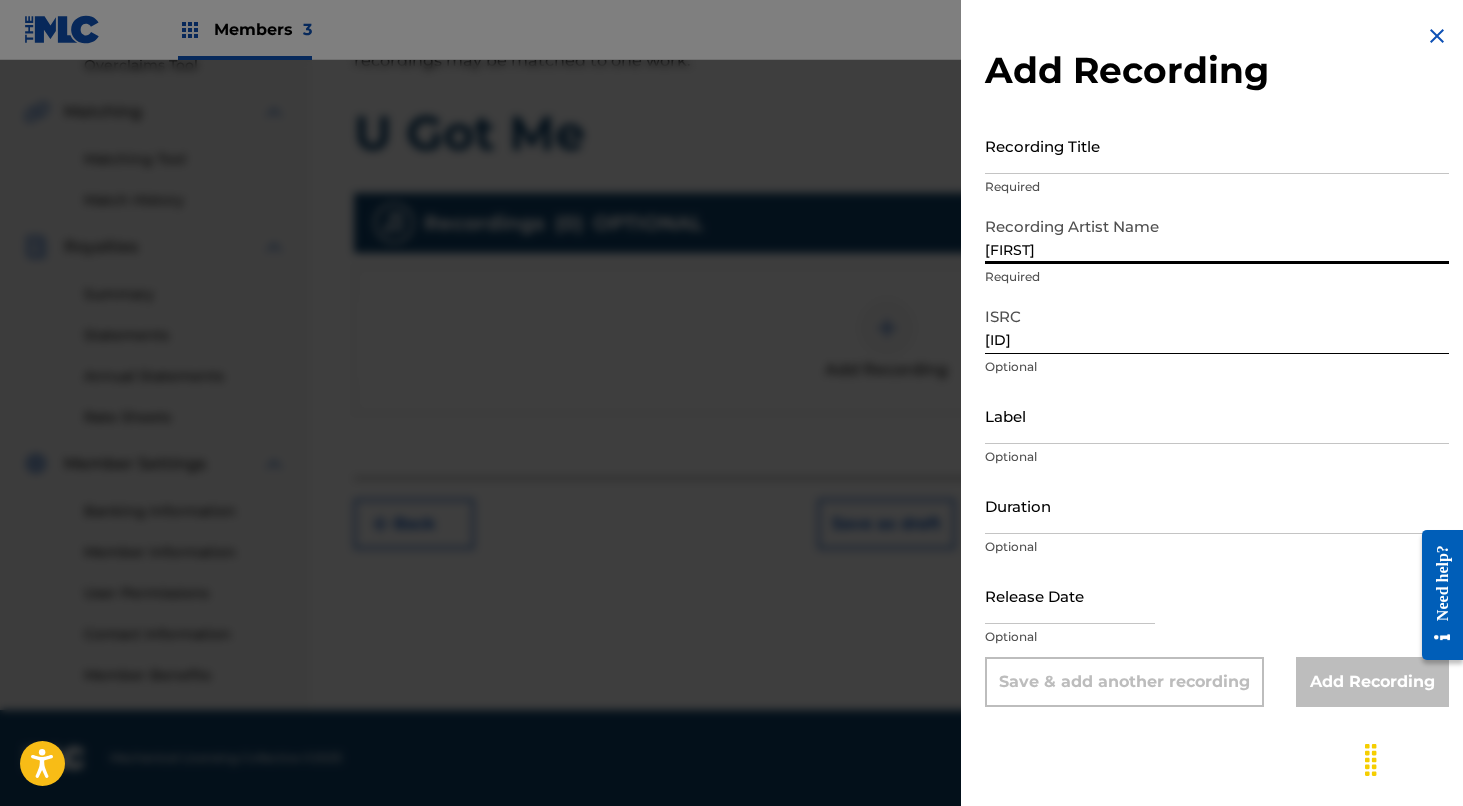 type on "[FIRST]" 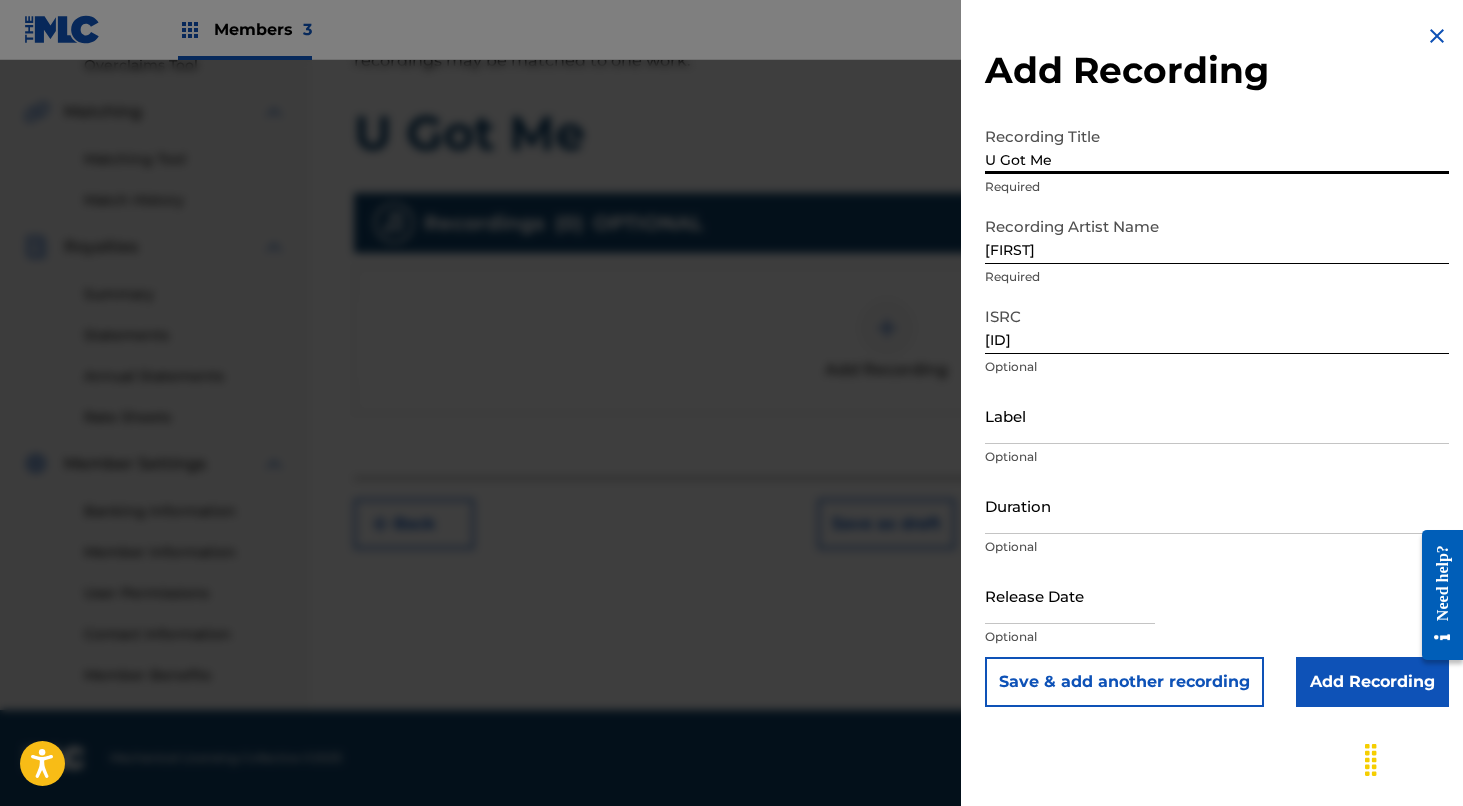 type on "U Got Me" 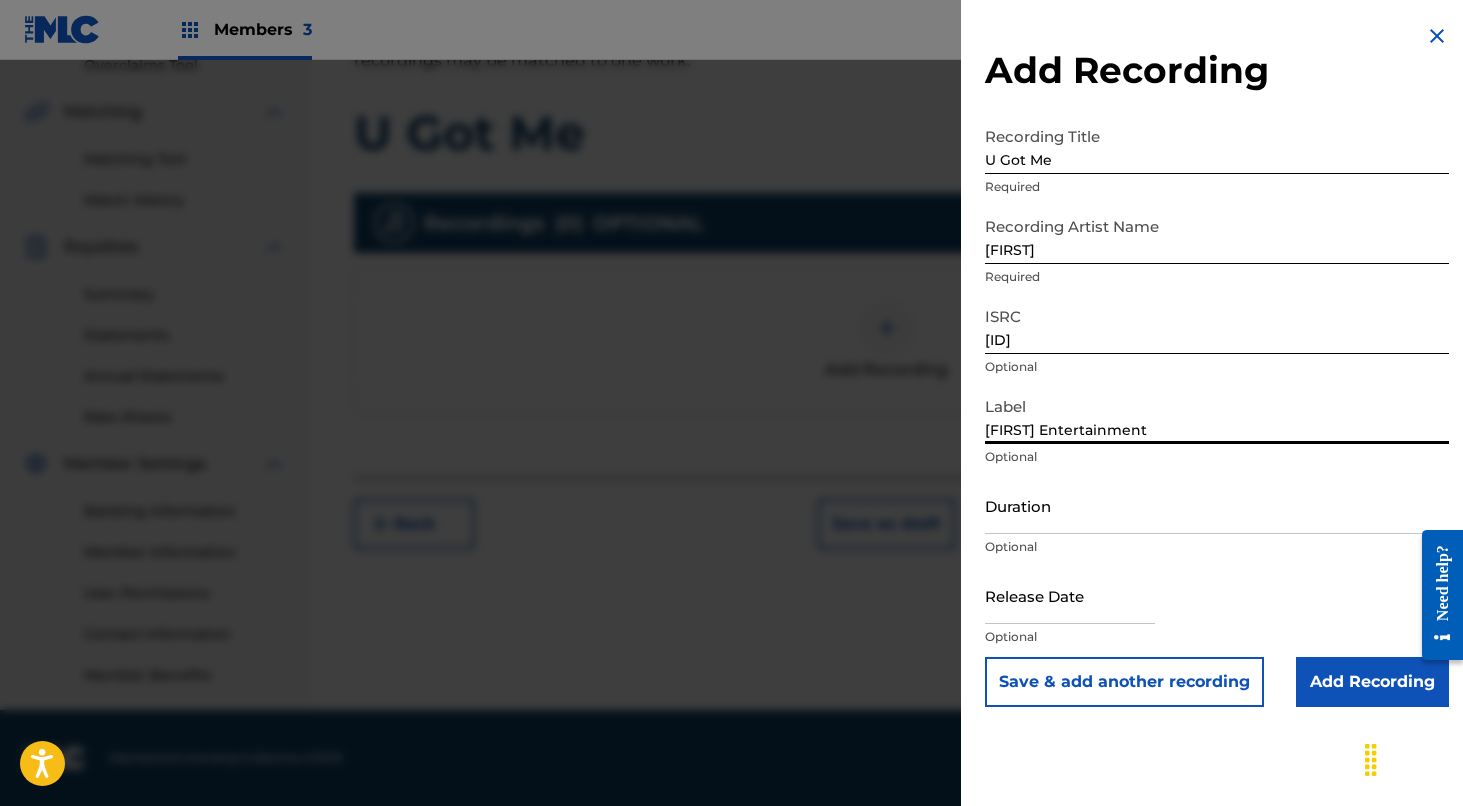 type on "[FIRST] Entertainment" 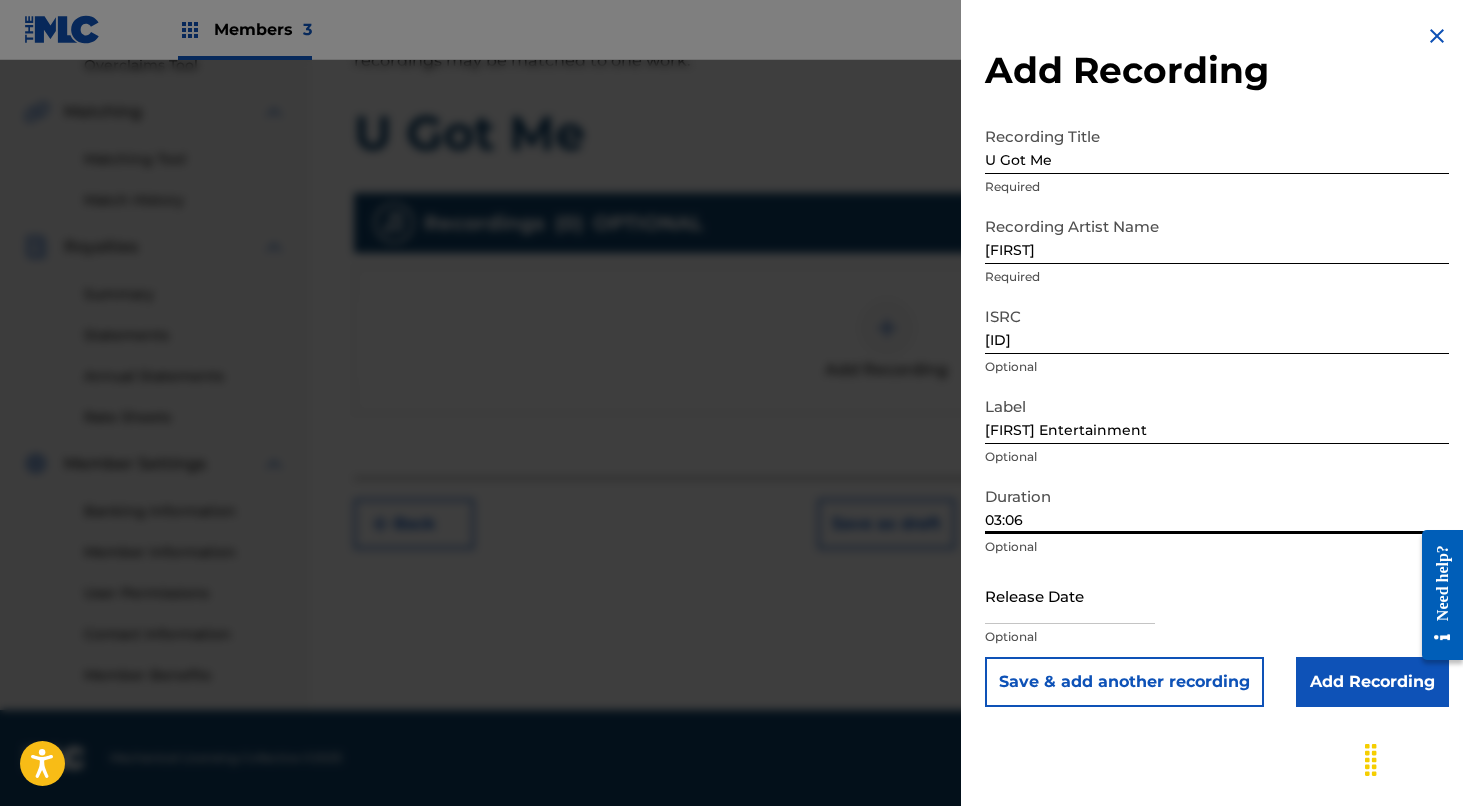 type on "03:06" 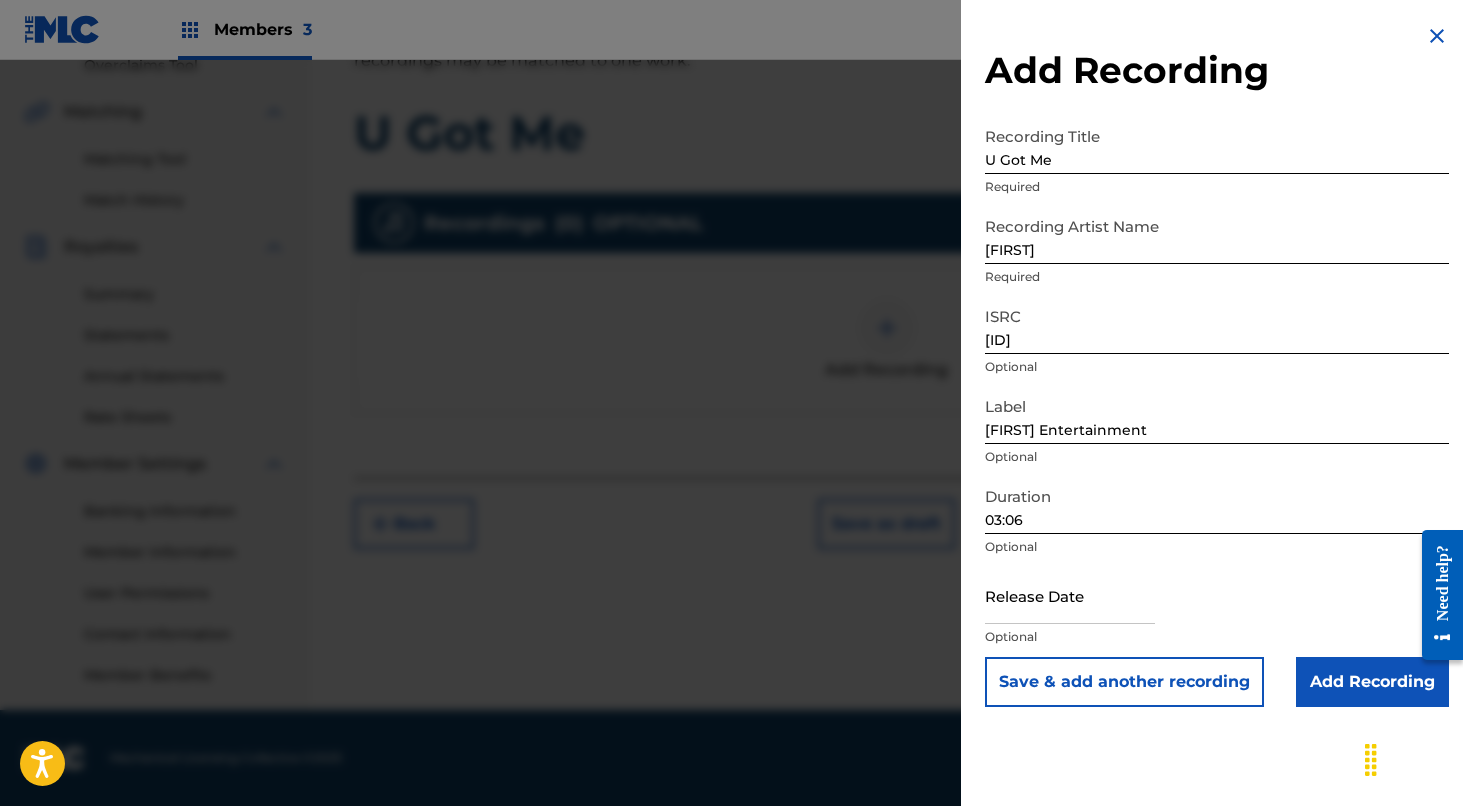 click at bounding box center (1070, 595) 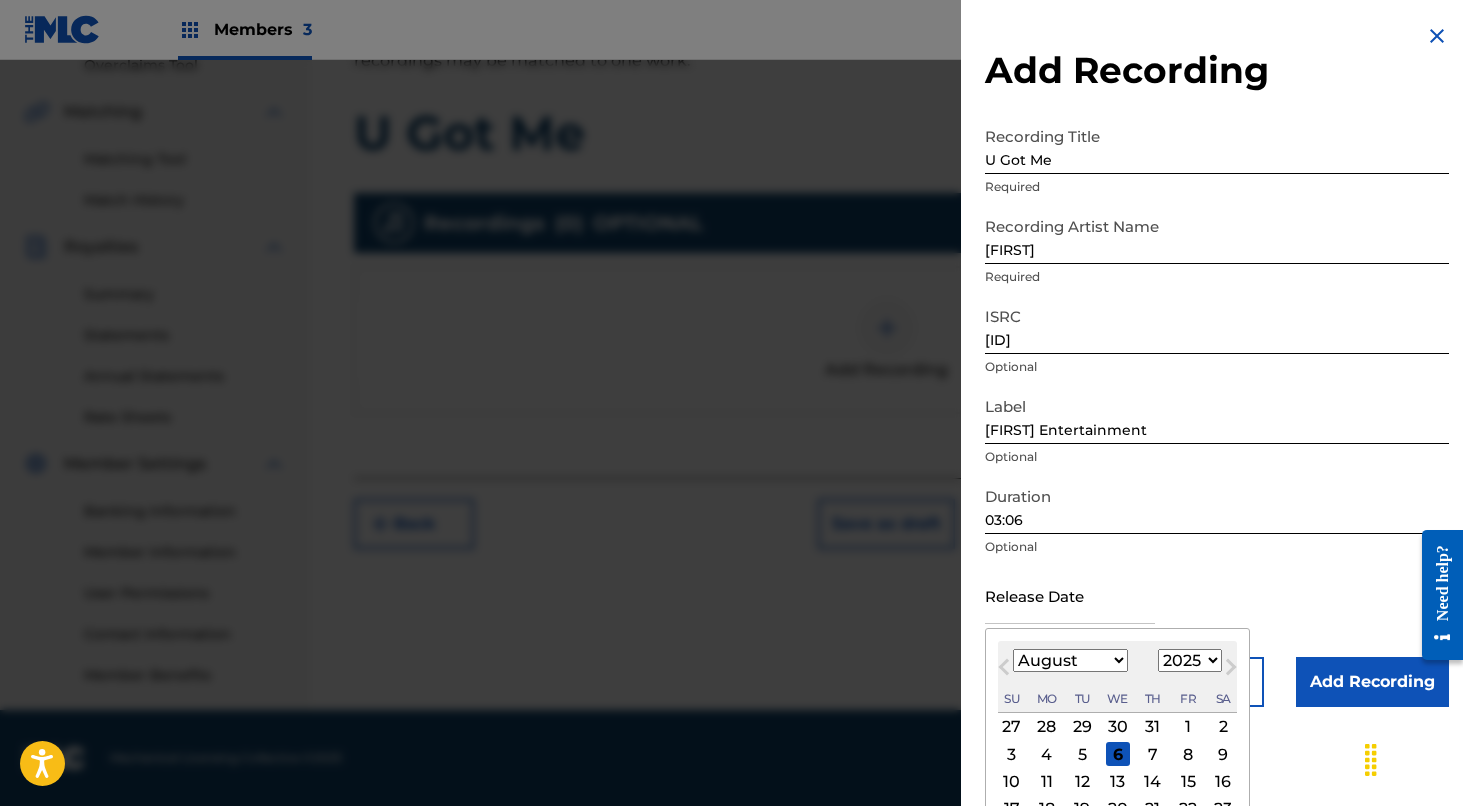 select on "11" 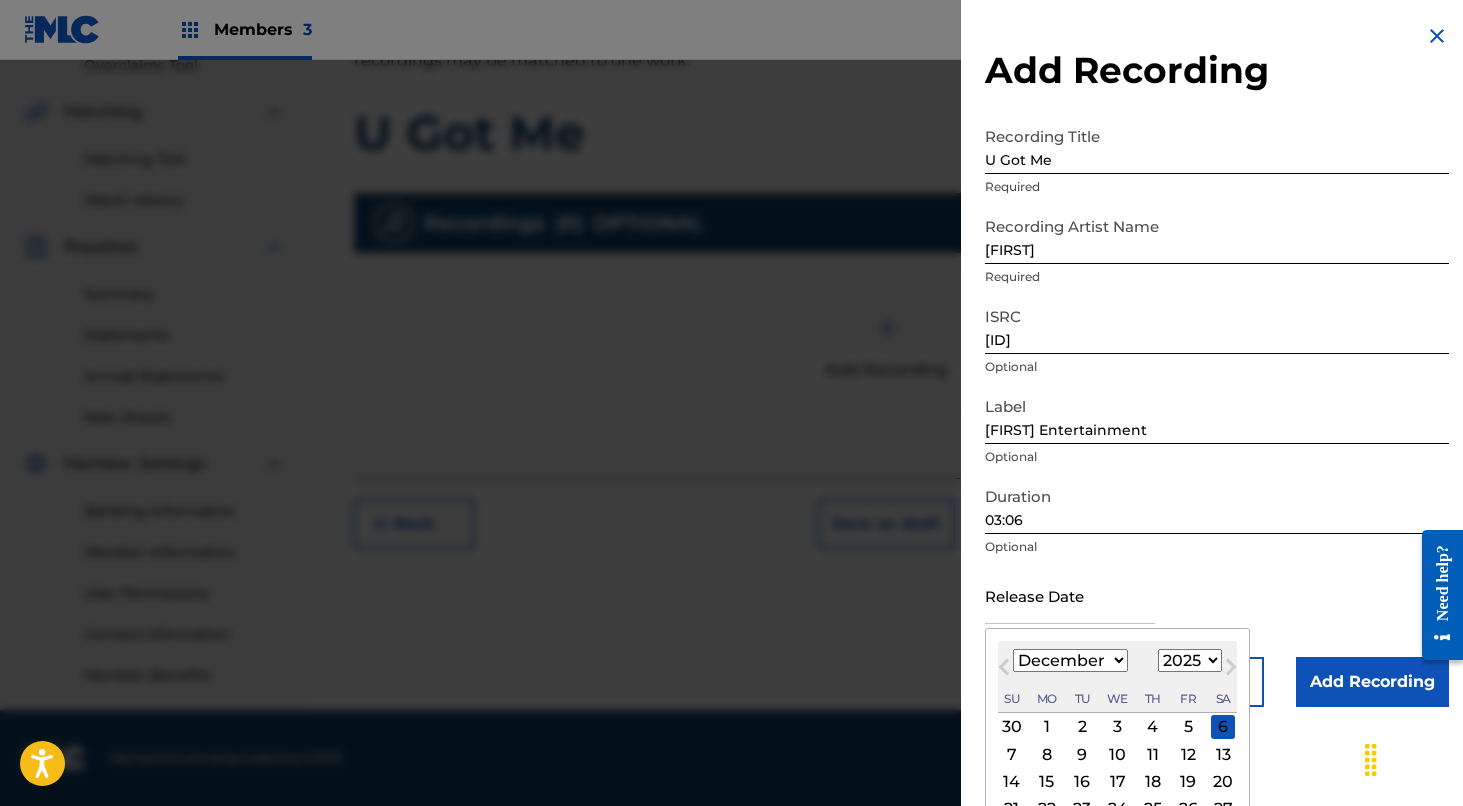select on "2021" 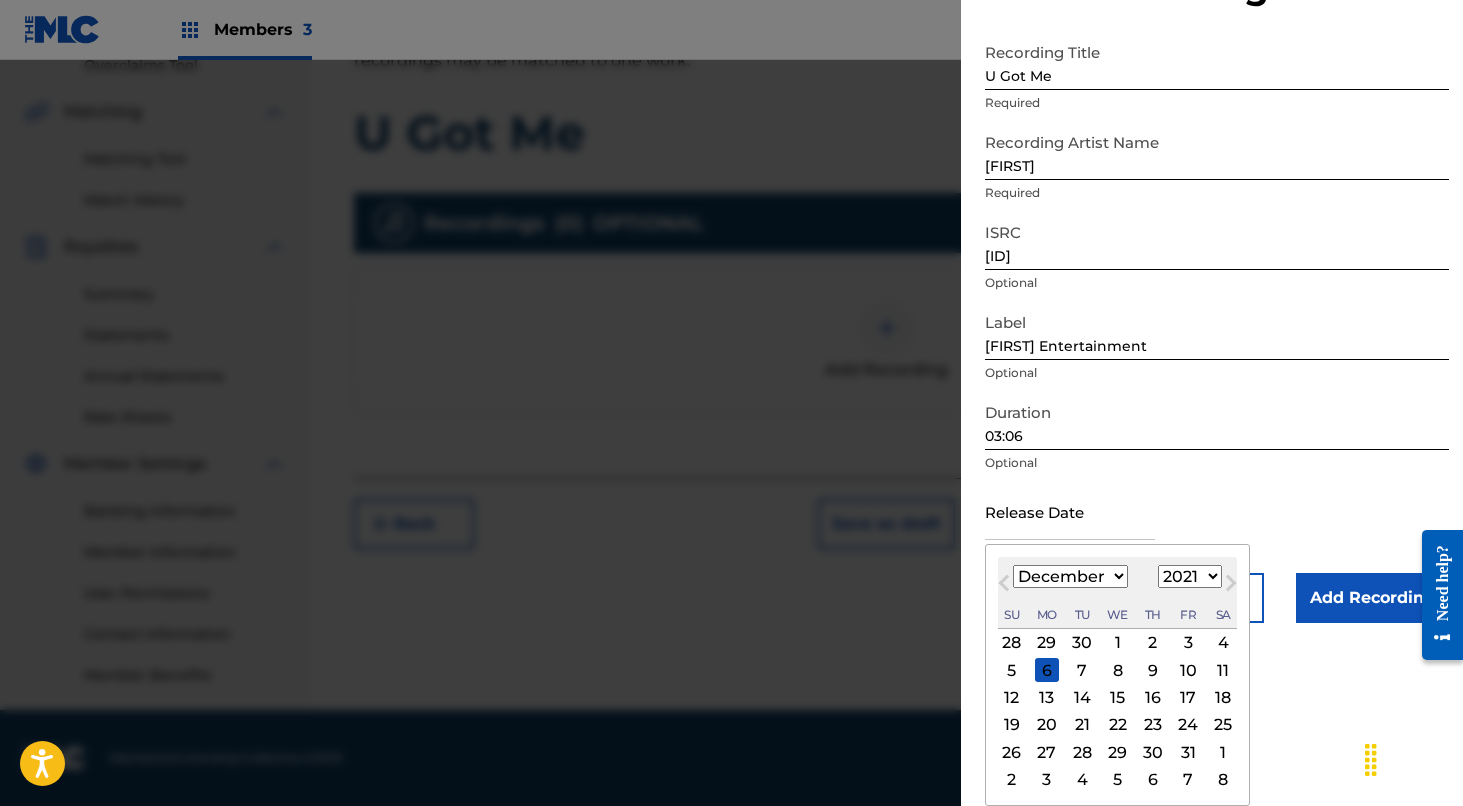 scroll, scrollTop: 84, scrollLeft: 0, axis: vertical 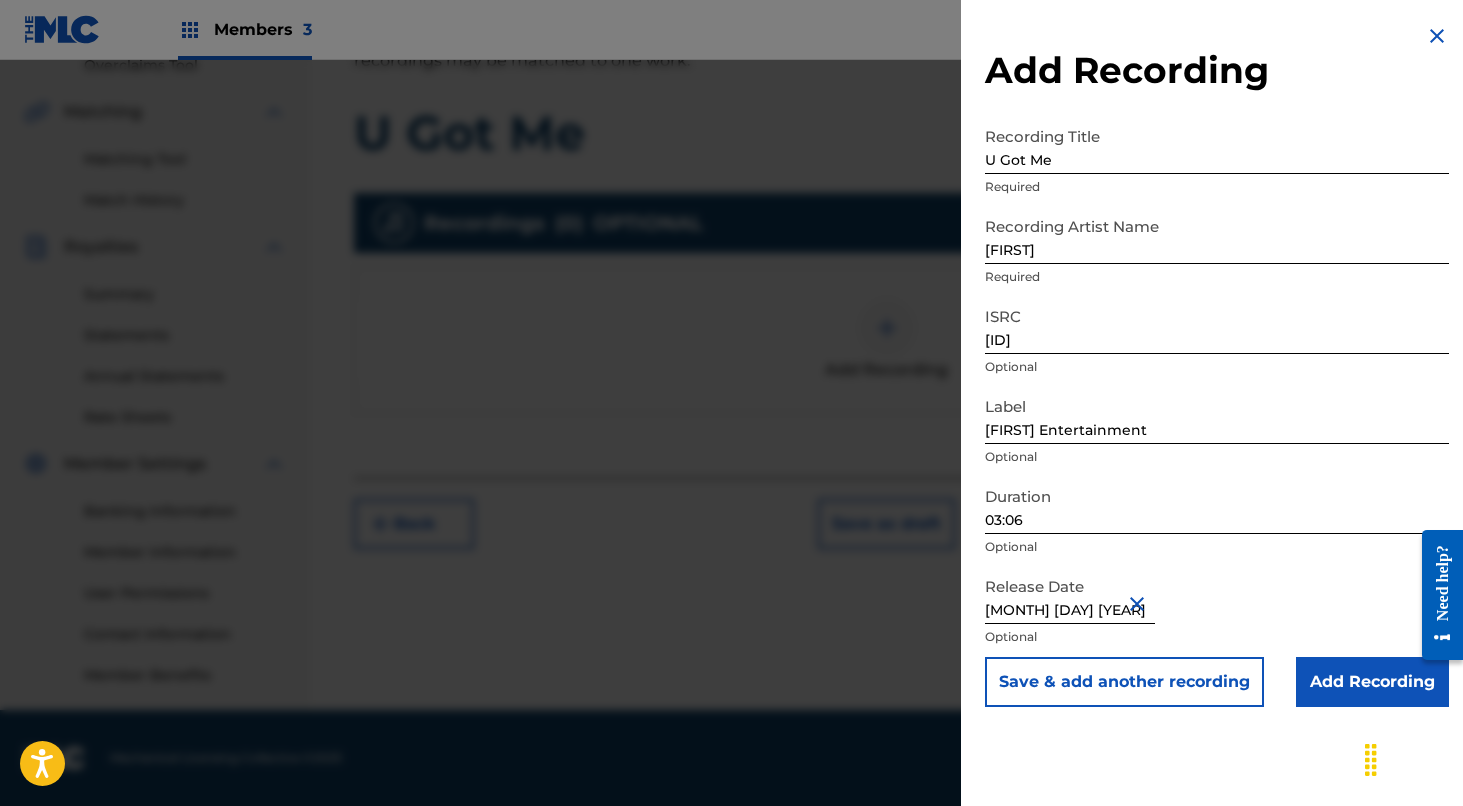 click on "Add Recording" at bounding box center [1372, 682] 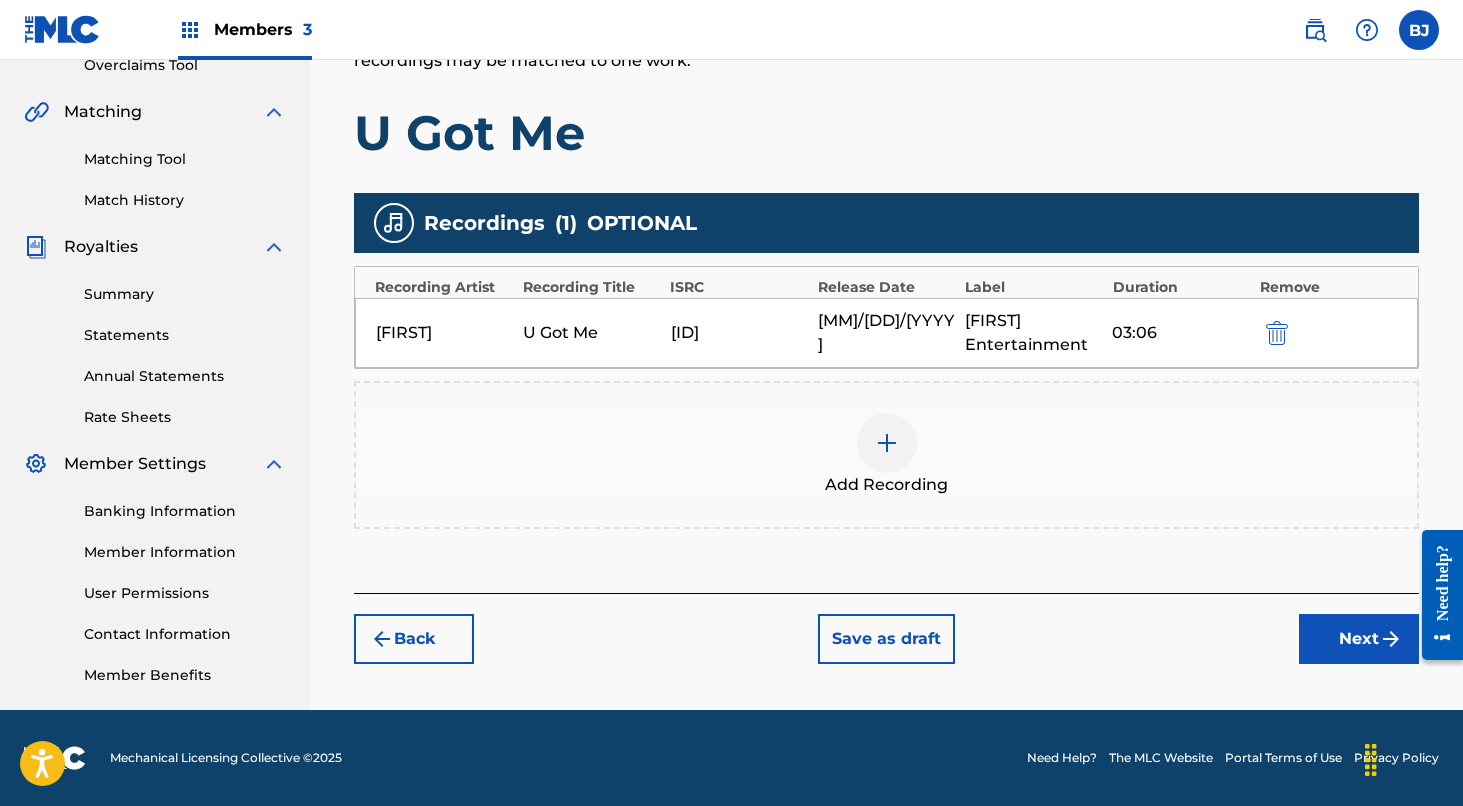 click on "Next" at bounding box center (1359, 639) 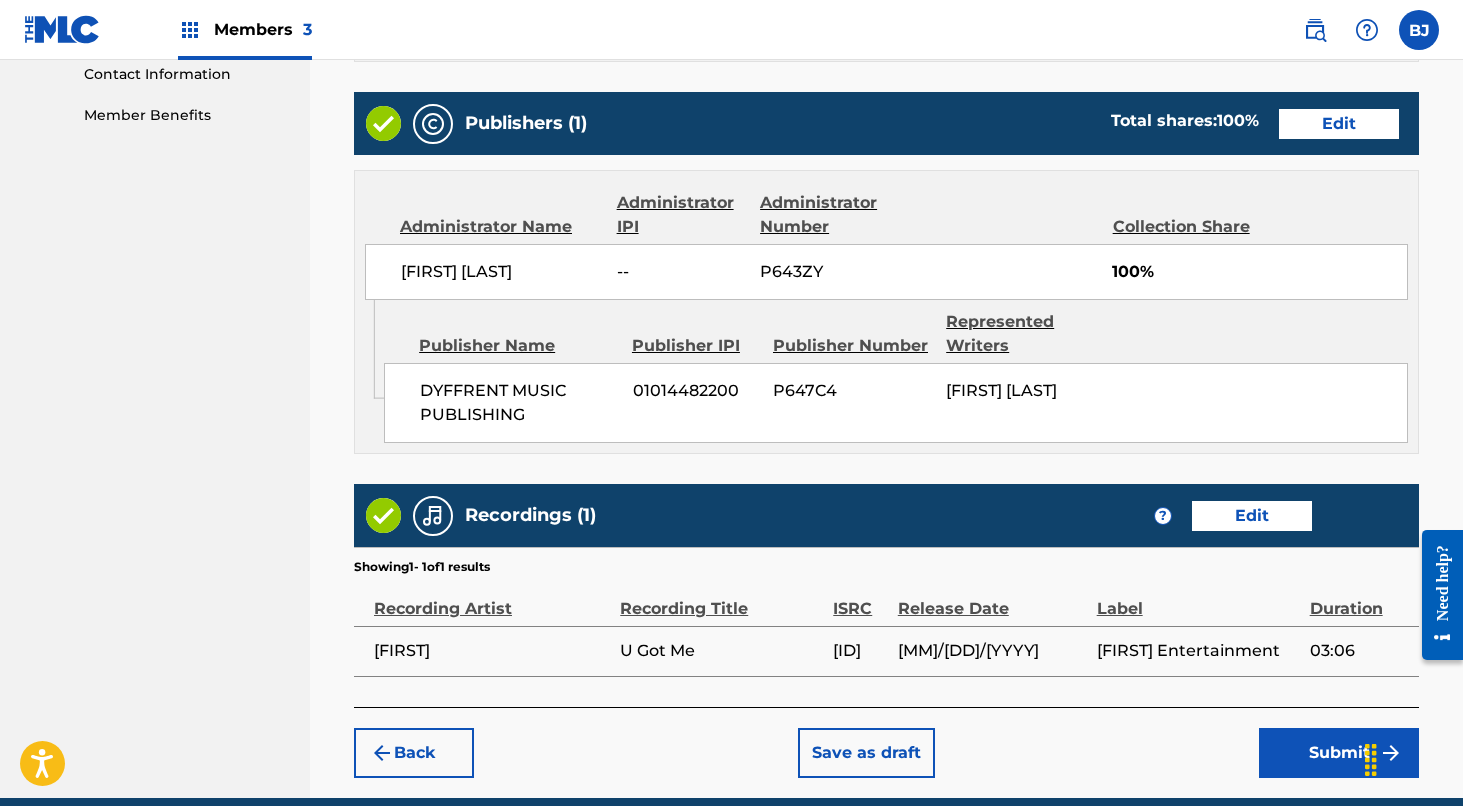scroll, scrollTop: 1000, scrollLeft: 0, axis: vertical 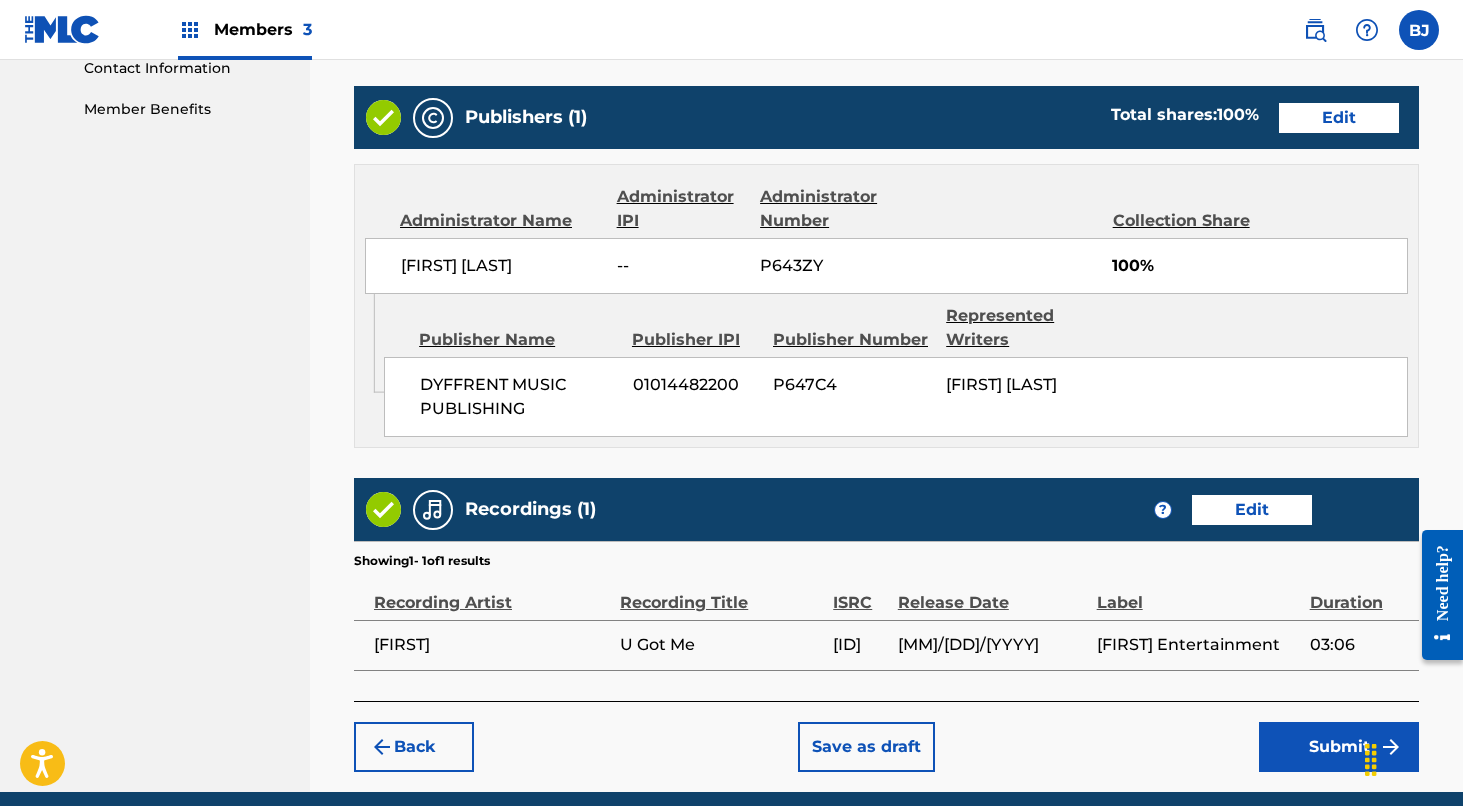 click on "Submit" at bounding box center (1339, 747) 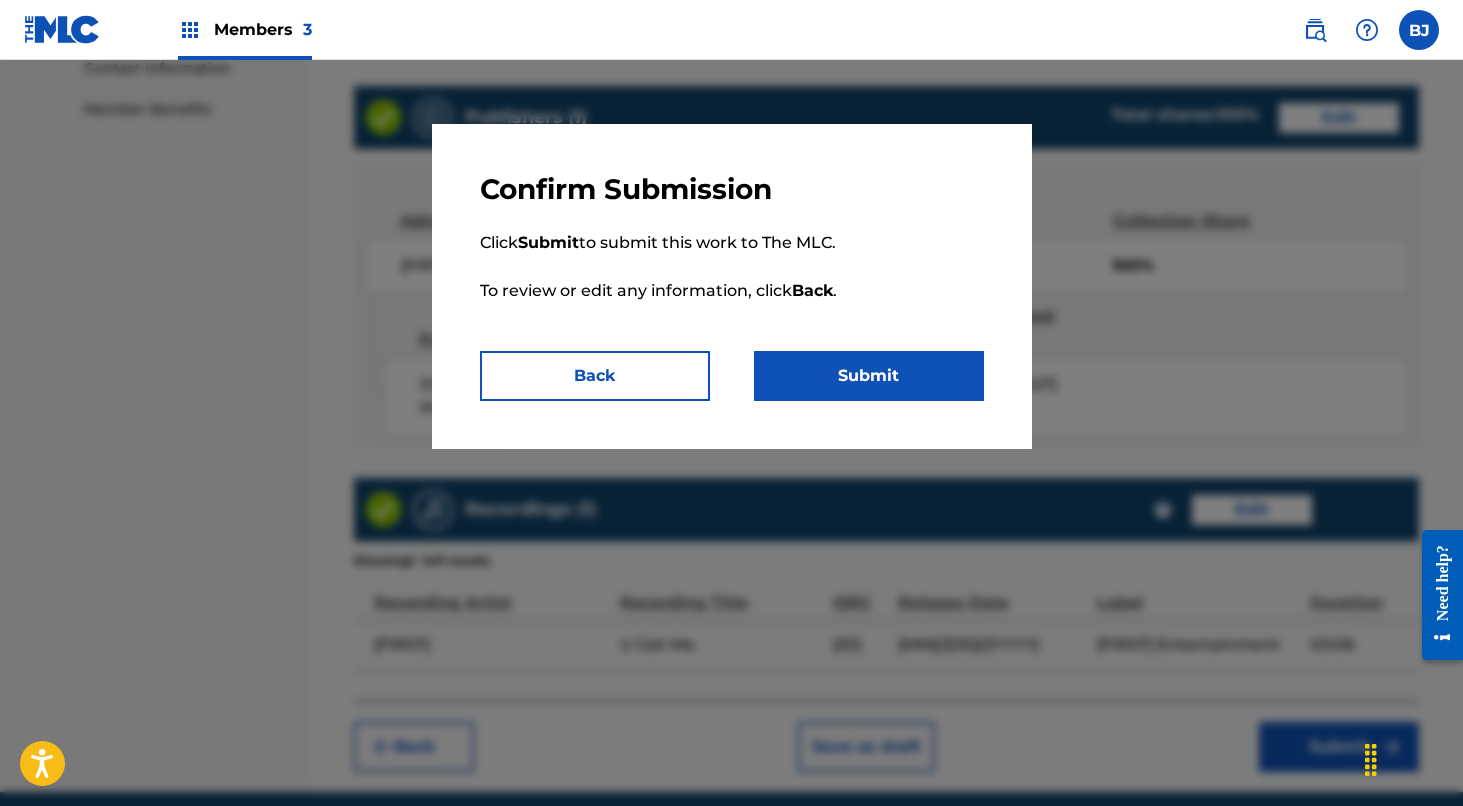 click on "Submit" at bounding box center (869, 376) 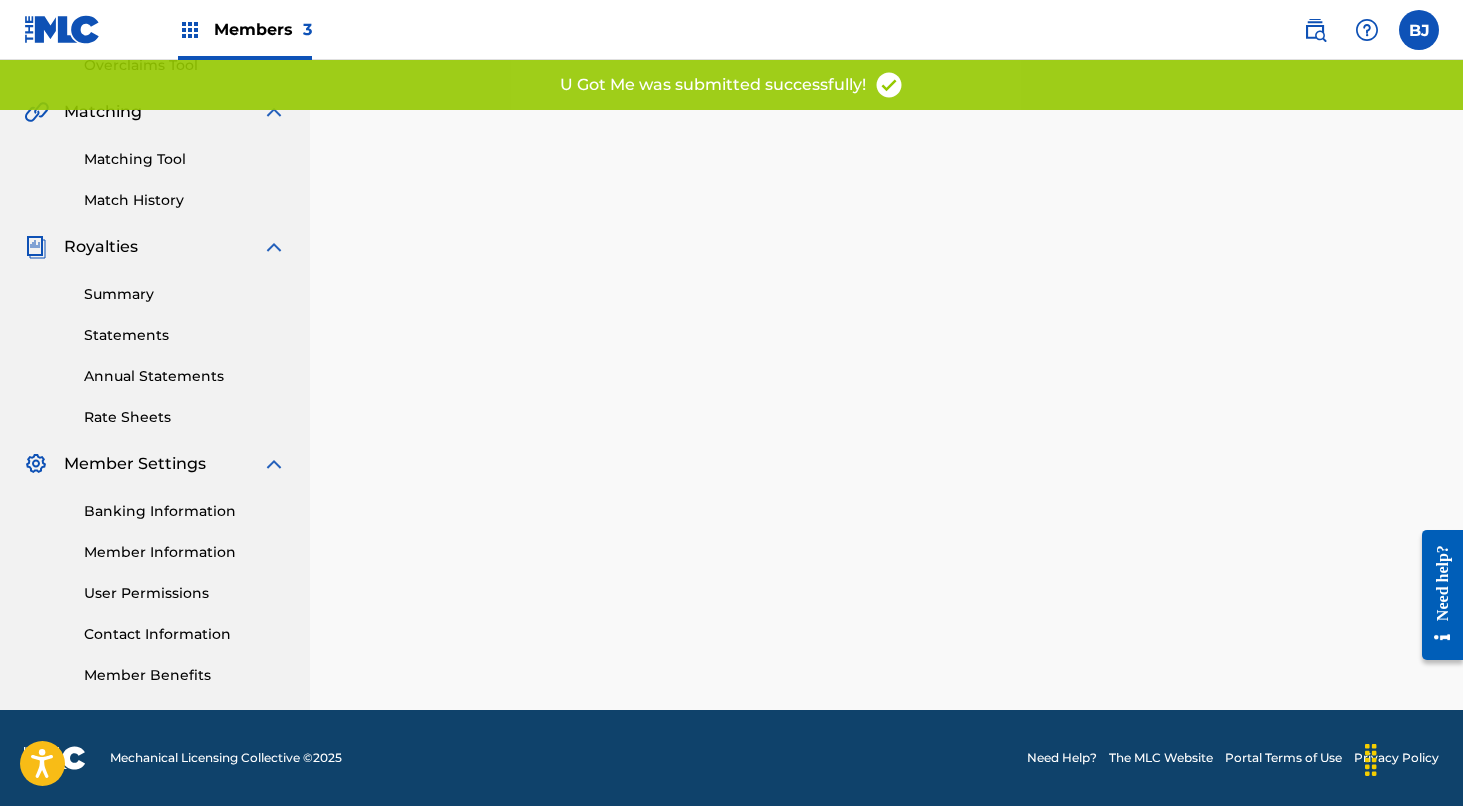 scroll, scrollTop: 0, scrollLeft: 0, axis: both 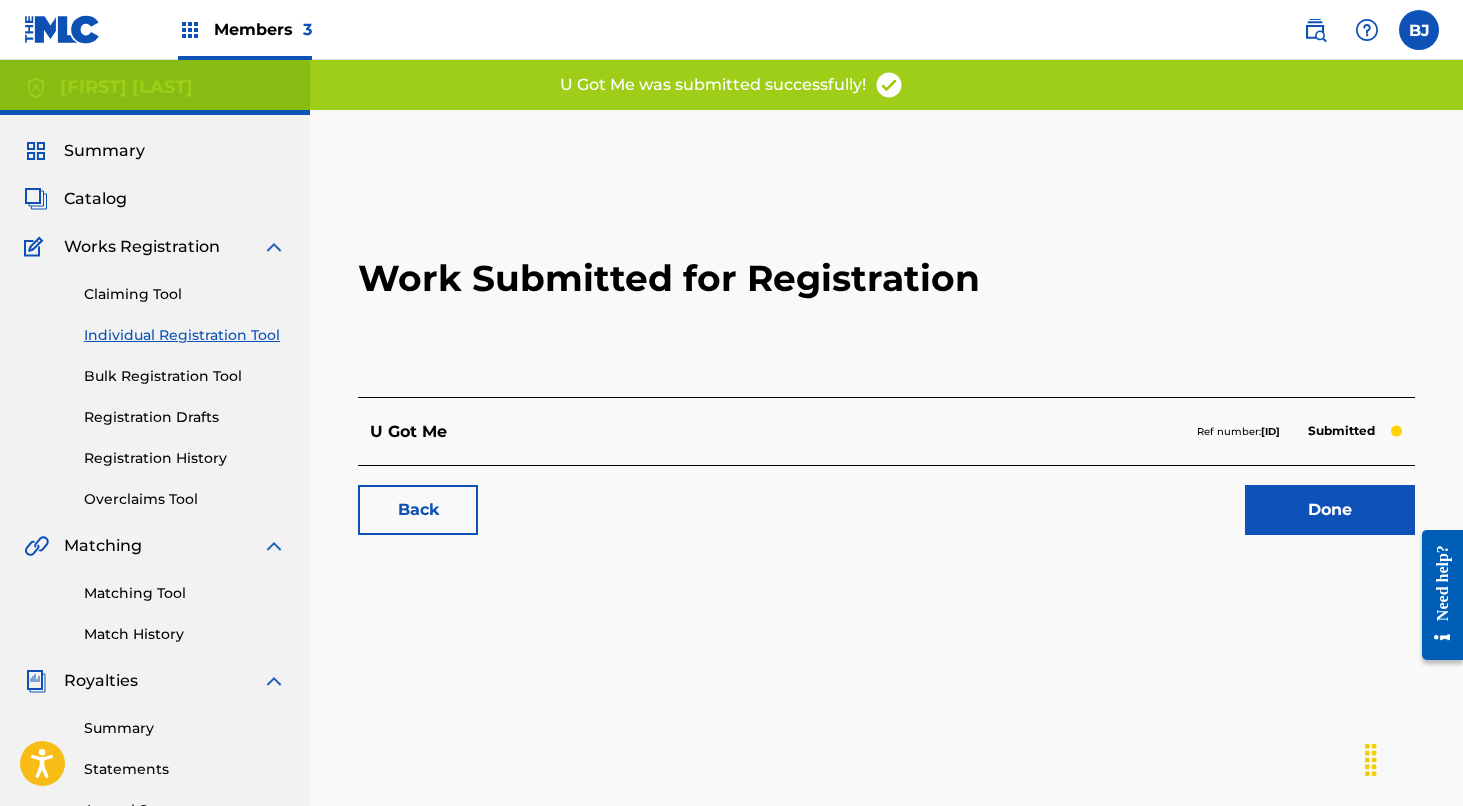 click on "Done" at bounding box center (1330, 510) 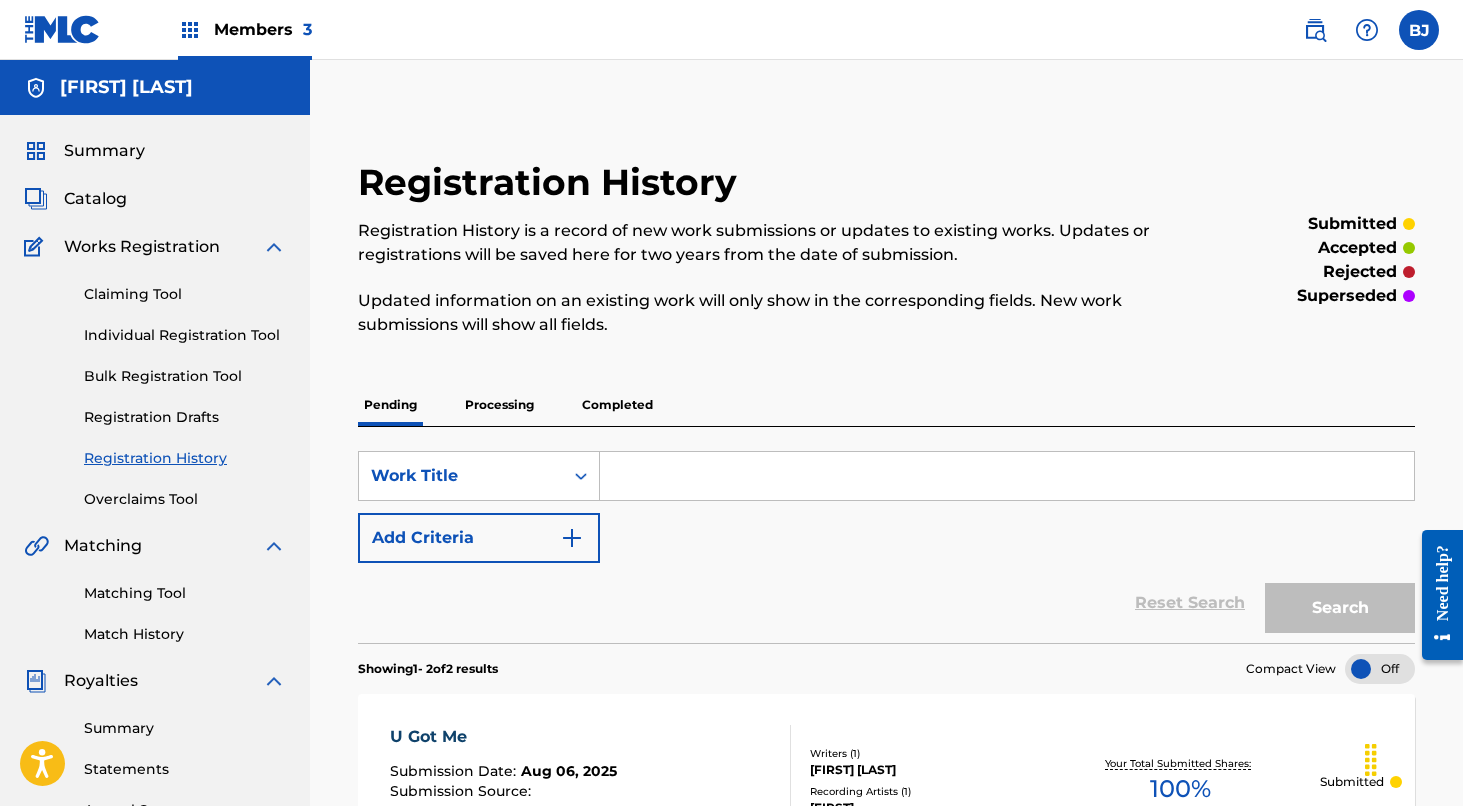 scroll, scrollTop: 0, scrollLeft: 0, axis: both 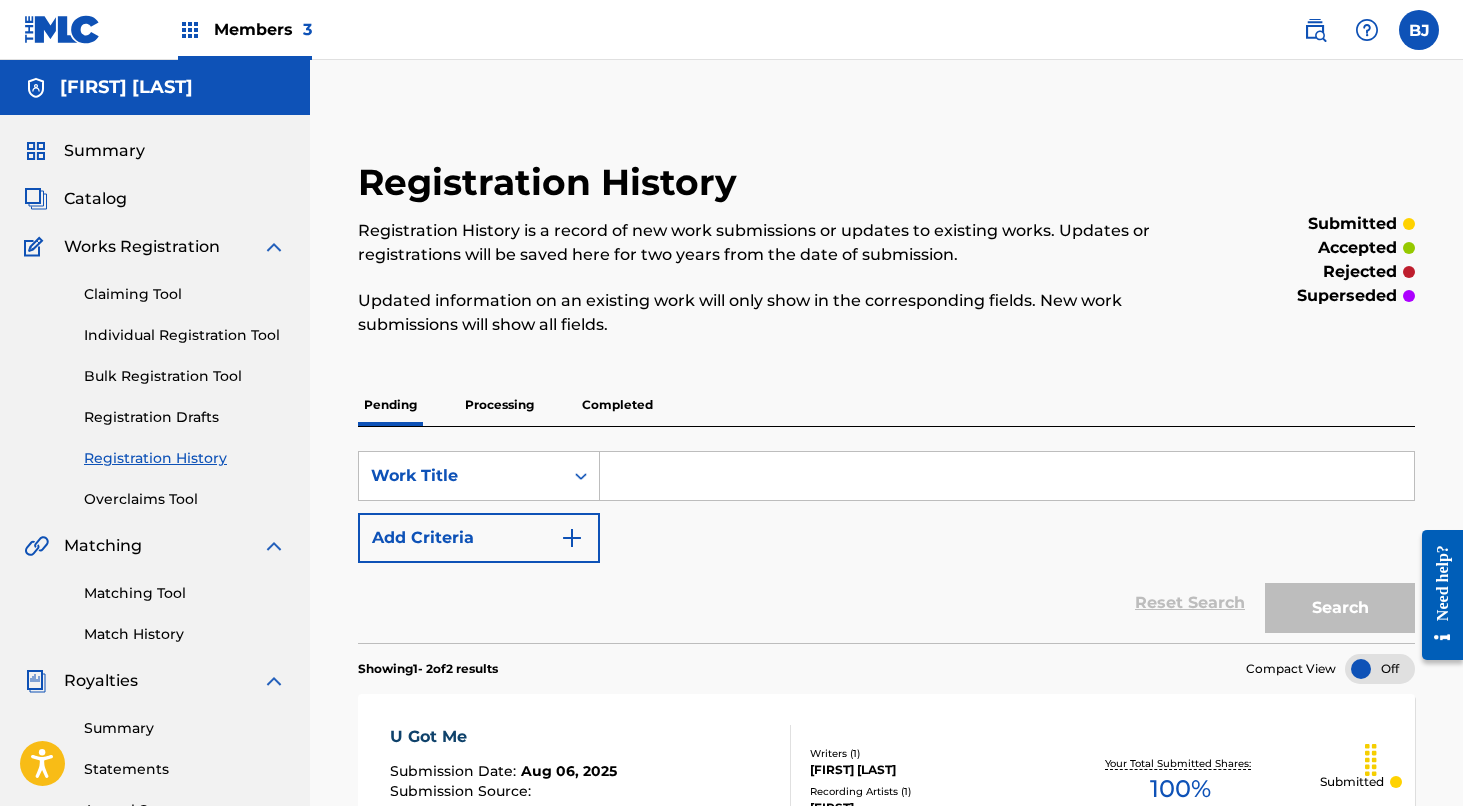 click on "Individual Registration Tool" at bounding box center [185, 335] 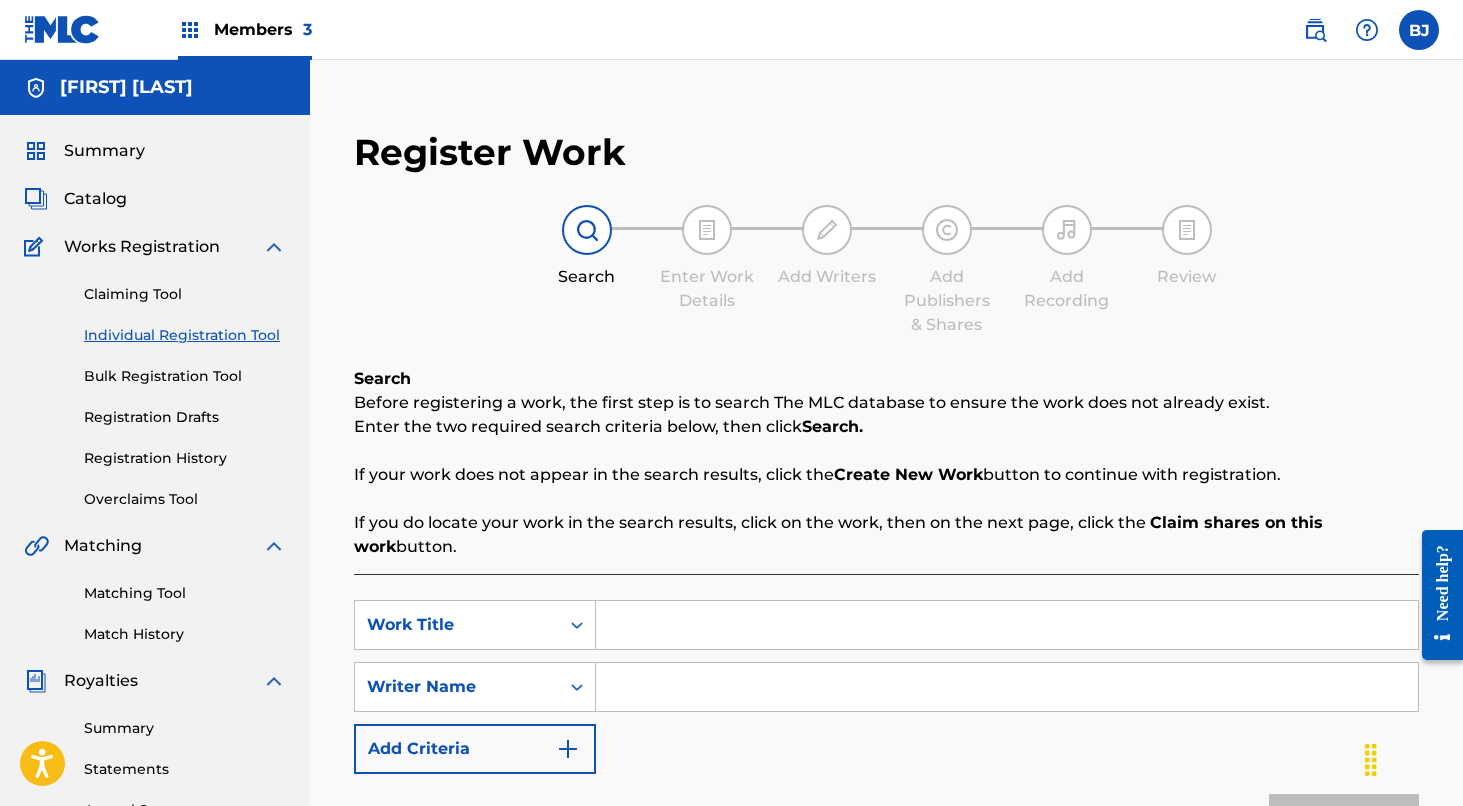 click at bounding box center [1007, 625] 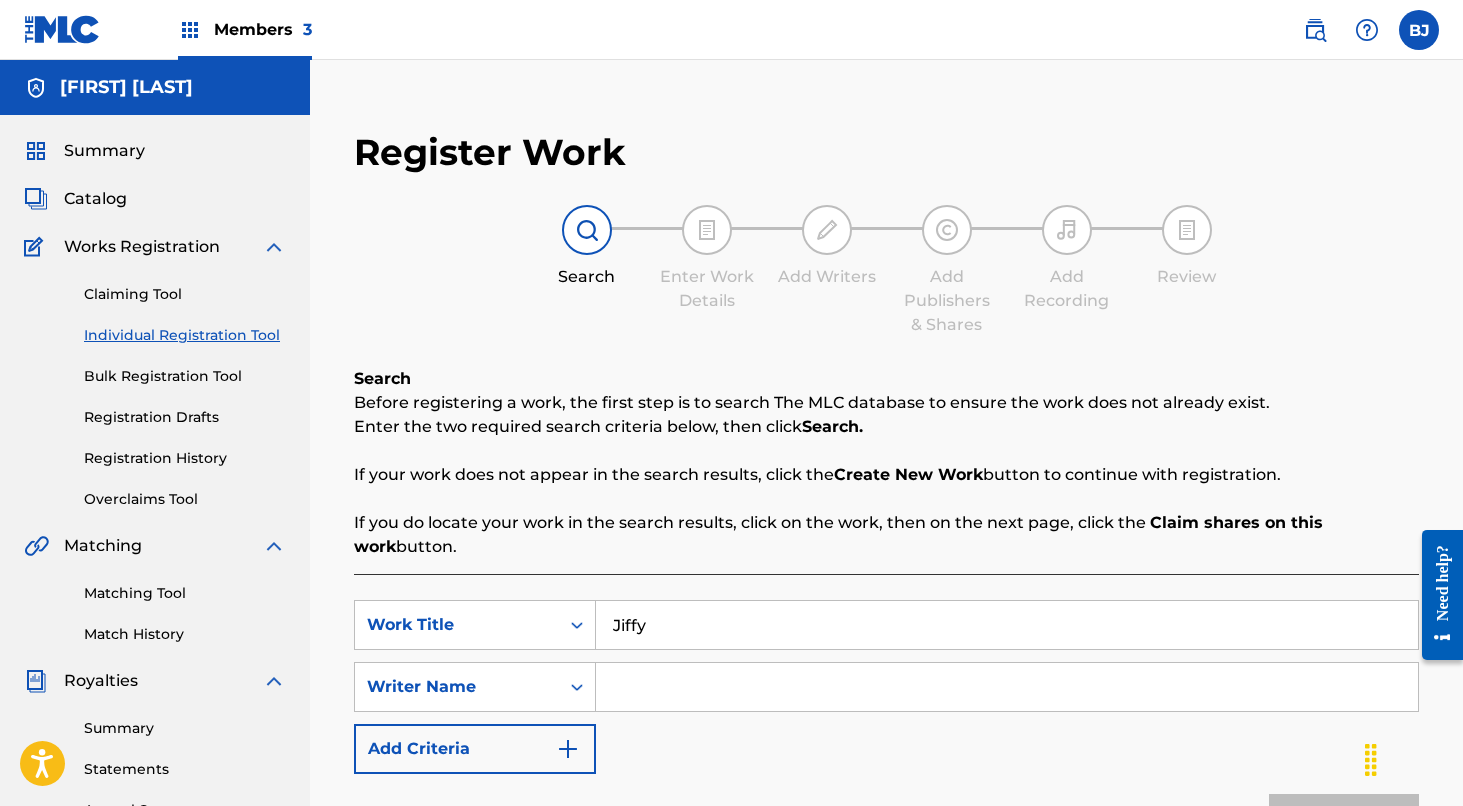 type on "Jiffy" 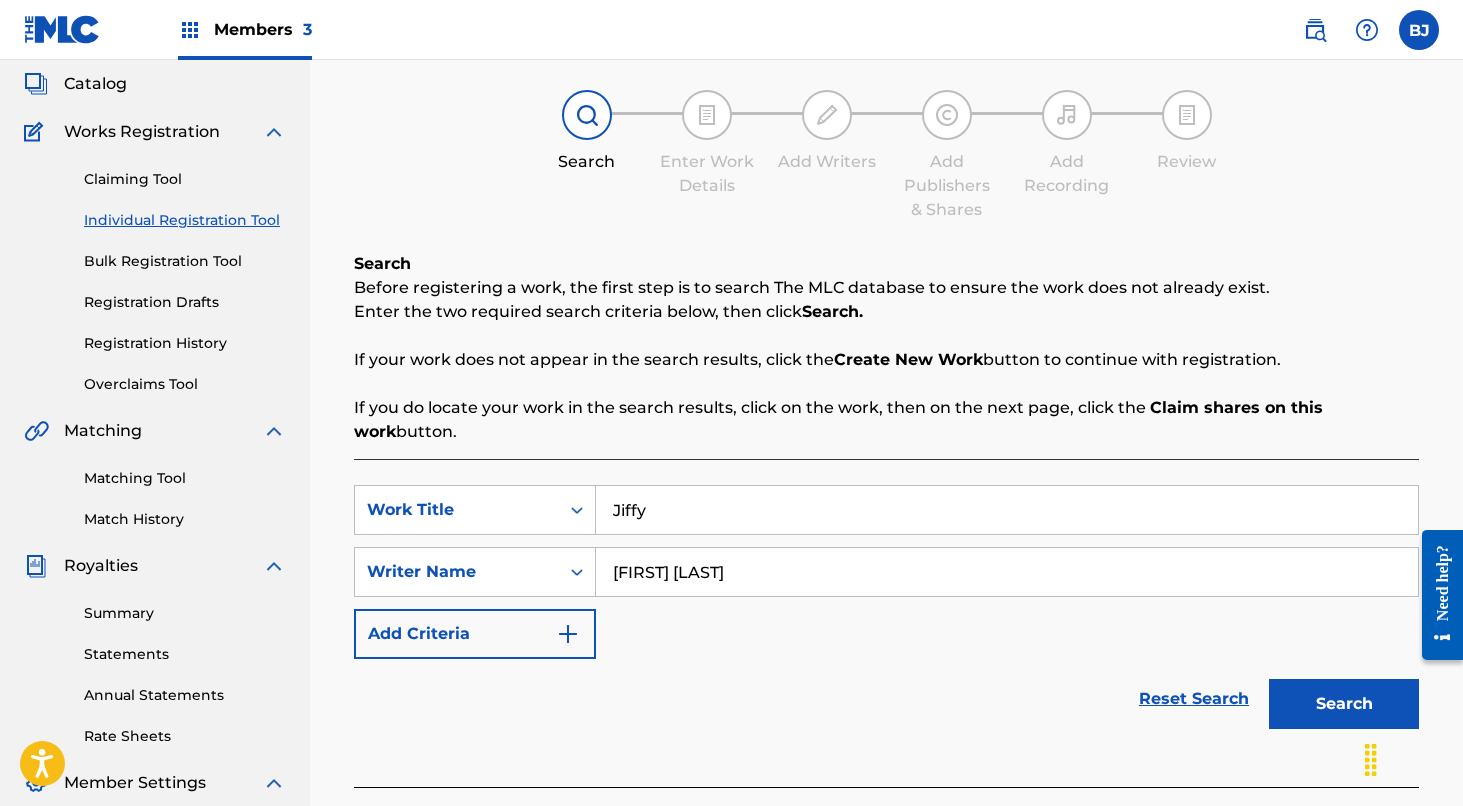 scroll, scrollTop: 185, scrollLeft: 0, axis: vertical 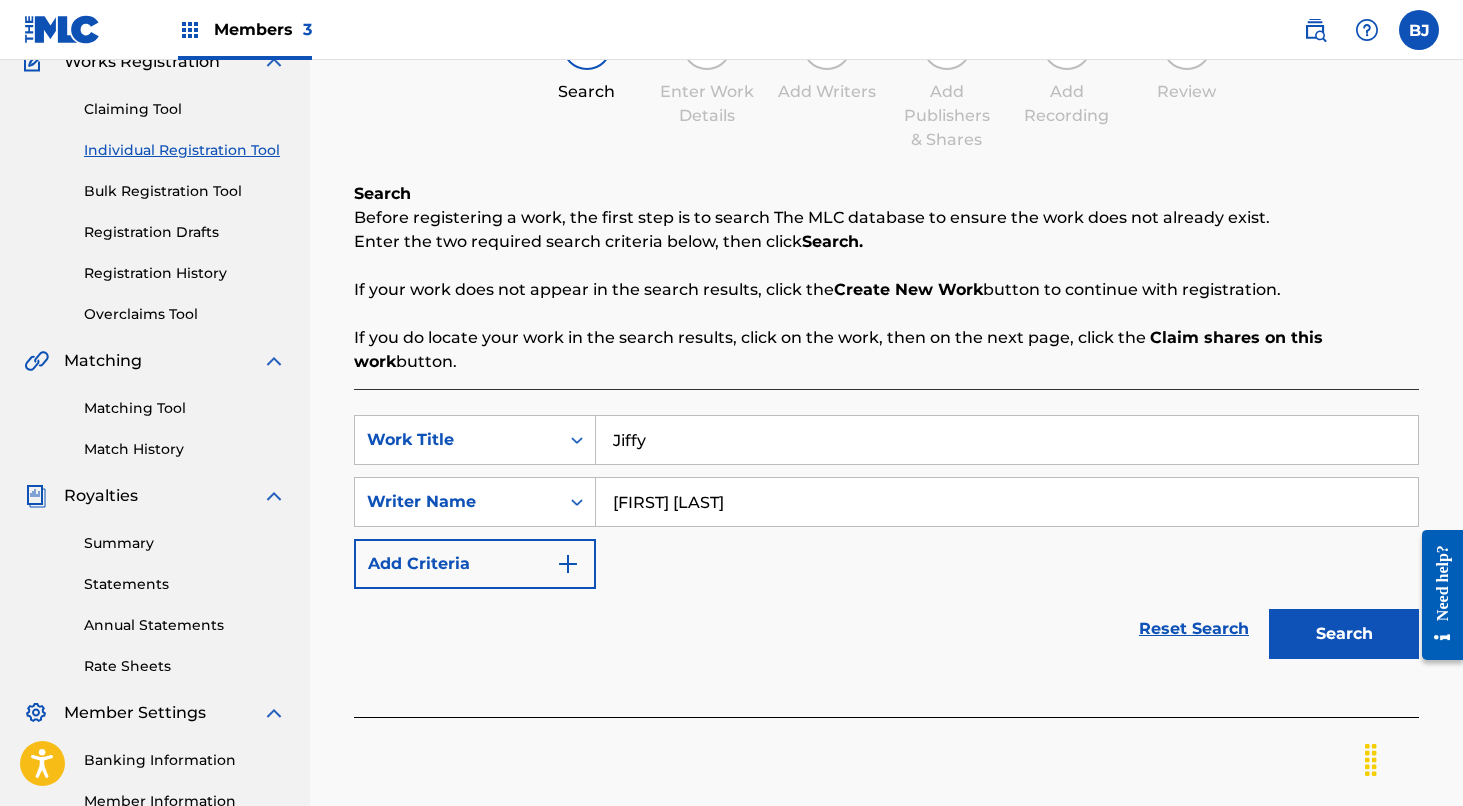 type on "[FIRST] [LAST]" 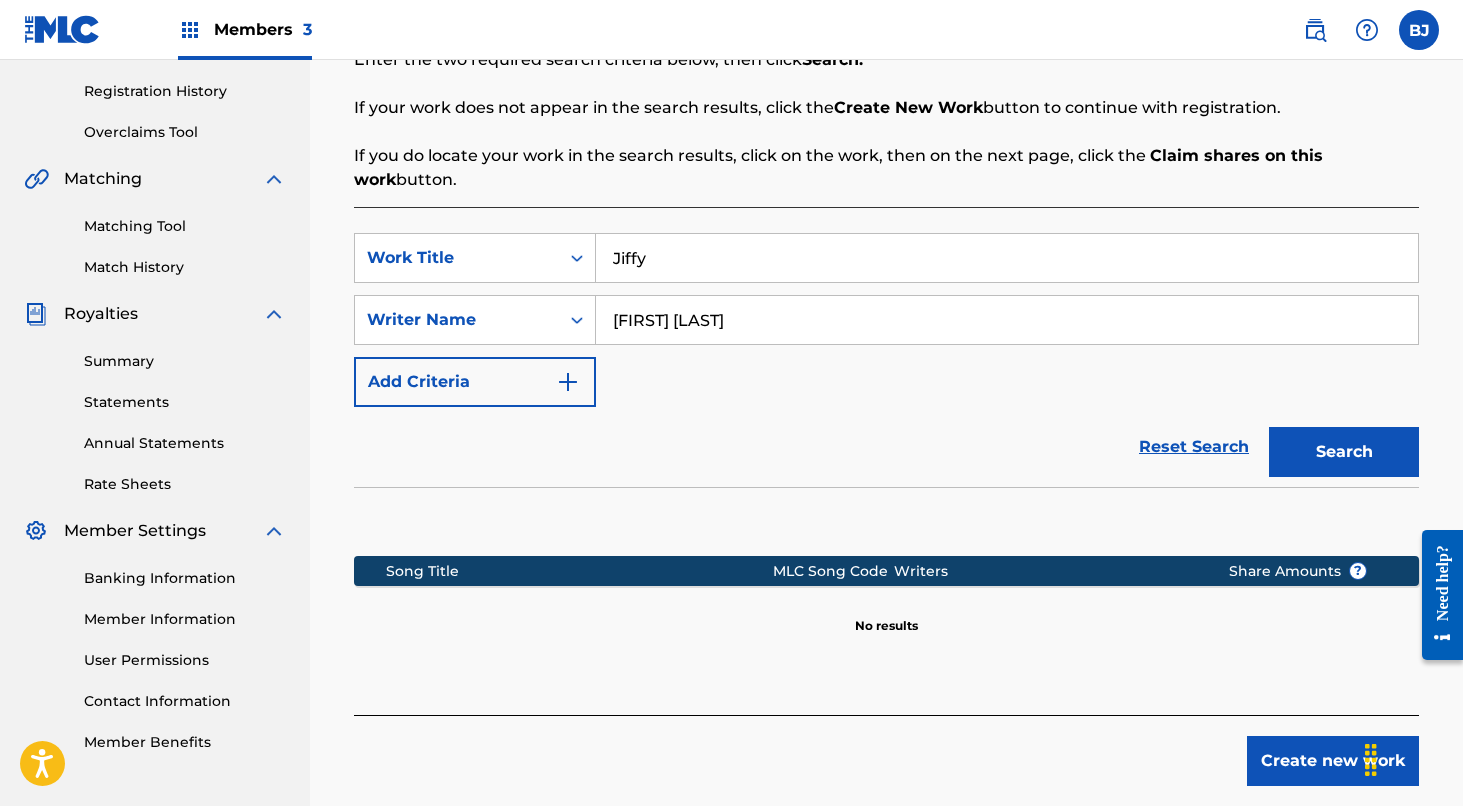 scroll, scrollTop: 344, scrollLeft: 0, axis: vertical 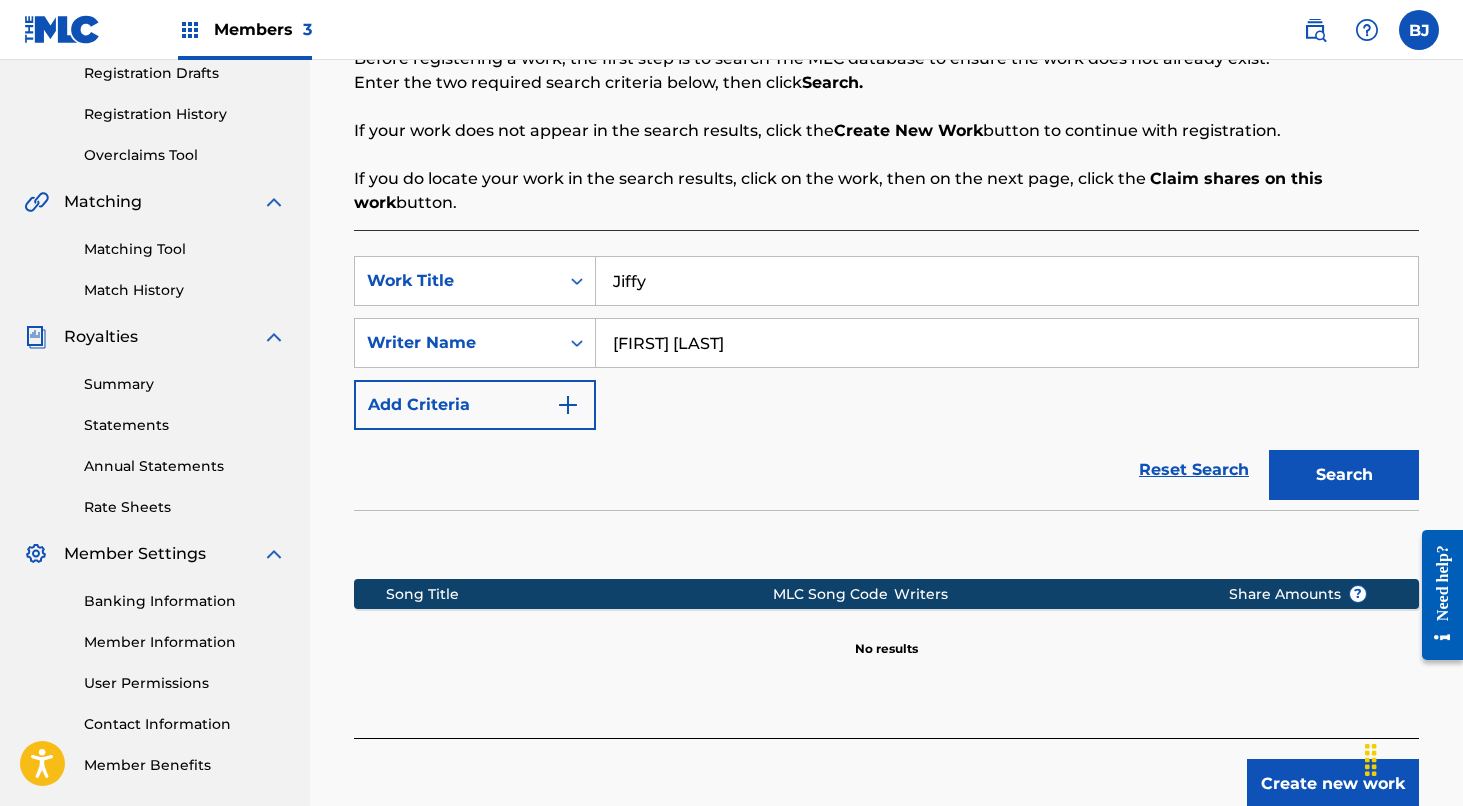 click on "Create new work" at bounding box center [1333, 784] 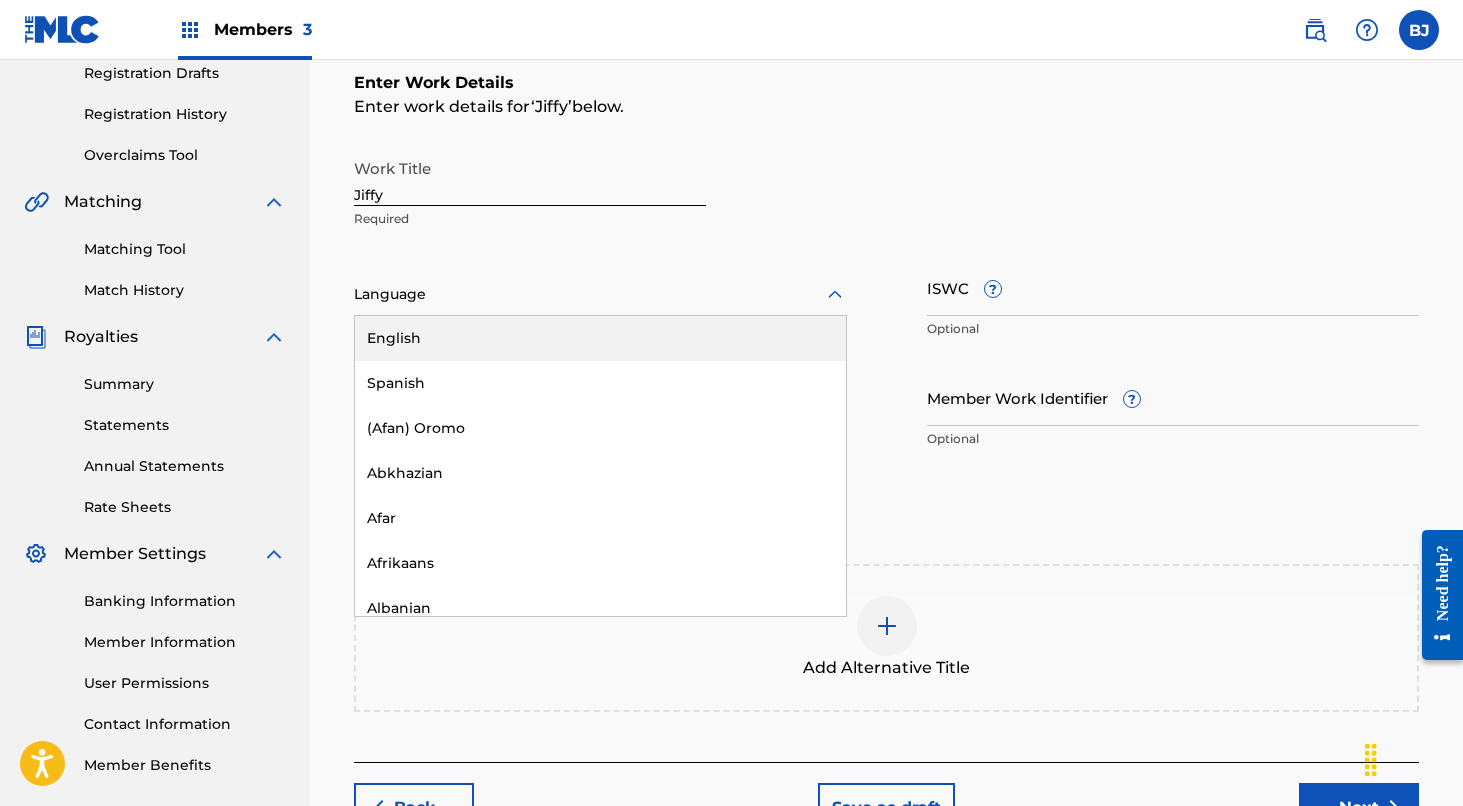 click 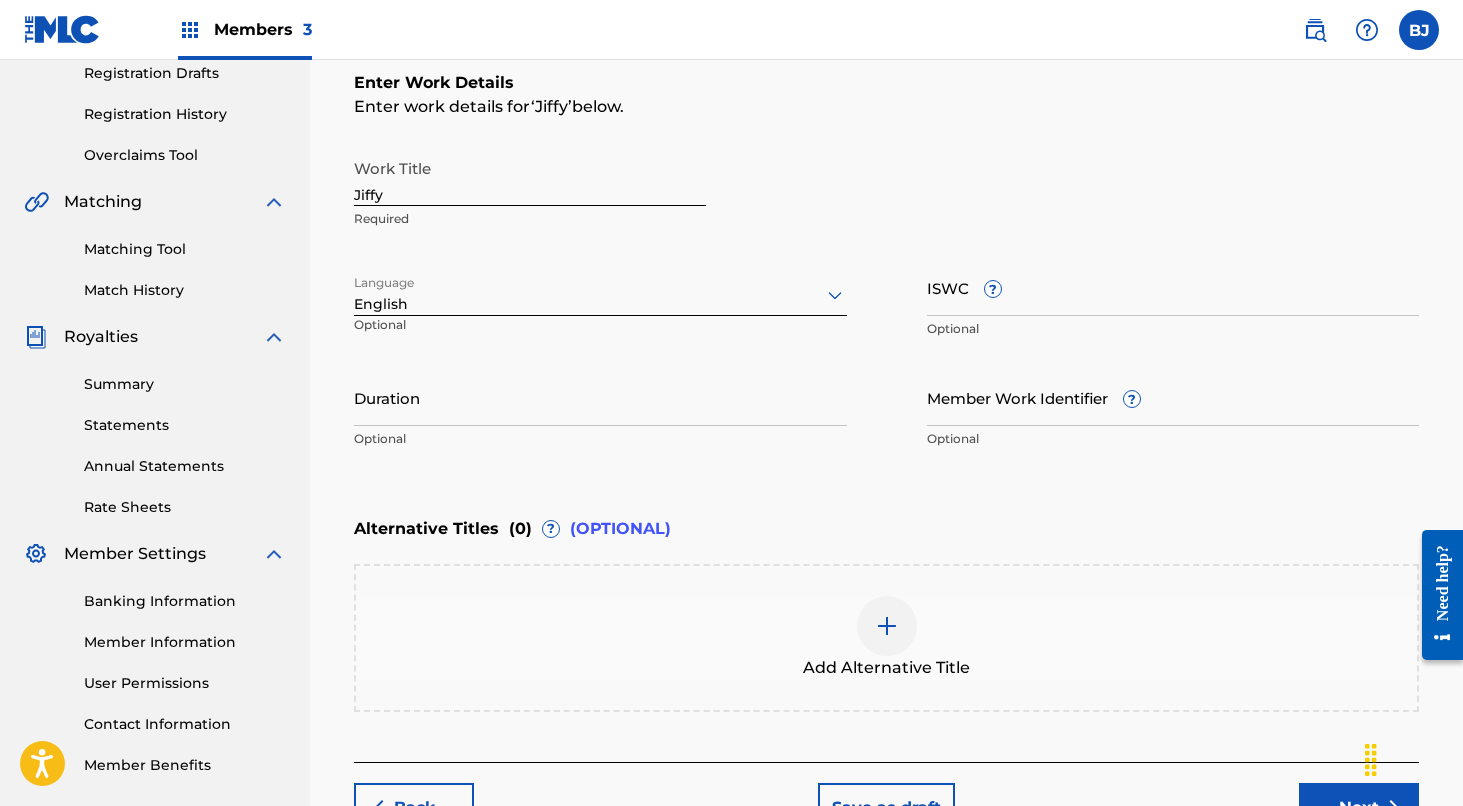 click on "Duration" at bounding box center [600, 397] 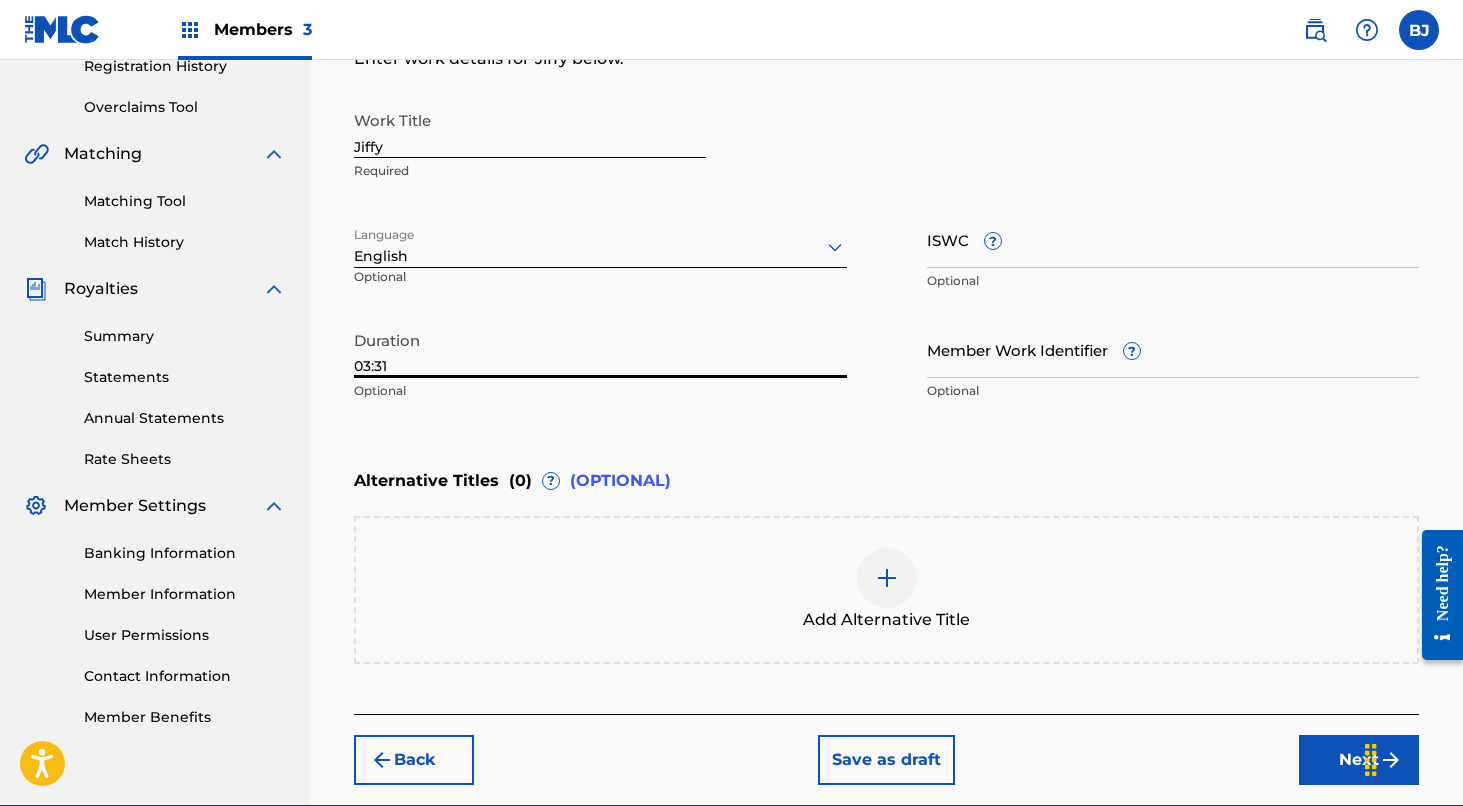 scroll, scrollTop: 380, scrollLeft: 0, axis: vertical 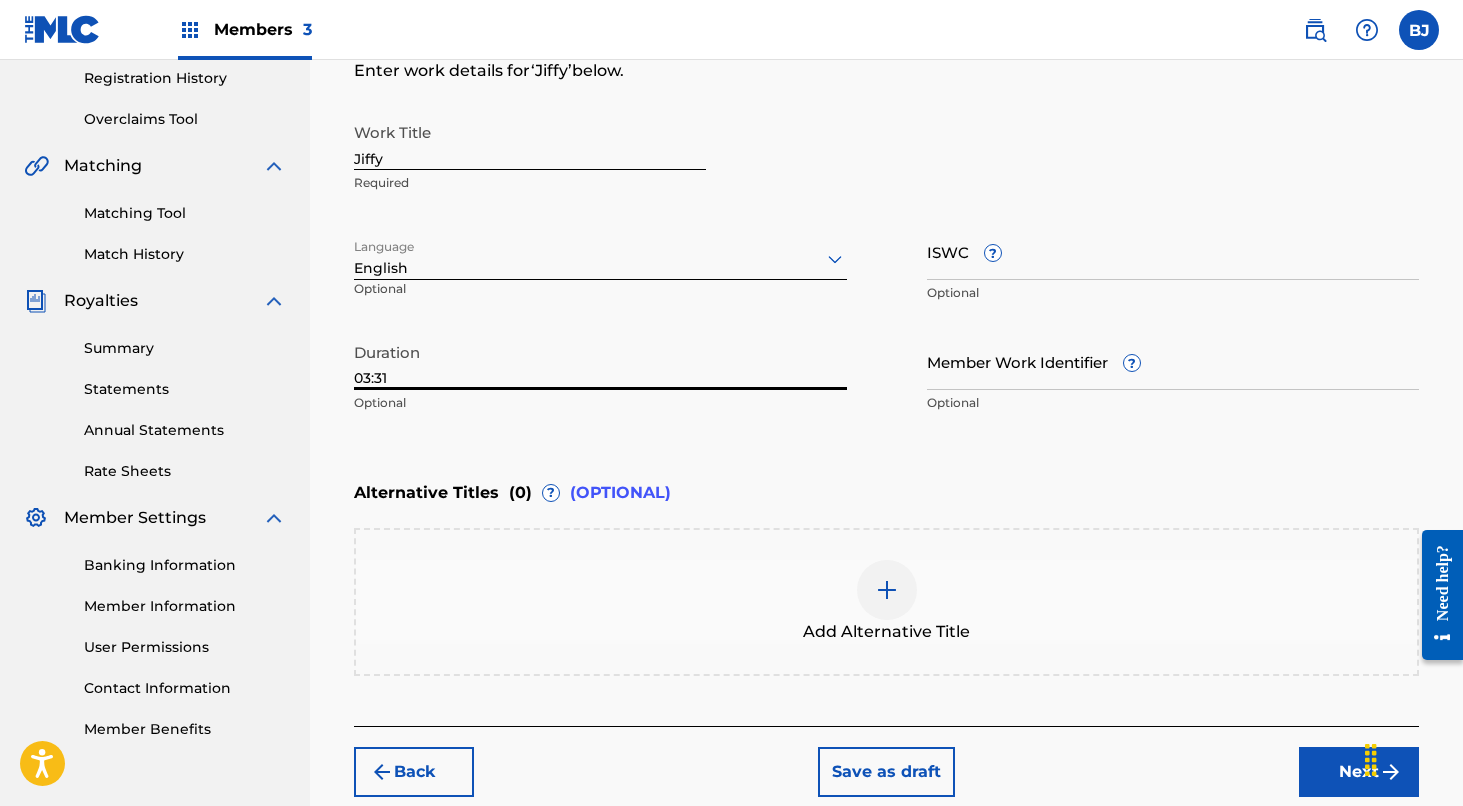 type on "03:31" 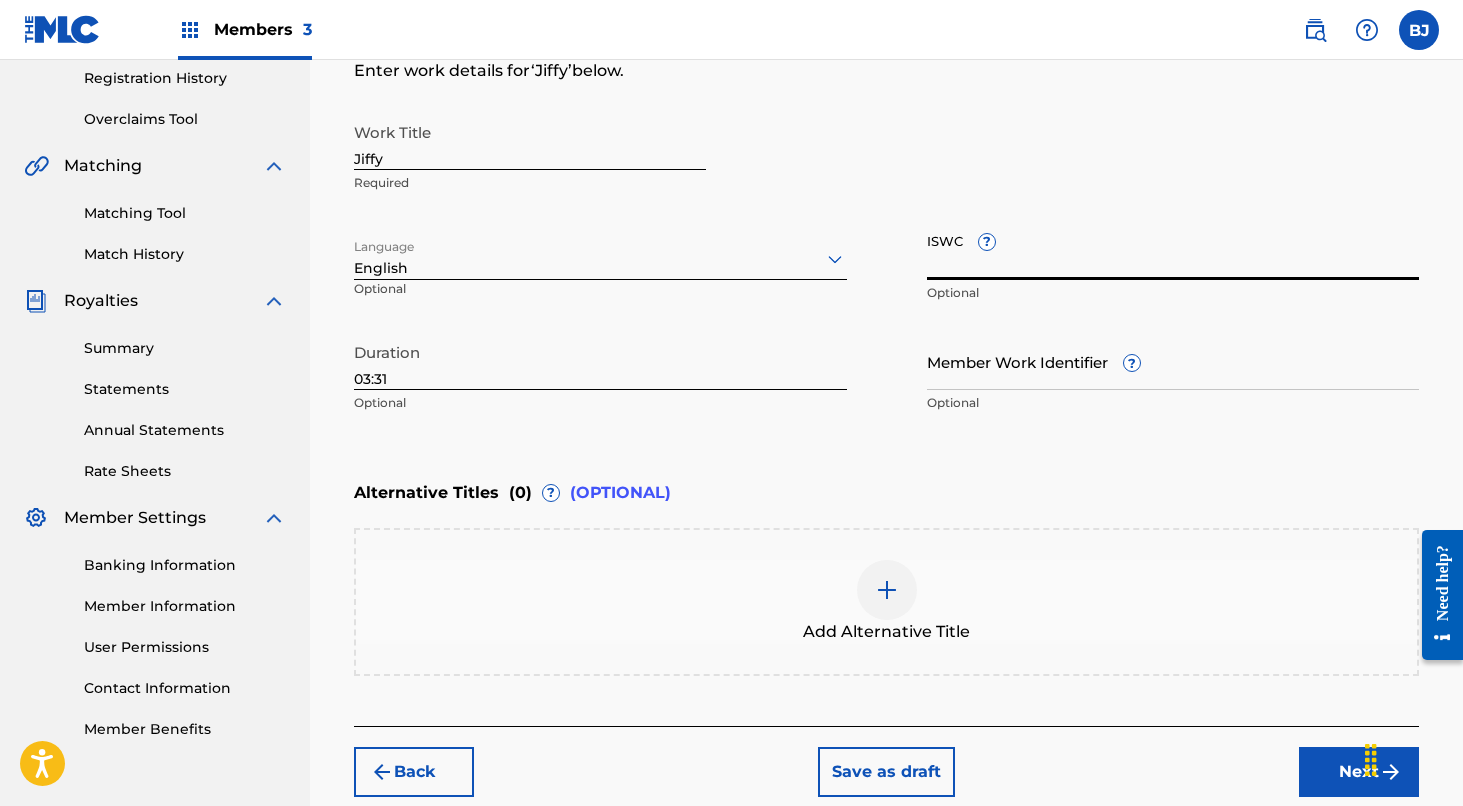 click on "Next" at bounding box center [1359, 772] 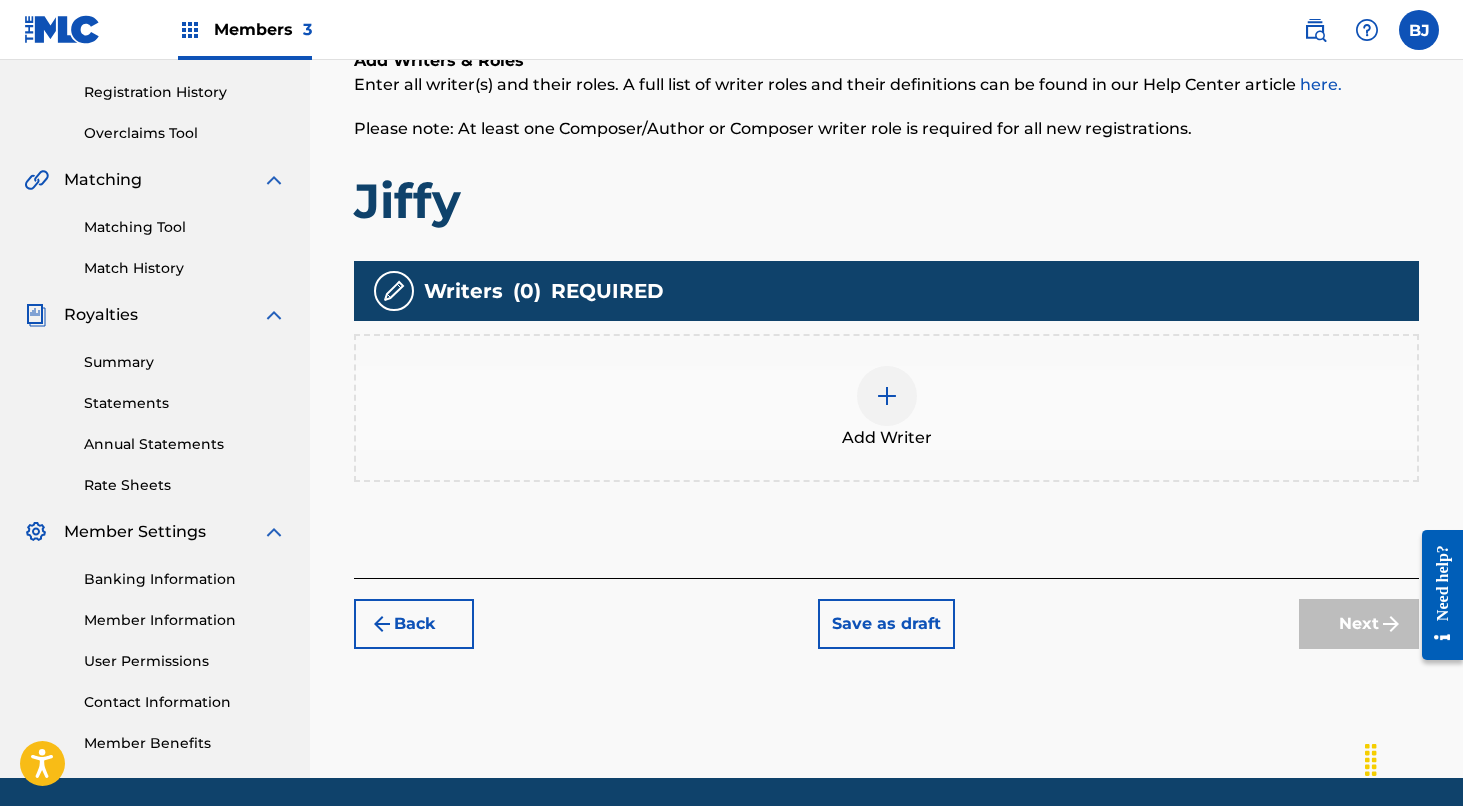 scroll, scrollTop: 353, scrollLeft: 0, axis: vertical 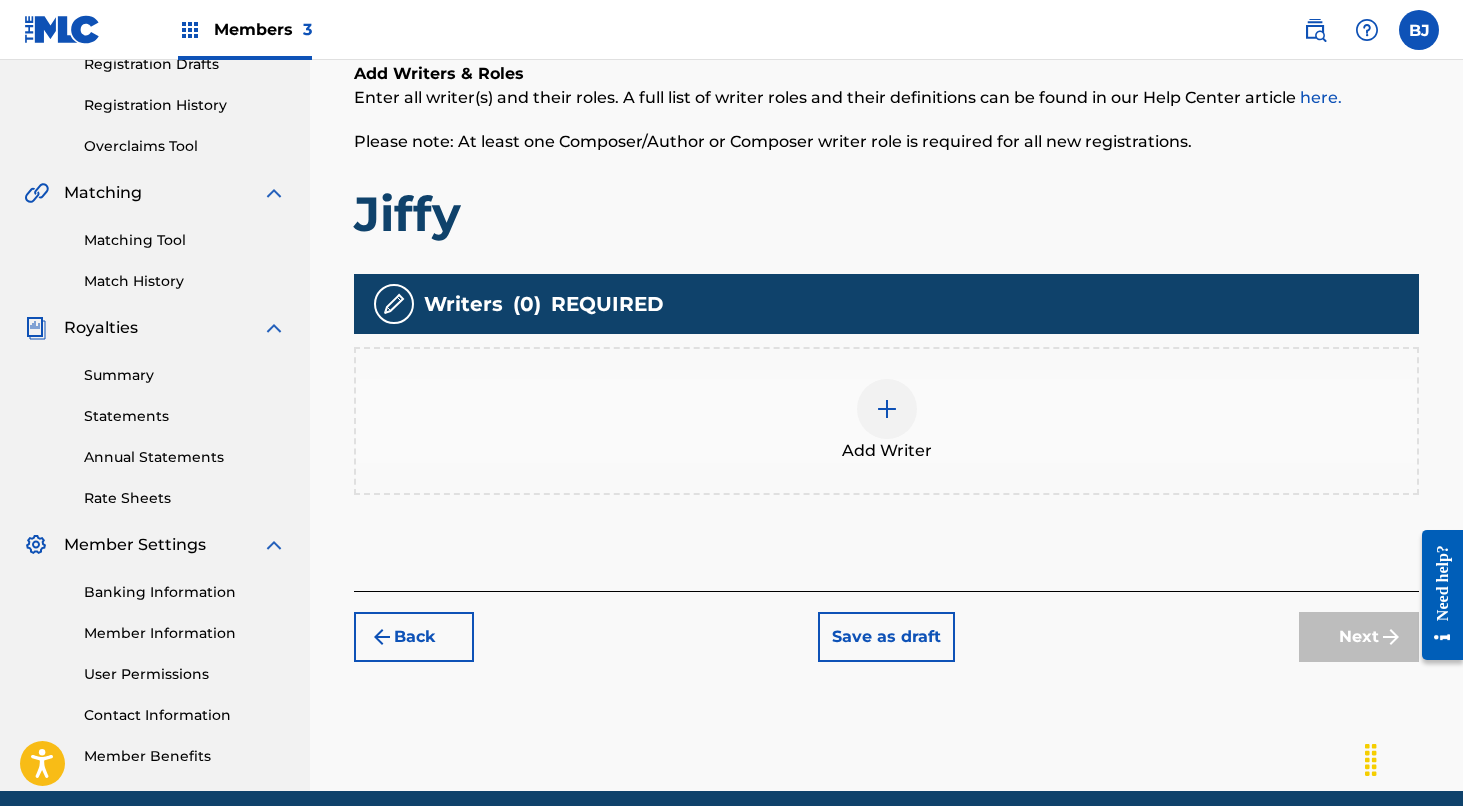 click at bounding box center [887, 409] 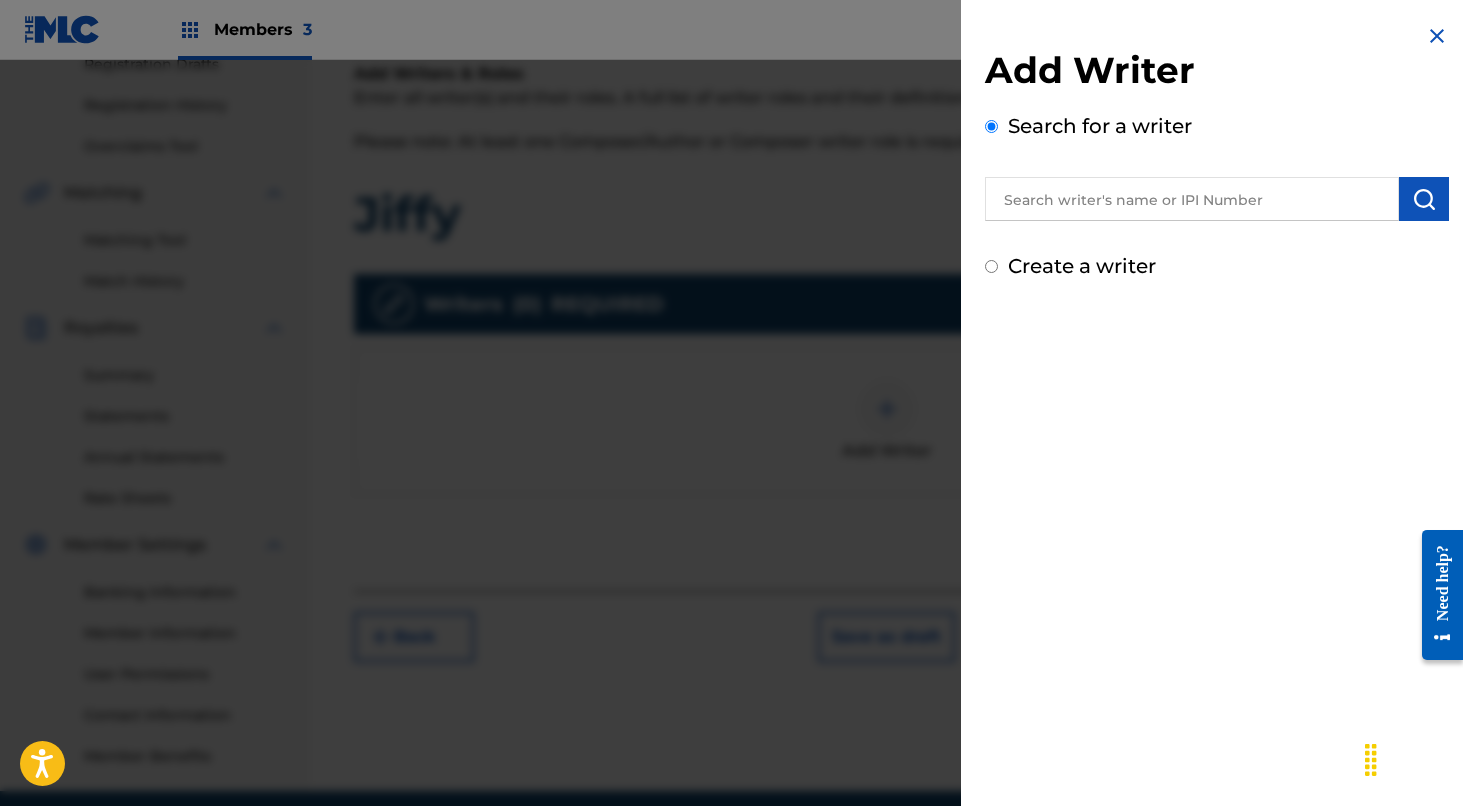 click at bounding box center [1192, 199] 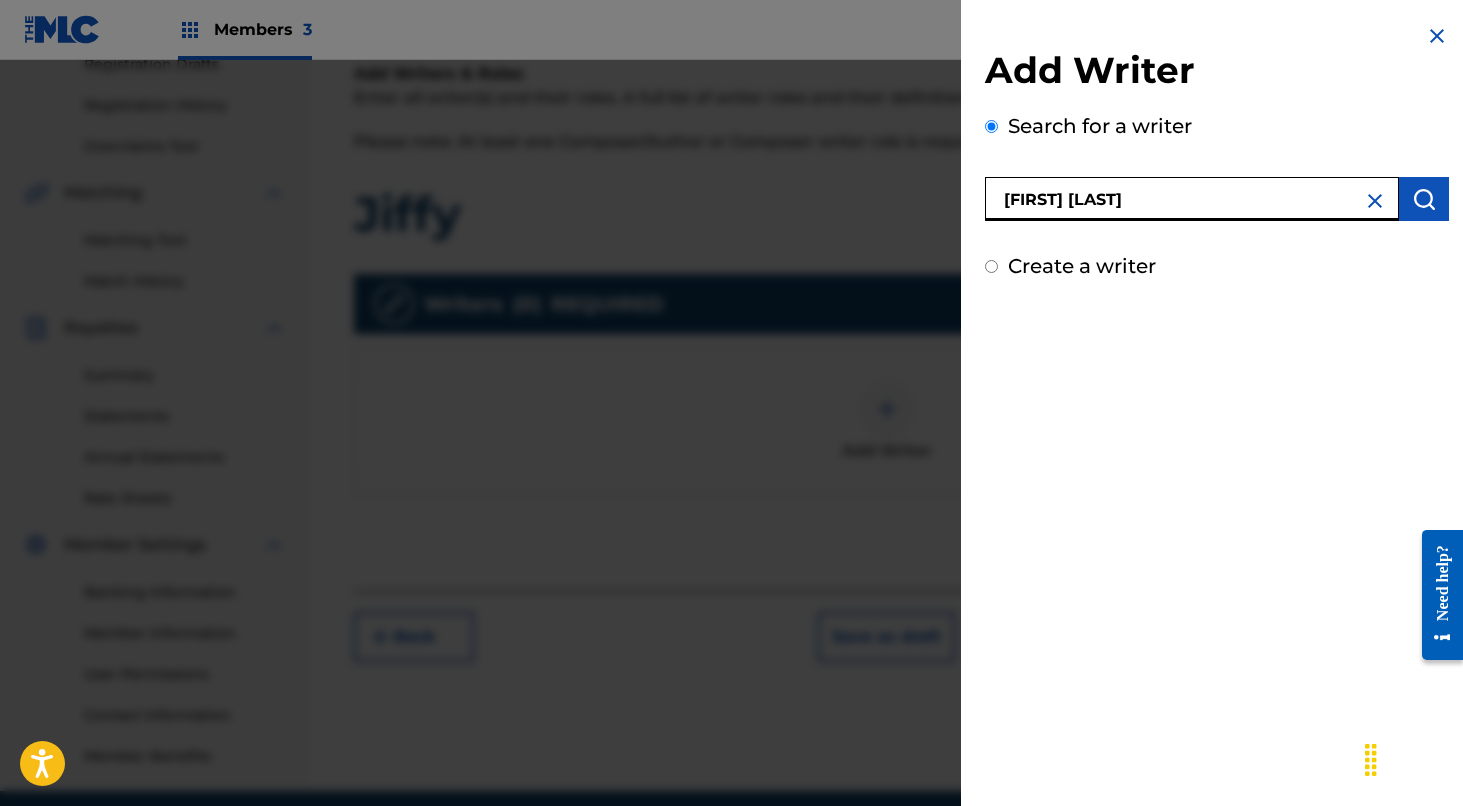 type on "[FIRST] [LAST]" 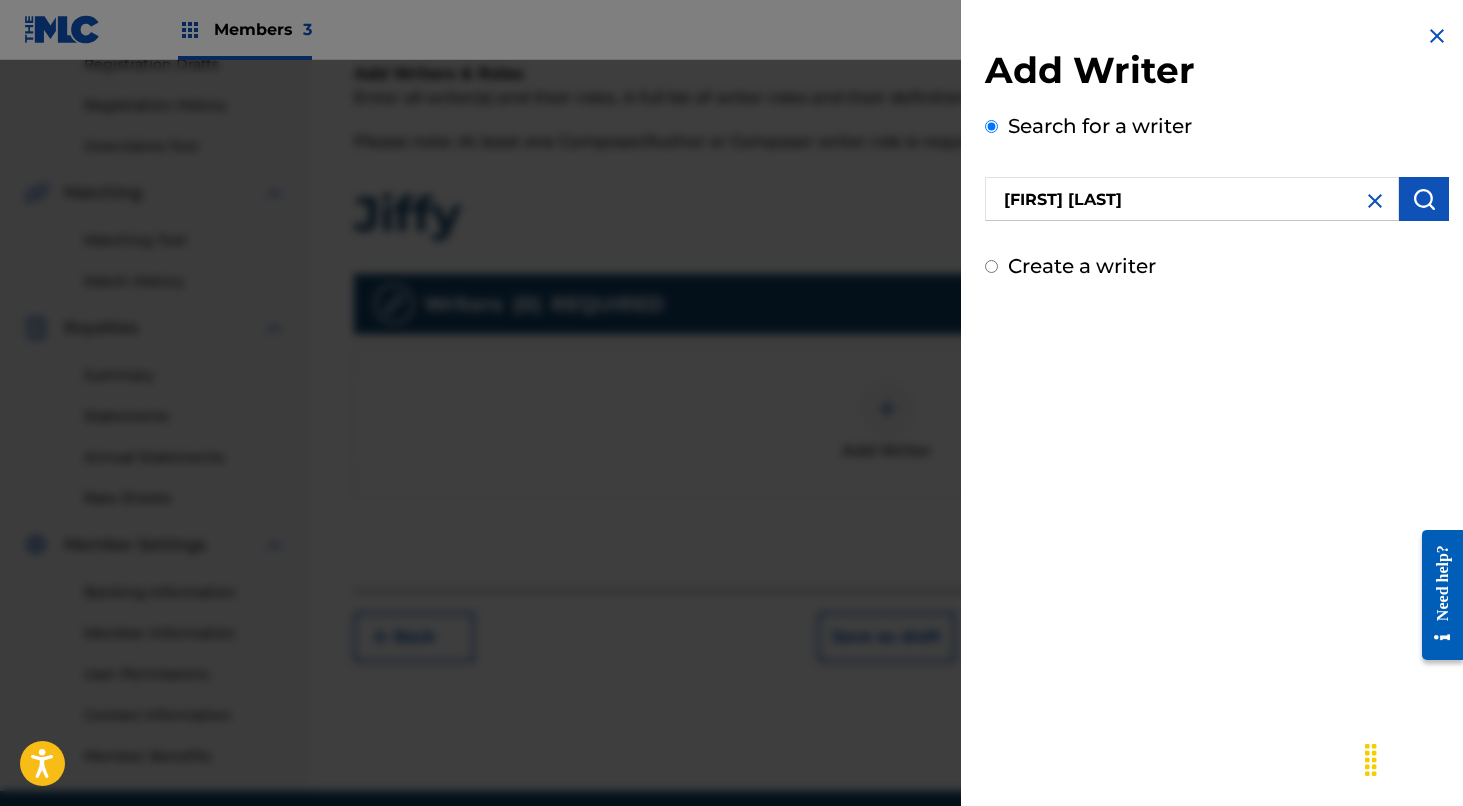 click at bounding box center (1424, 199) 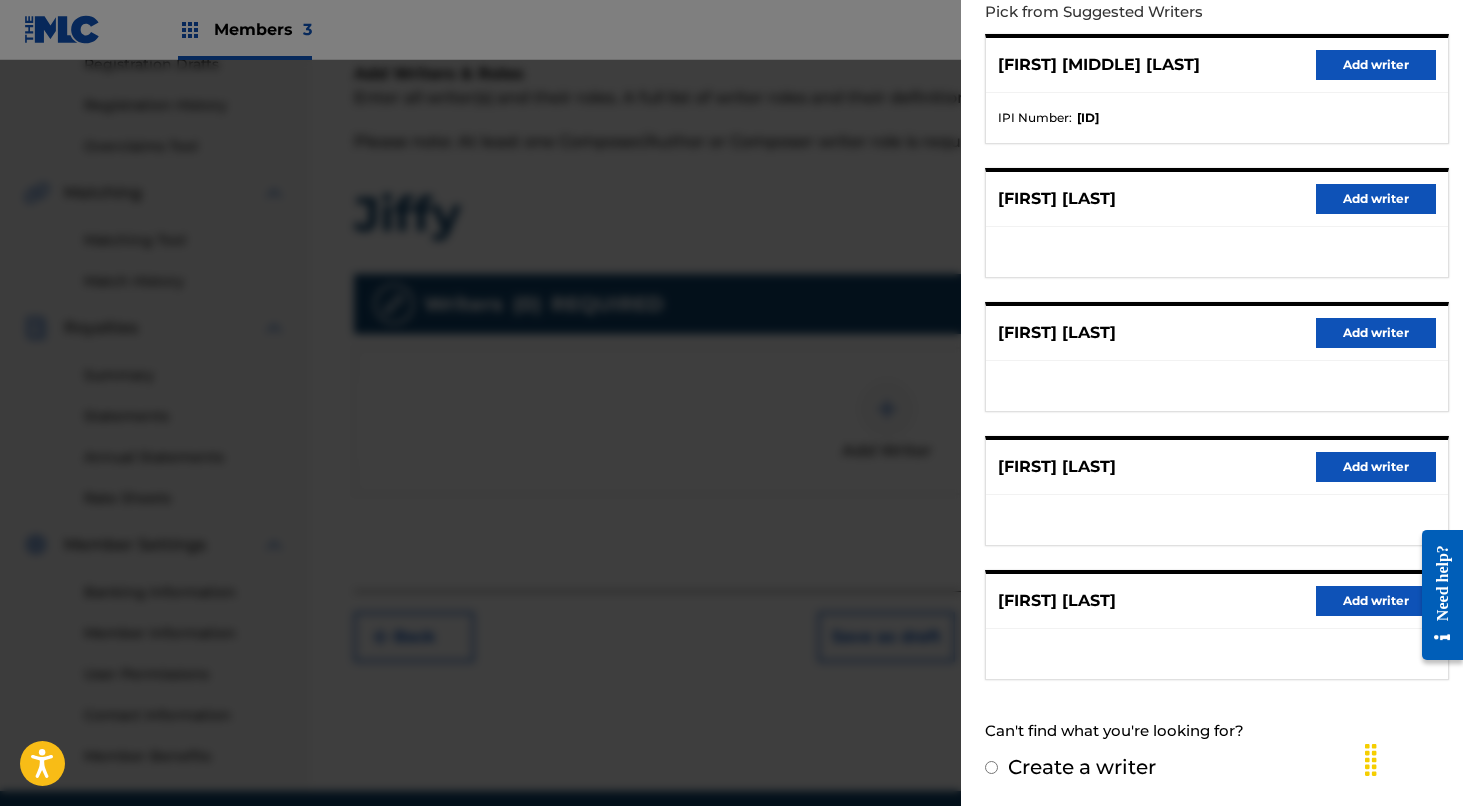 scroll, scrollTop: 235, scrollLeft: 0, axis: vertical 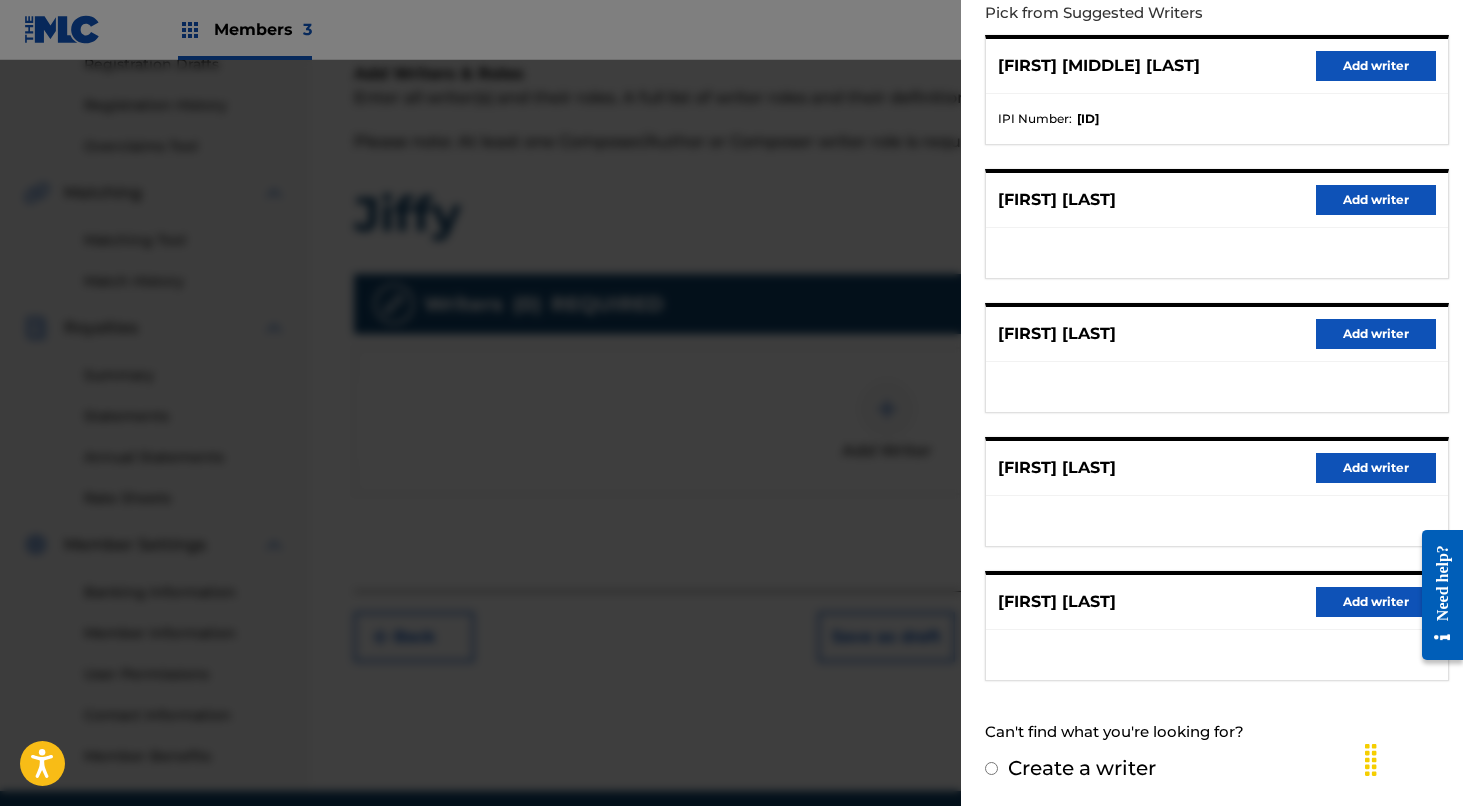 click on "Add writer" at bounding box center [1376, 602] 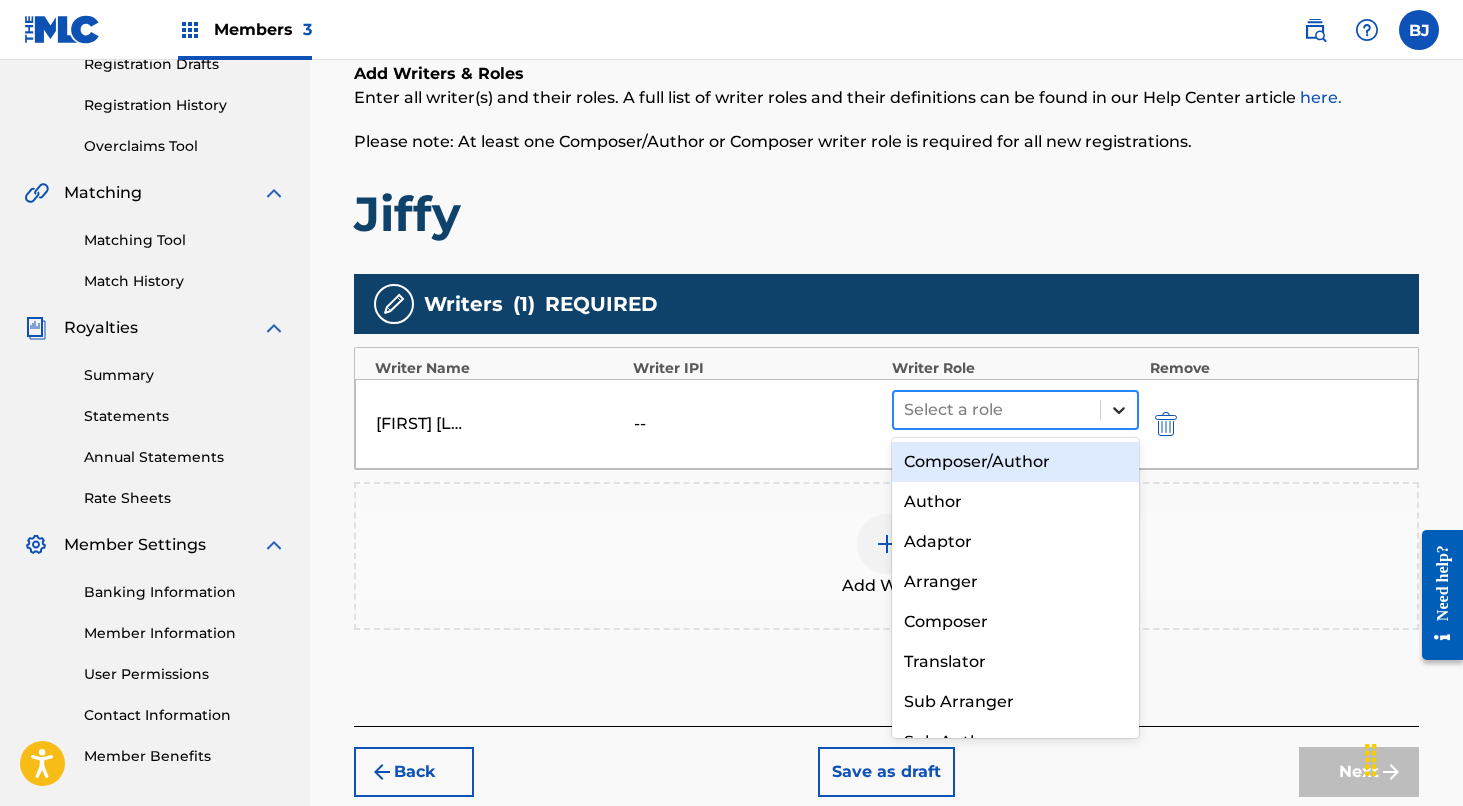 click 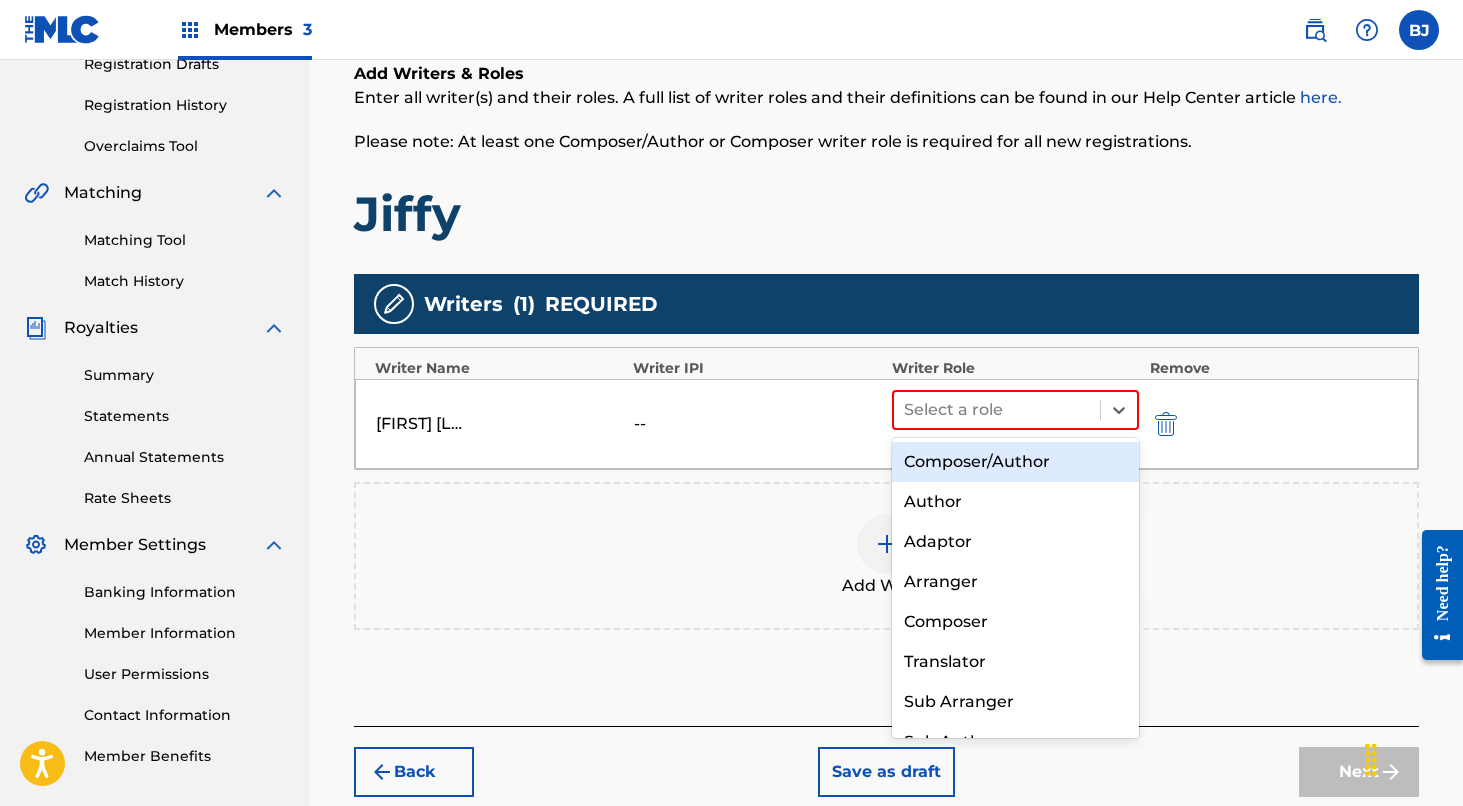 click on "Composer/Author" at bounding box center (1016, 462) 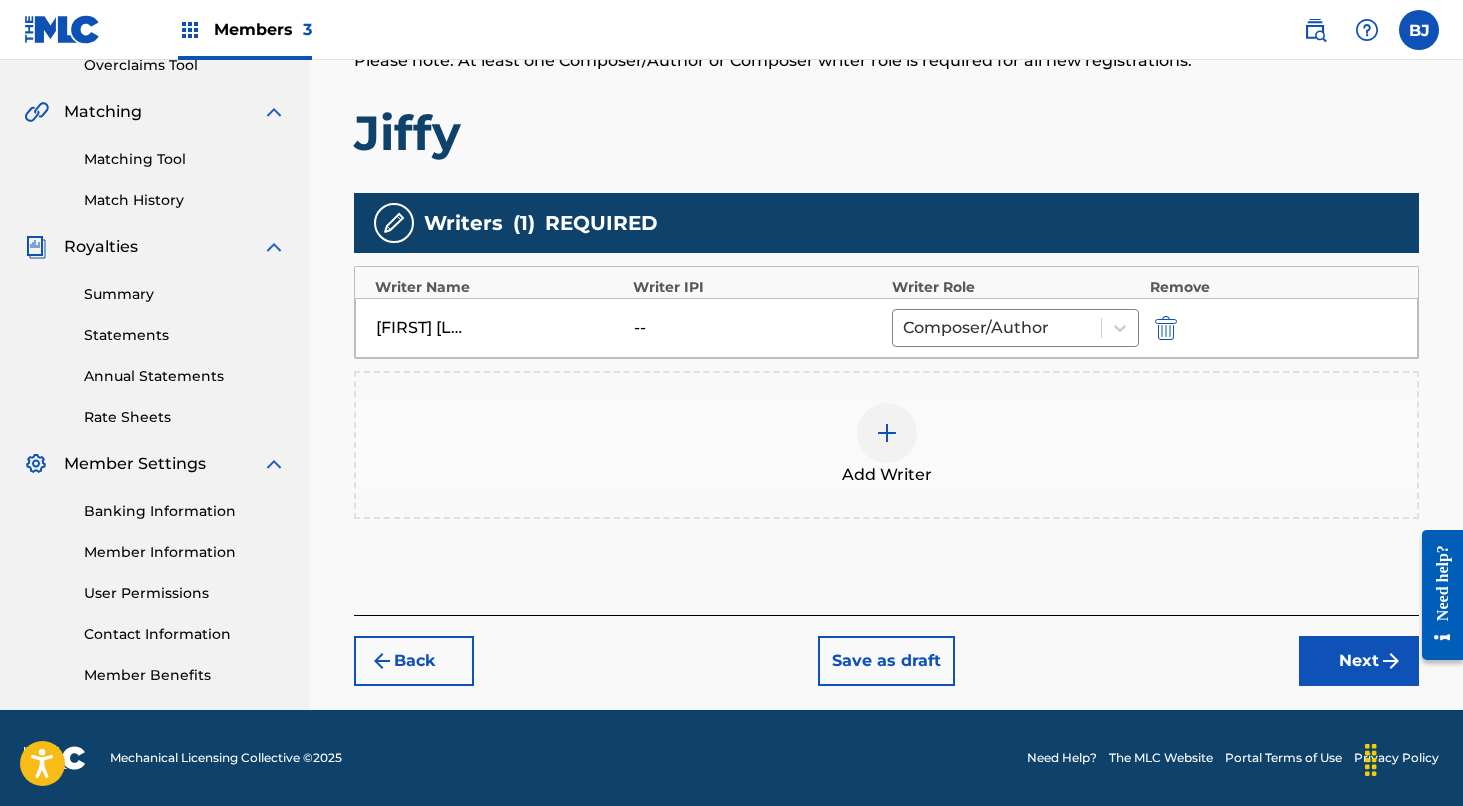 scroll, scrollTop: 434, scrollLeft: 0, axis: vertical 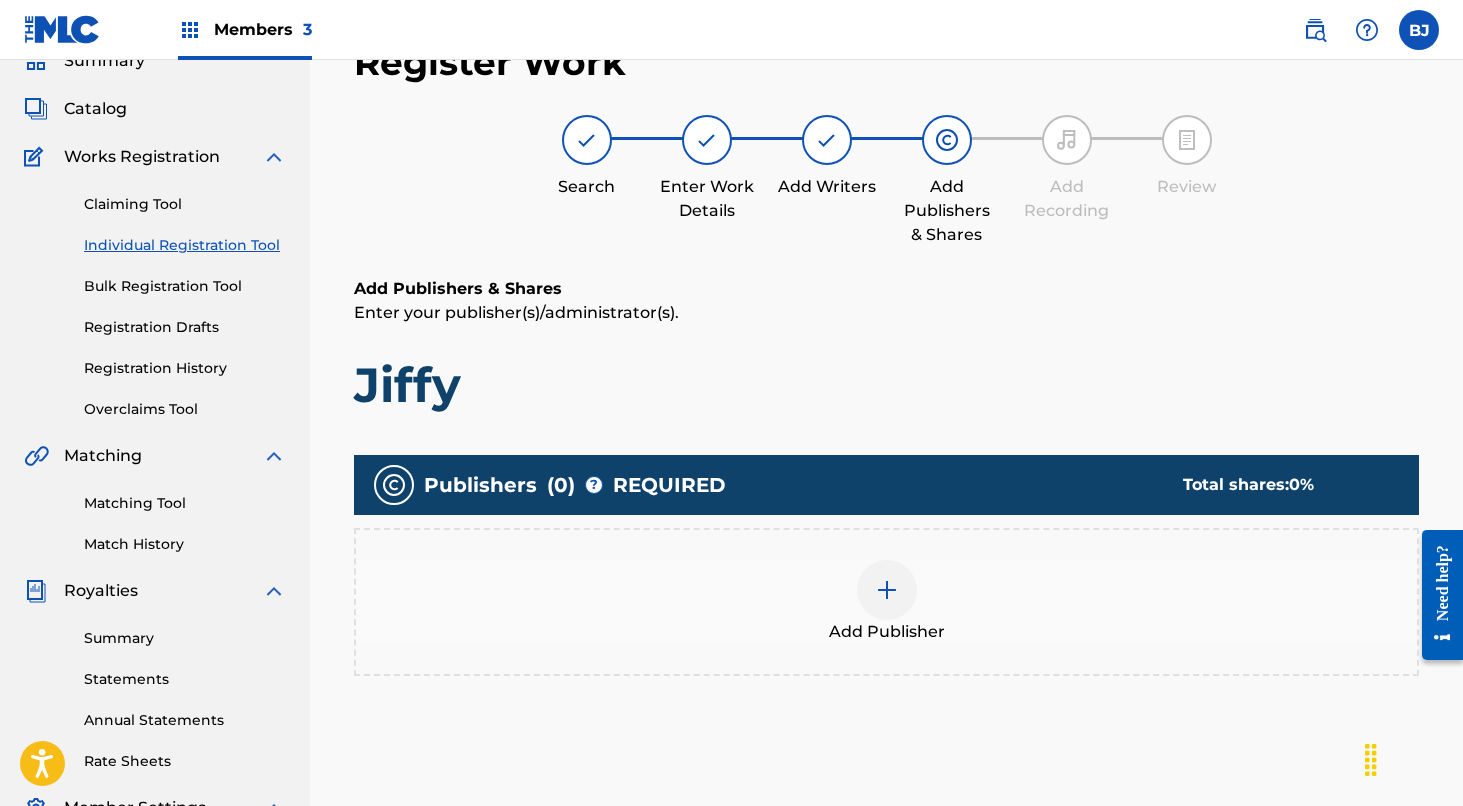 click at bounding box center [887, 590] 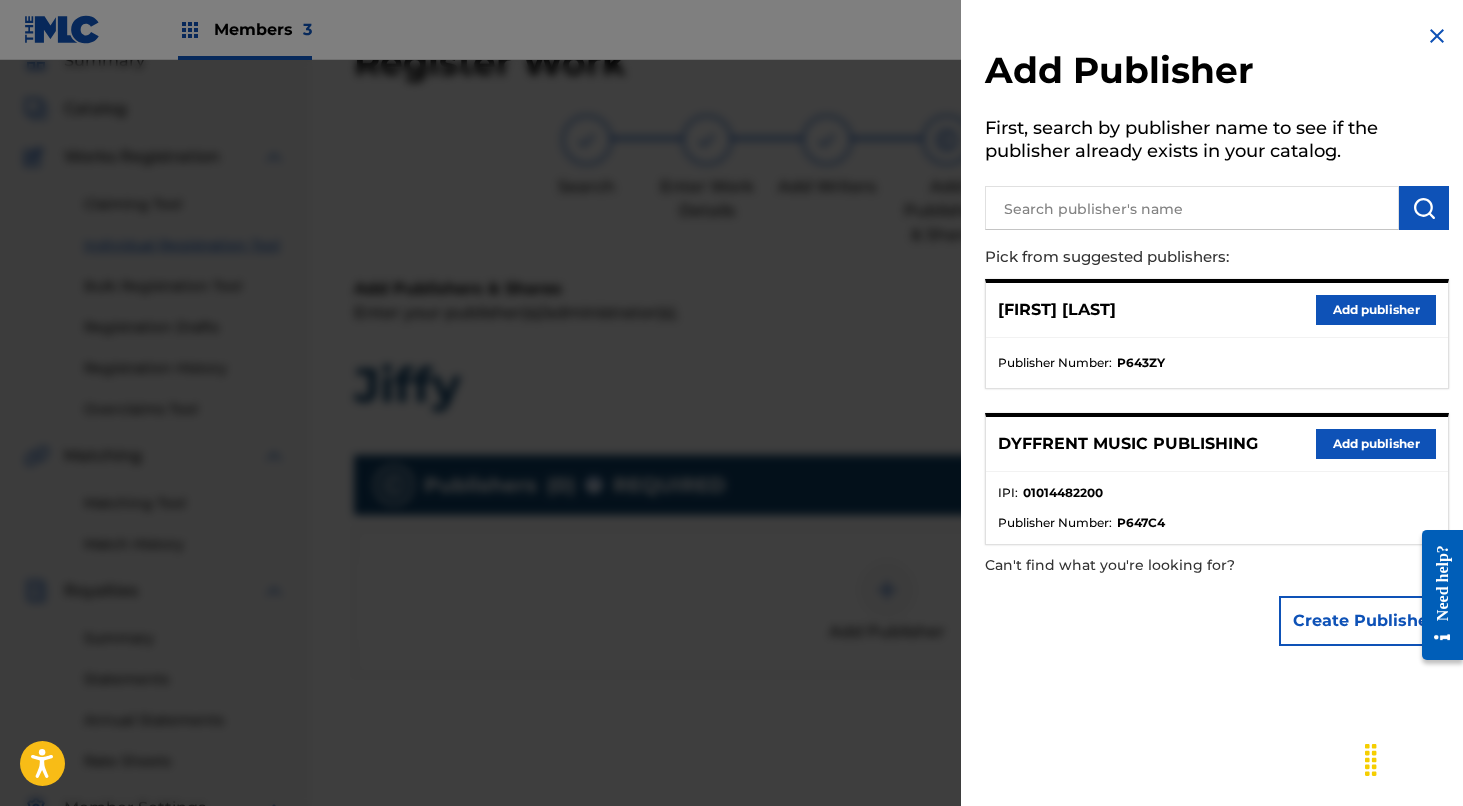 click on "Add publisher" at bounding box center (1376, 444) 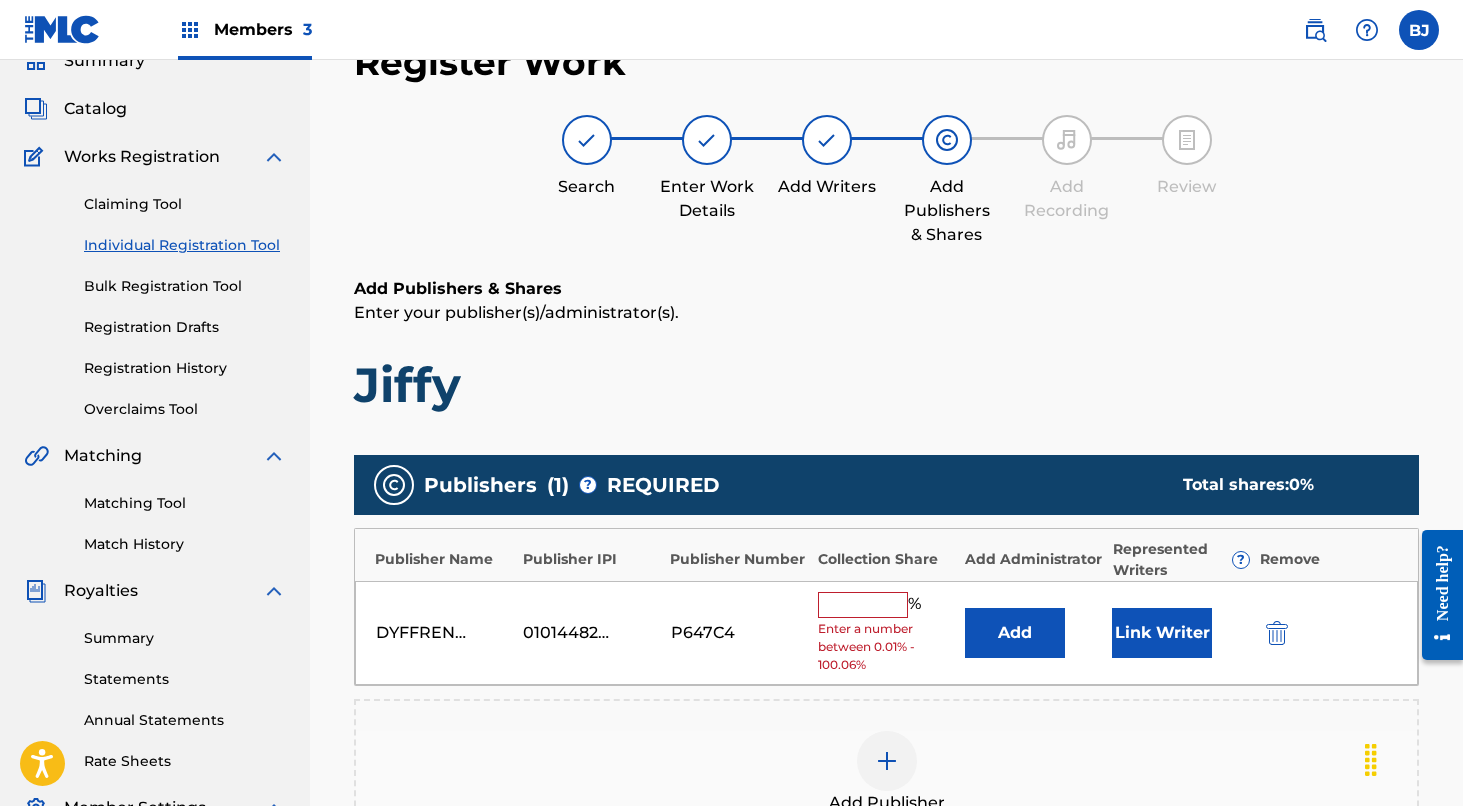 click at bounding box center [863, 605] 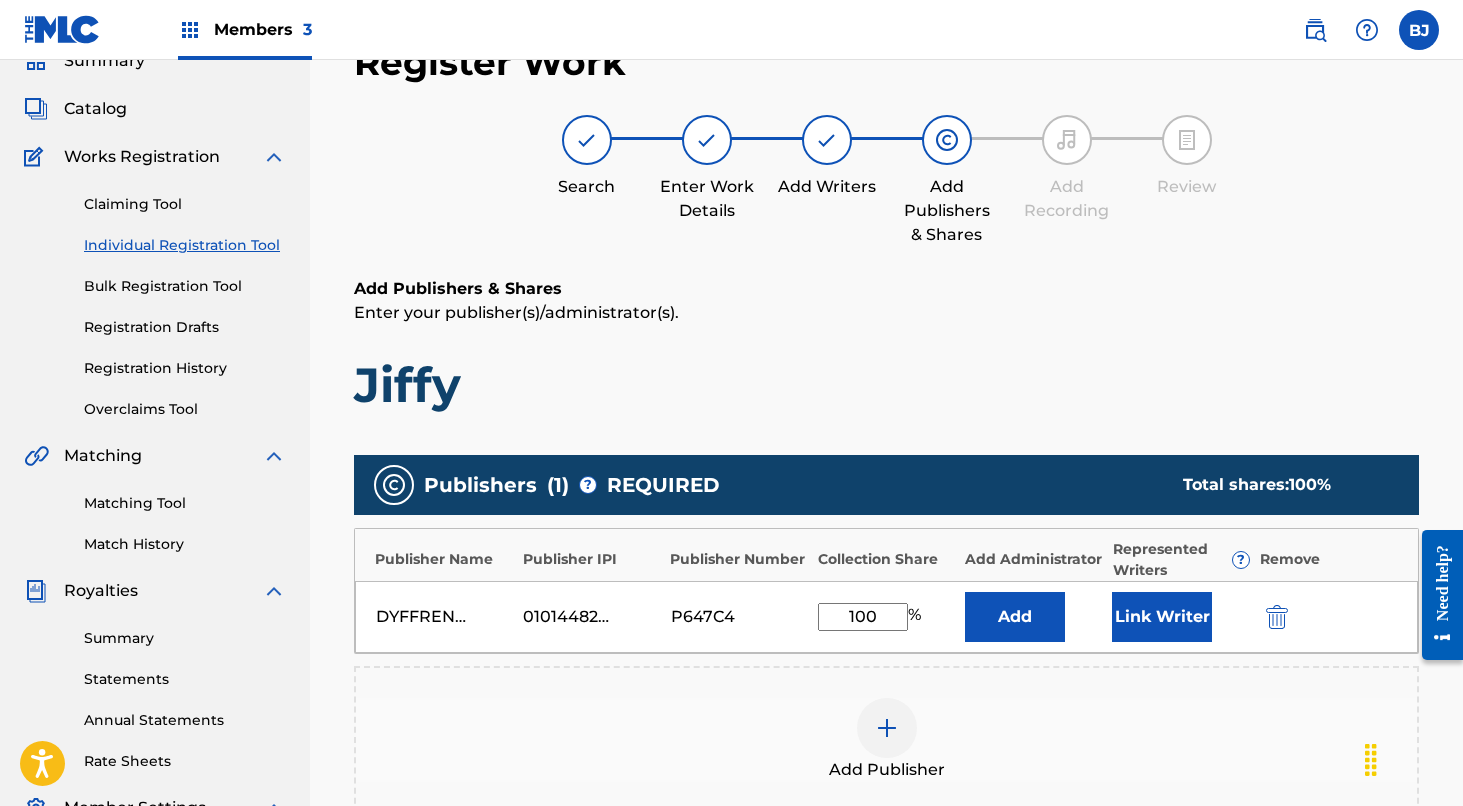 type on "100" 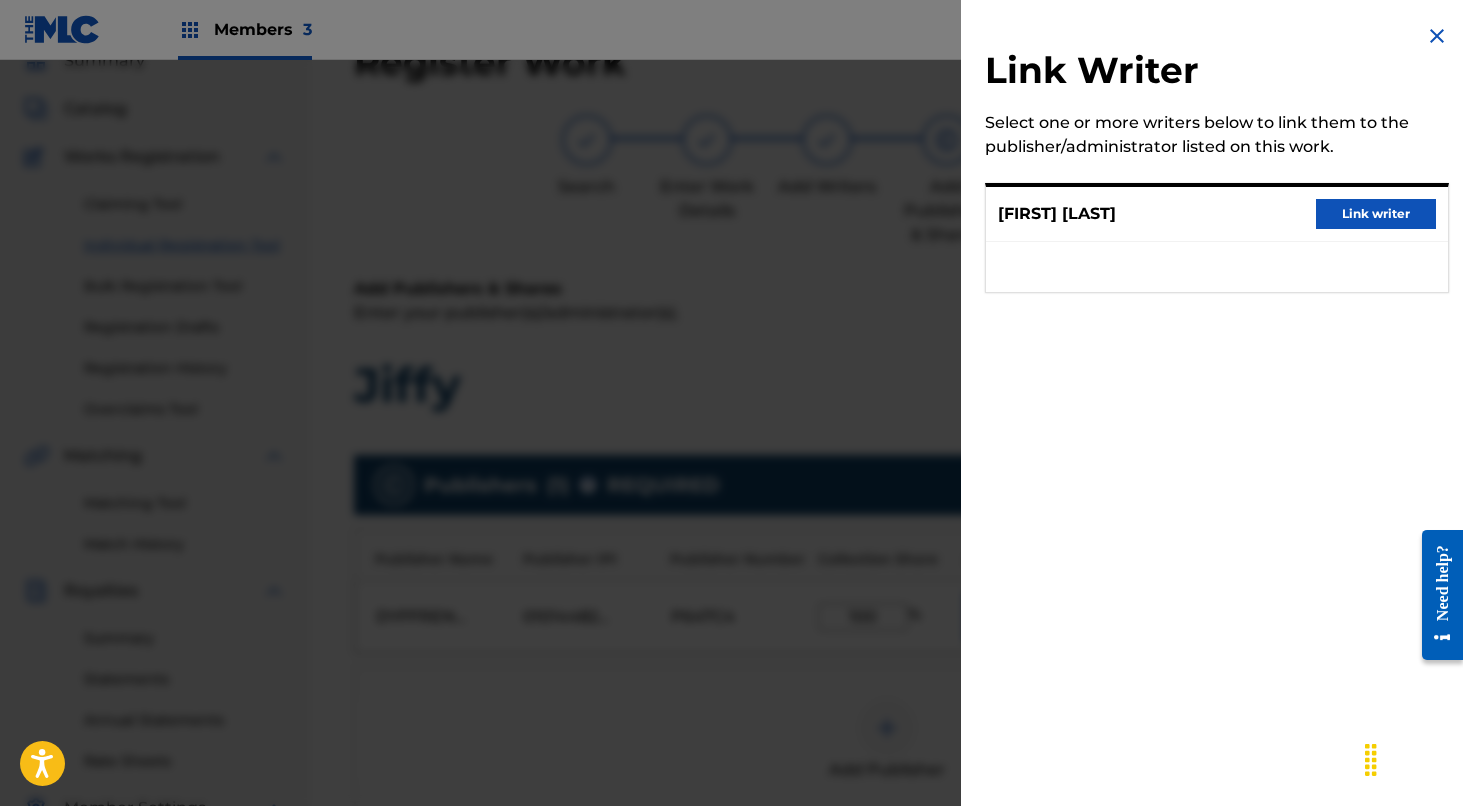 click on "Link writer" at bounding box center [1376, 214] 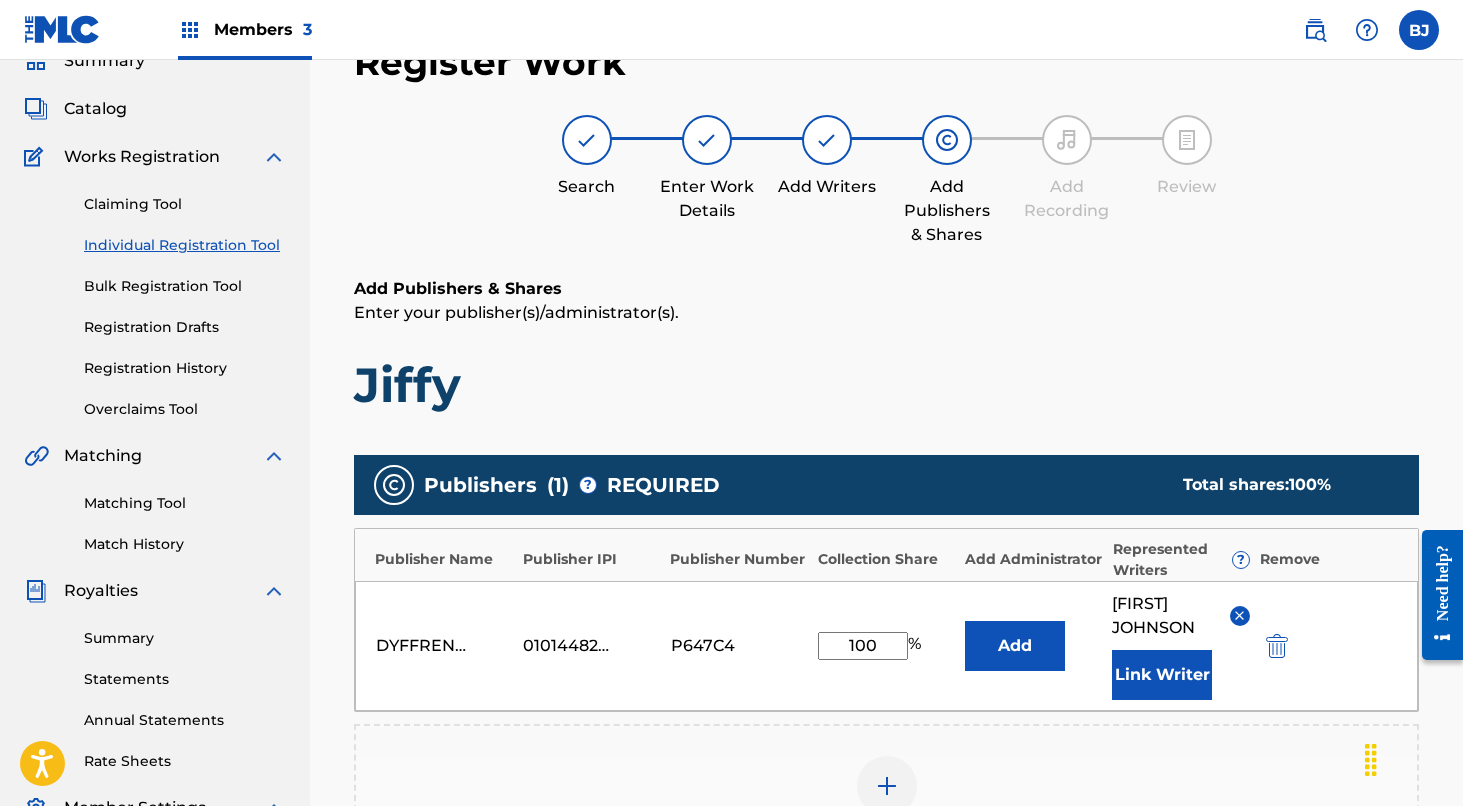 click on "Add" at bounding box center (1015, 646) 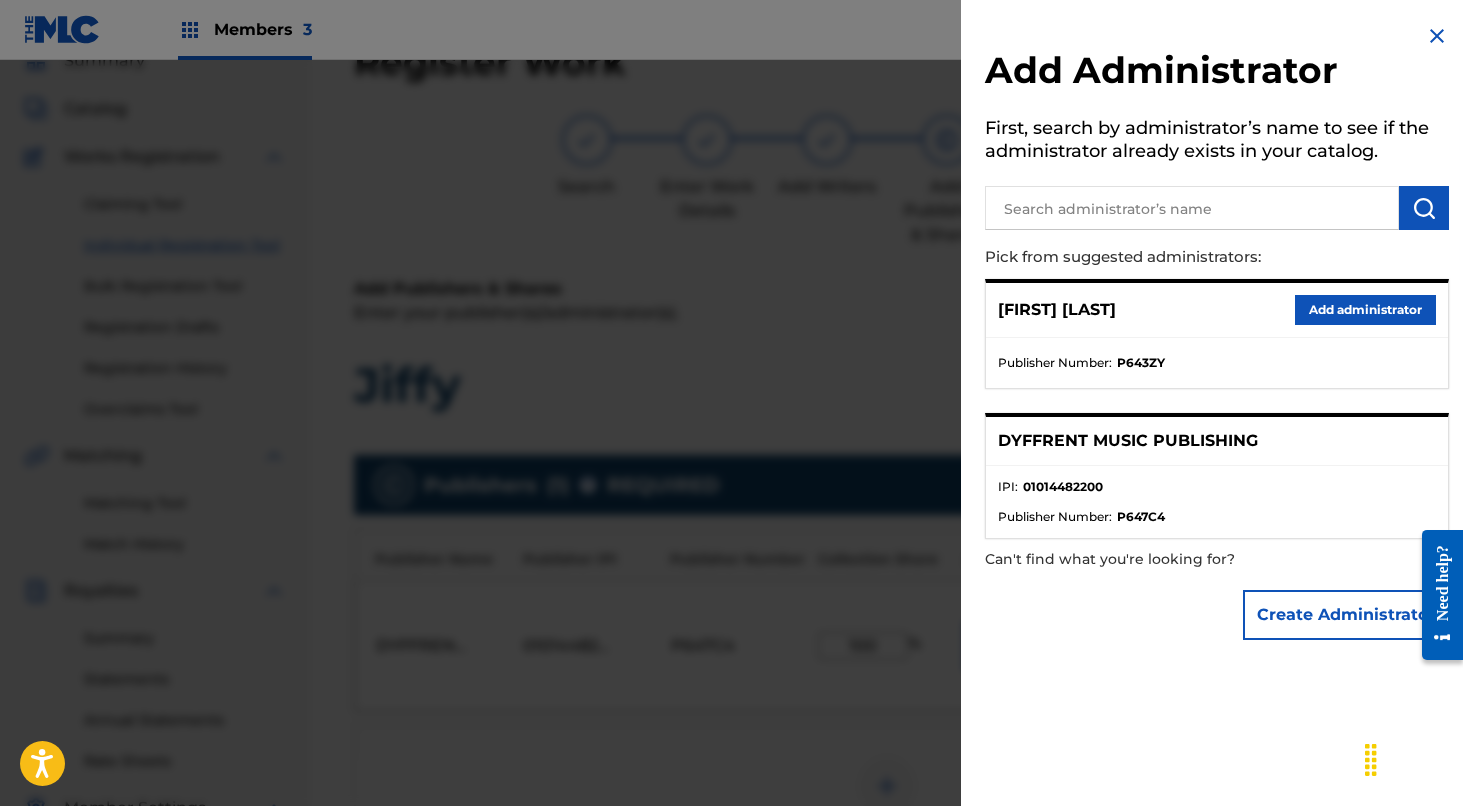 click on "Add administrator" at bounding box center (1365, 310) 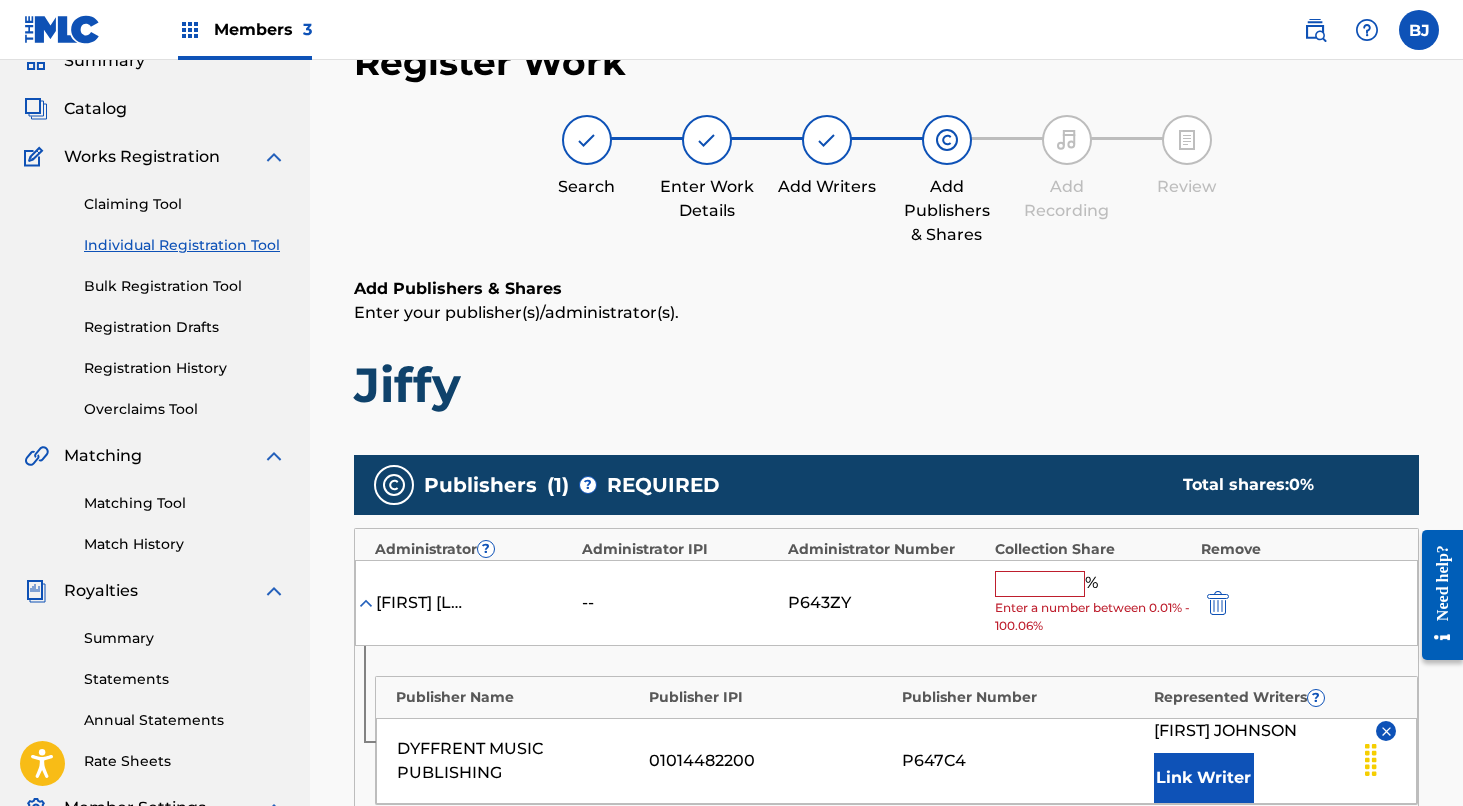 click at bounding box center [1040, 584] 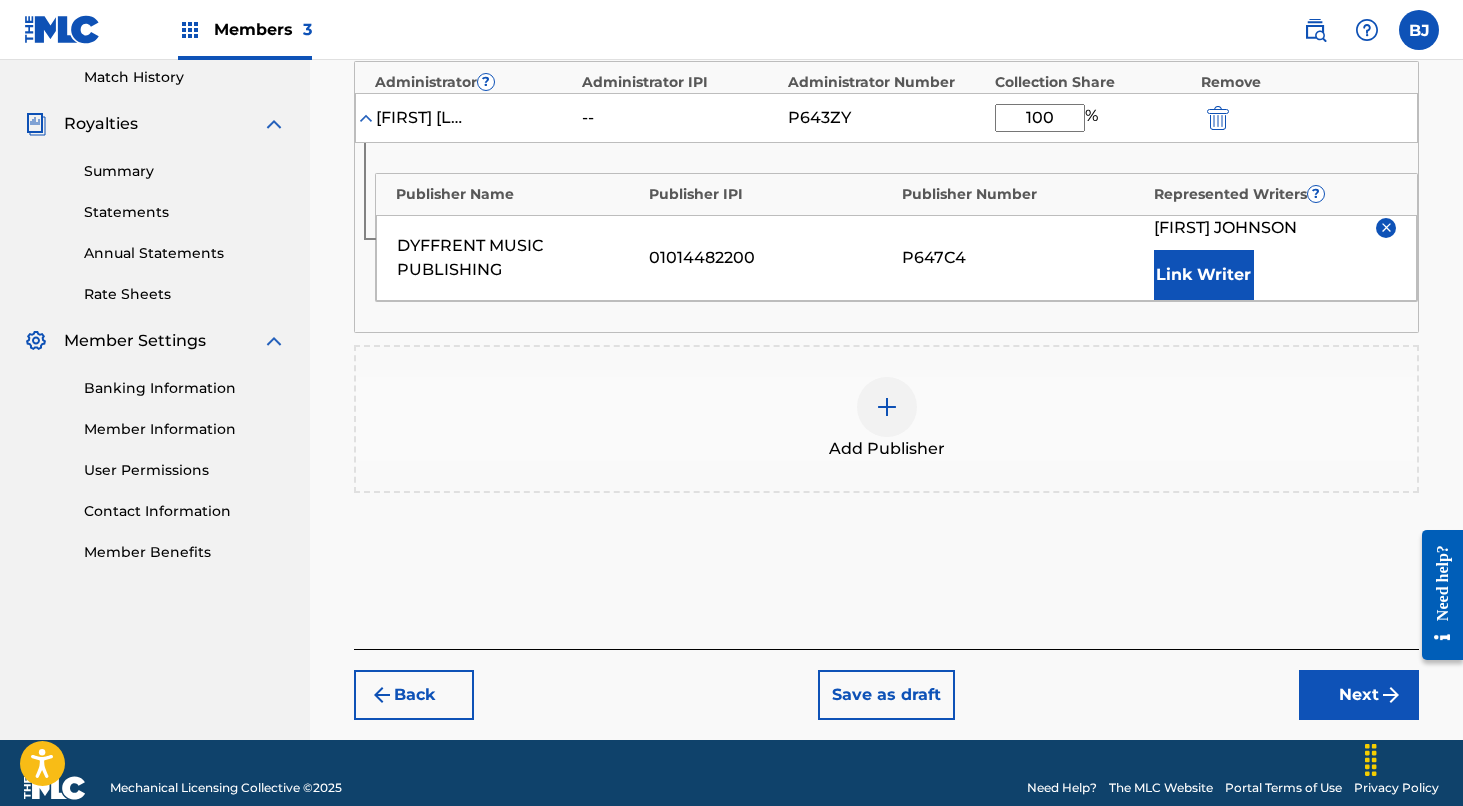 scroll, scrollTop: 561, scrollLeft: 0, axis: vertical 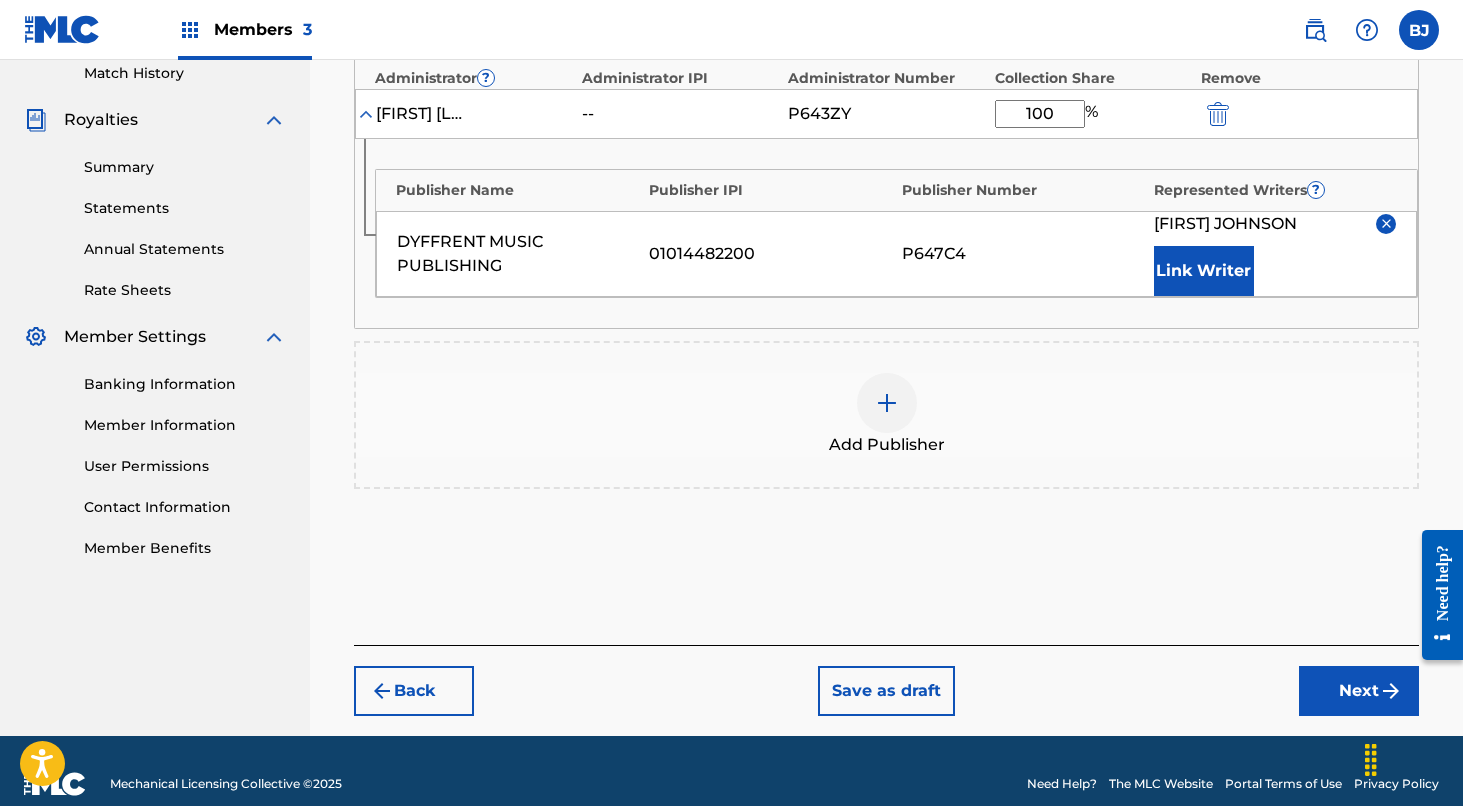 type on "100" 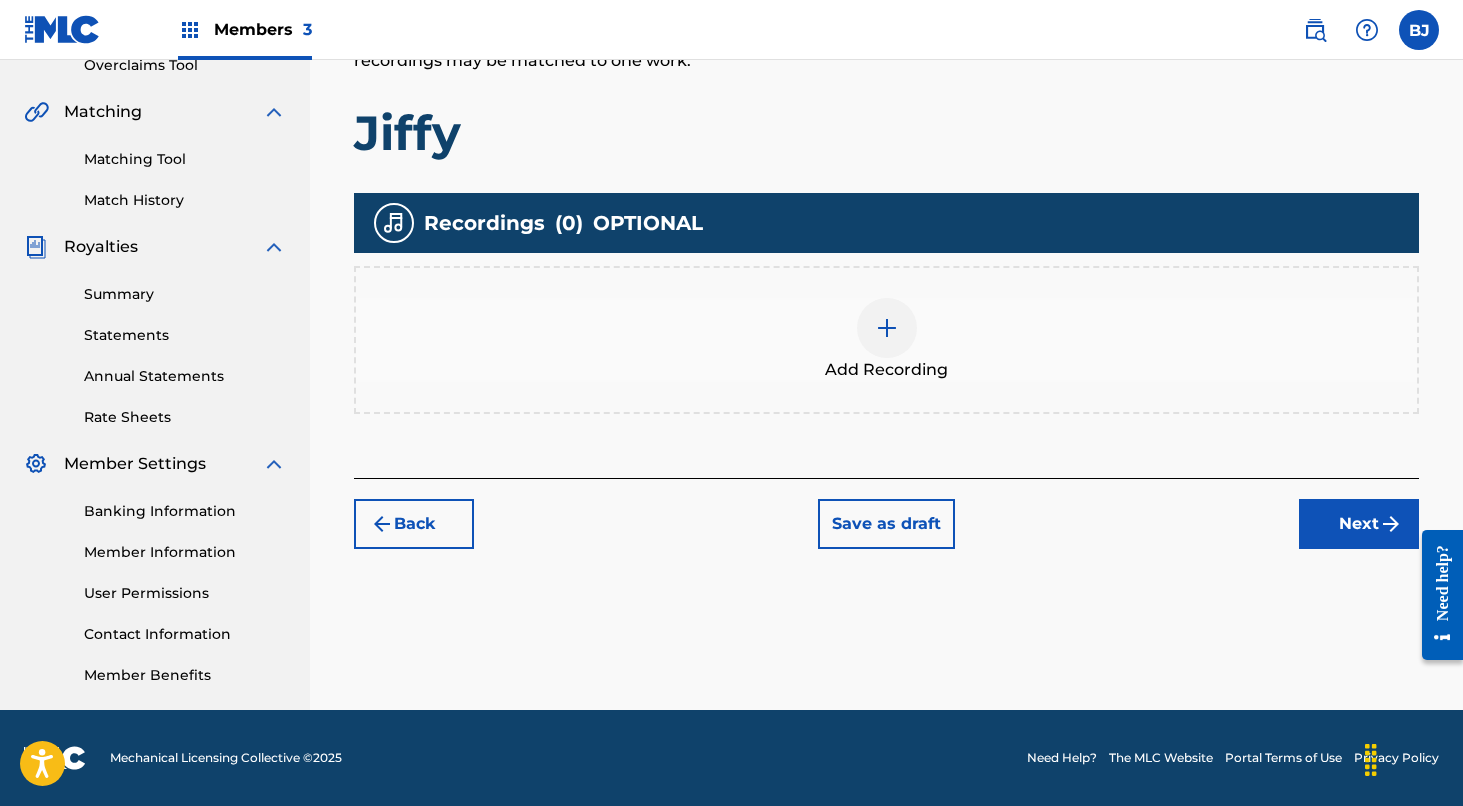 scroll, scrollTop: 434, scrollLeft: 0, axis: vertical 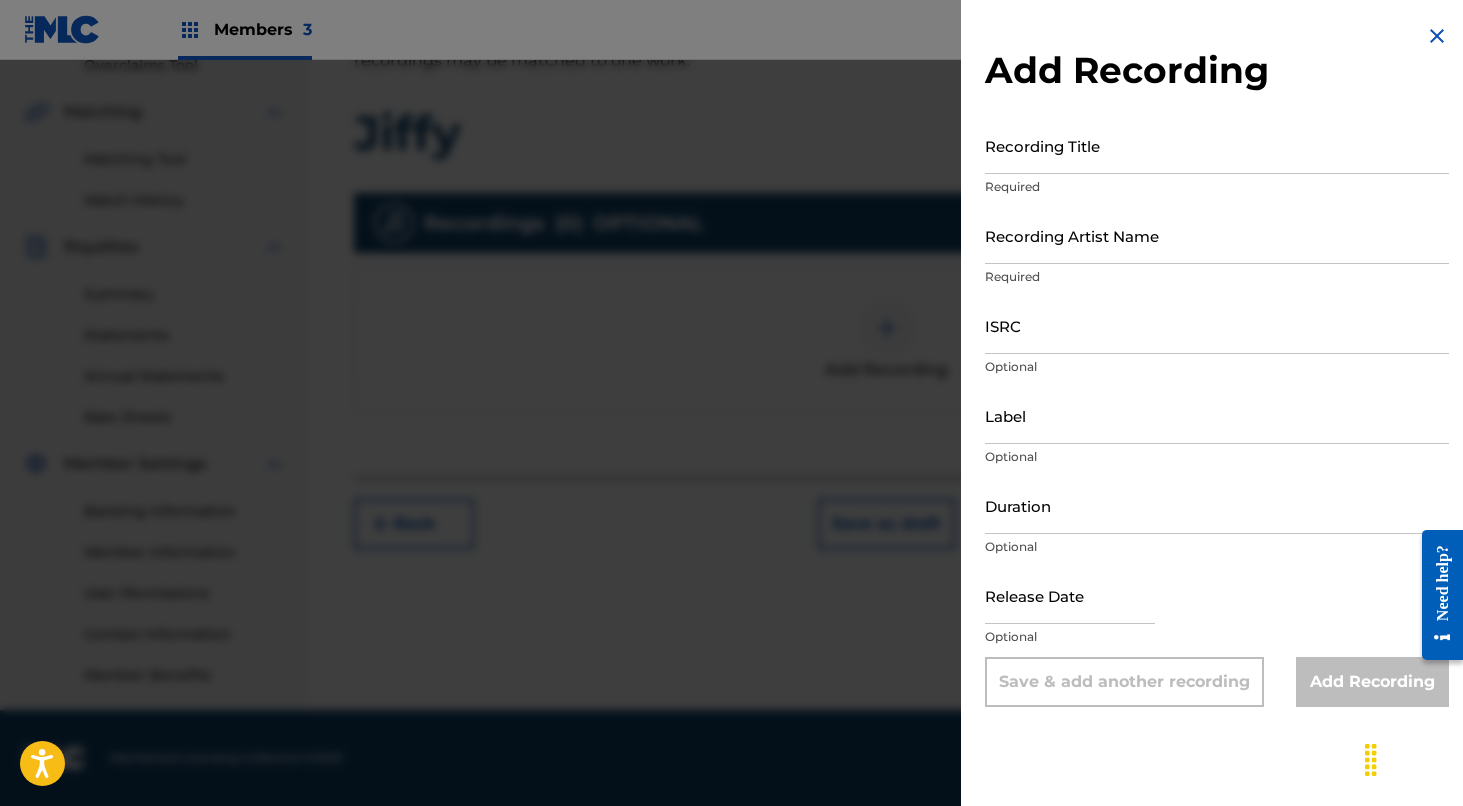 click on "Recording Title" at bounding box center [1217, 145] 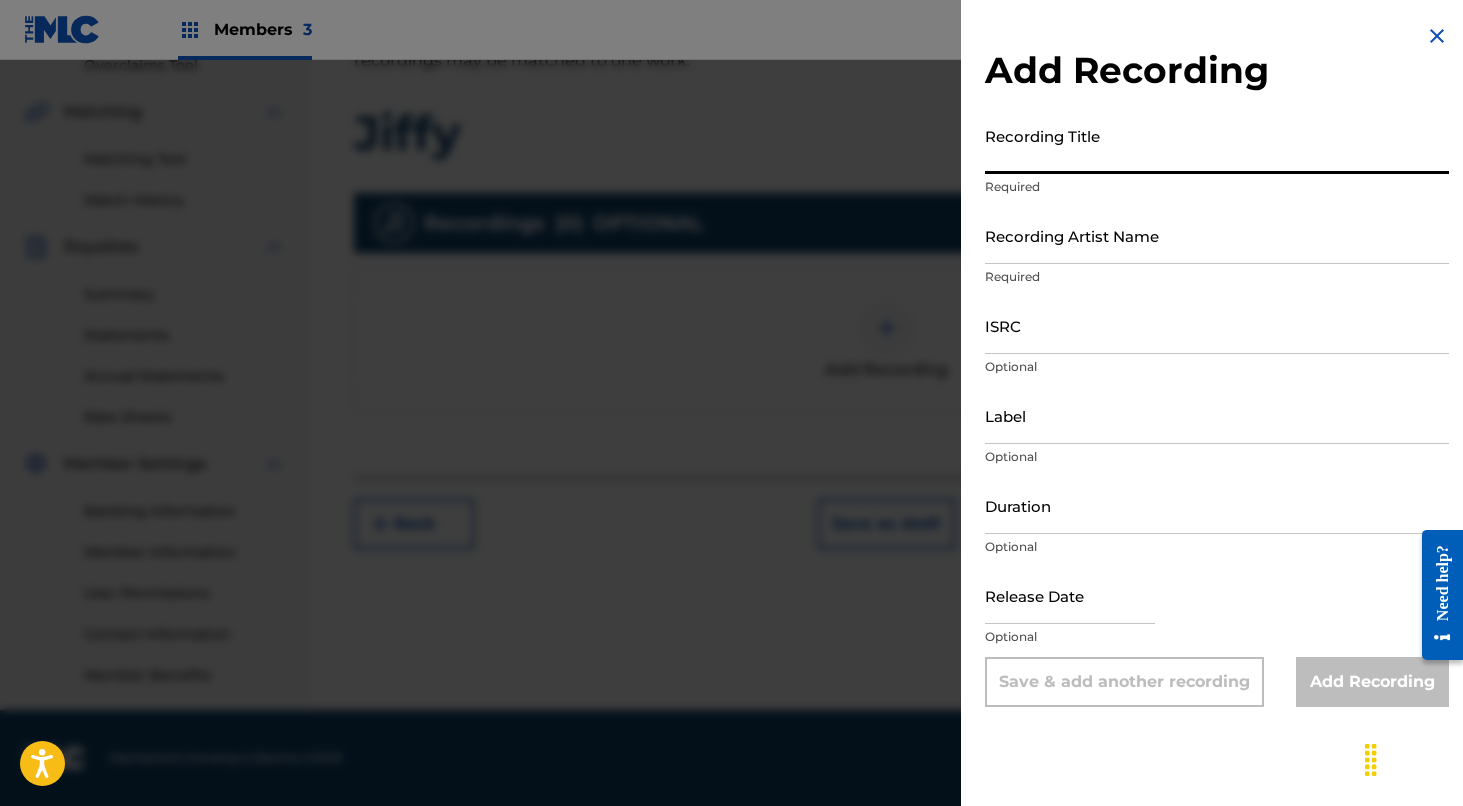 click on "Duration" at bounding box center (1217, 505) 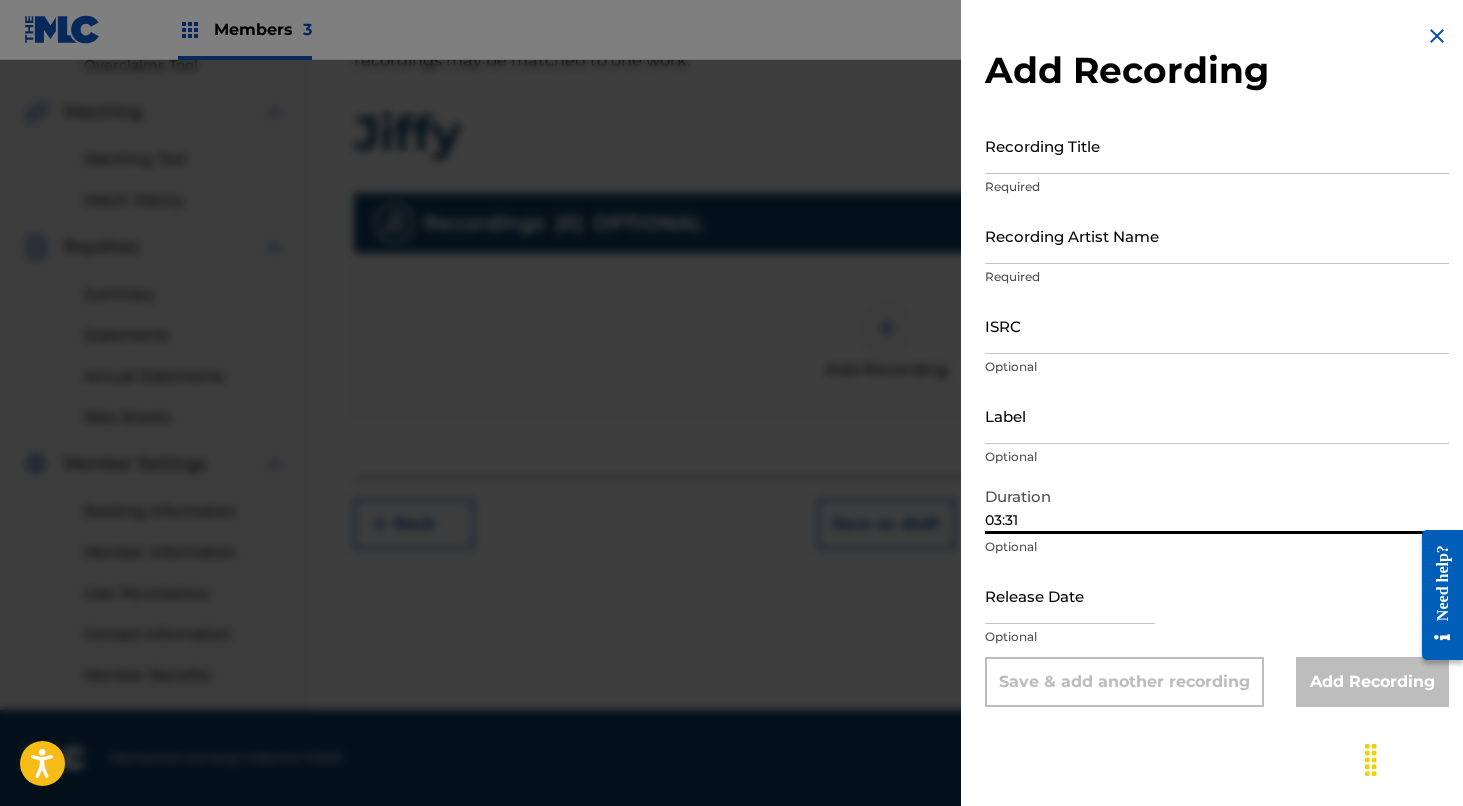 type on "03:31" 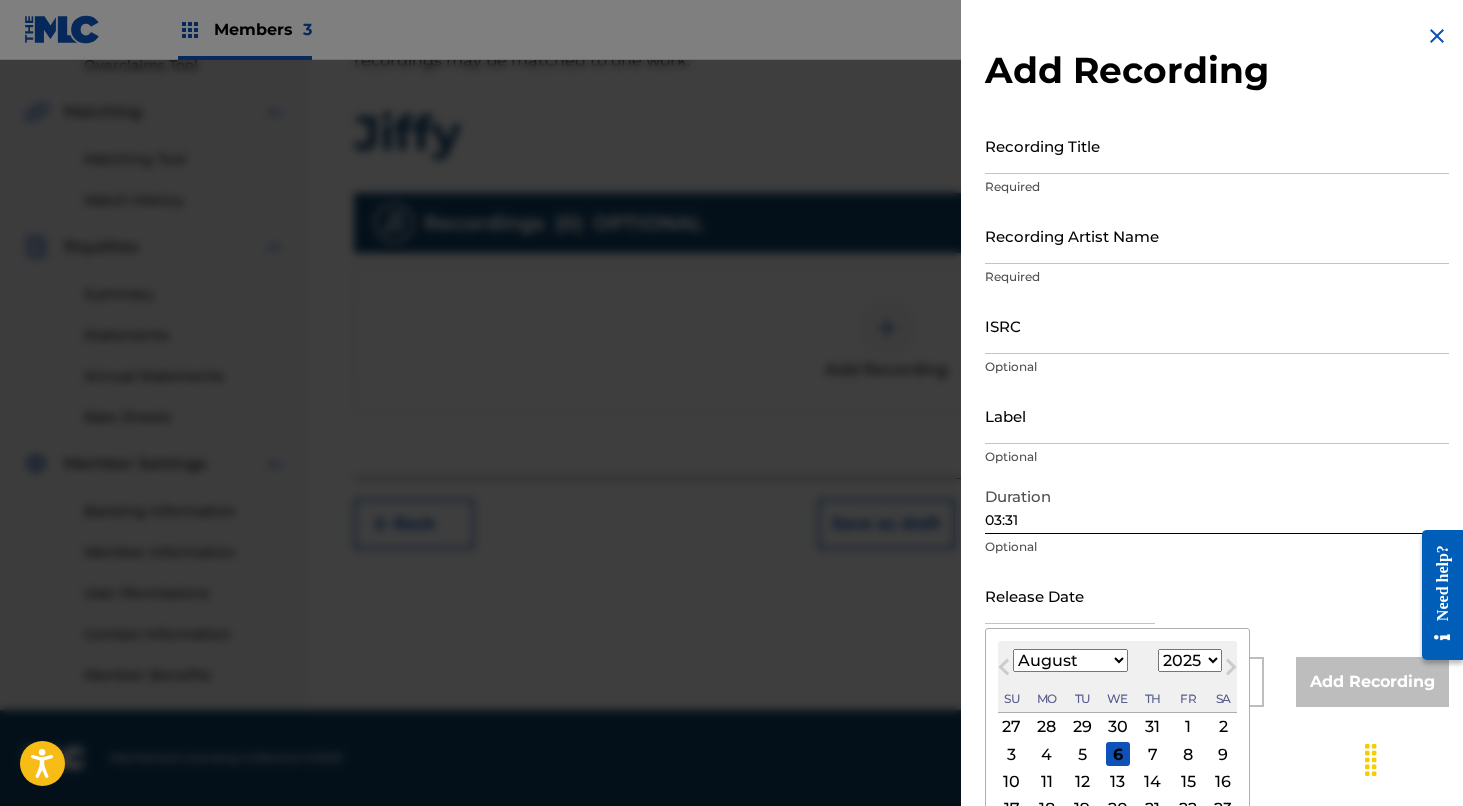 click at bounding box center [1070, 595] 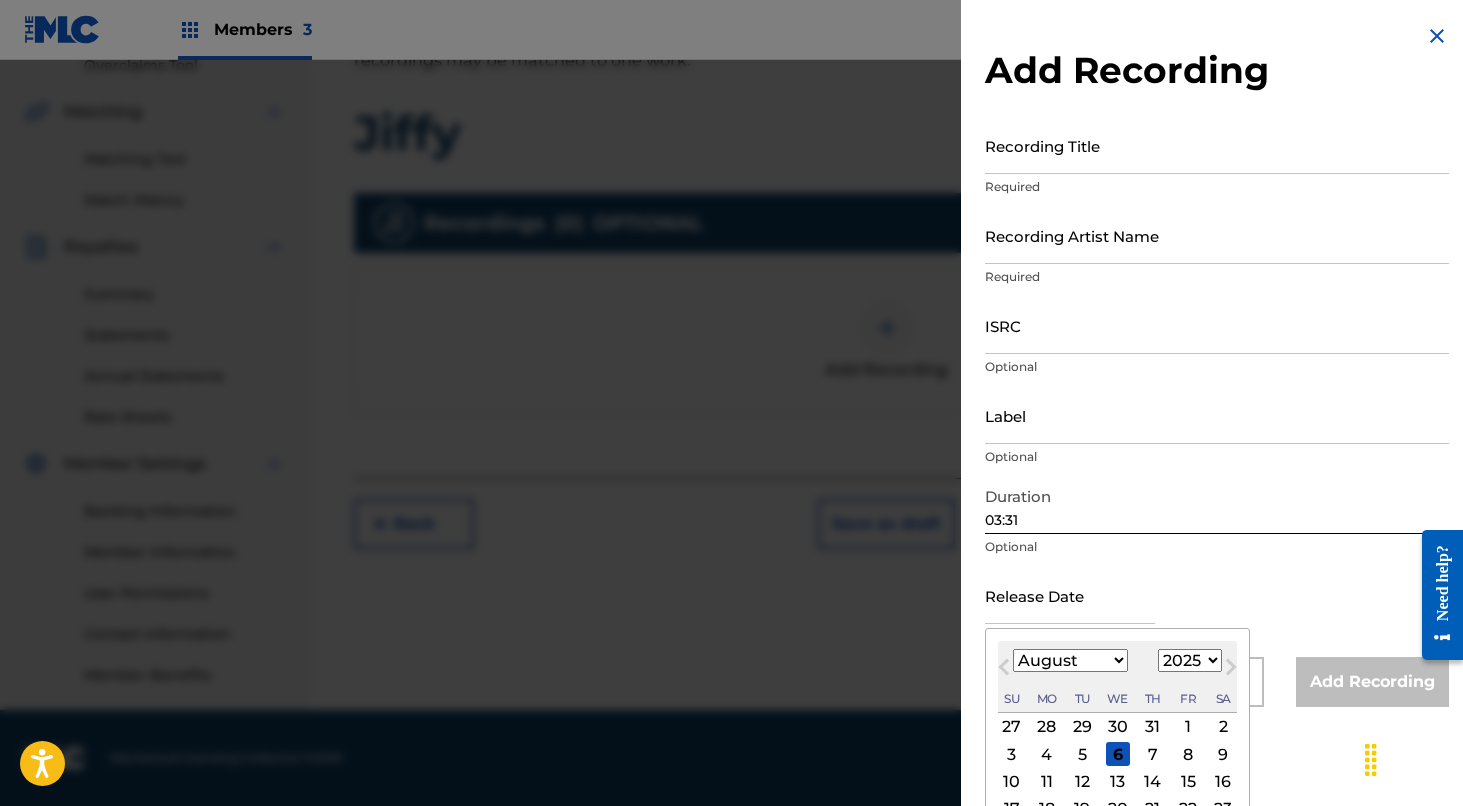 select on "11" 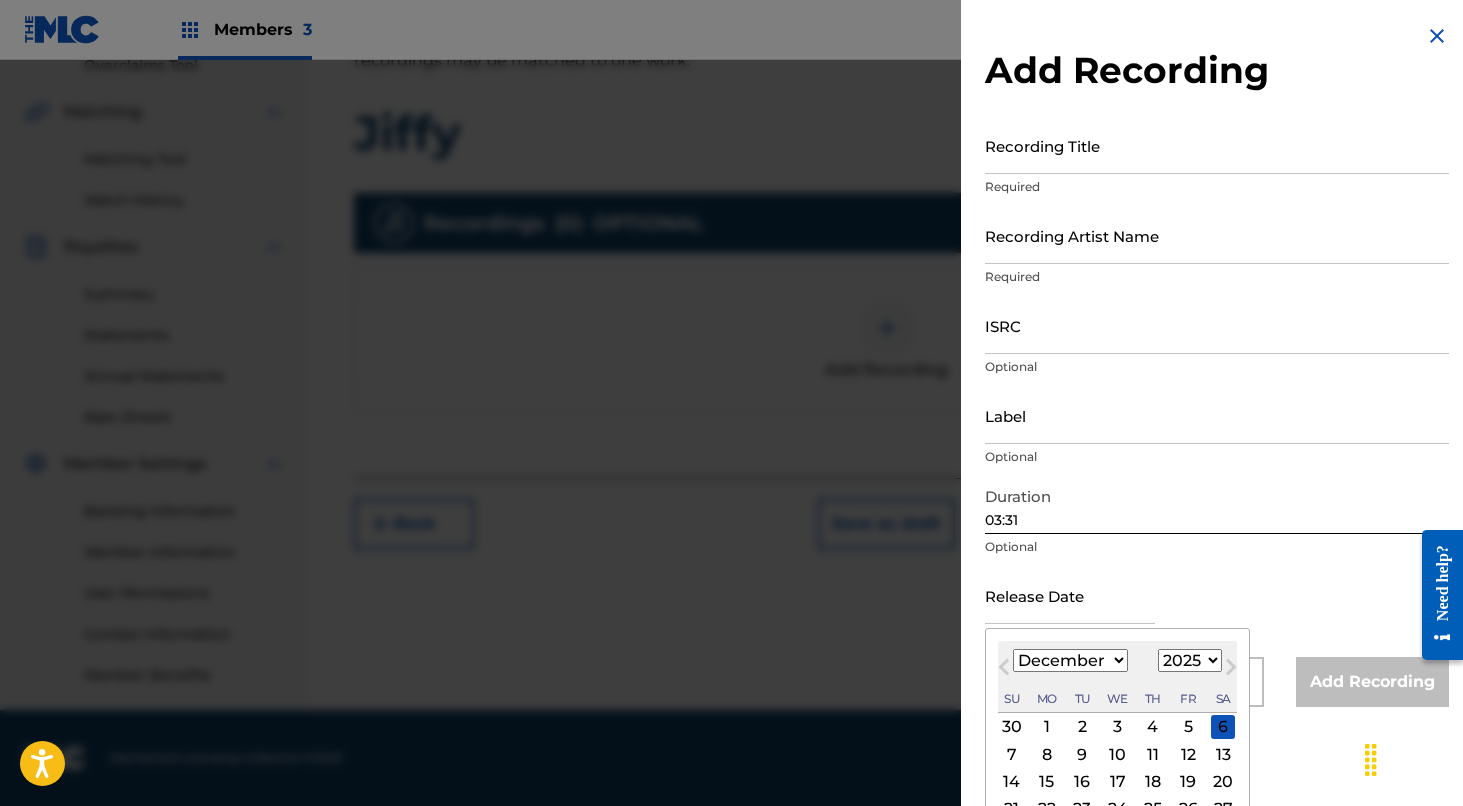 select on "2021" 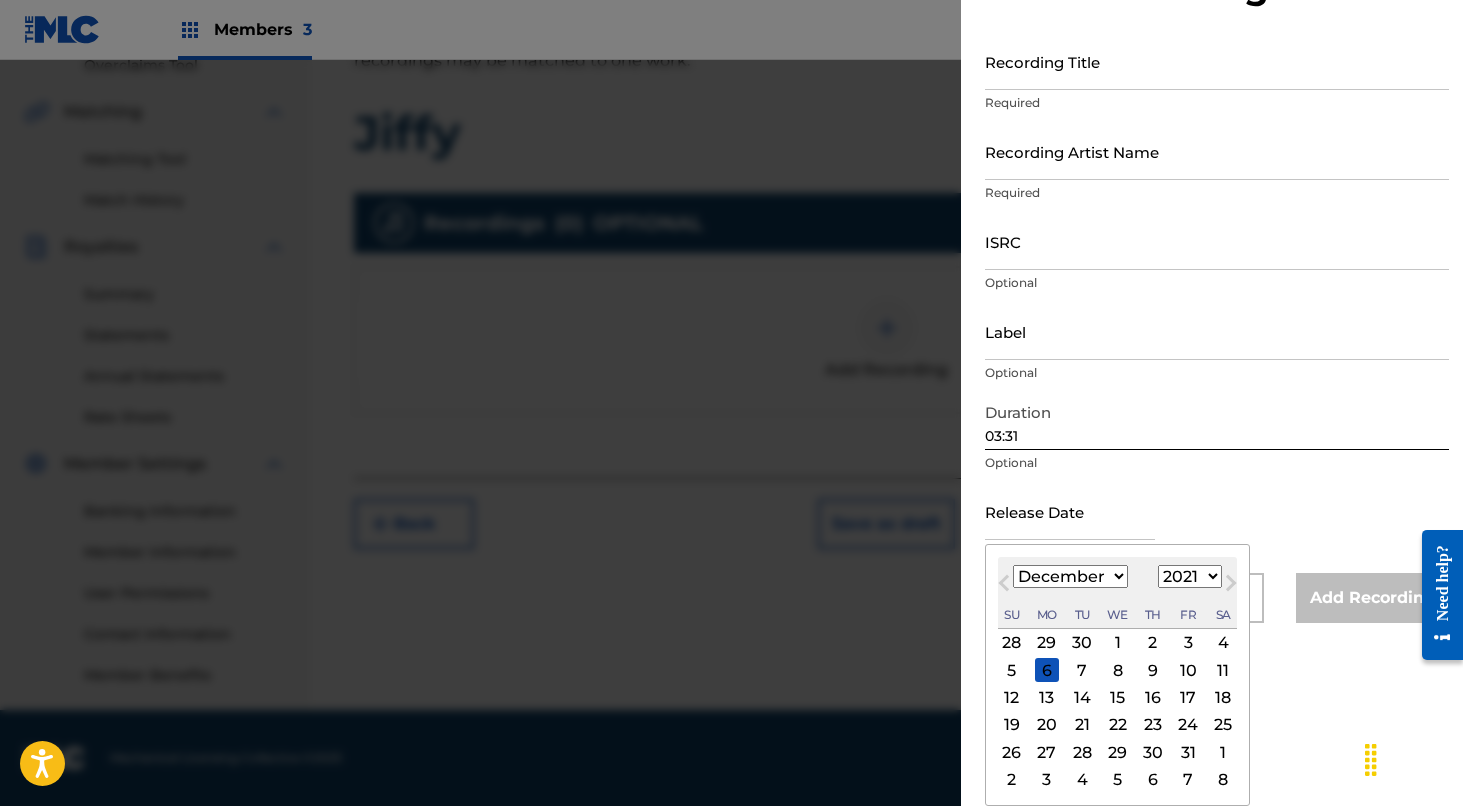 scroll, scrollTop: 84, scrollLeft: 0, axis: vertical 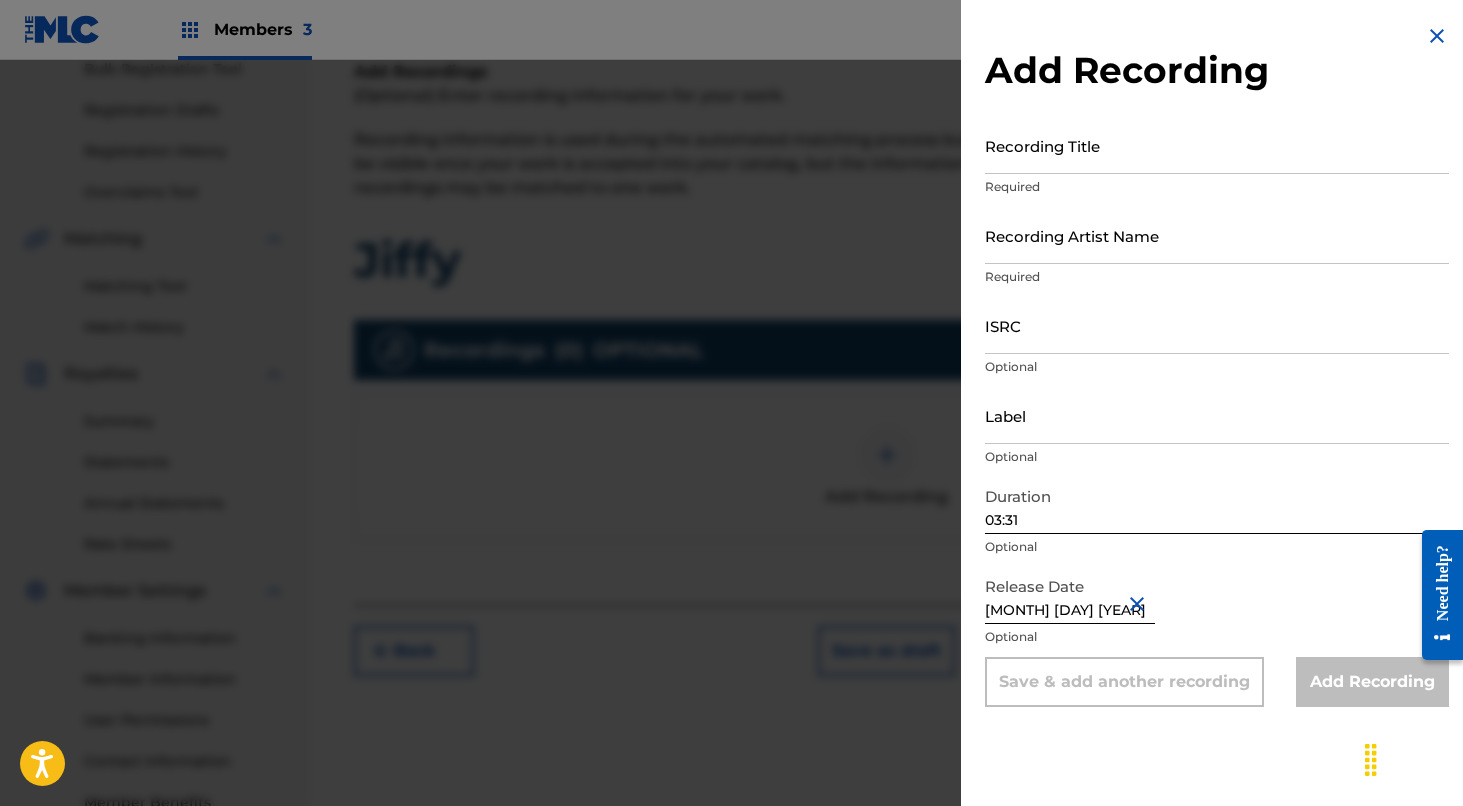 click on "Label" at bounding box center (1217, 415) 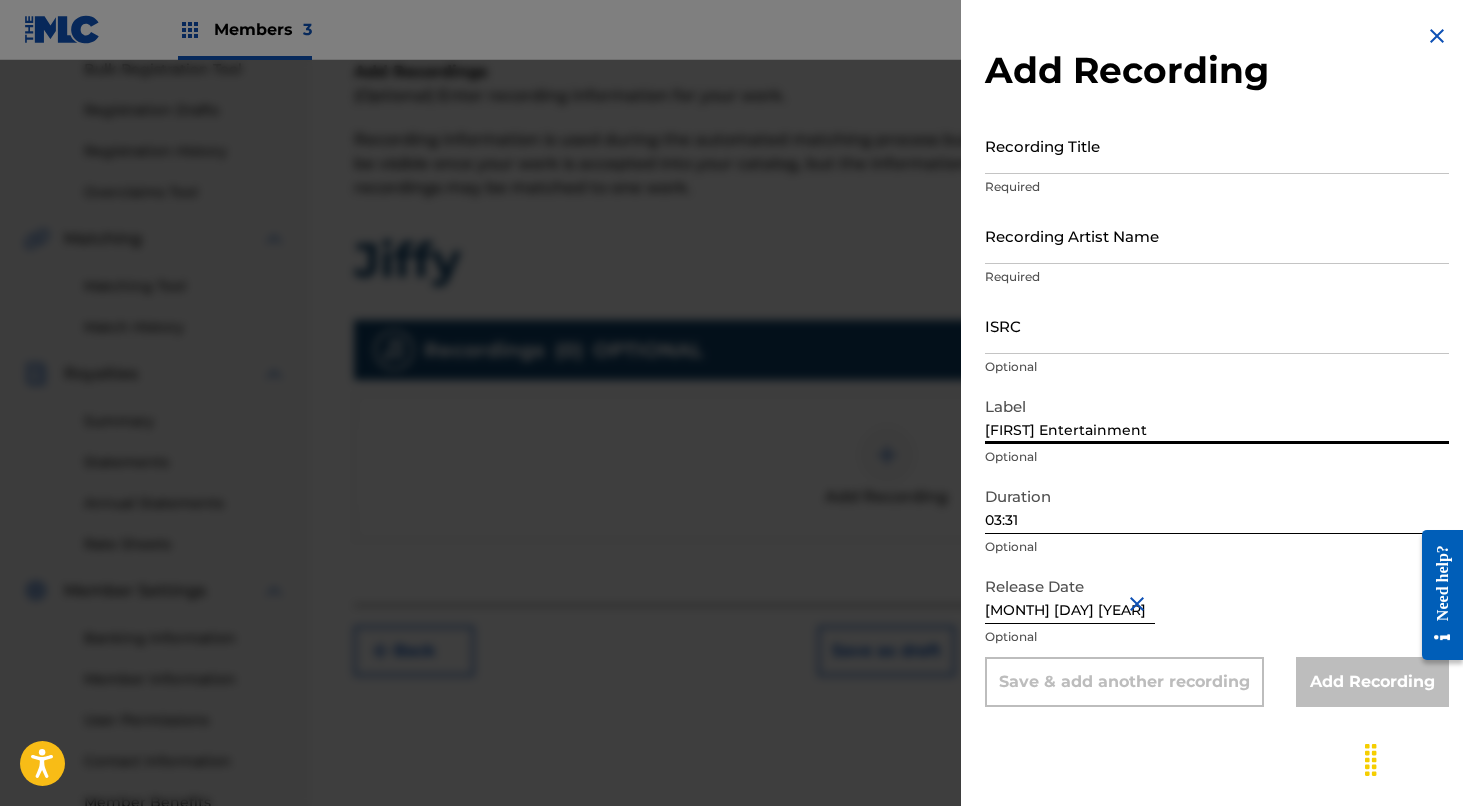 type on "[FIRST] Entertainment" 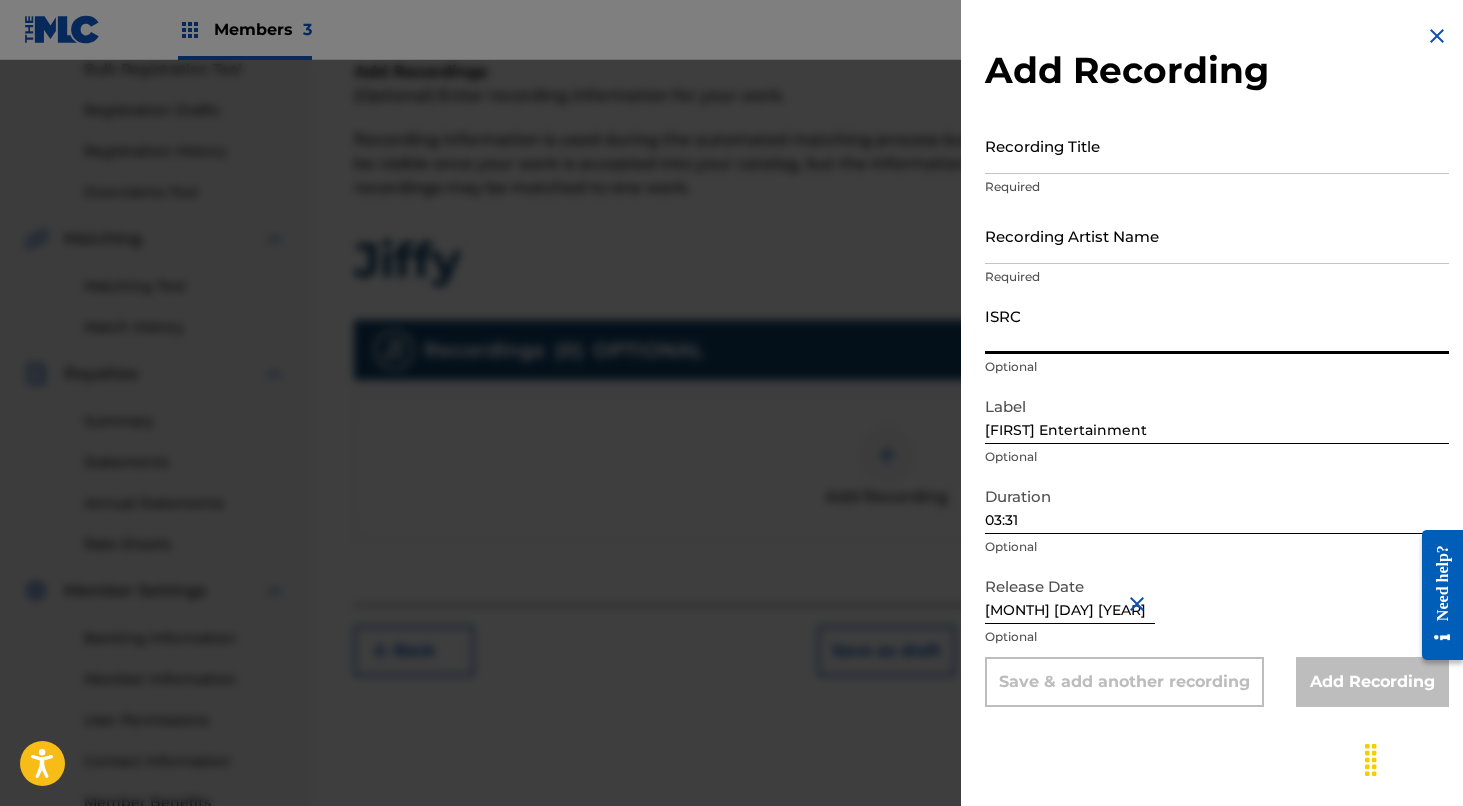 click on "ISRC" at bounding box center [1217, 325] 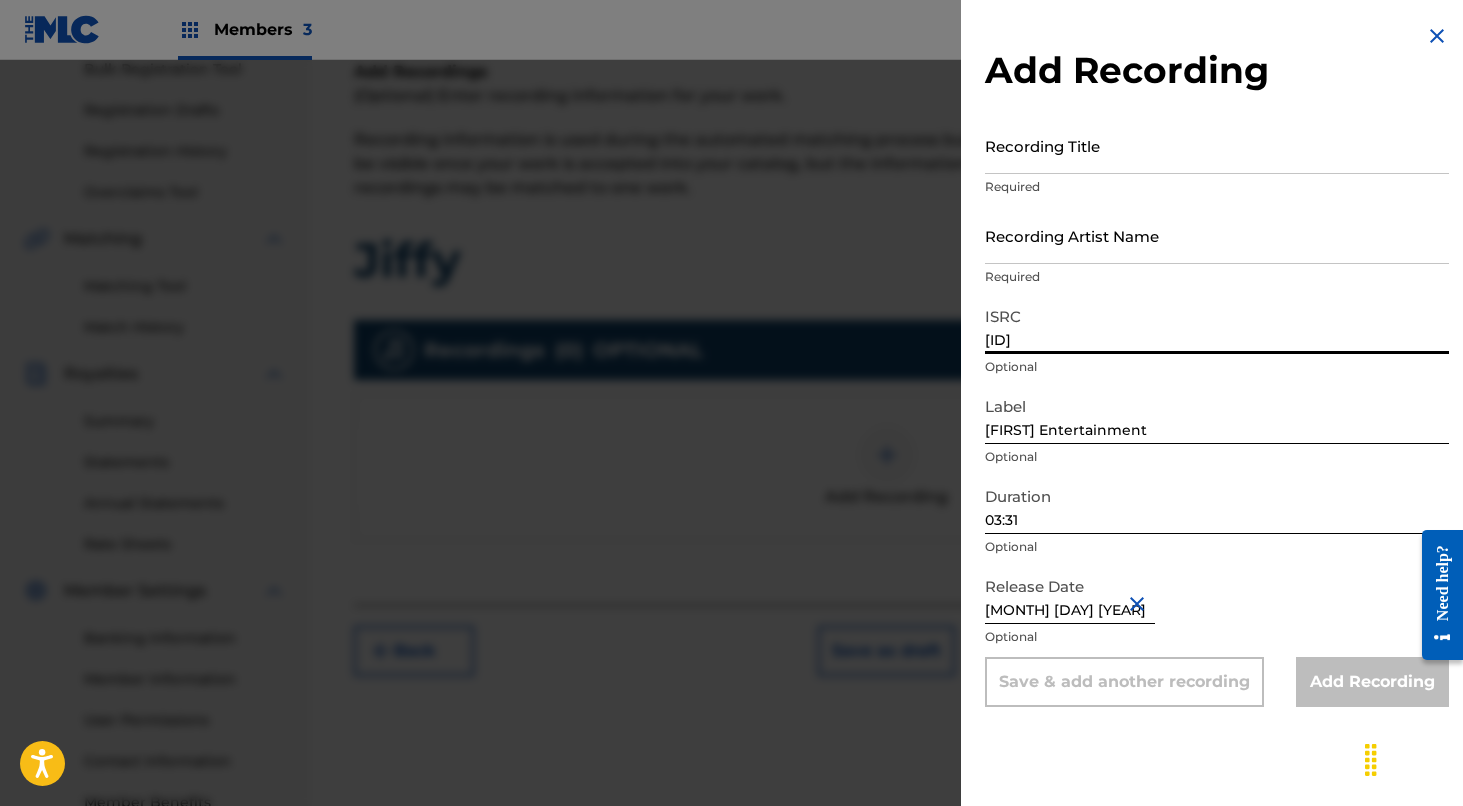 type on "[ID]" 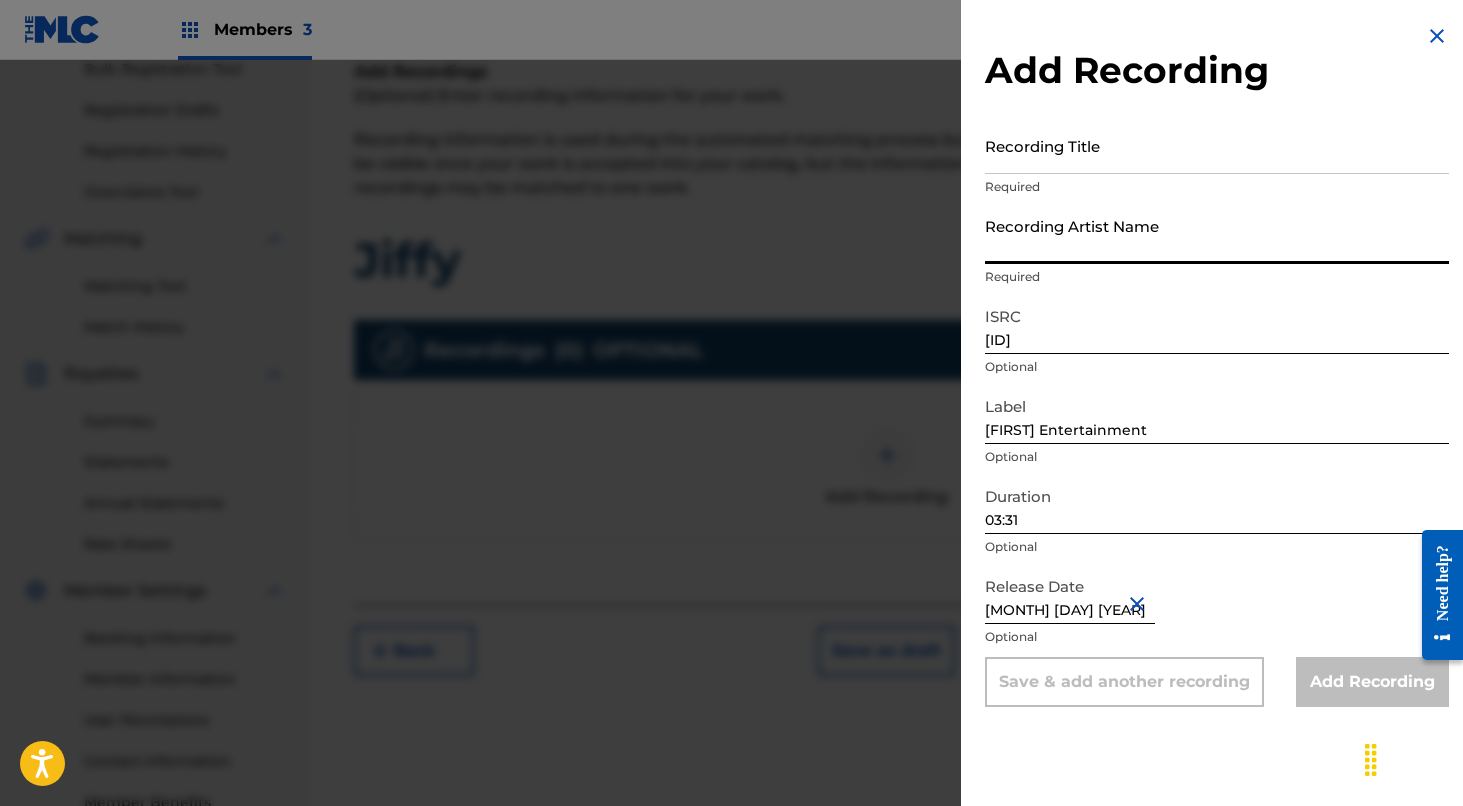 click on "Recording Artist Name" at bounding box center (1217, 235) 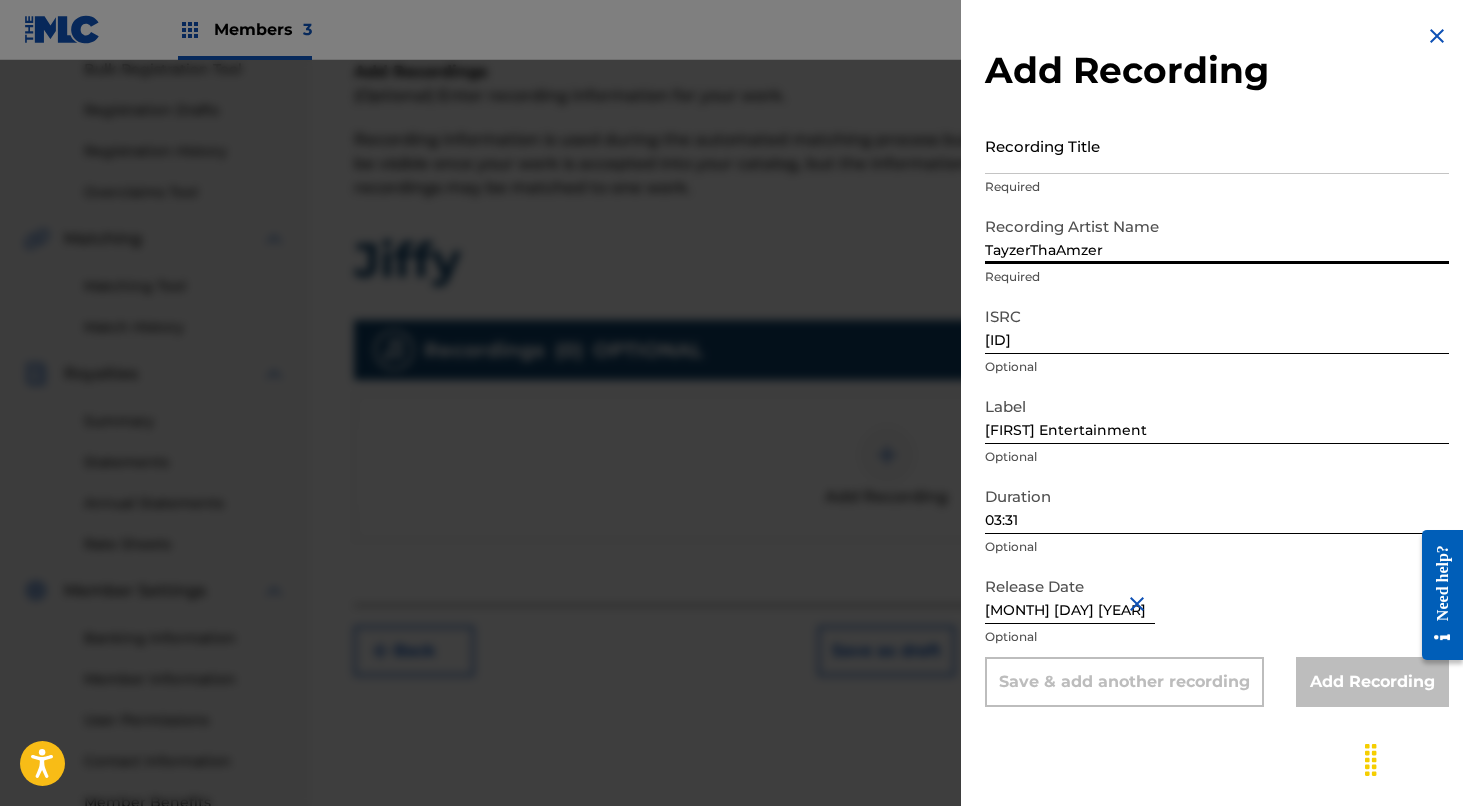 type on "TayzerThaAmzer" 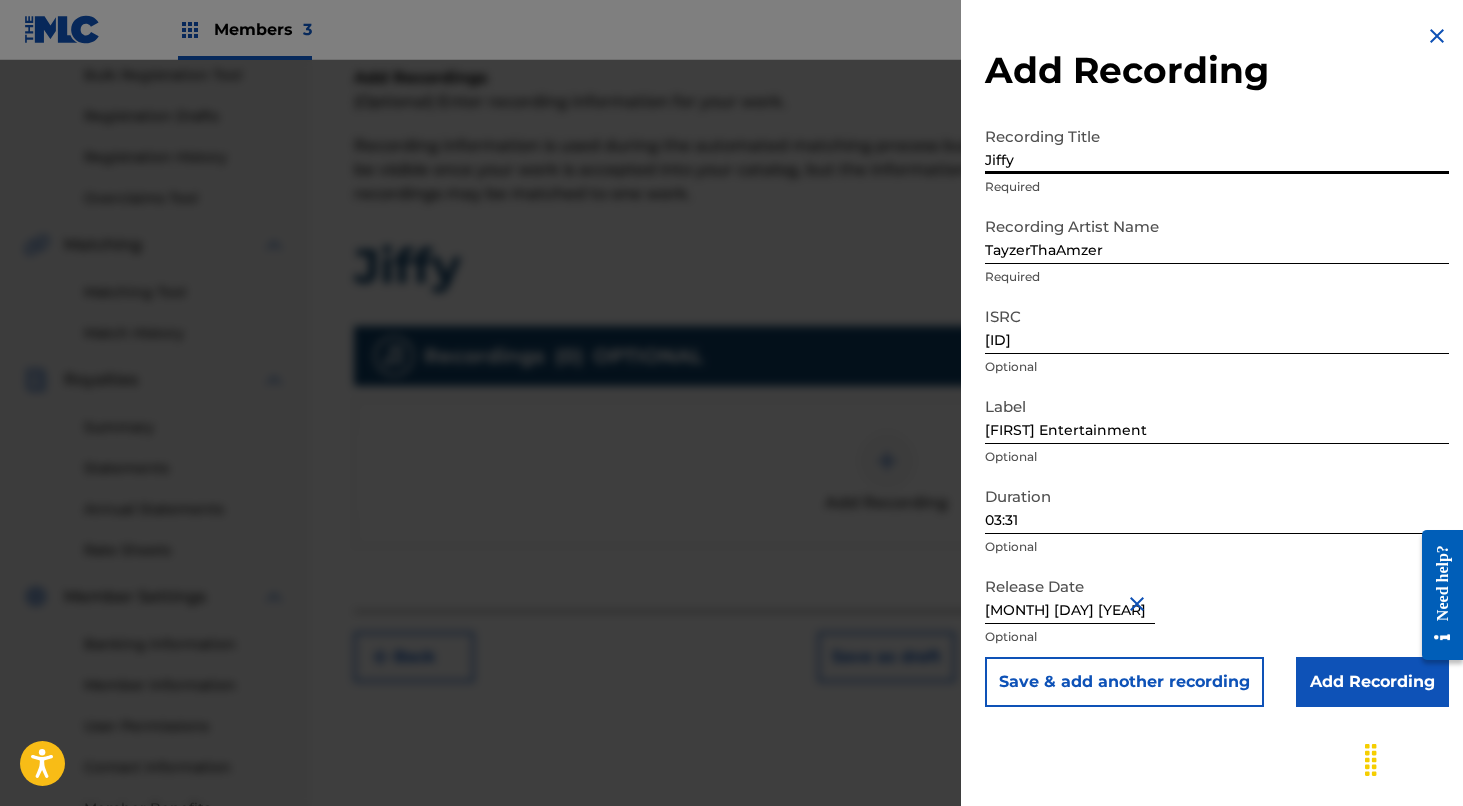scroll, scrollTop: 285, scrollLeft: 0, axis: vertical 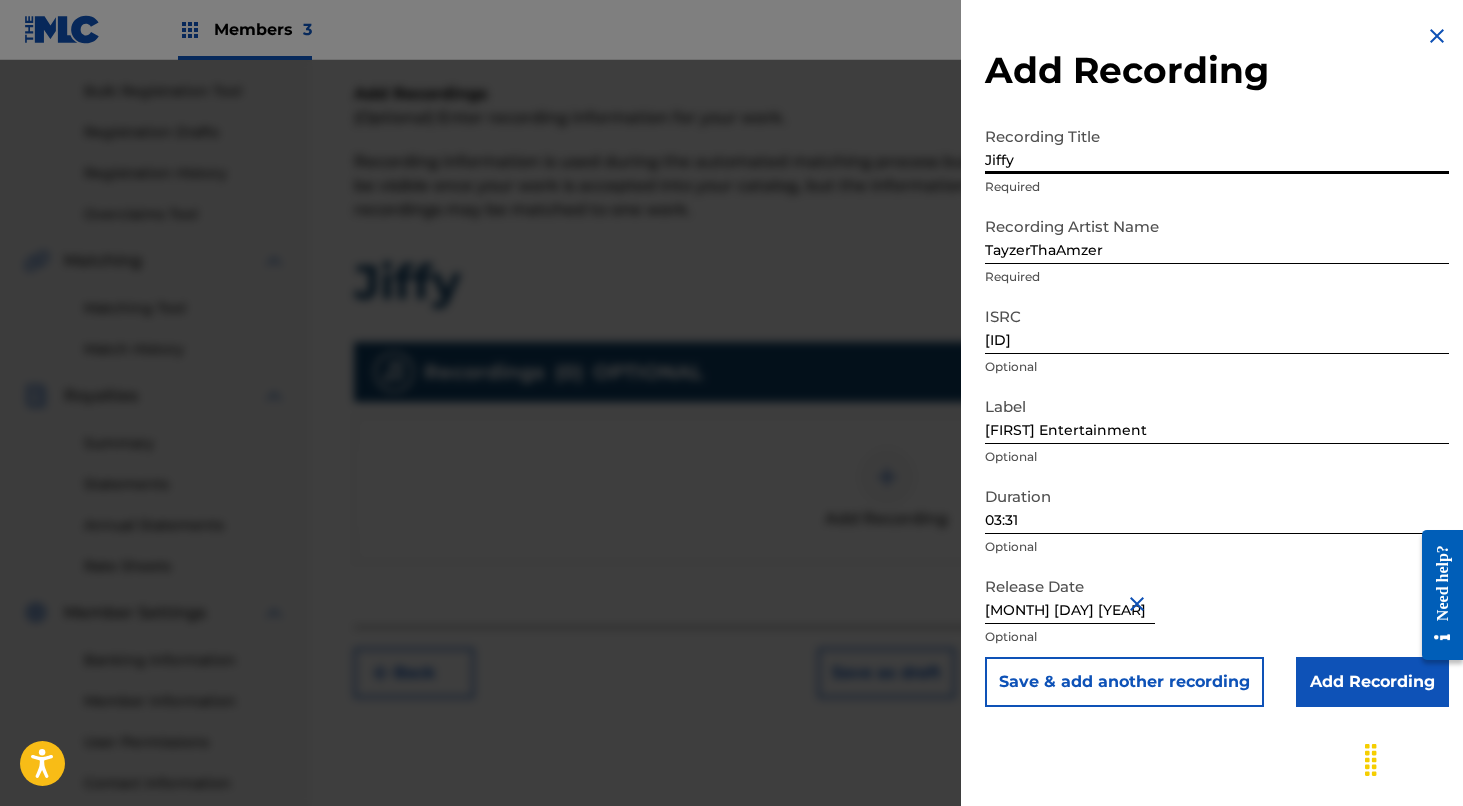 type on "Jiffy" 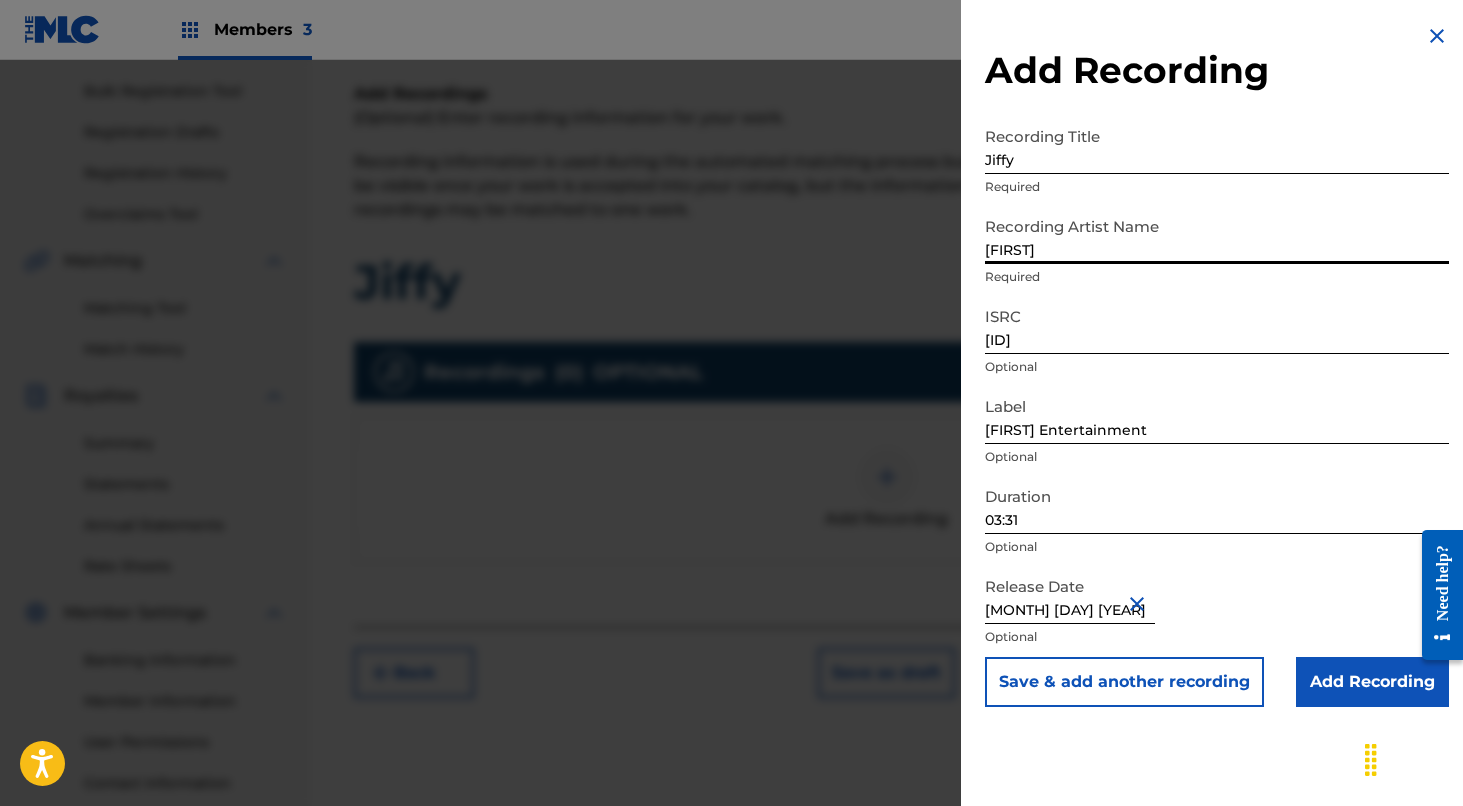 click on "[FIRST]" at bounding box center [1217, 235] 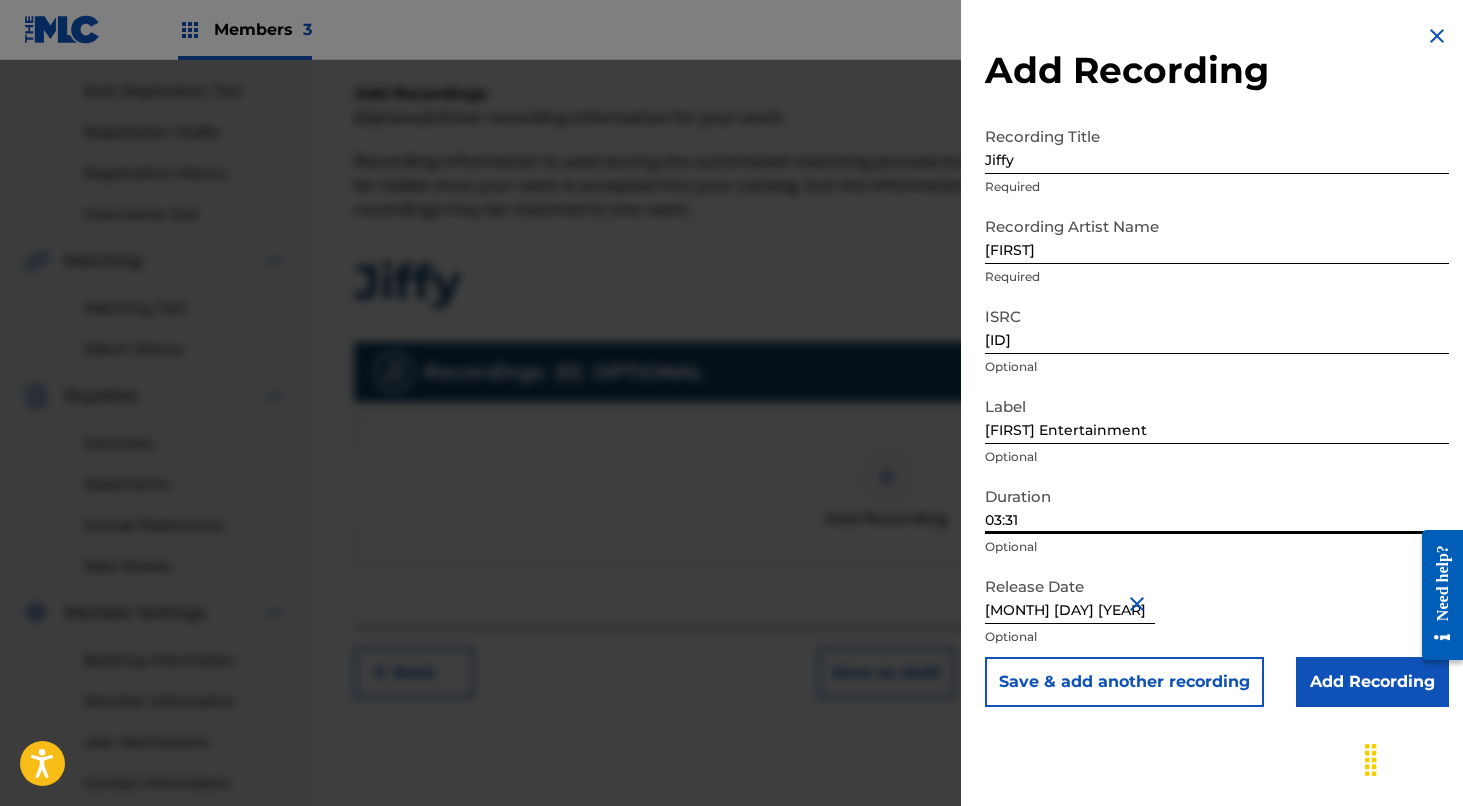 click on "Add Recording" at bounding box center [1372, 682] 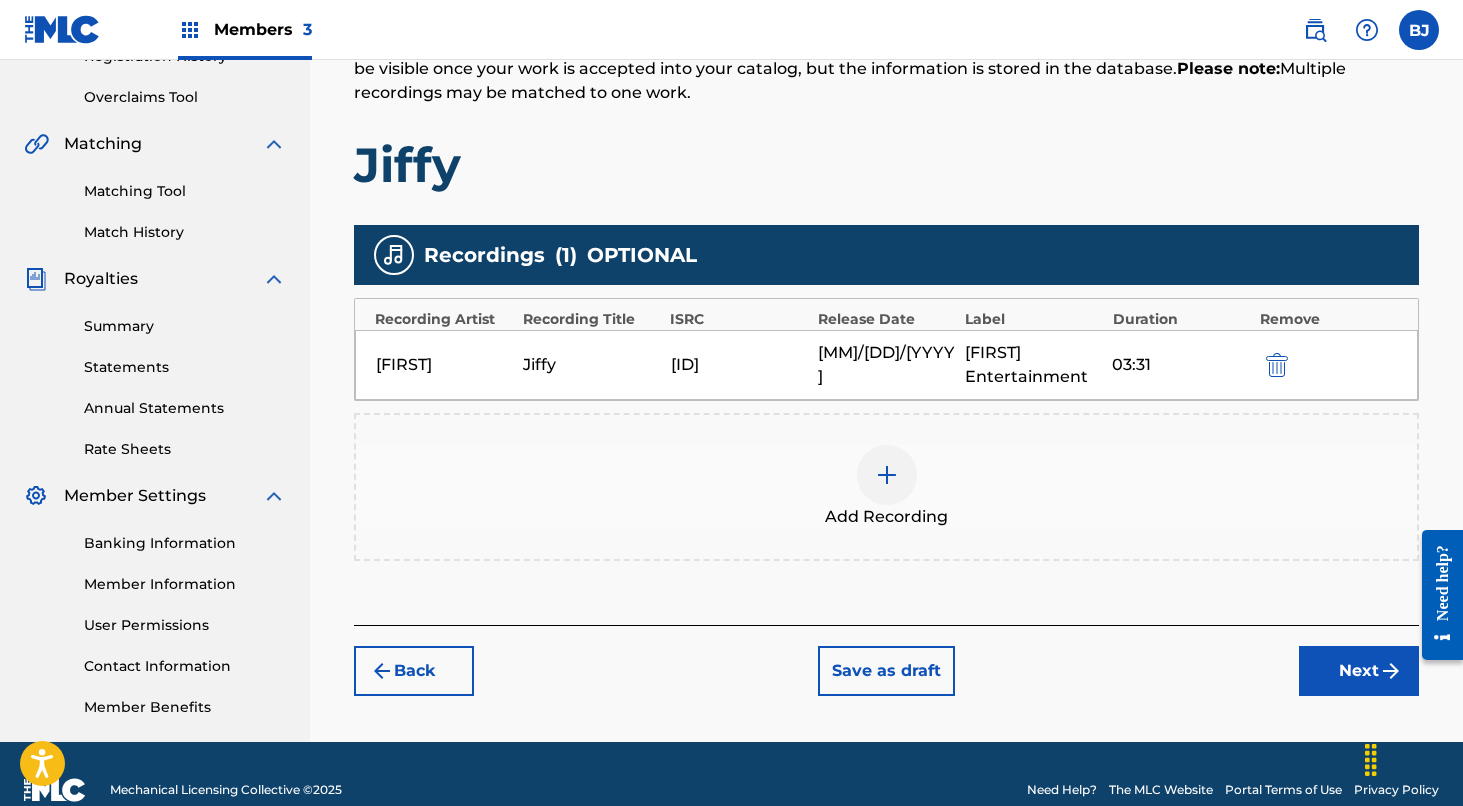 scroll, scrollTop: 380, scrollLeft: 0, axis: vertical 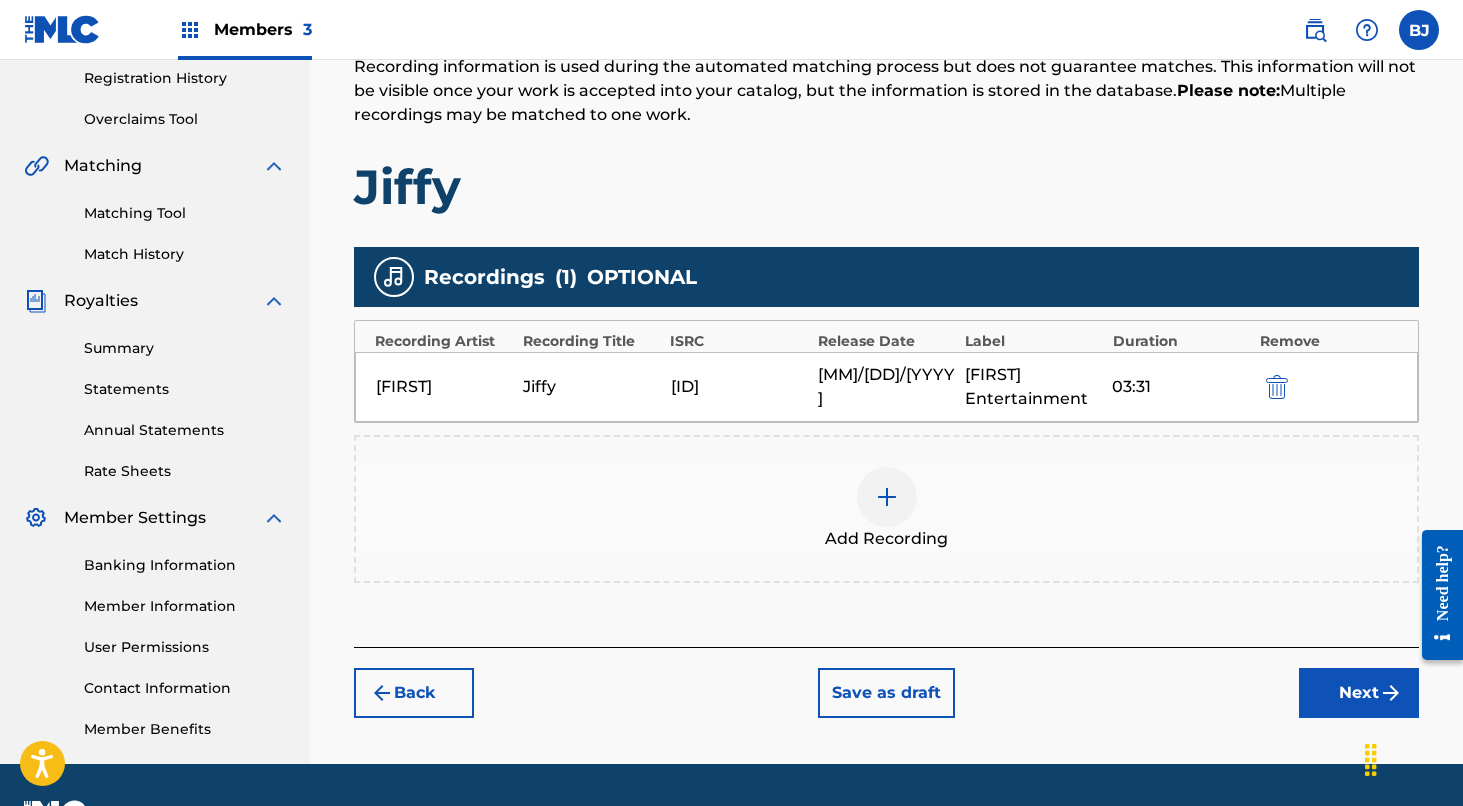 click on "Next" at bounding box center [1359, 693] 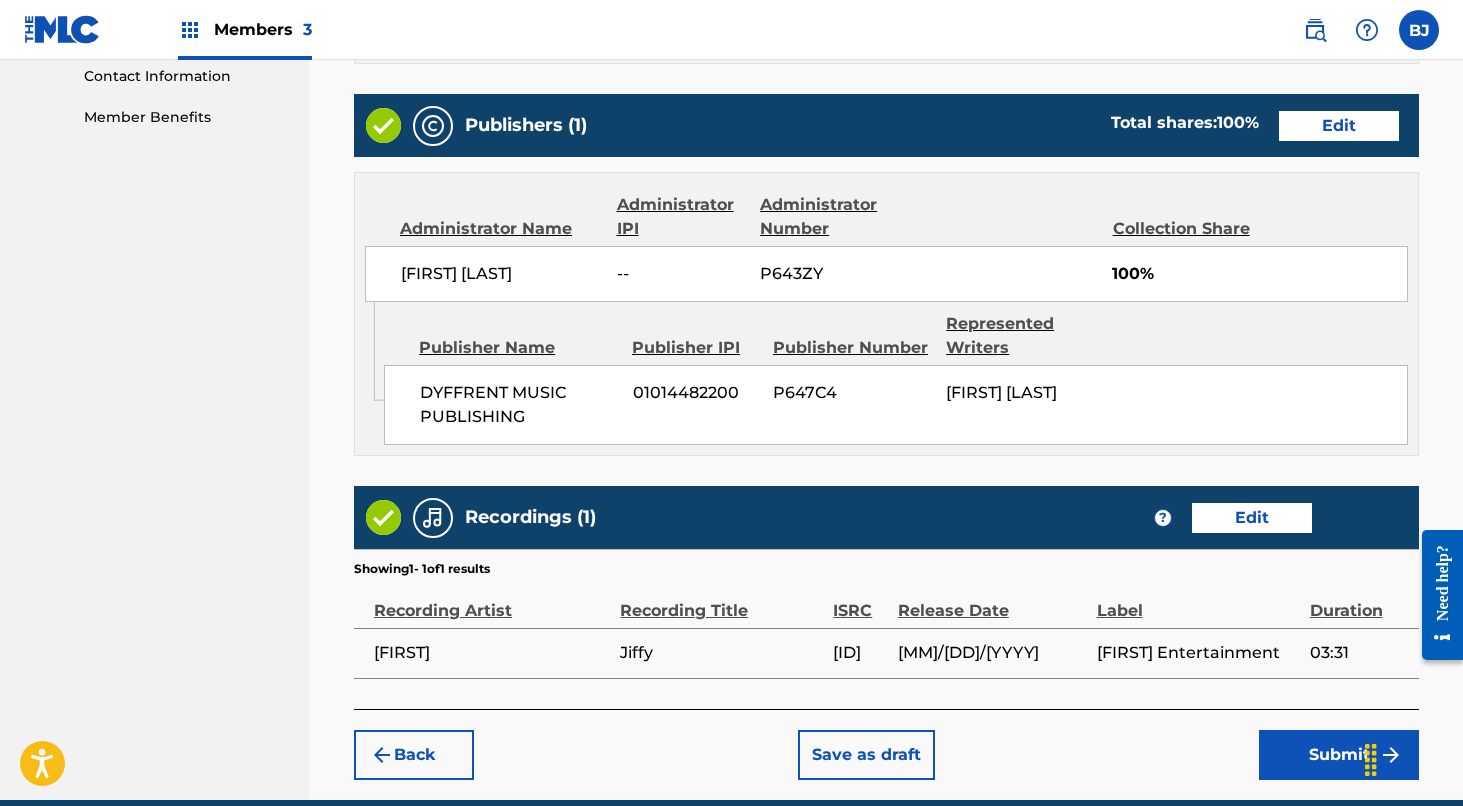 scroll, scrollTop: 984, scrollLeft: 0, axis: vertical 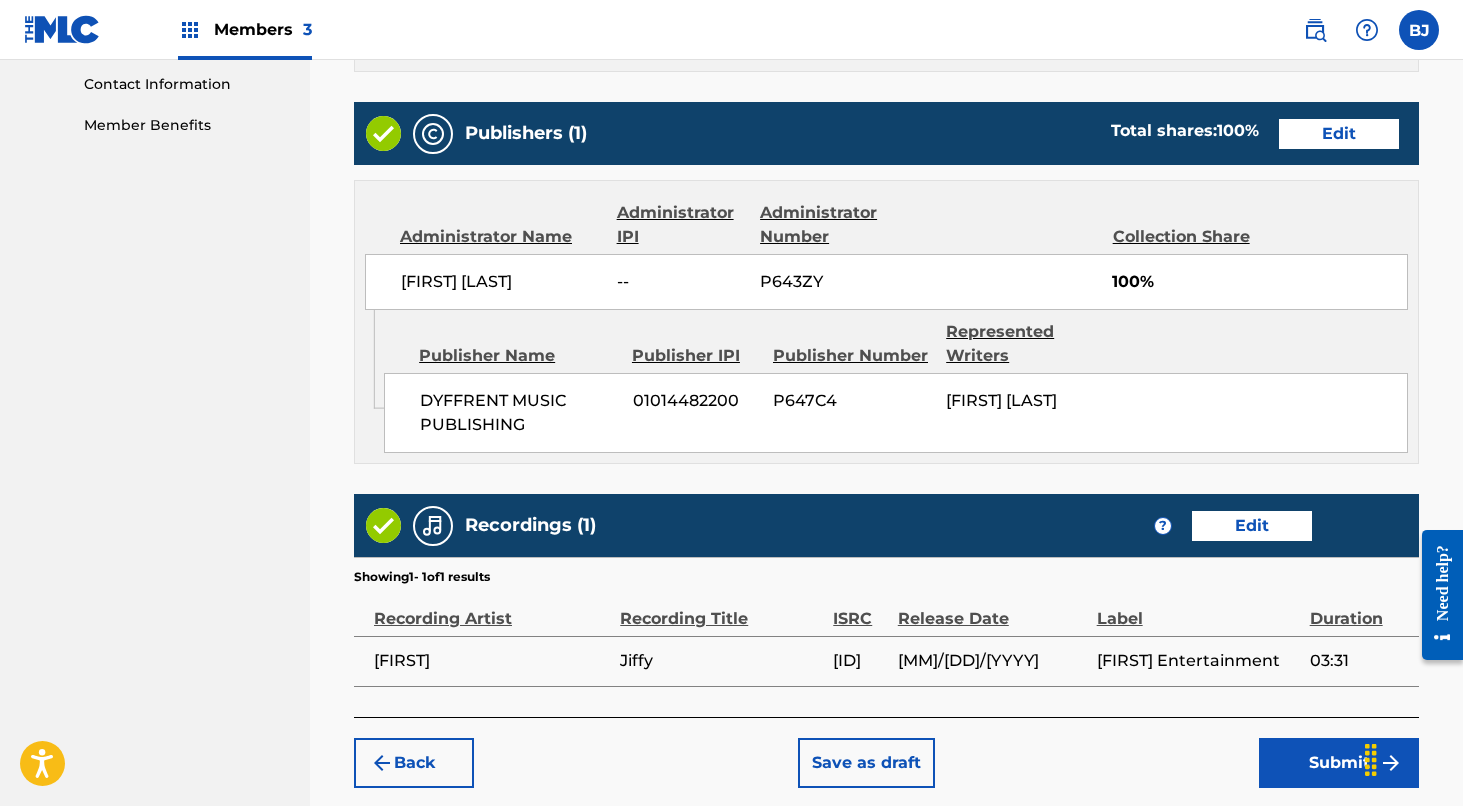 click on "Submit" at bounding box center (1339, 763) 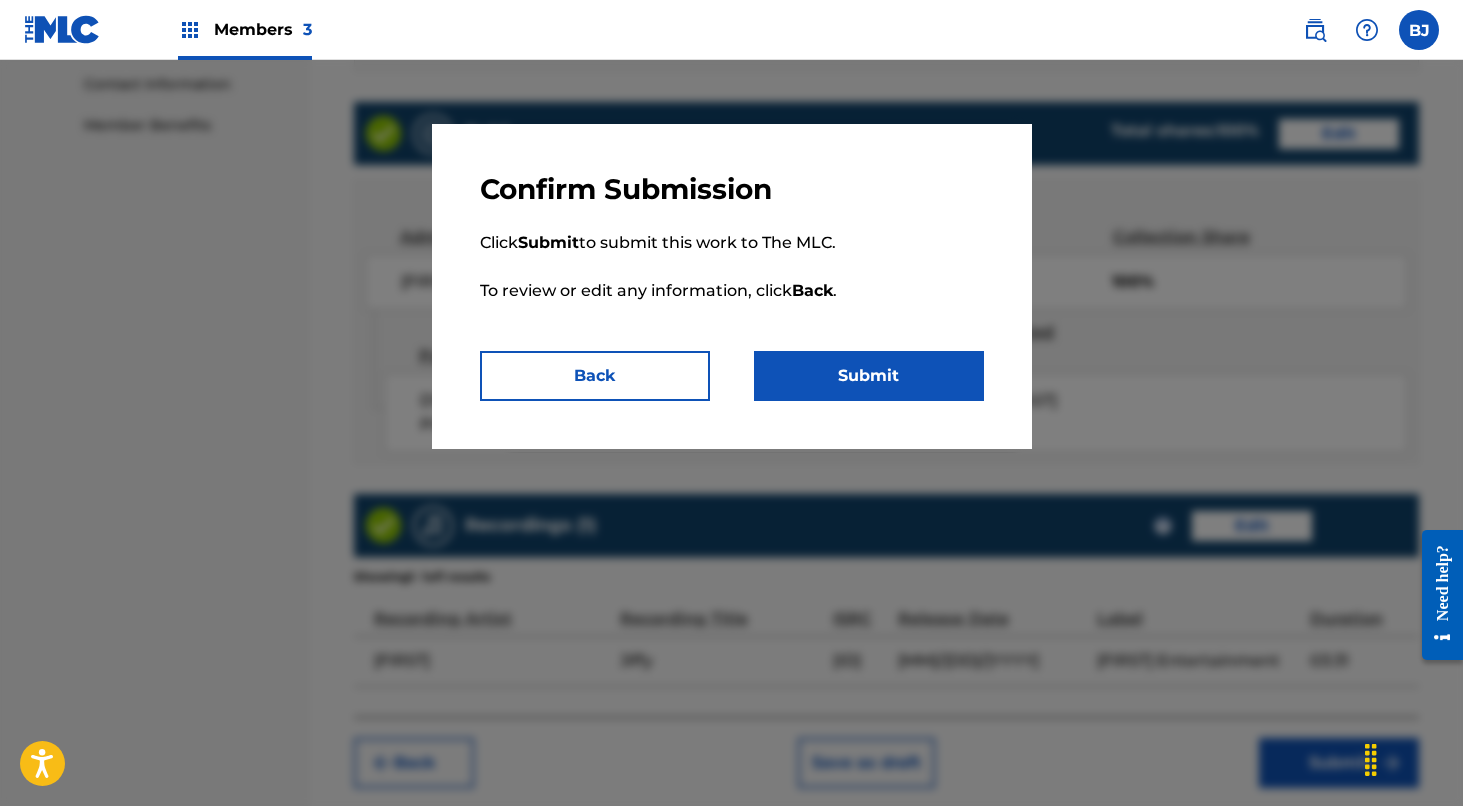 click on "Submit" at bounding box center [869, 376] 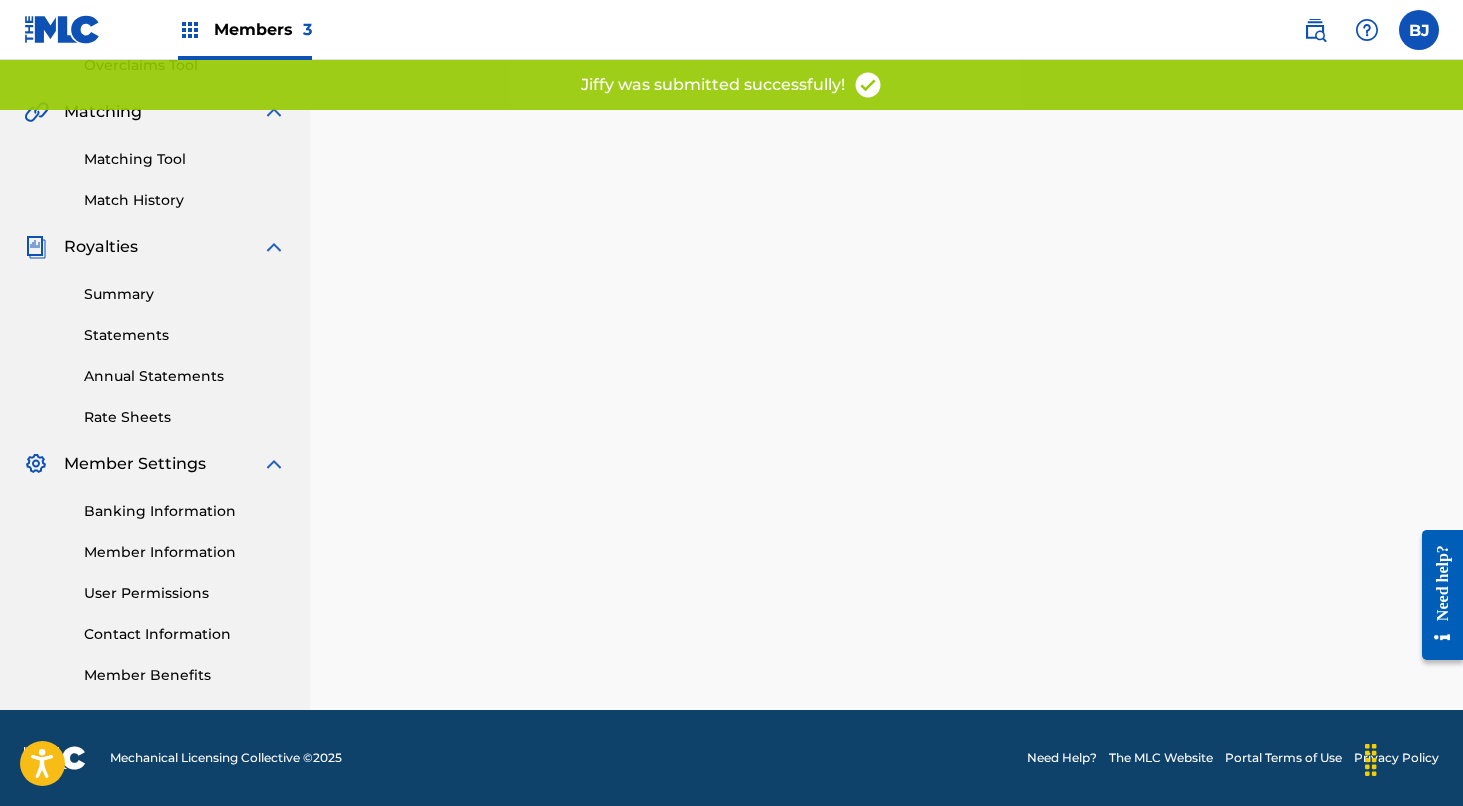 scroll, scrollTop: 0, scrollLeft: 0, axis: both 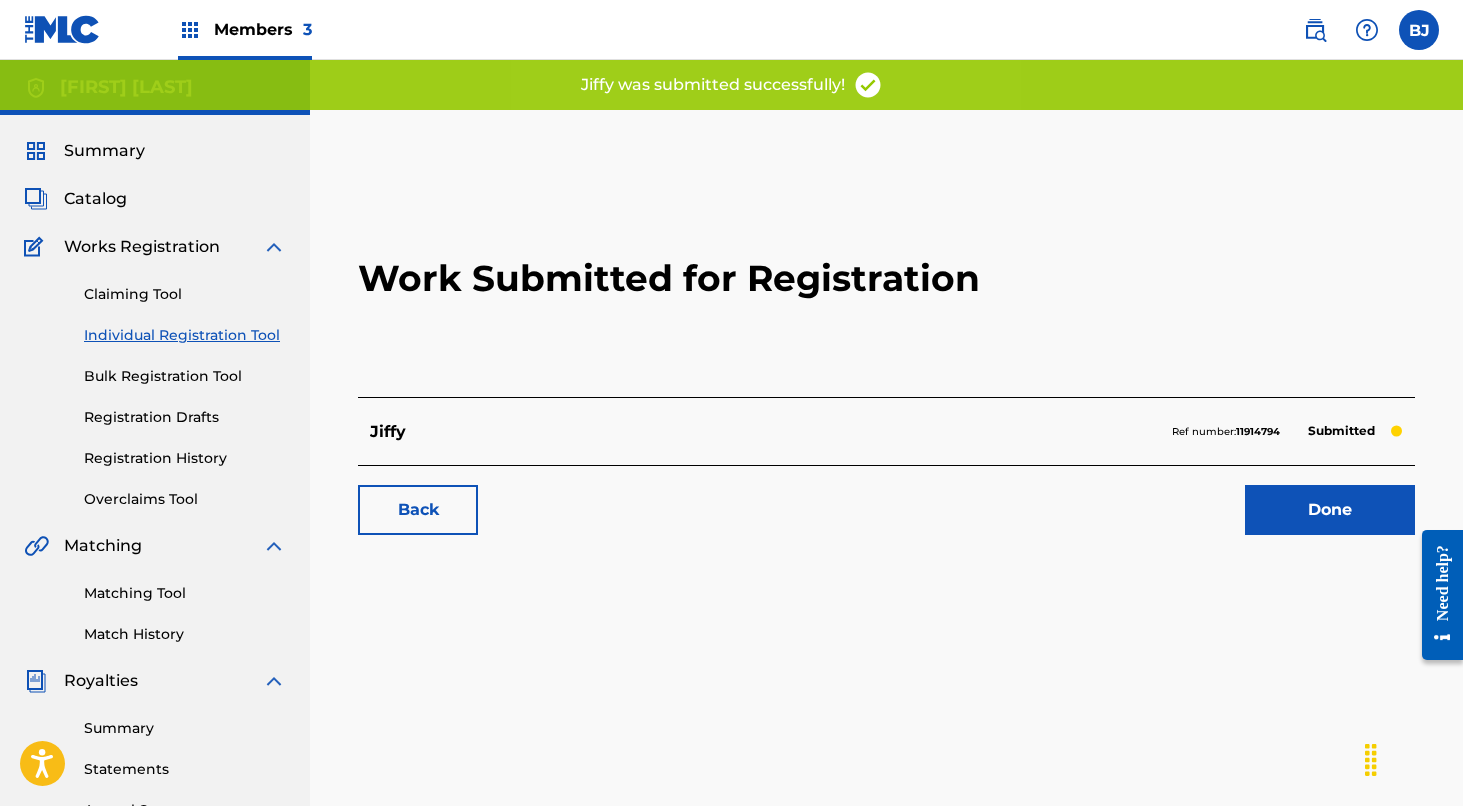 click on "Done" at bounding box center [1330, 510] 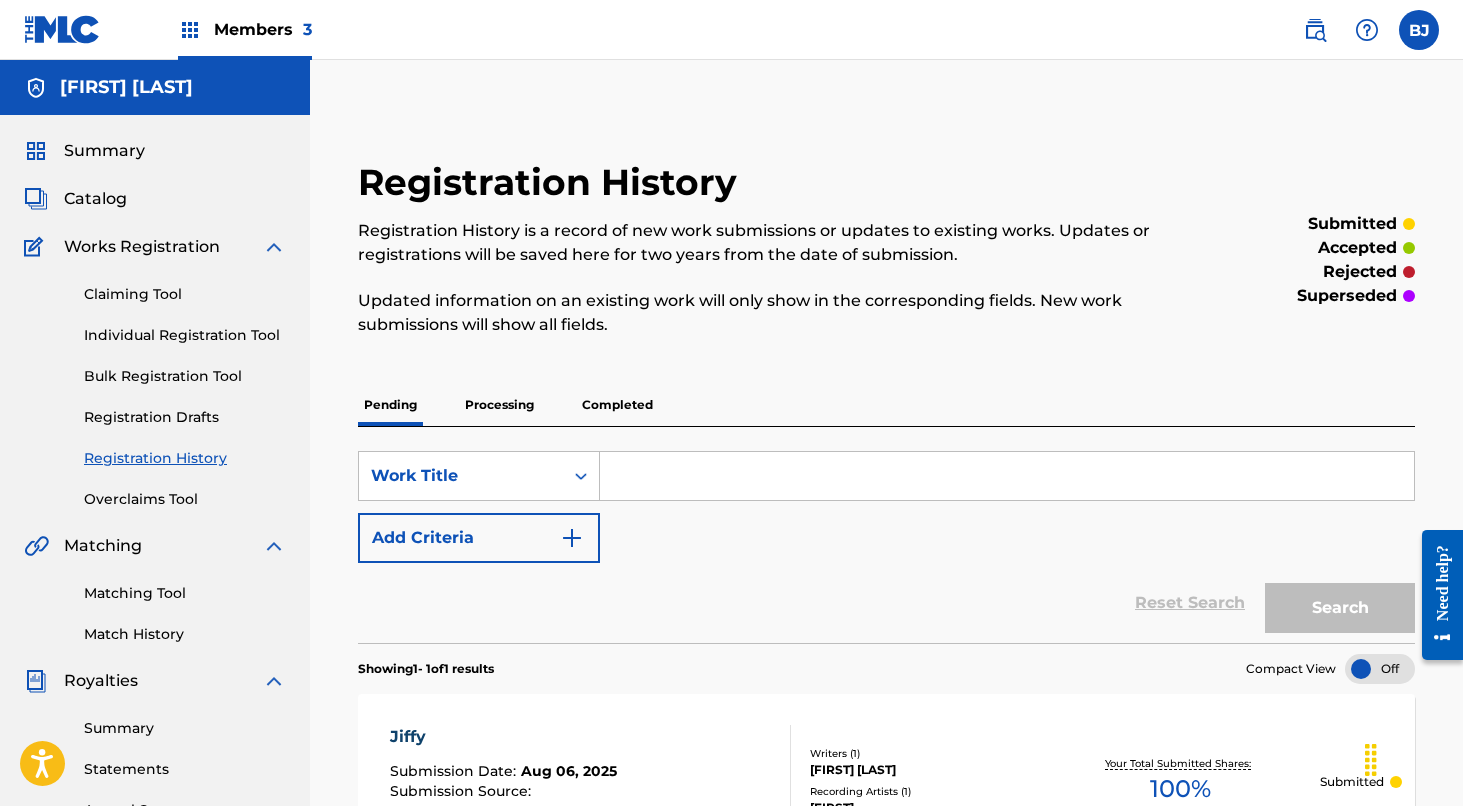 click on "Individual Registration Tool" at bounding box center [185, 335] 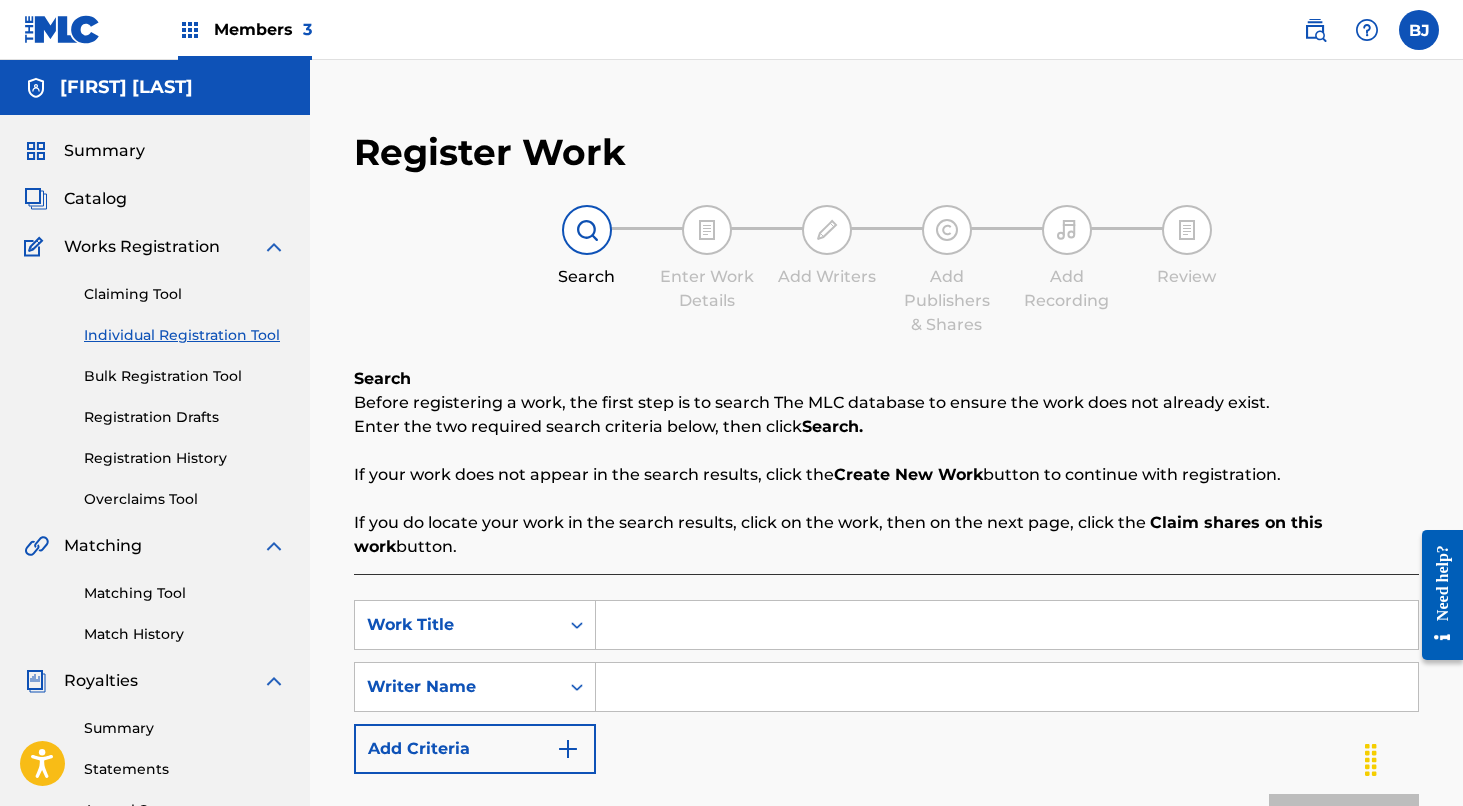 click at bounding box center (1007, 625) 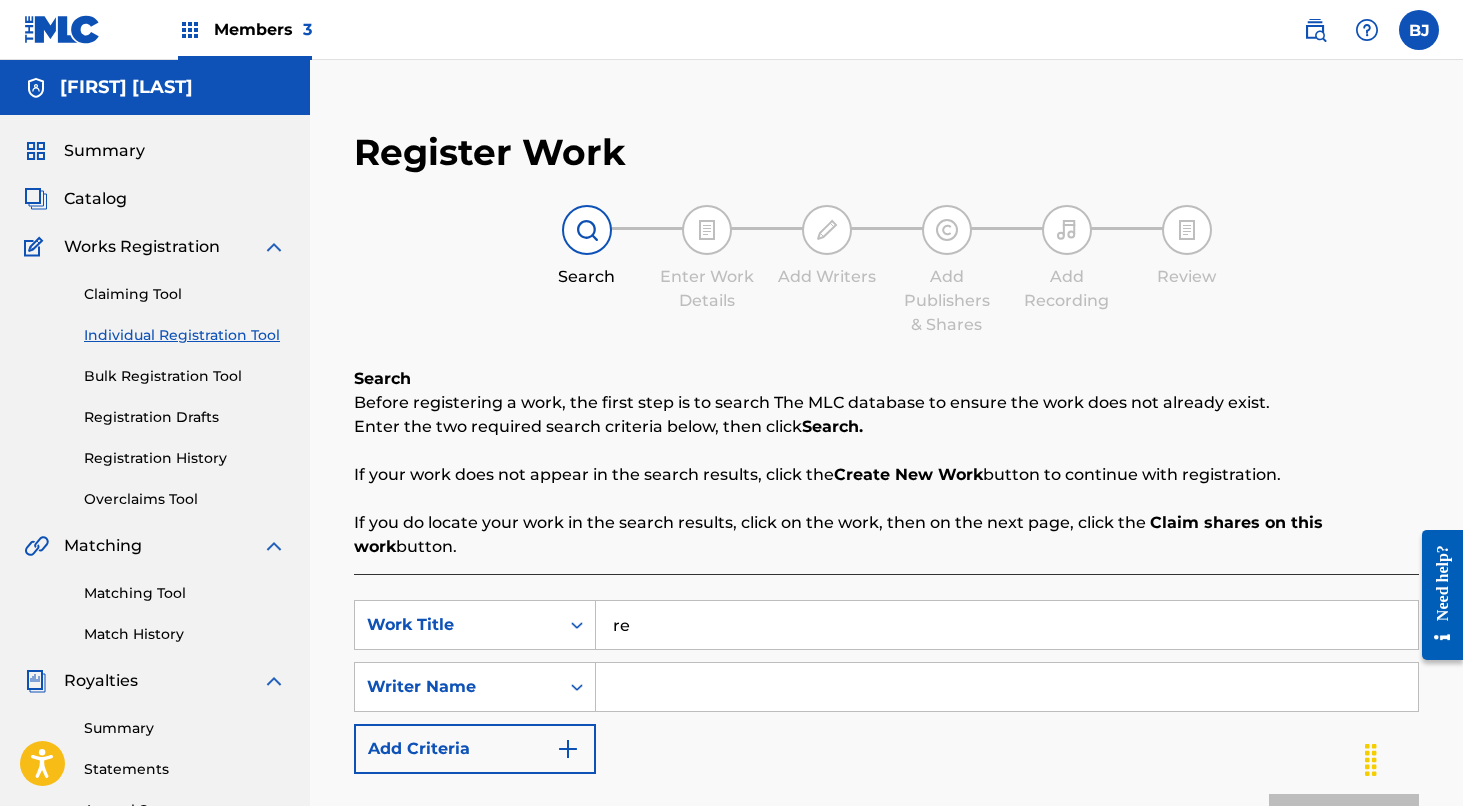 type on "r" 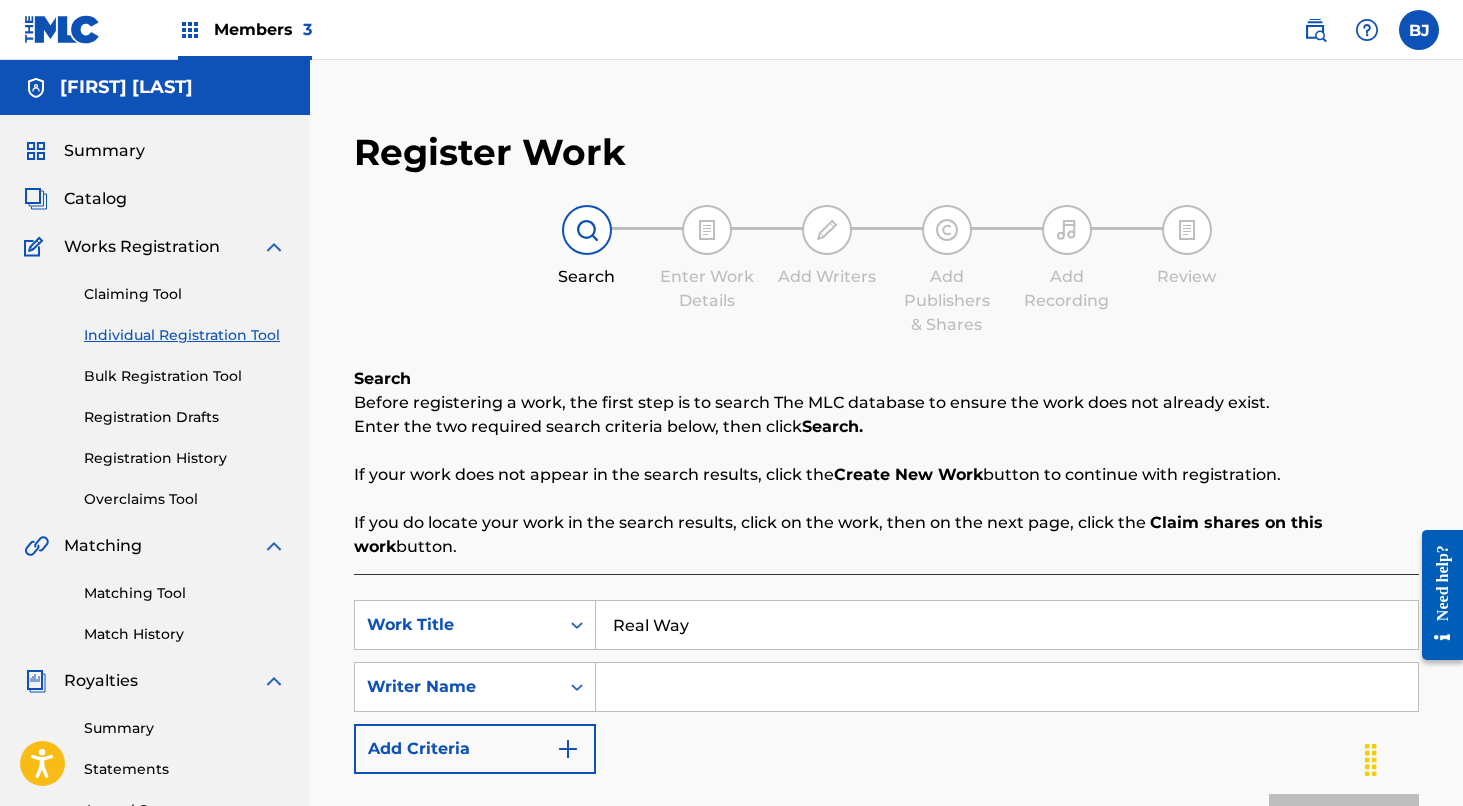 type on "Real Way" 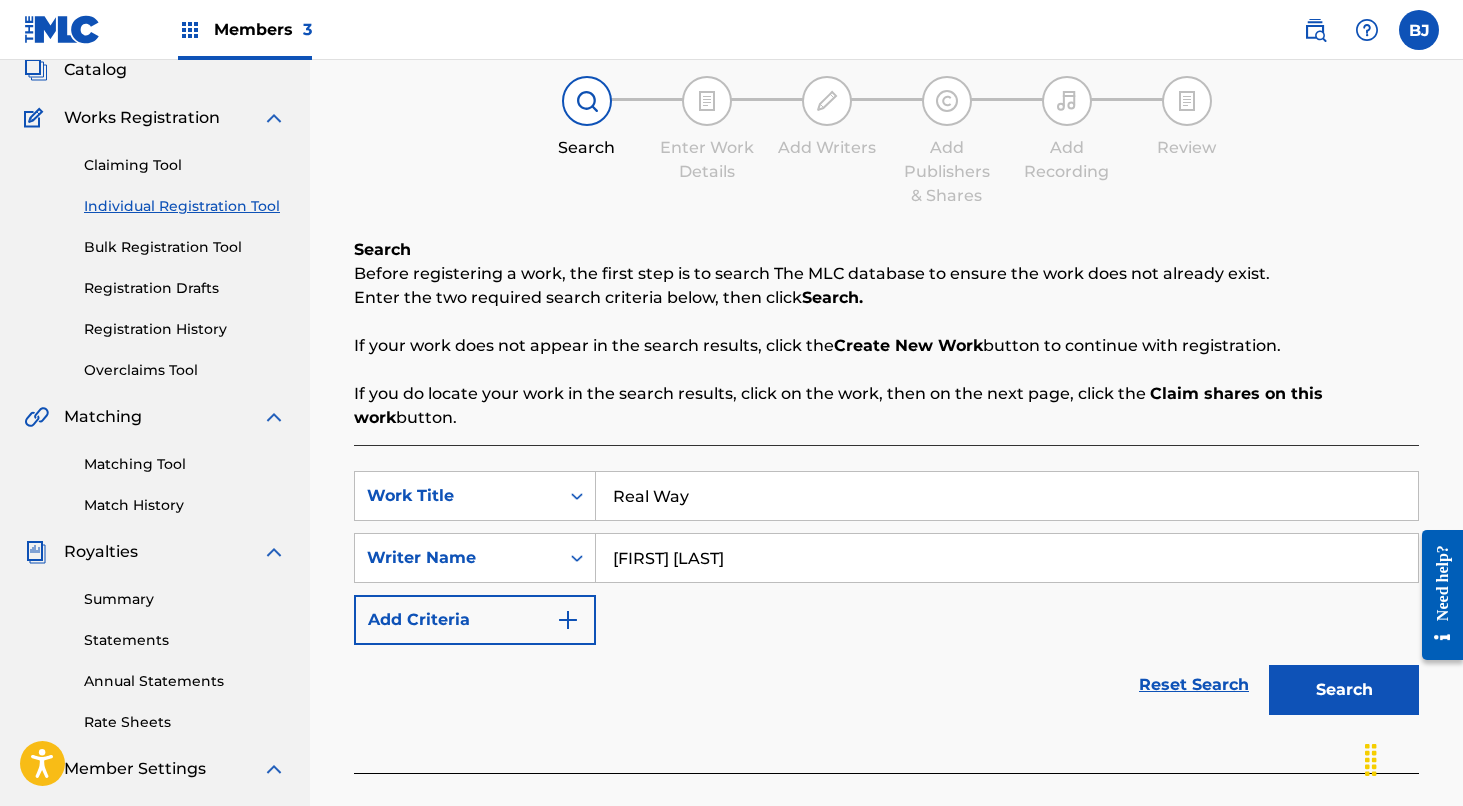 scroll, scrollTop: 138, scrollLeft: 0, axis: vertical 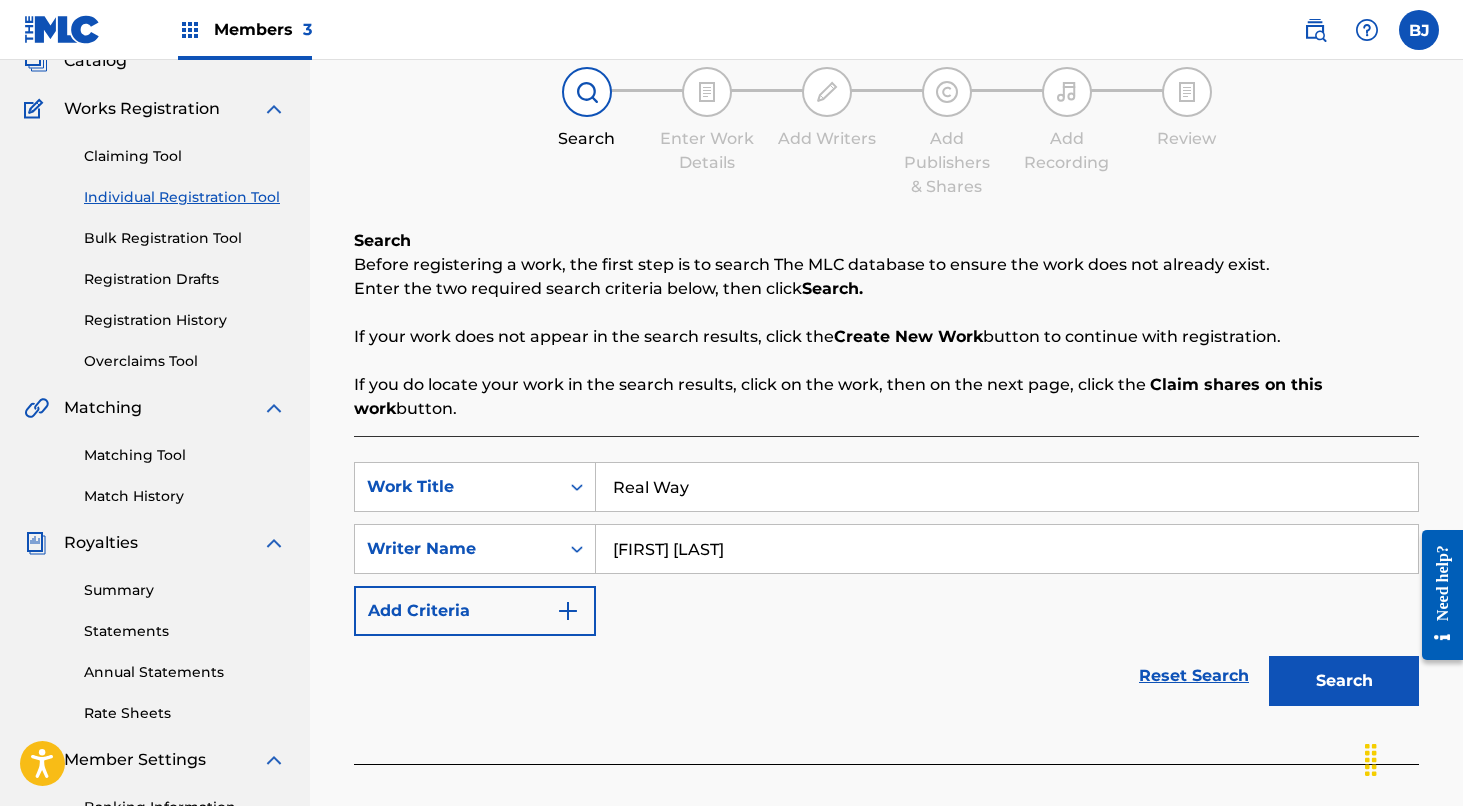 type on "[FIRST] [LAST]" 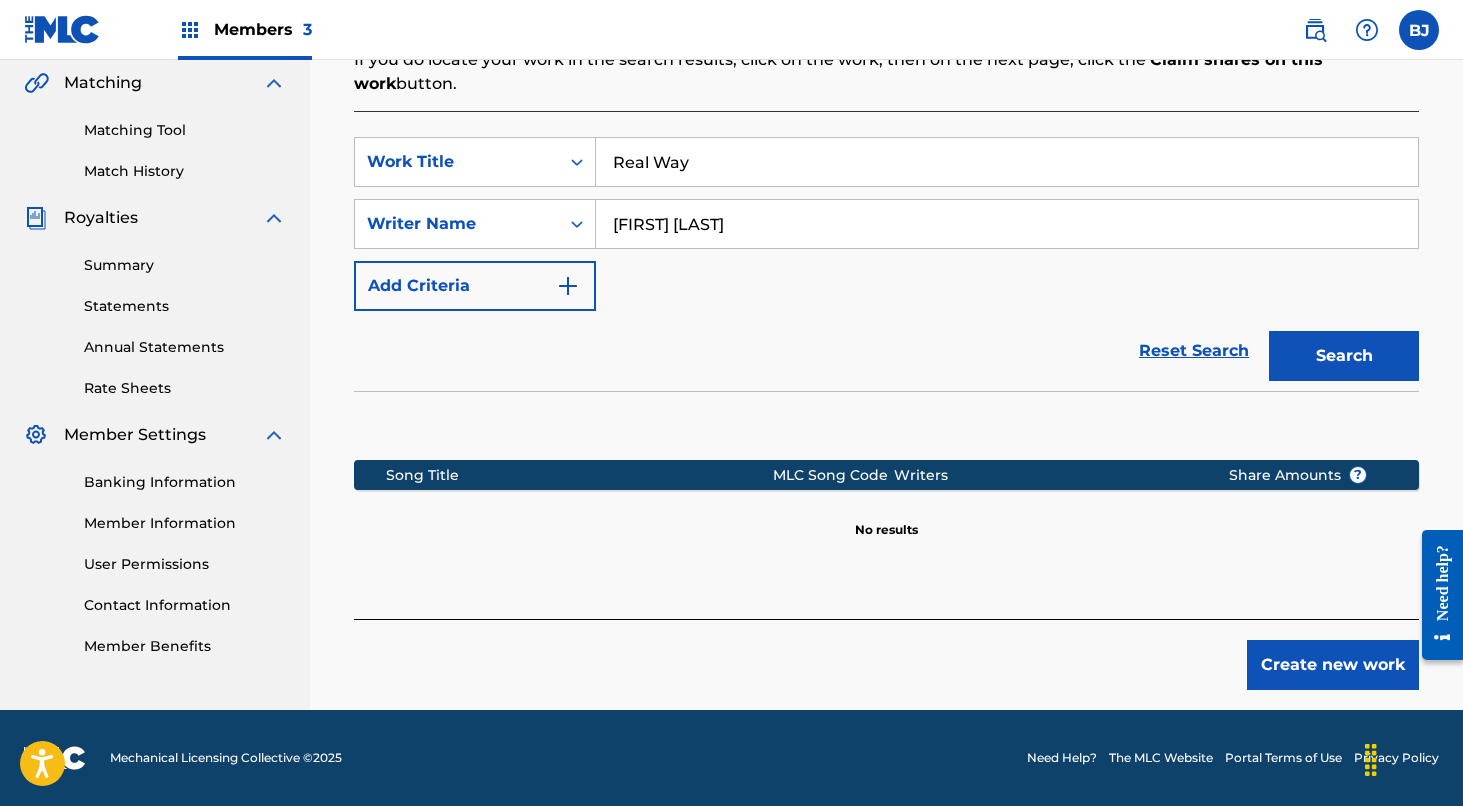 scroll, scrollTop: 463, scrollLeft: 0, axis: vertical 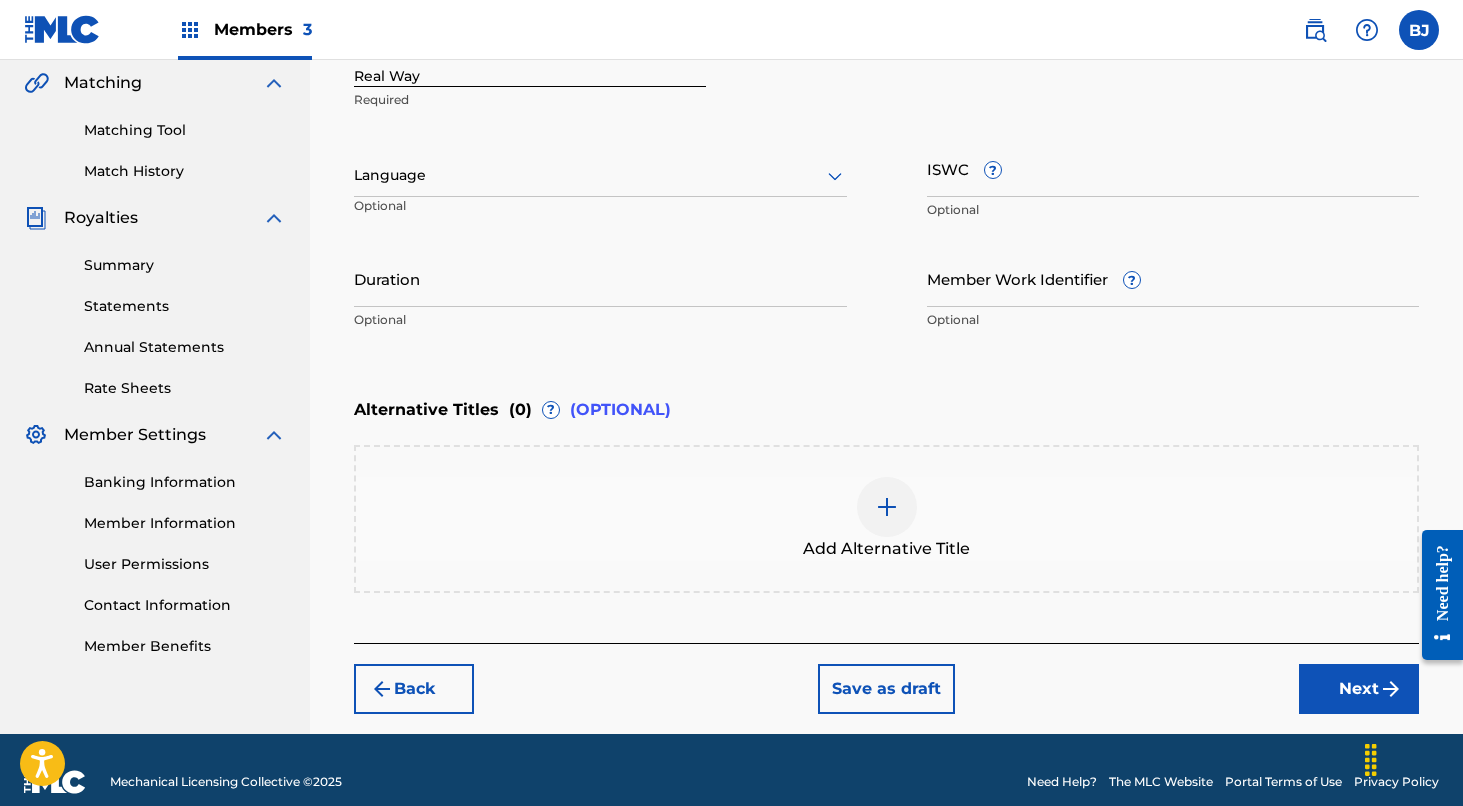 click 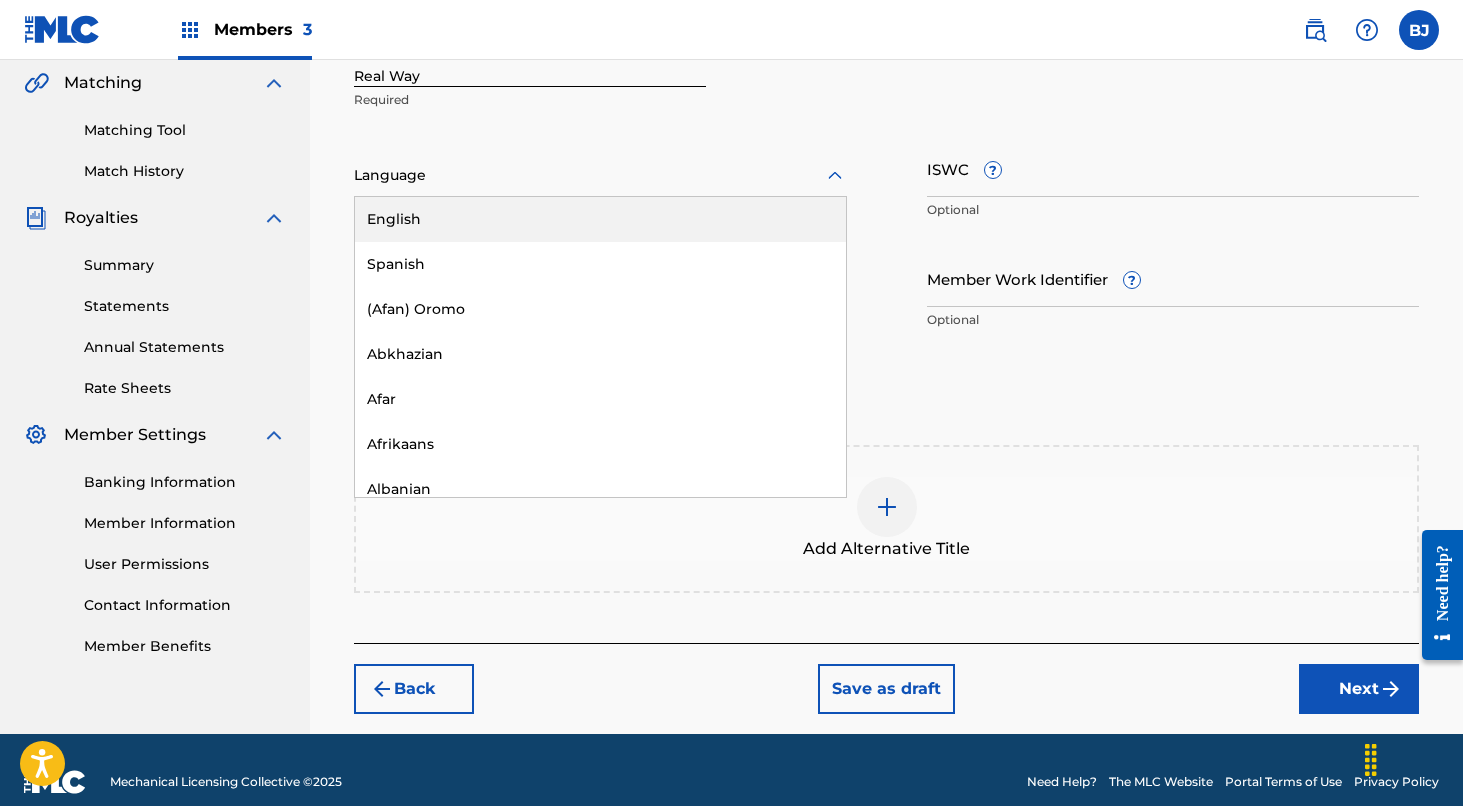 click on "English" at bounding box center (600, 219) 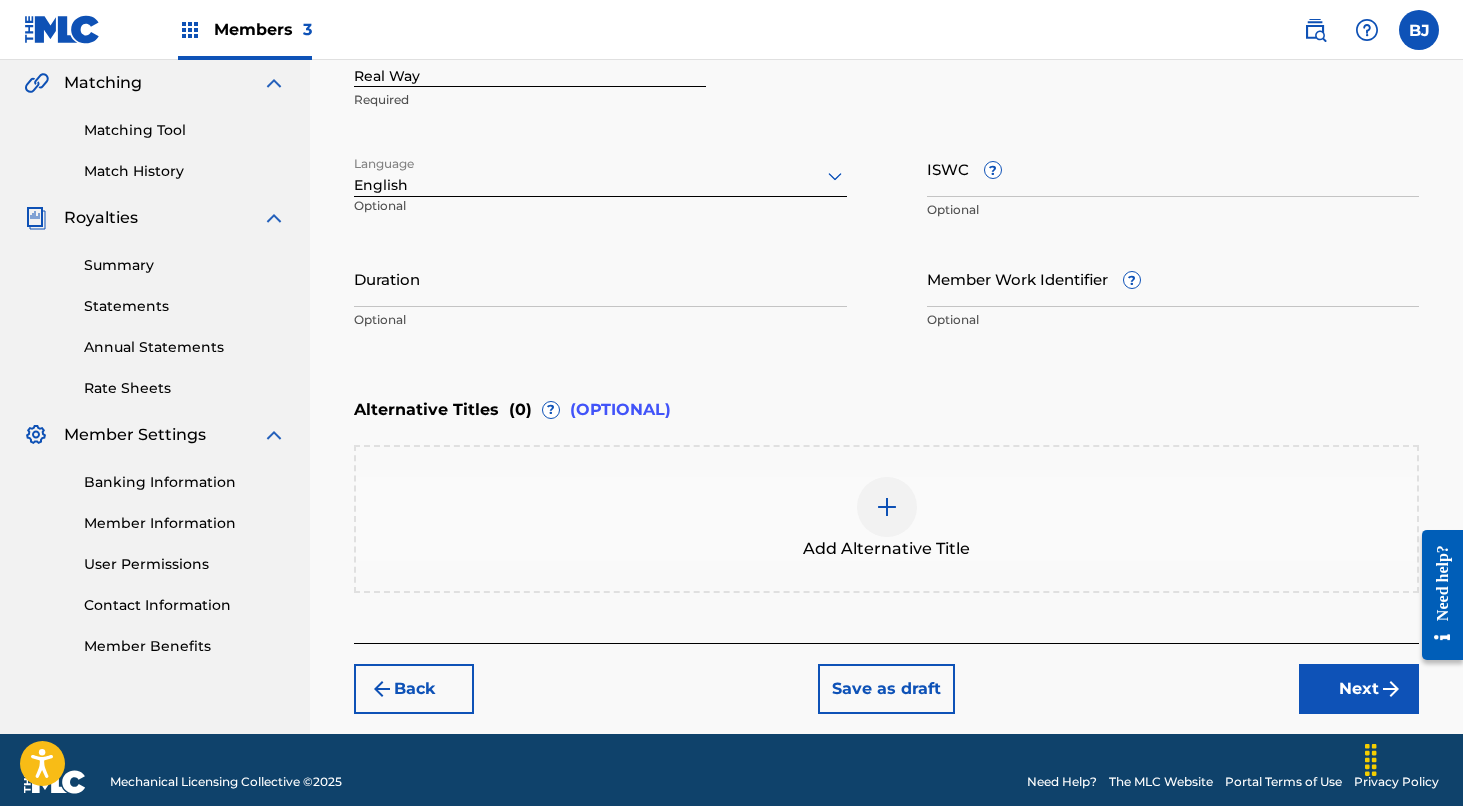 click on "Duration" at bounding box center [600, 278] 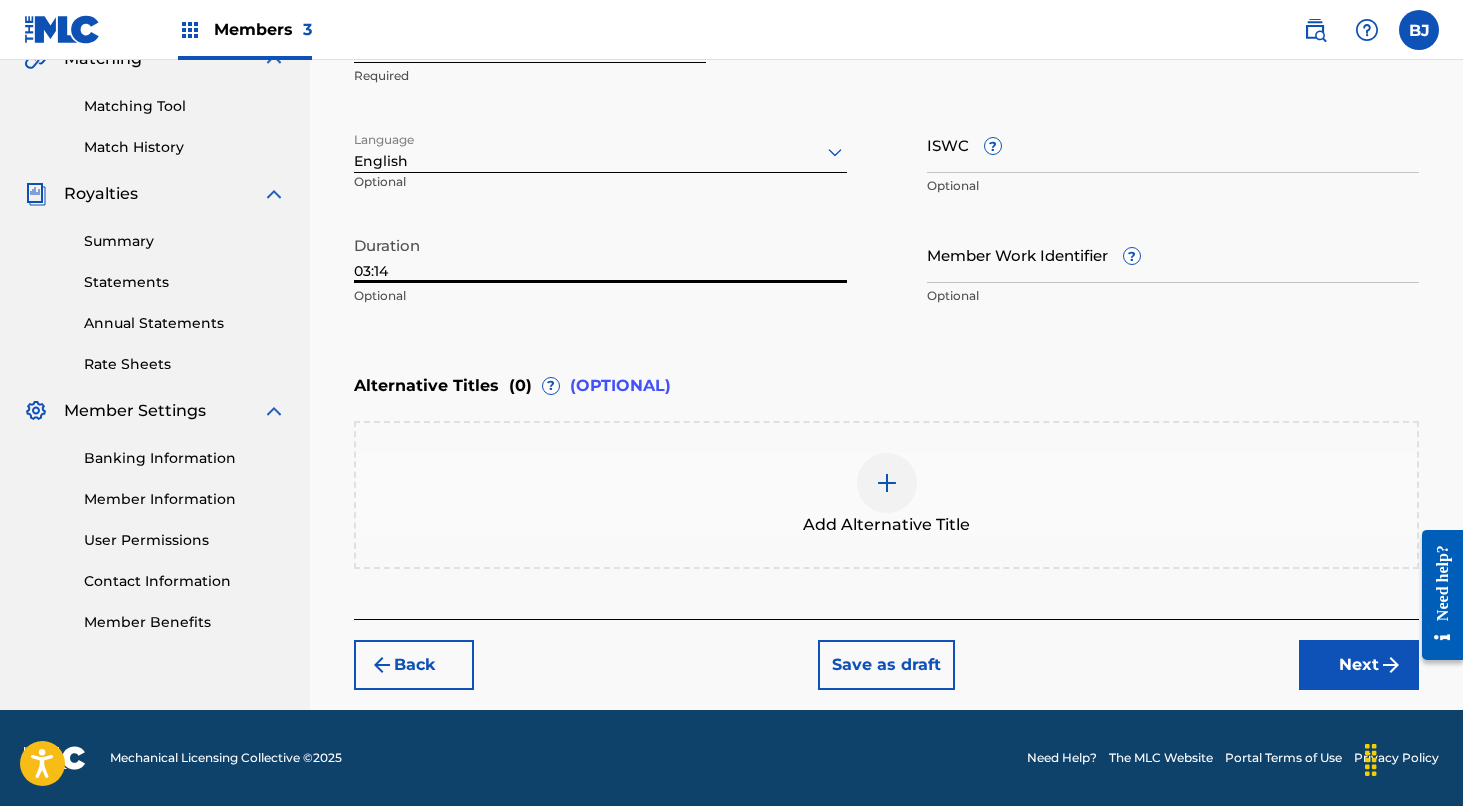 scroll, scrollTop: 487, scrollLeft: 0, axis: vertical 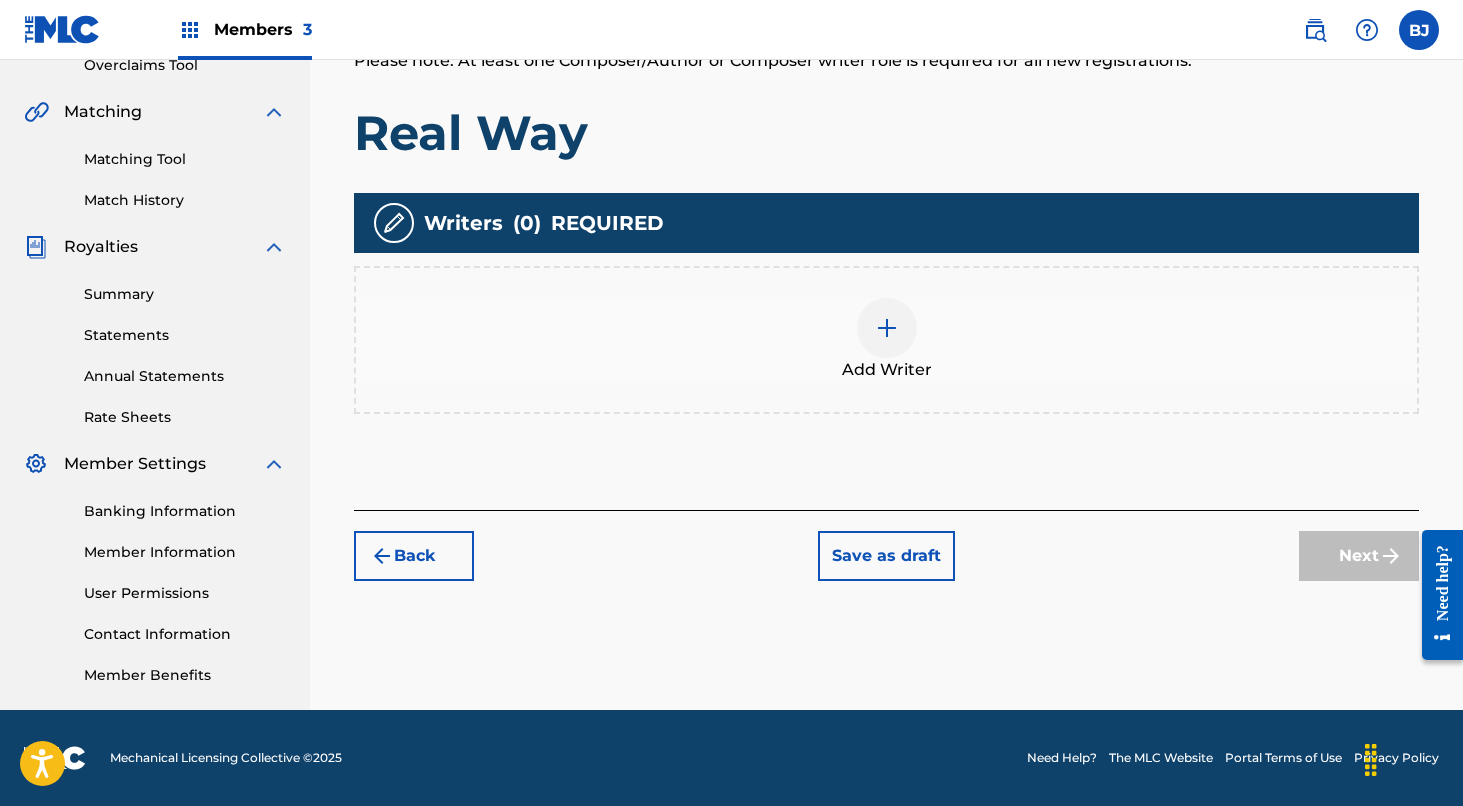 click at bounding box center [887, 328] 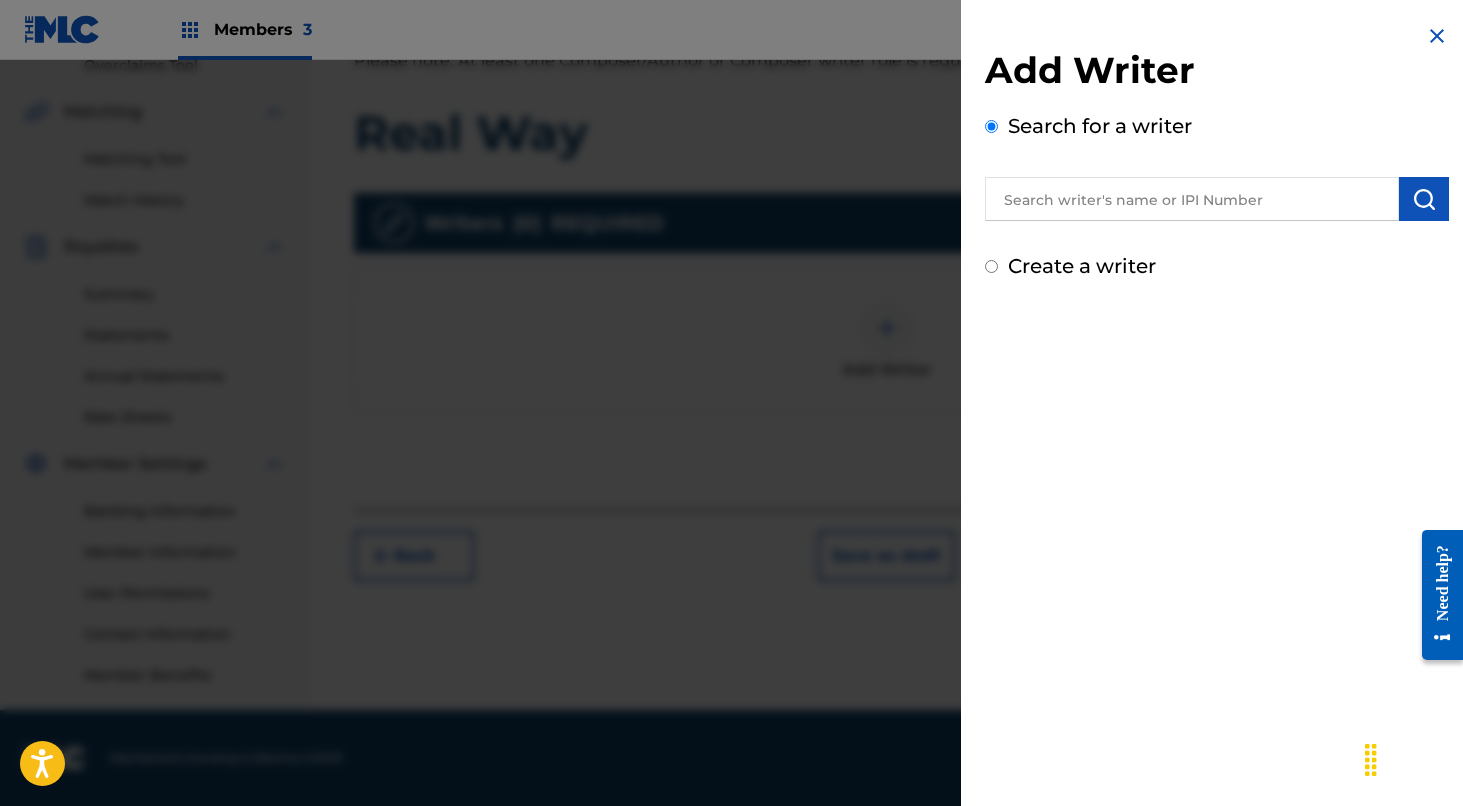 click at bounding box center (1192, 199) 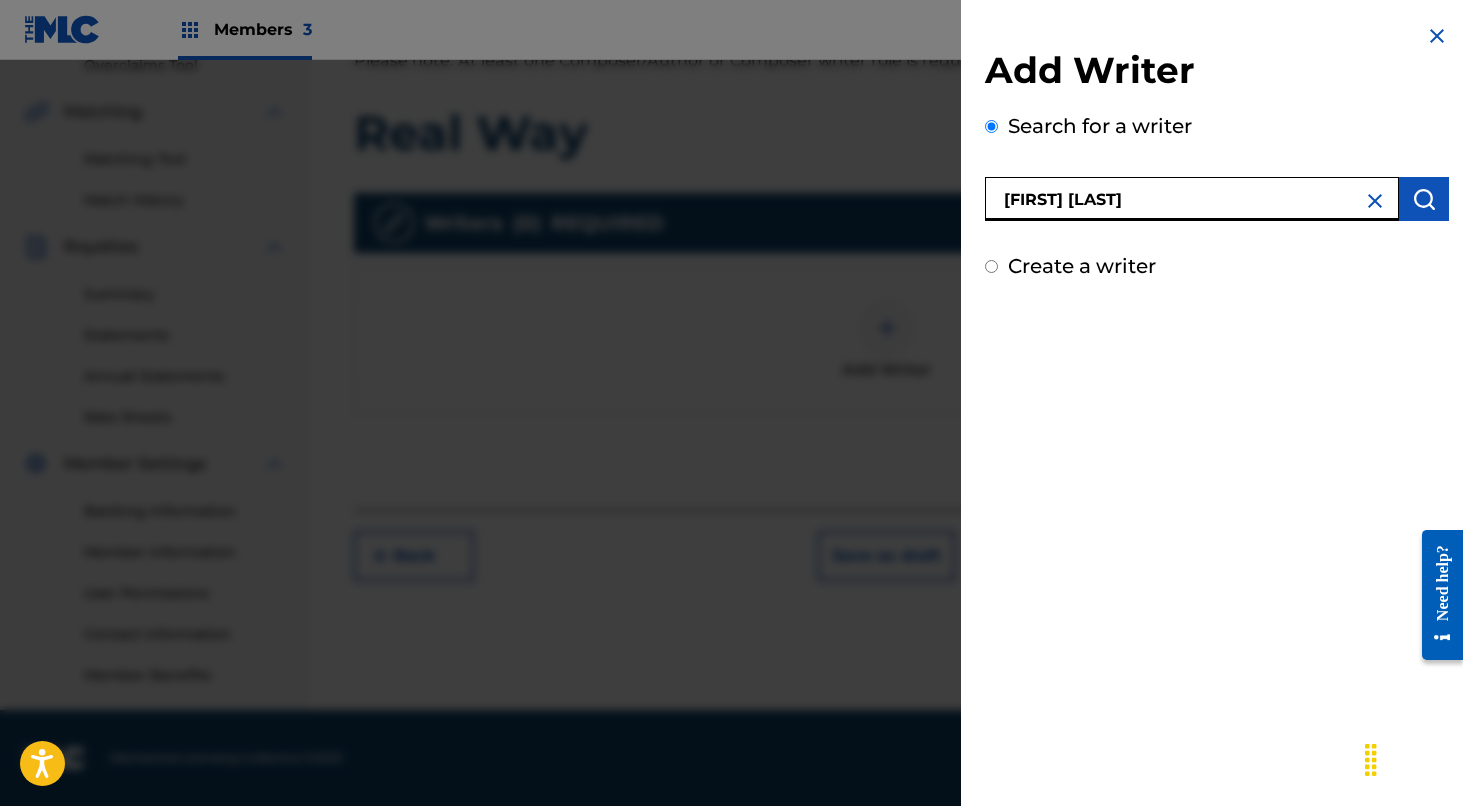 type on "[FIRST] [LAST]" 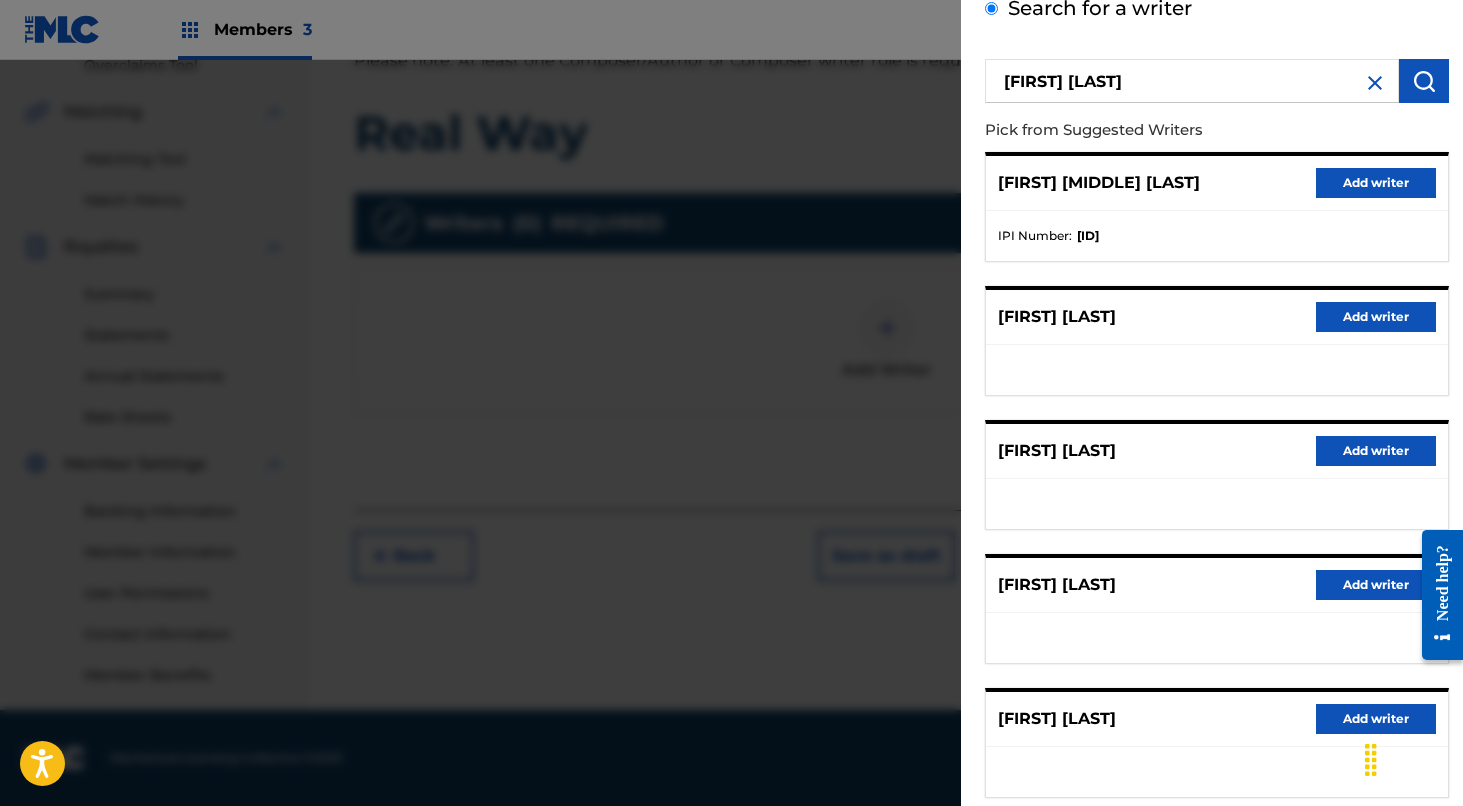 scroll, scrollTop: 182, scrollLeft: 0, axis: vertical 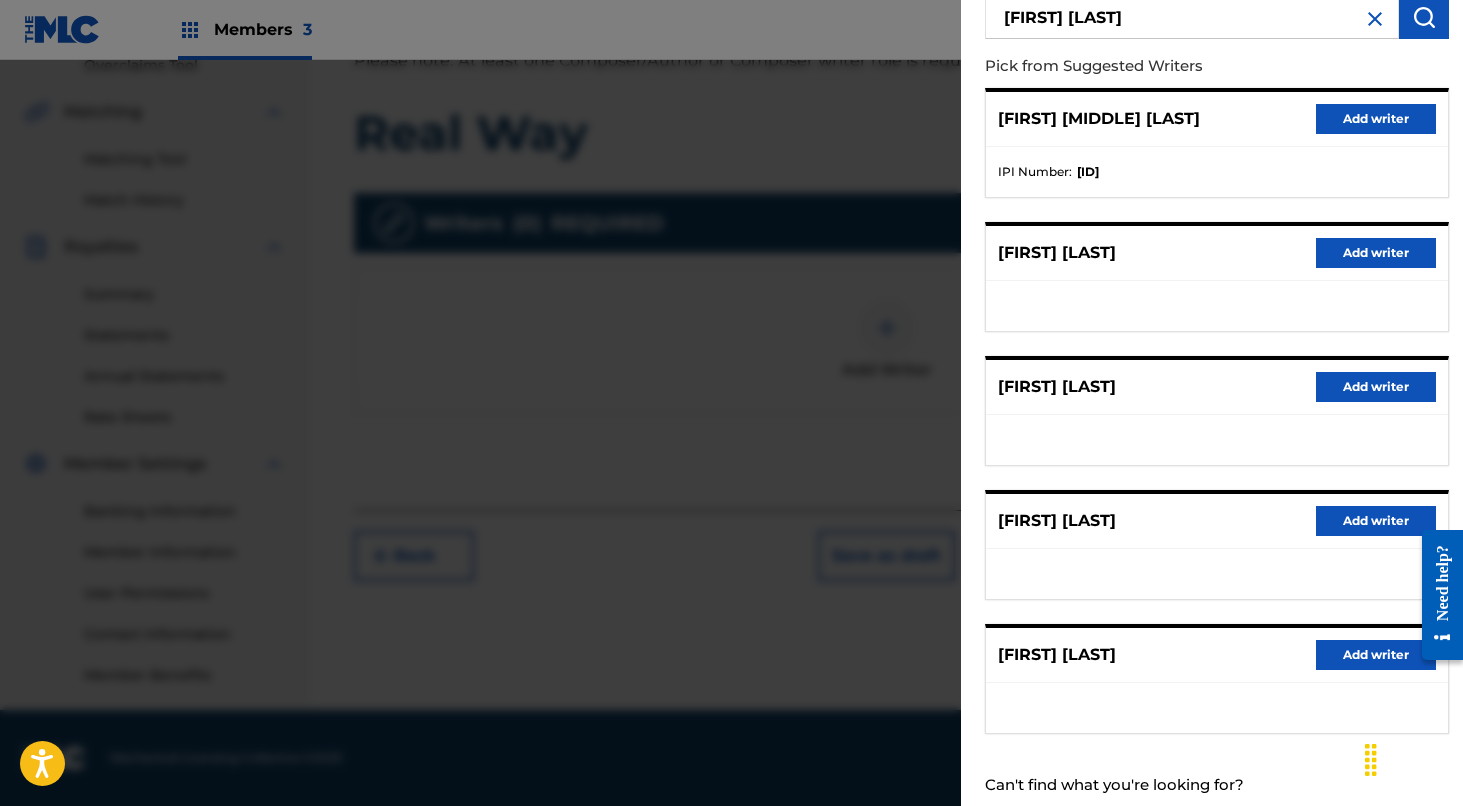 click on "Add writer" at bounding box center [1376, 655] 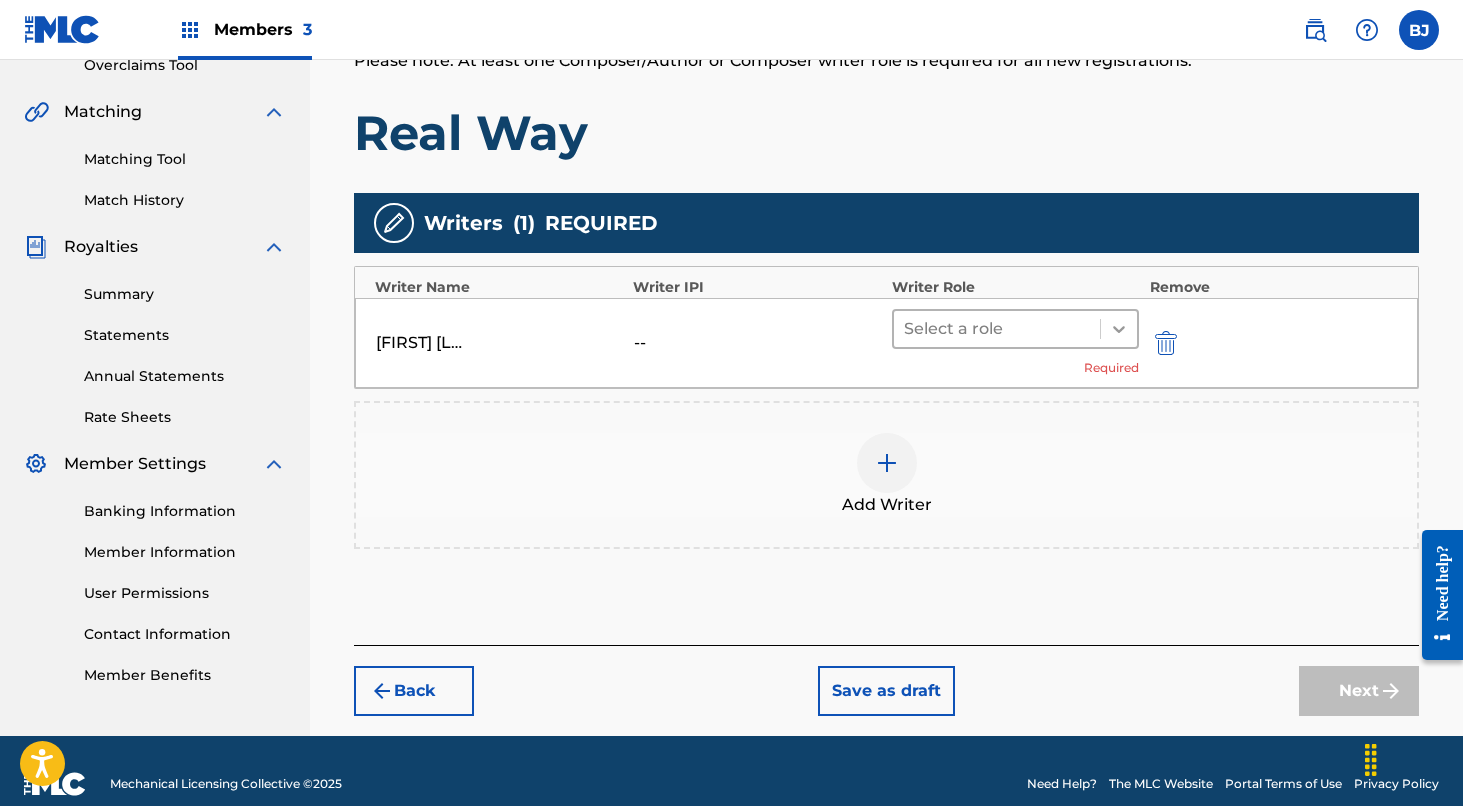 click 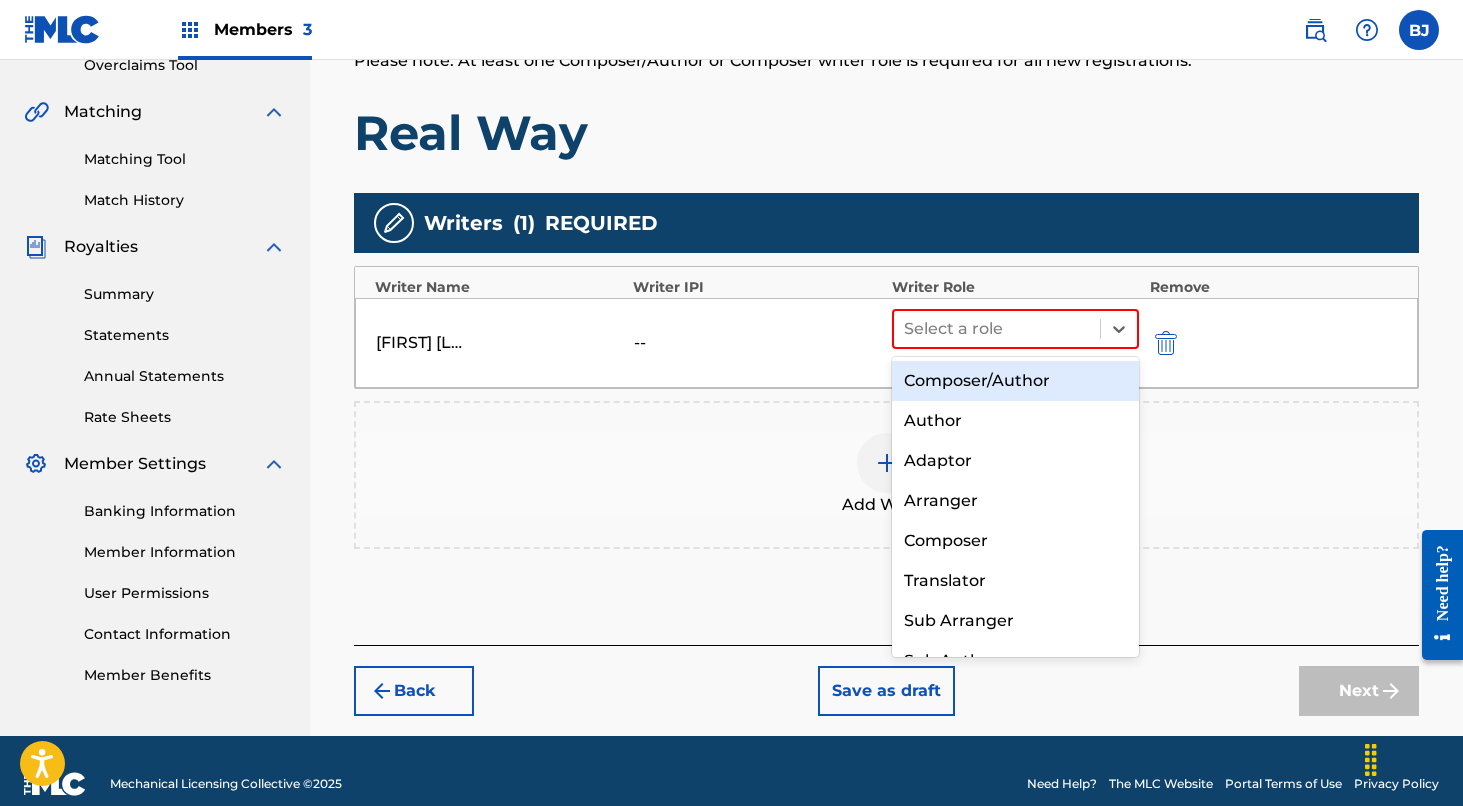 click on "Composer/Author" at bounding box center [1016, 381] 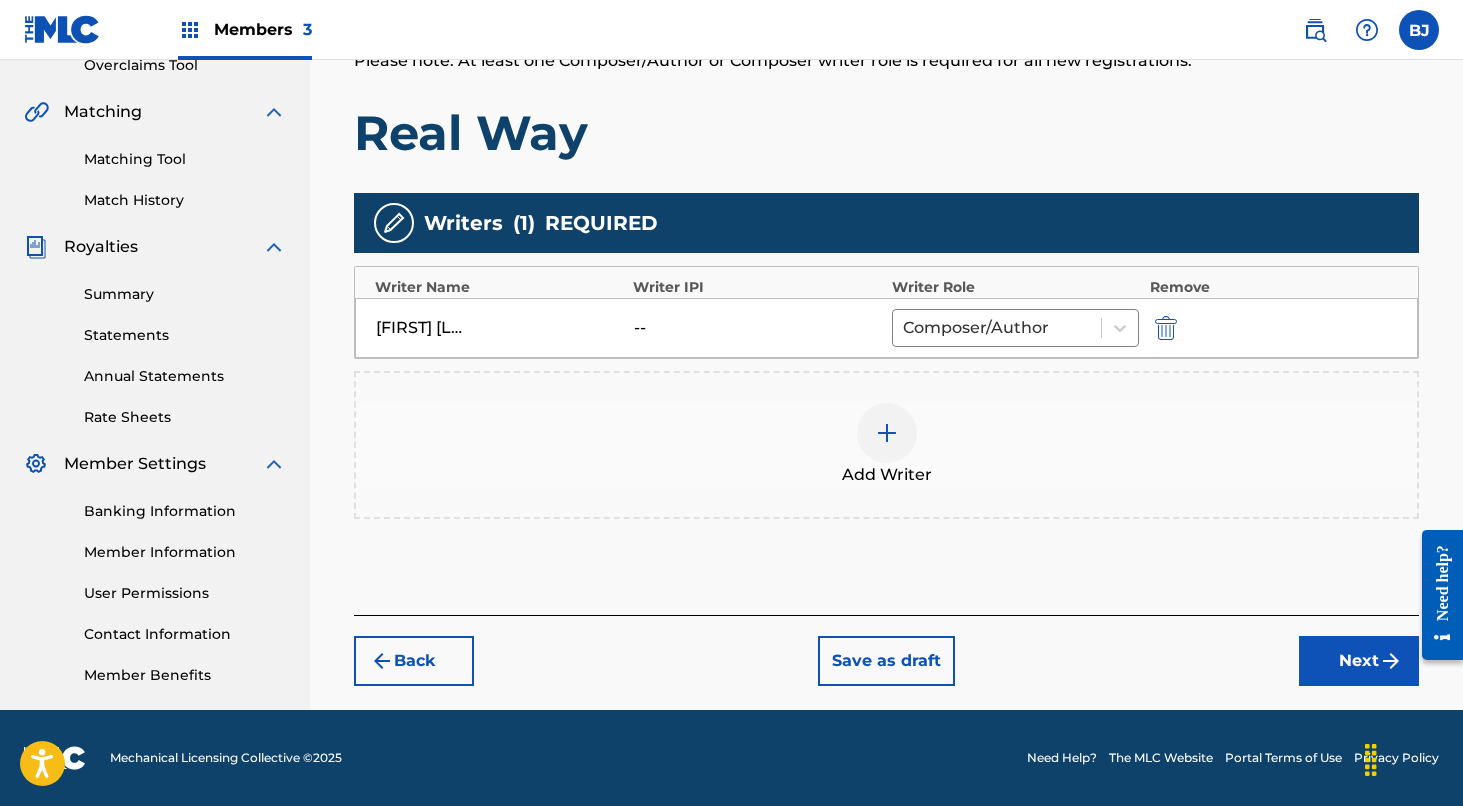 click on "Next" at bounding box center (1359, 661) 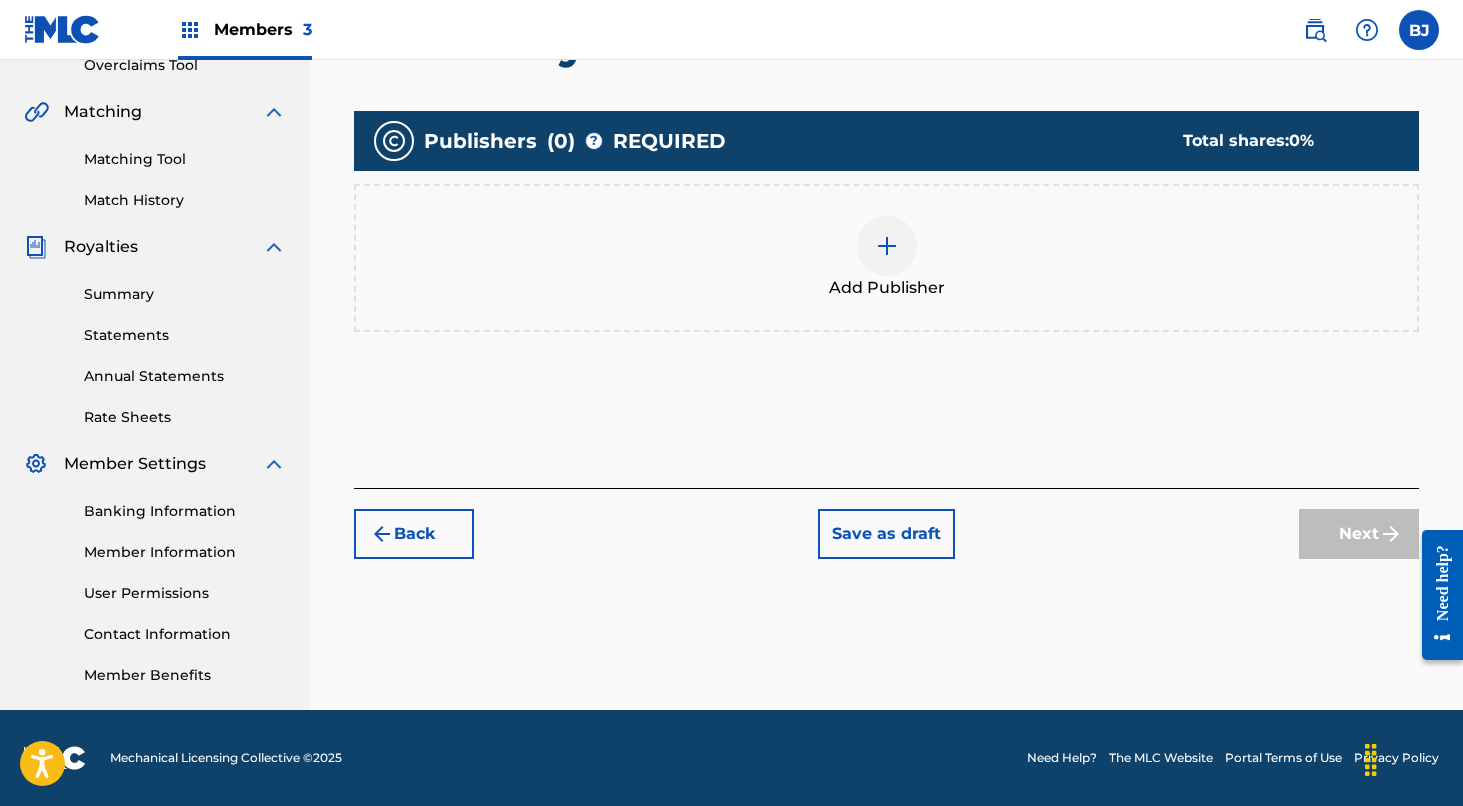 scroll, scrollTop: 90, scrollLeft: 0, axis: vertical 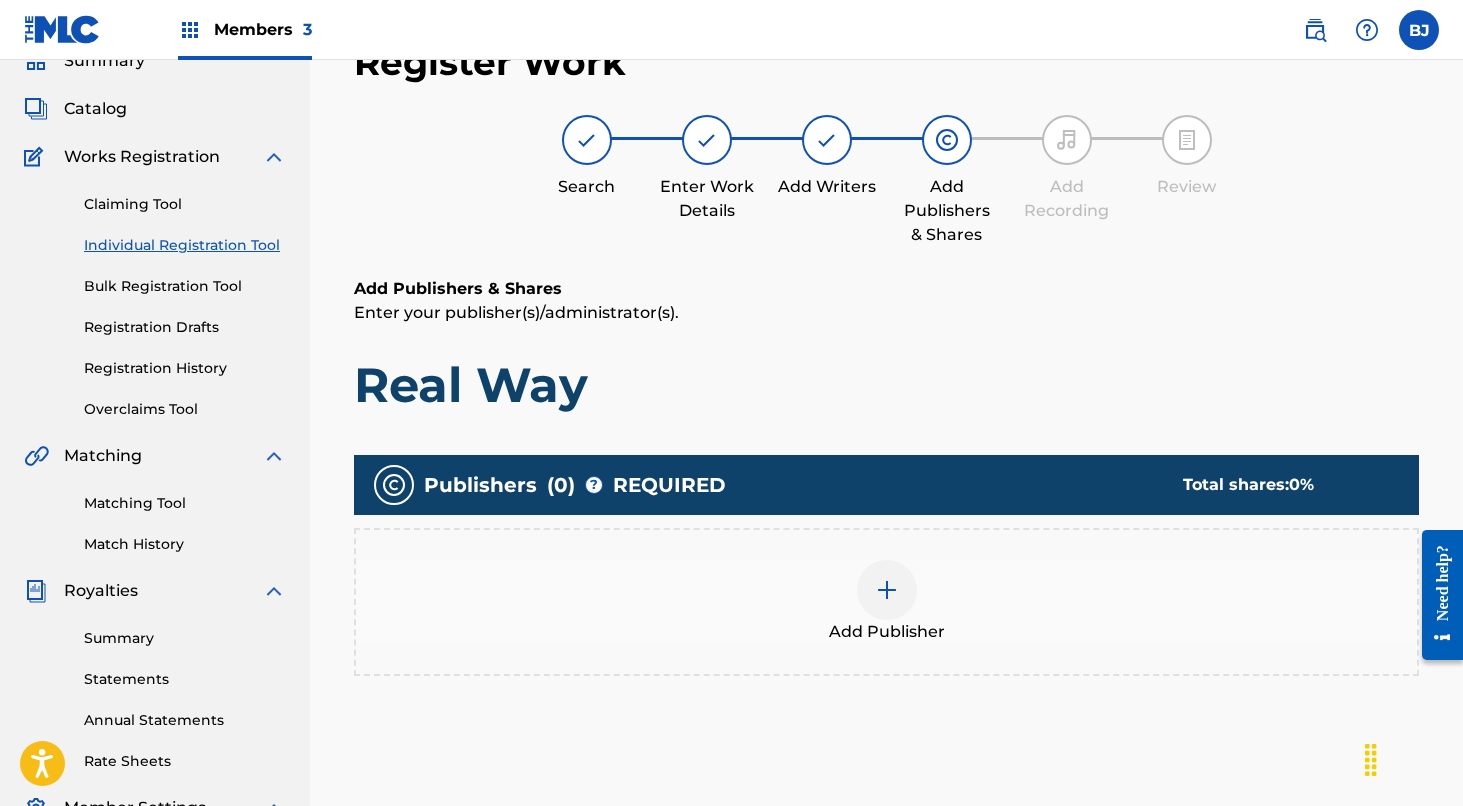 click at bounding box center [887, 590] 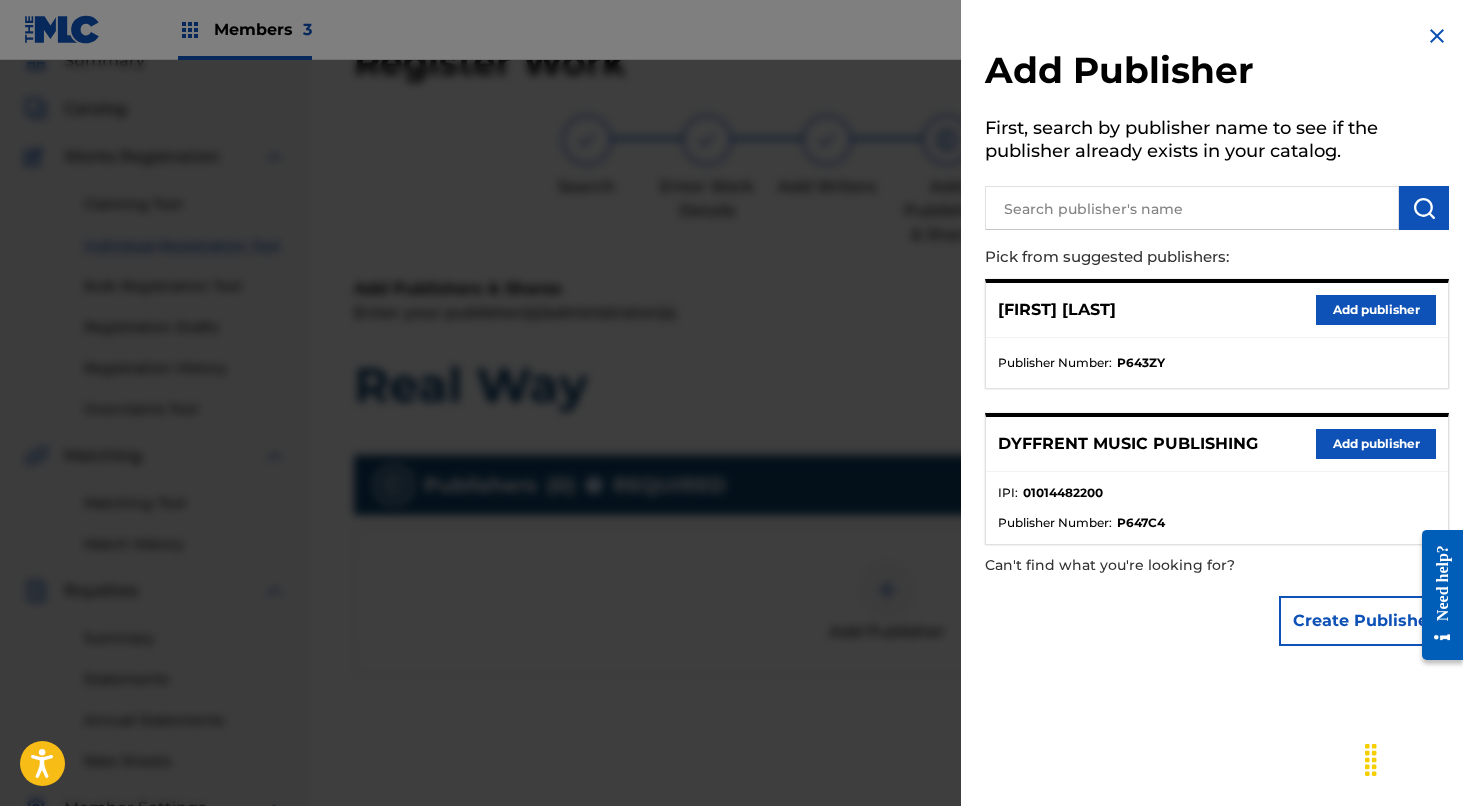 click on "Add publisher" at bounding box center [1376, 444] 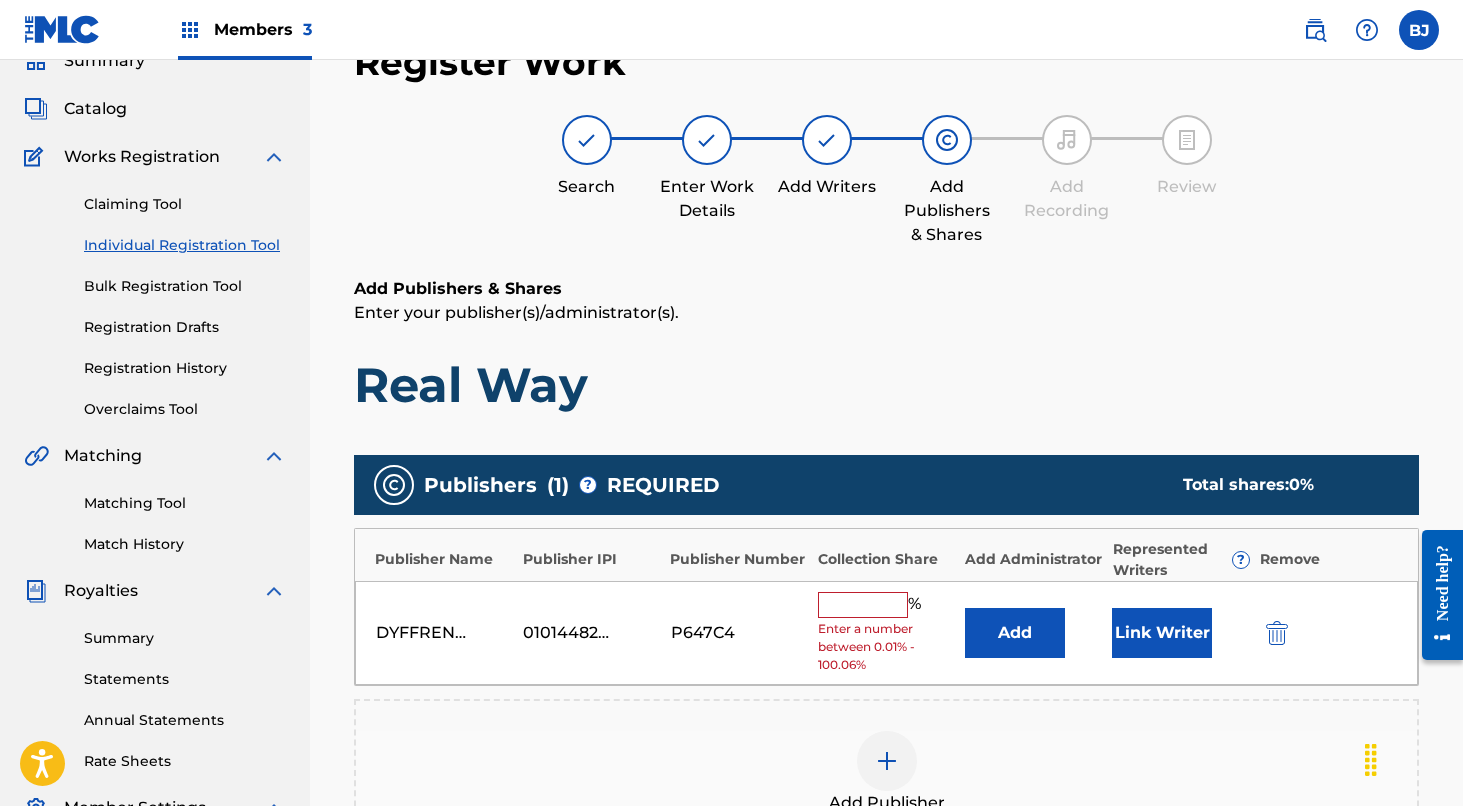click at bounding box center [863, 605] 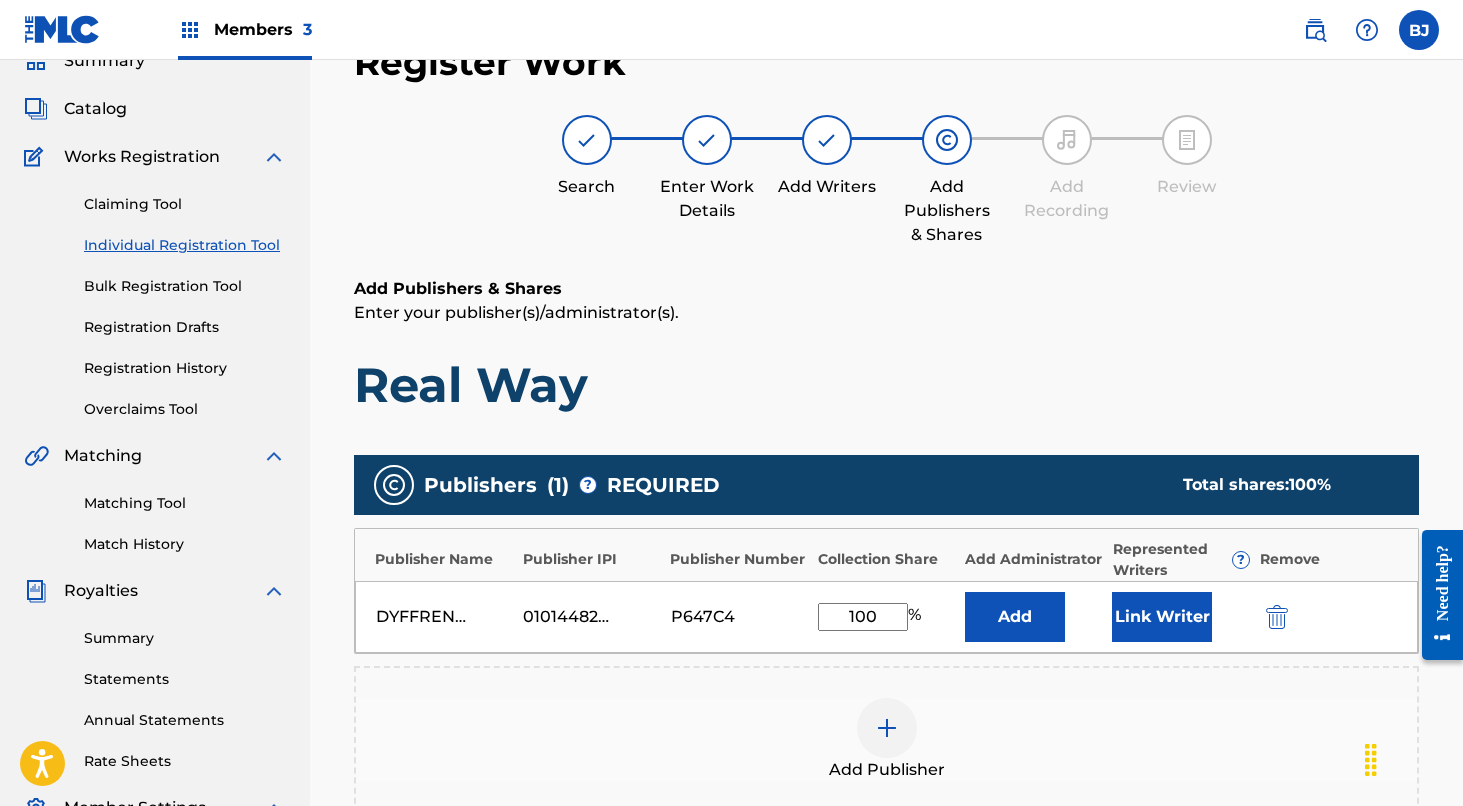 type on "100" 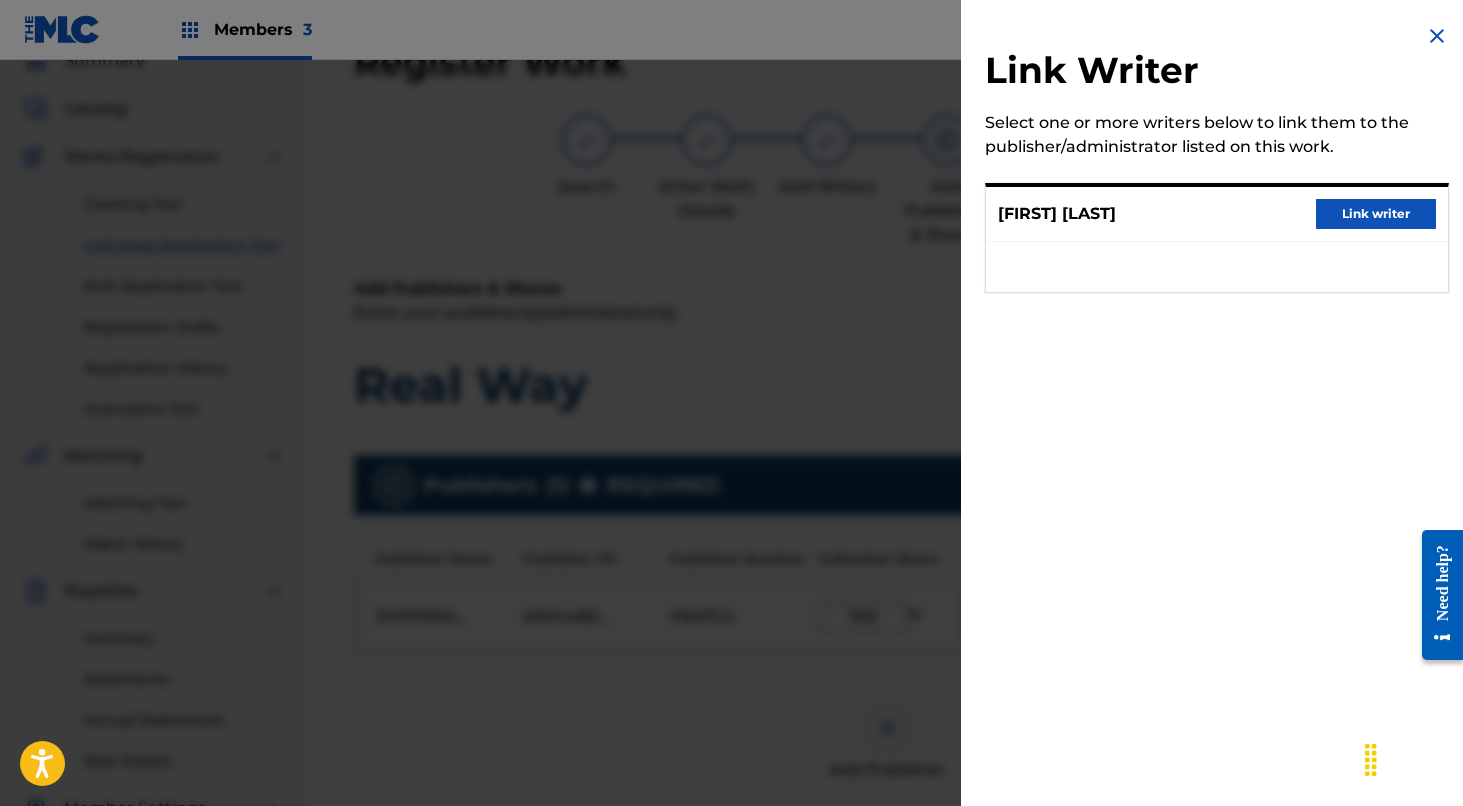click on "Link writer" at bounding box center [1376, 214] 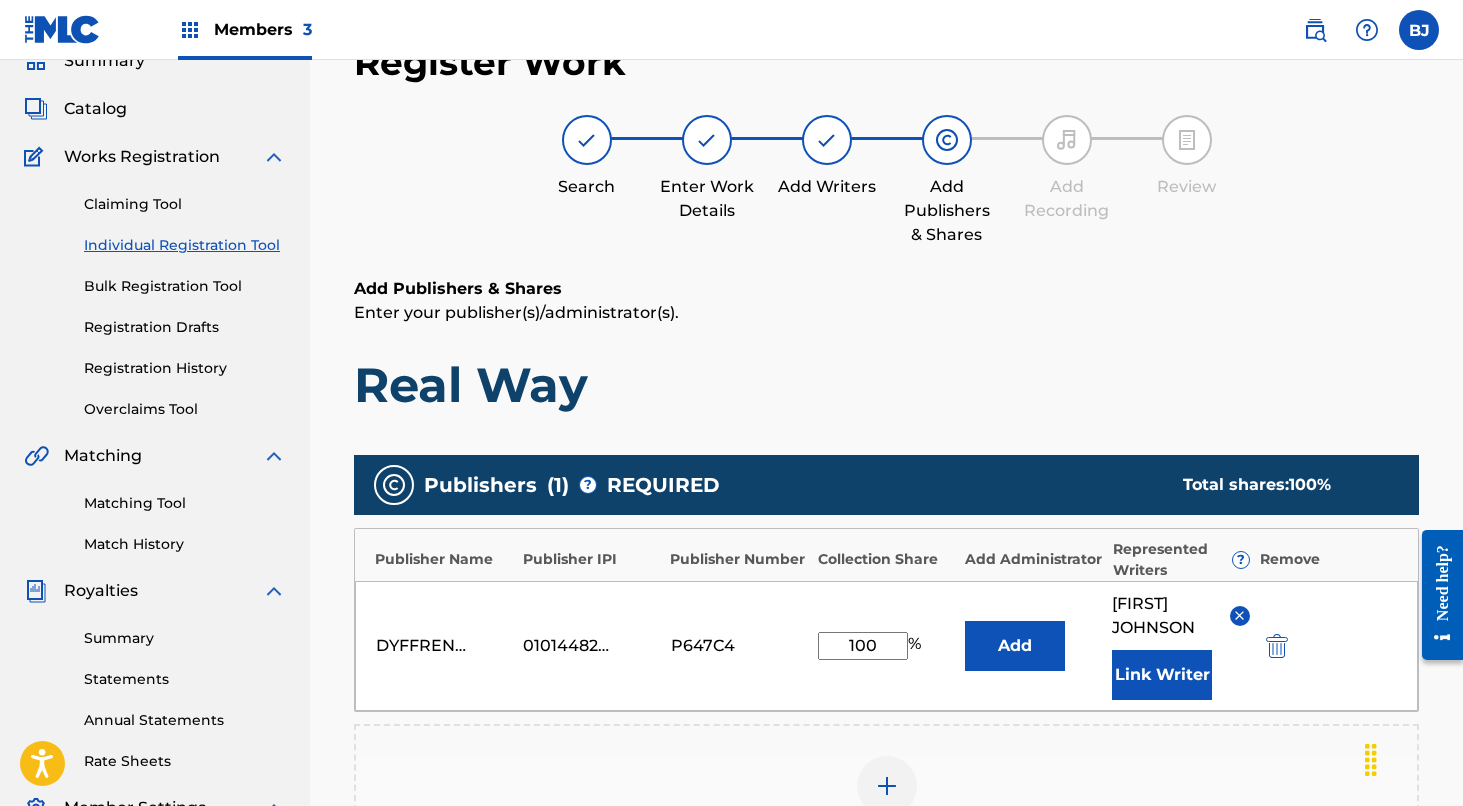 click on "Add" at bounding box center [1015, 646] 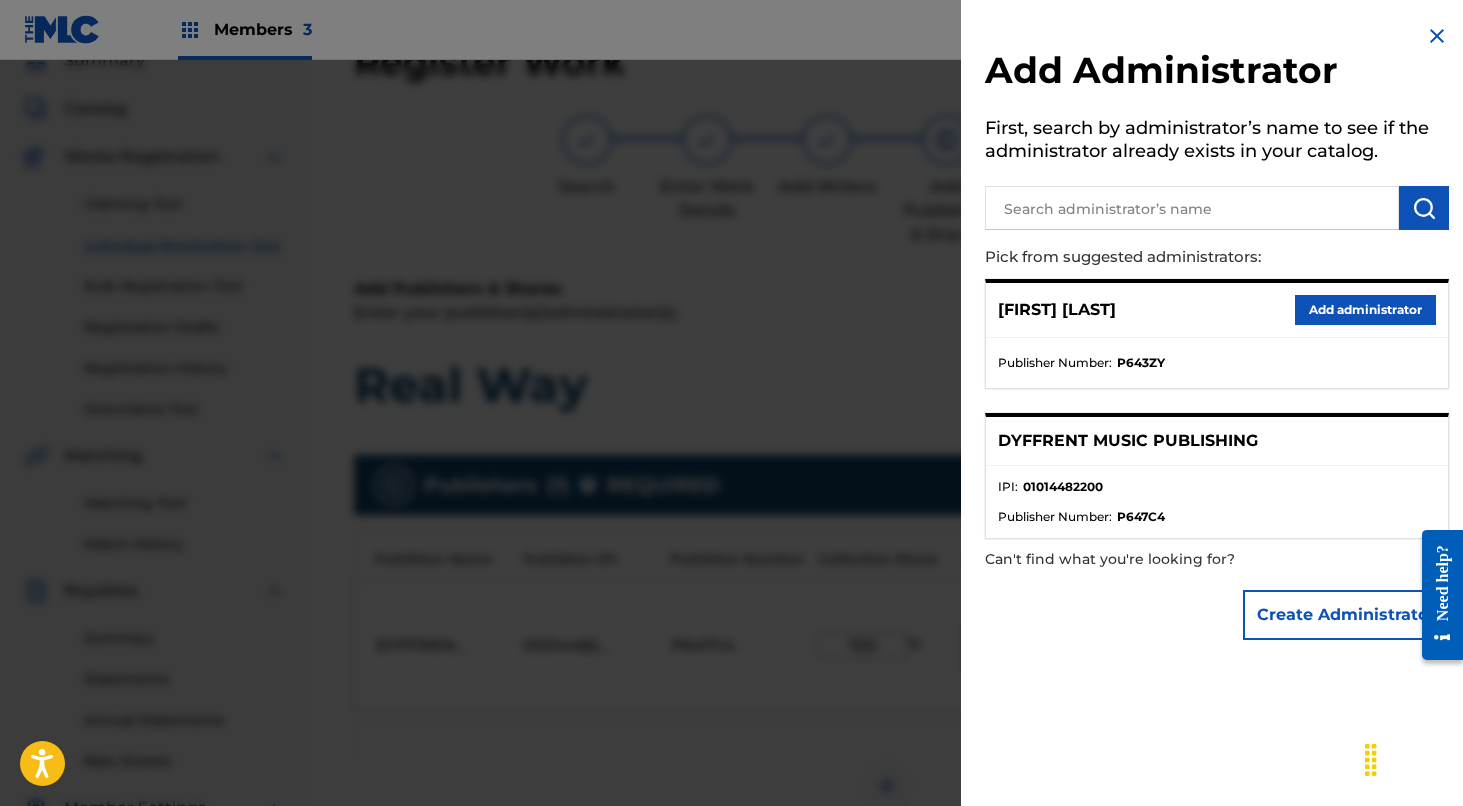click on "Add administrator" at bounding box center [1365, 310] 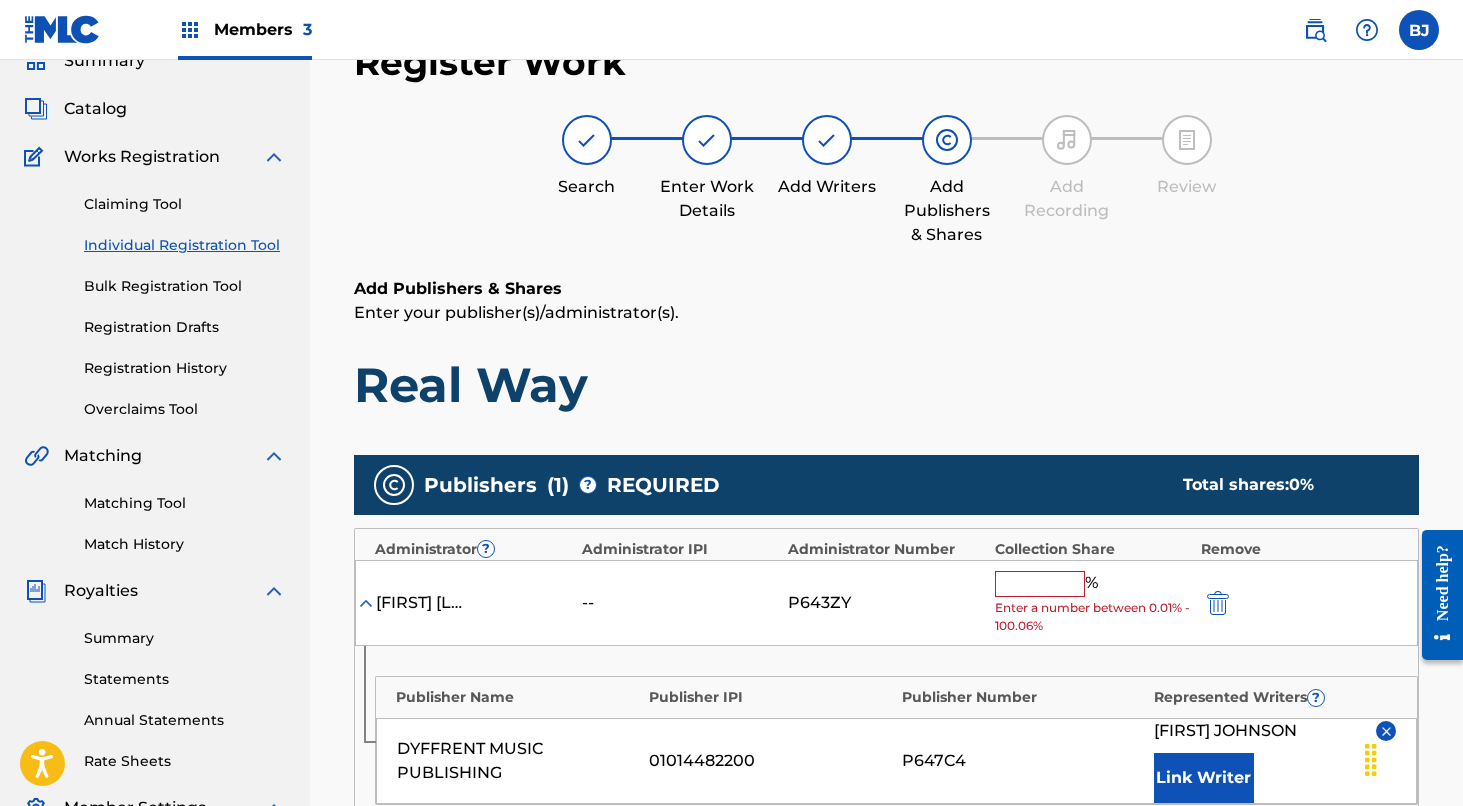 click at bounding box center (1040, 584) 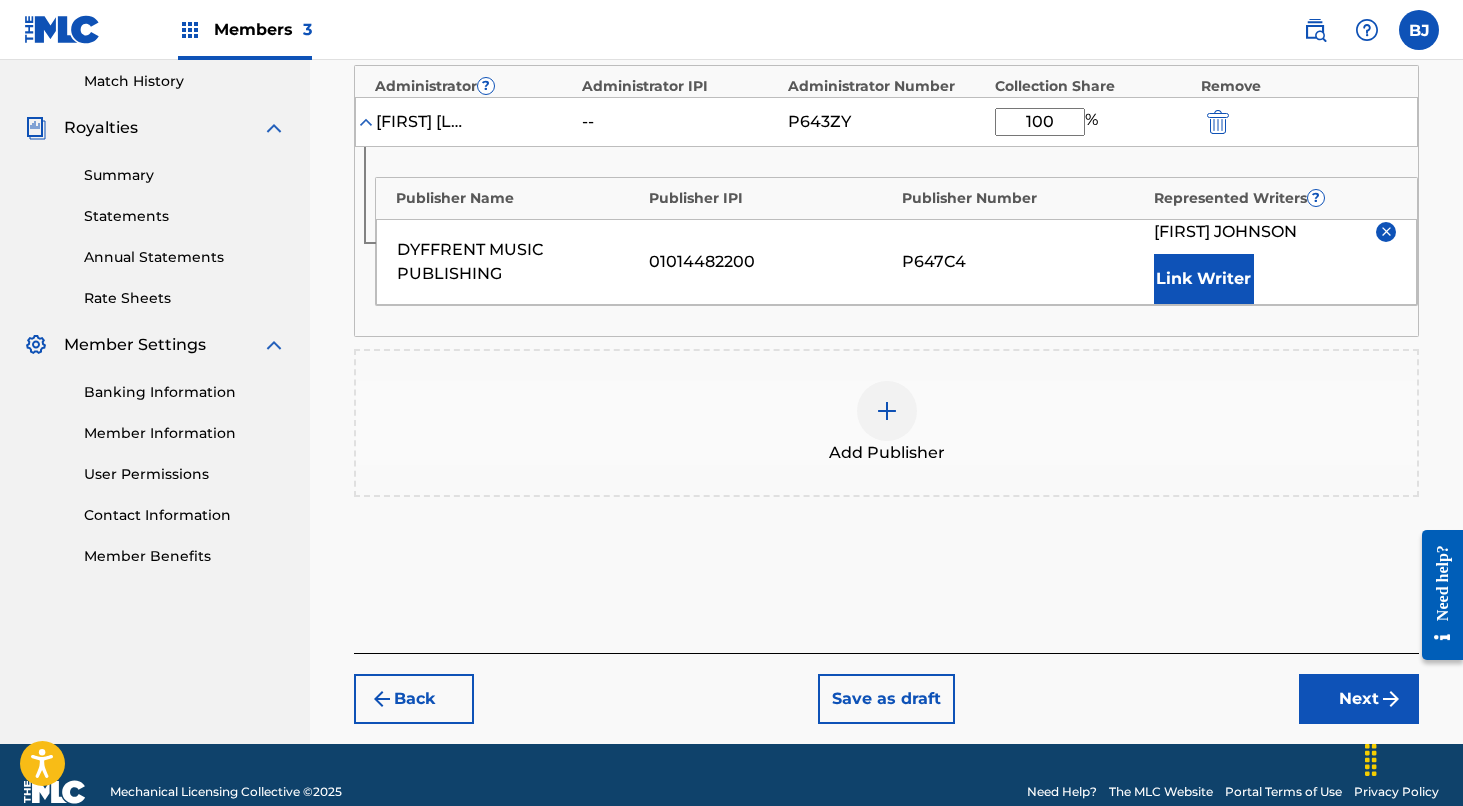 scroll, scrollTop: 554, scrollLeft: 0, axis: vertical 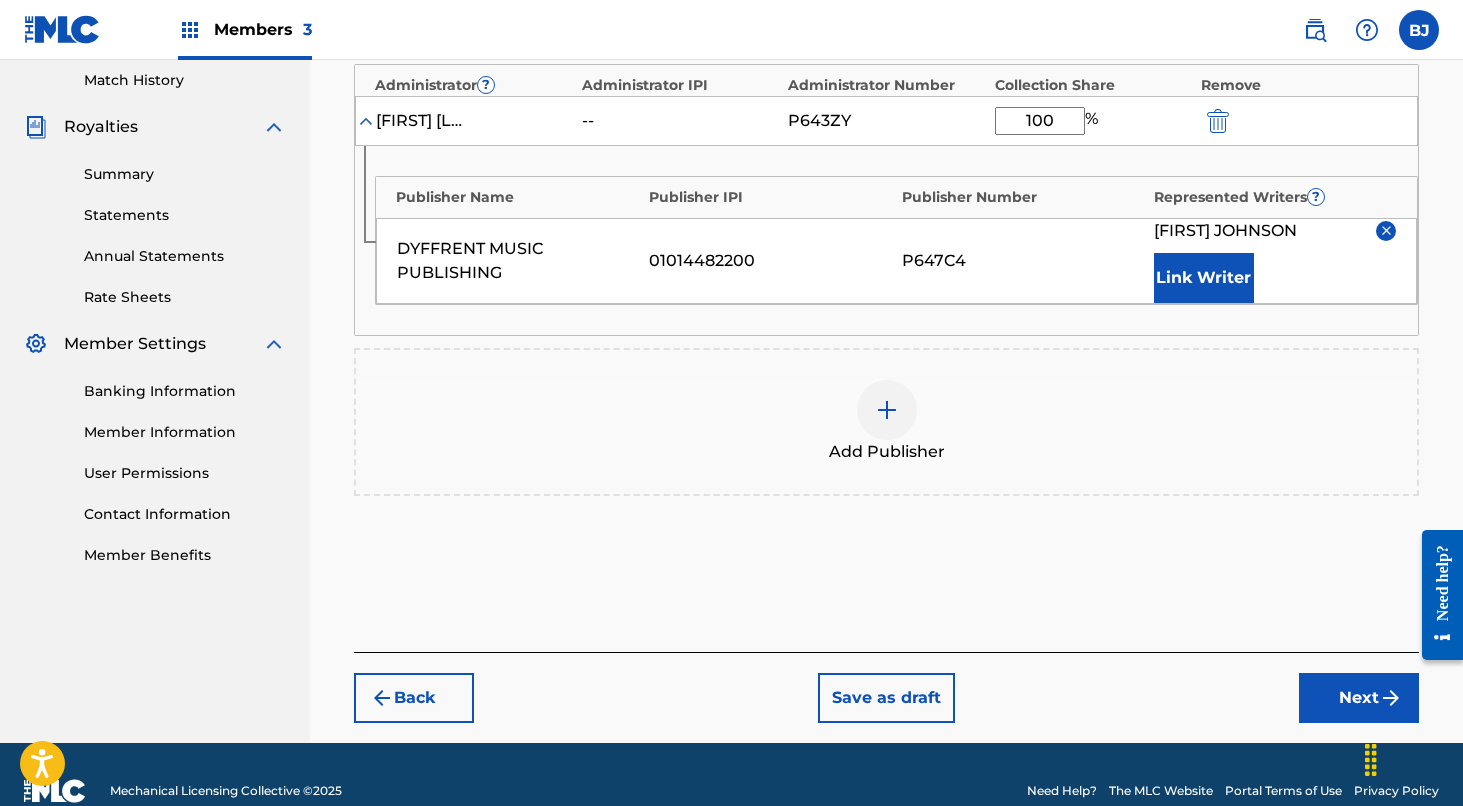 type on "100" 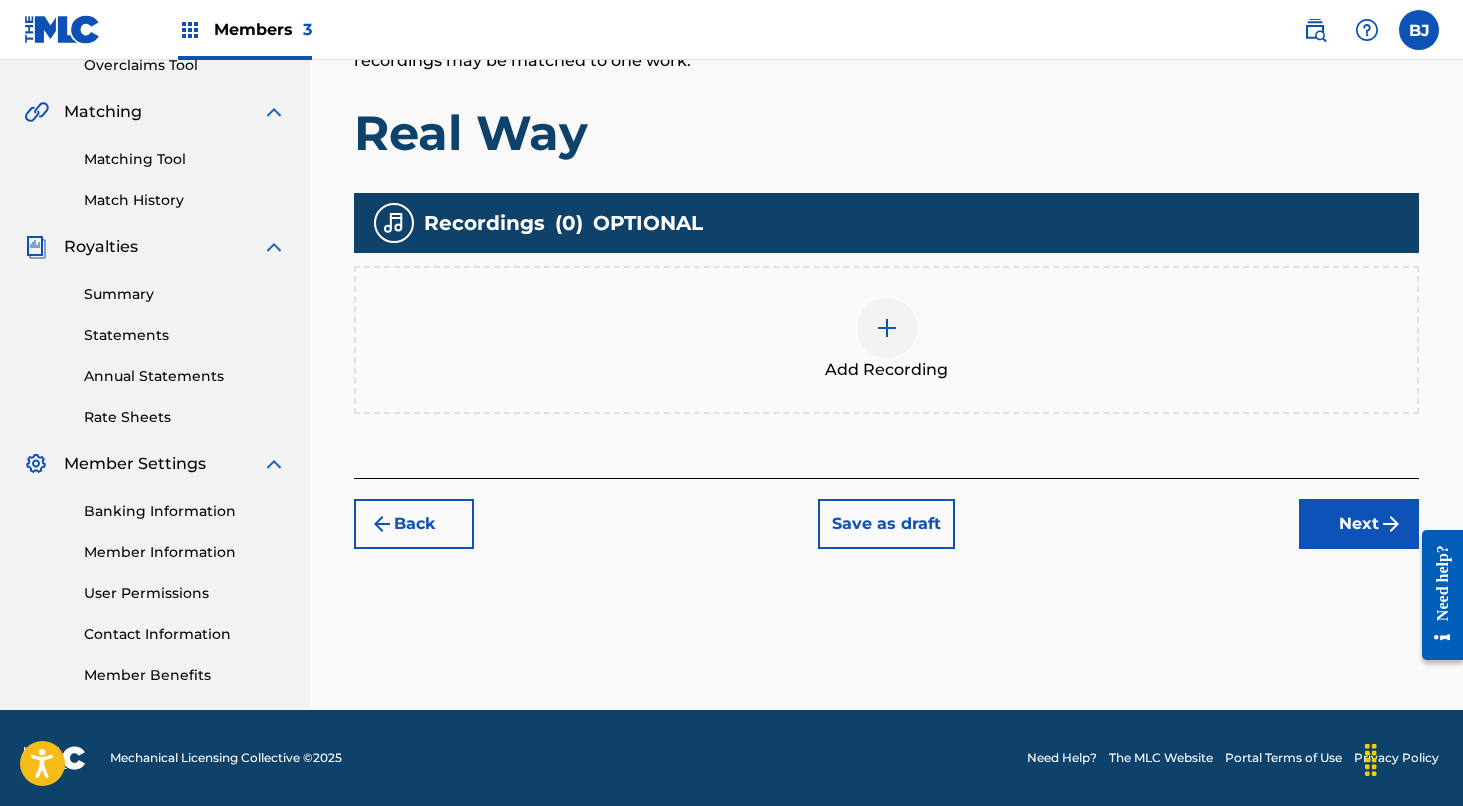 scroll, scrollTop: 434, scrollLeft: 0, axis: vertical 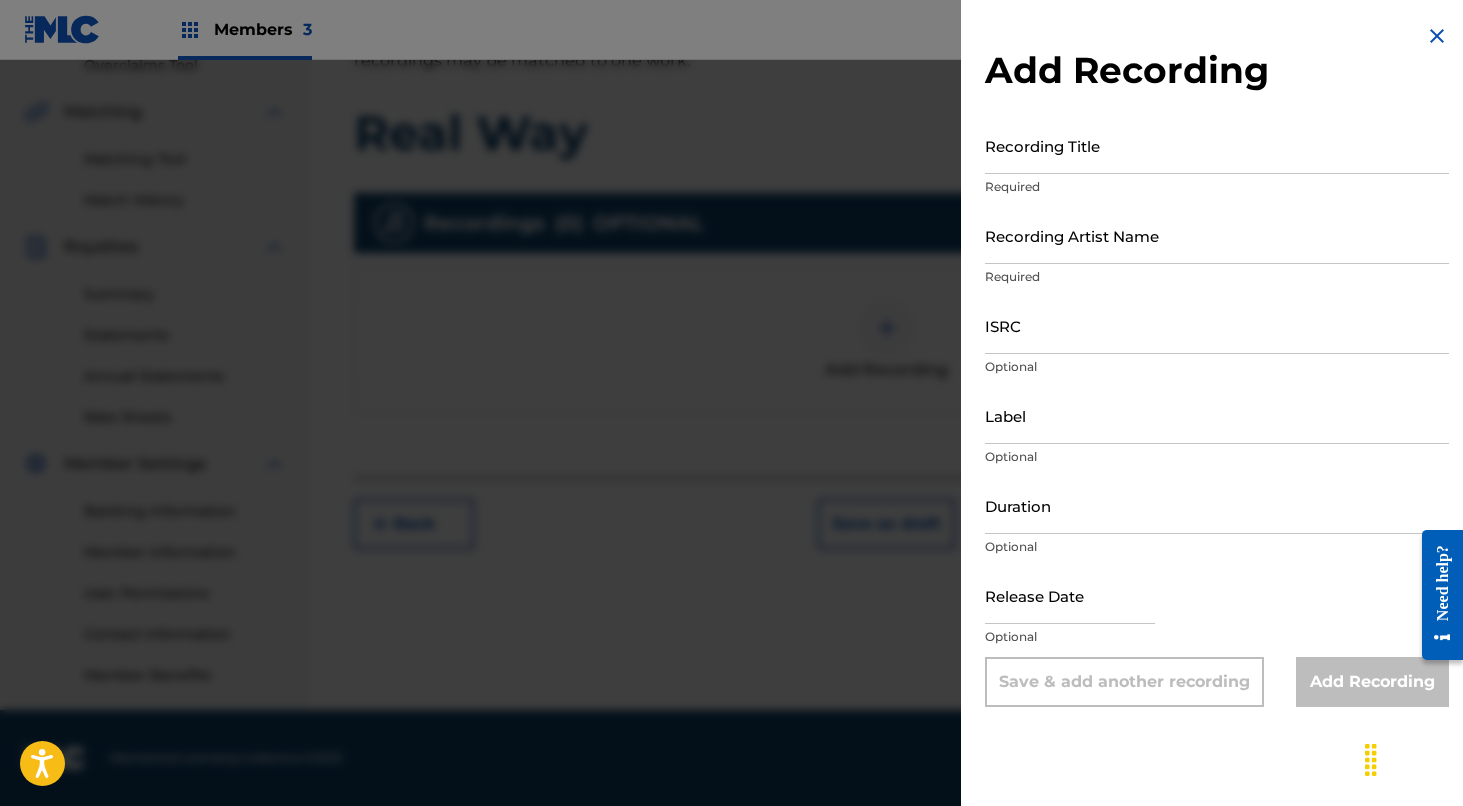 click on "Recording Title" at bounding box center (1217, 145) 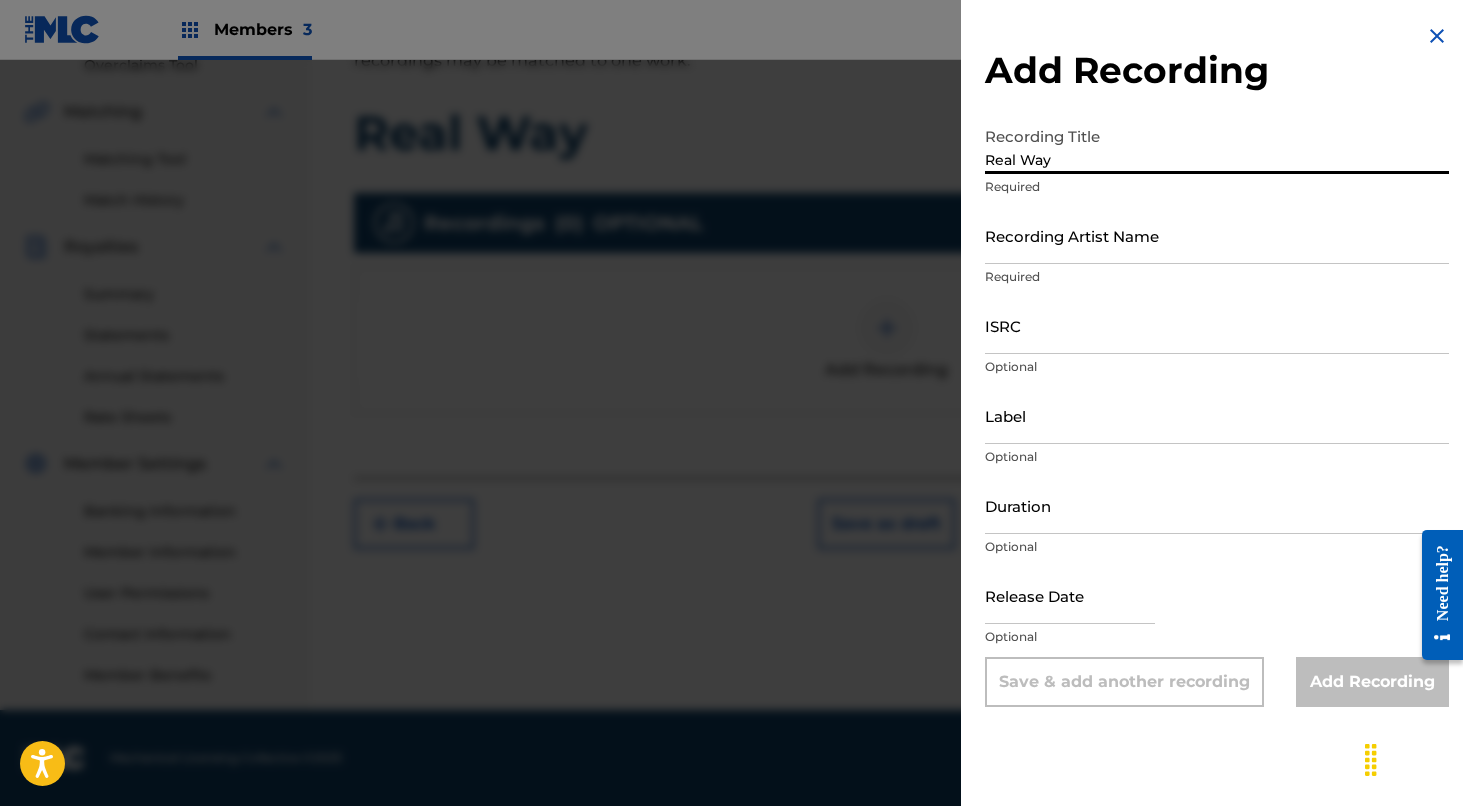 type on "Real Way" 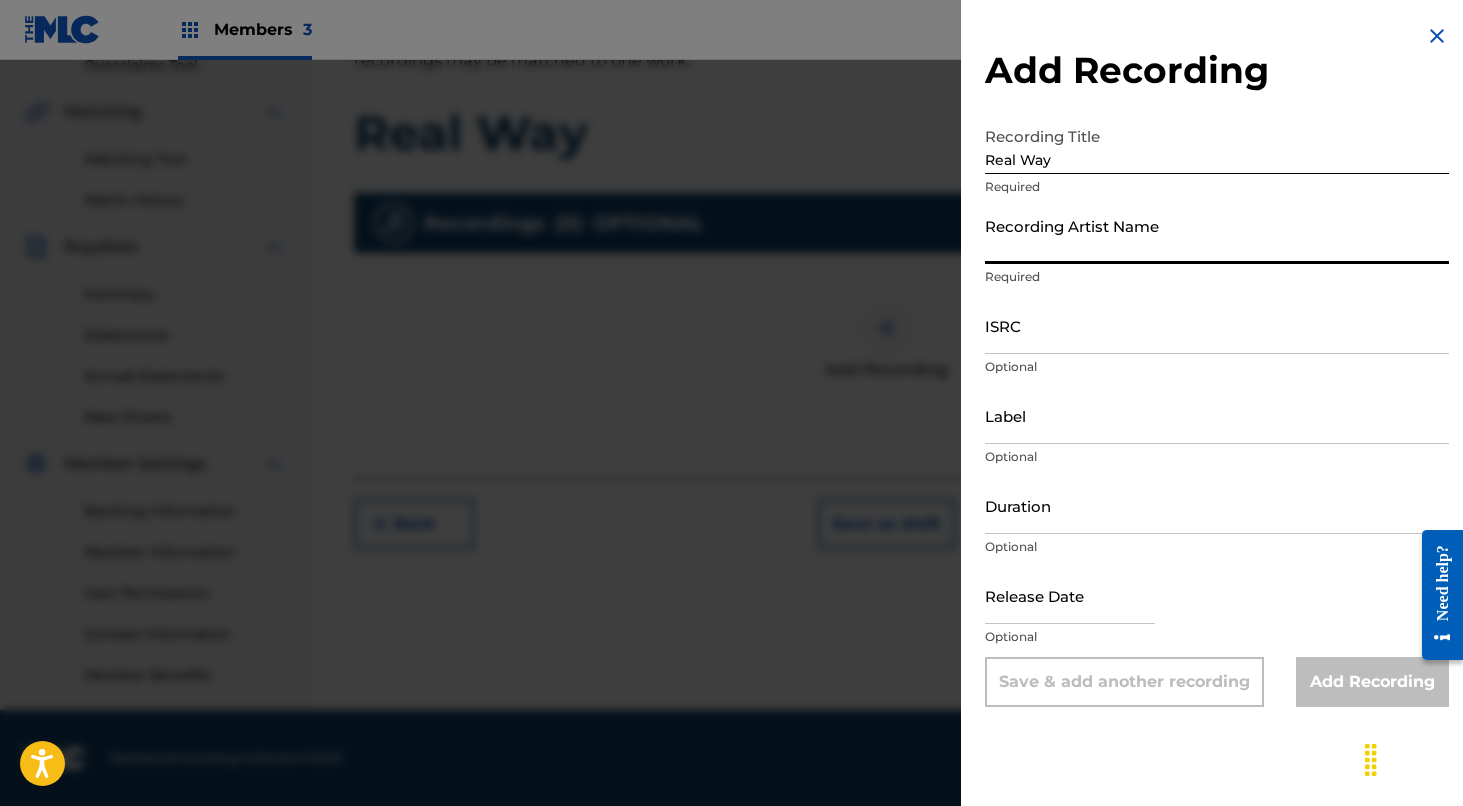 click on "Recording Artist Name" at bounding box center (1217, 235) 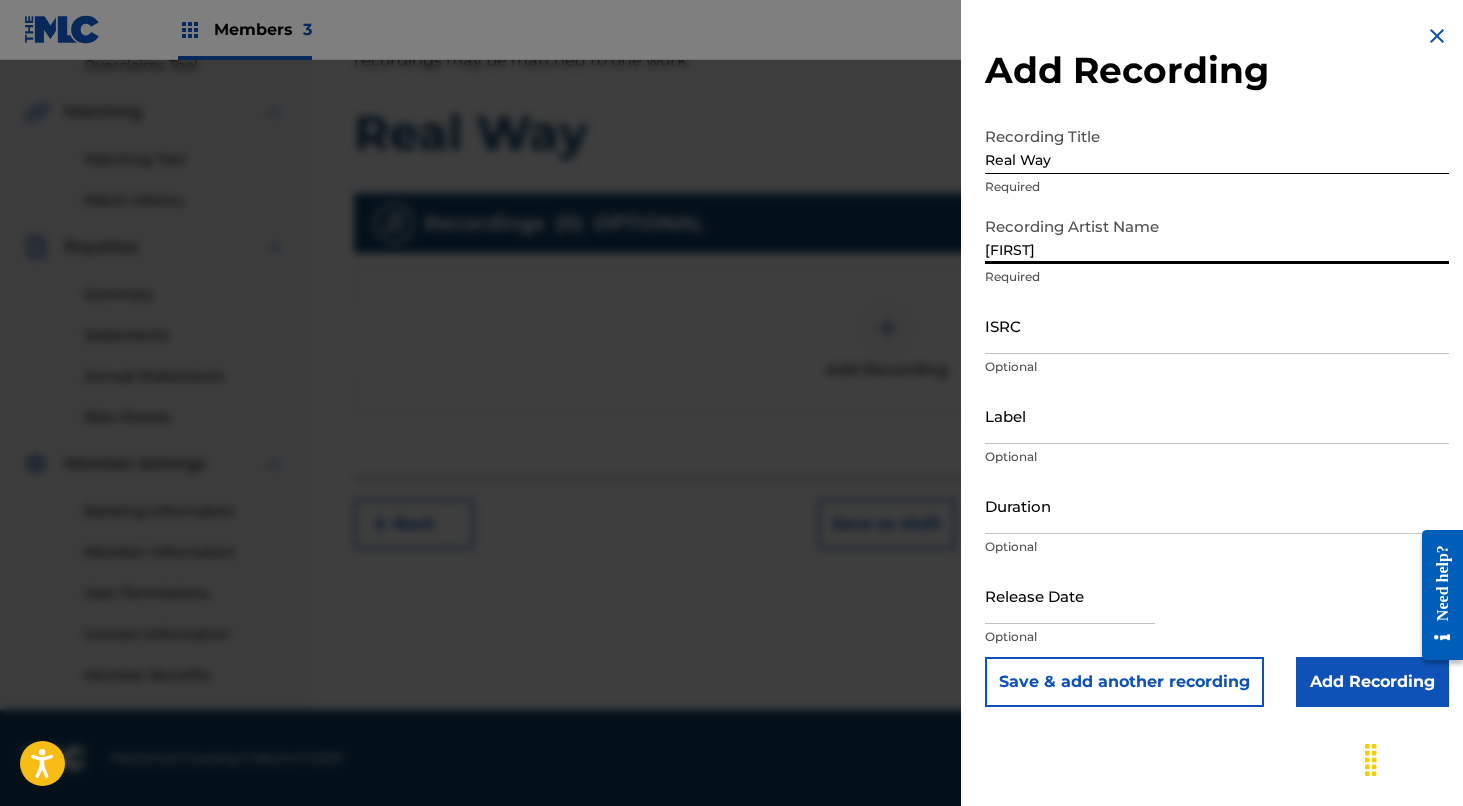 type on "[FIRST]" 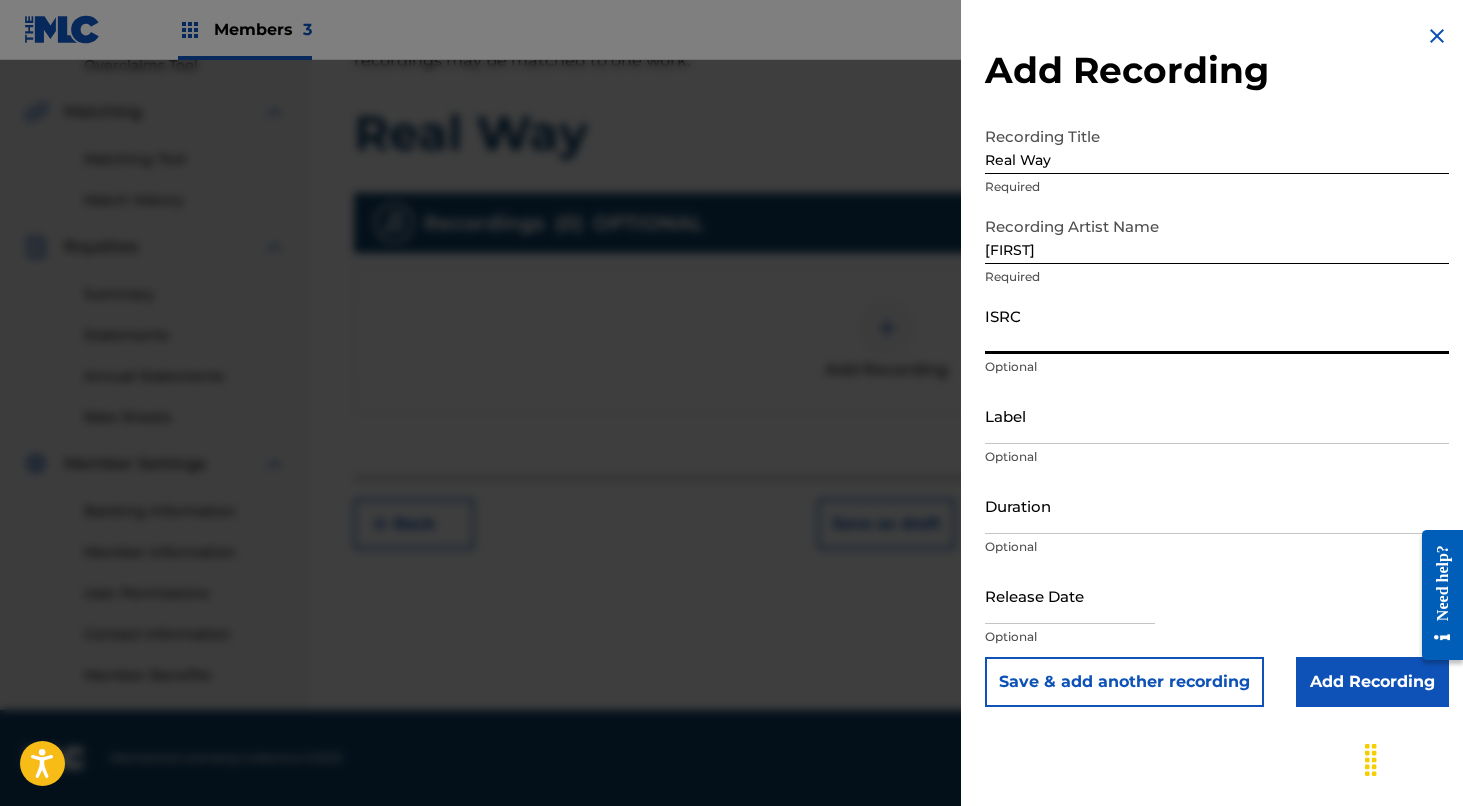 click on "ISRC" at bounding box center (1217, 325) 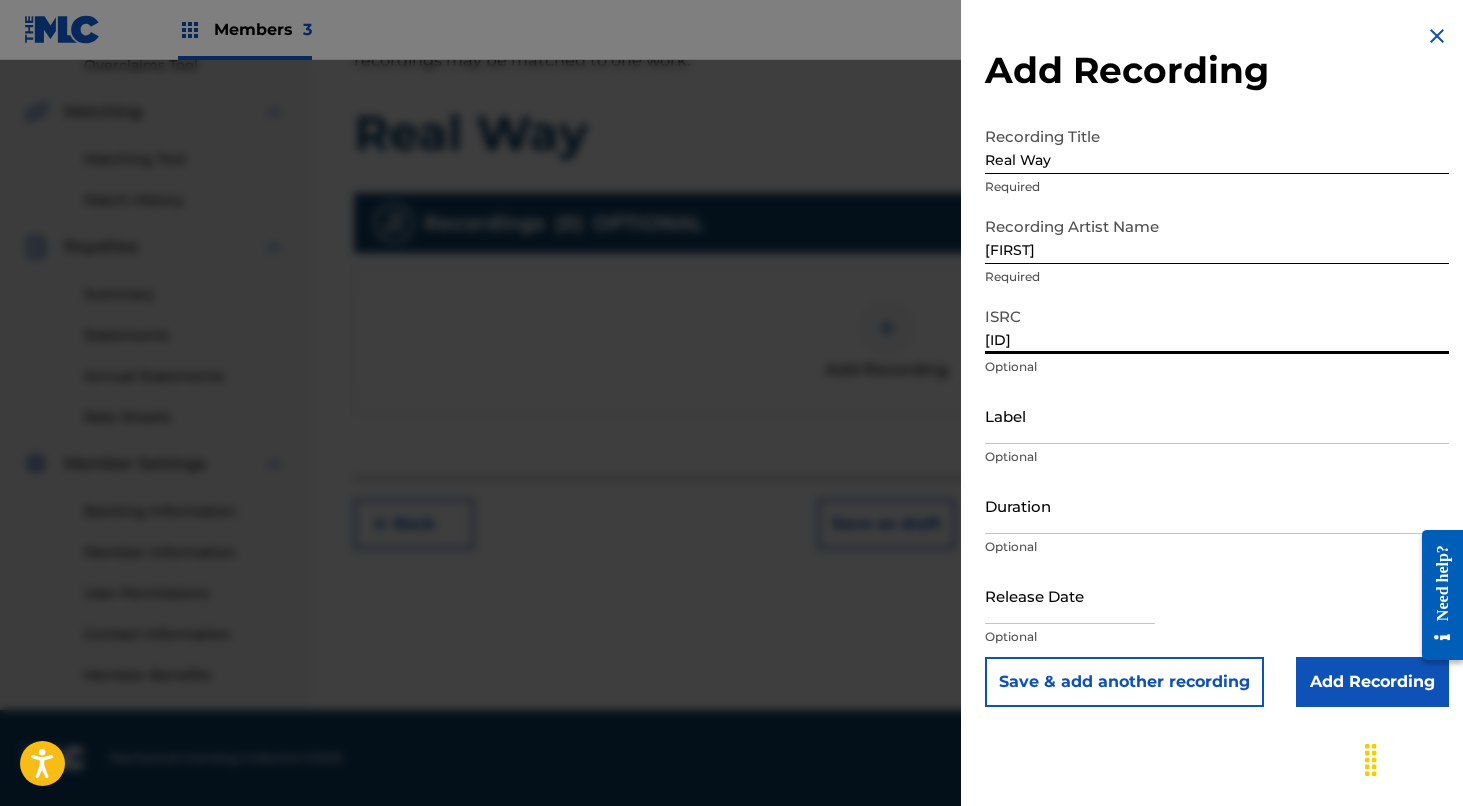type on "[ID]" 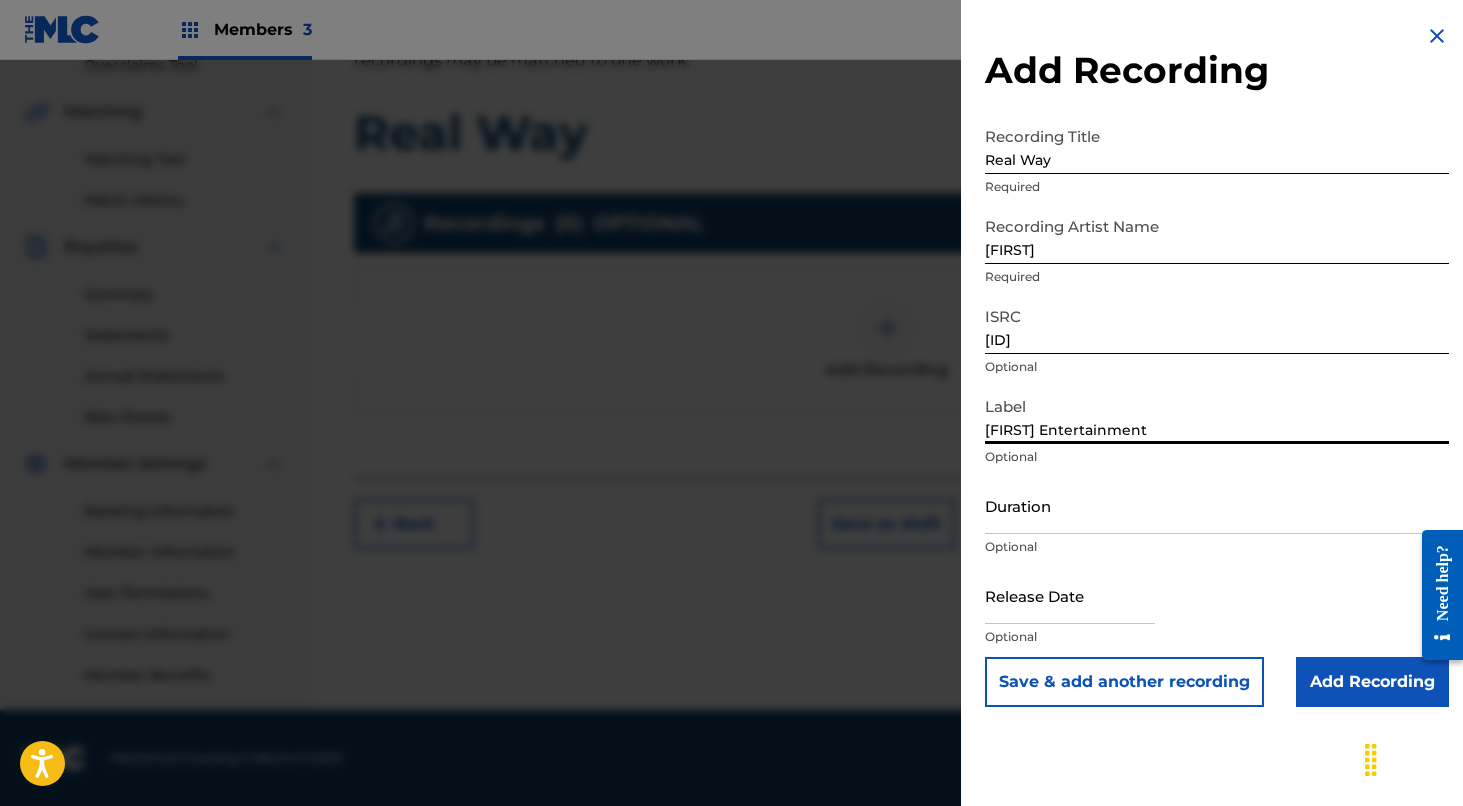 type on "[FIRST] Entertainment" 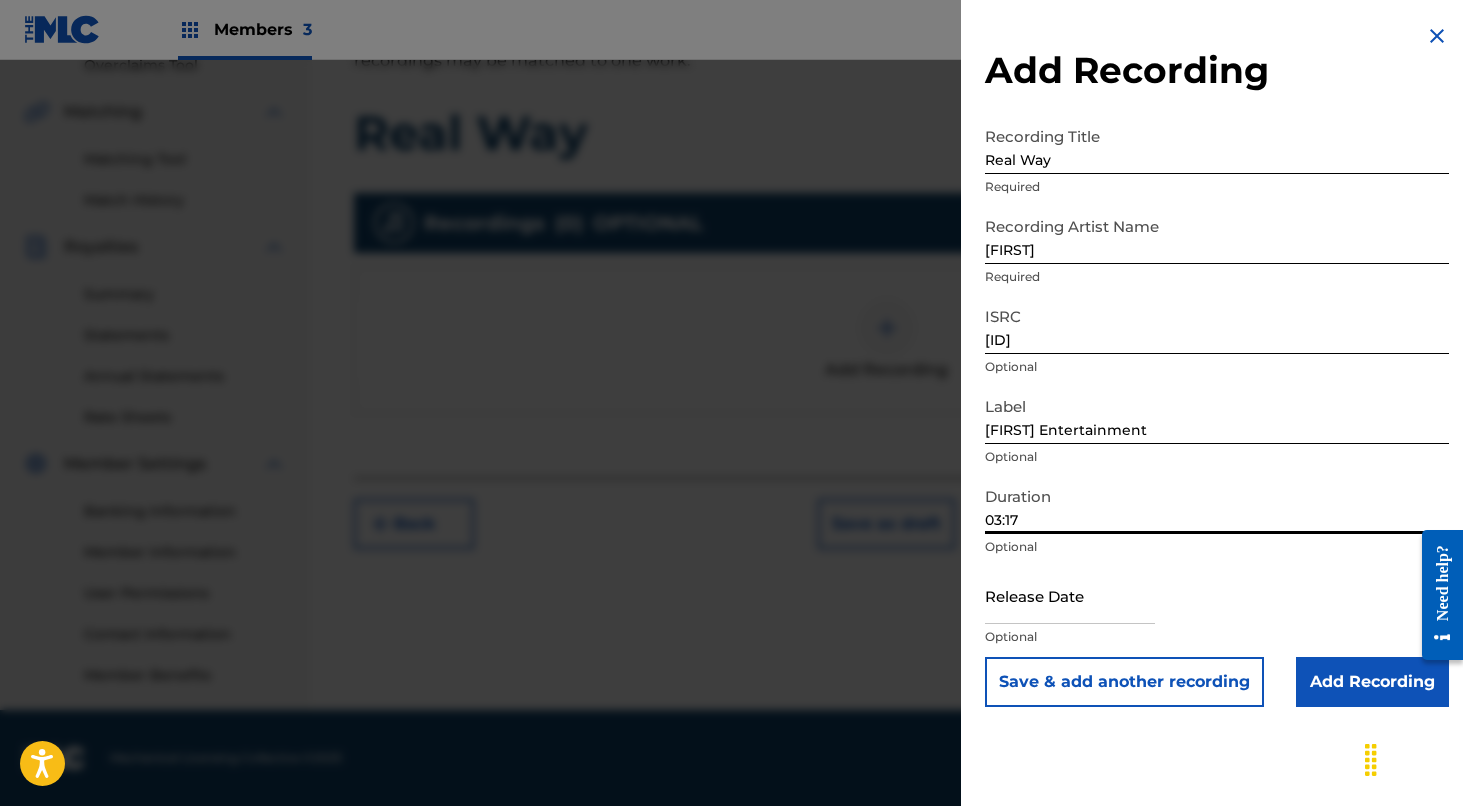 type on "03:17" 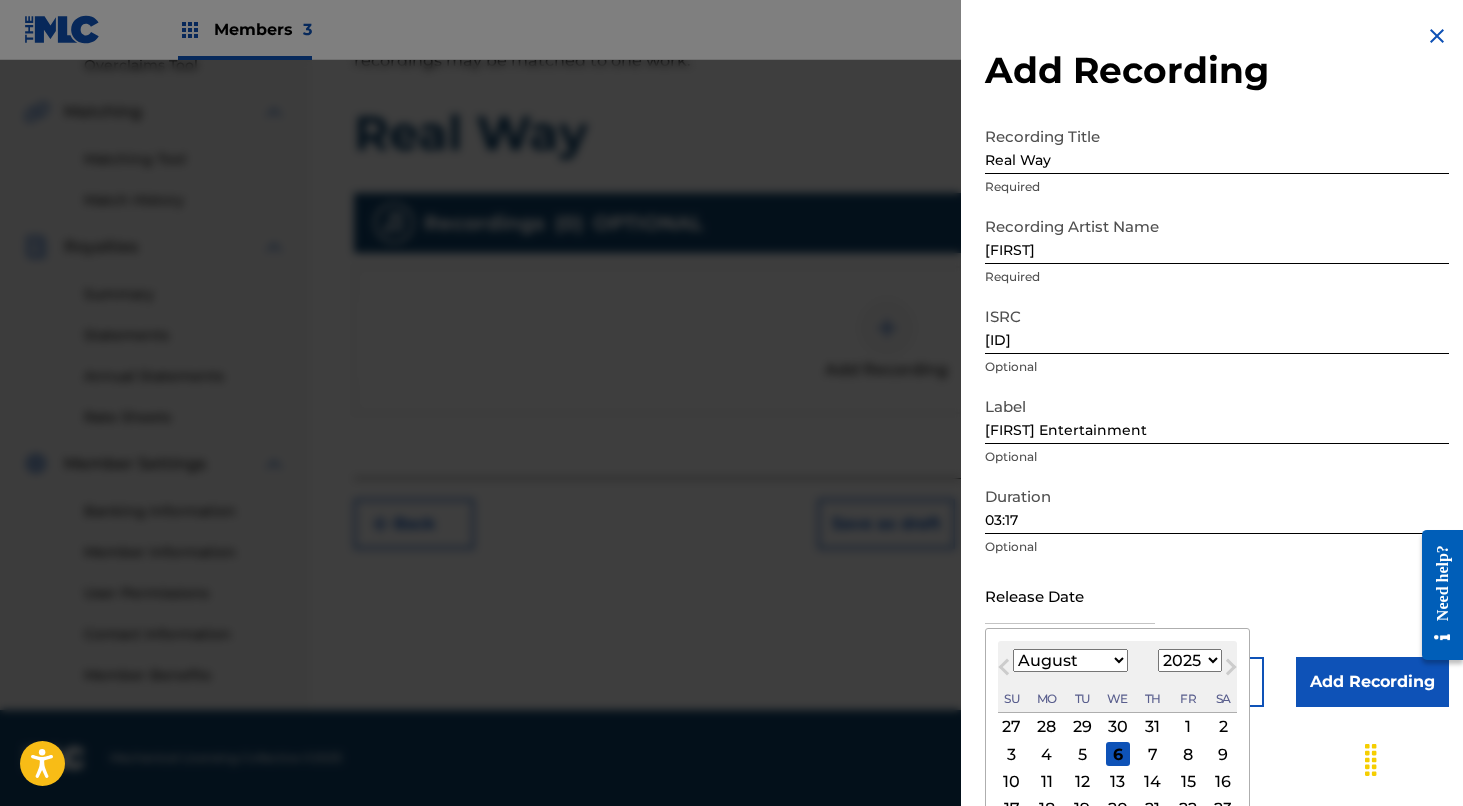 select on "2021" 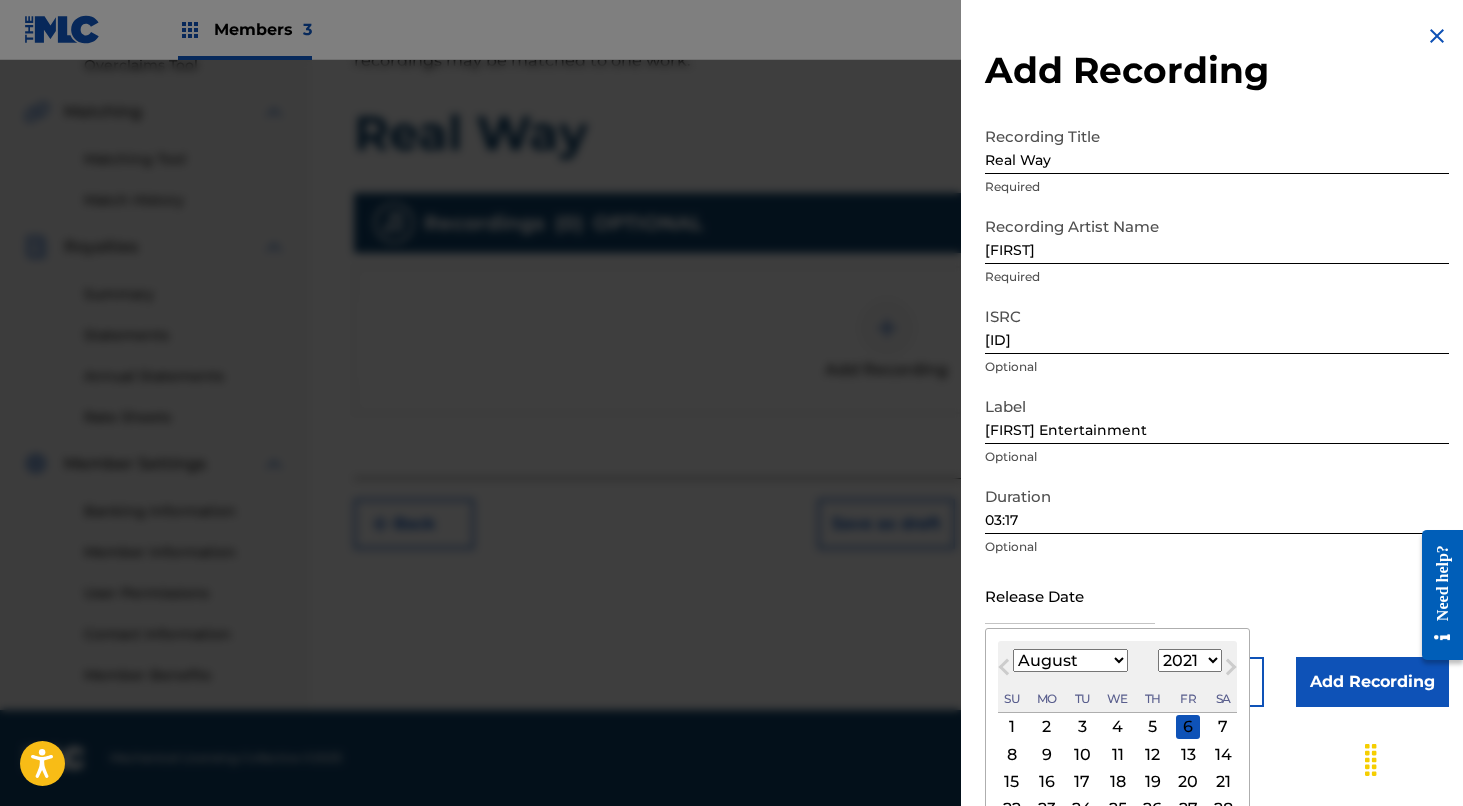 select on "11" 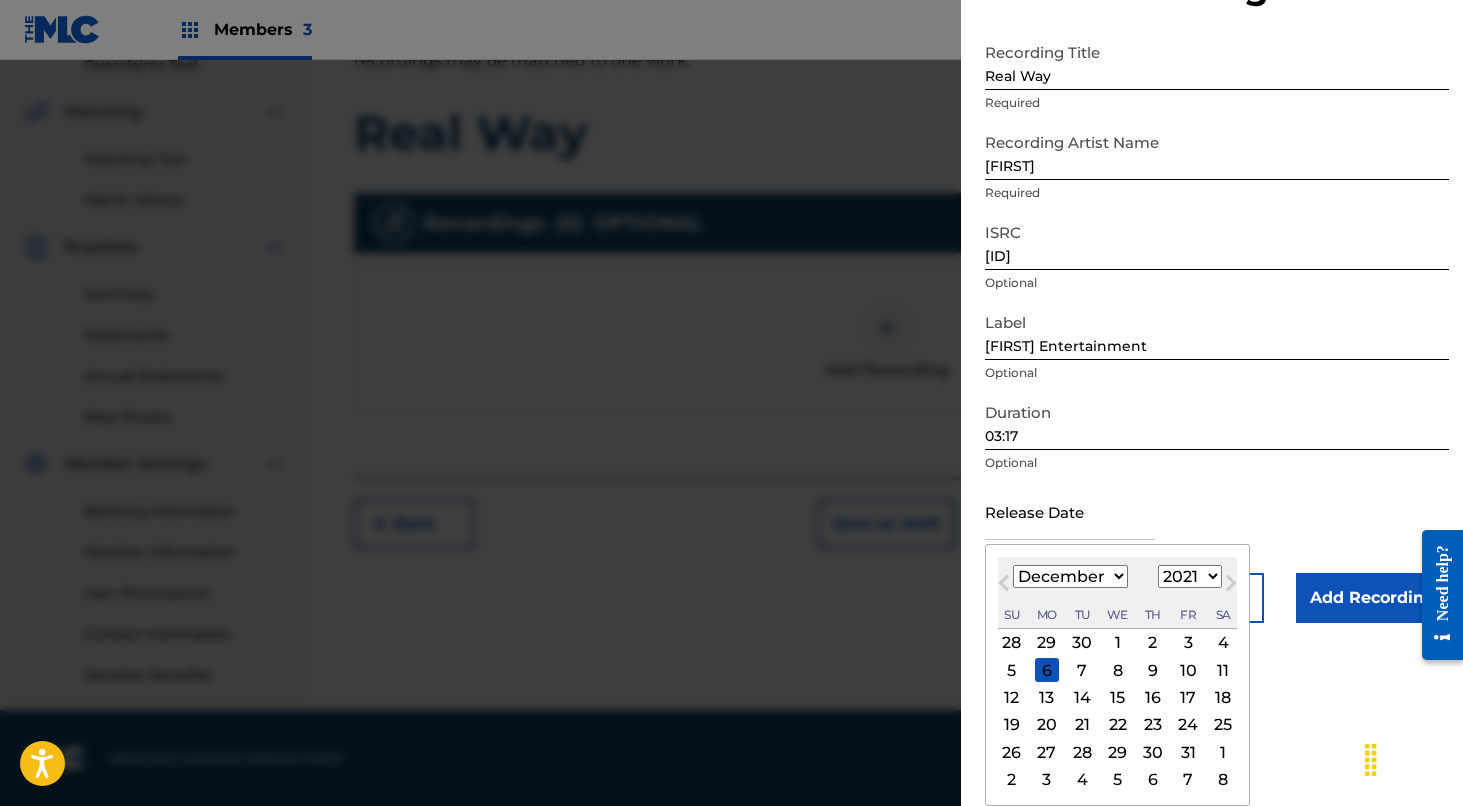 scroll, scrollTop: 84, scrollLeft: 0, axis: vertical 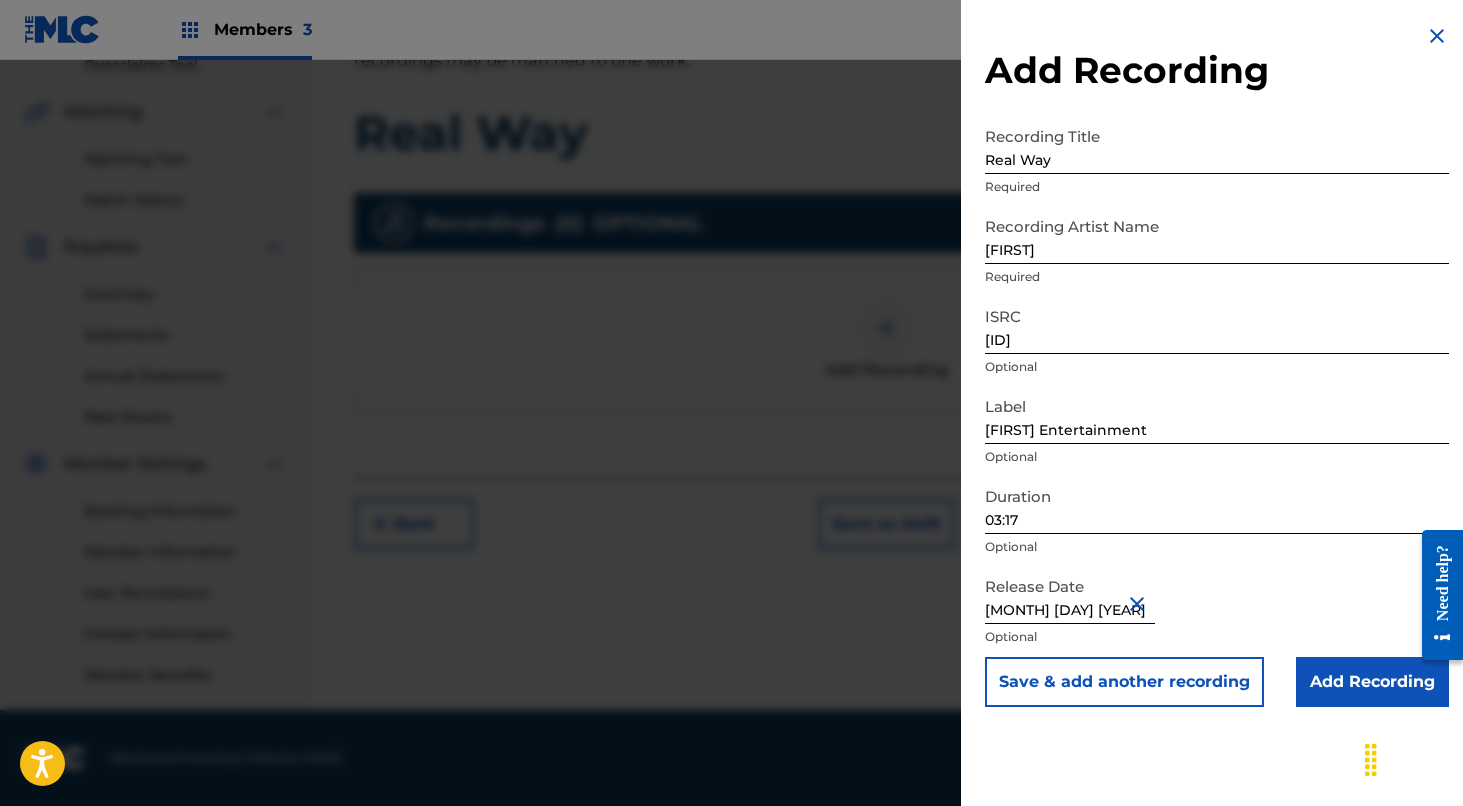 click on "Add Recording" at bounding box center [1372, 682] 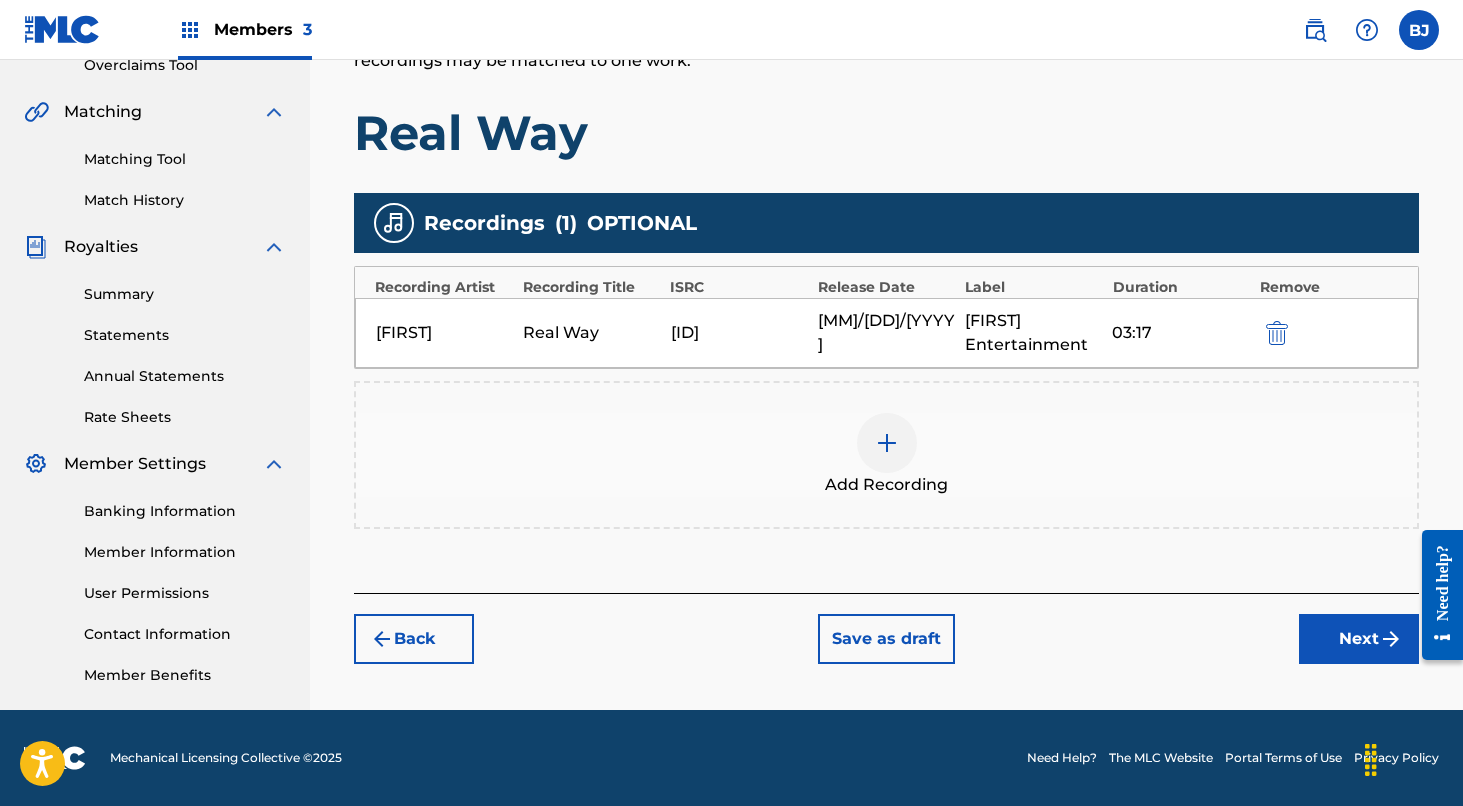 click on "Next" at bounding box center [1359, 639] 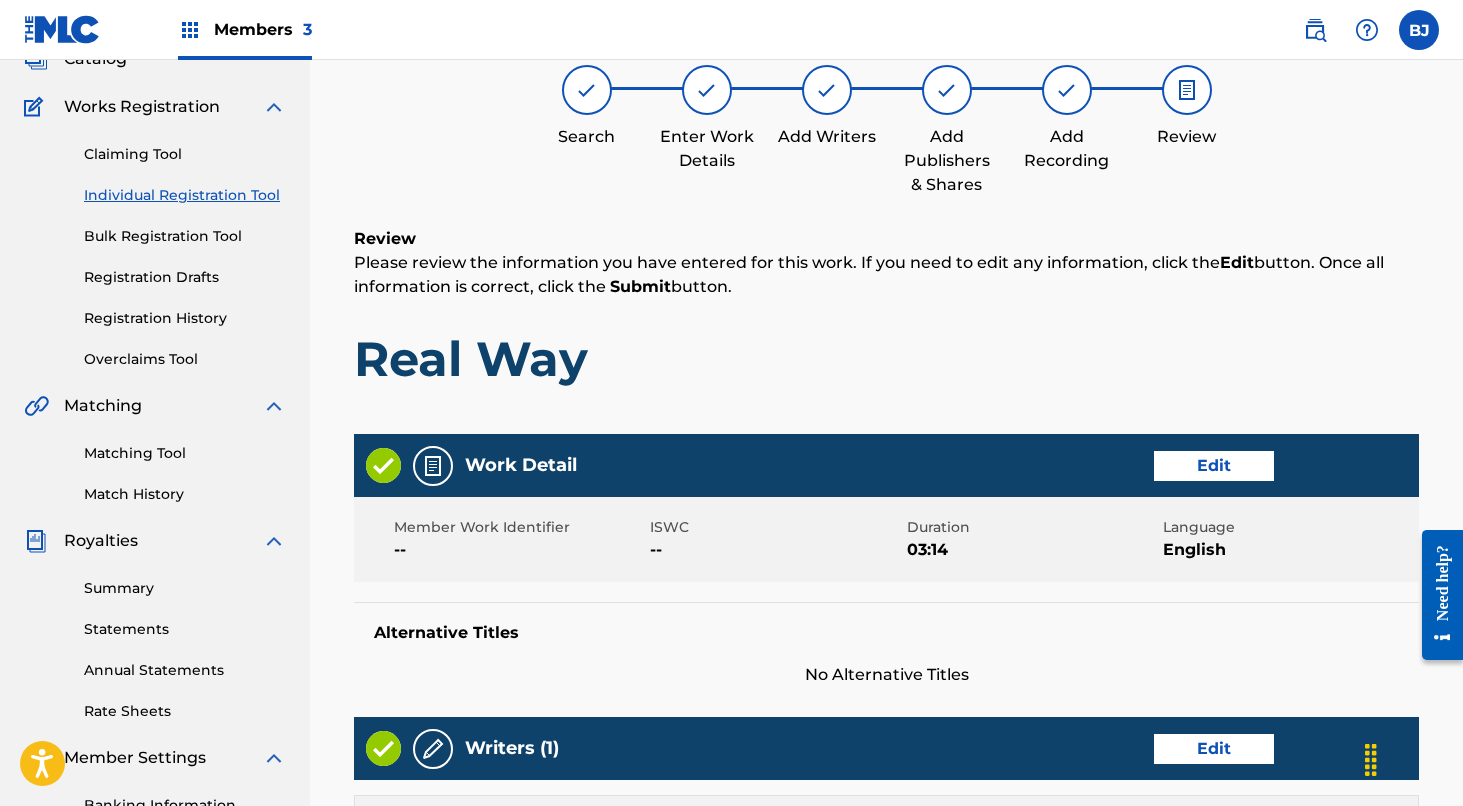 scroll, scrollTop: 90, scrollLeft: 0, axis: vertical 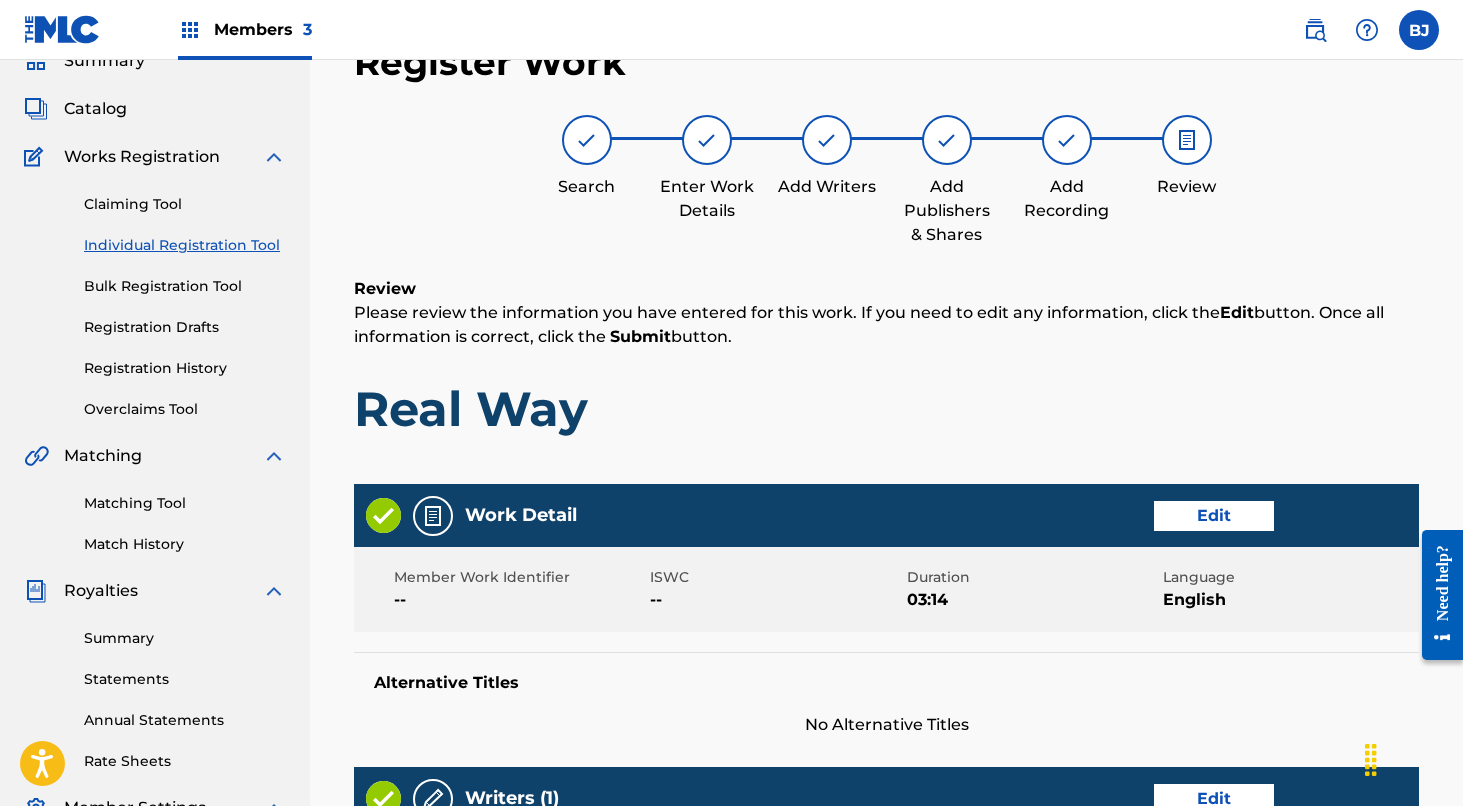 click on "Edit" at bounding box center (1214, 516) 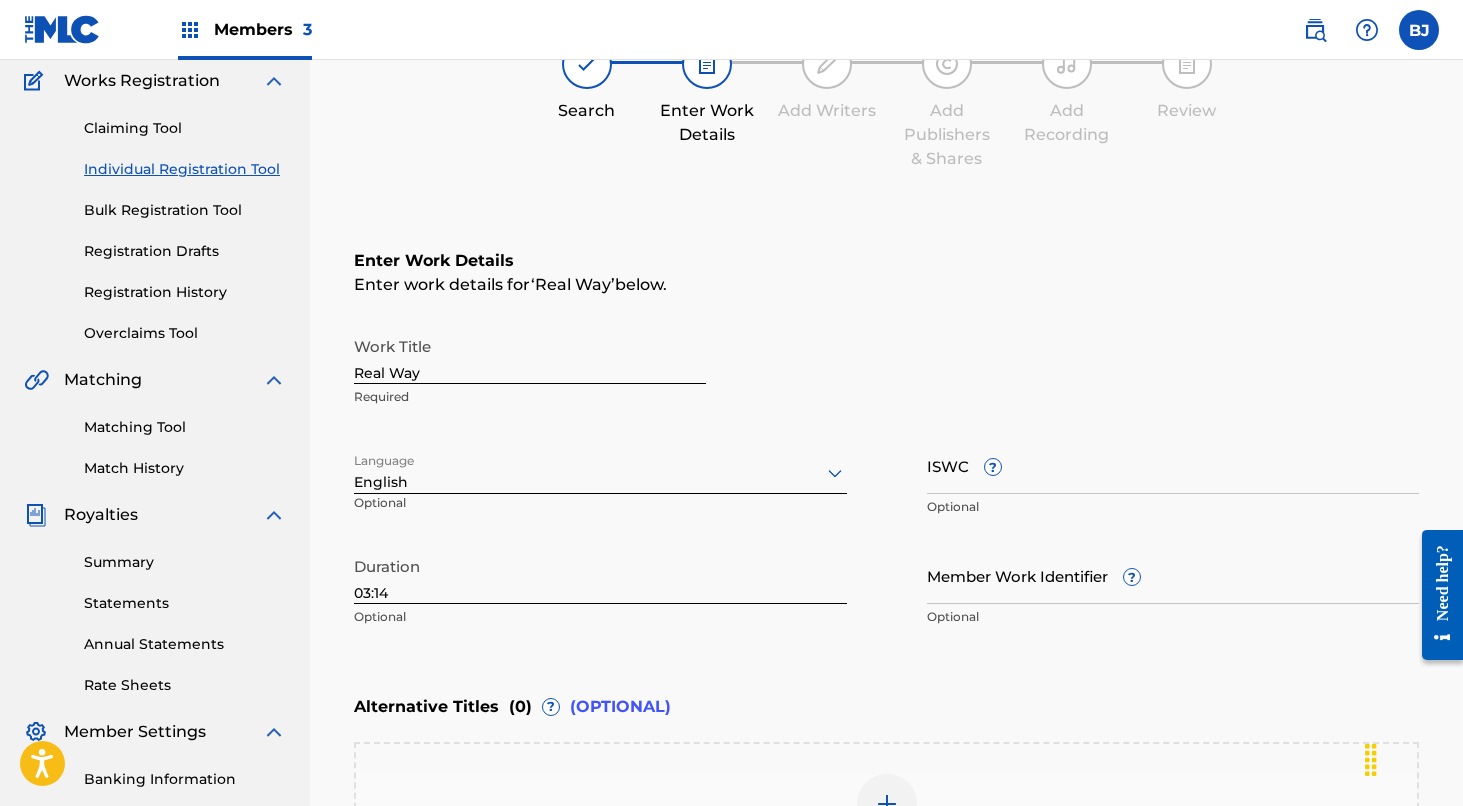 scroll, scrollTop: 173, scrollLeft: 0, axis: vertical 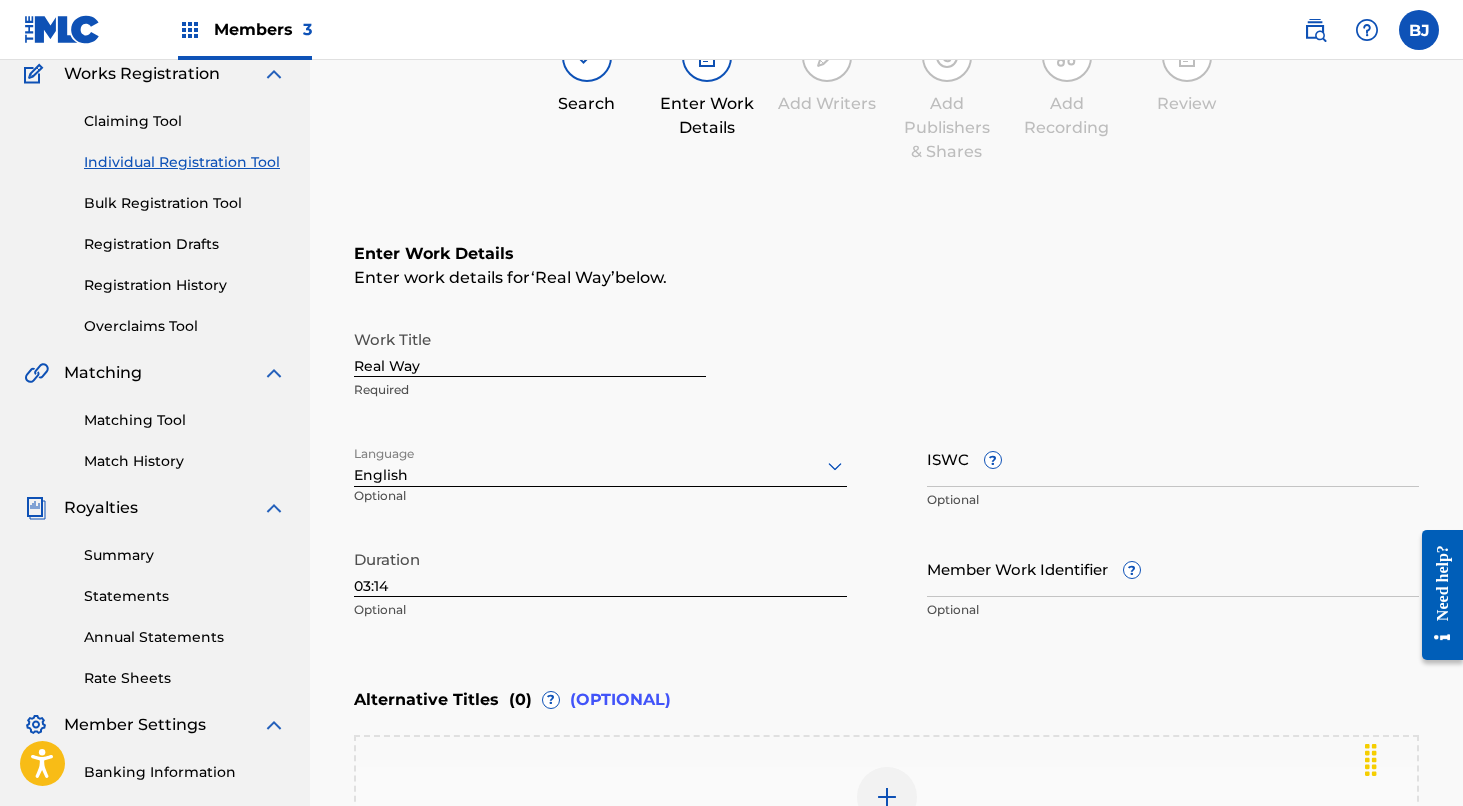 click on "03:14" at bounding box center (600, 568) 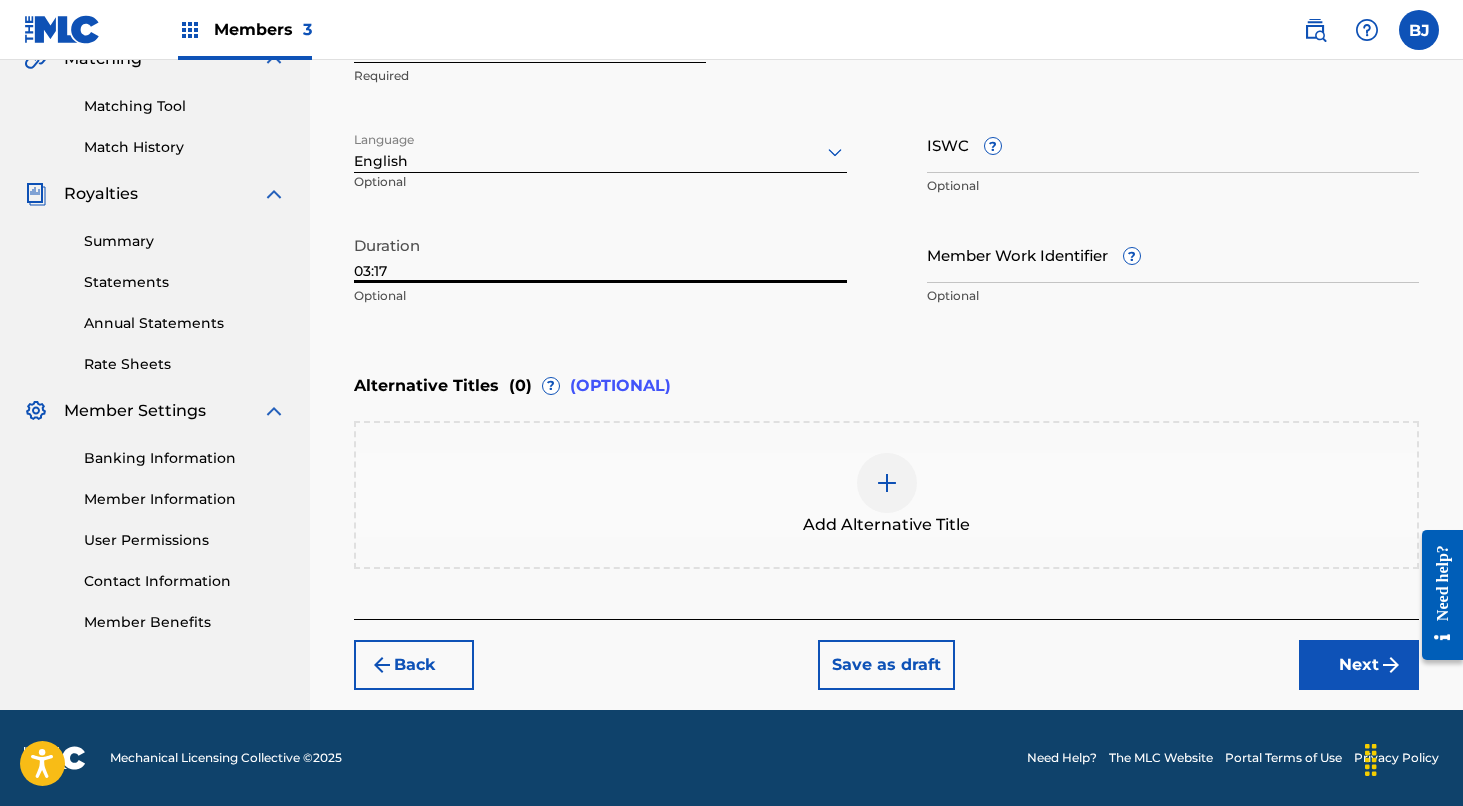 scroll, scrollTop: 487, scrollLeft: 0, axis: vertical 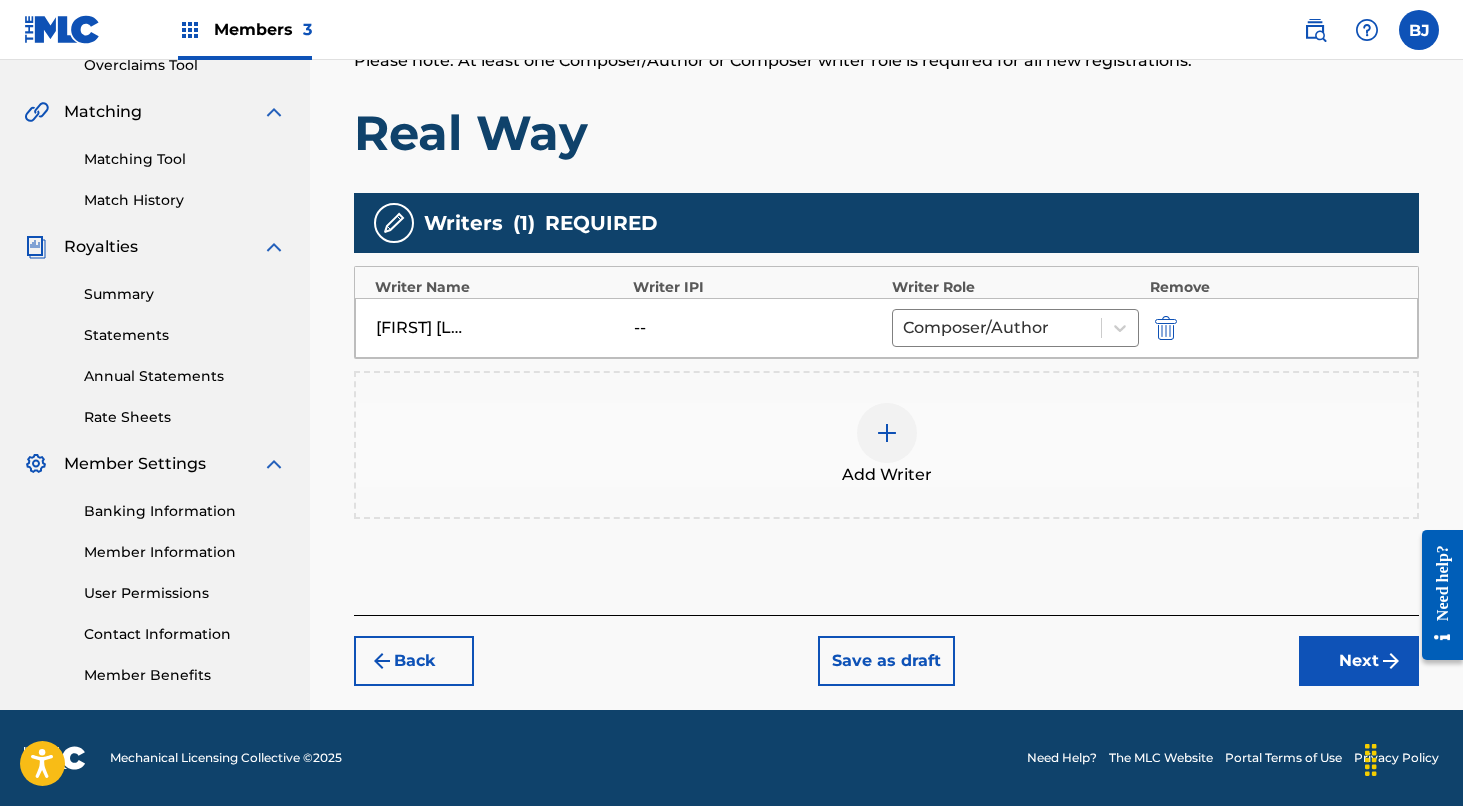 click on "Next" at bounding box center (1359, 661) 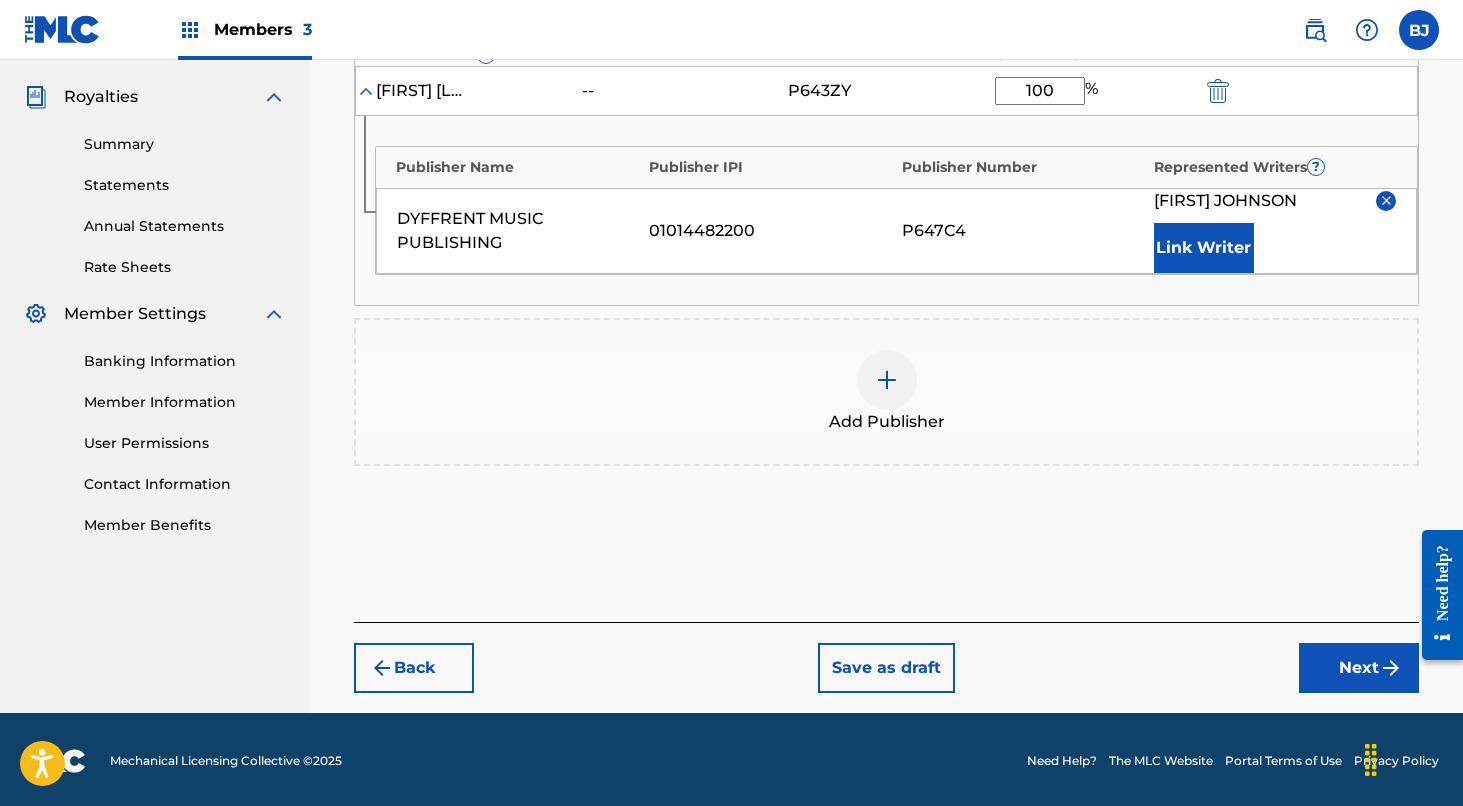 scroll, scrollTop: 583, scrollLeft: 0, axis: vertical 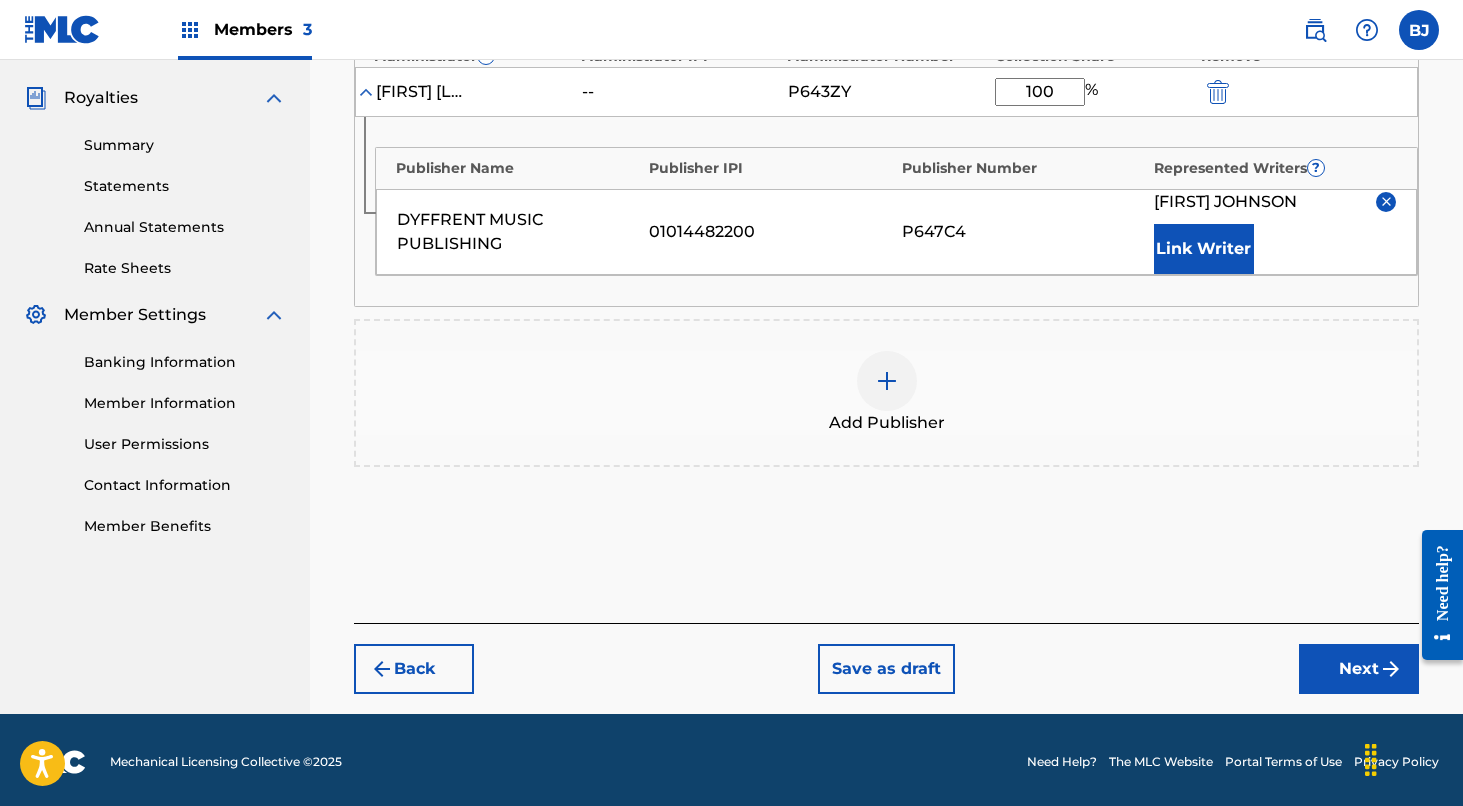 click on "Next" at bounding box center [1359, 669] 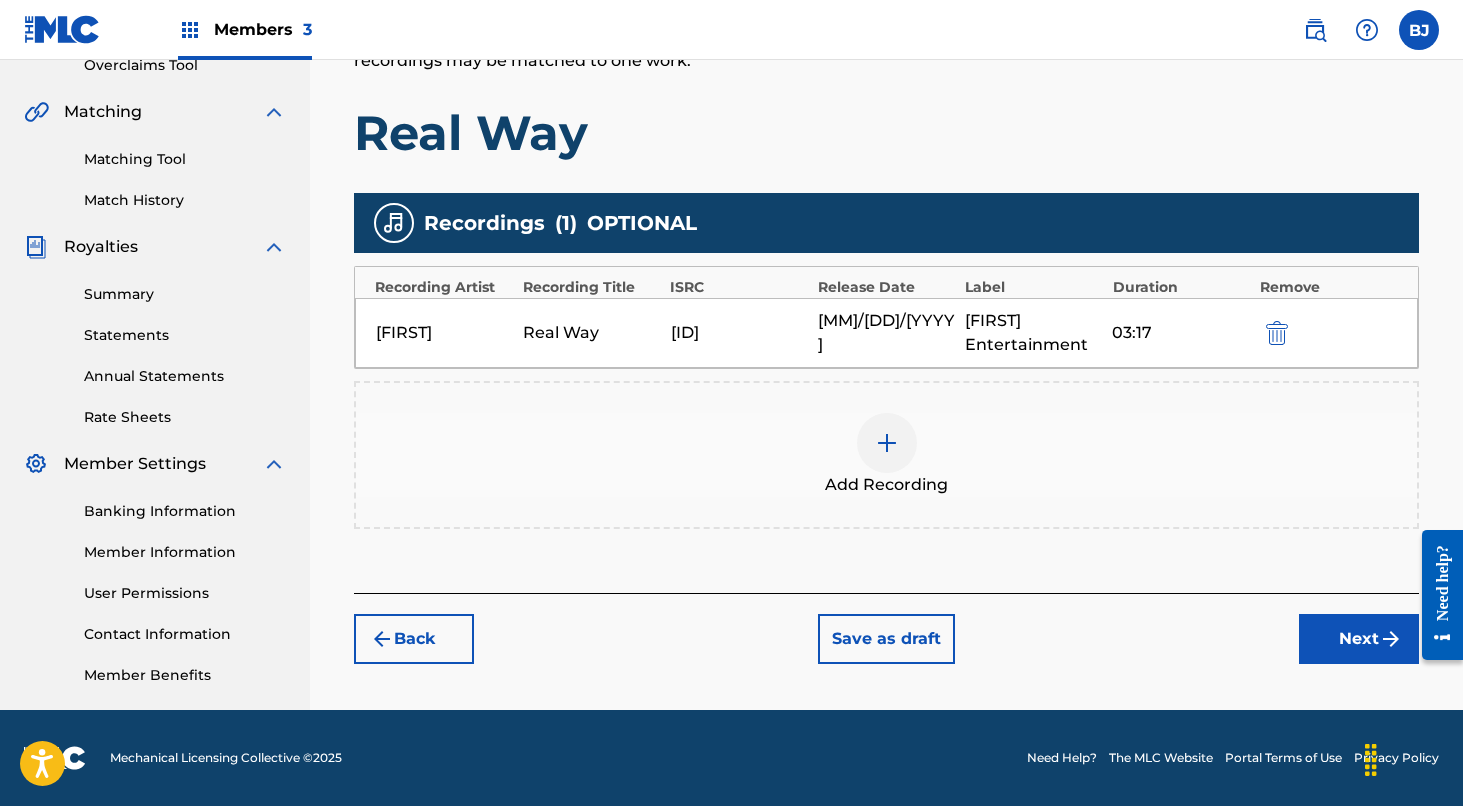 scroll, scrollTop: 434, scrollLeft: 0, axis: vertical 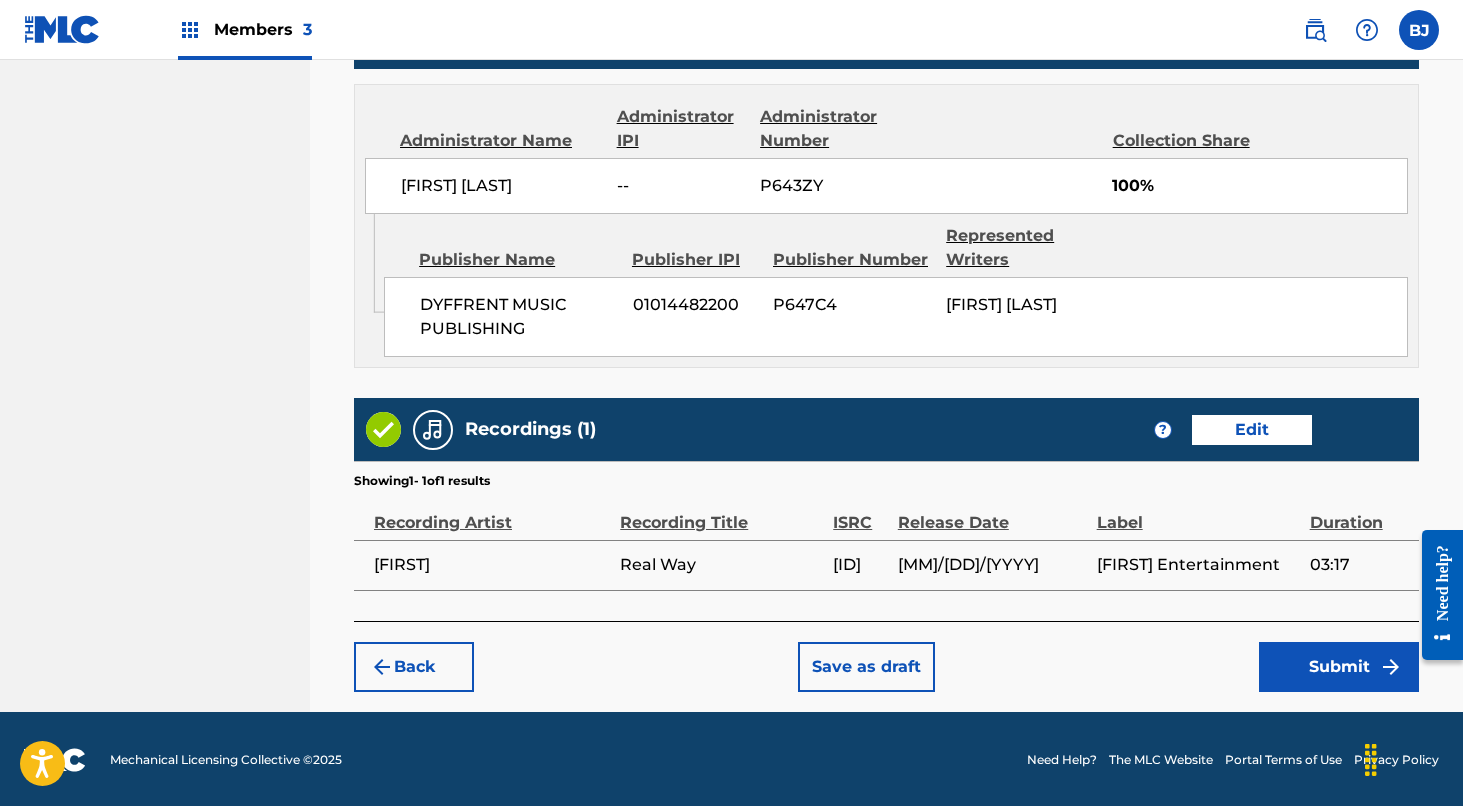 click on "Submit" at bounding box center [1339, 667] 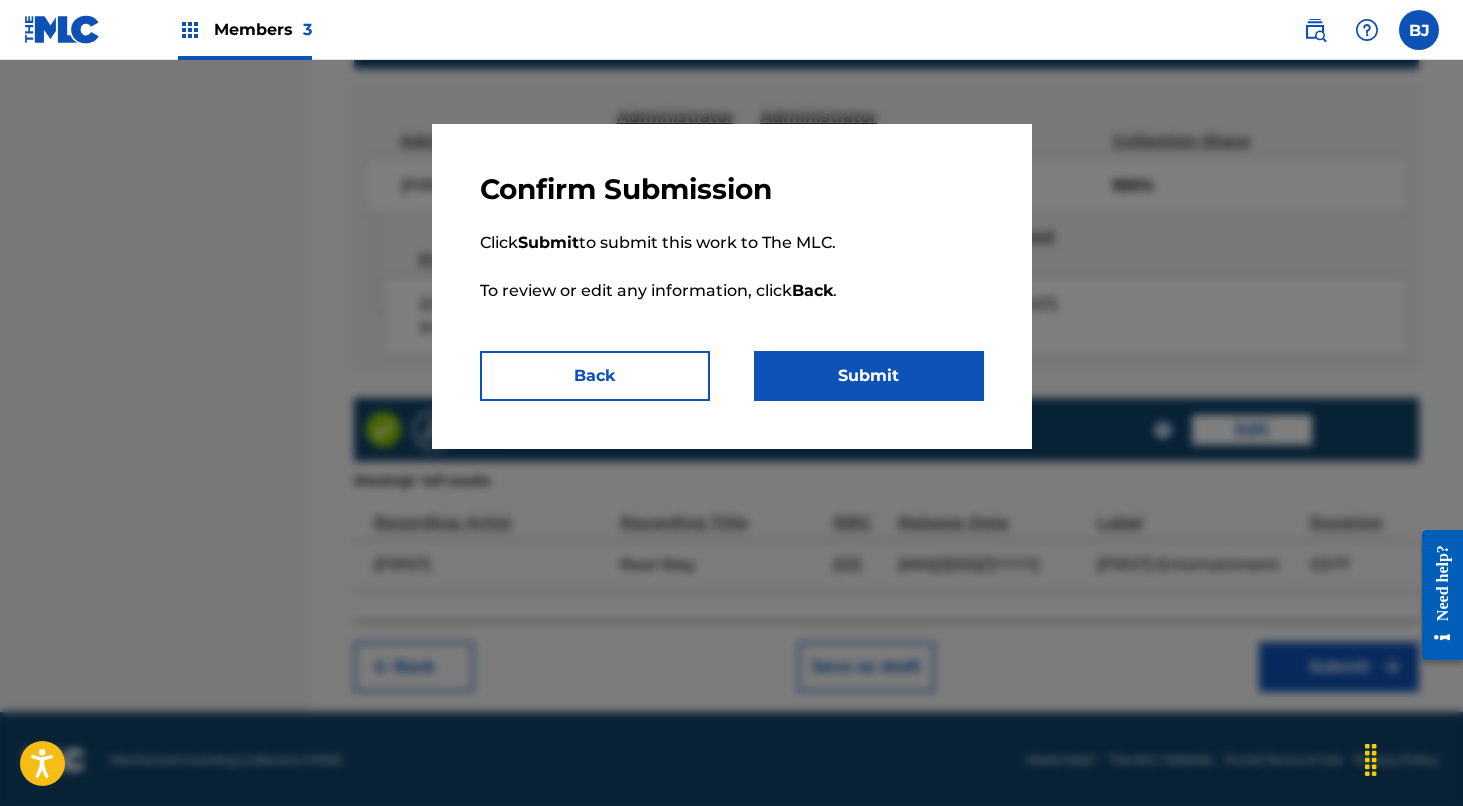 click on "Submit" at bounding box center (869, 376) 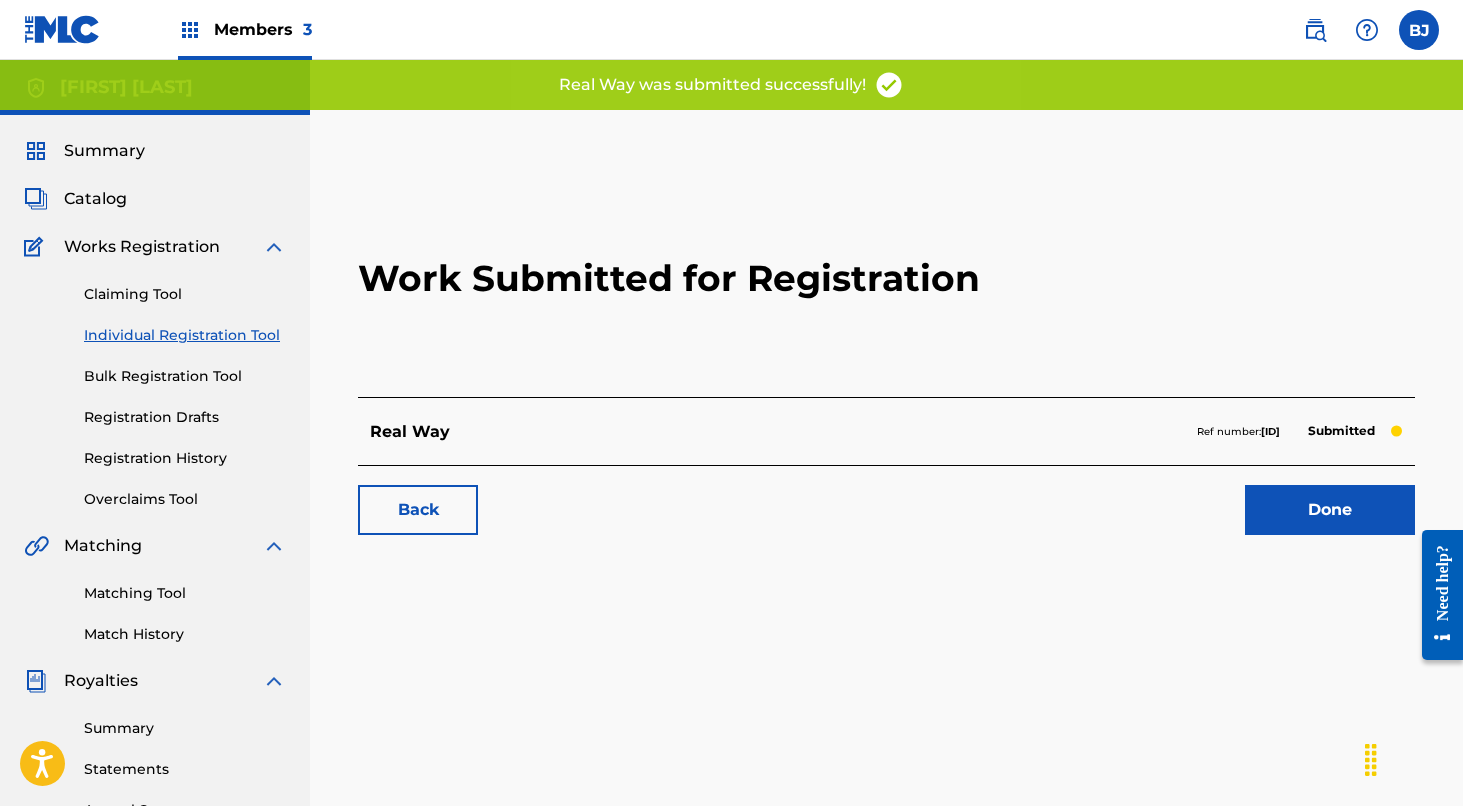 click on "Done" at bounding box center (1330, 510) 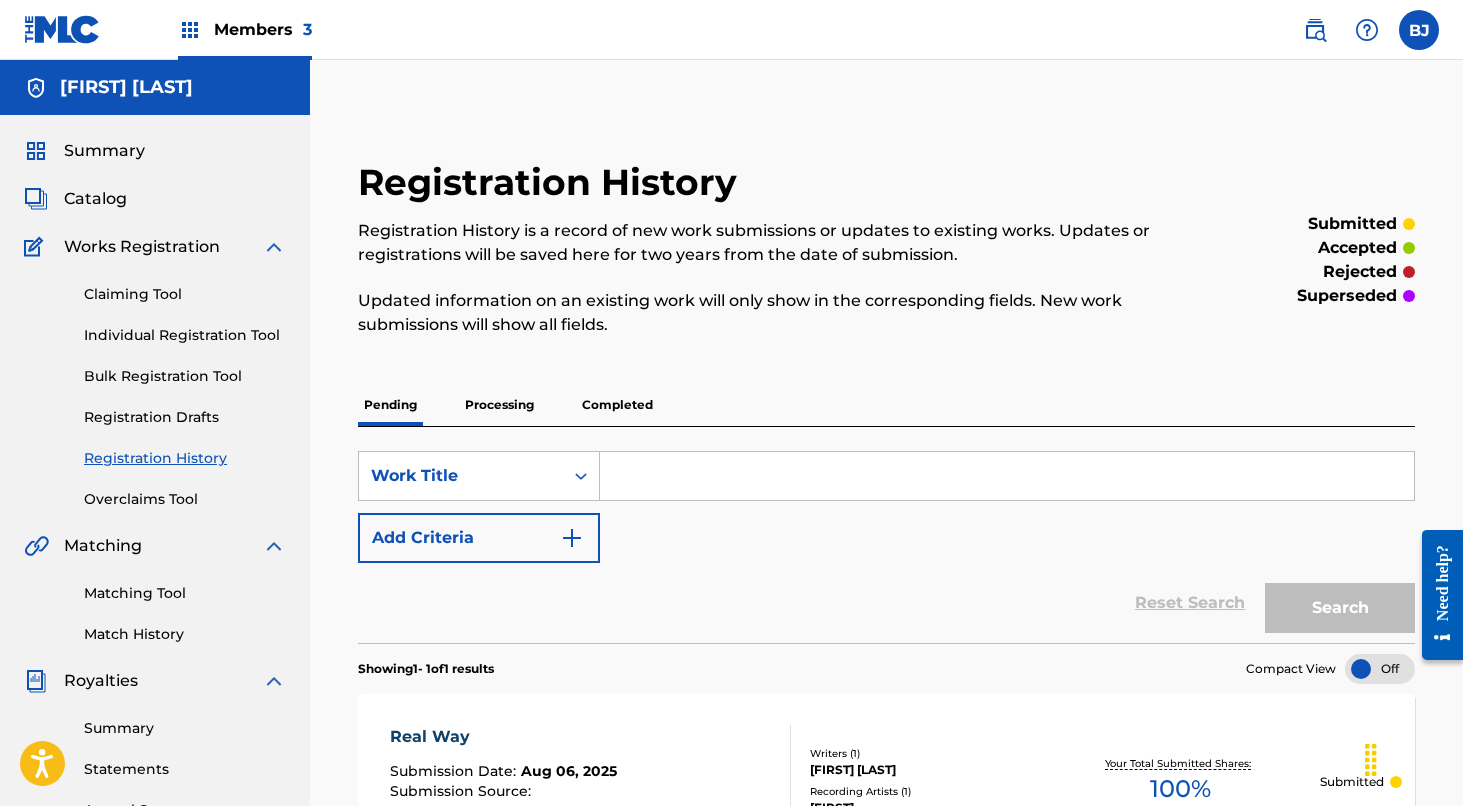 click at bounding box center (1007, 476) 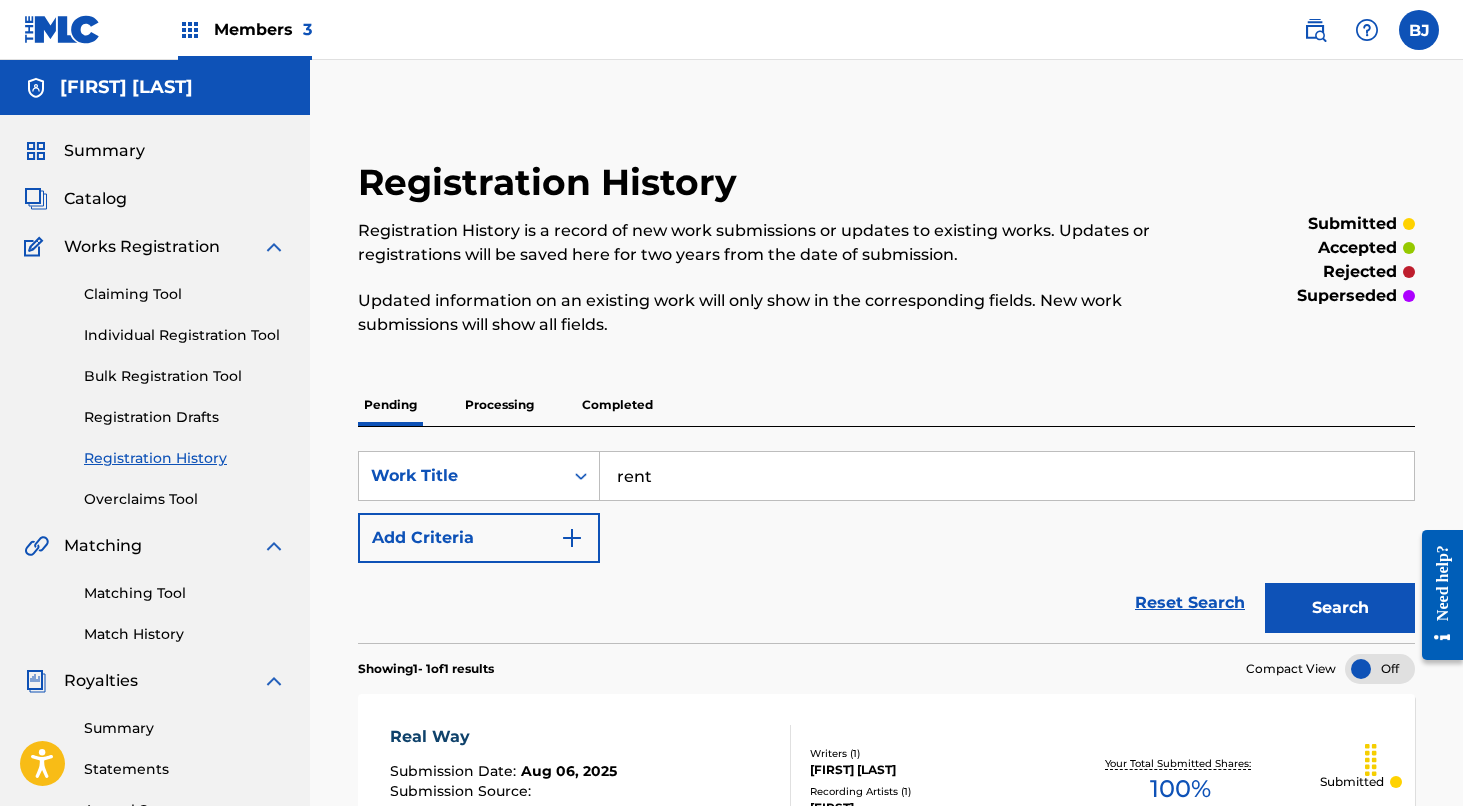 type on "rent" 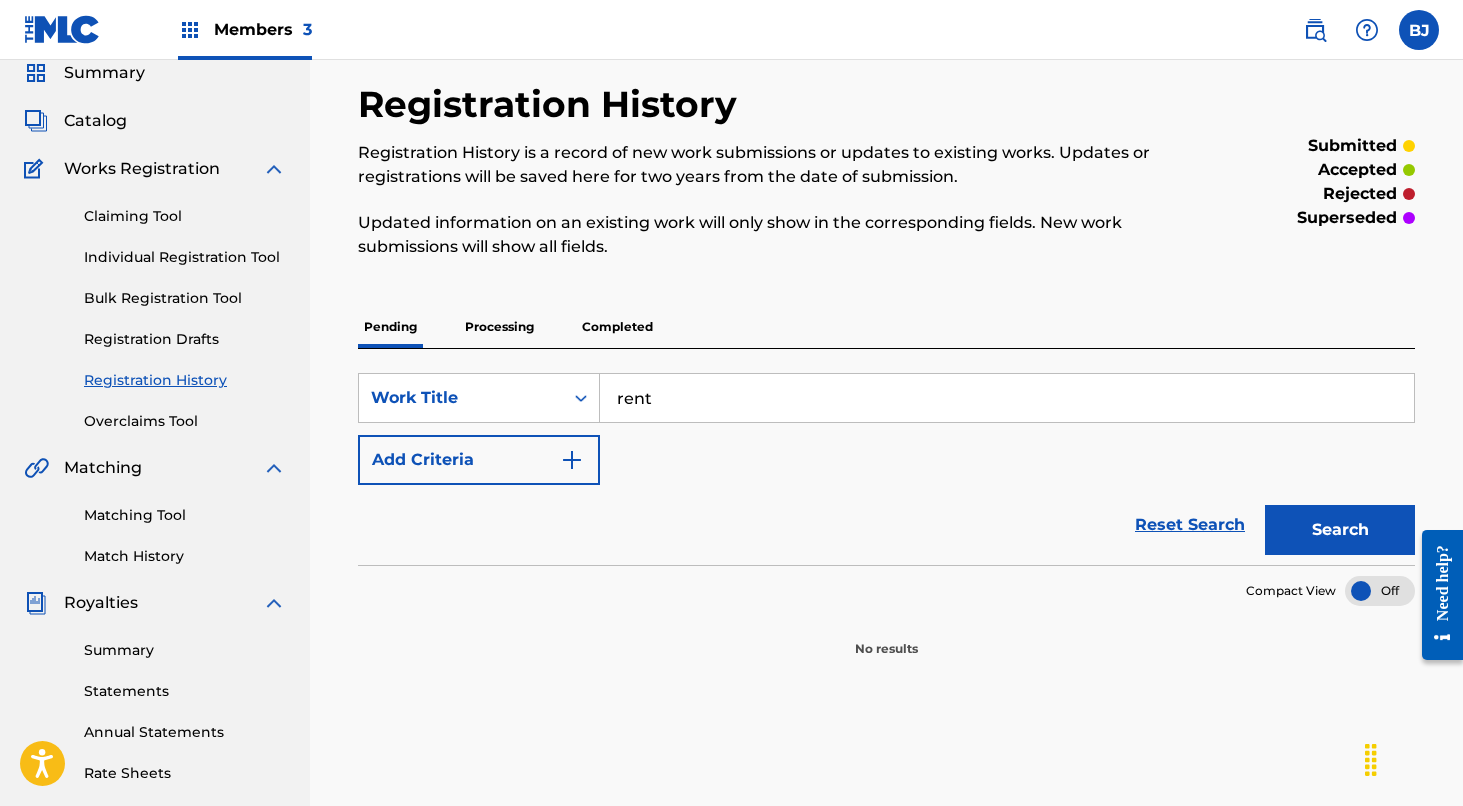 scroll, scrollTop: 78, scrollLeft: 0, axis: vertical 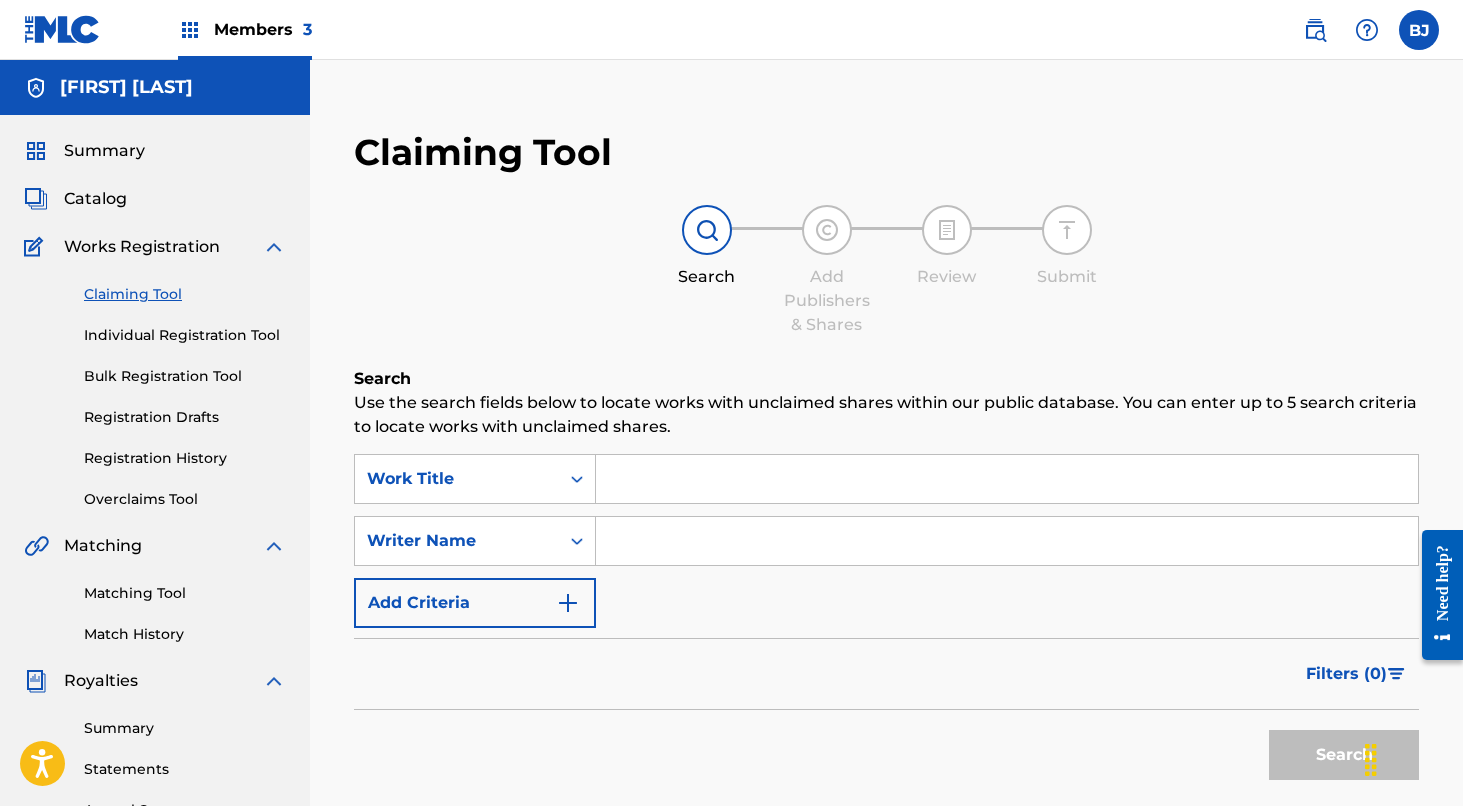 click at bounding box center [1007, 479] 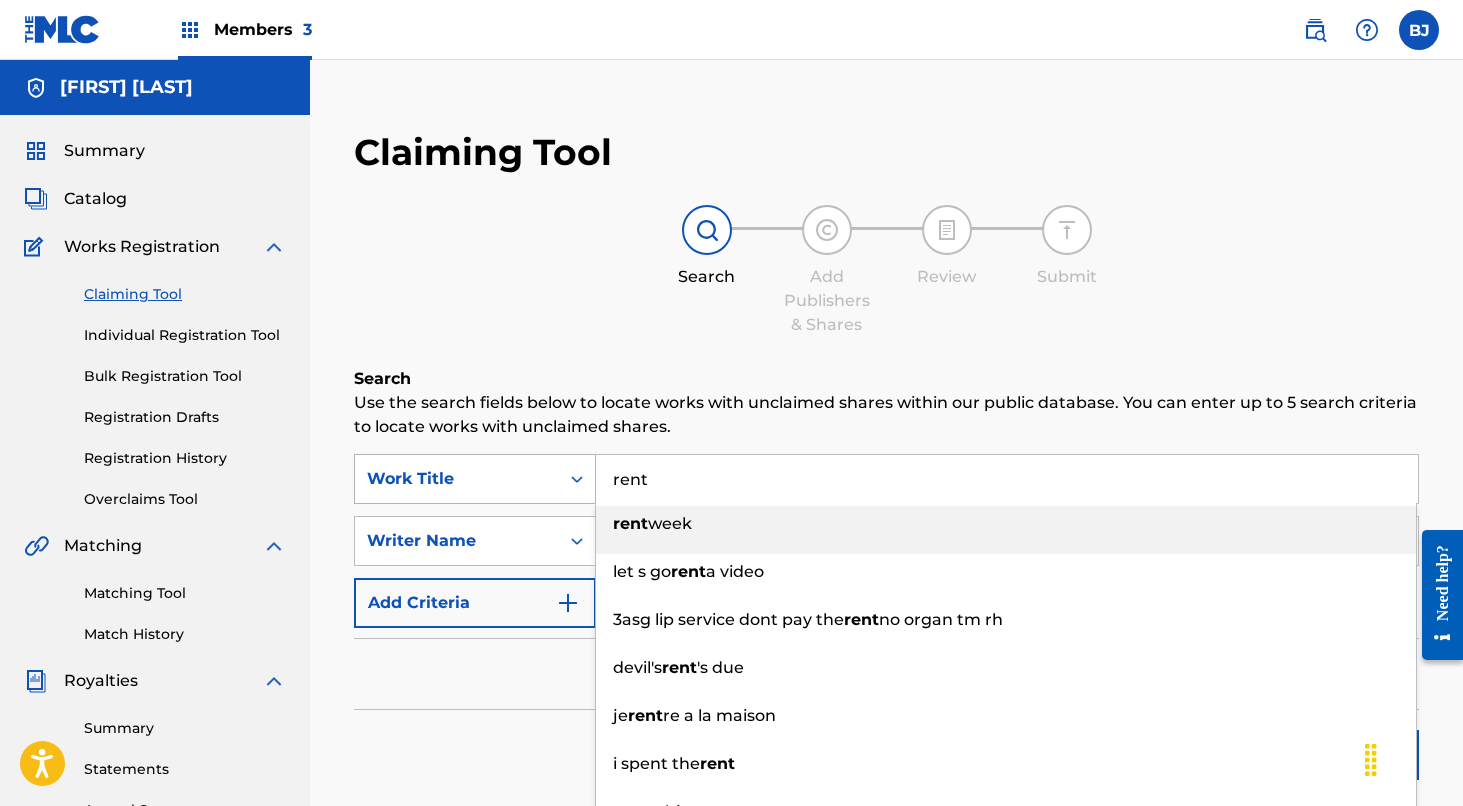 type on "rent" 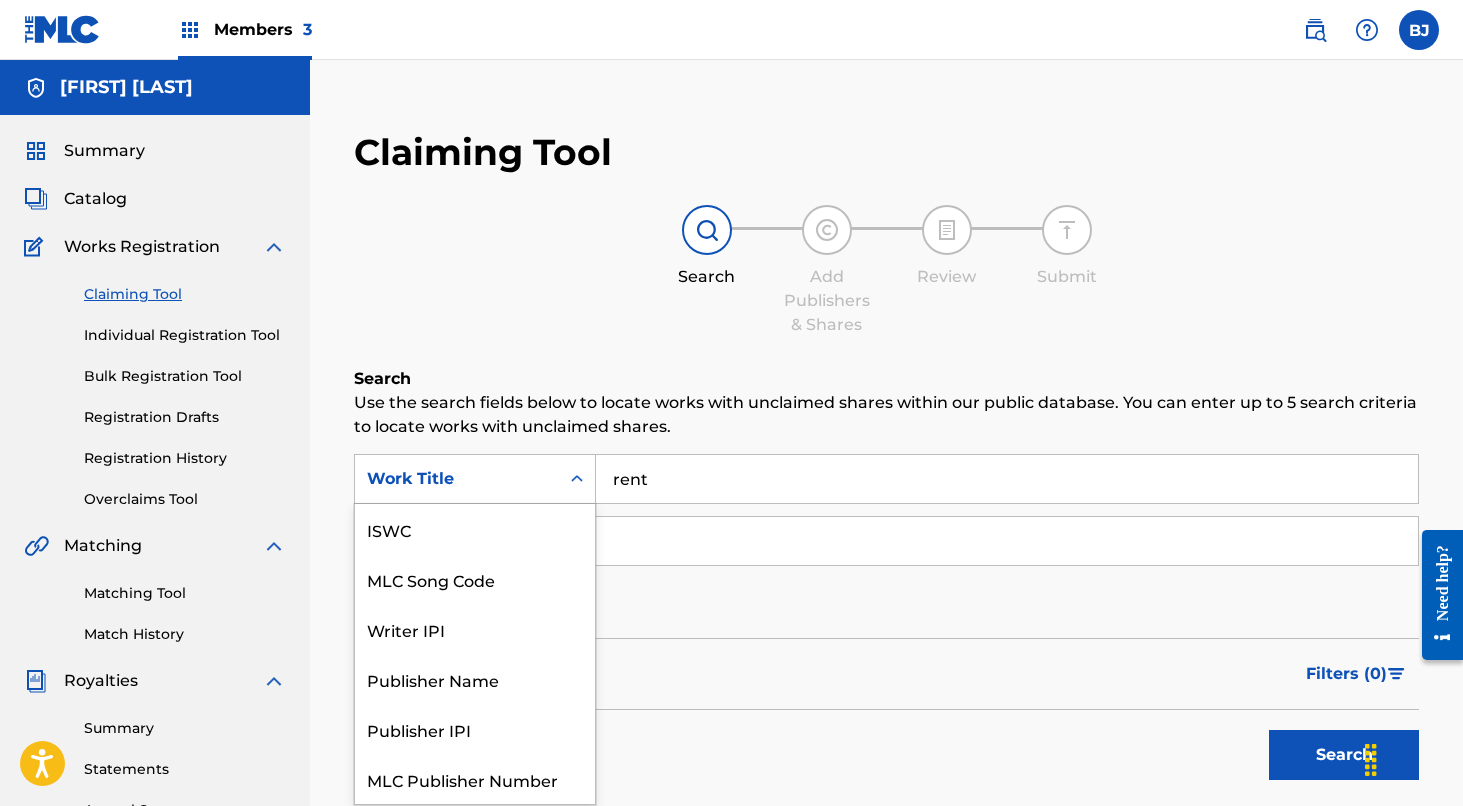 scroll, scrollTop: 50, scrollLeft: 0, axis: vertical 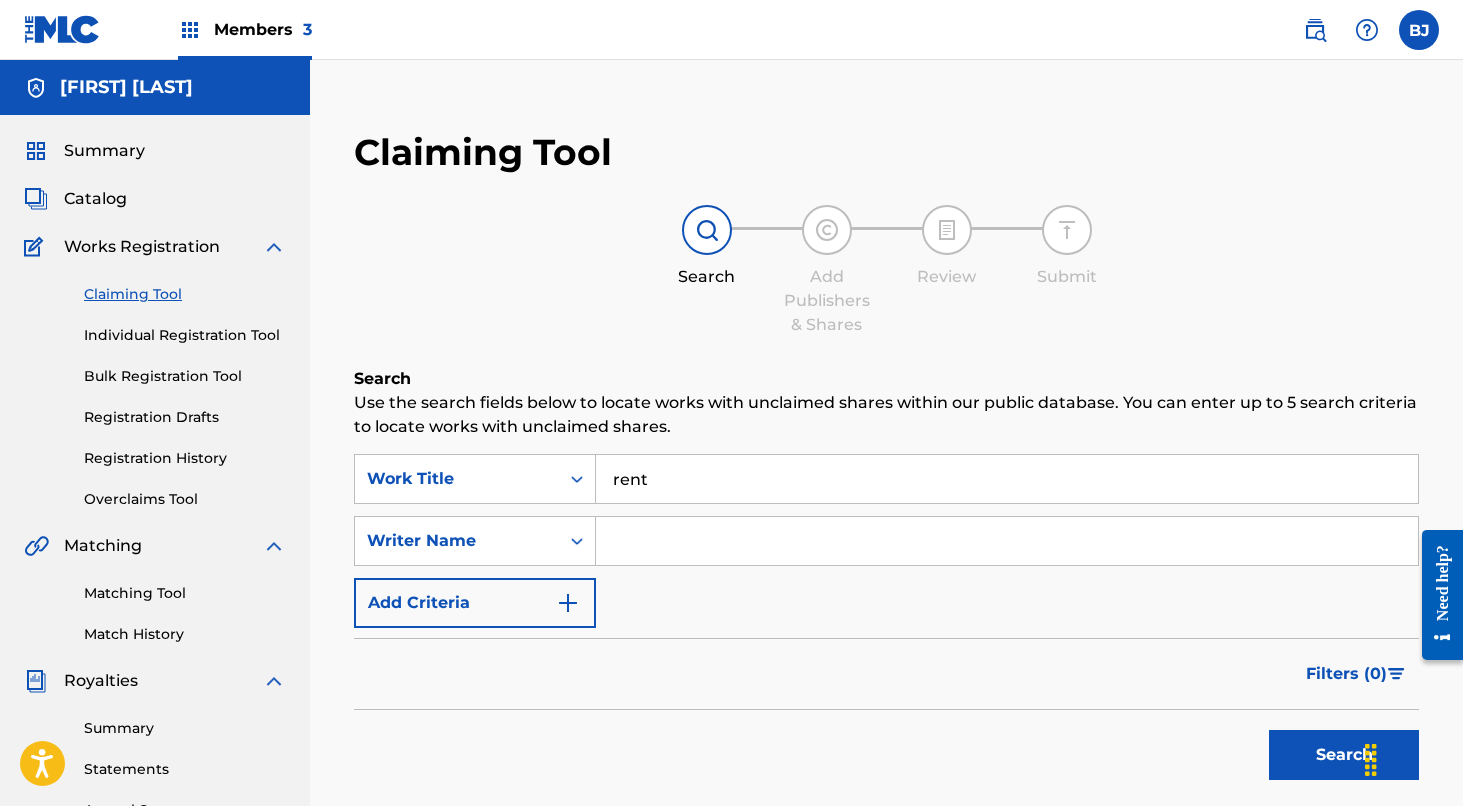 click at bounding box center [1007, 541] 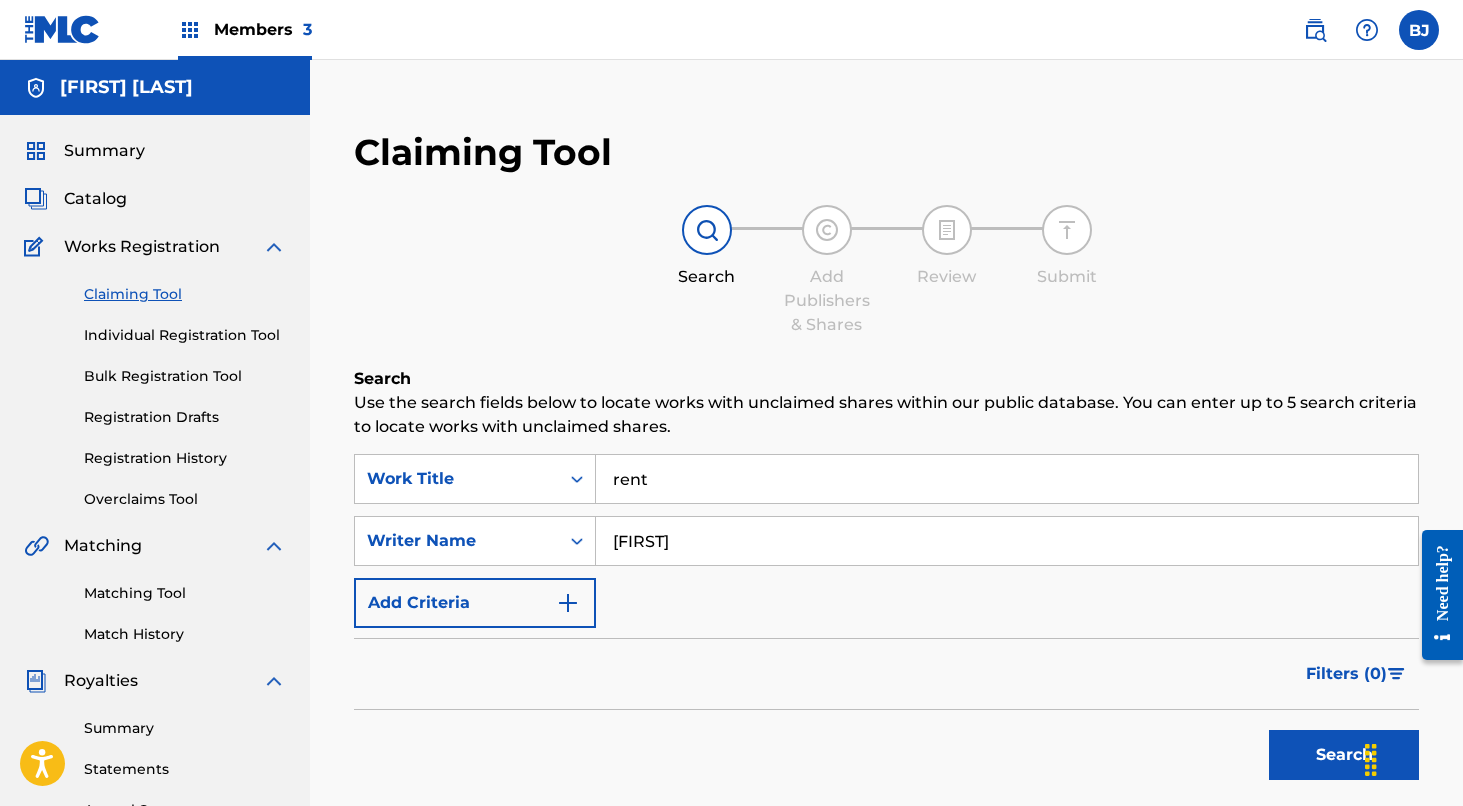 type on "[FIRST]" 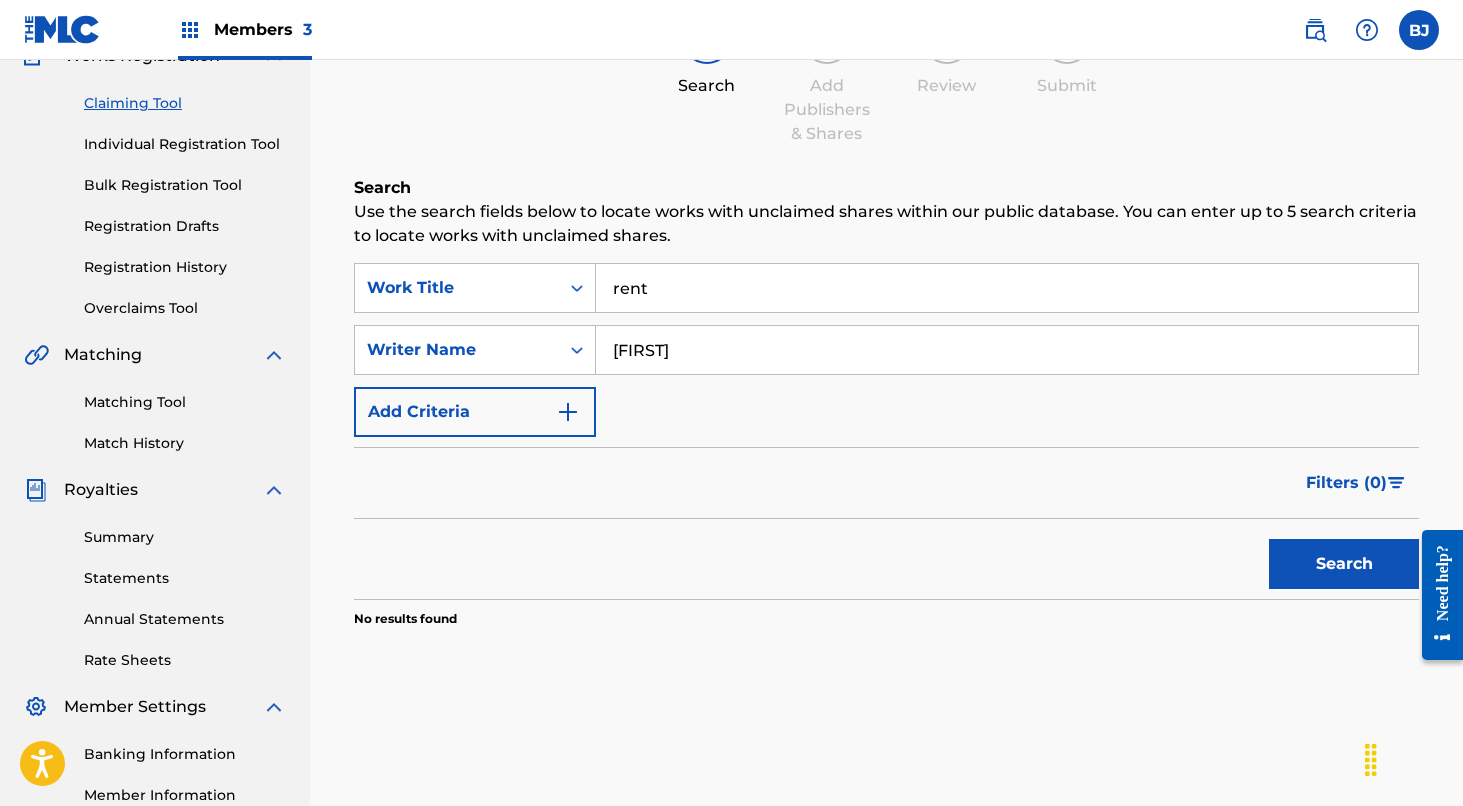 scroll, scrollTop: 196, scrollLeft: 0, axis: vertical 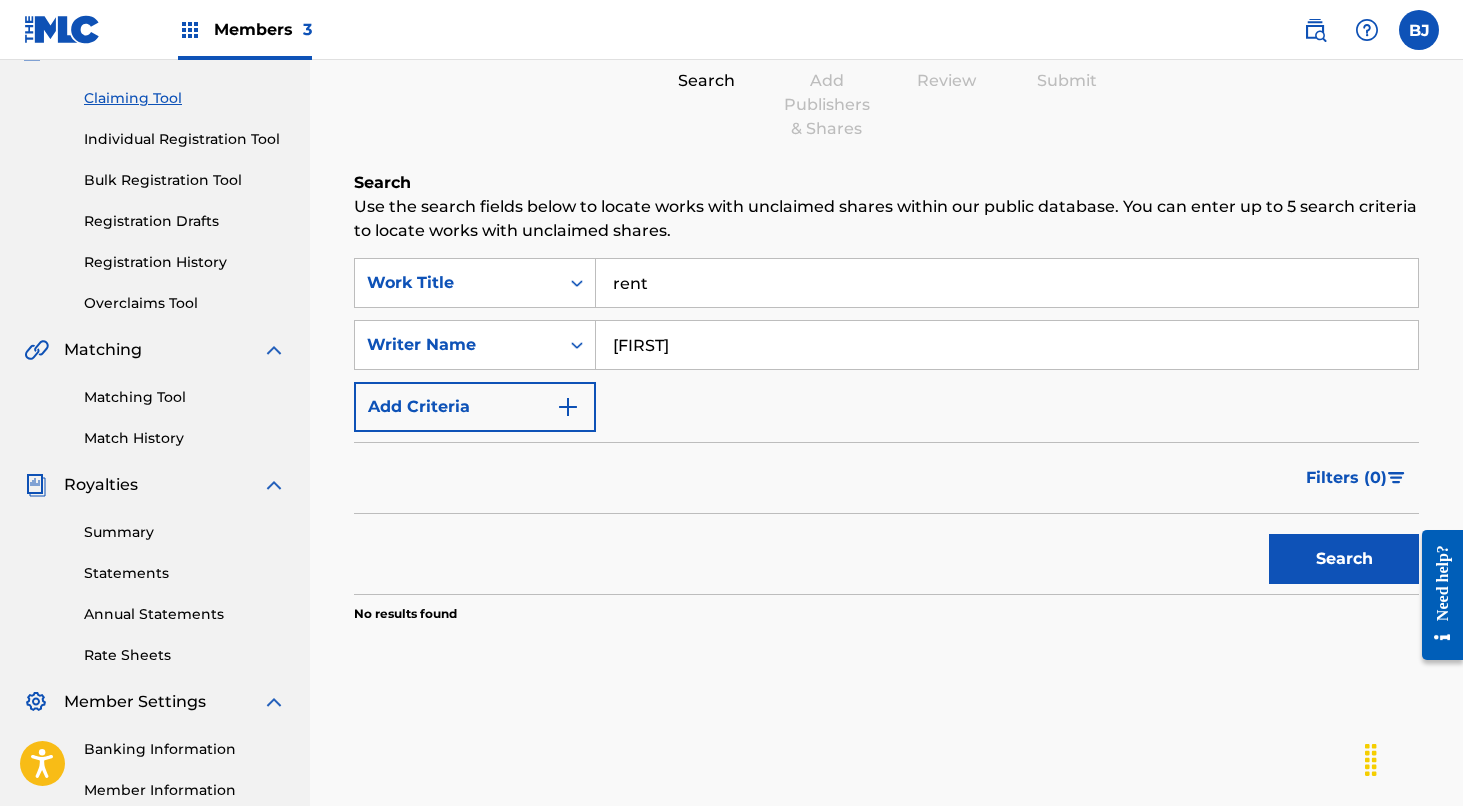 click on "Search" at bounding box center (1344, 559) 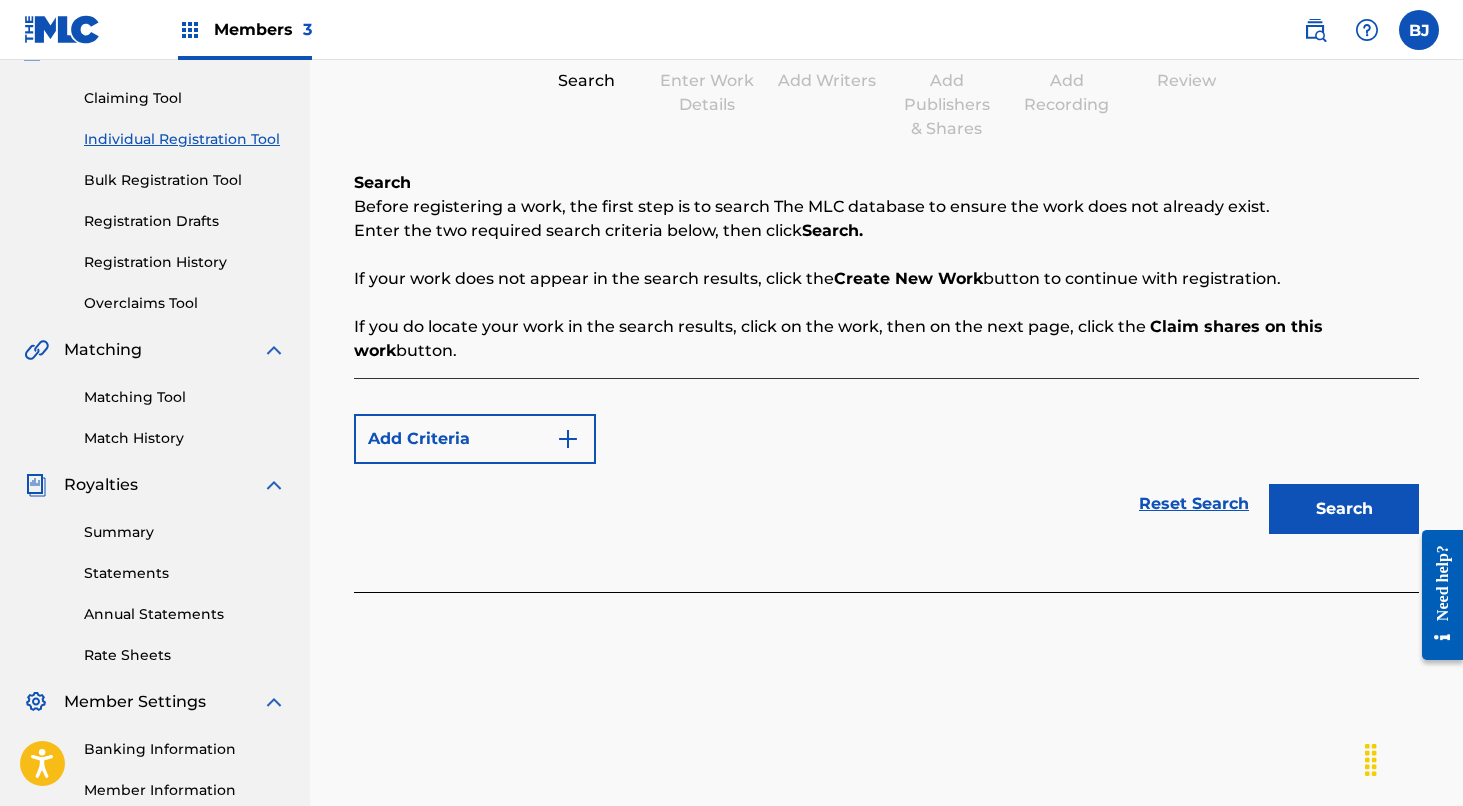 scroll, scrollTop: 0, scrollLeft: 0, axis: both 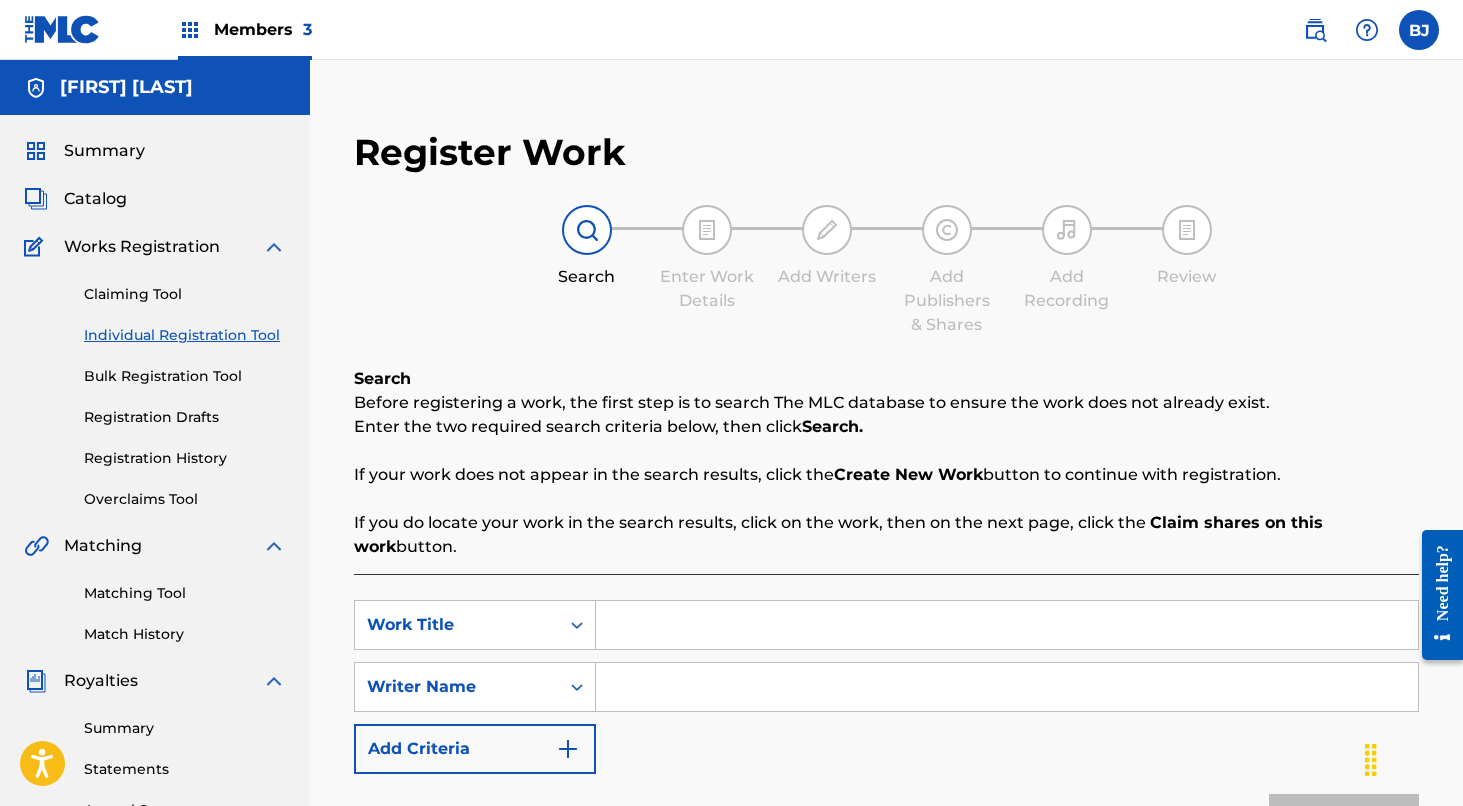 click at bounding box center (1007, 625) 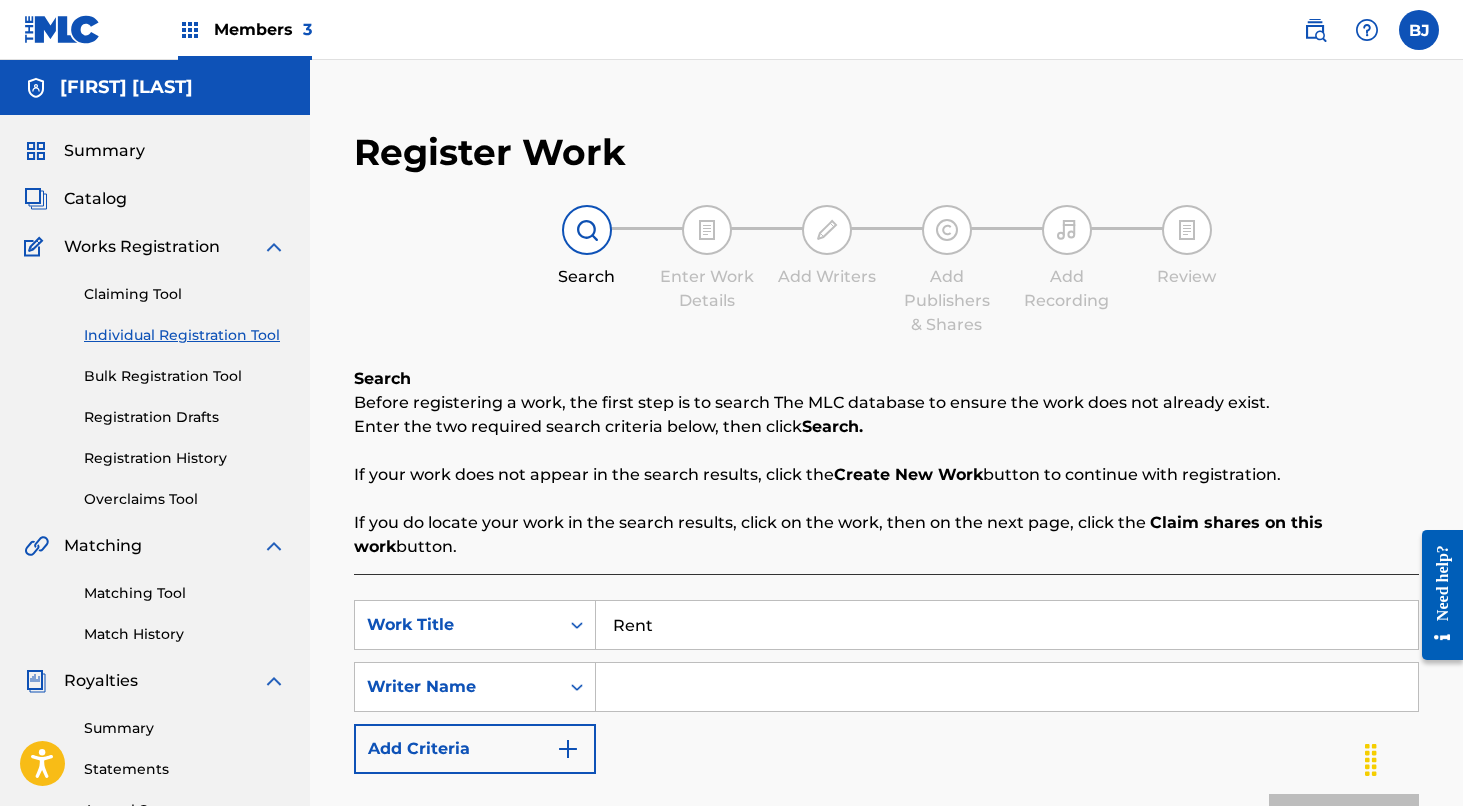 type on "Rent" 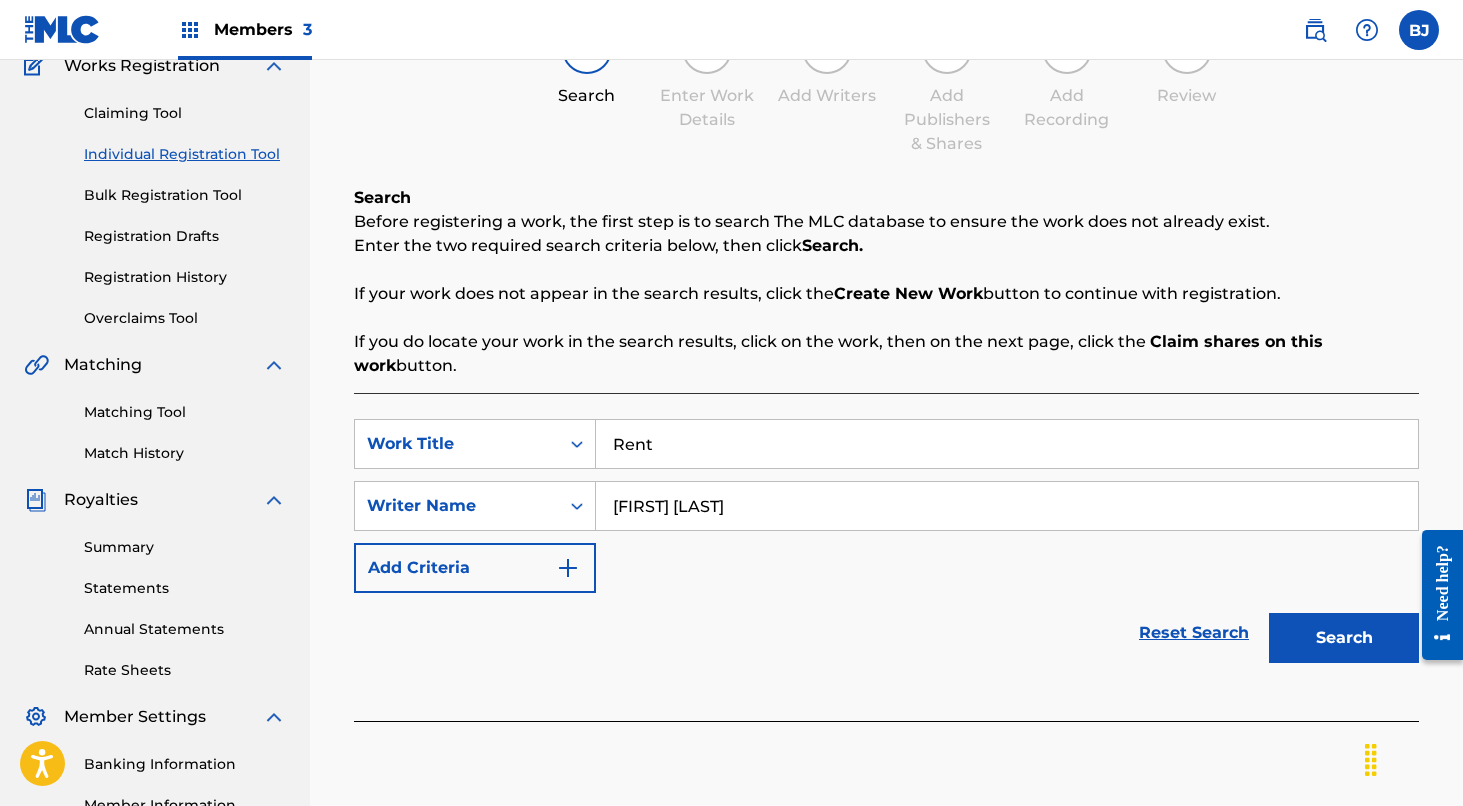 scroll, scrollTop: 202, scrollLeft: 0, axis: vertical 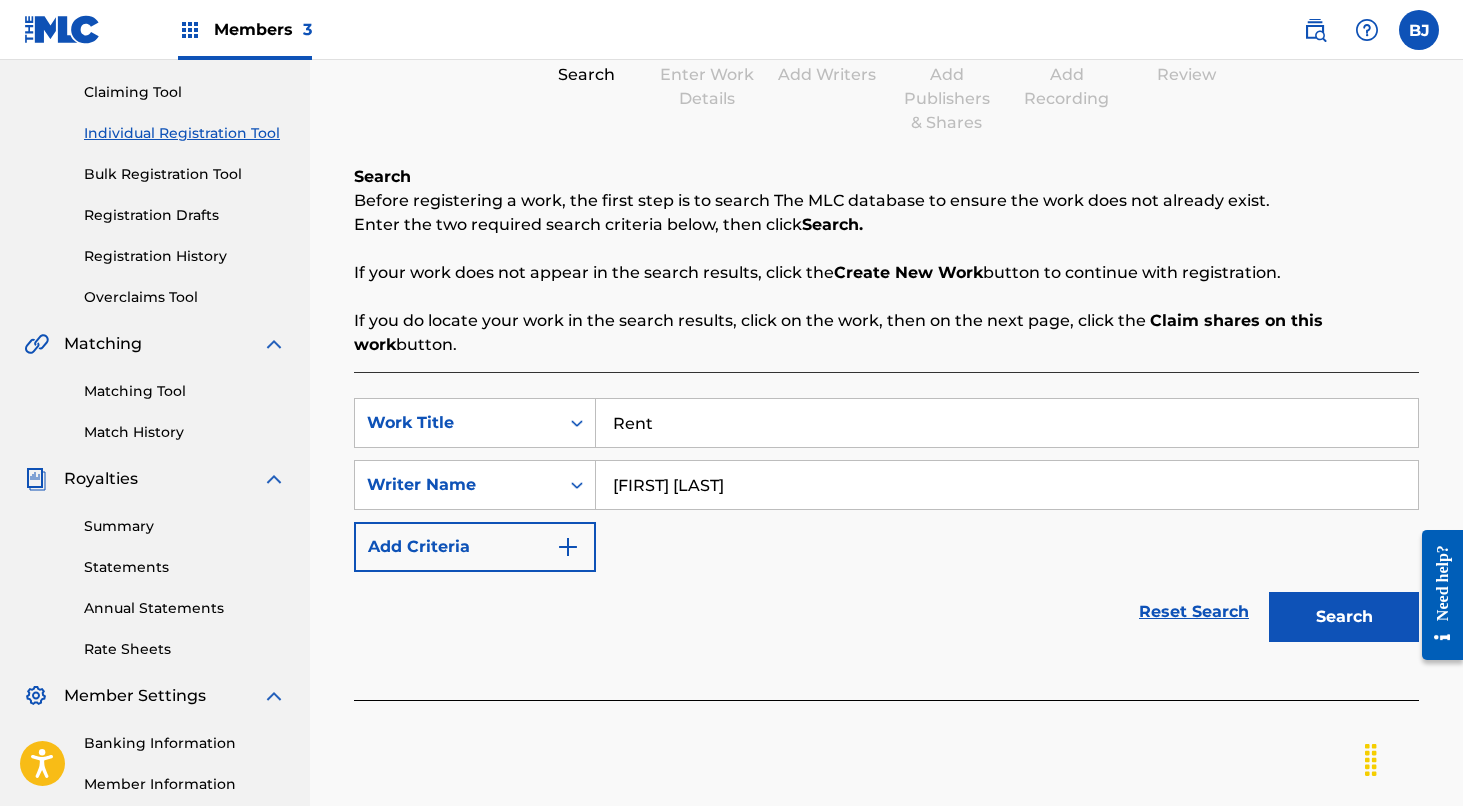 type on "[FIRST] [LAST]" 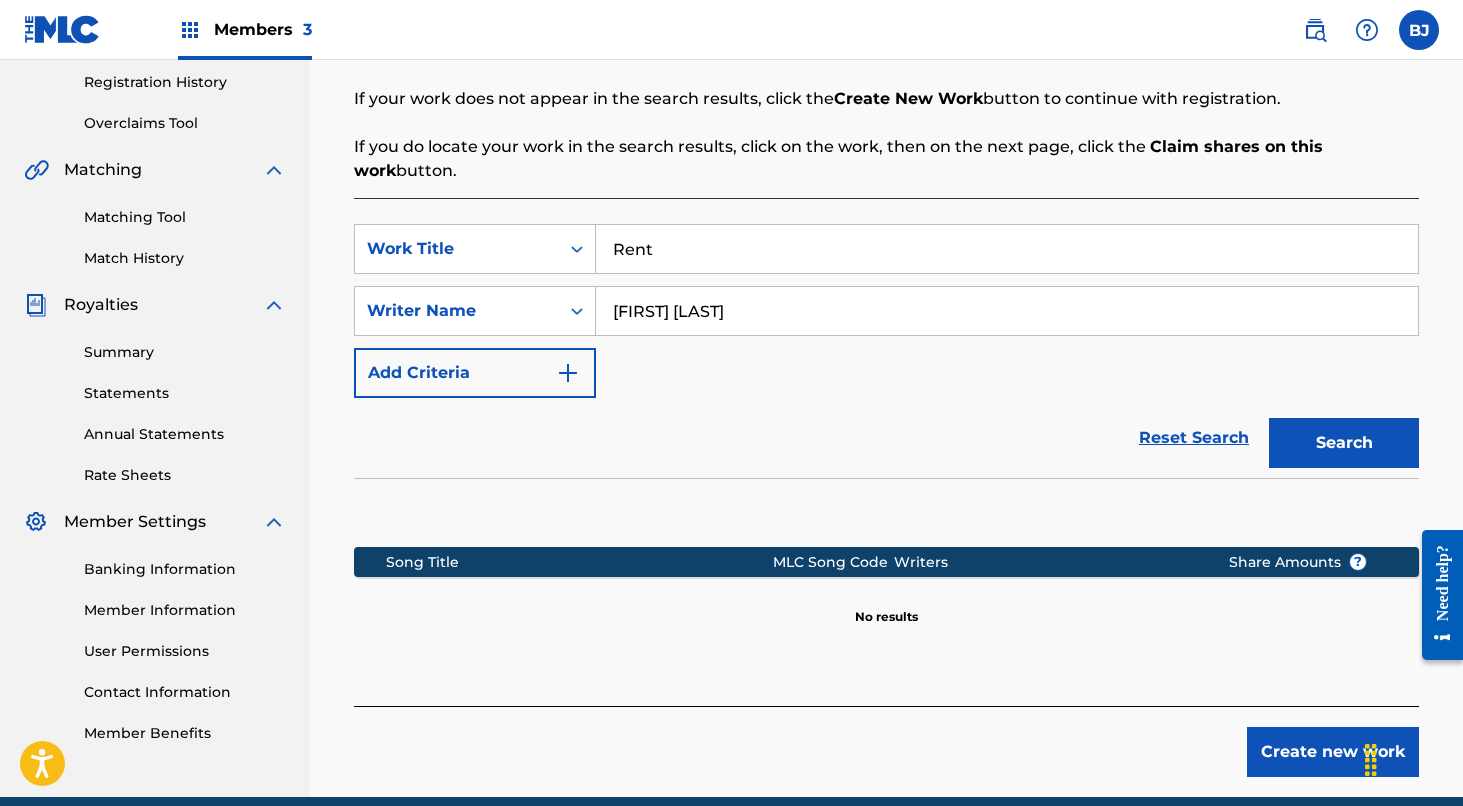 scroll, scrollTop: 397, scrollLeft: 0, axis: vertical 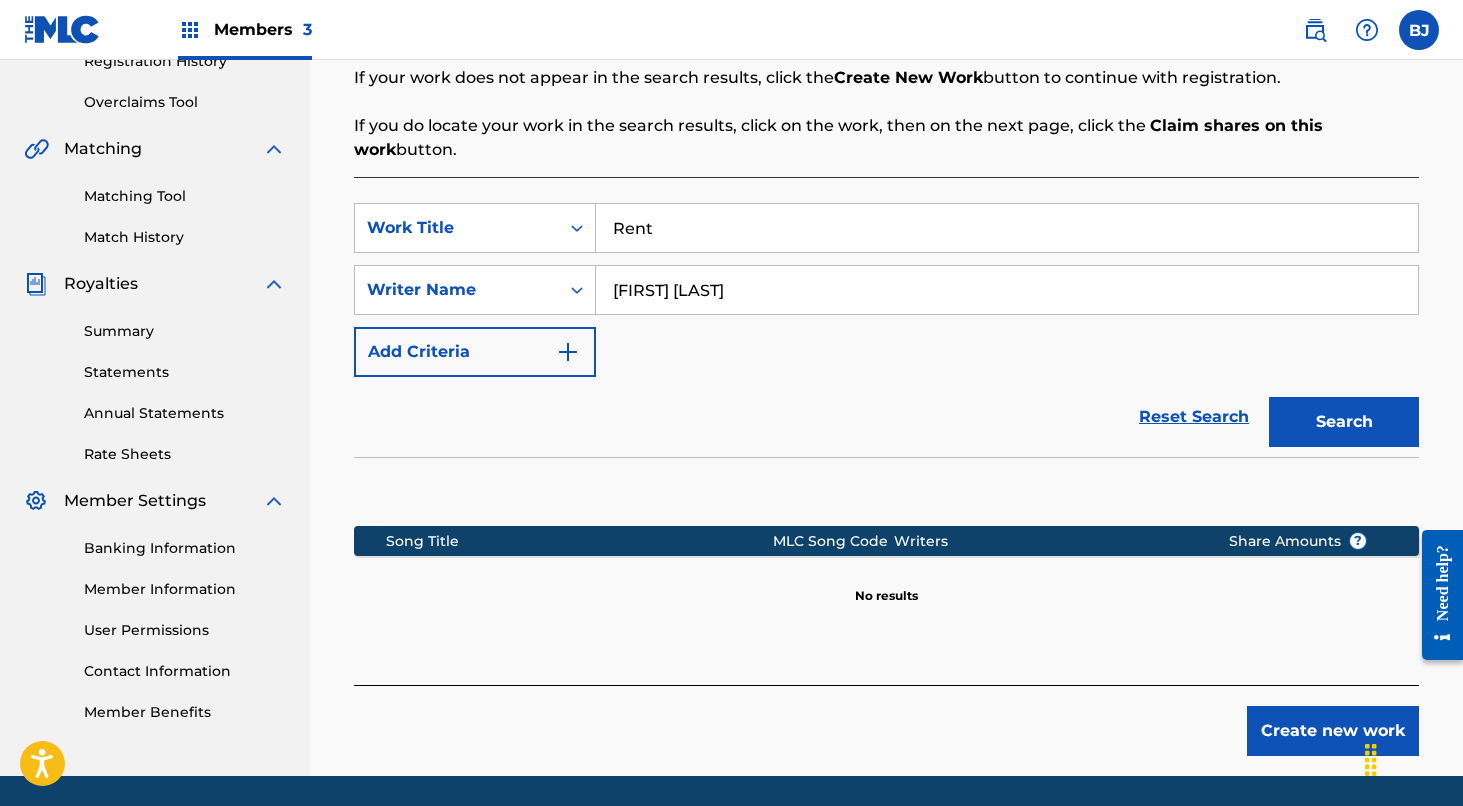 click on "Create new work" at bounding box center [1333, 731] 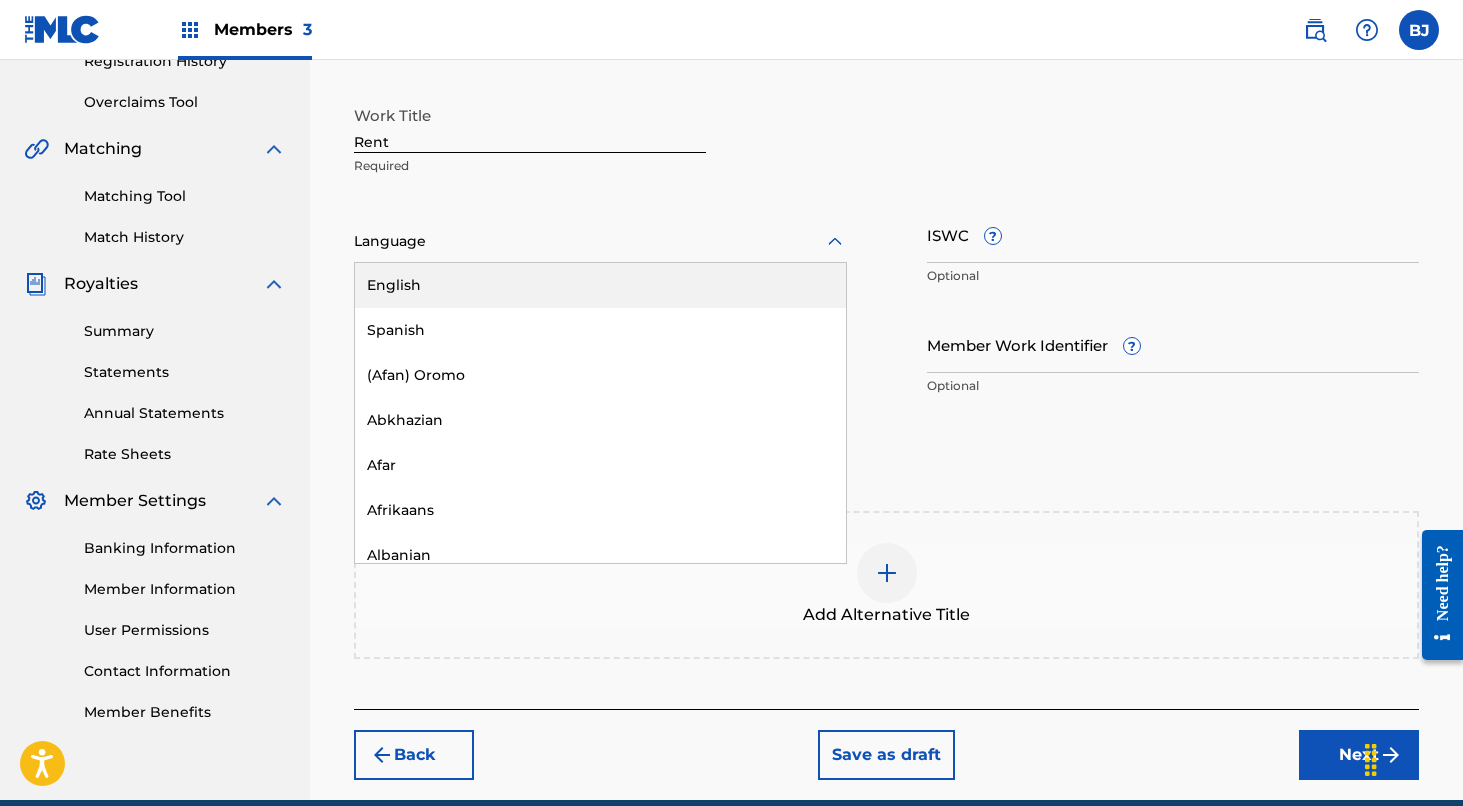 click 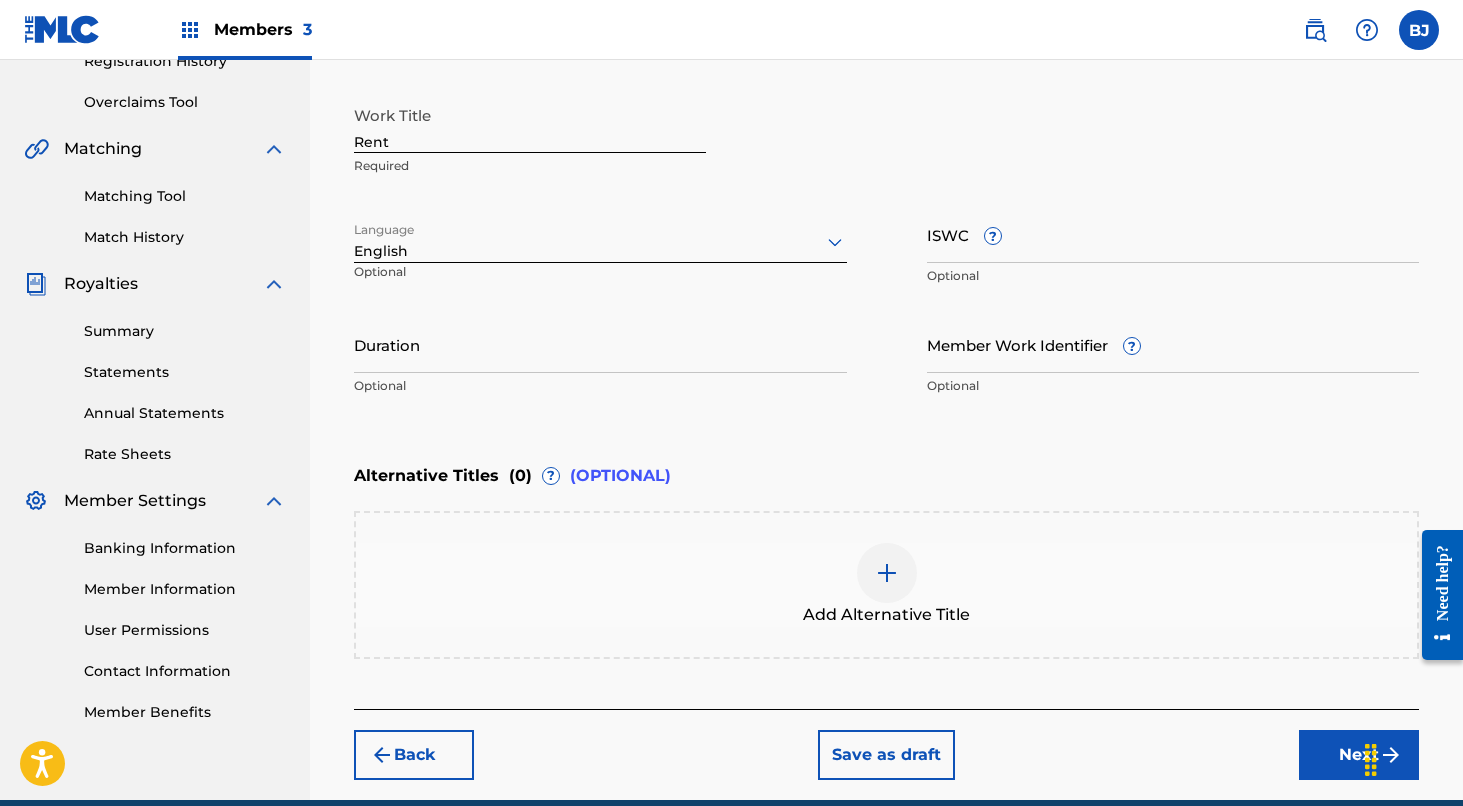 click on "Duration" at bounding box center [600, 344] 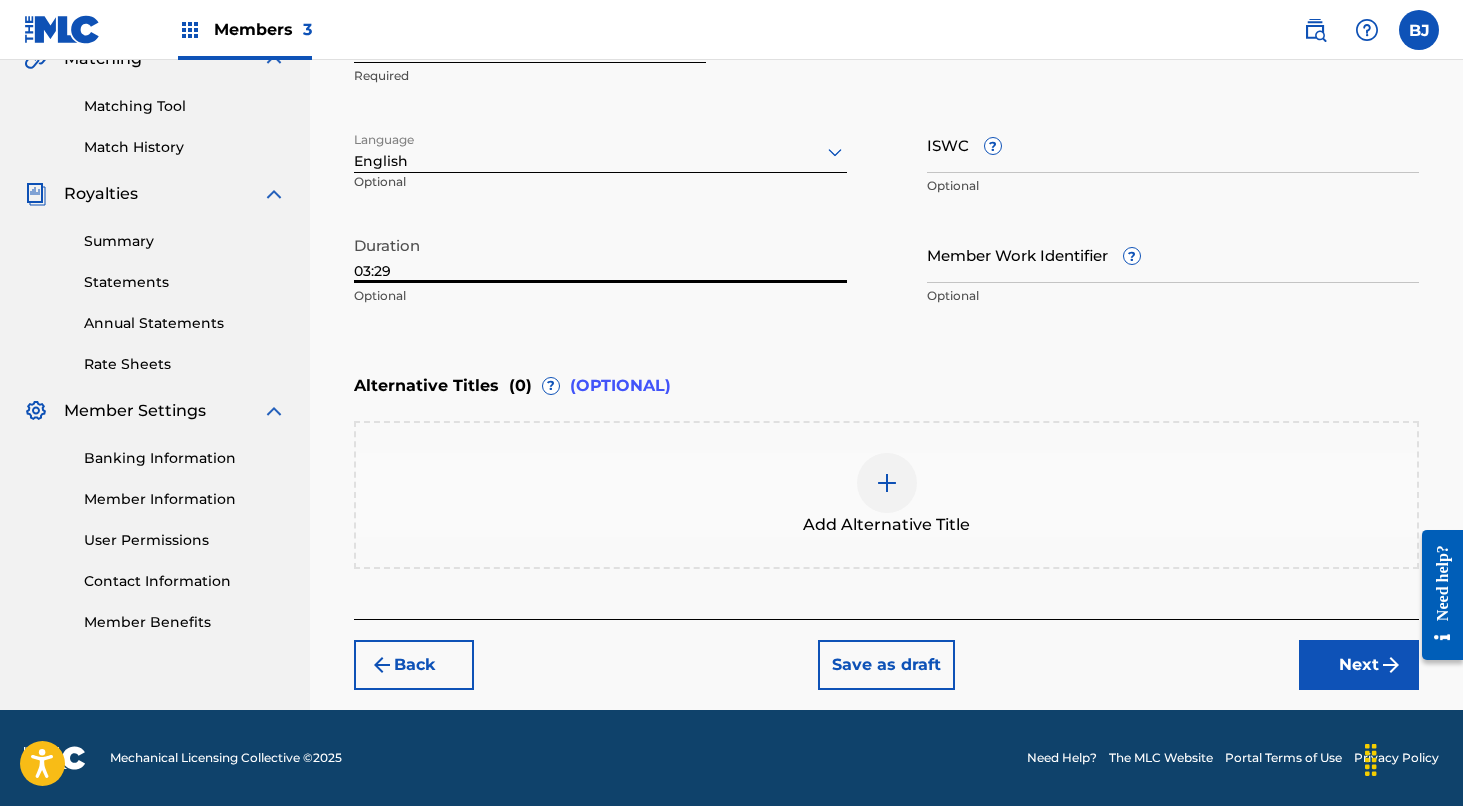 scroll, scrollTop: 487, scrollLeft: 0, axis: vertical 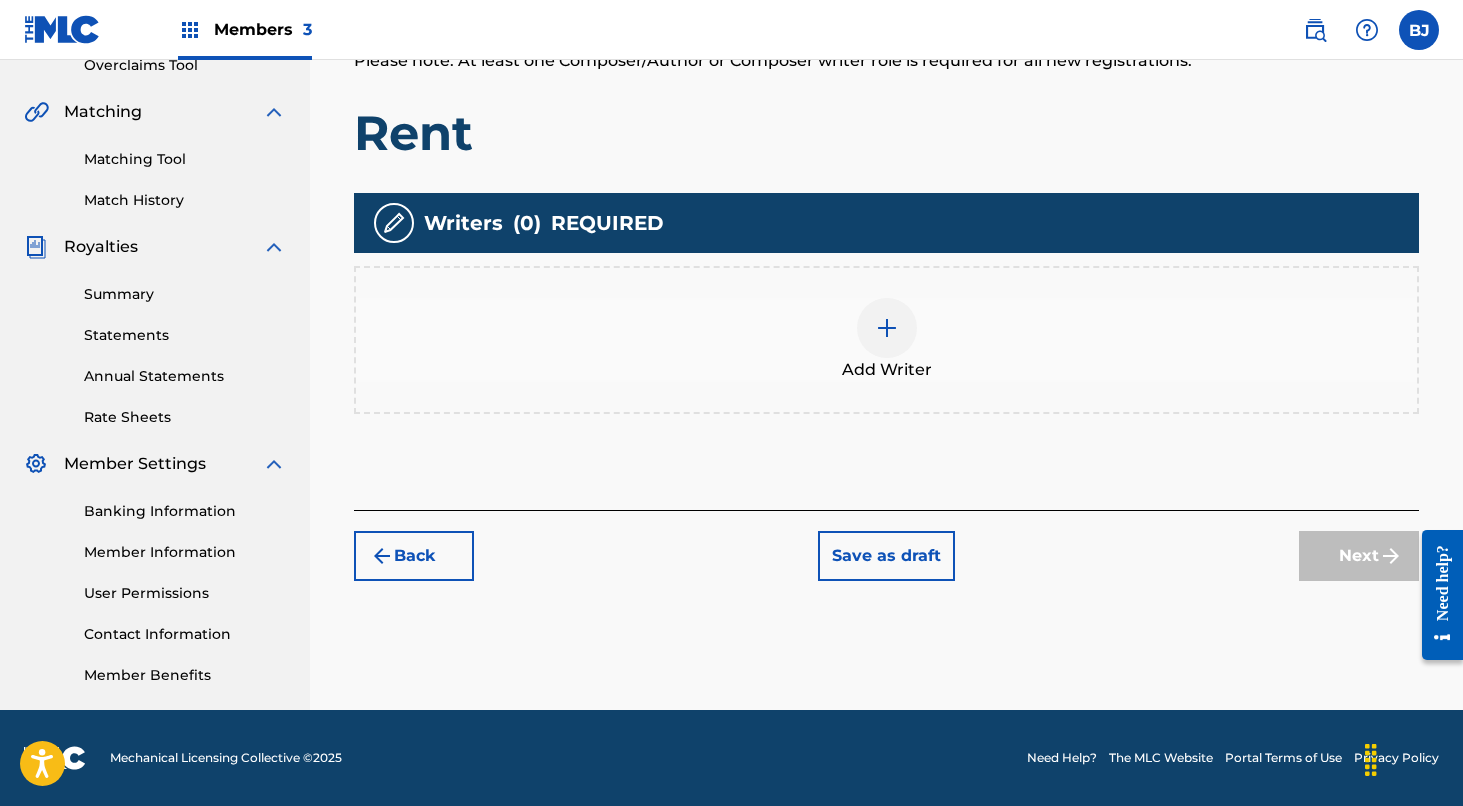 click at bounding box center (887, 328) 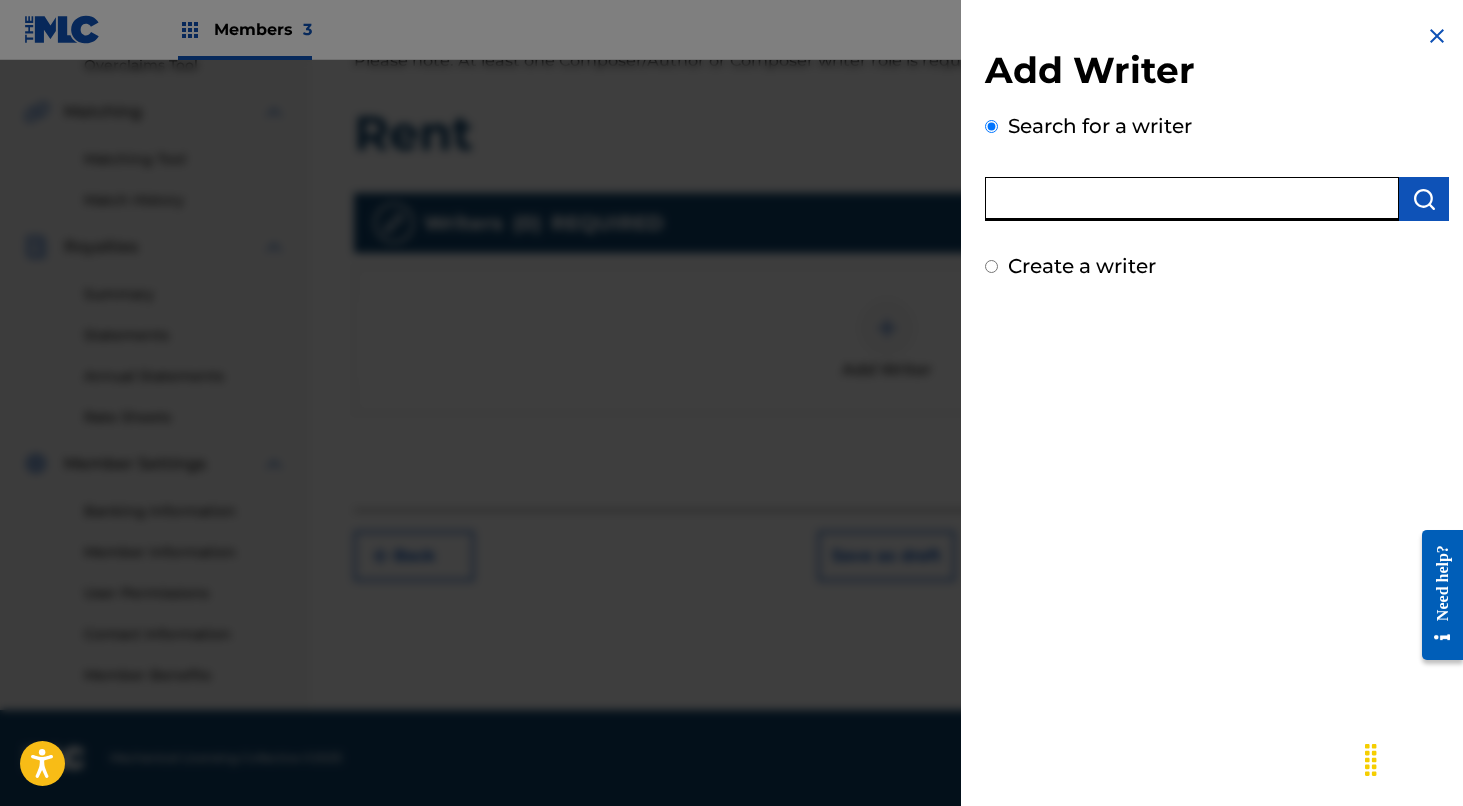 click at bounding box center [1192, 199] 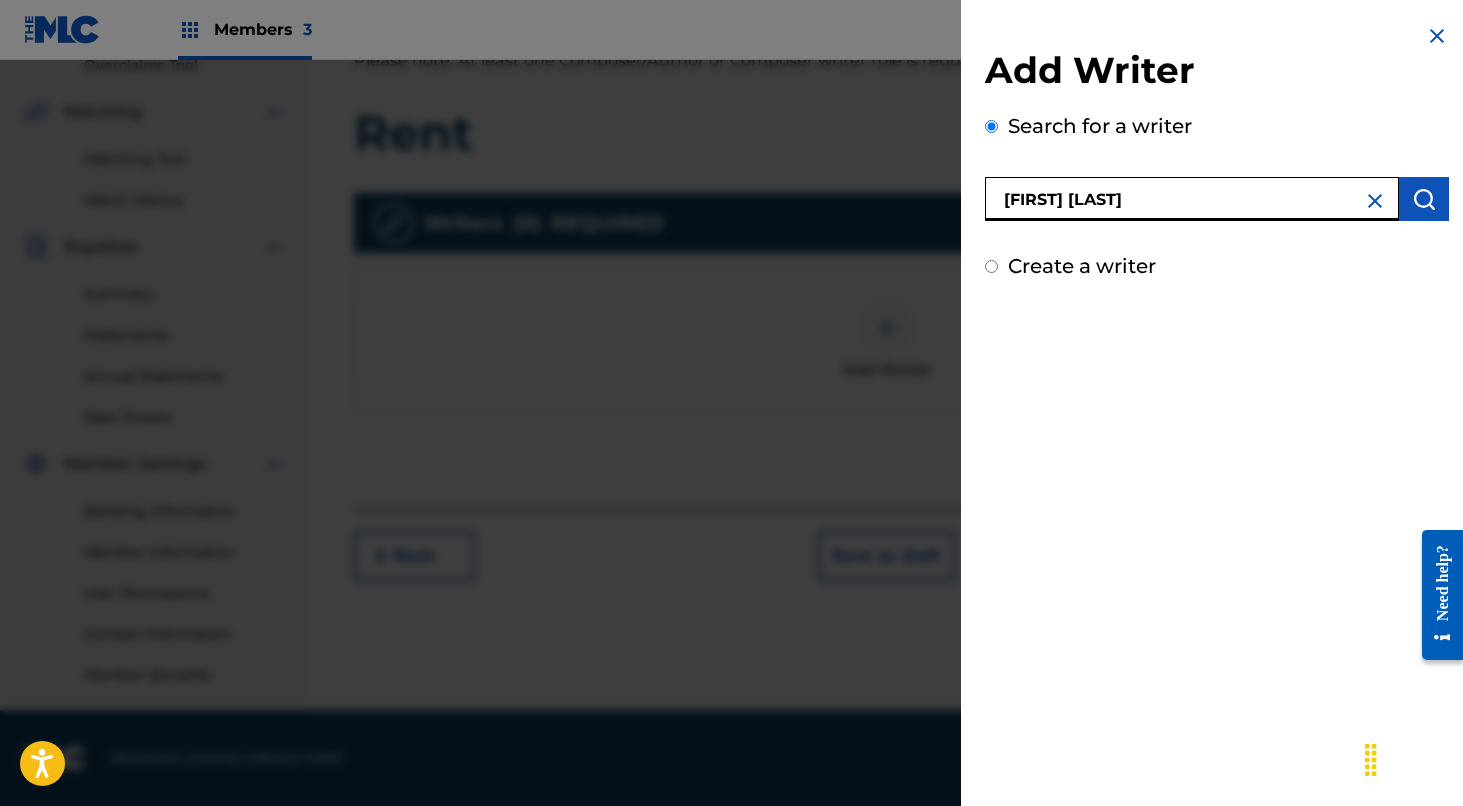 type on "[FIRST] [LAST]" 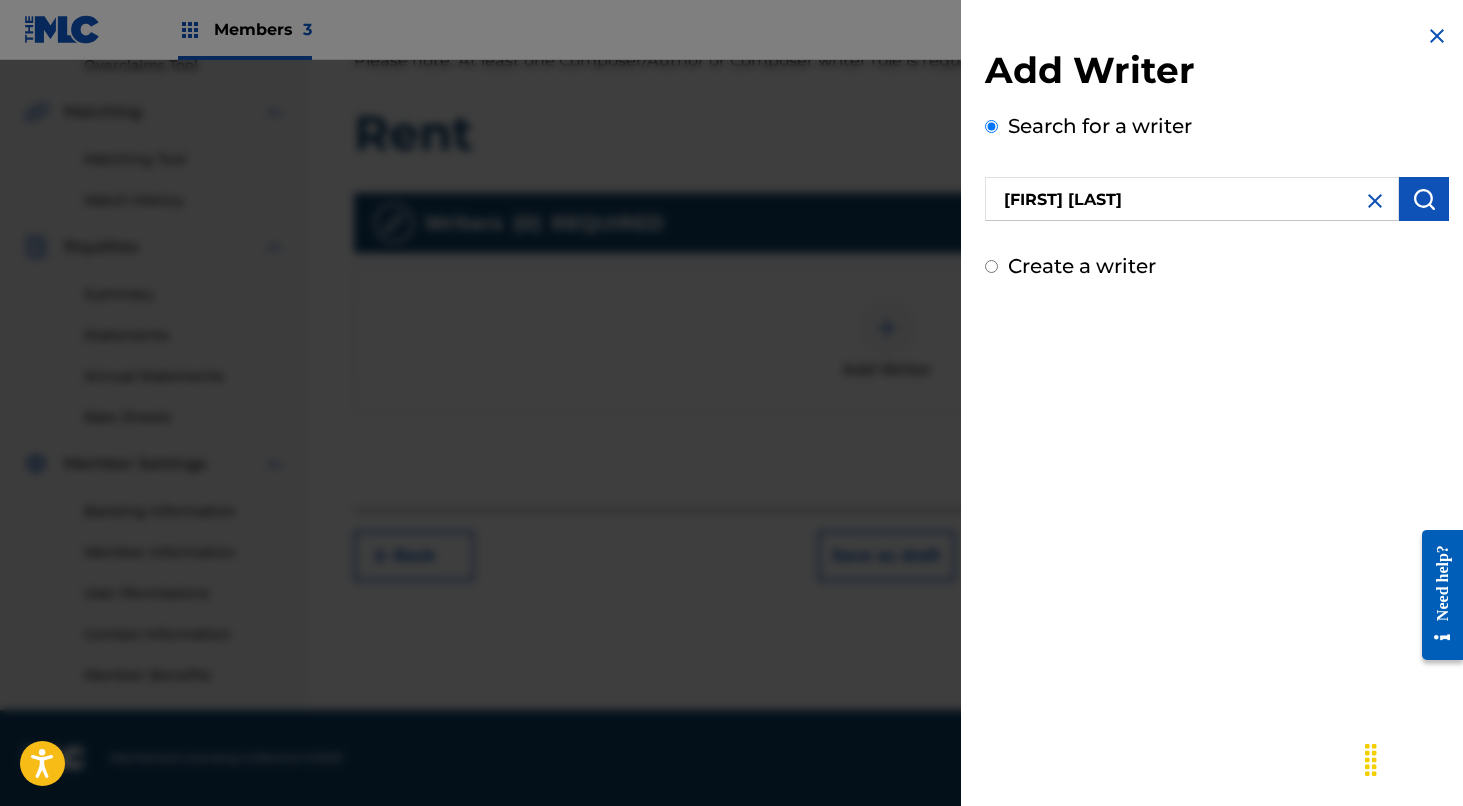 click at bounding box center [1424, 199] 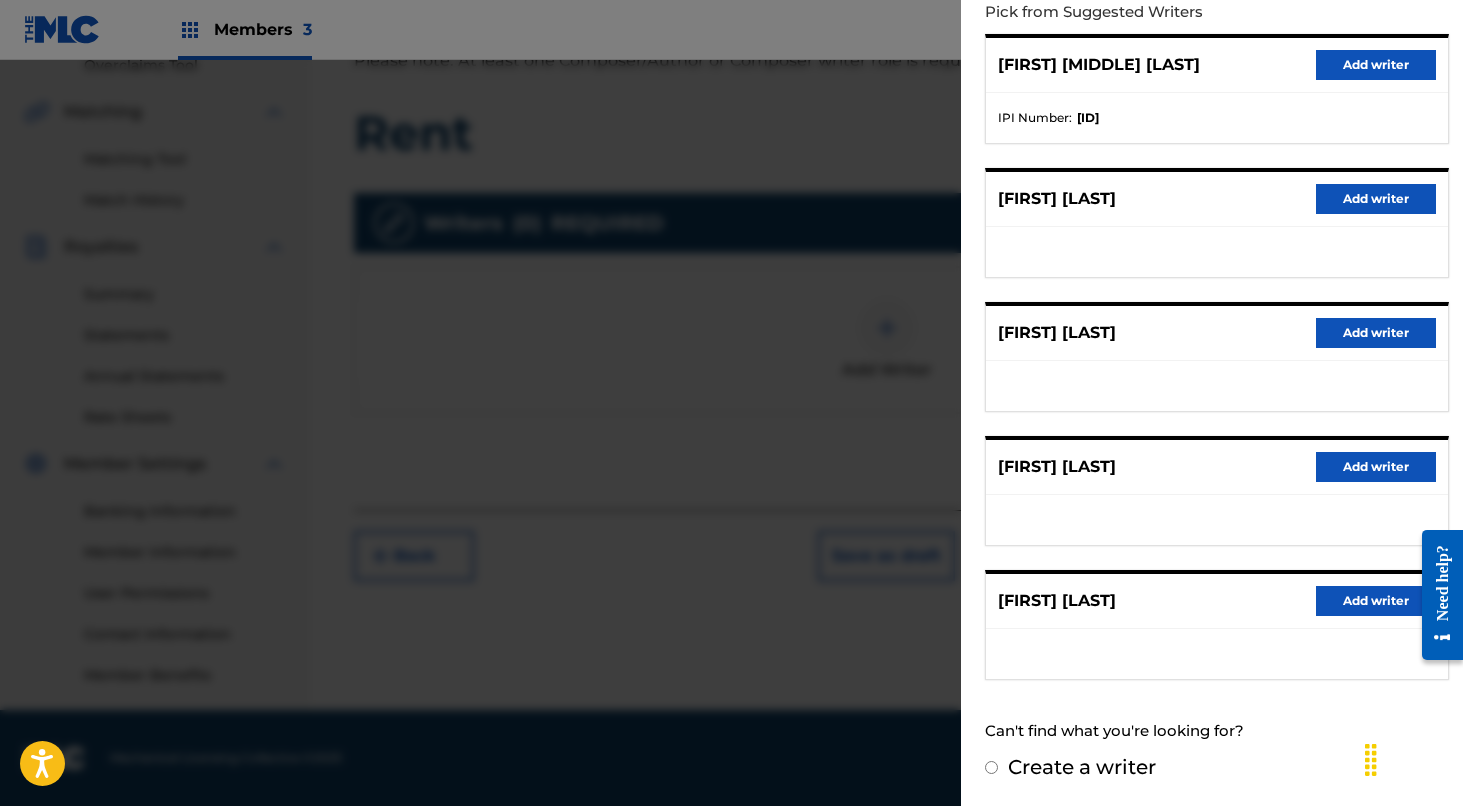 scroll, scrollTop: 235, scrollLeft: 0, axis: vertical 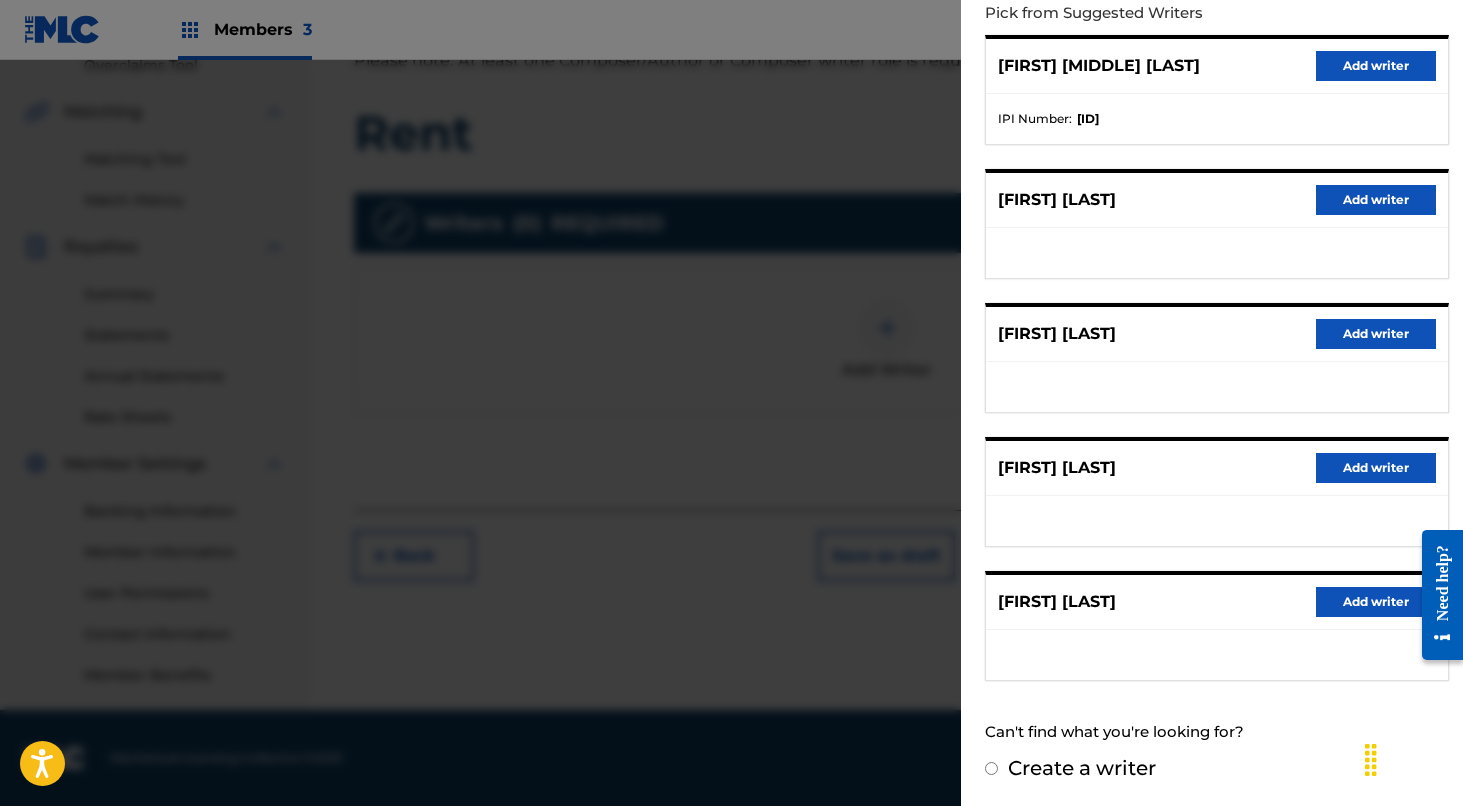 click on "Add writer" at bounding box center [1376, 602] 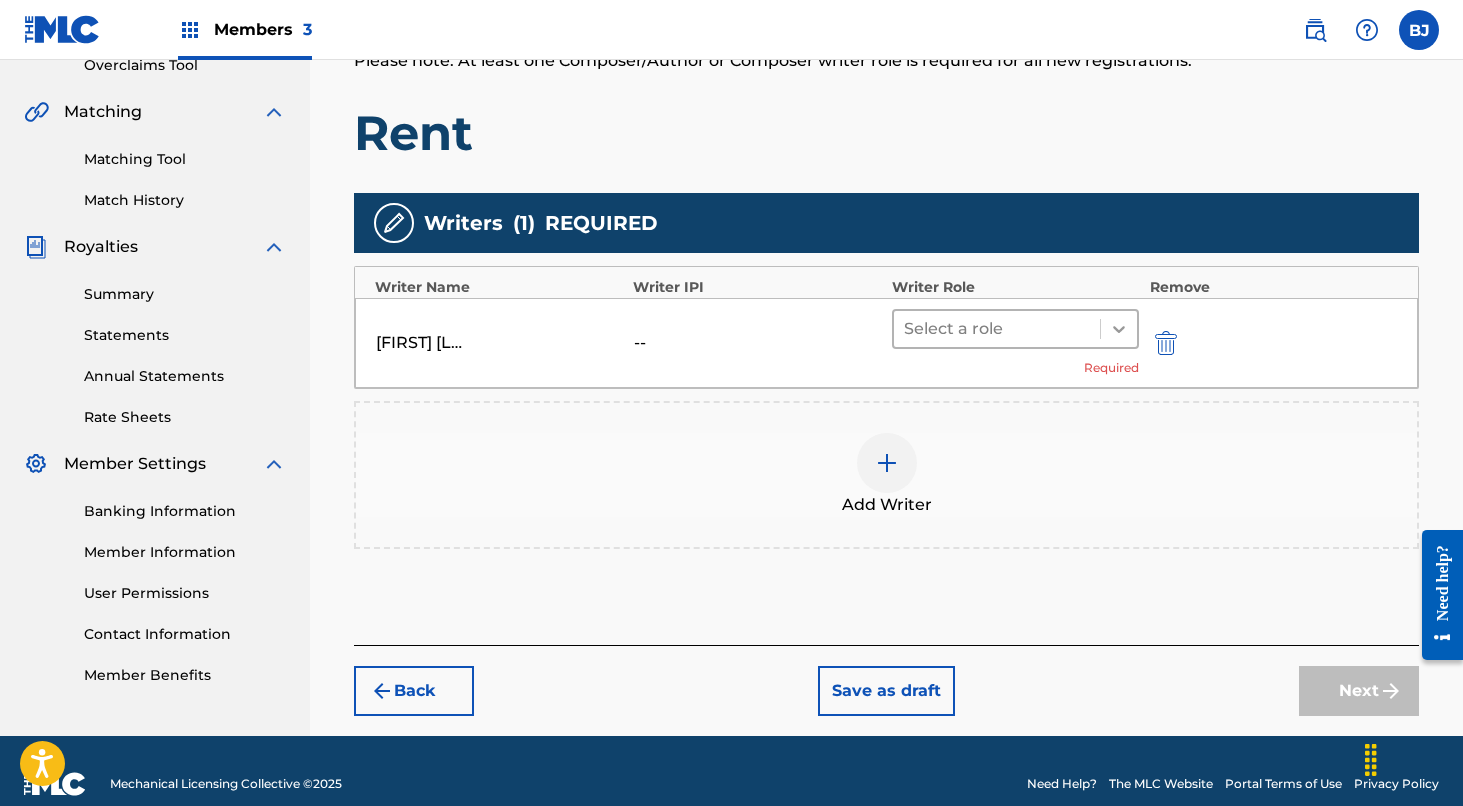 click 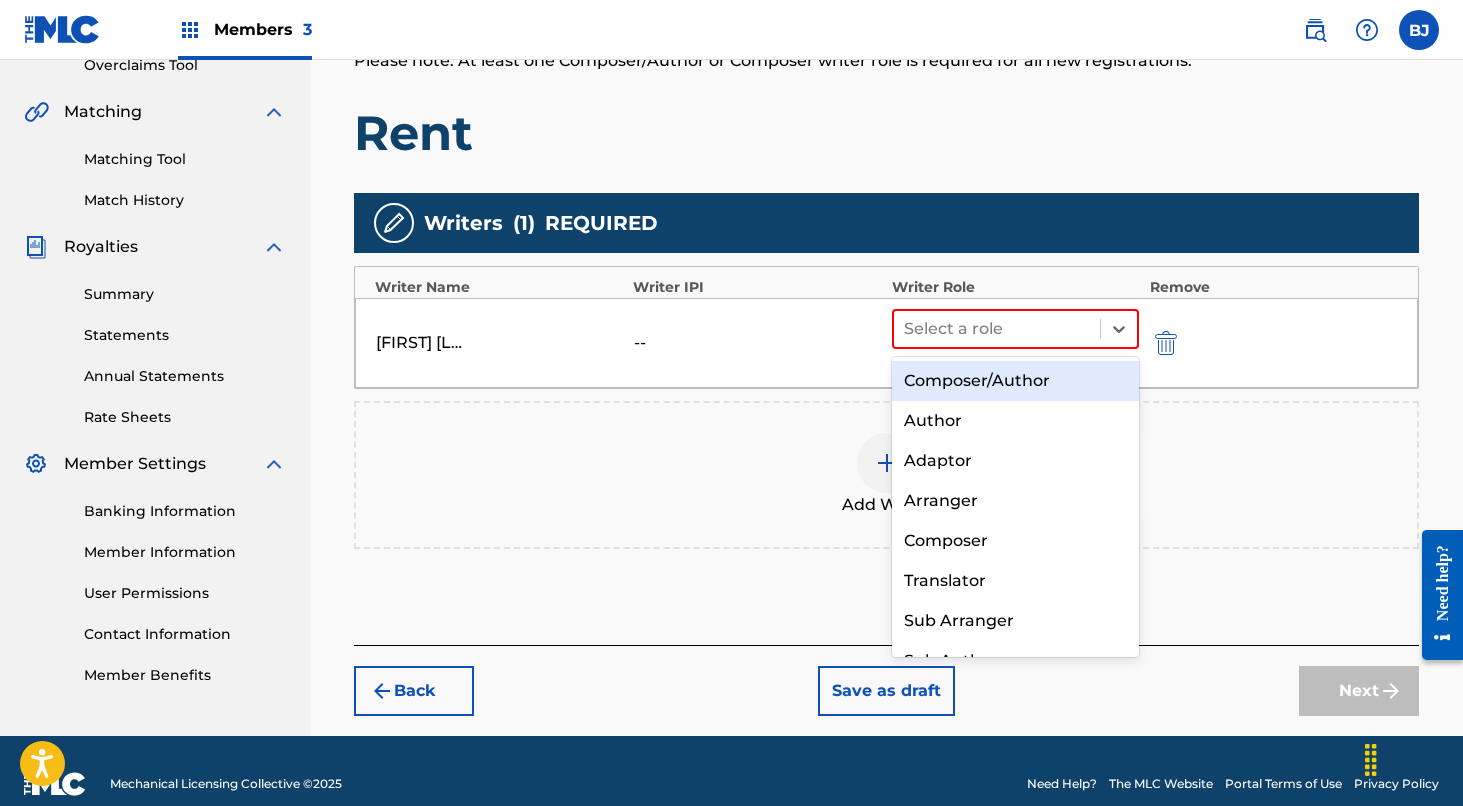 click on "Composer/Author" at bounding box center (1016, 381) 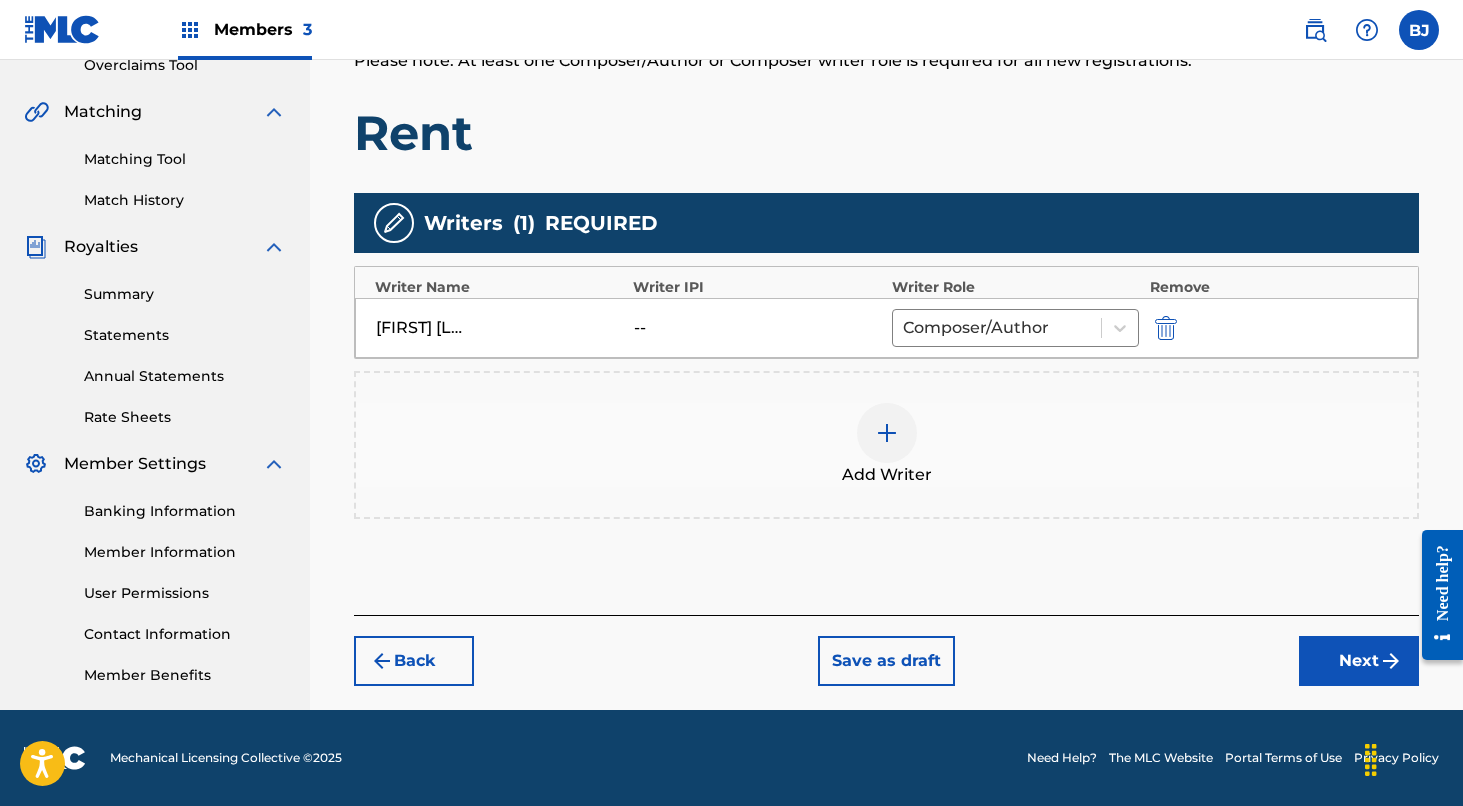 click on "Next" at bounding box center (1359, 661) 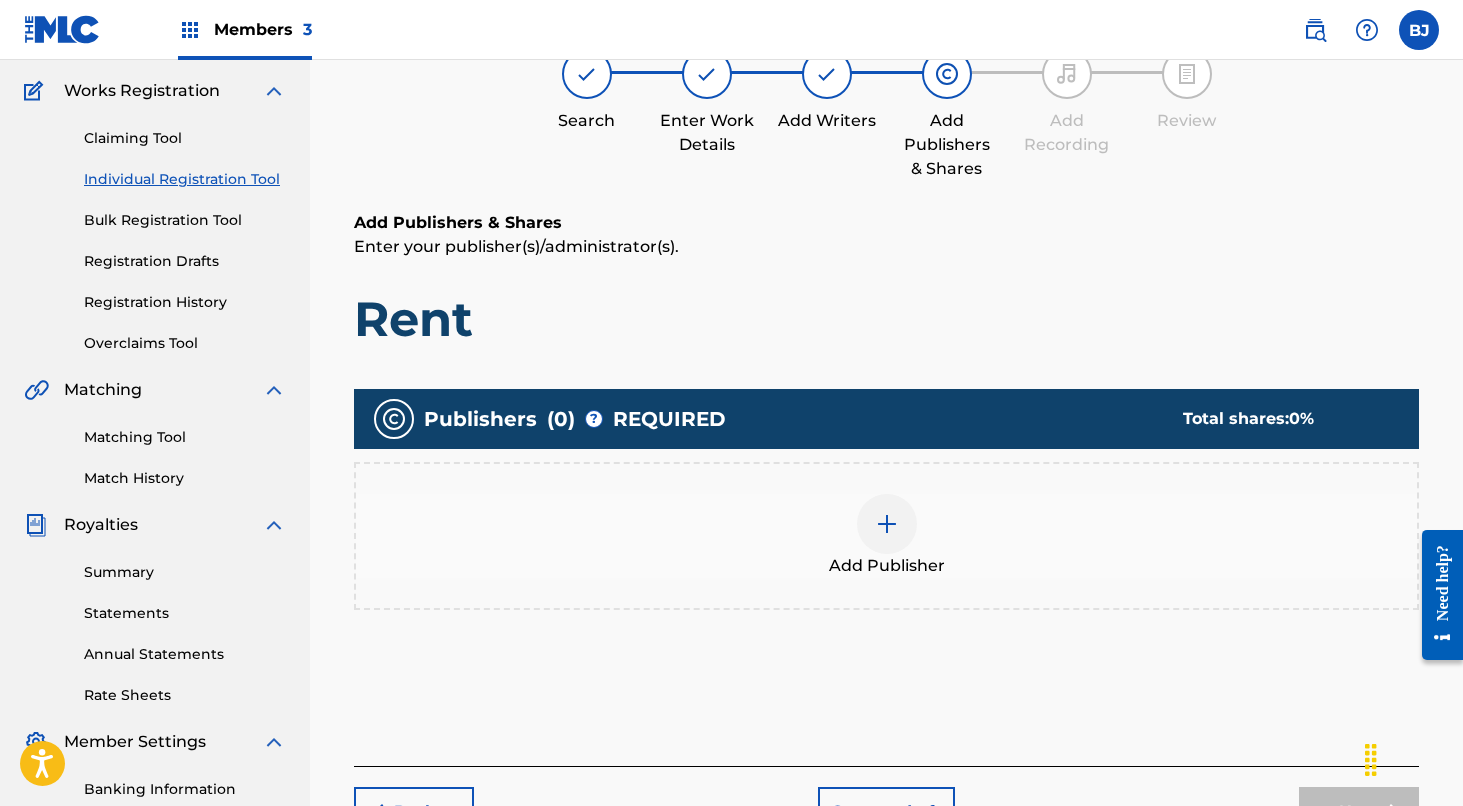 scroll, scrollTop: 90, scrollLeft: 0, axis: vertical 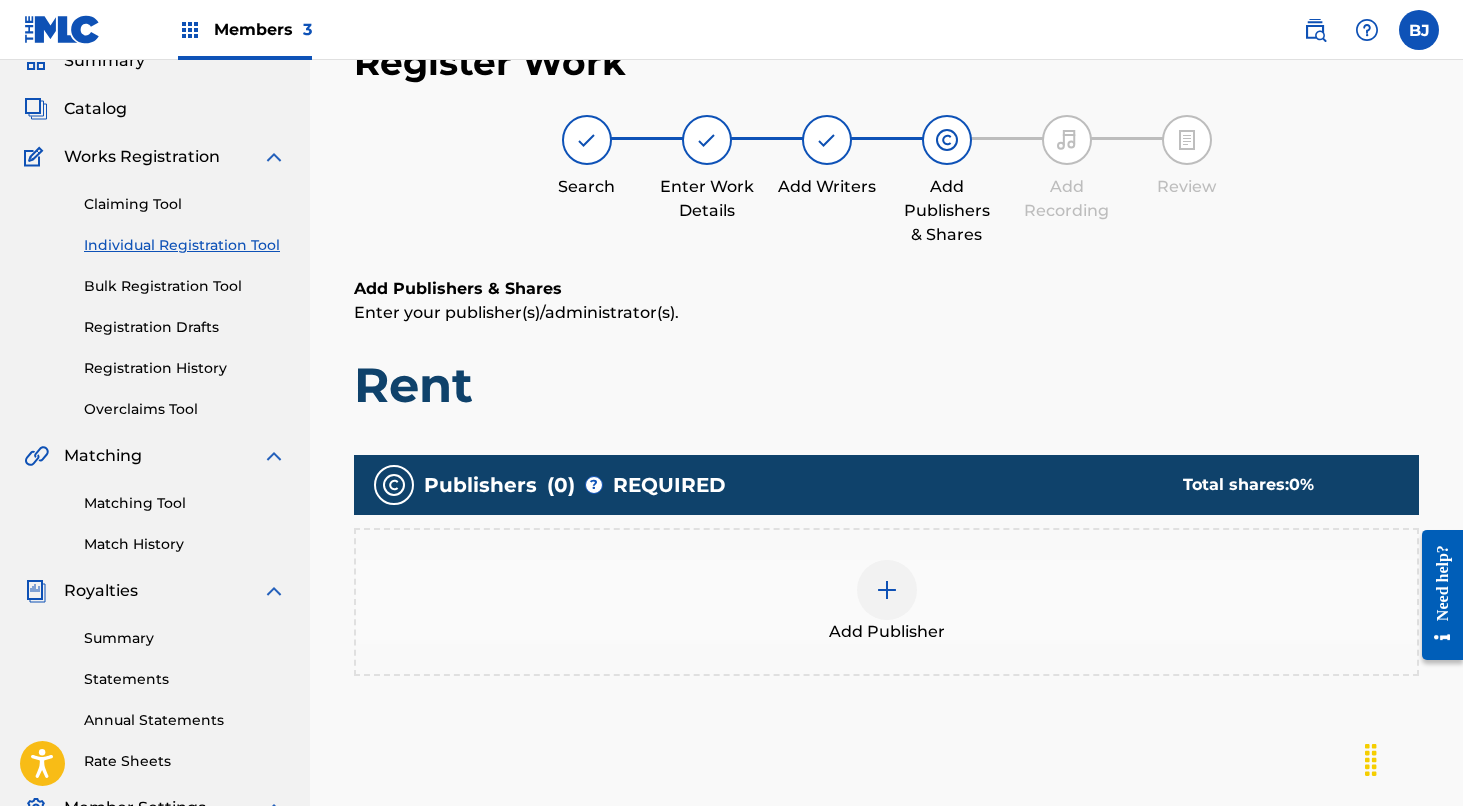 click at bounding box center (887, 590) 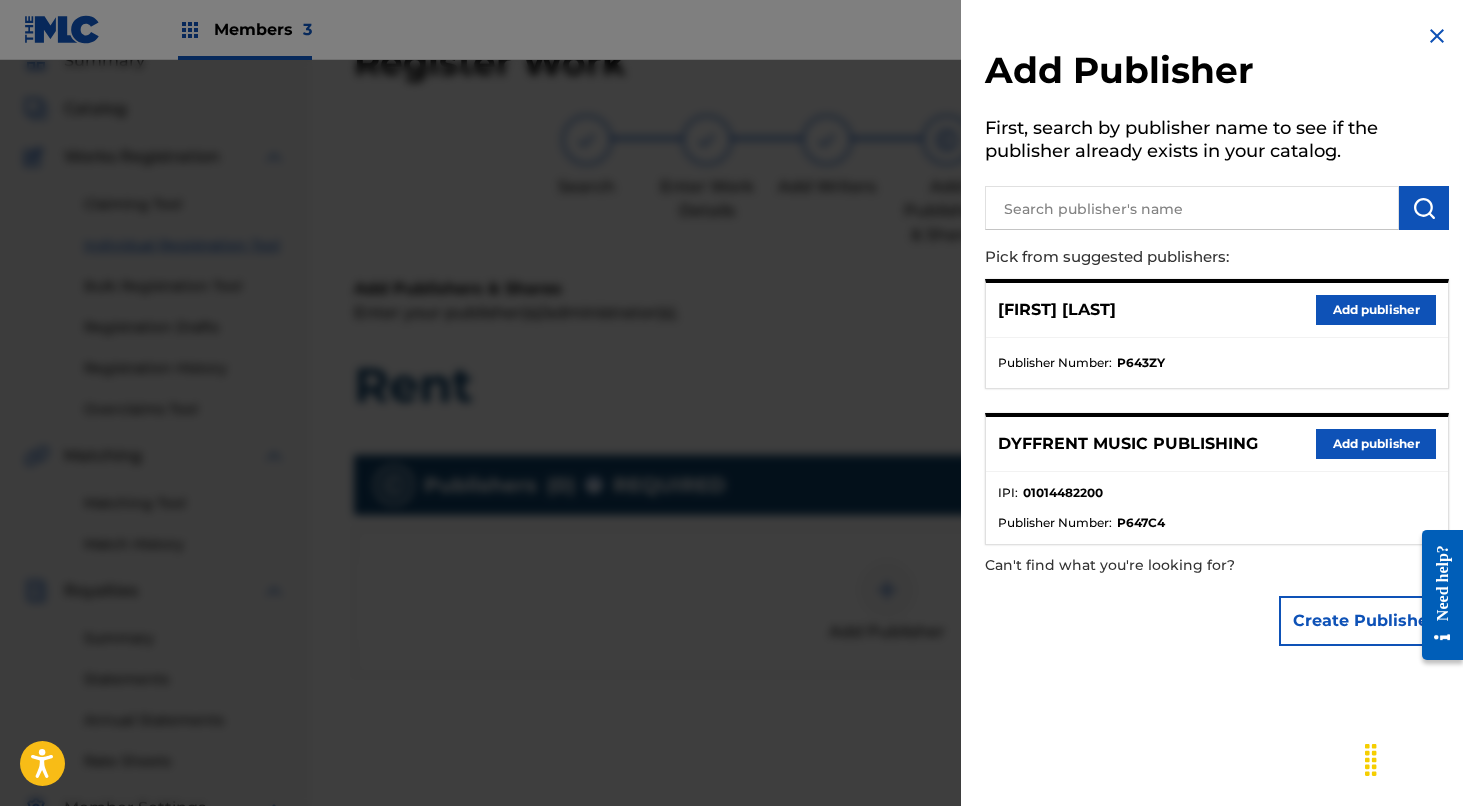 click on "Add publisher" at bounding box center (1376, 444) 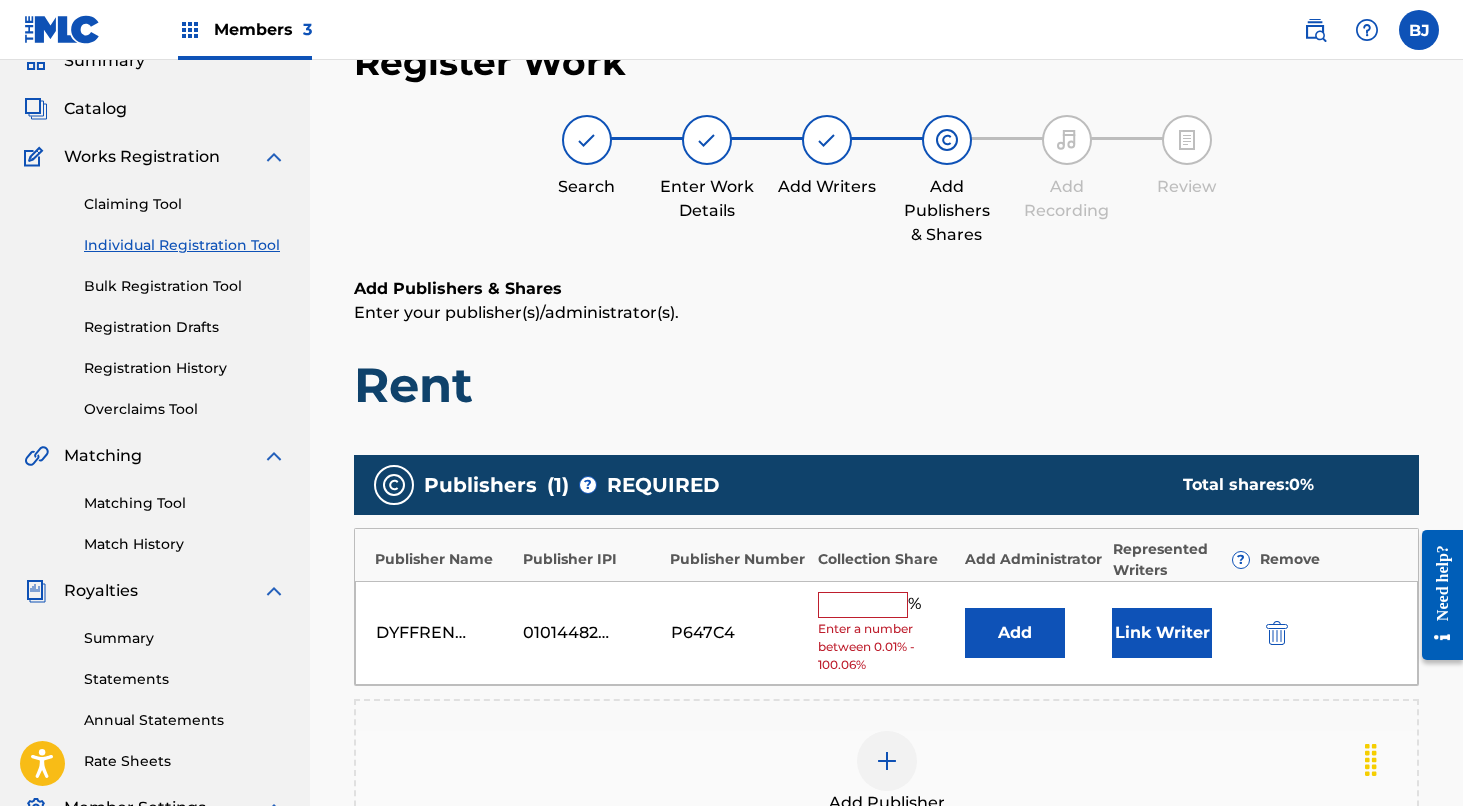 click at bounding box center [863, 605] 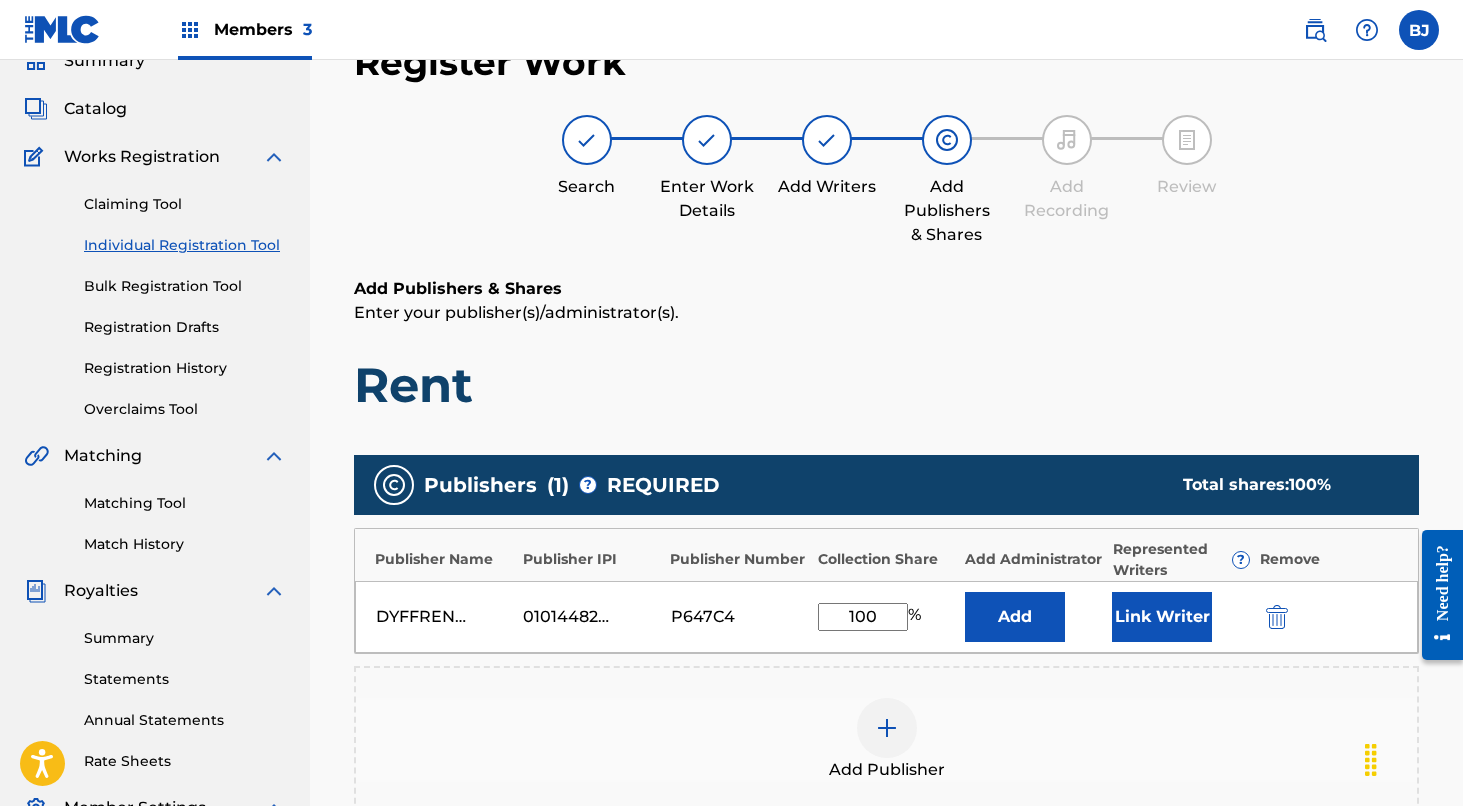 type on "100" 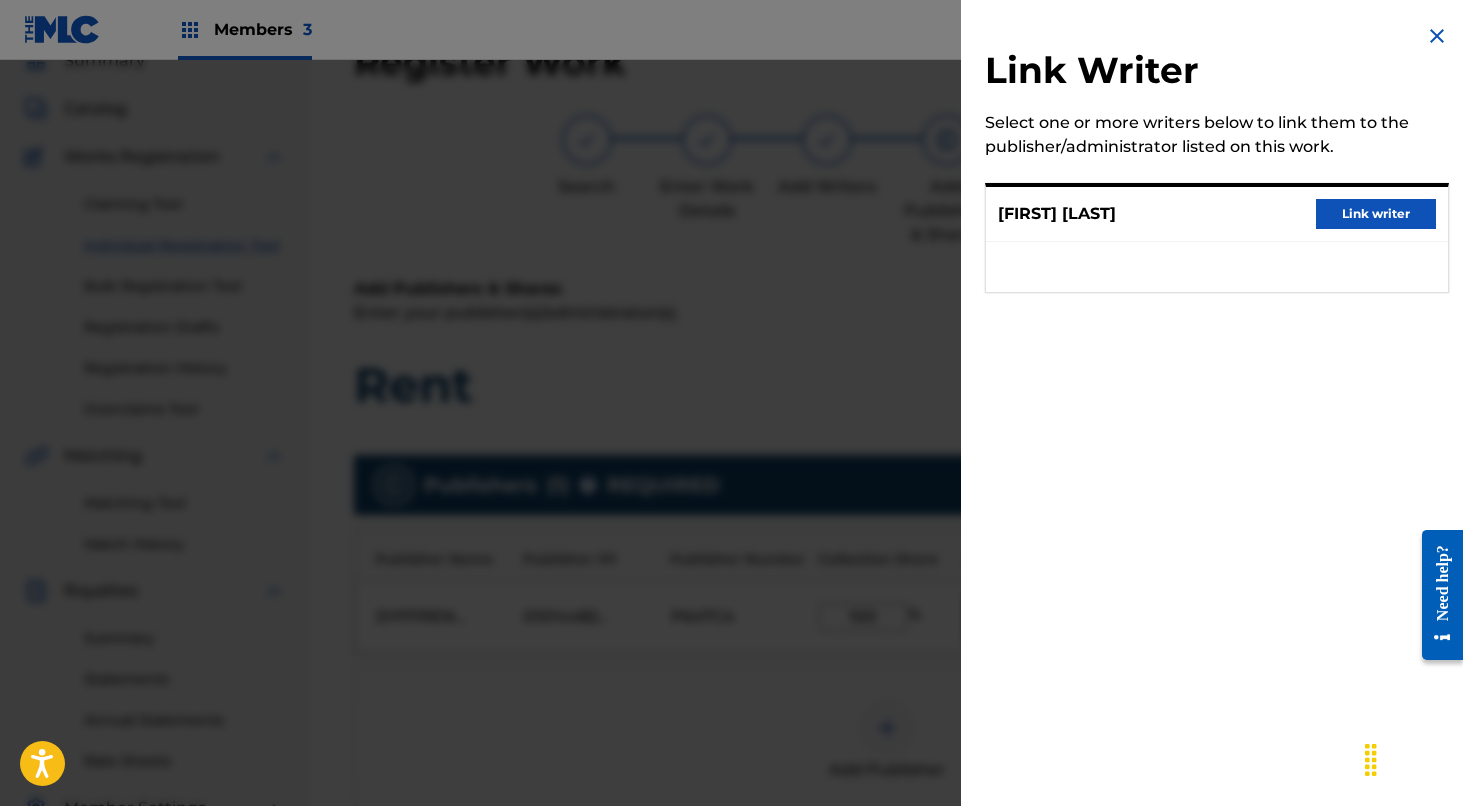 click on "Link writer" at bounding box center (1376, 214) 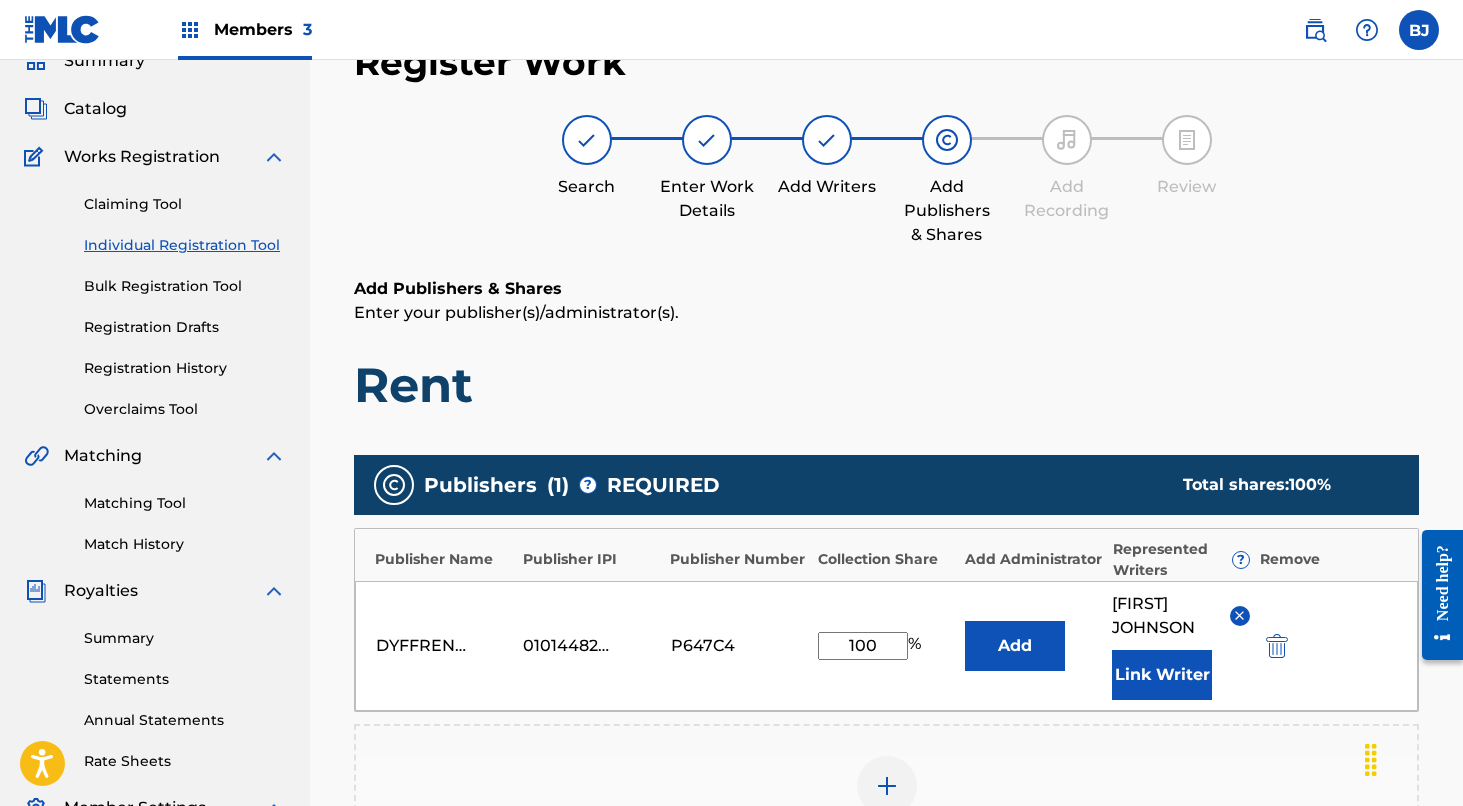 click on "Add" at bounding box center [1015, 646] 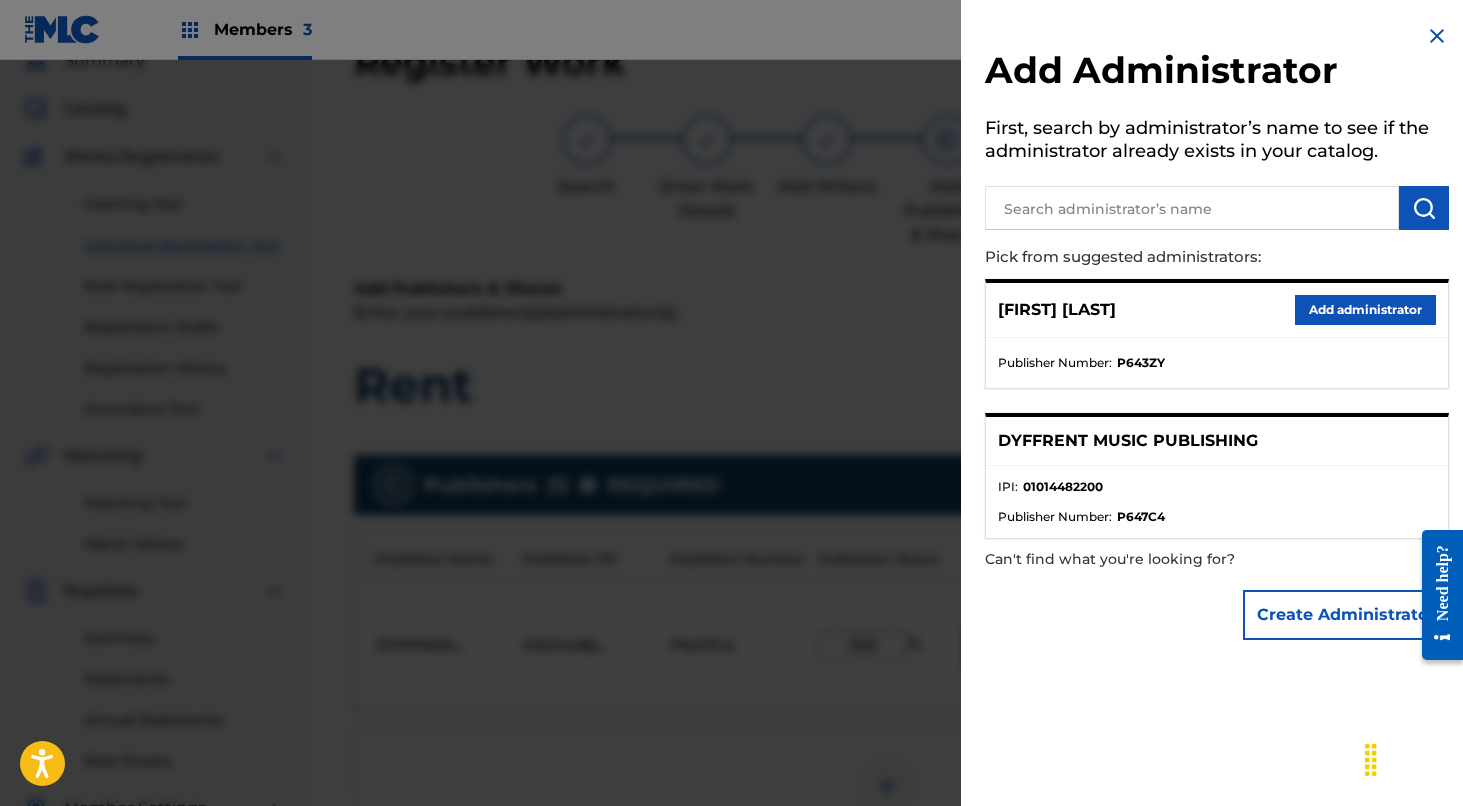 click on "Add administrator" at bounding box center [1365, 310] 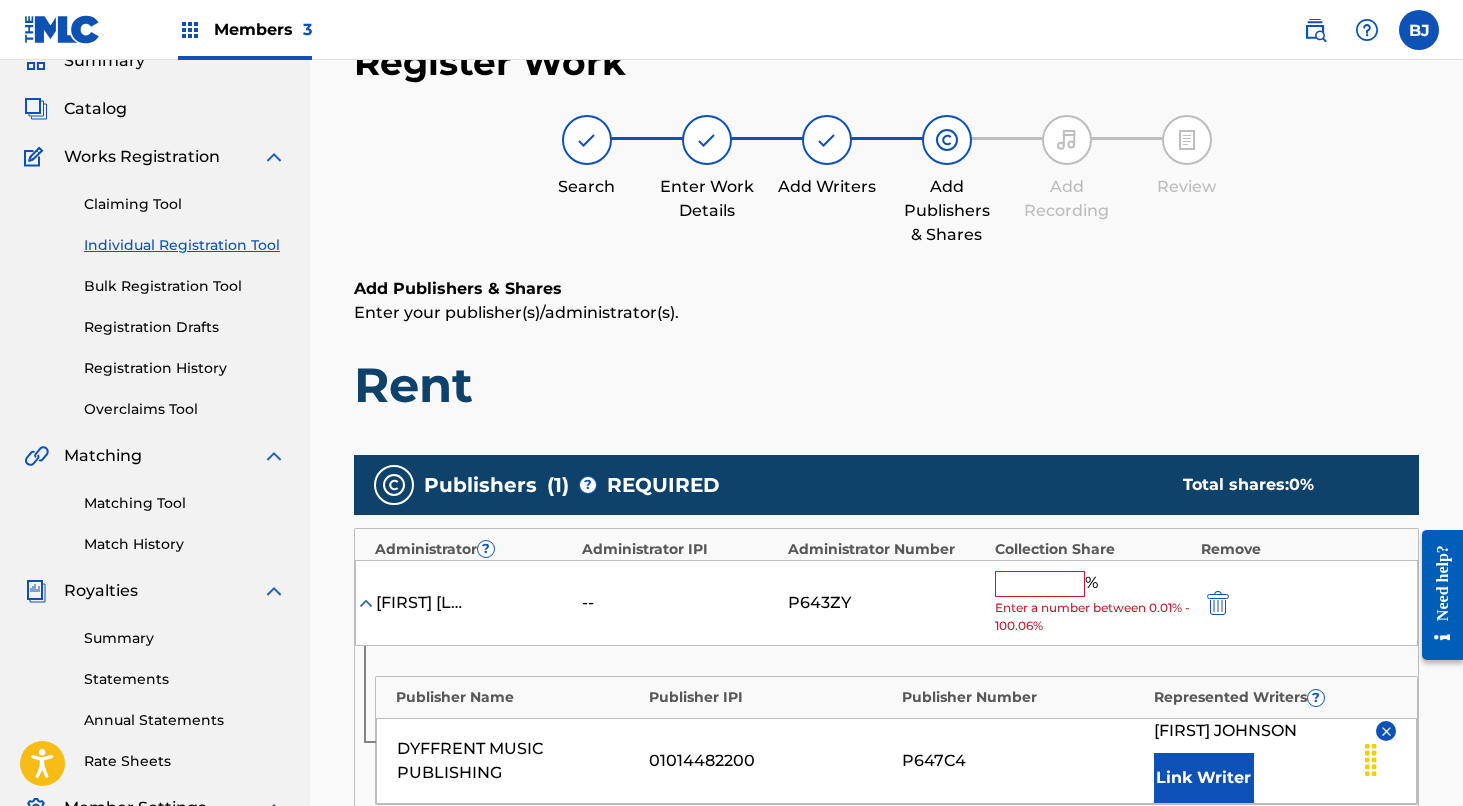 click at bounding box center (1040, 584) 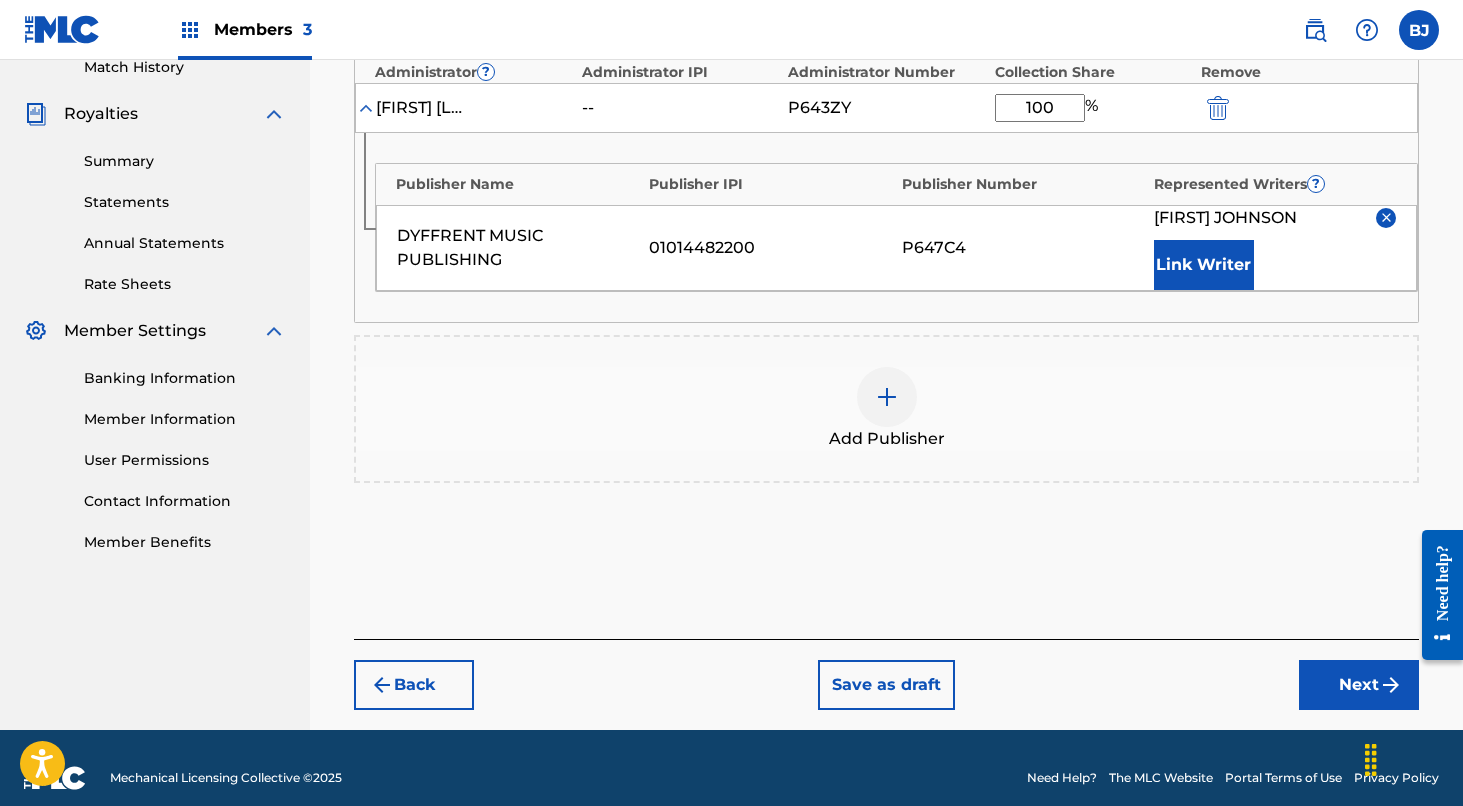 scroll, scrollTop: 574, scrollLeft: 0, axis: vertical 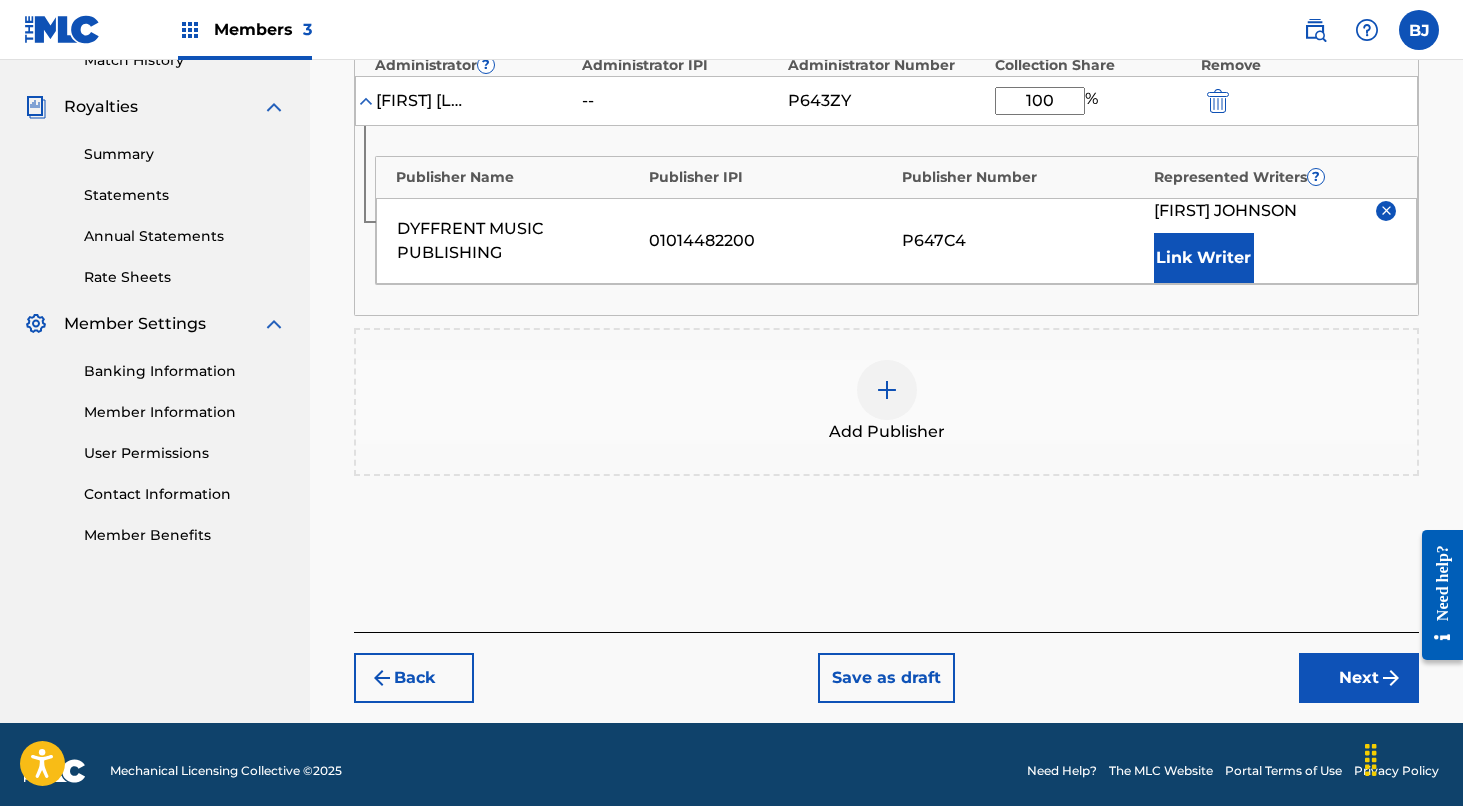 type on "100" 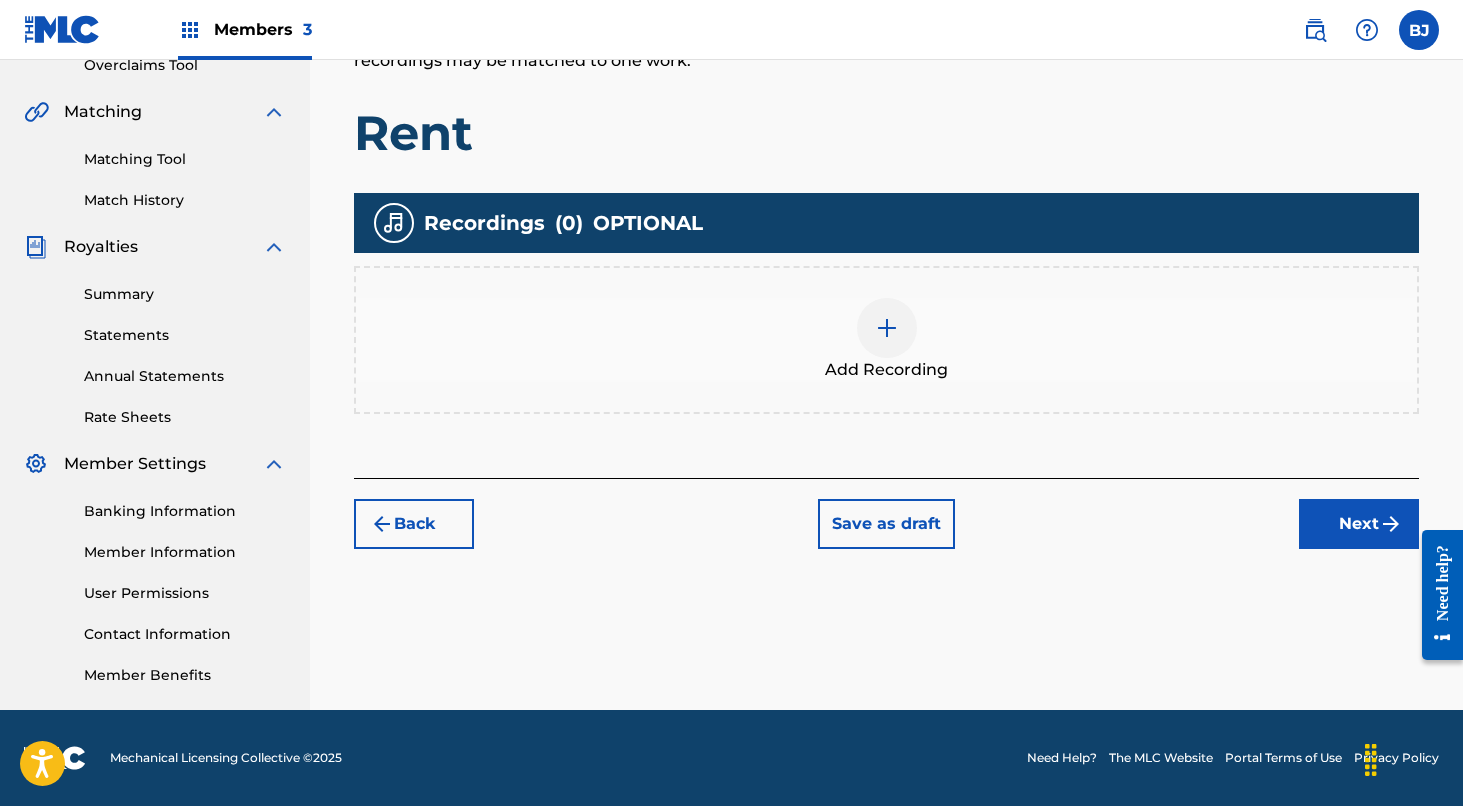 scroll, scrollTop: 434, scrollLeft: 0, axis: vertical 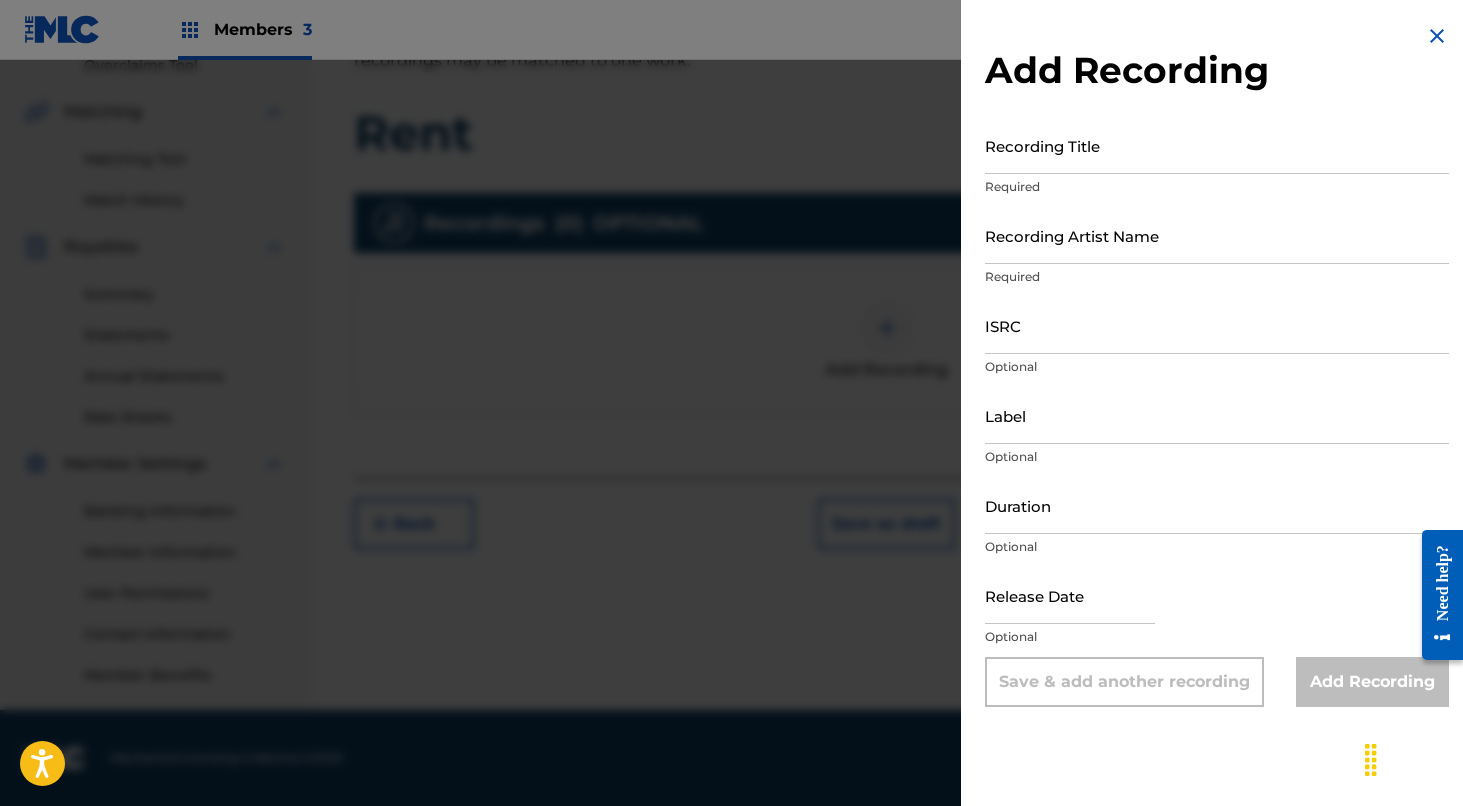 click on "Duration" at bounding box center [1217, 505] 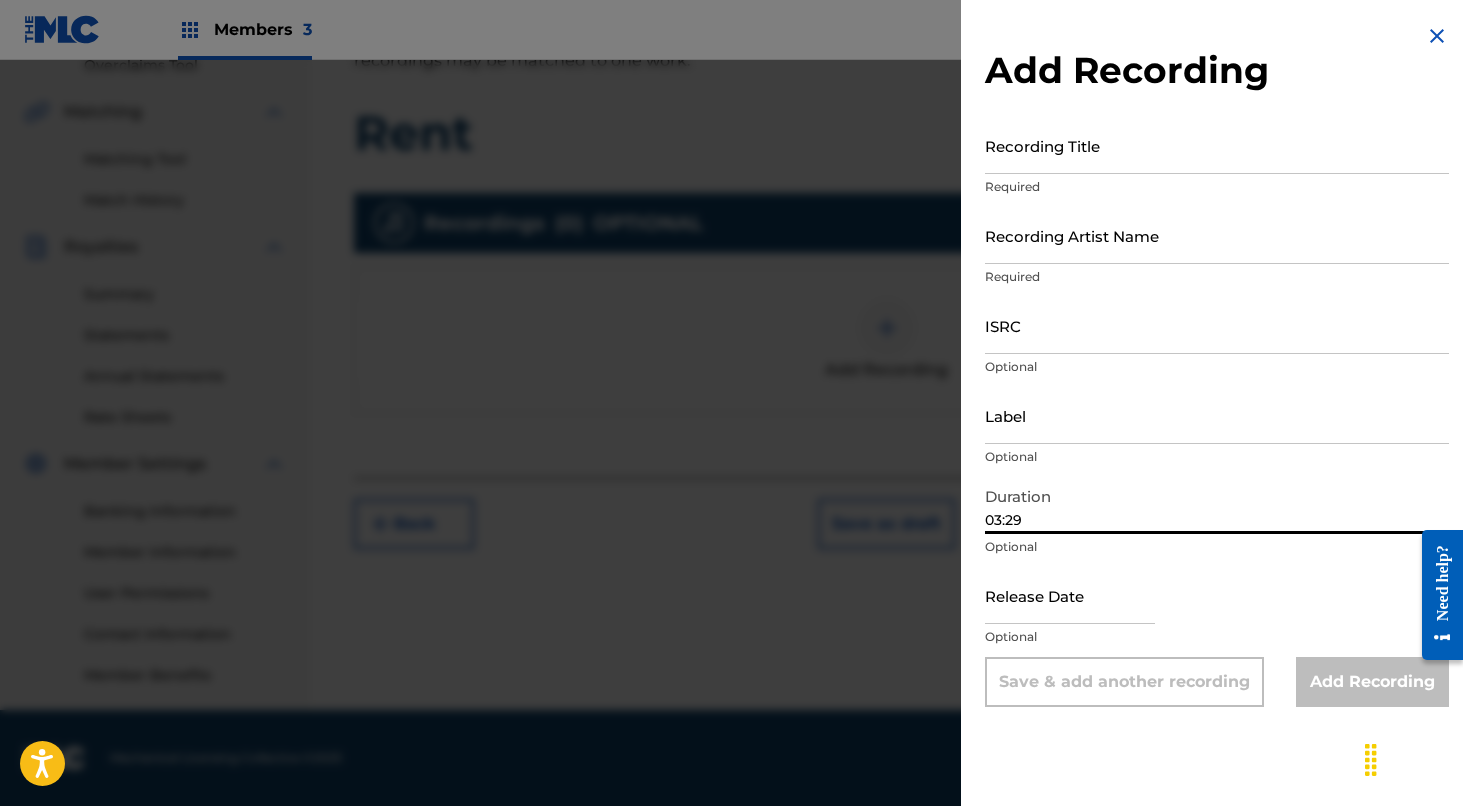 type on "03:29" 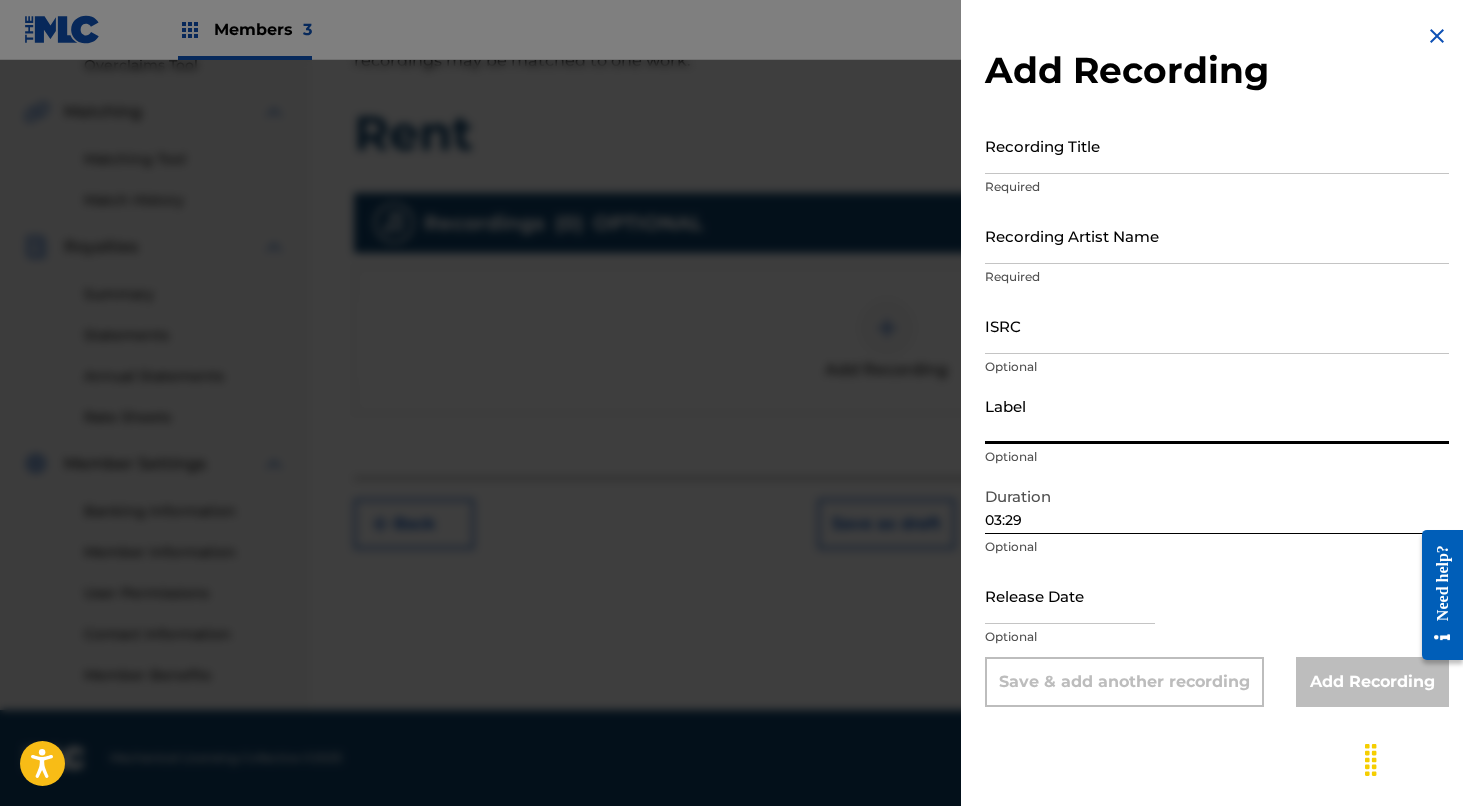 click on "Label" at bounding box center (1217, 415) 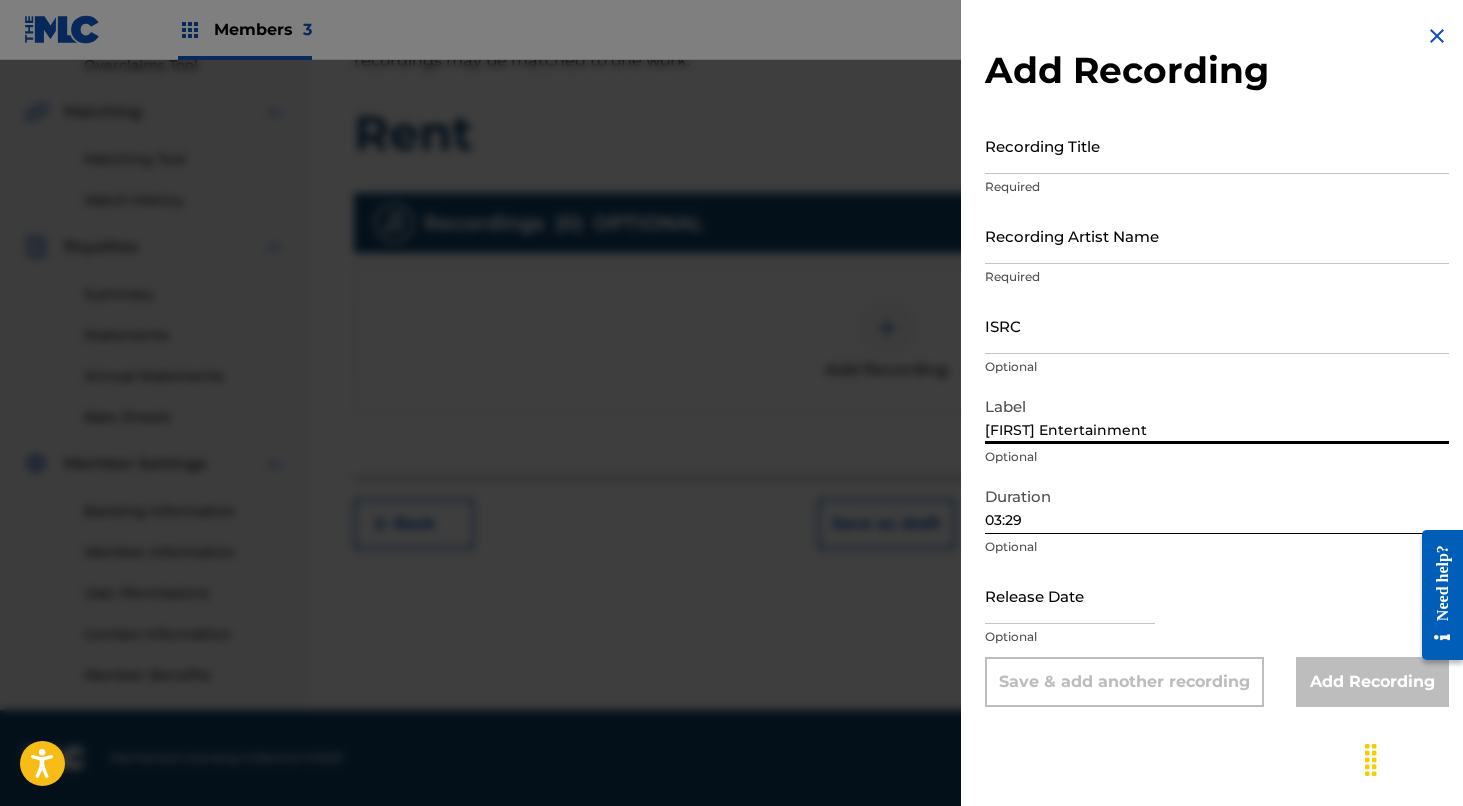 type on "[FIRST] Entertainment" 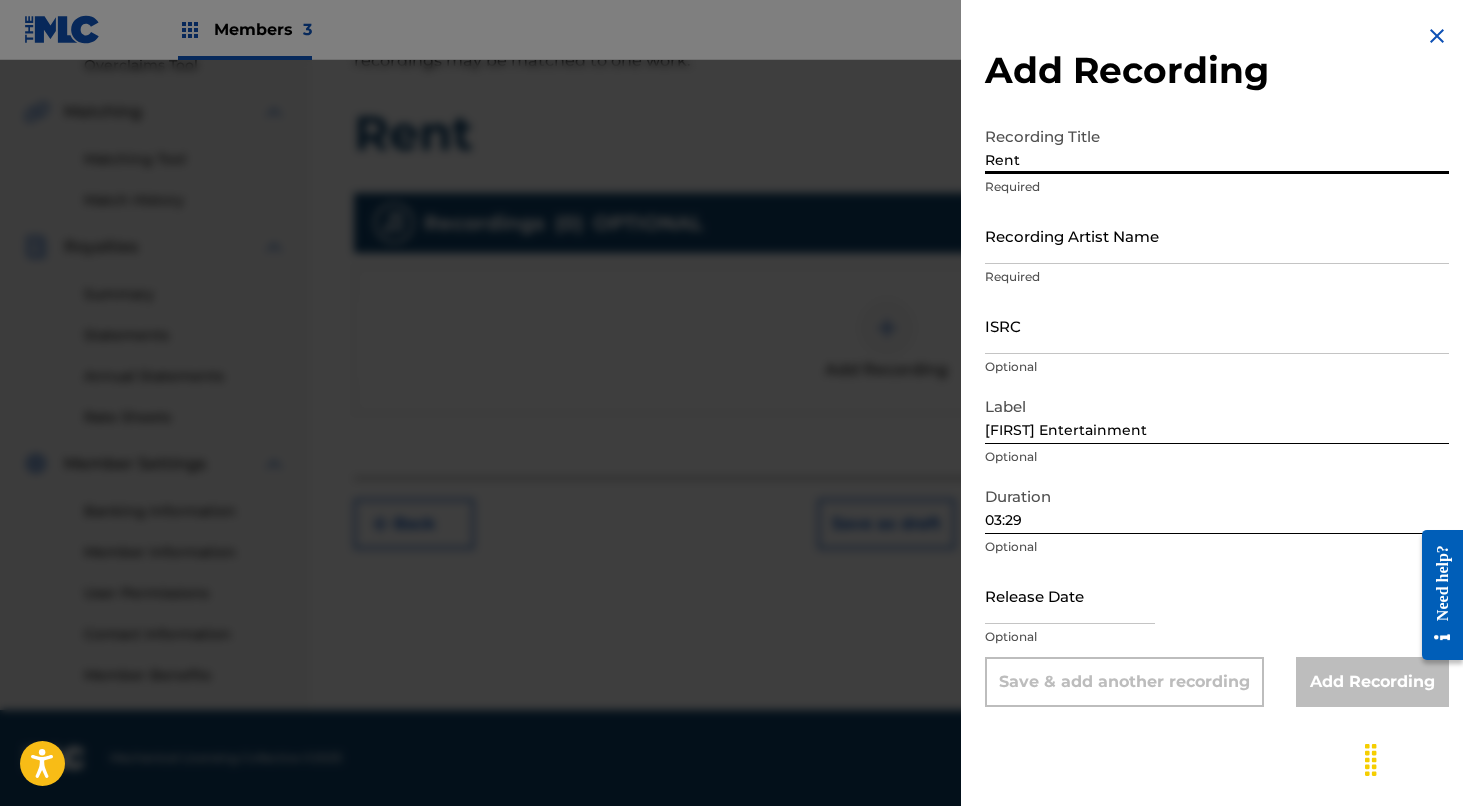 type on "Rent" 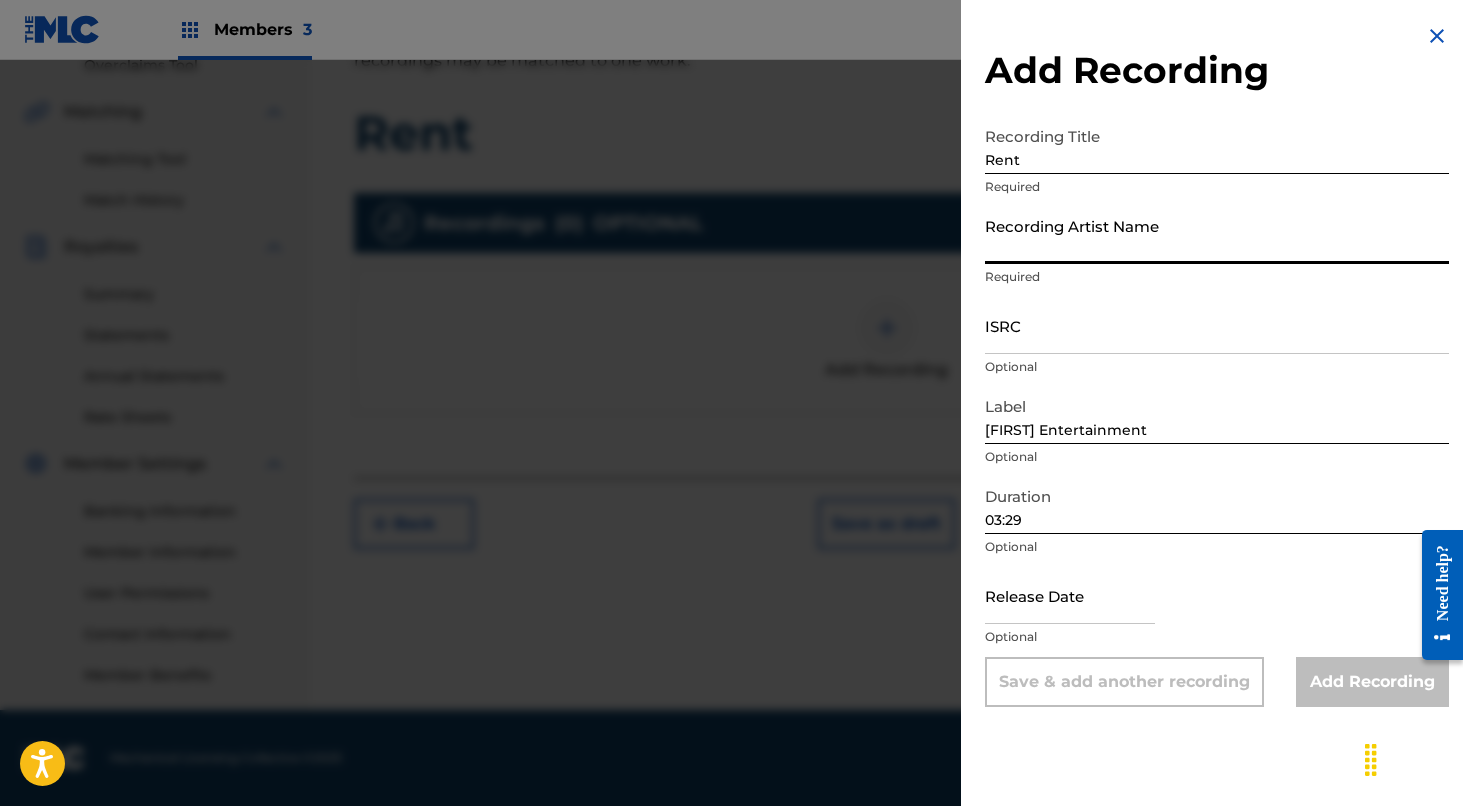 click on "Recording Artist Name" at bounding box center [1217, 235] 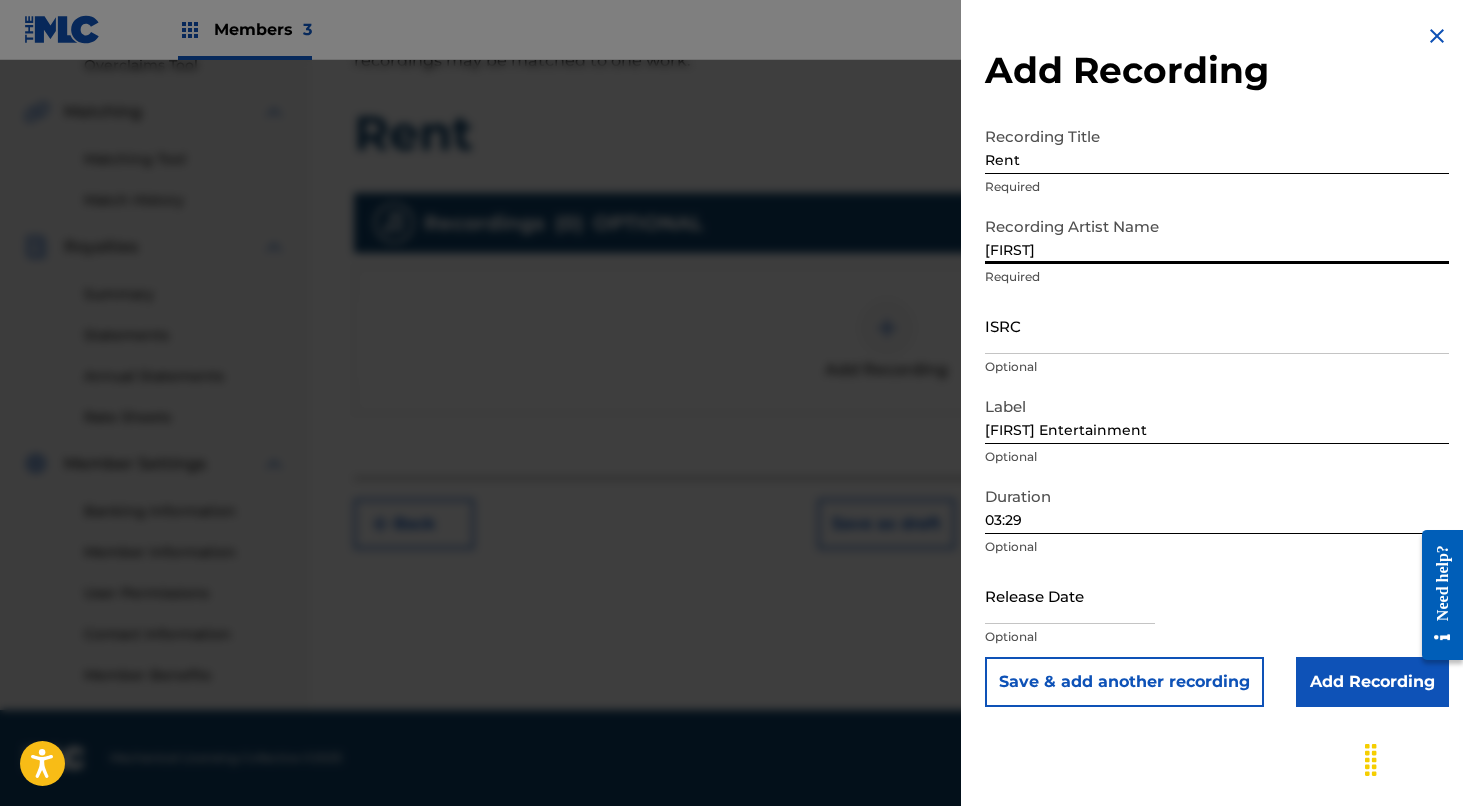 click on "[FIRST]" at bounding box center (1217, 235) 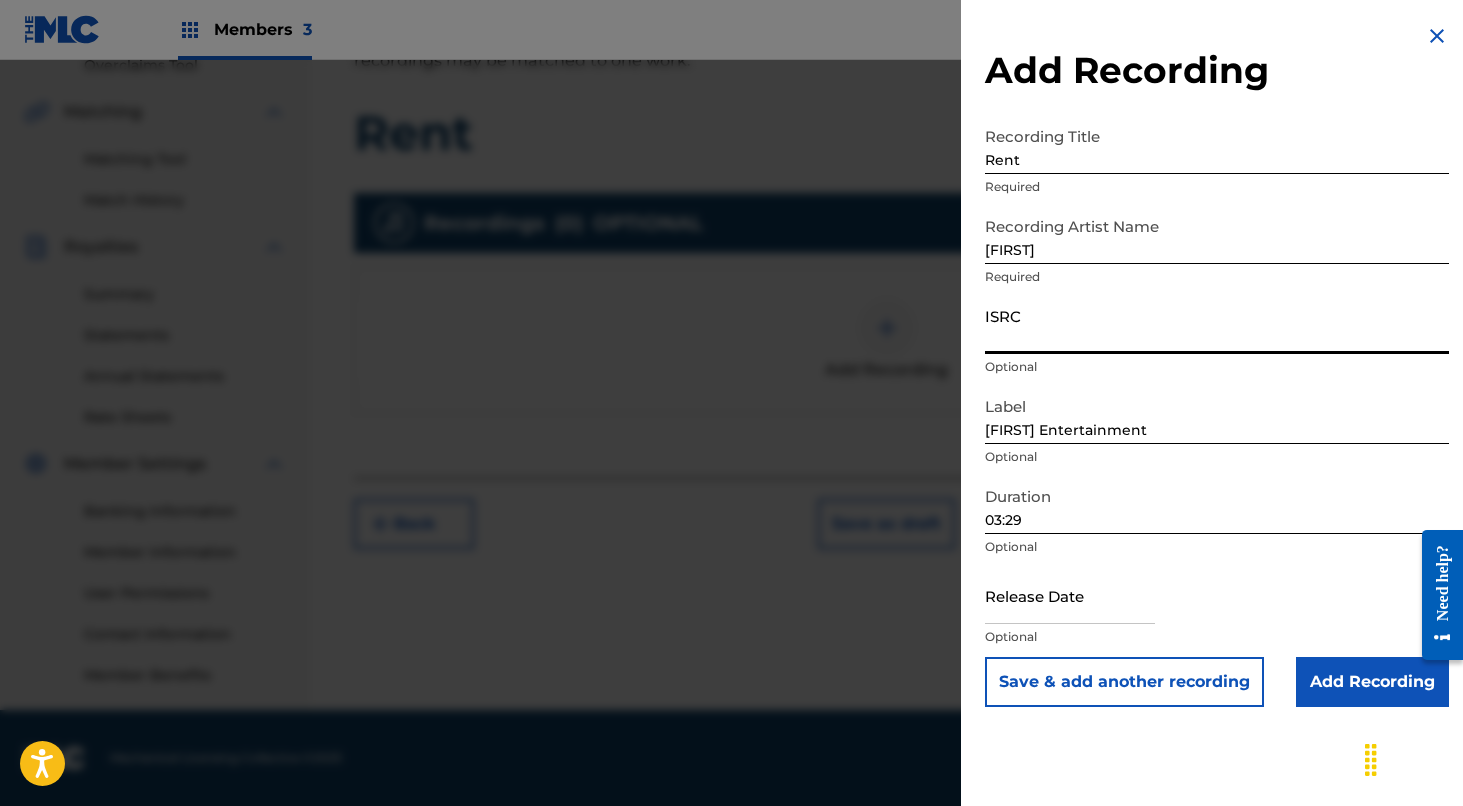 click on "ISRC" at bounding box center [1217, 325] 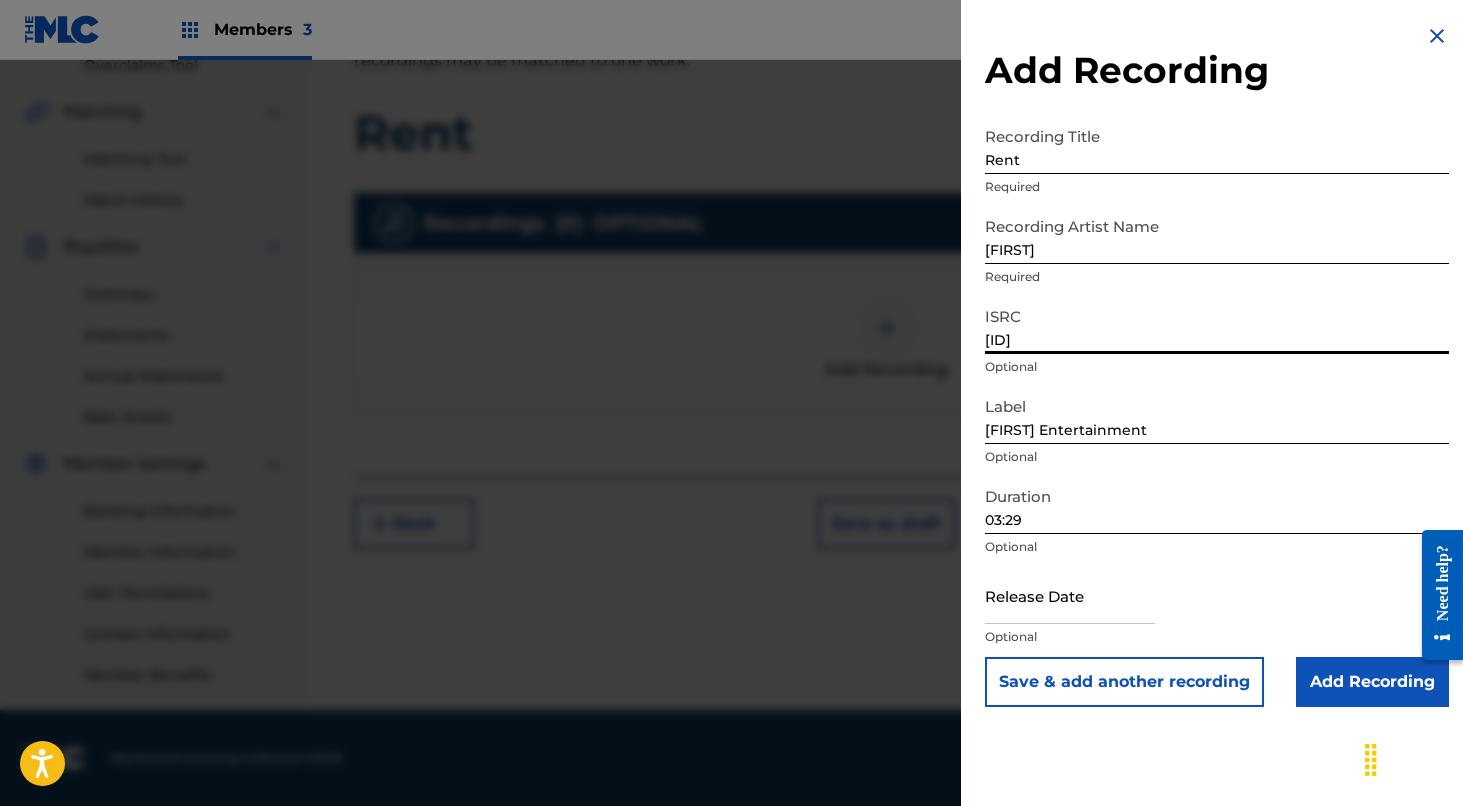 type on "[ID]" 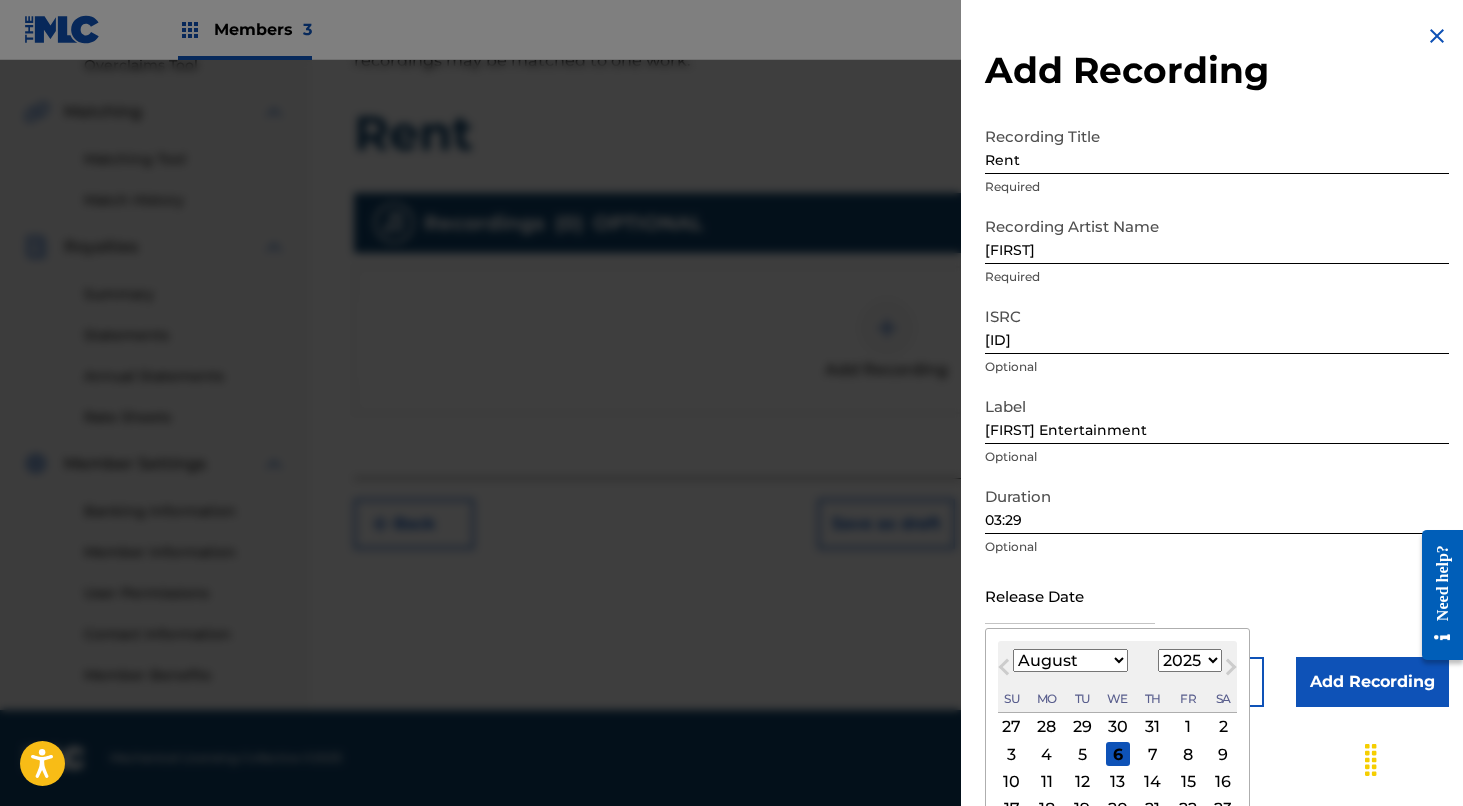 select on "2020" 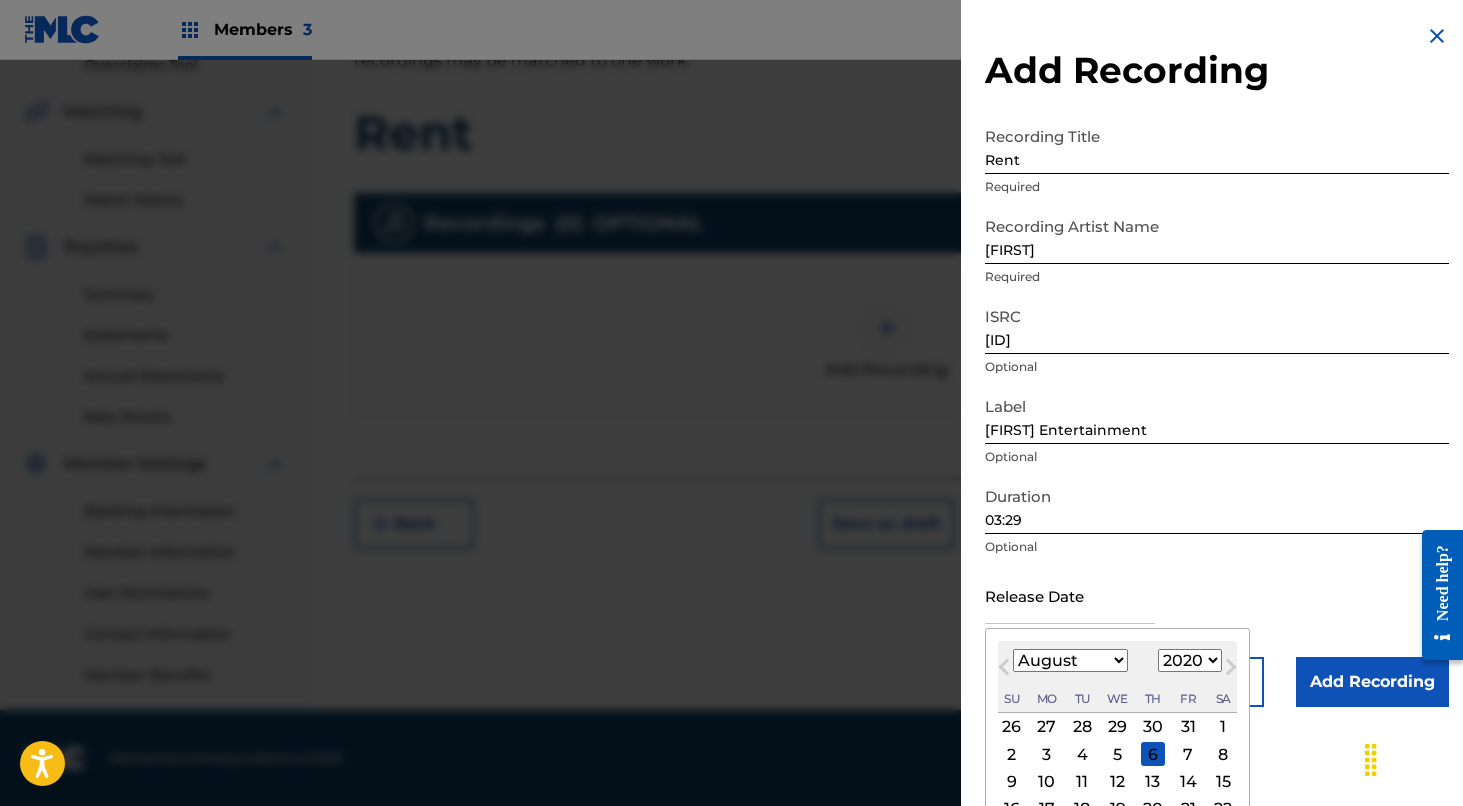 select on "0" 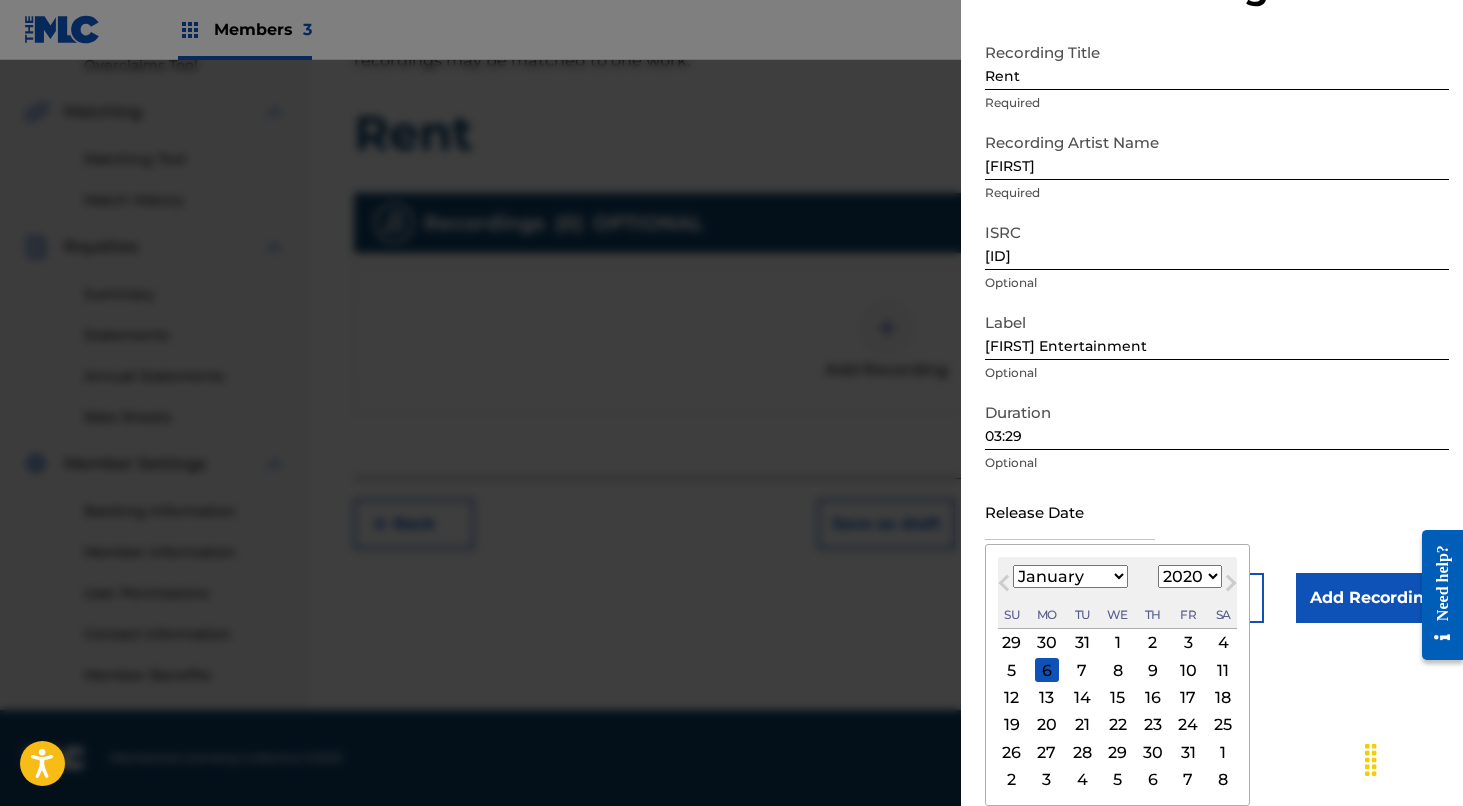 scroll, scrollTop: 84, scrollLeft: 0, axis: vertical 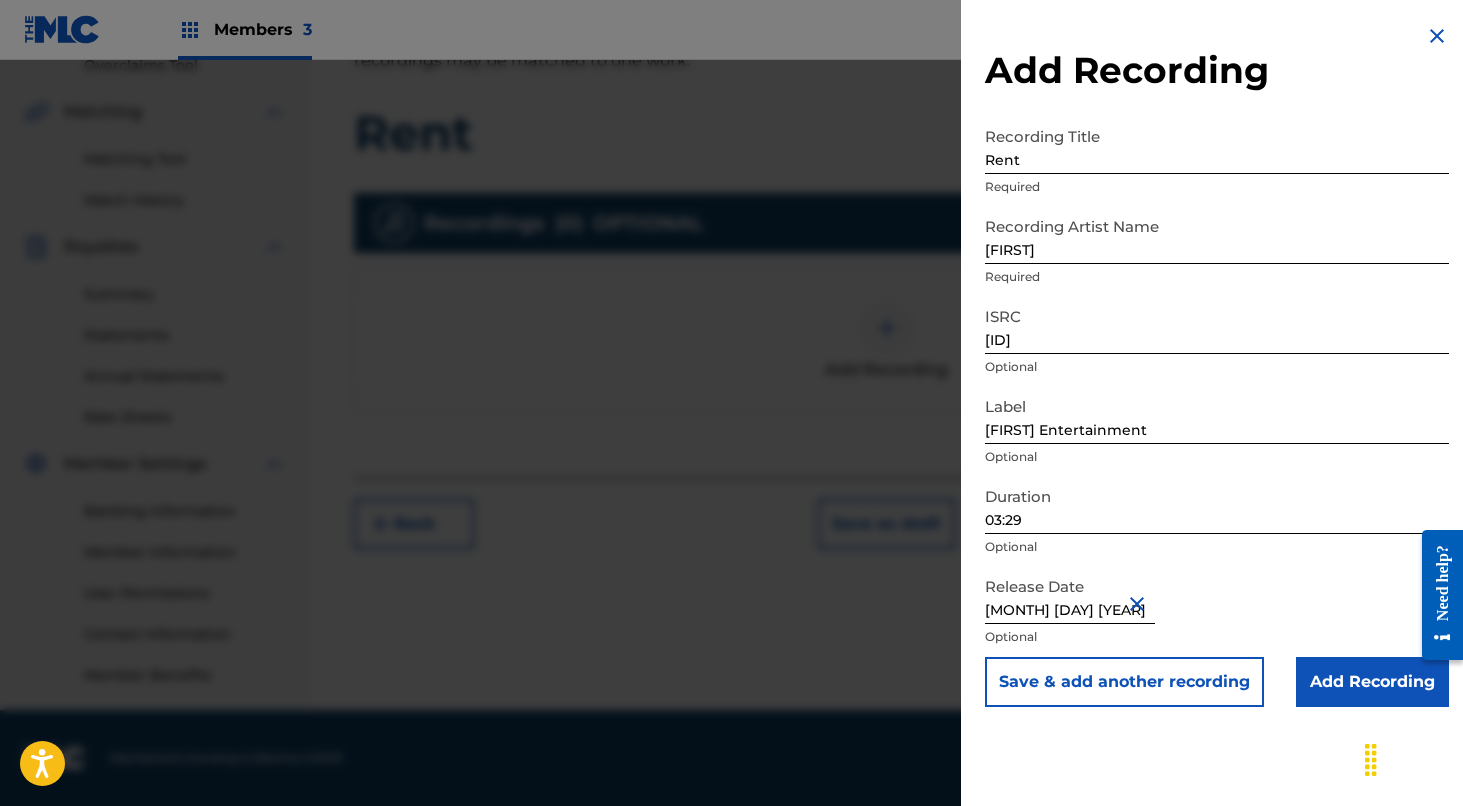 click on "Add Recording" at bounding box center (1372, 682) 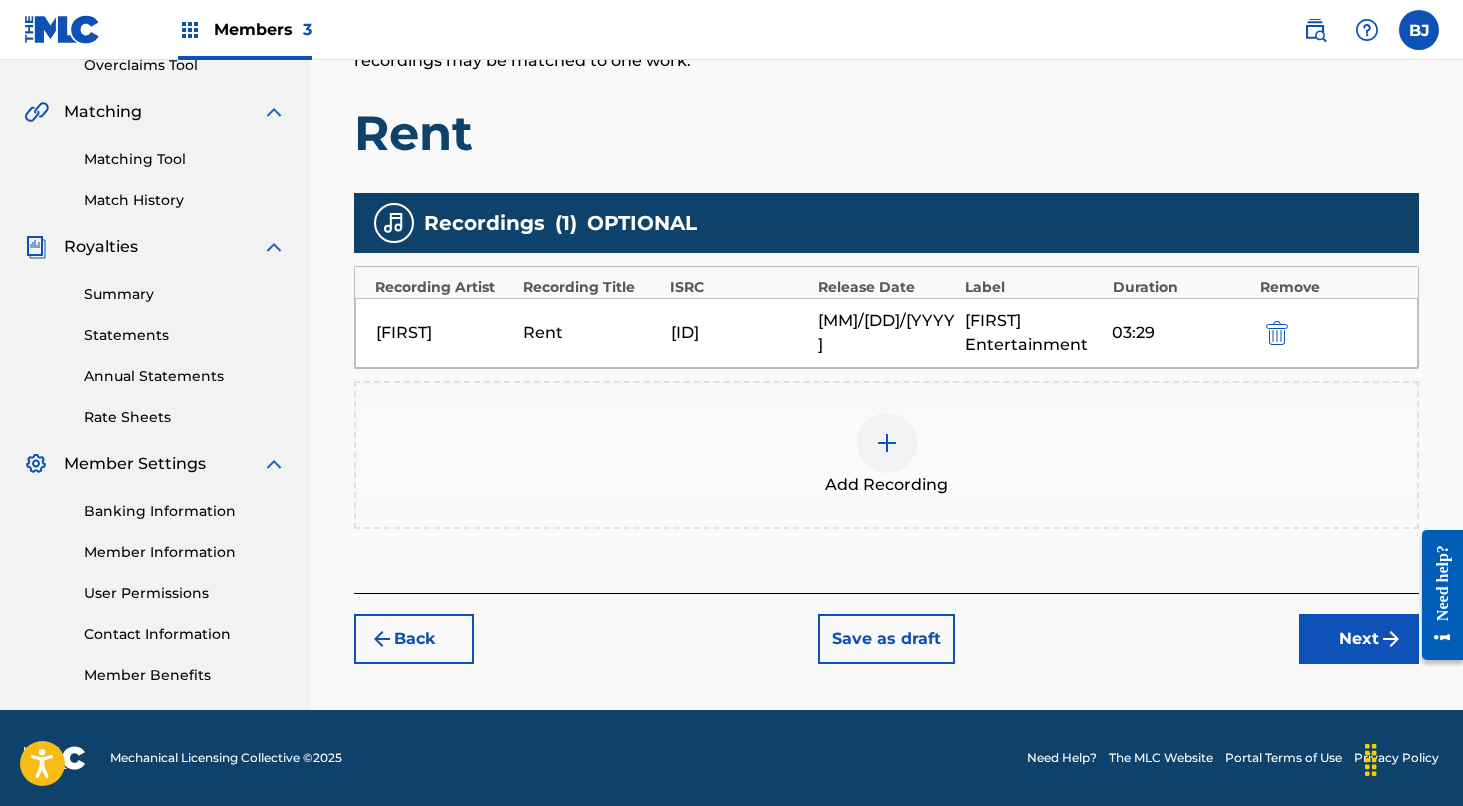 click on "Next" at bounding box center [1359, 639] 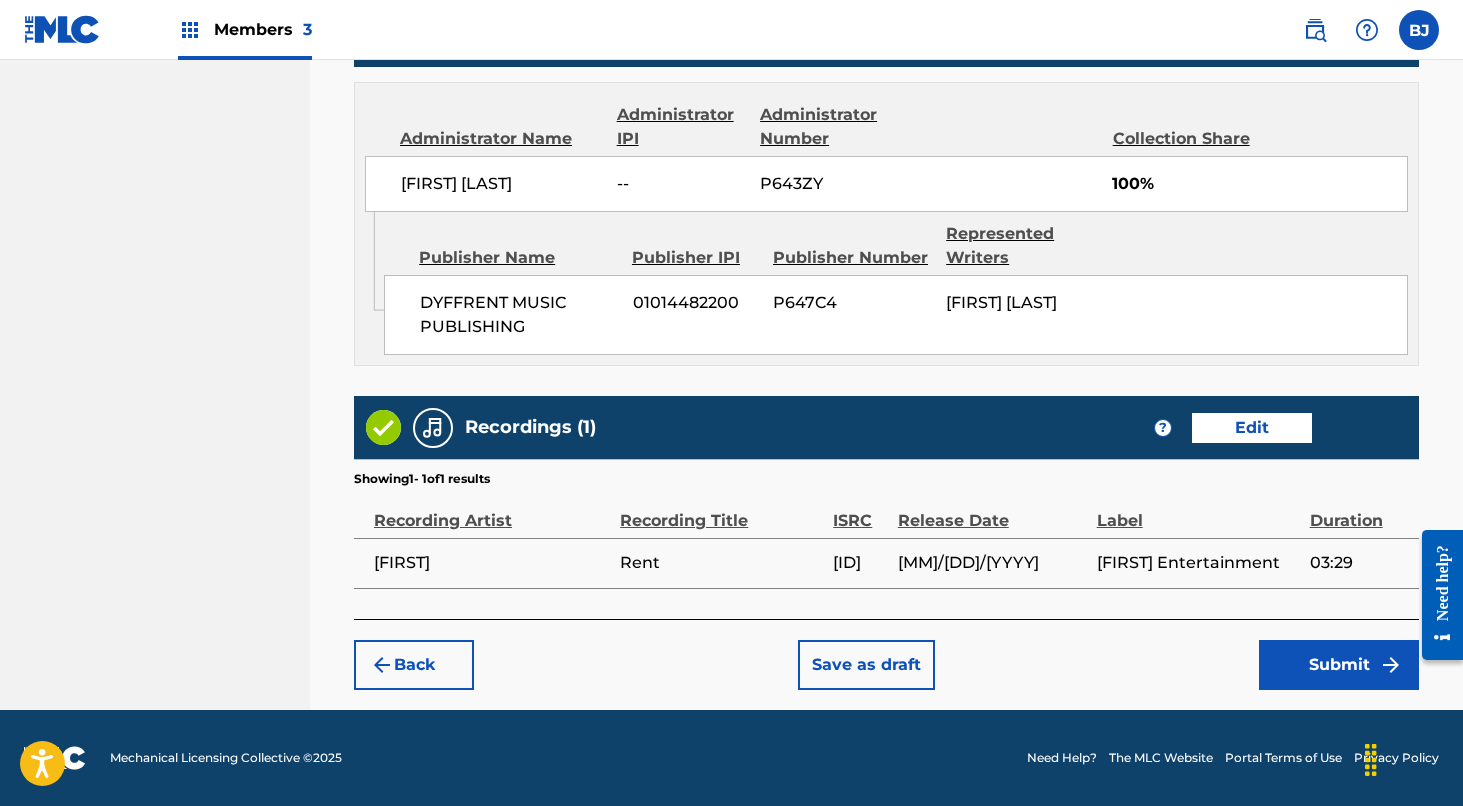 scroll, scrollTop: 1080, scrollLeft: 0, axis: vertical 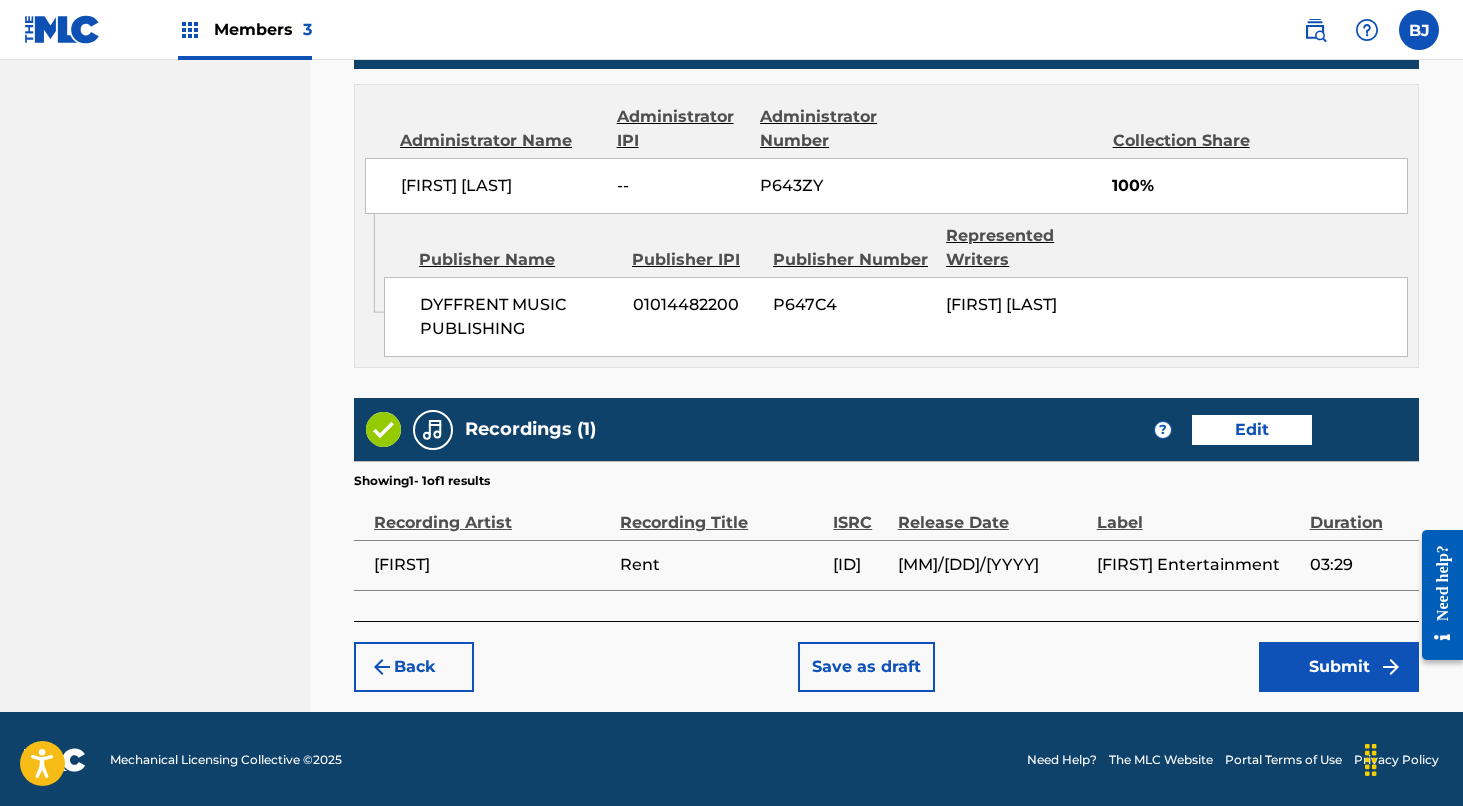 click on "Submit" at bounding box center [1339, 667] 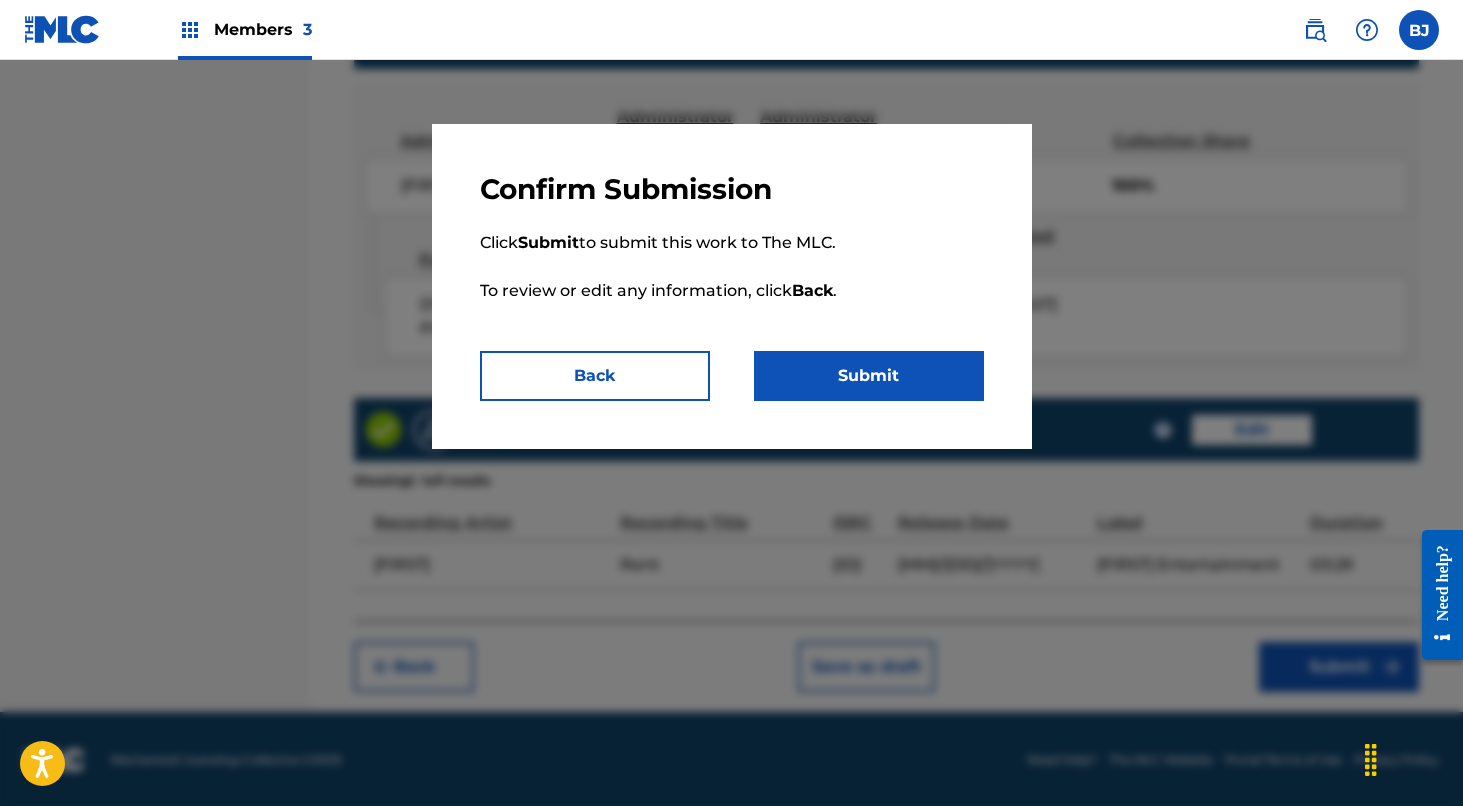 click on "Submit" at bounding box center [869, 376] 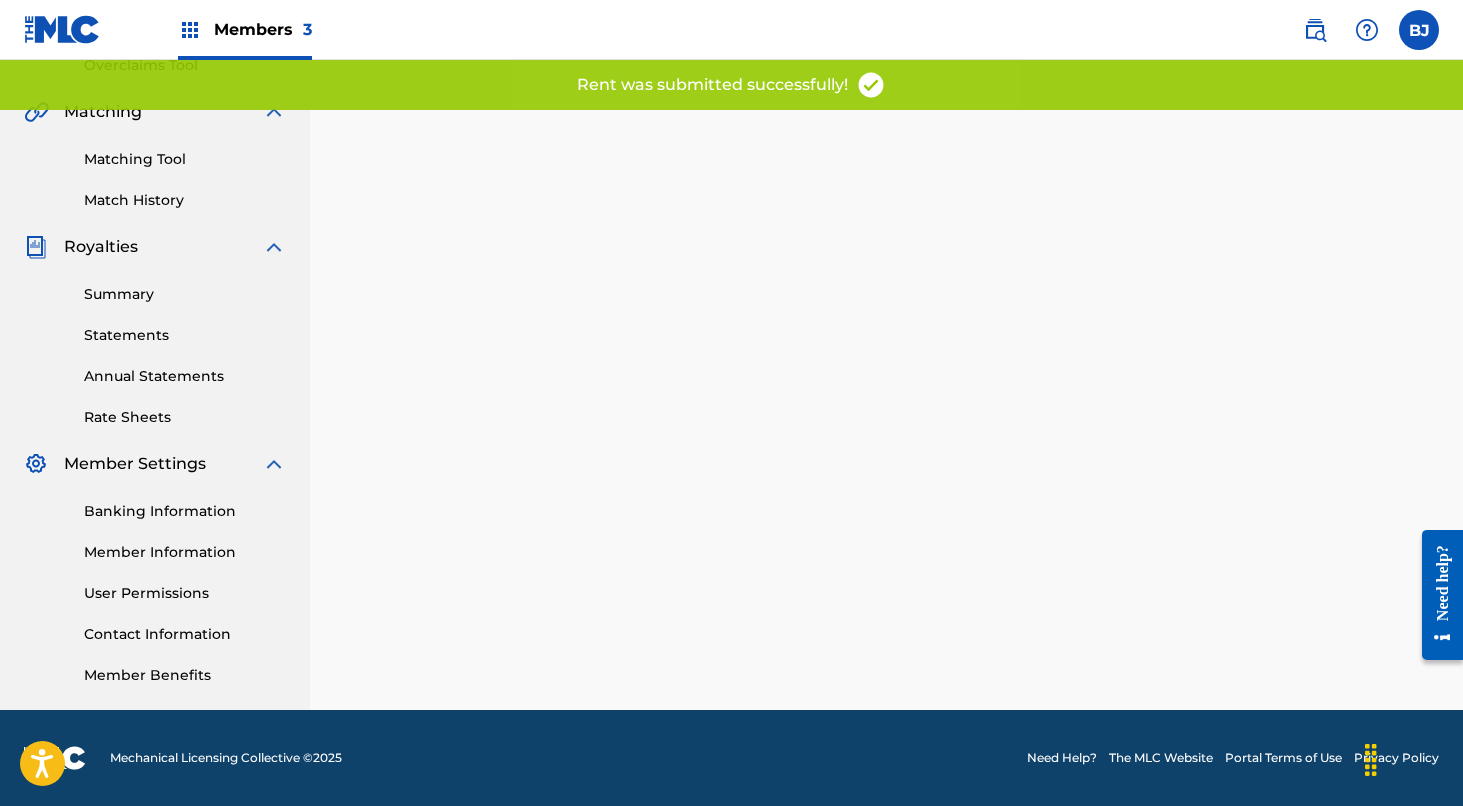 scroll, scrollTop: 0, scrollLeft: 0, axis: both 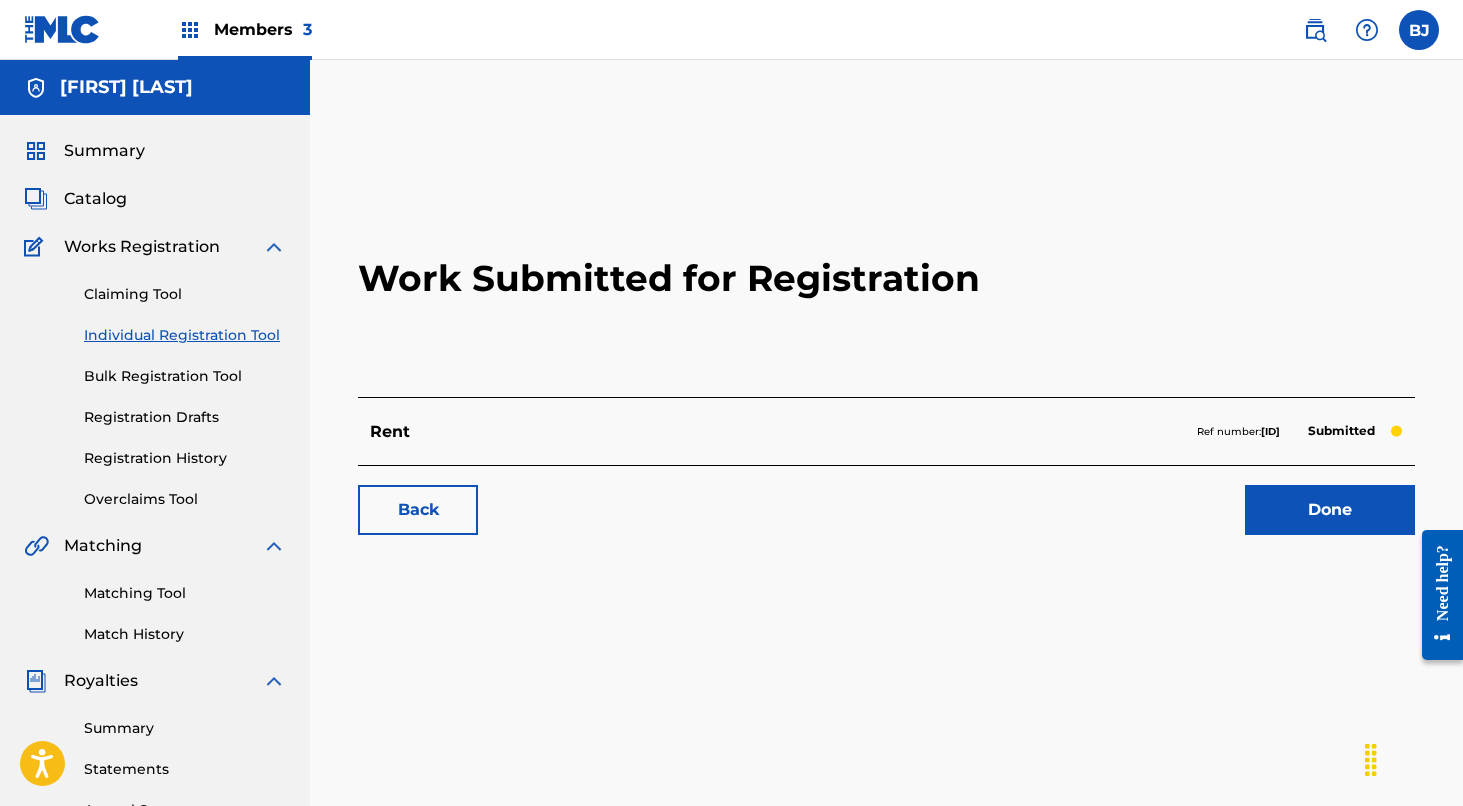 click on "Done" at bounding box center [1330, 510] 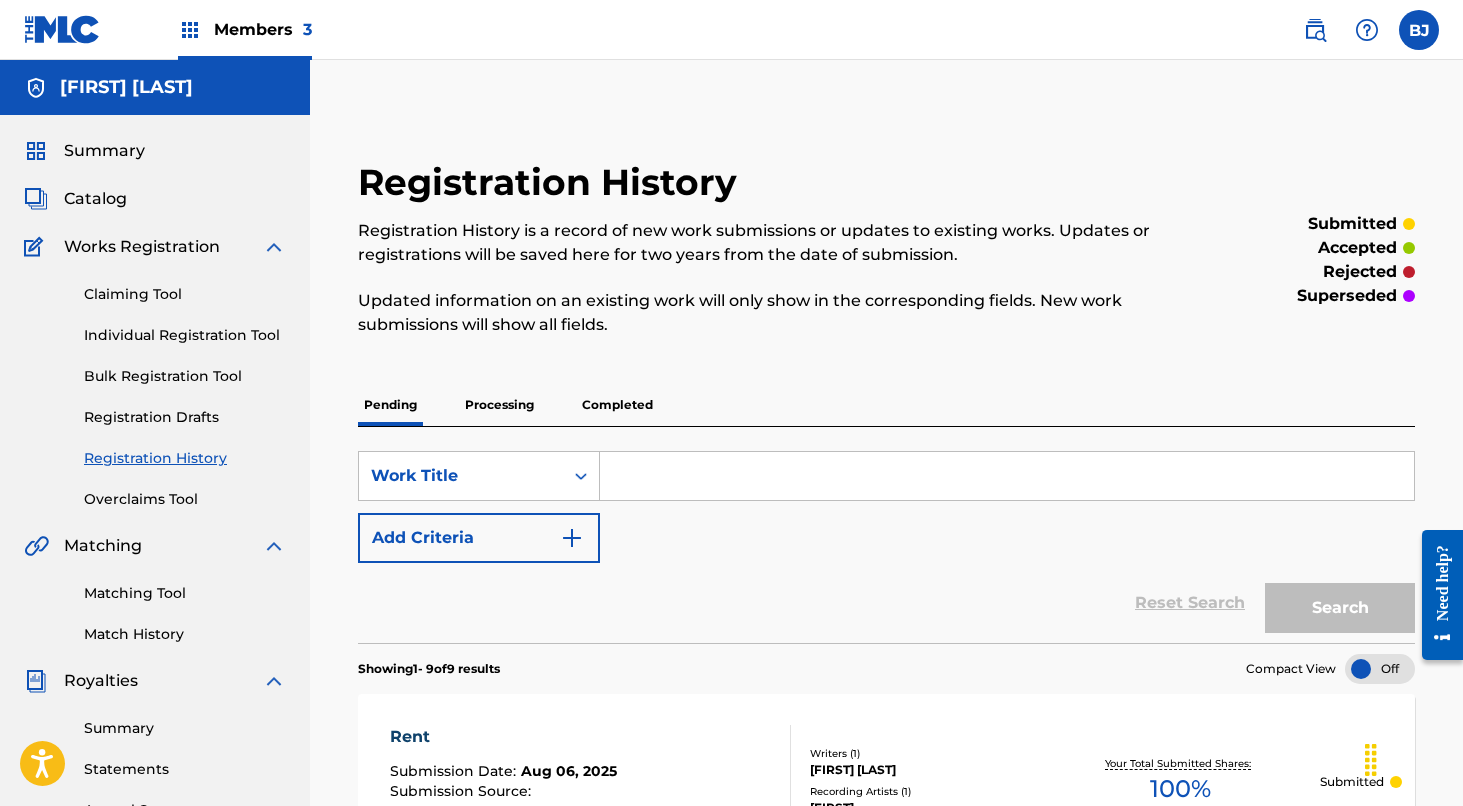 scroll, scrollTop: 0, scrollLeft: 0, axis: both 